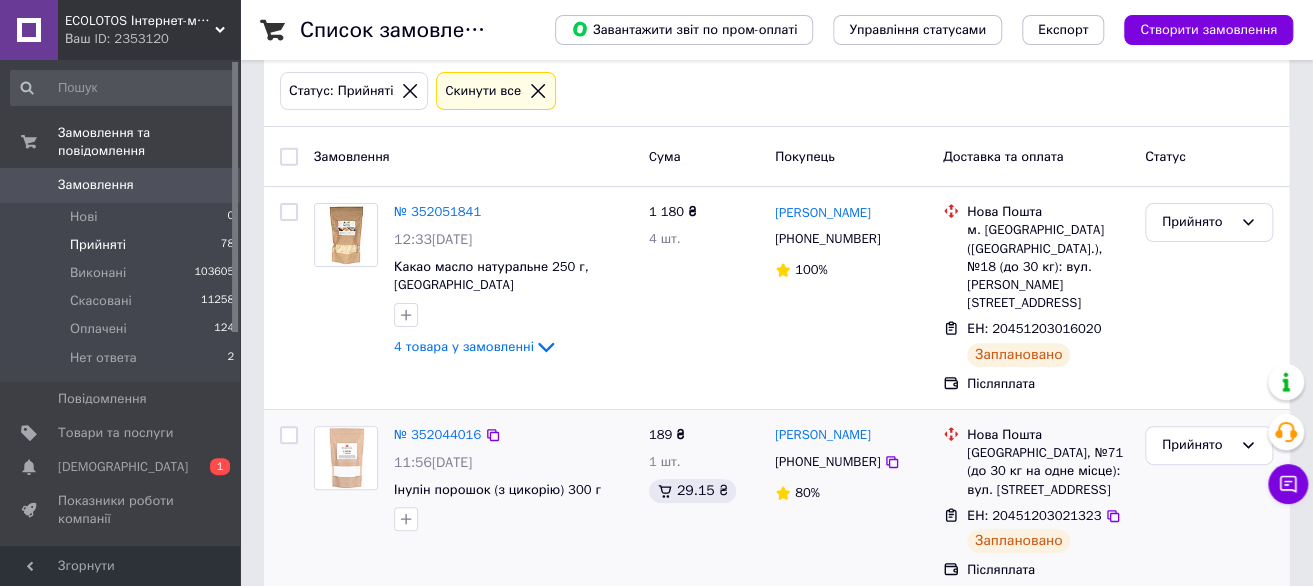 scroll, scrollTop: 100, scrollLeft: 0, axis: vertical 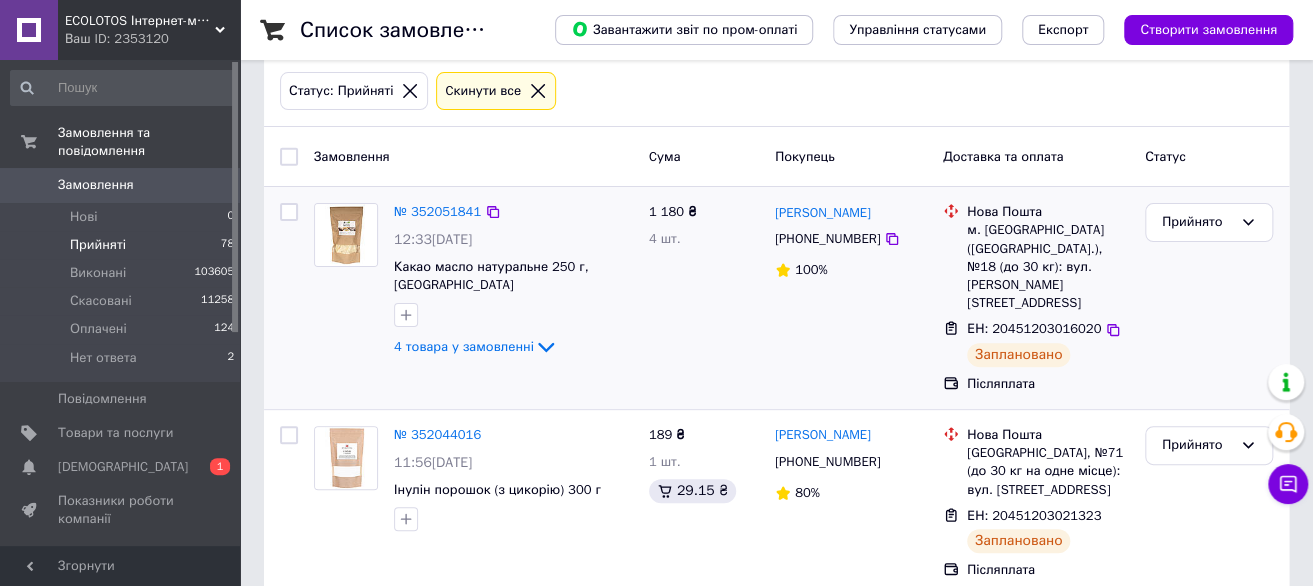 click on "1 180 ₴ 4 шт." at bounding box center (704, 298) 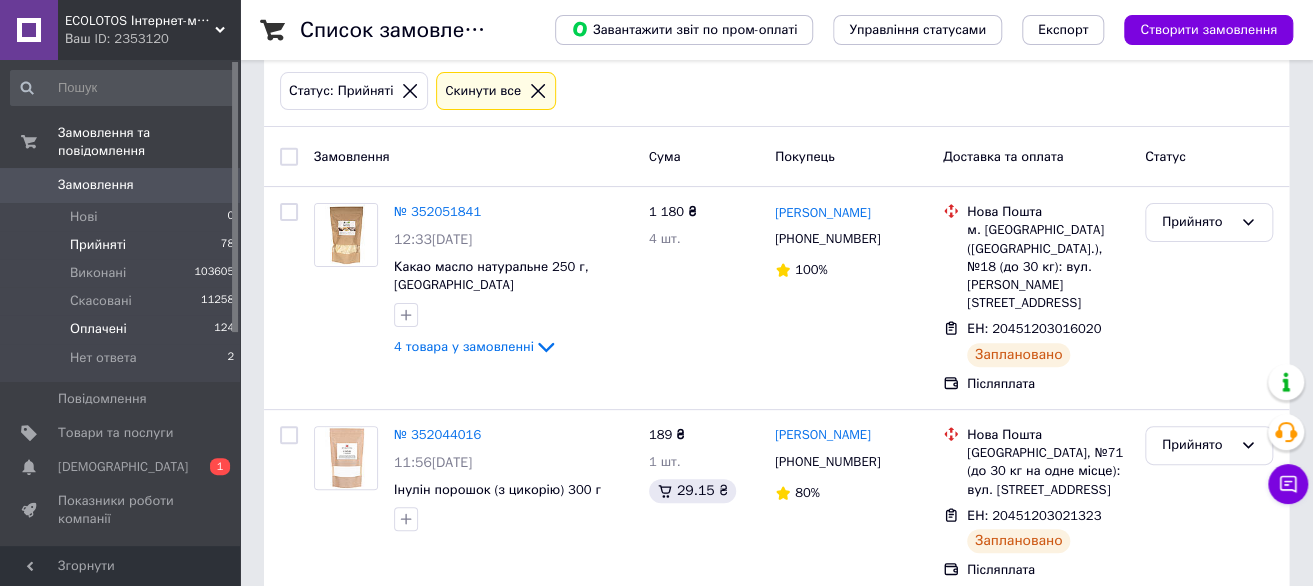 click on "Оплачені 124" at bounding box center [123, 329] 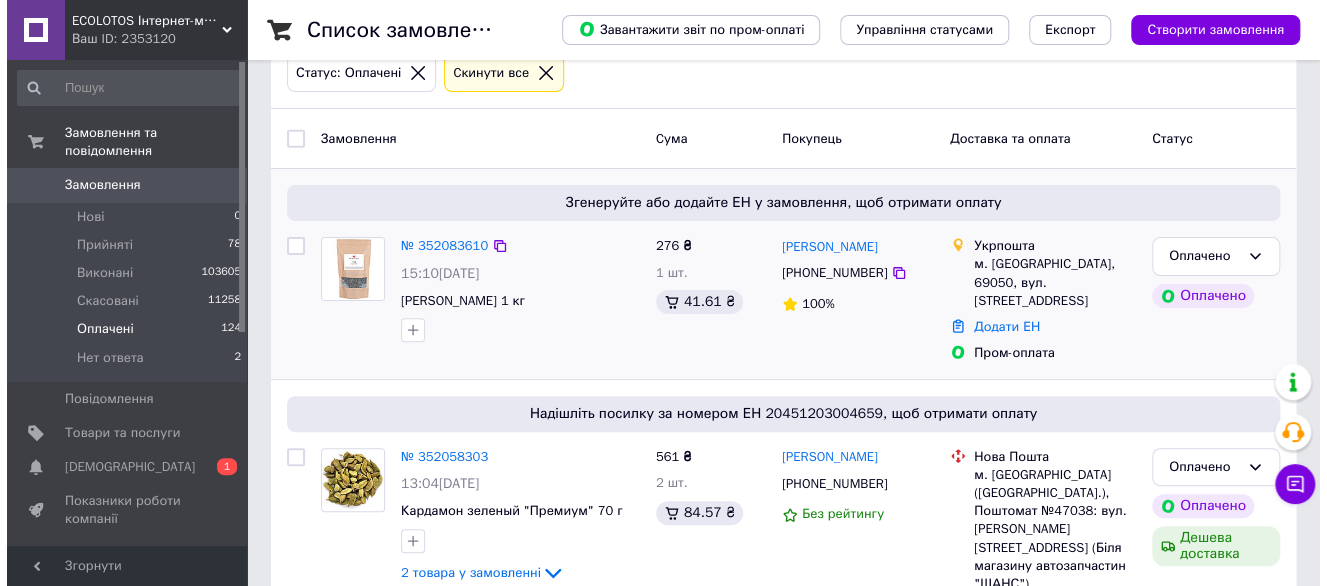 scroll, scrollTop: 100, scrollLeft: 0, axis: vertical 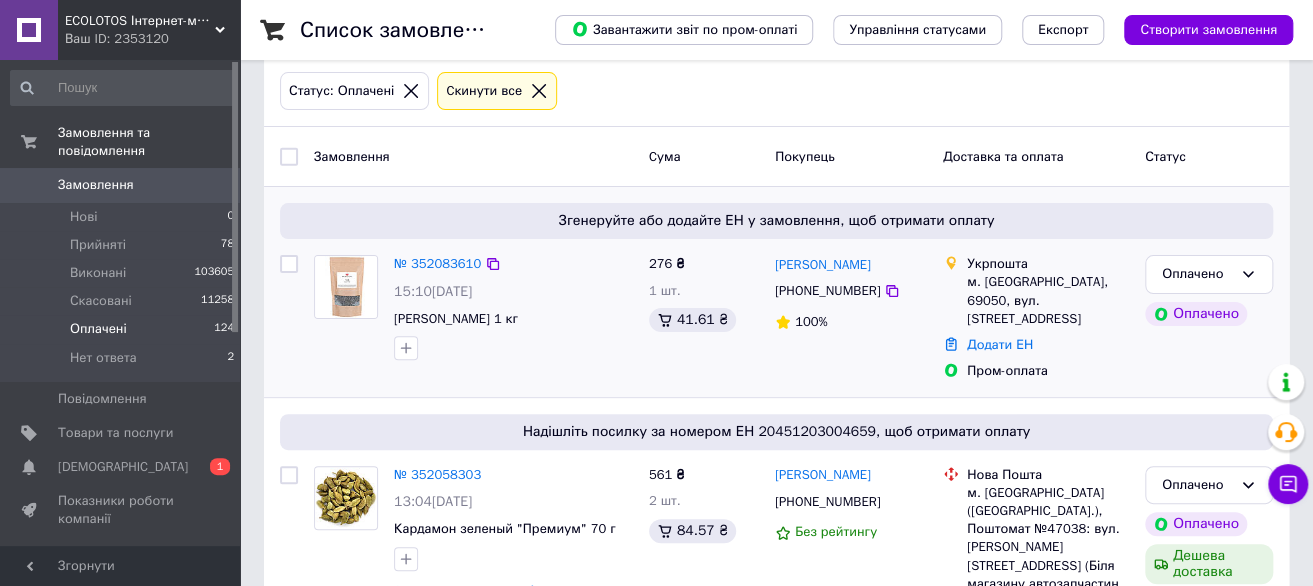 click on "[PHONE_NUMBER]" at bounding box center (827, 290) 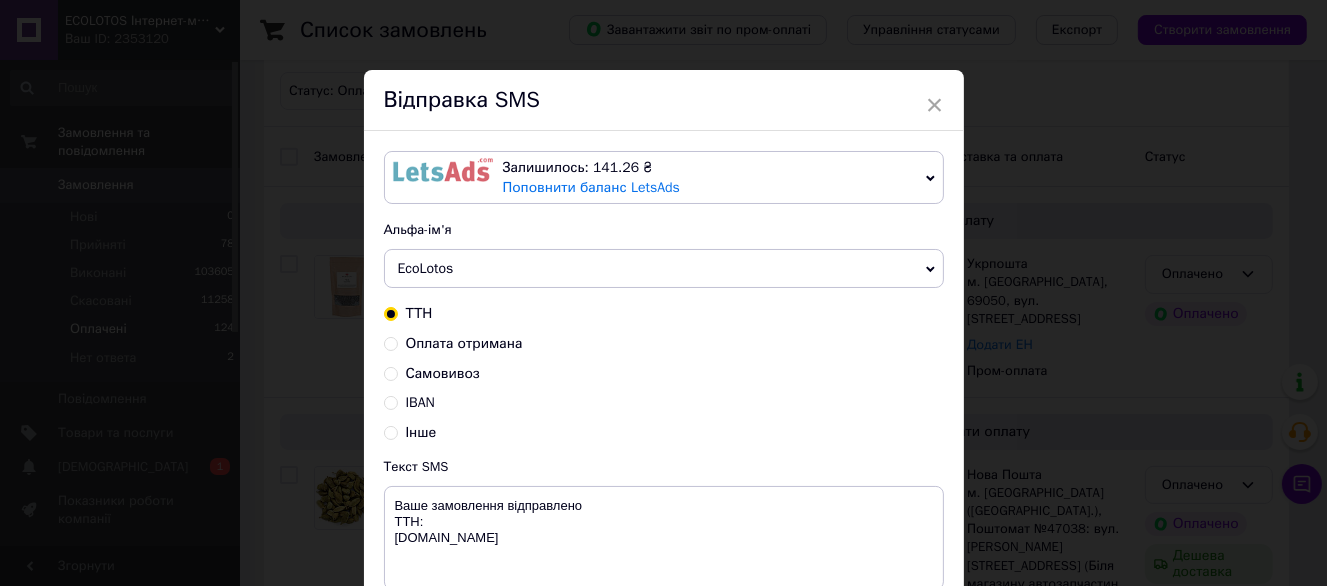 click on "Оплата отримана" at bounding box center [464, 343] 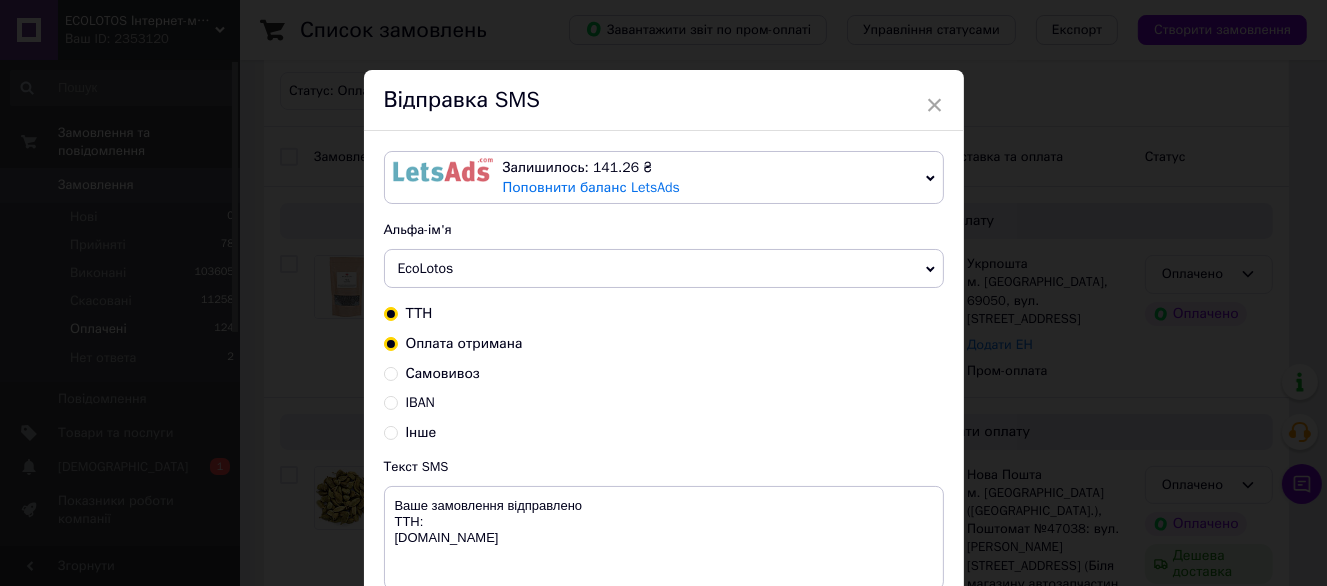 radio on "true" 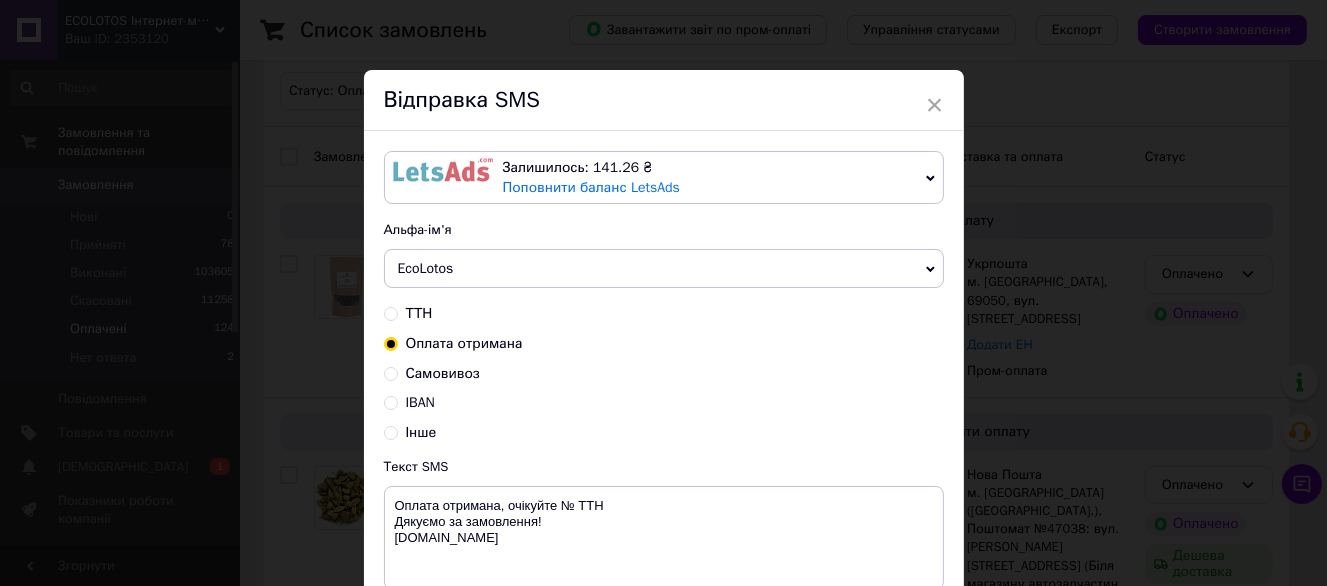 scroll, scrollTop: 187, scrollLeft: 0, axis: vertical 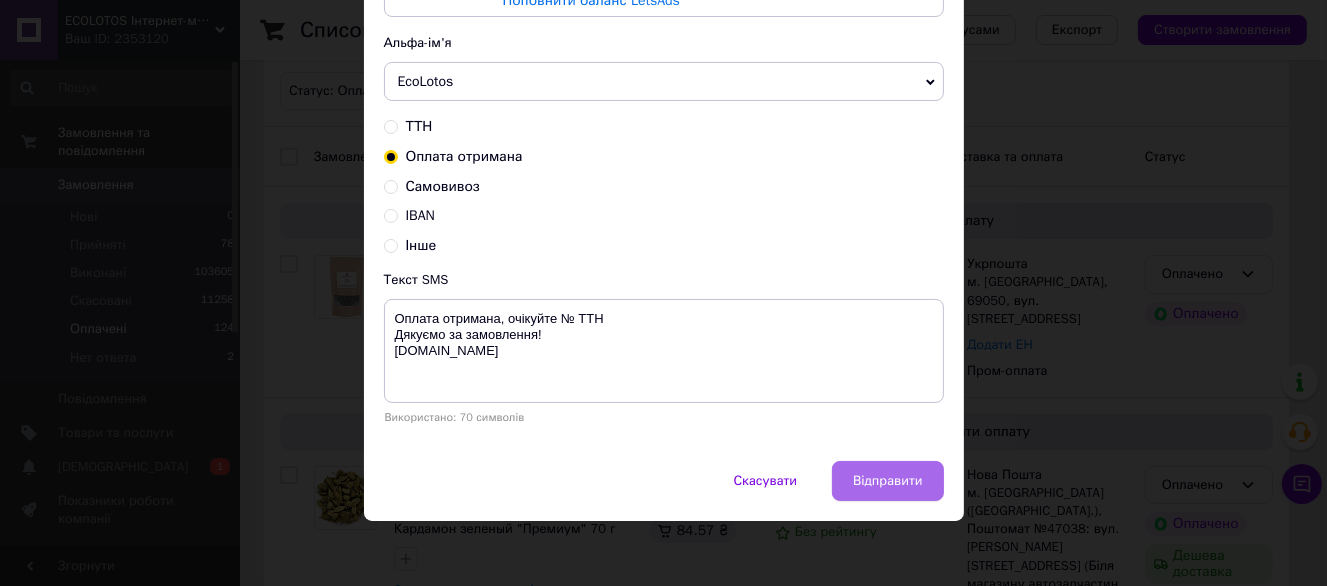 click on "Відправити" at bounding box center (887, 481) 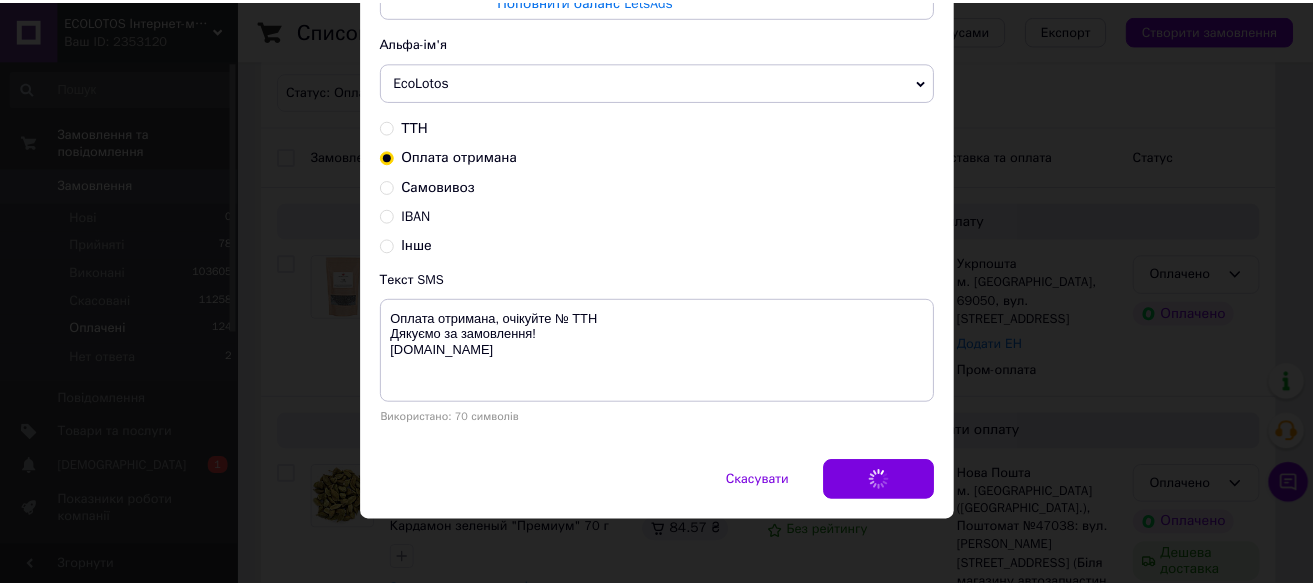 scroll, scrollTop: 0, scrollLeft: 0, axis: both 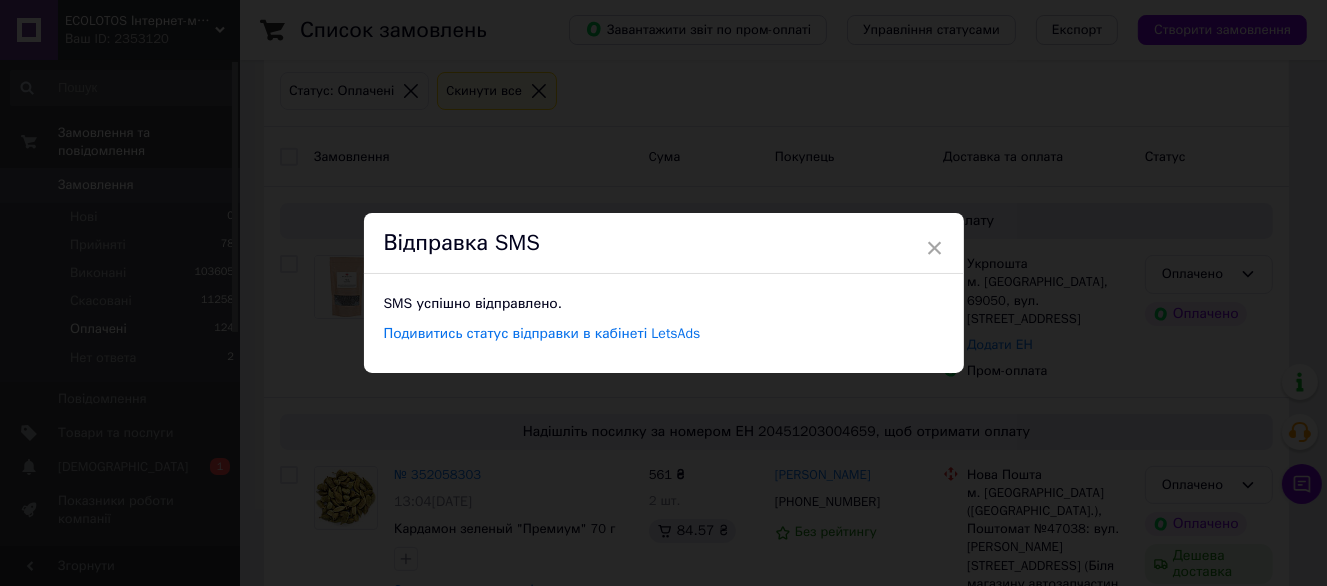 click on "× Відправка SMS SMS успішно відправлено. Подивитись статус відправки в кабінеті LetsAds" at bounding box center (663, 293) 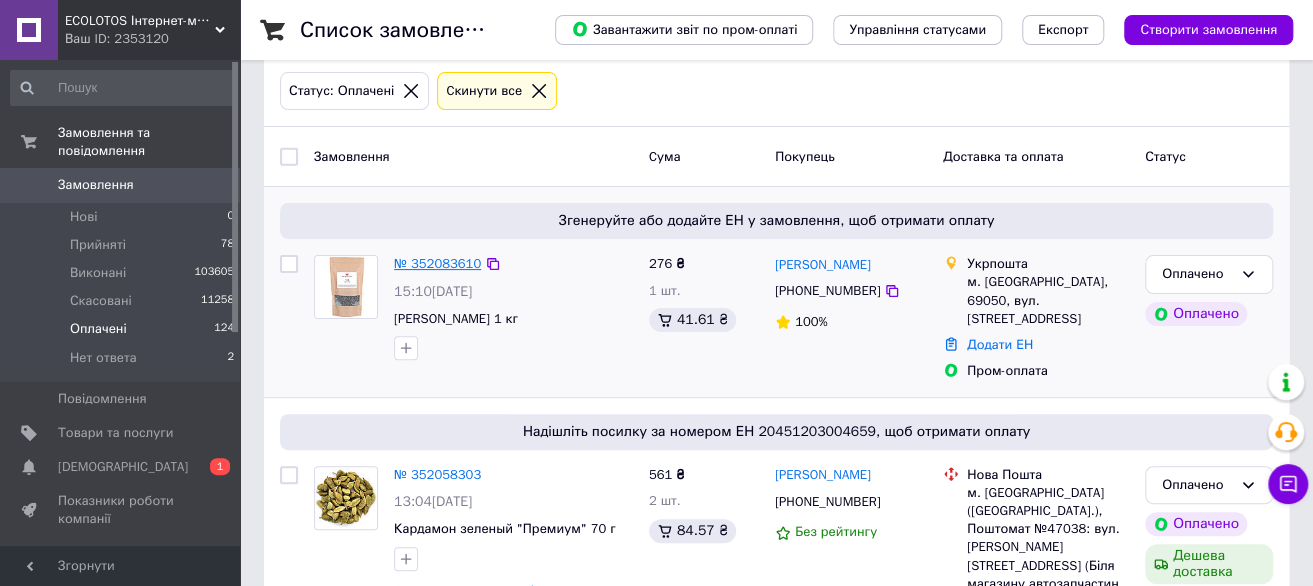 click on "№ 352083610" at bounding box center [437, 263] 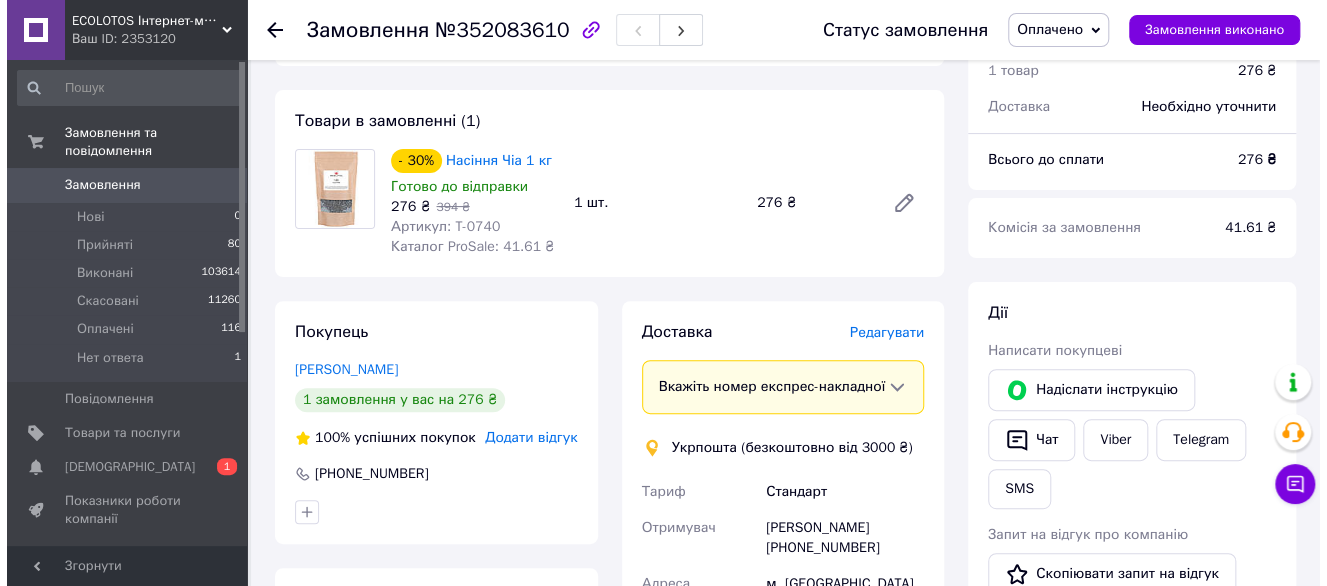 scroll, scrollTop: 200, scrollLeft: 0, axis: vertical 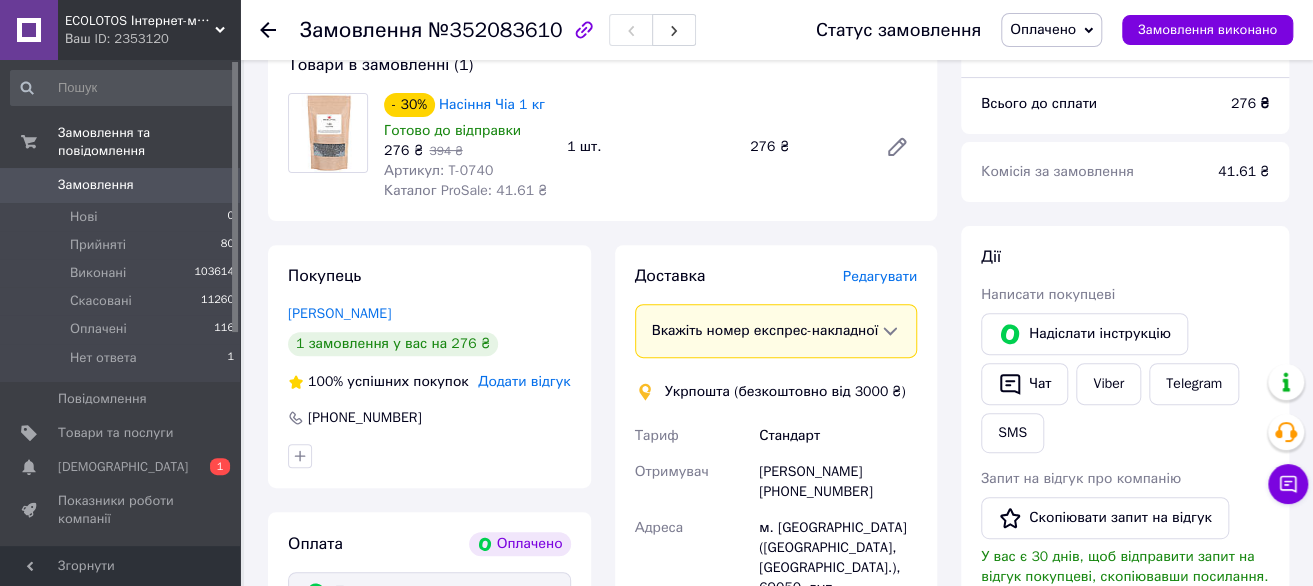 click on "Редагувати" at bounding box center [880, 276] 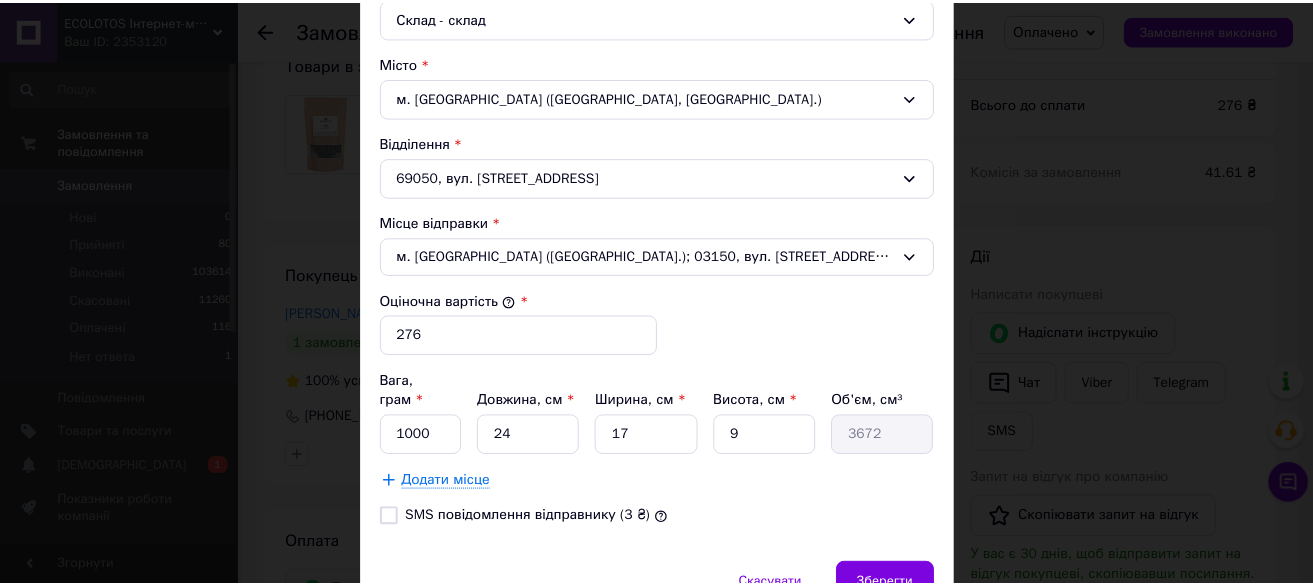 scroll, scrollTop: 664, scrollLeft: 0, axis: vertical 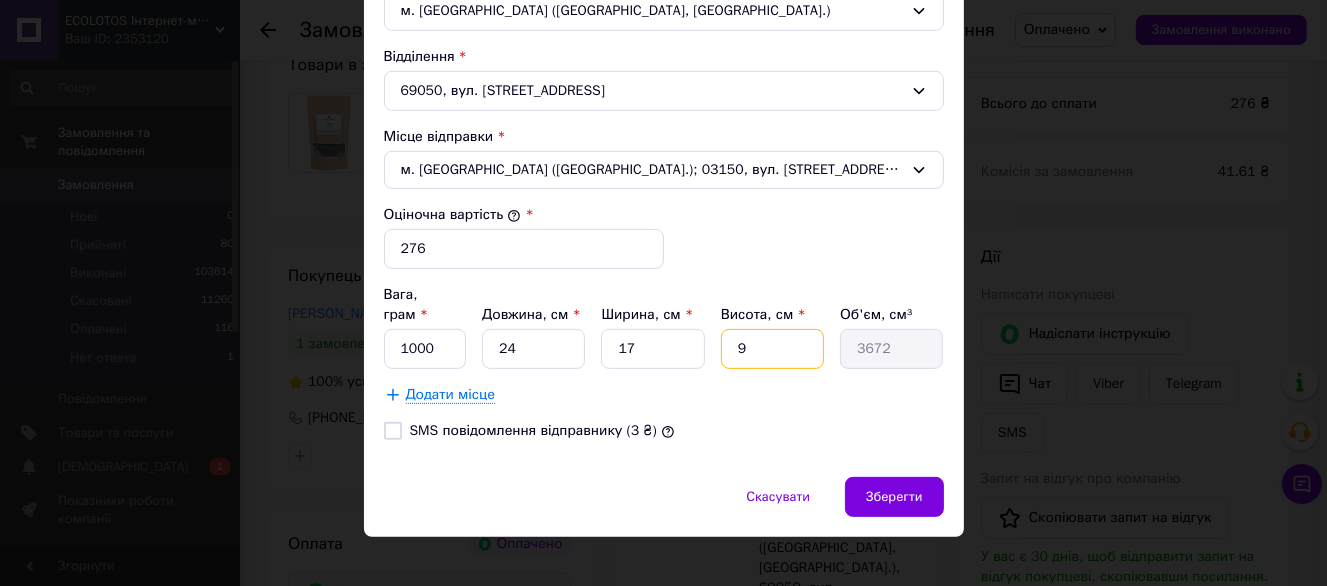 click on "9" at bounding box center [772, 349] 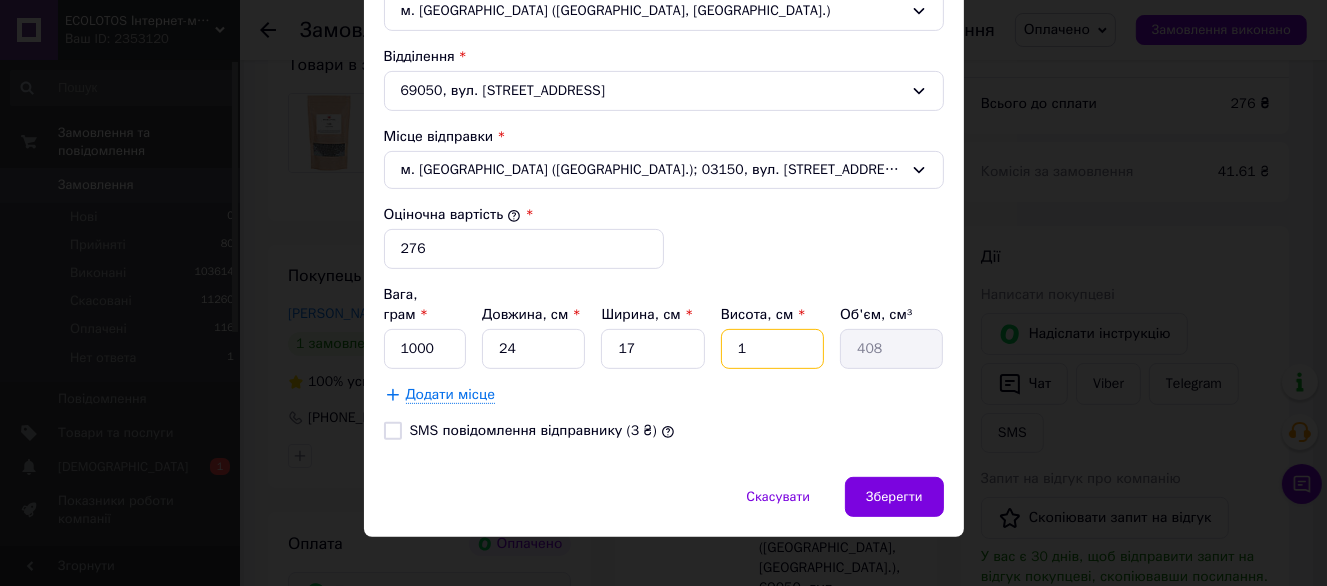 type on "10" 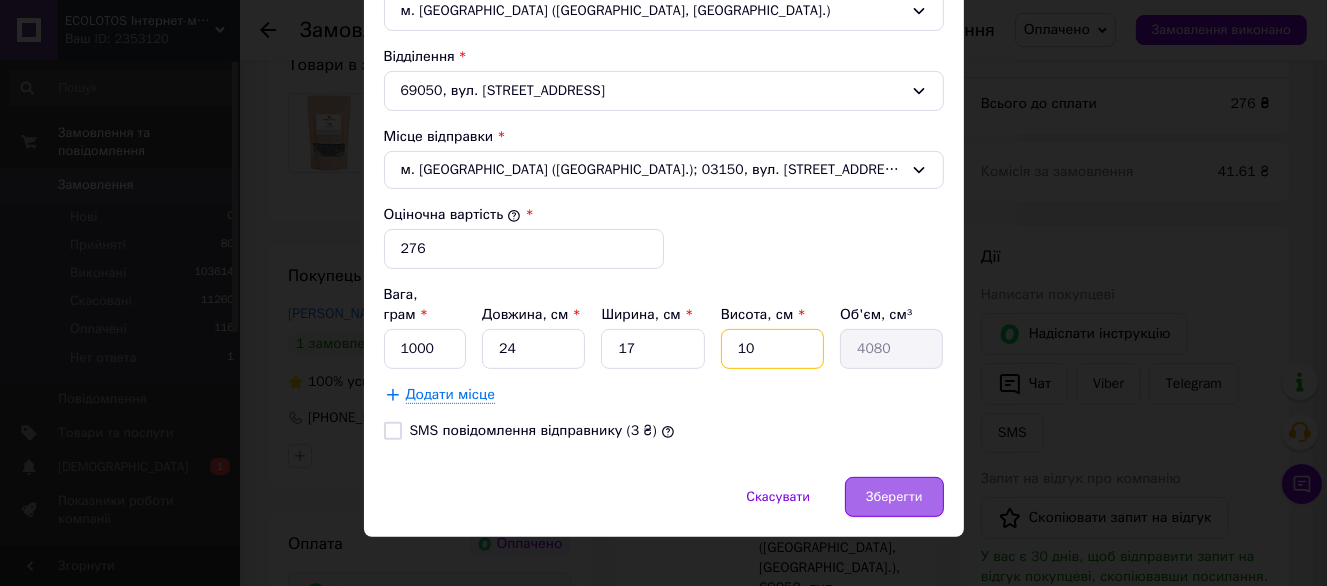 type on "10" 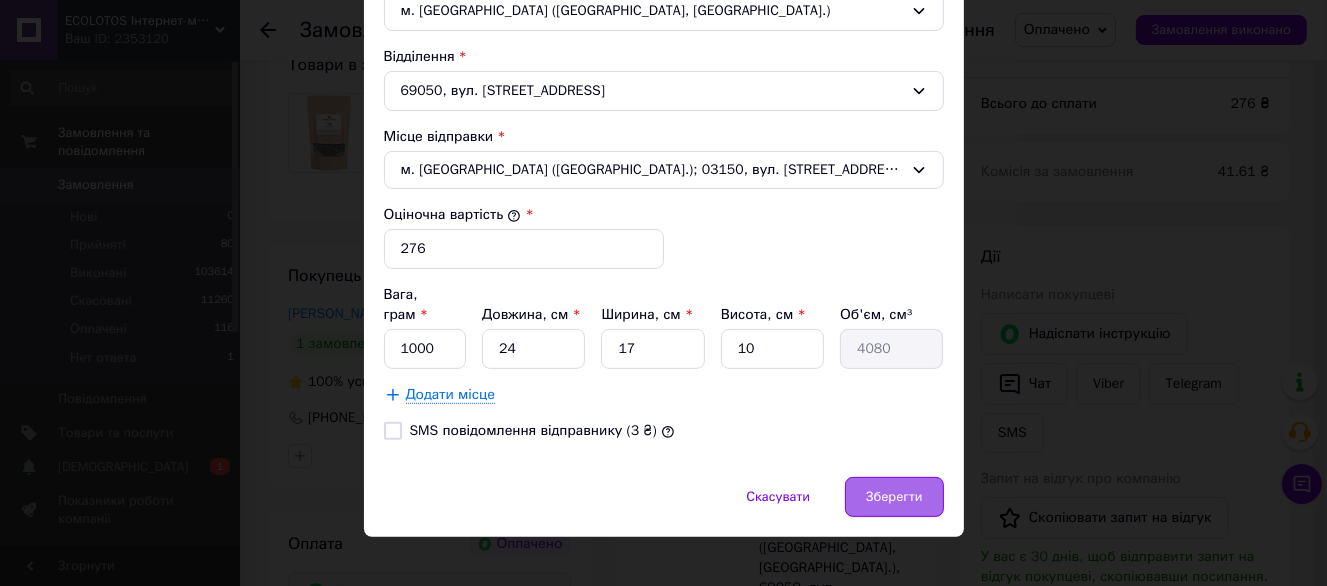 click on "Зберегти" at bounding box center [894, 497] 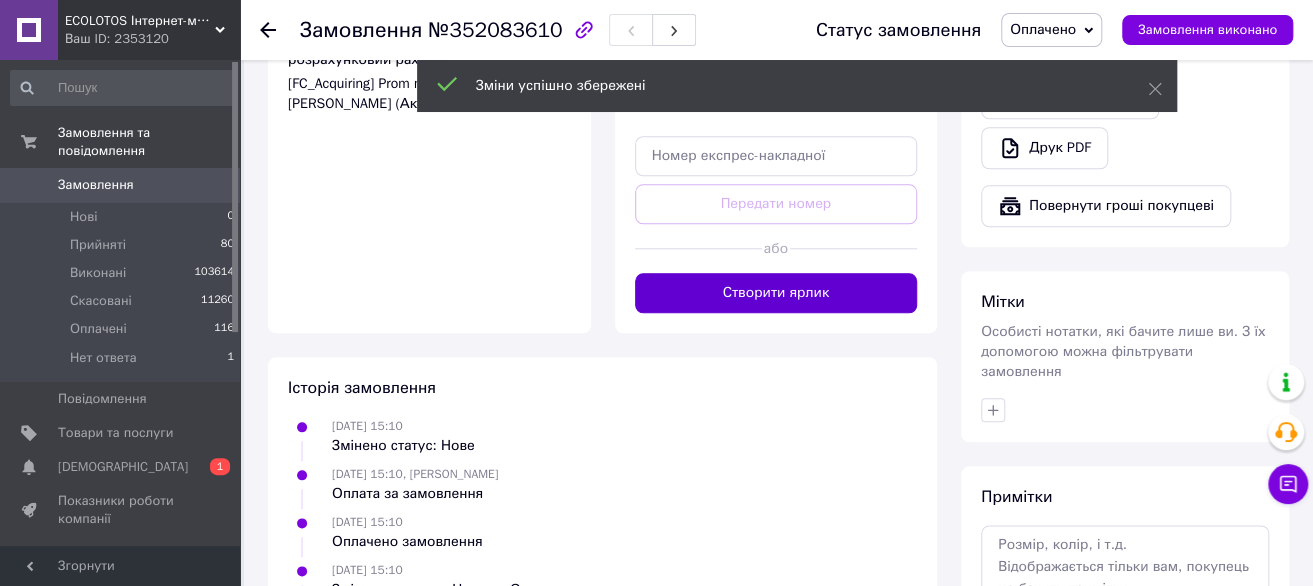 scroll, scrollTop: 800, scrollLeft: 0, axis: vertical 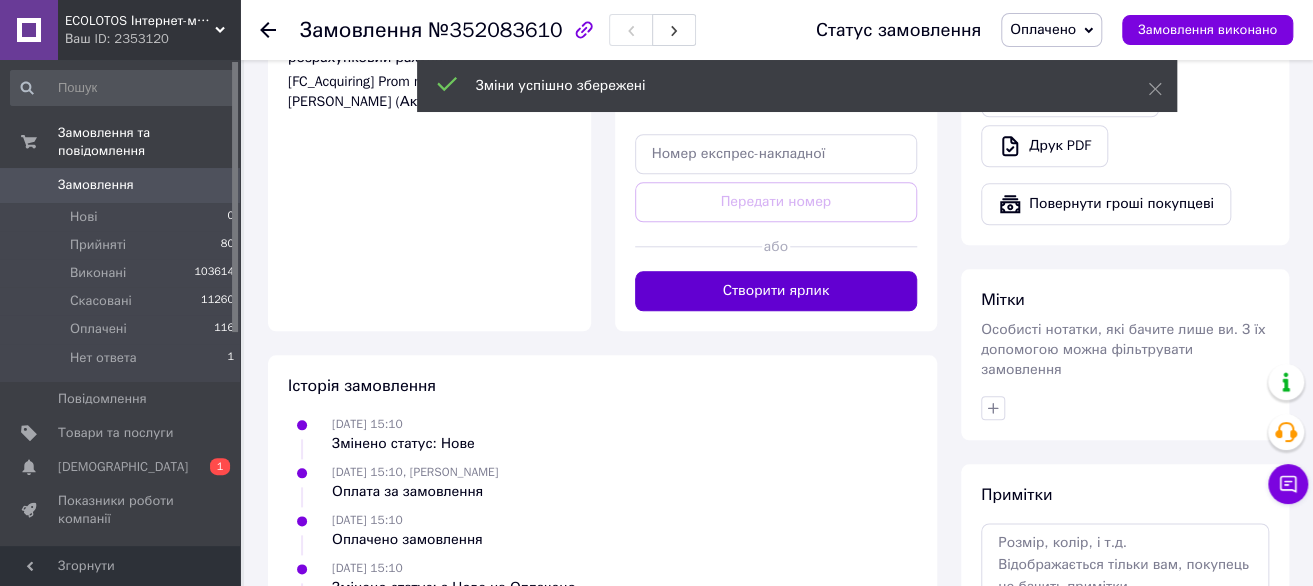 click on "Створити ярлик" at bounding box center (776, 291) 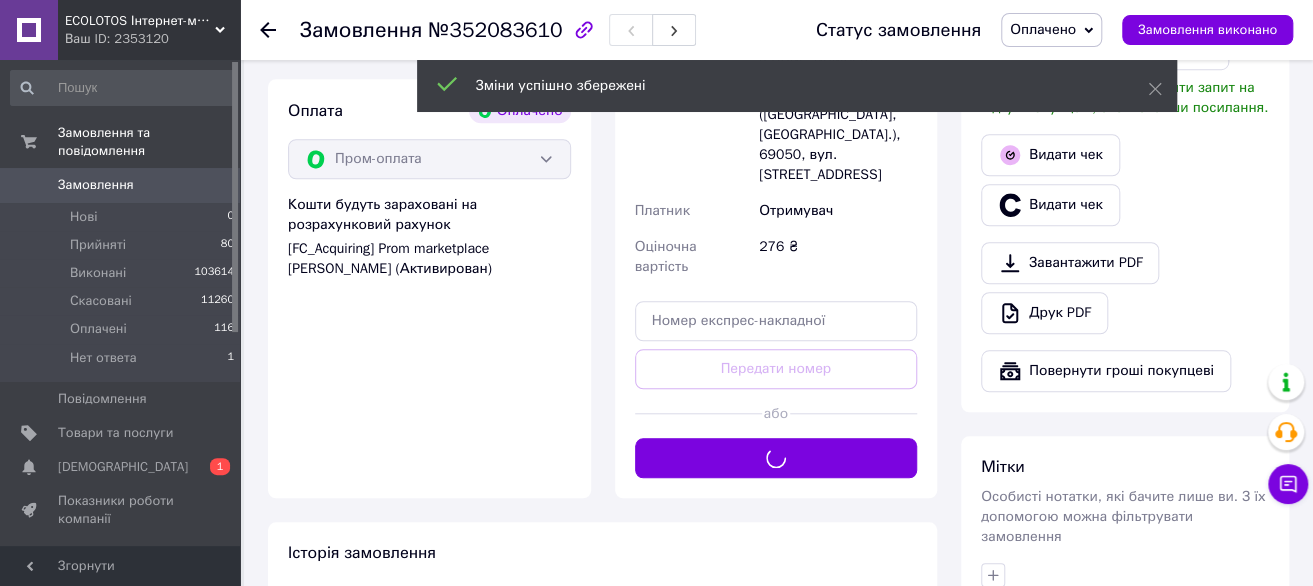 scroll, scrollTop: 400, scrollLeft: 0, axis: vertical 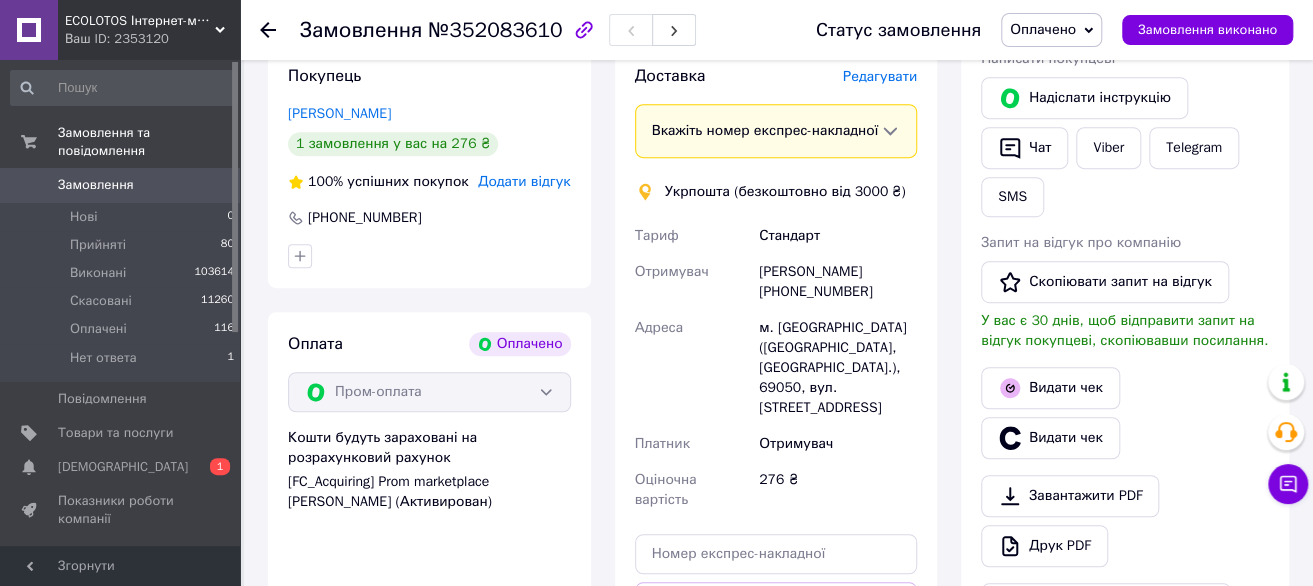 click on "Лілія Кравець +380999760456" at bounding box center (838, 282) 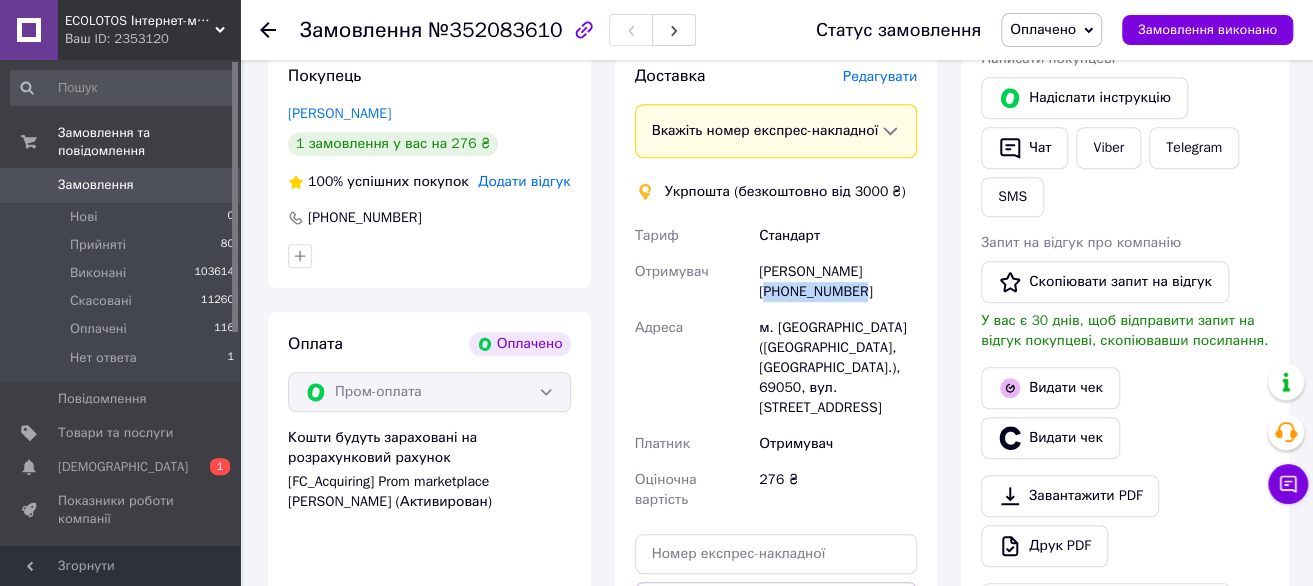 click on "Лілія Кравець +380999760456" at bounding box center (838, 282) 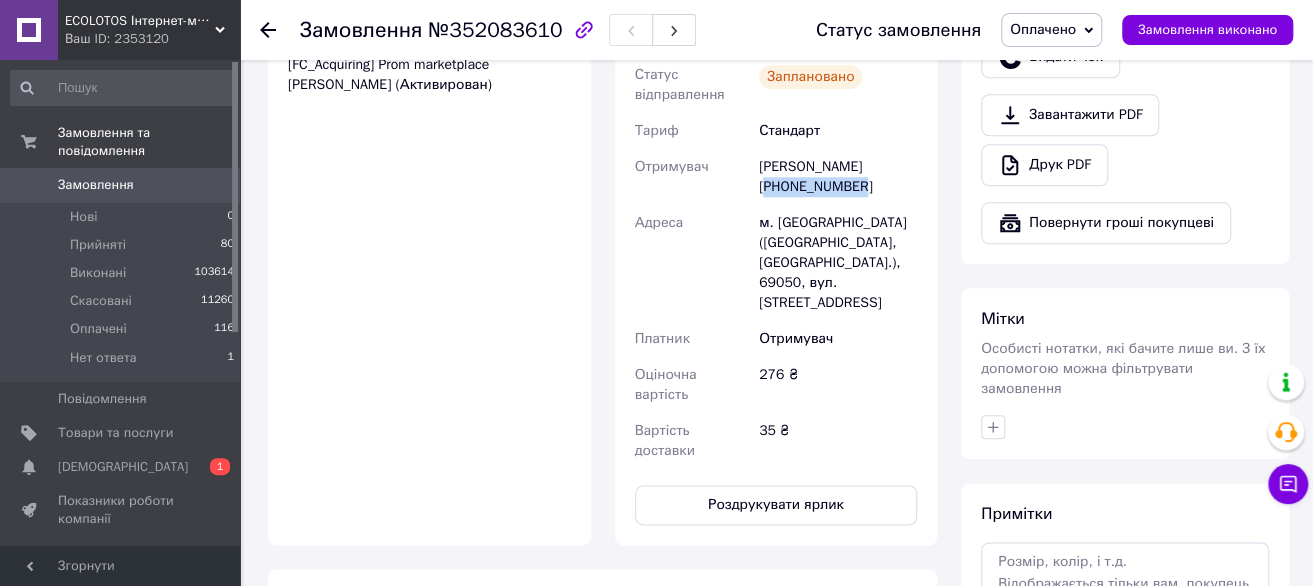 scroll, scrollTop: 1100, scrollLeft: 0, axis: vertical 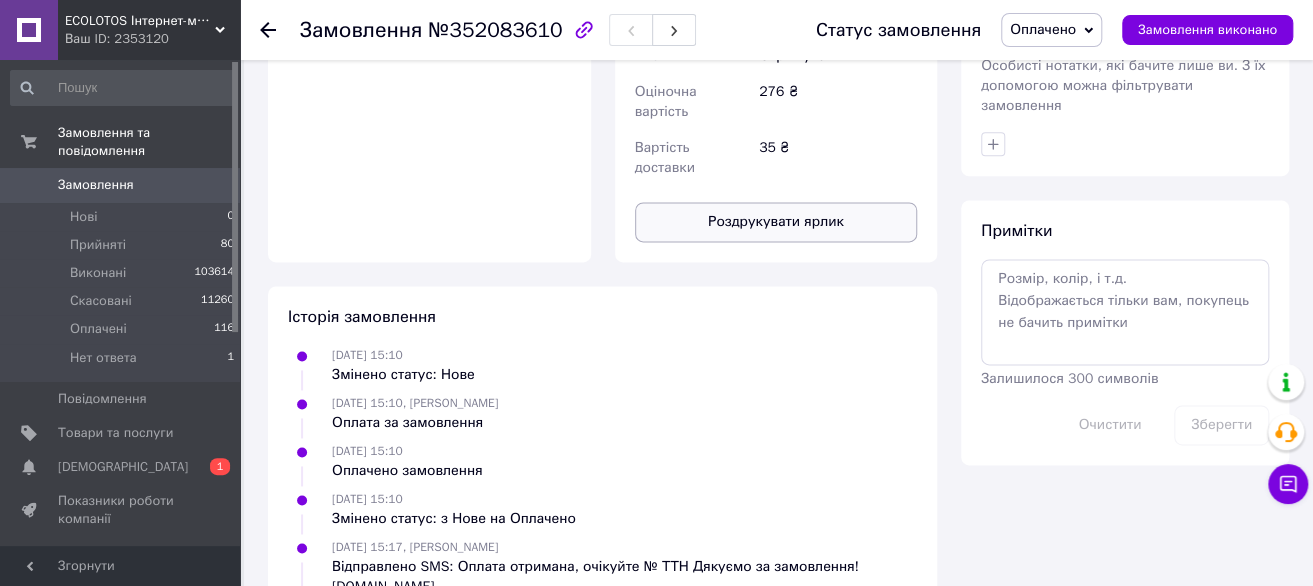 click on "Роздрукувати ярлик" at bounding box center (776, 222) 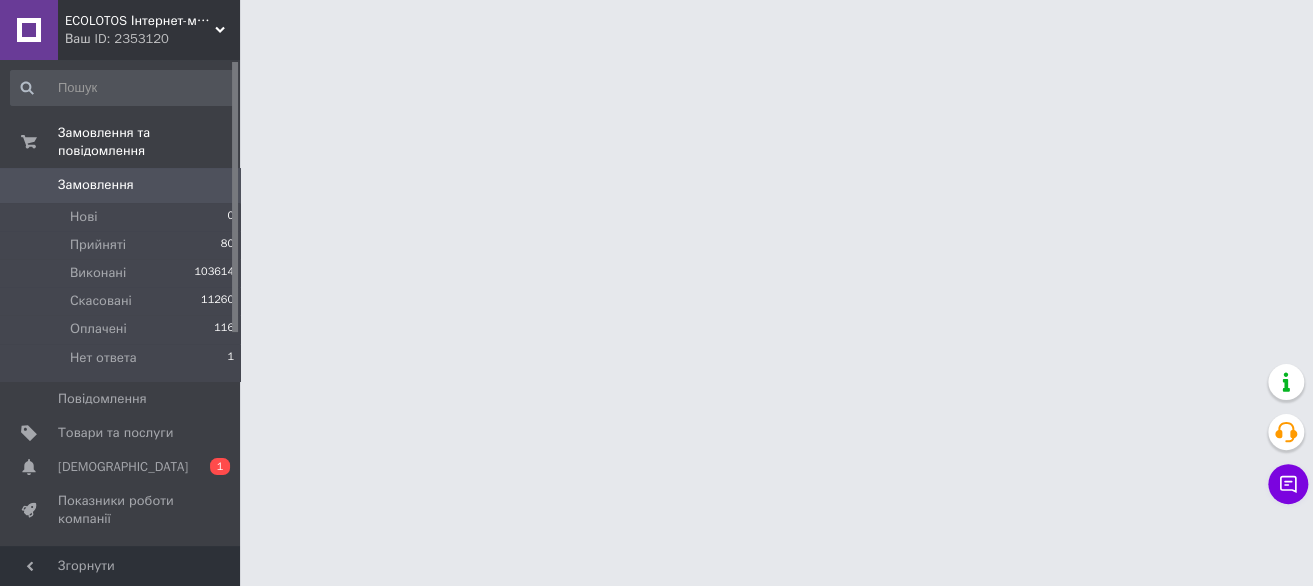 scroll, scrollTop: 0, scrollLeft: 0, axis: both 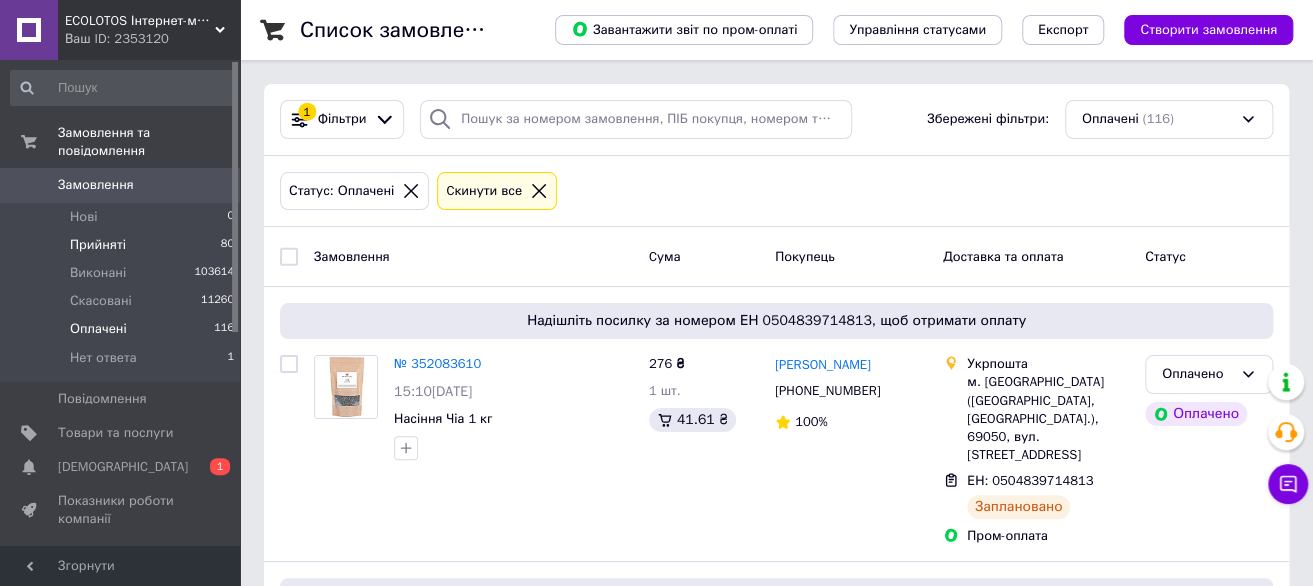 click on "Прийняті 80" at bounding box center (123, 245) 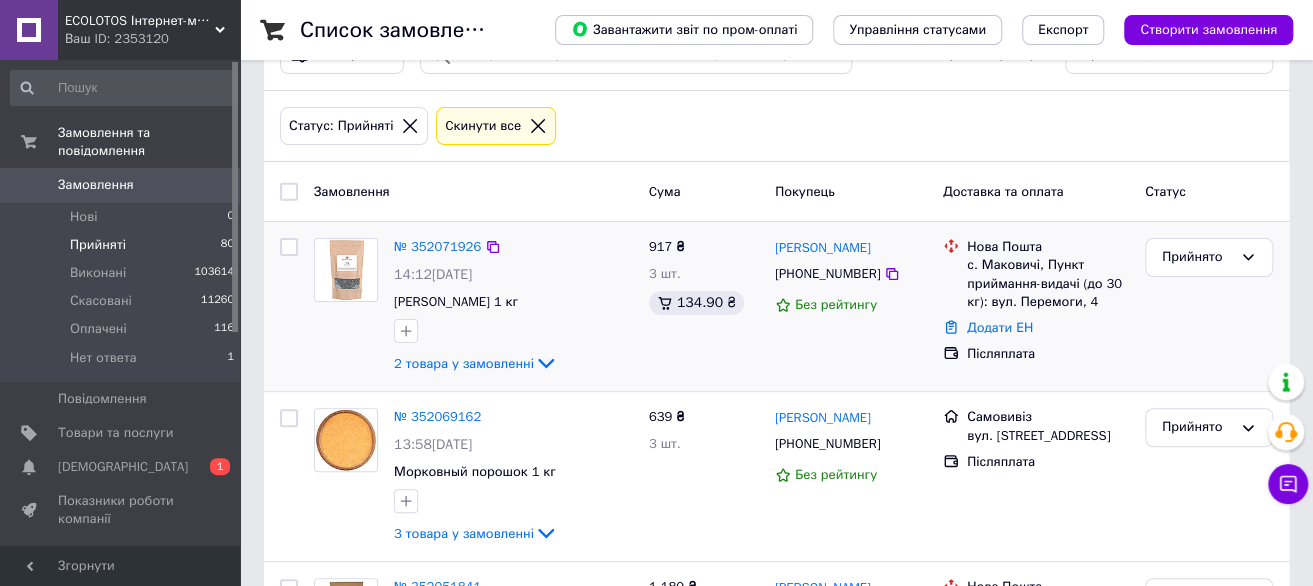 scroll, scrollTop: 100, scrollLeft: 0, axis: vertical 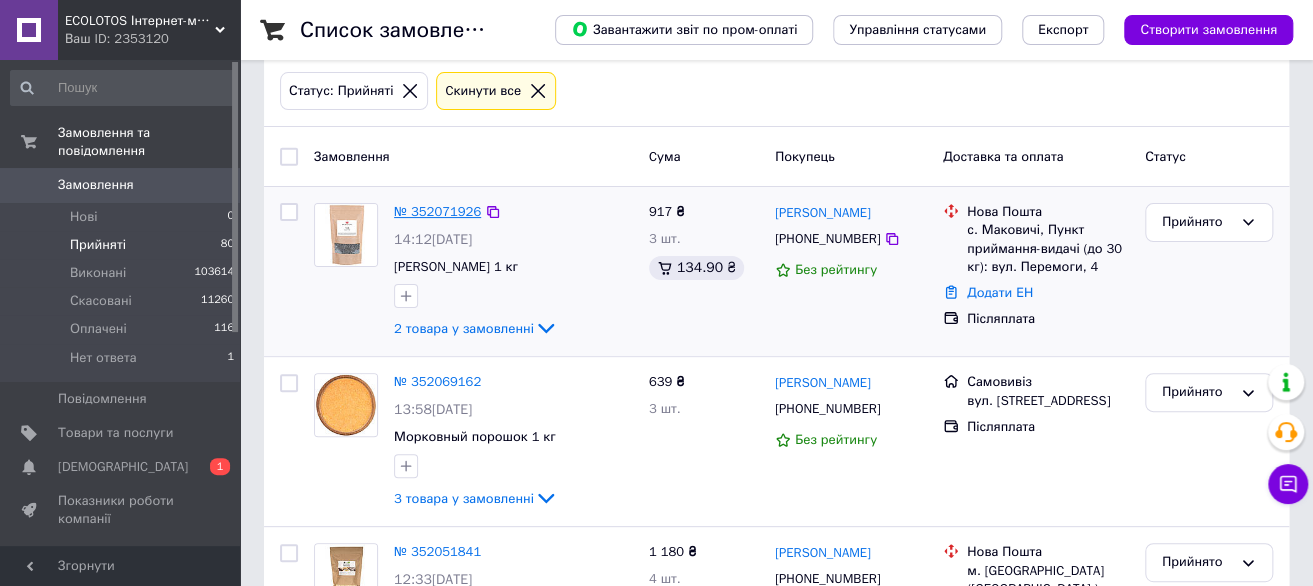 click on "№ 352071926" at bounding box center [437, 211] 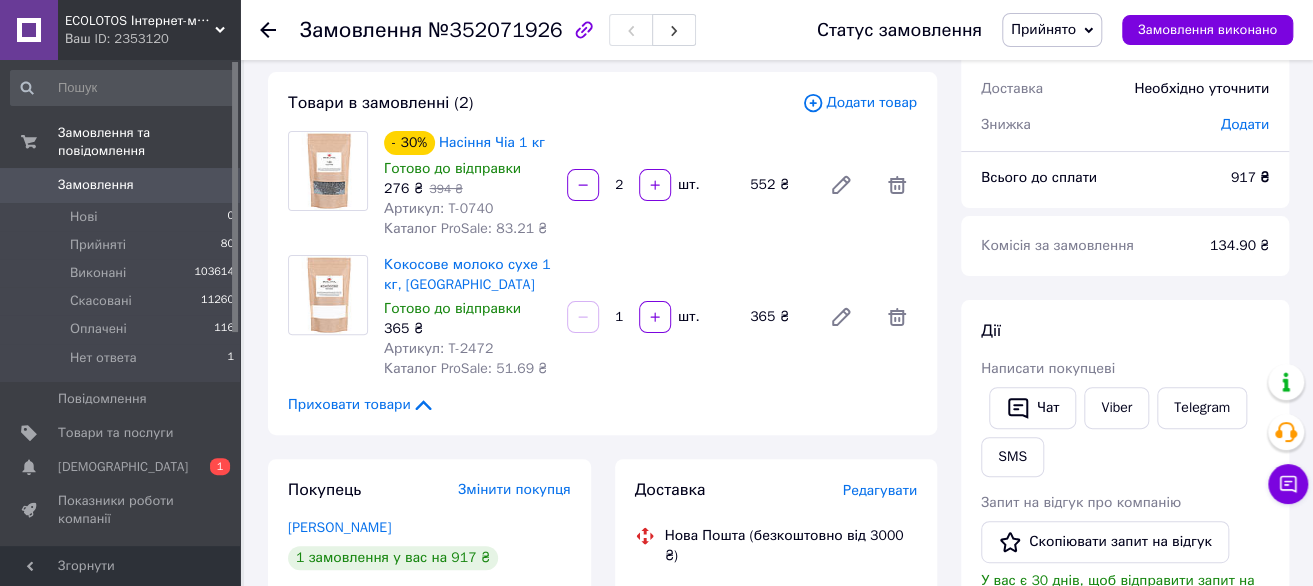 click on "Товари в замовленні (2) Додати товар - 30% Насіння Чіа 1 кг Готово до відправки 276 ₴   394 ₴ Артикул: T-0740 Каталог ProSale: 83.21 ₴  2   шт. 552 ₴ Кокосове молоко сухе 1 кг, Польща Готово до відправки 365 ₴ Артикул: T-2472 Каталог ProSale: 51.69 ₴  1   шт. 365 ₴ Приховати товари" at bounding box center [602, 253] 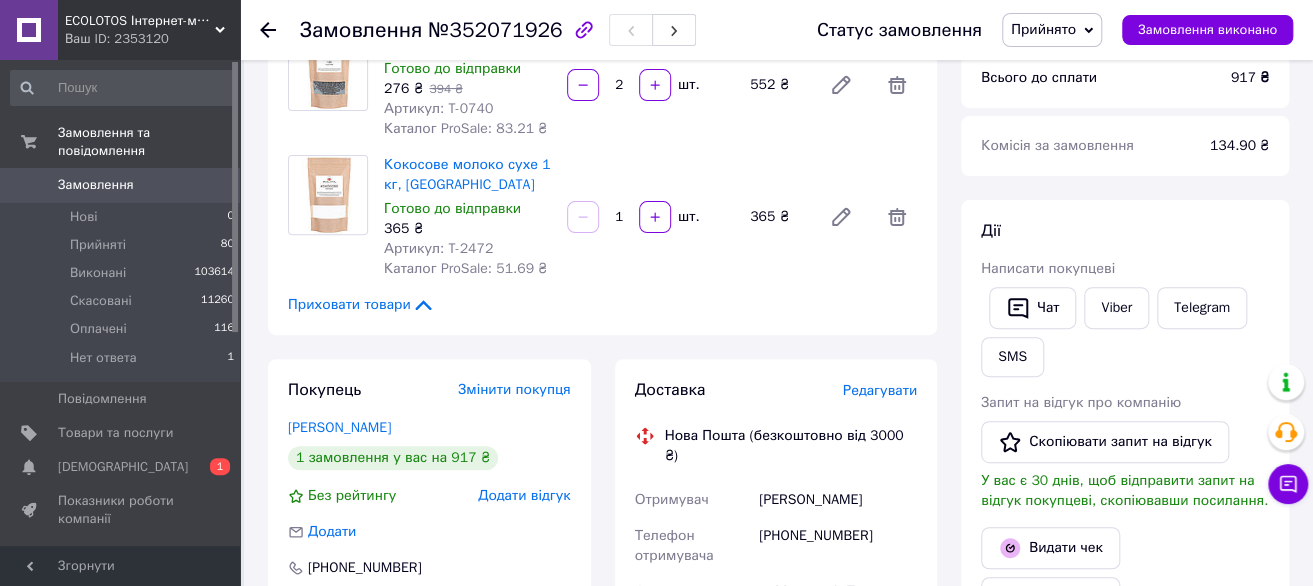 click on "Редагувати" at bounding box center [880, 390] 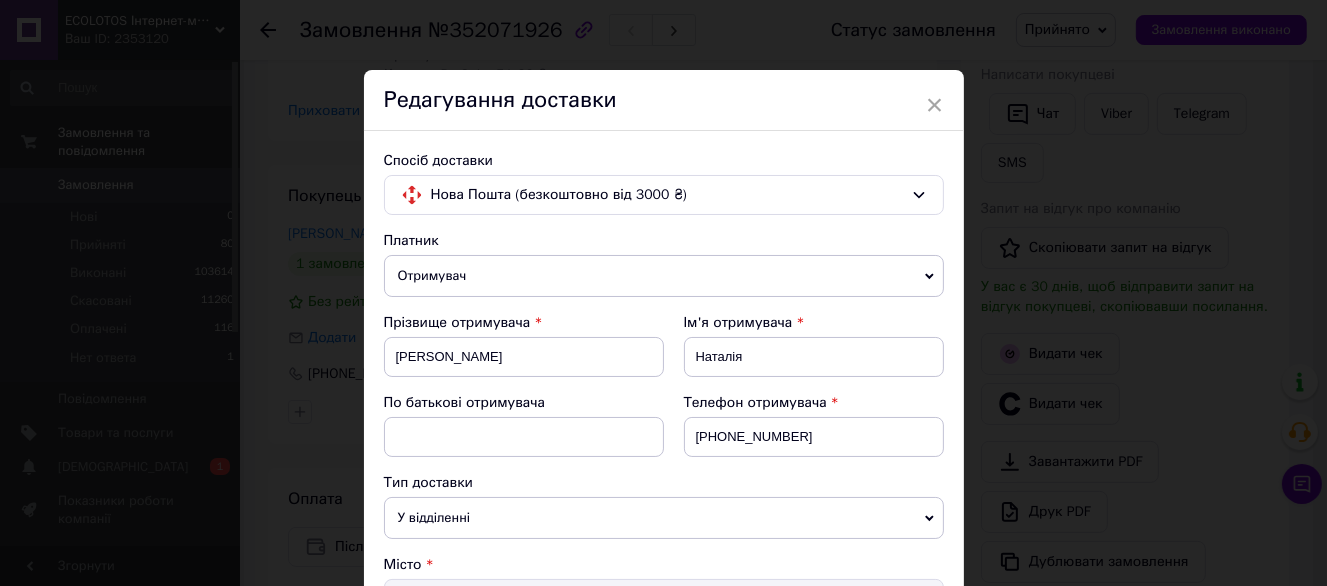 scroll, scrollTop: 400, scrollLeft: 0, axis: vertical 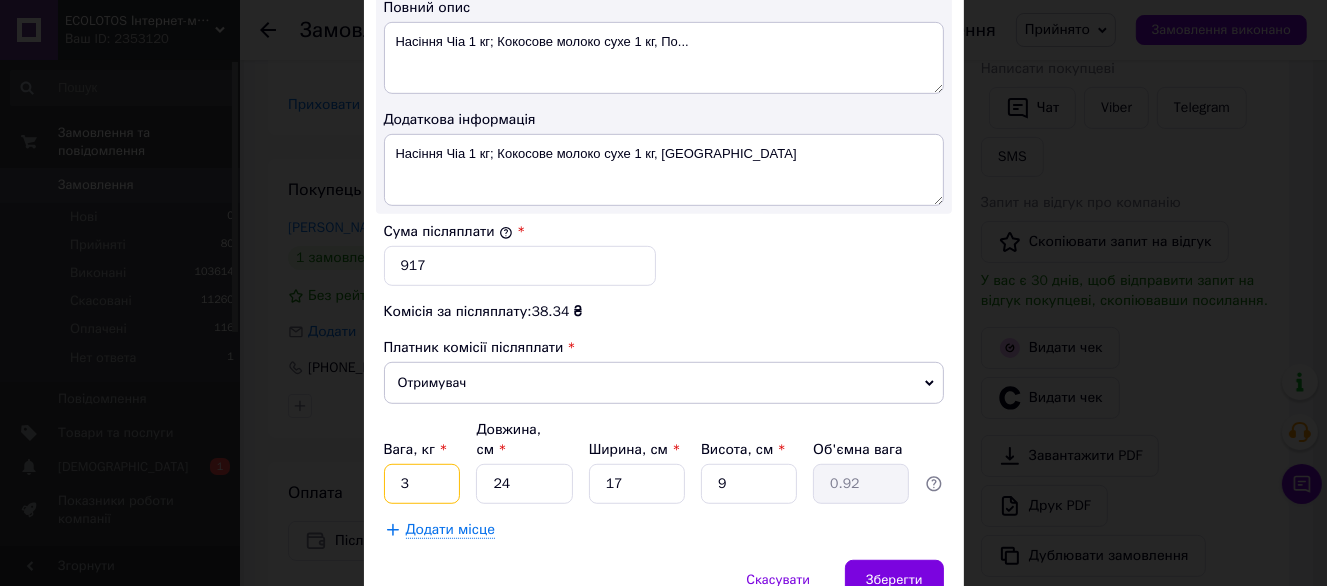 click on "3" at bounding box center [422, 484] 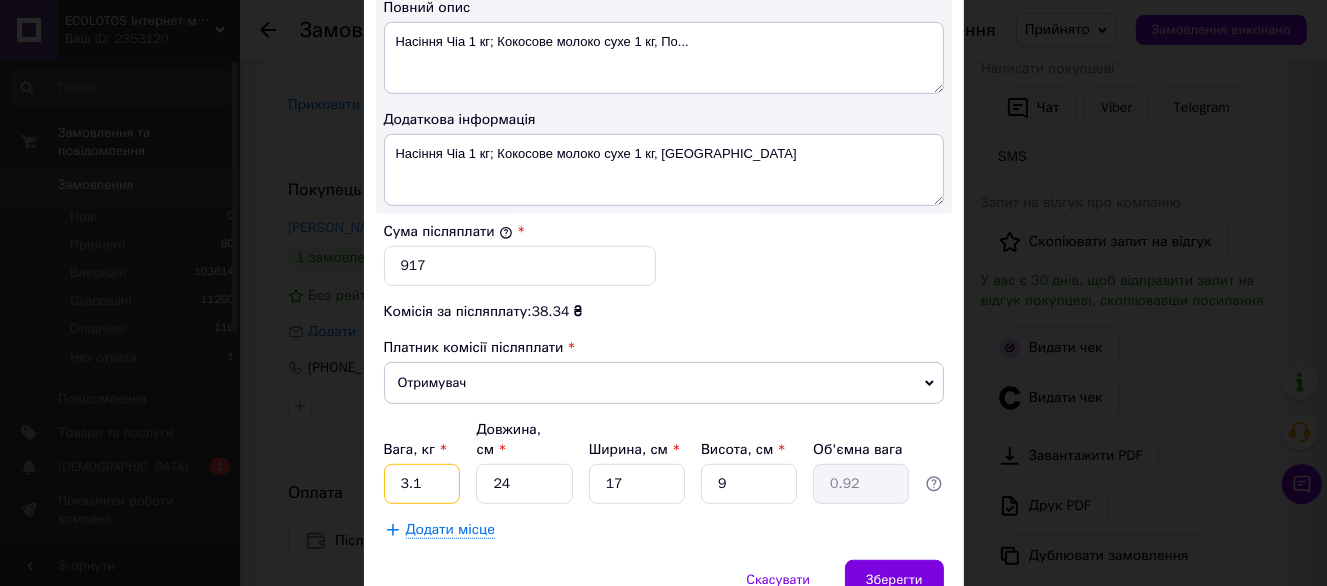 type on "3.1" 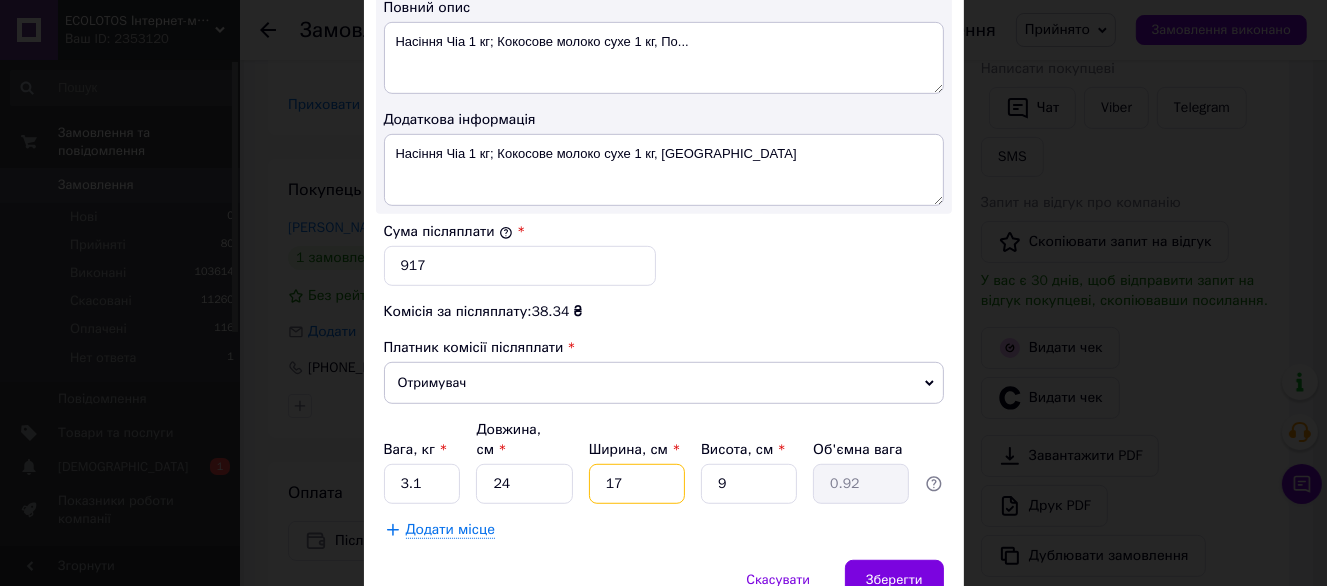 click on "17" at bounding box center (637, 484) 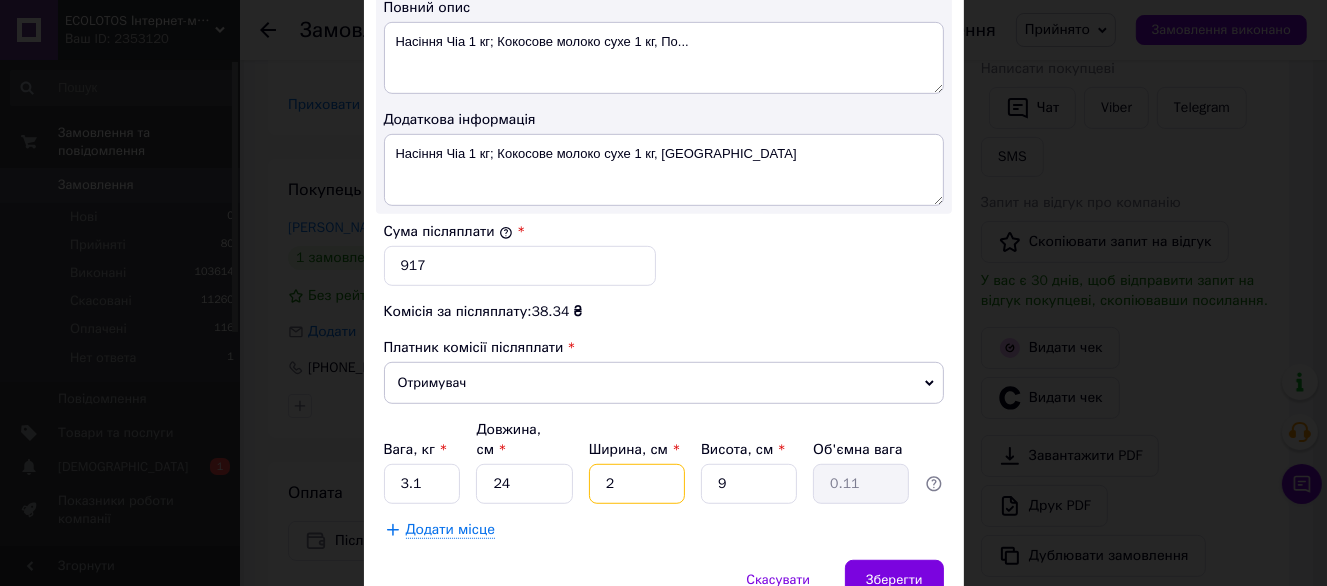 type on "24" 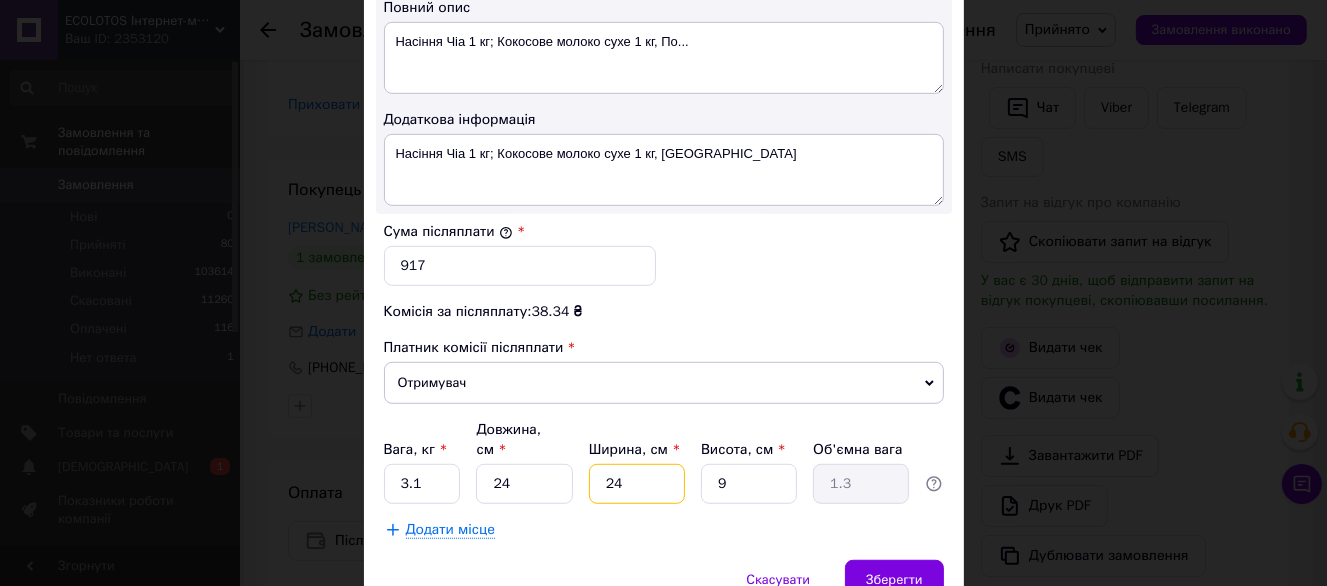type on "24" 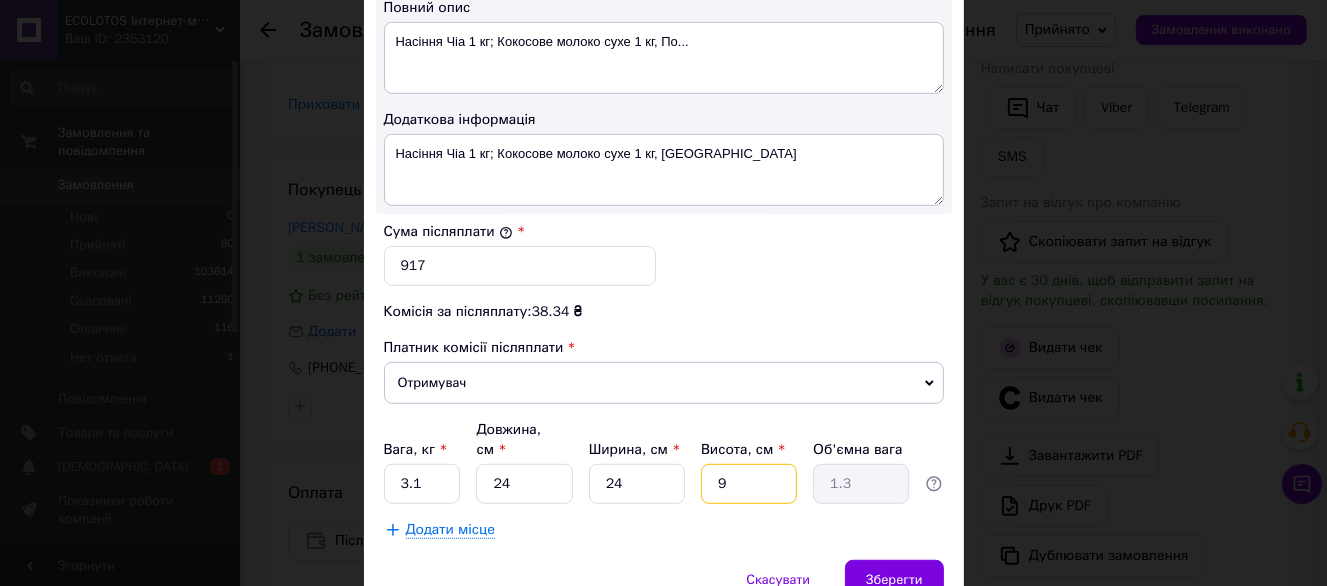click on "9" at bounding box center [749, 484] 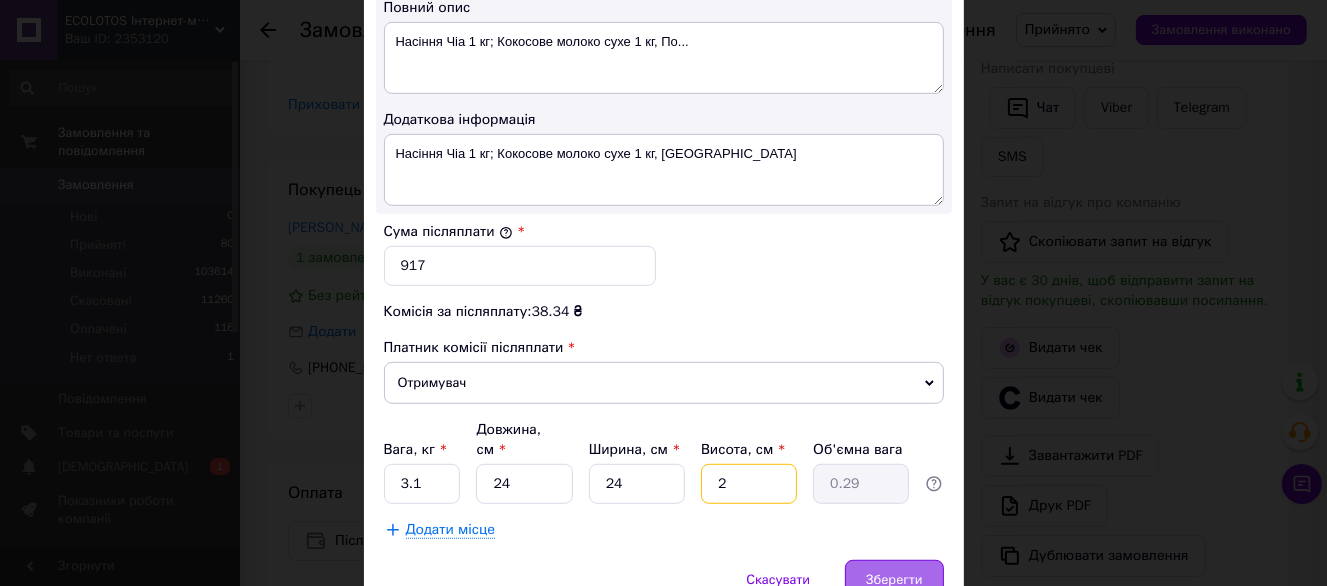 type on "20" 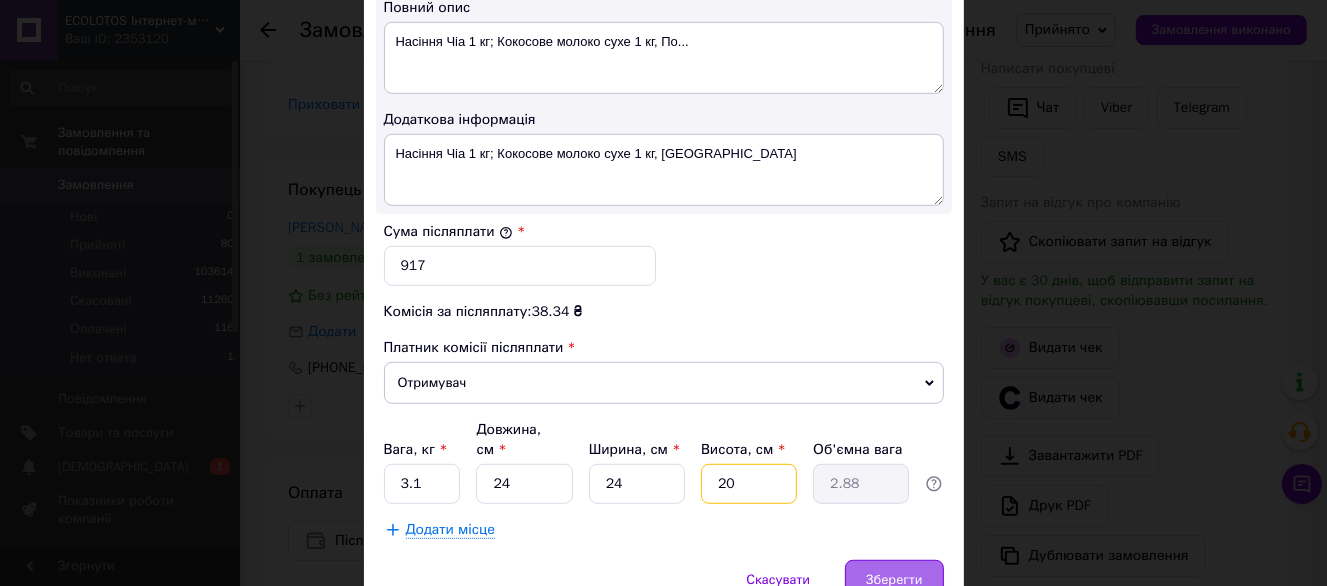 type on "20" 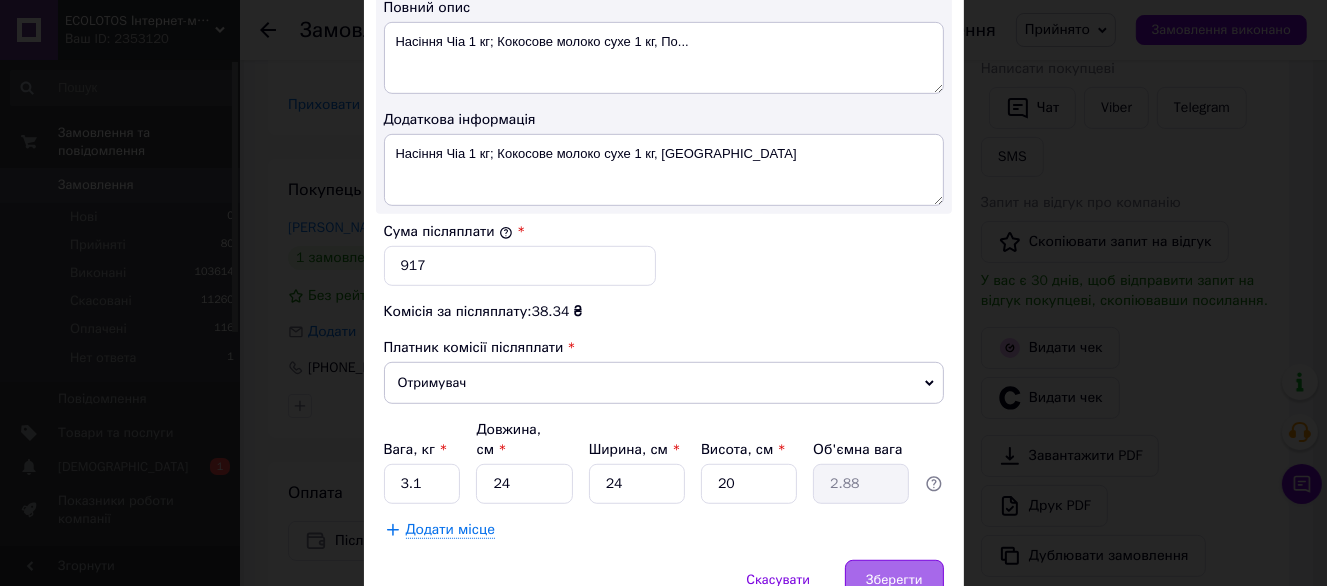 click on "Зберегти" at bounding box center (894, 580) 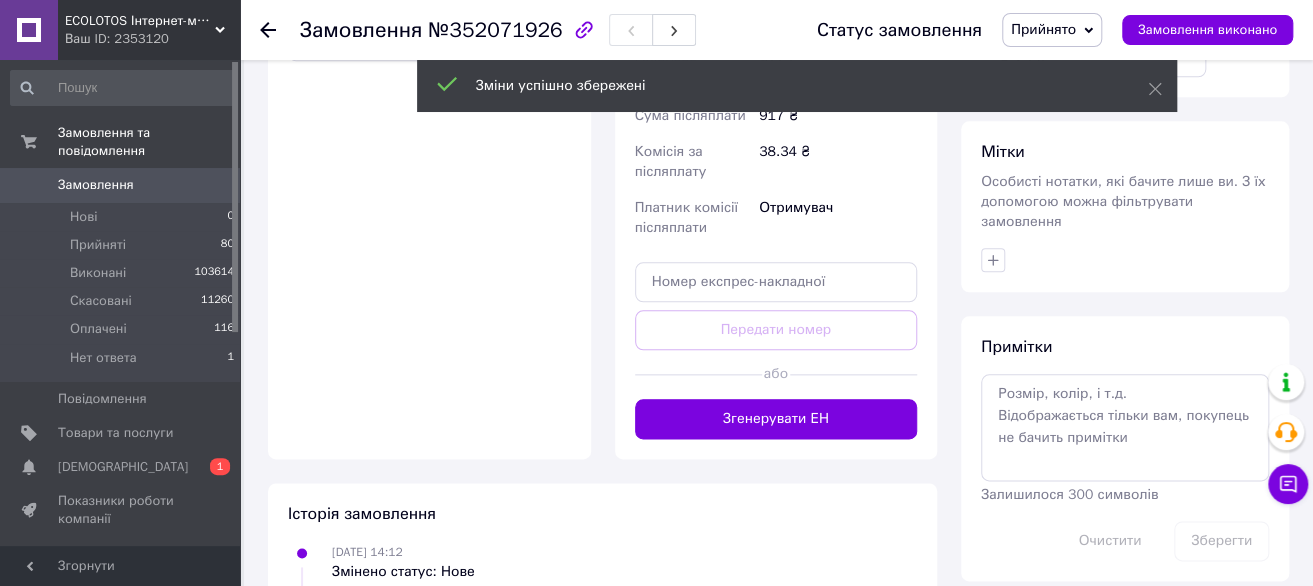 scroll, scrollTop: 1000, scrollLeft: 0, axis: vertical 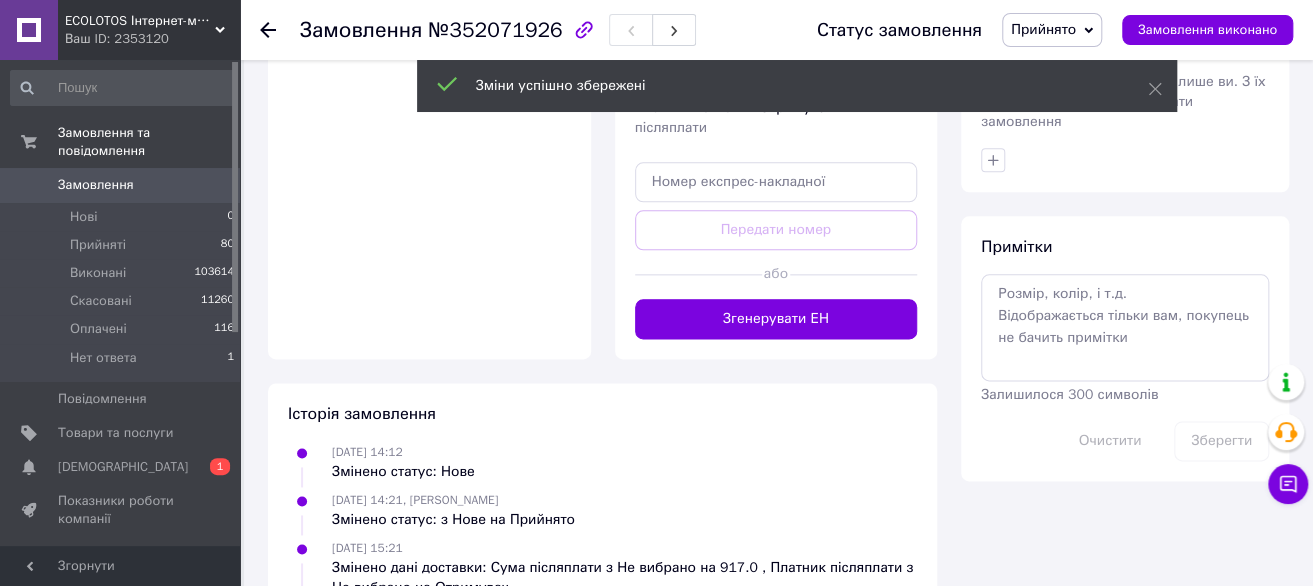 click on "Доставка Редагувати Нова Пошта (безкоштовно від 3000 ₴) Отримувач Морозюк Наталія Телефон отримувача +380978086042 Адреса с. Маковичі, Пункт приймання-видачі (до 30 кг): вул. Перемоги, 4 Дата відправки 10.07.2025 Платник Отримувач Оціночна вартість 917 ₴ Сума післяплати 917 ₴ Комісія за післяплату 38.34 ₴ Платник комісії післяплати Отримувач Передати номер або Згенерувати ЕН Платник Отримувач Відправник Прізвище отримувача Морозюк Ім'я отримувача Наталія По батькові отримувача Телефон отримувача +380978086042 Тип доставки У відділенні Кур'єром В поштоматі Місто Відділення <" at bounding box center (776, -41) 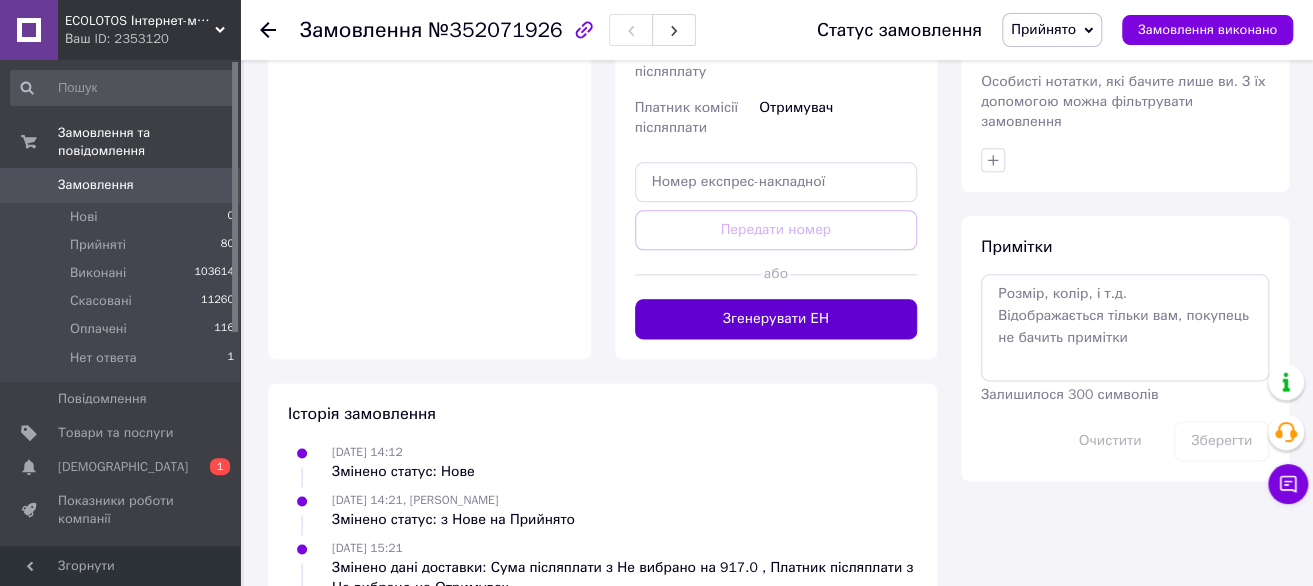 click on "Згенерувати ЕН" at bounding box center (776, 319) 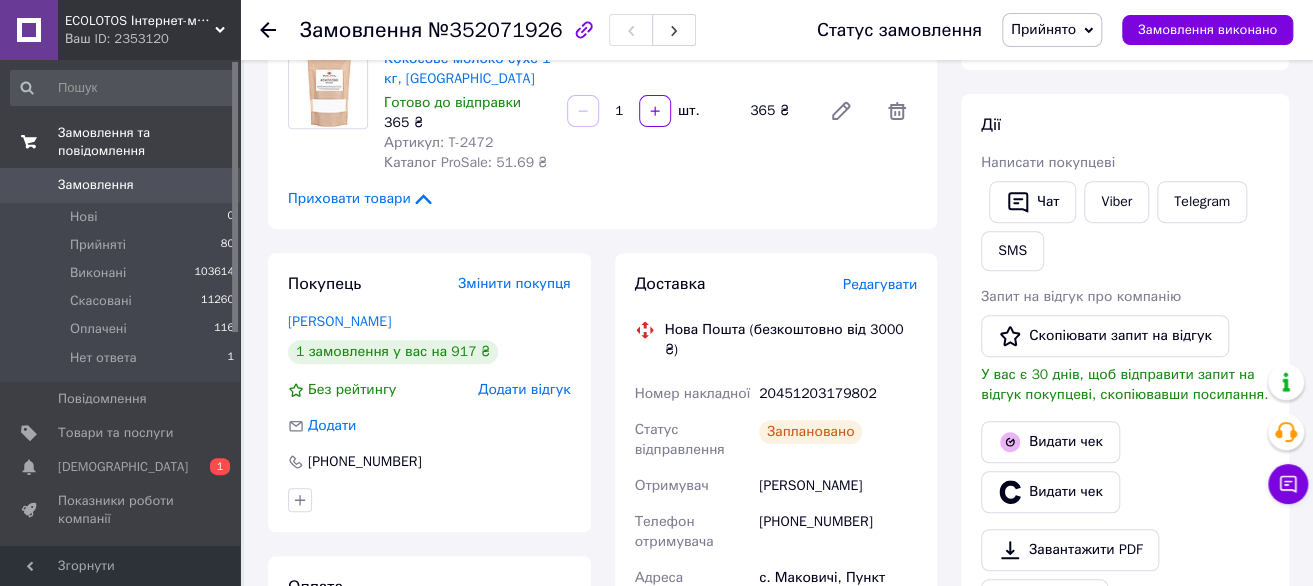 scroll, scrollTop: 300, scrollLeft: 0, axis: vertical 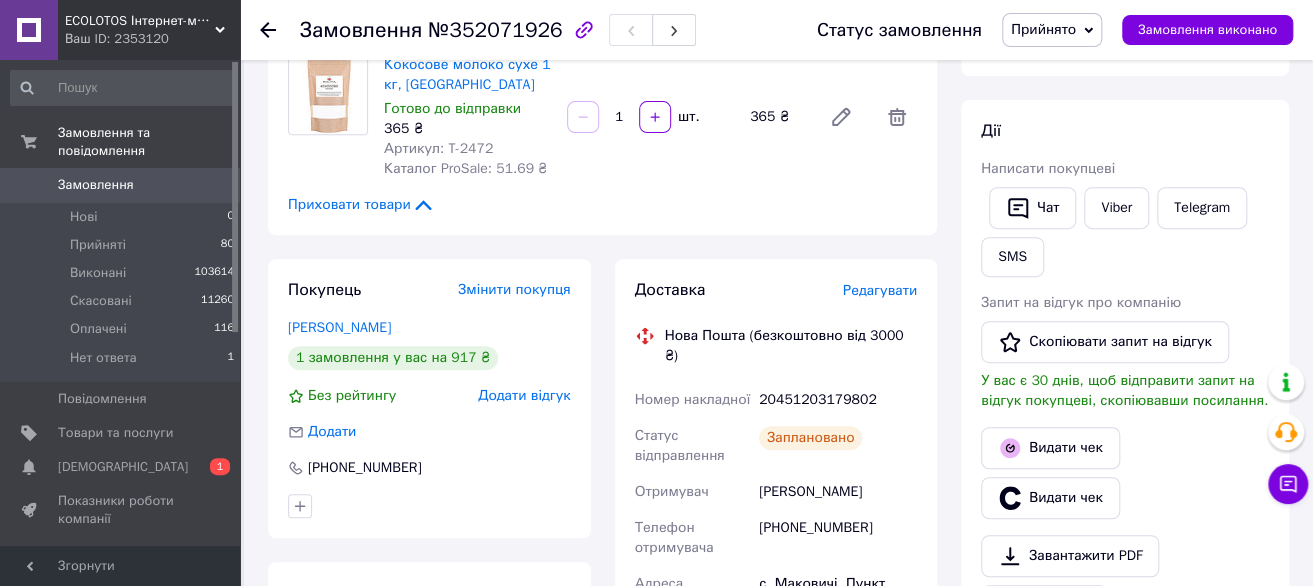 click on "Замовлення" at bounding box center [96, 185] 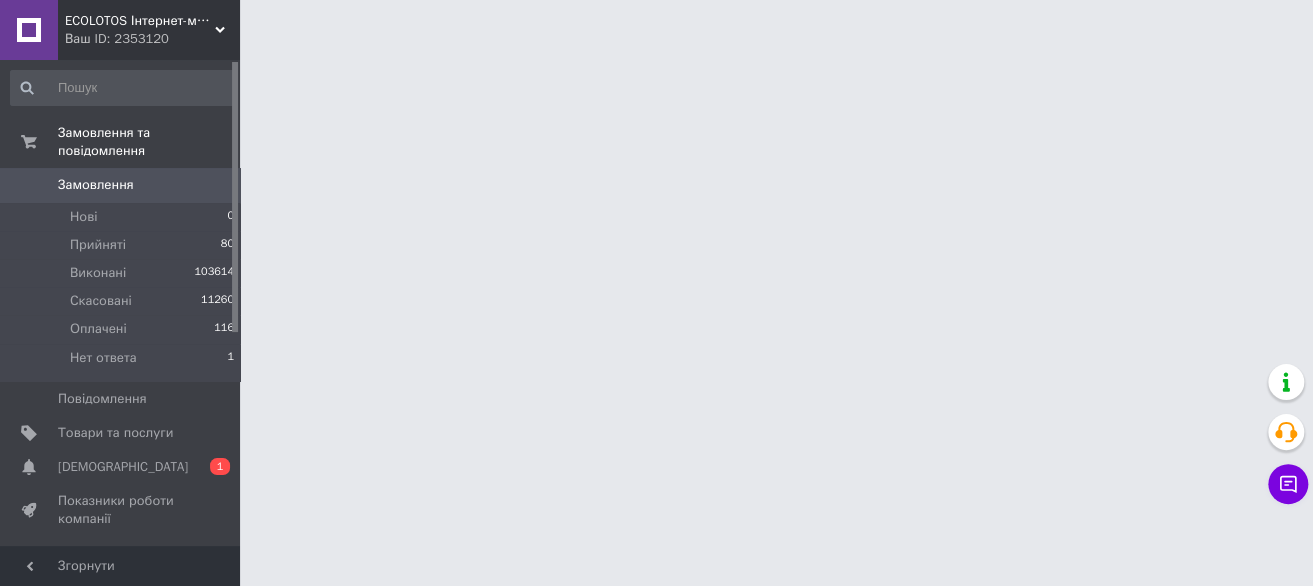 scroll, scrollTop: 0, scrollLeft: 0, axis: both 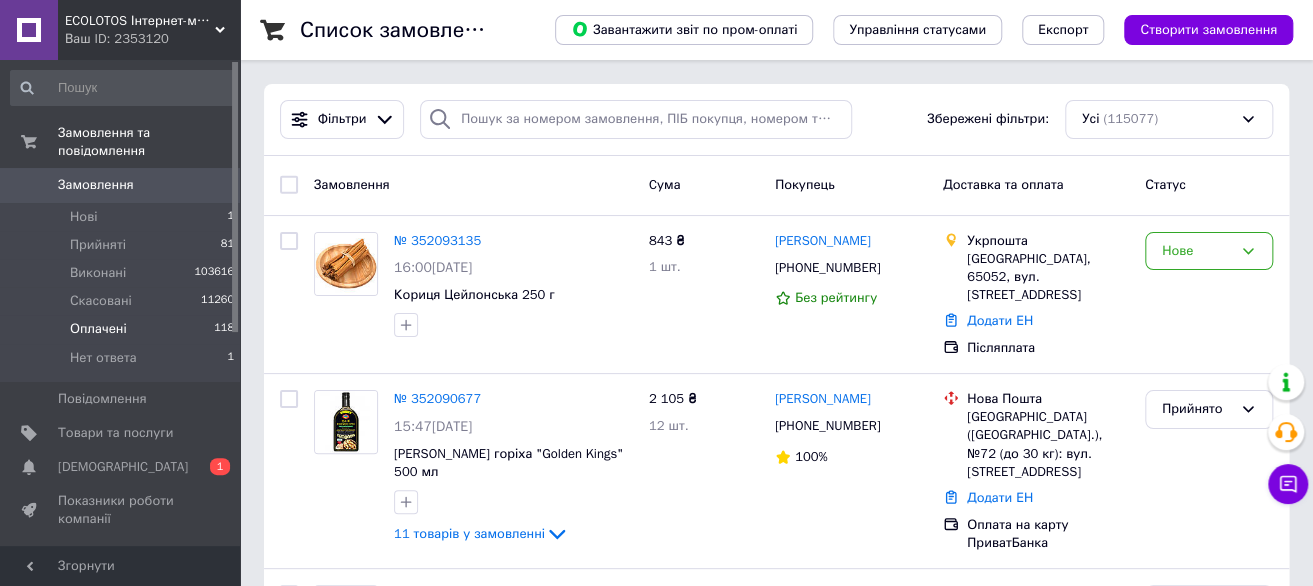 click on "Оплачені 118" at bounding box center [123, 329] 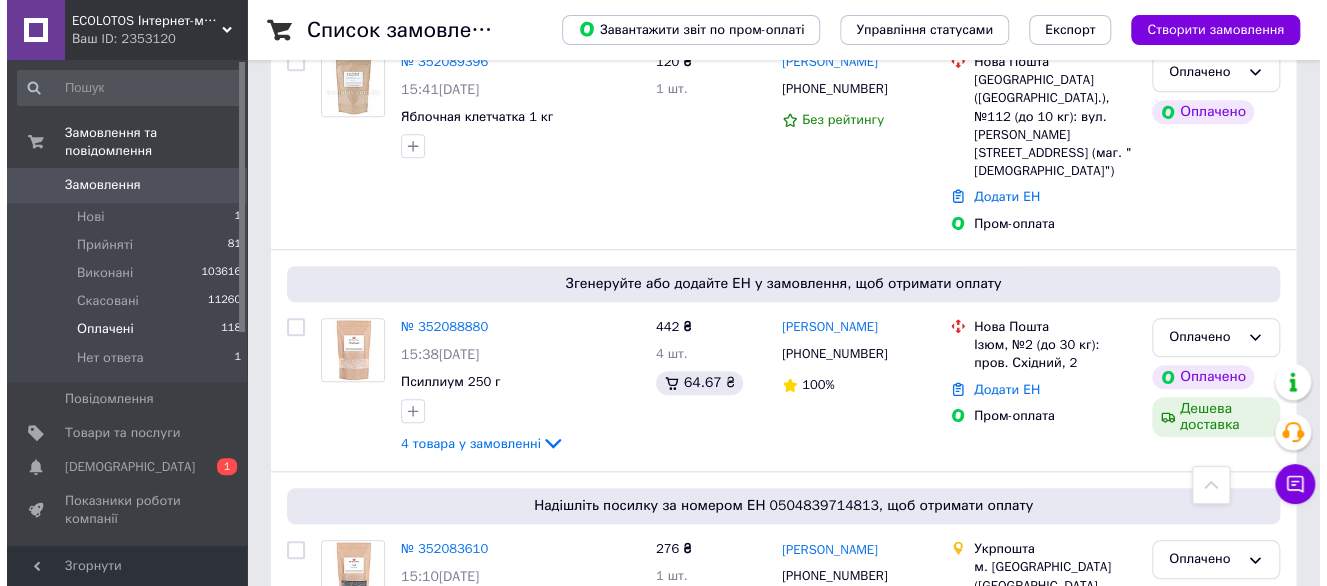 scroll, scrollTop: 700, scrollLeft: 0, axis: vertical 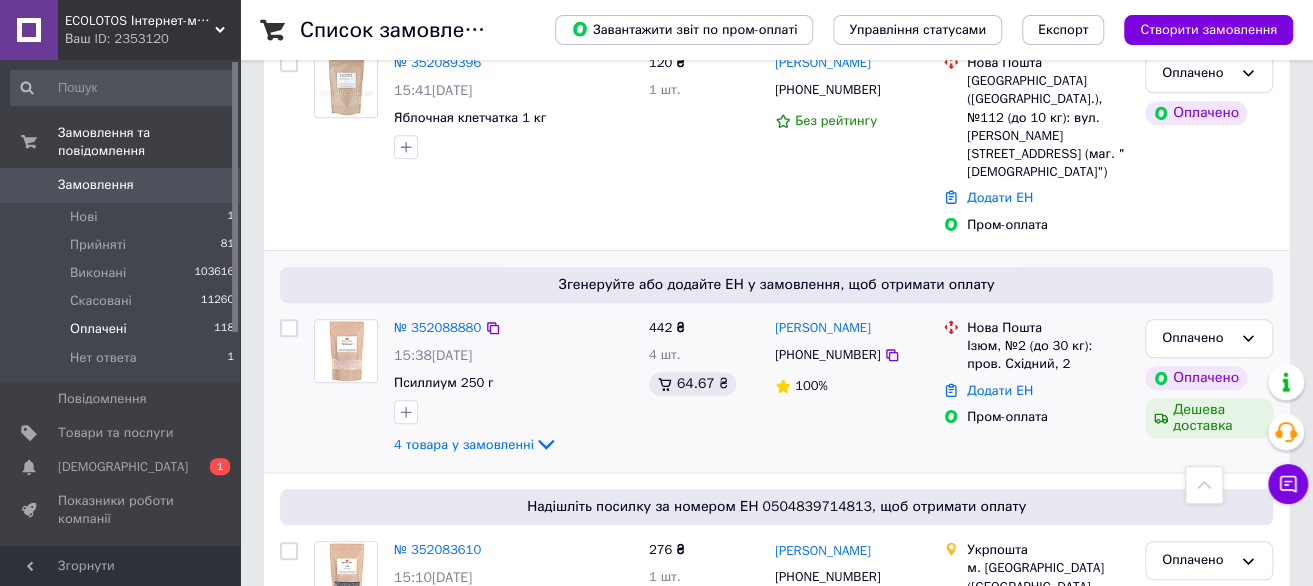 click on "[PHONE_NUMBER]" at bounding box center (827, 354) 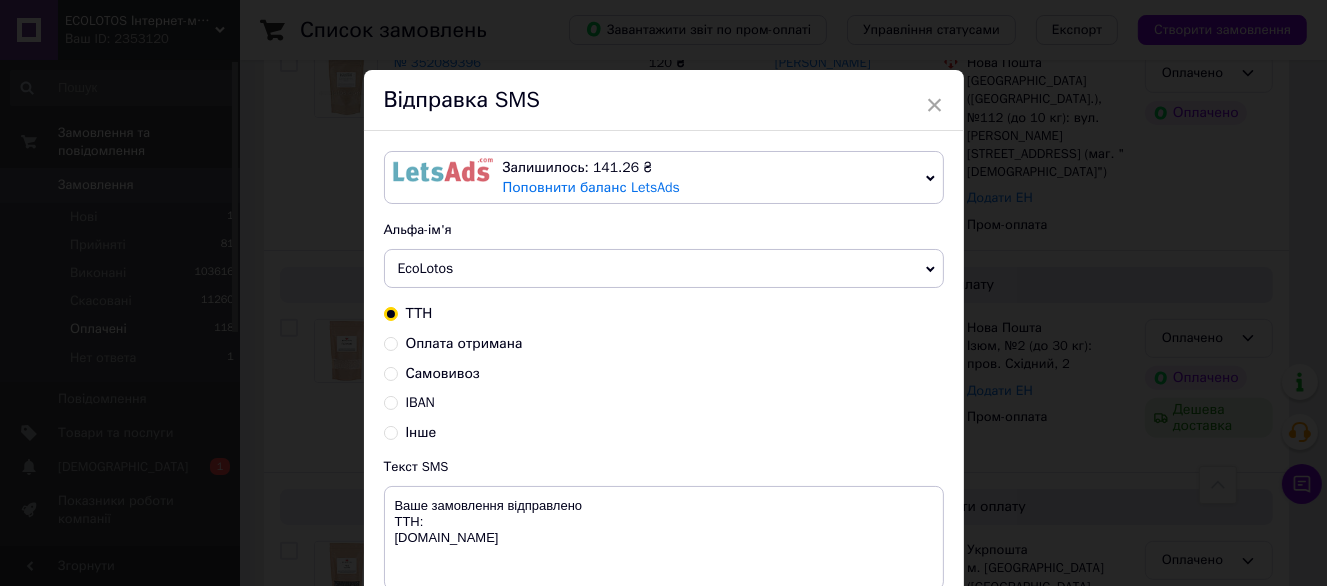 click on "Оплата отримана" at bounding box center (464, 343) 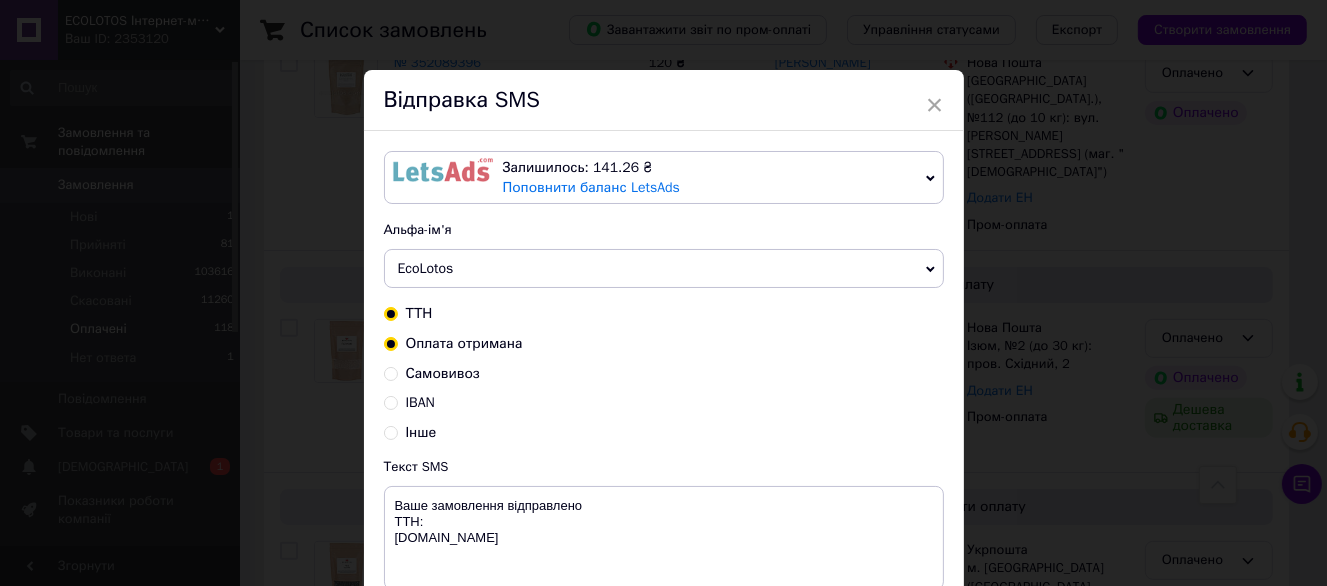 radio on "true" 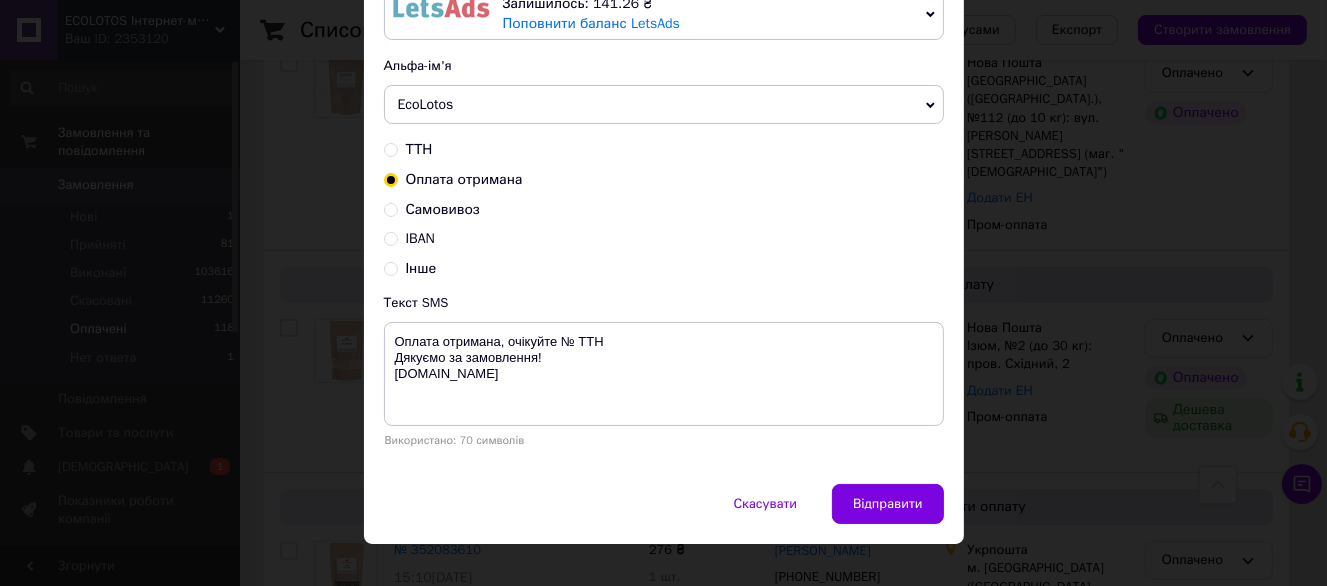 scroll, scrollTop: 187, scrollLeft: 0, axis: vertical 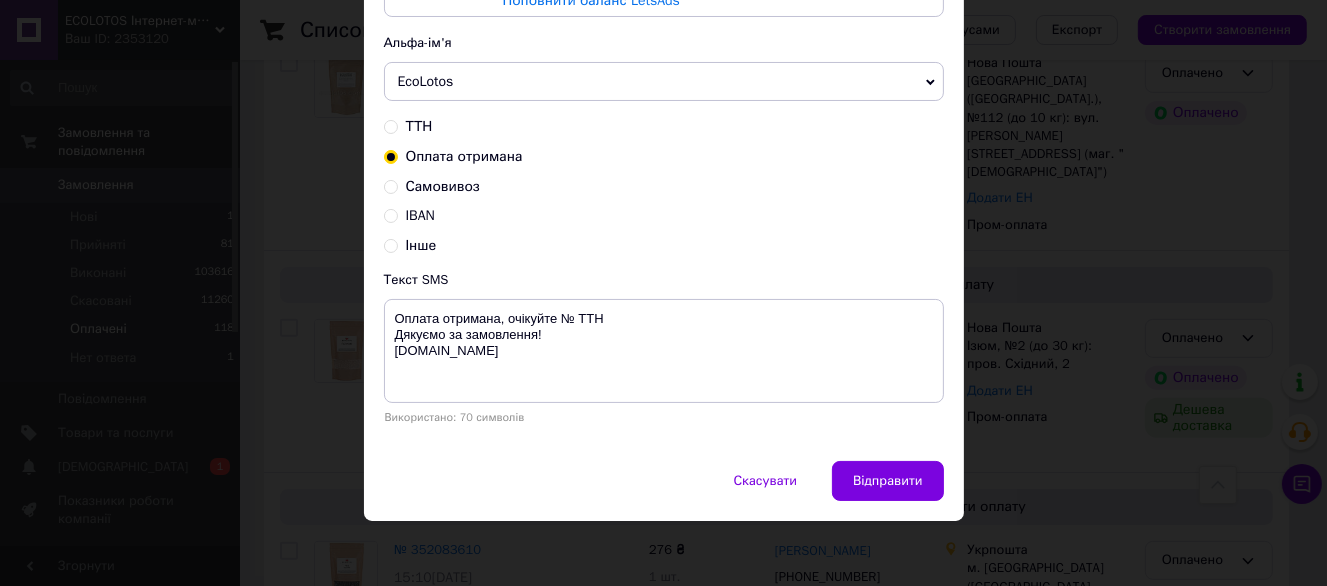 click on "Скасувати   Відправити" at bounding box center [664, 491] 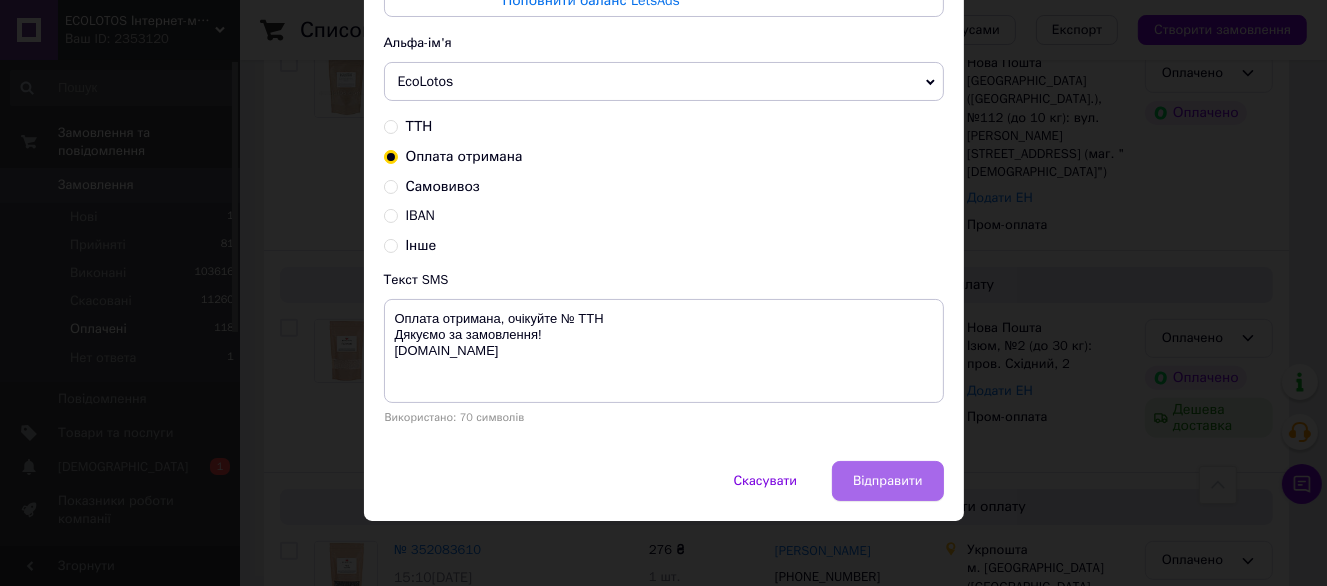 click on "Відправити" at bounding box center [887, 481] 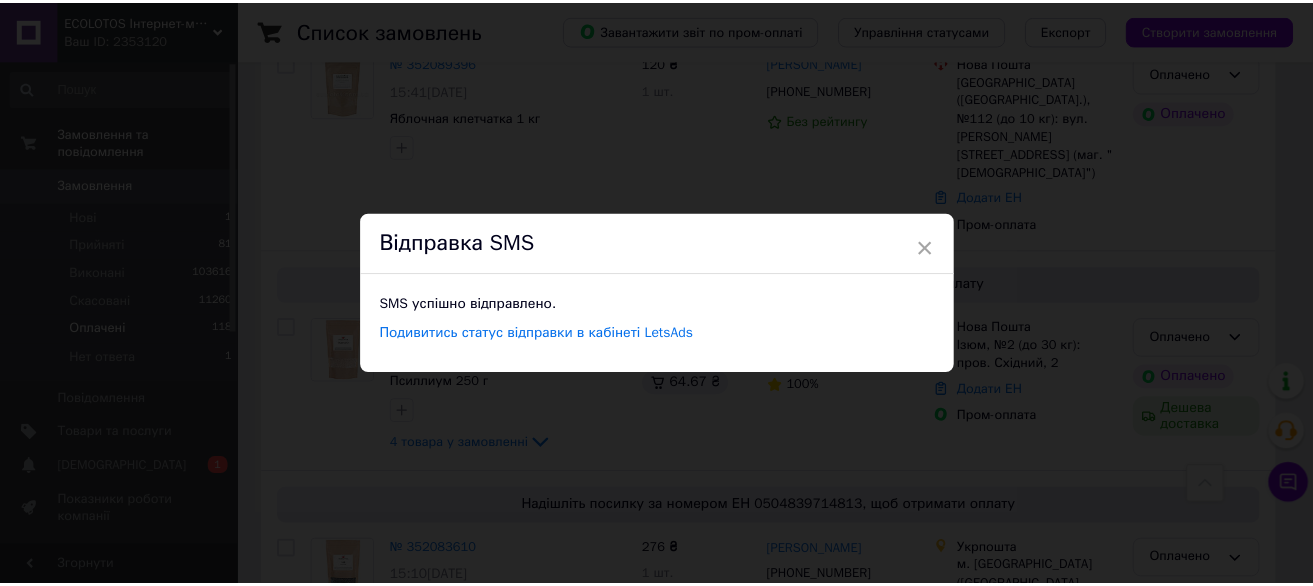 scroll, scrollTop: 0, scrollLeft: 0, axis: both 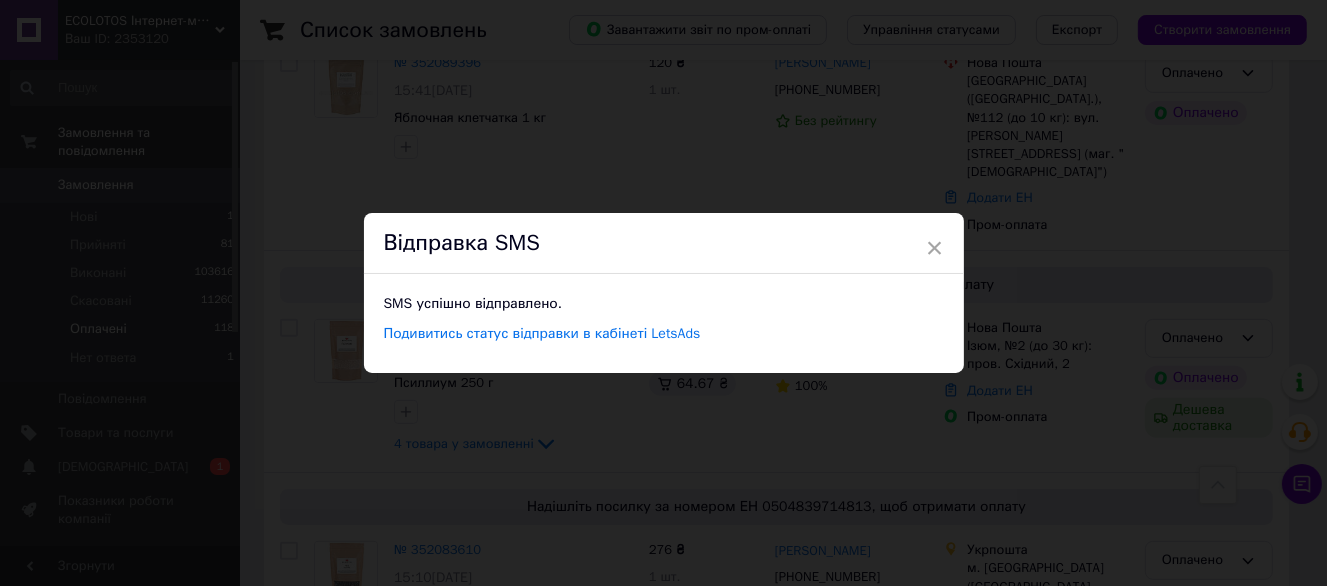 click on "× Відправка SMS SMS успішно відправлено. Подивитись статус відправки в кабінеті LetsAds" at bounding box center (663, 293) 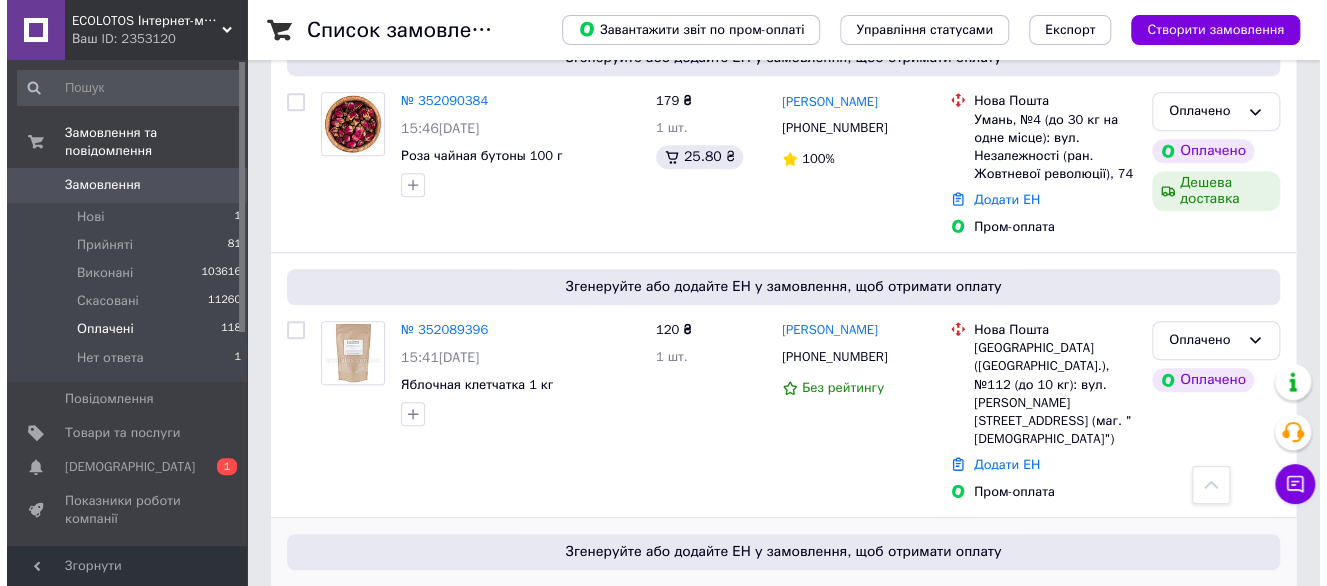 scroll, scrollTop: 400, scrollLeft: 0, axis: vertical 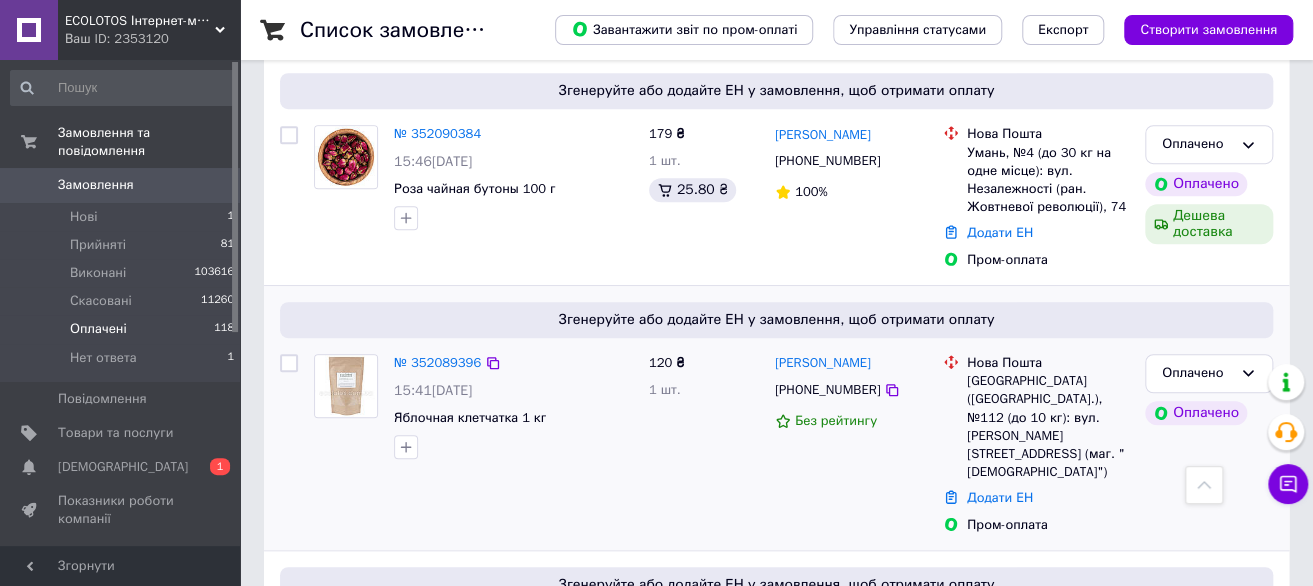 click on "[PHONE_NUMBER]" at bounding box center [827, 389] 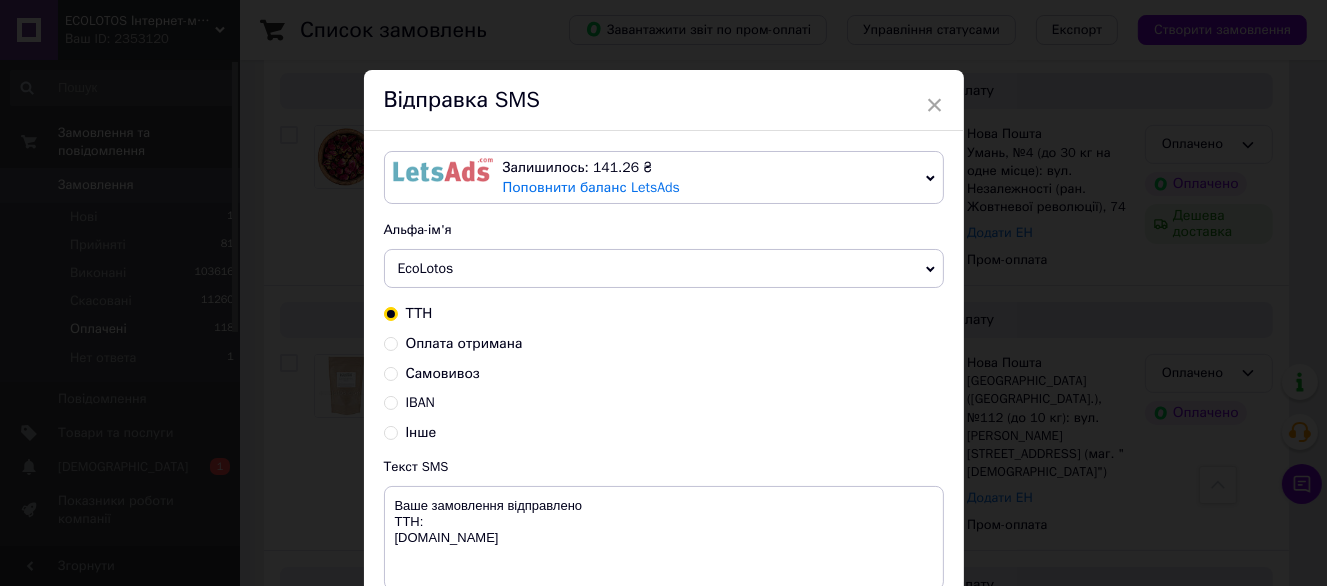 click on "Оплата отримана" at bounding box center (464, 343) 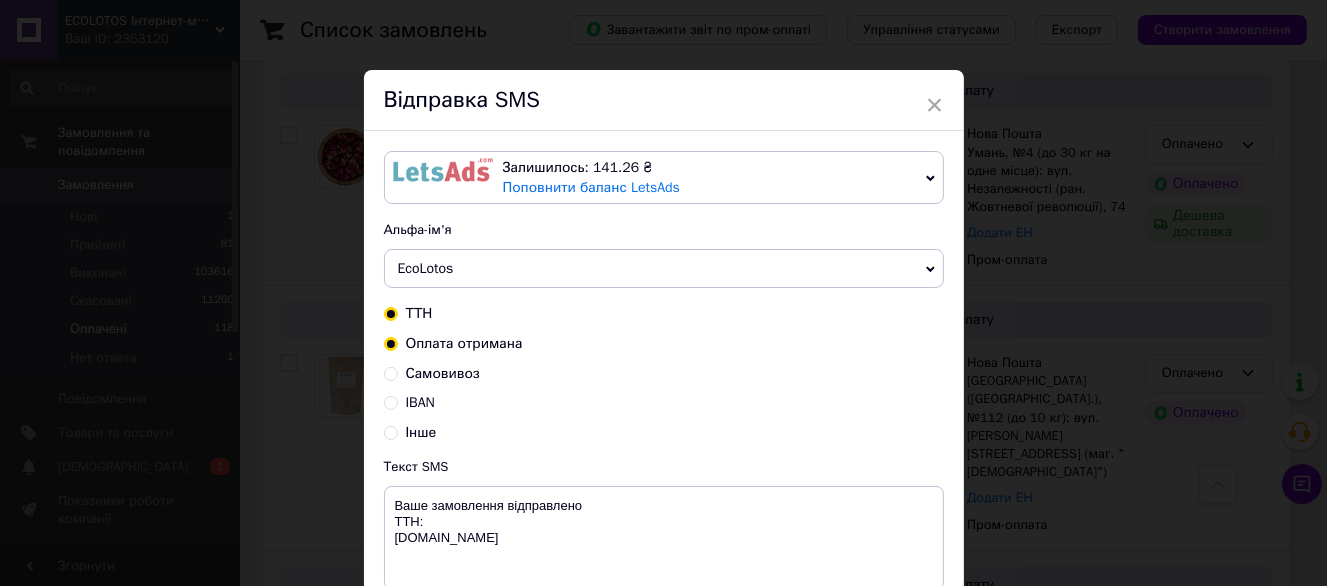 radio on "true" 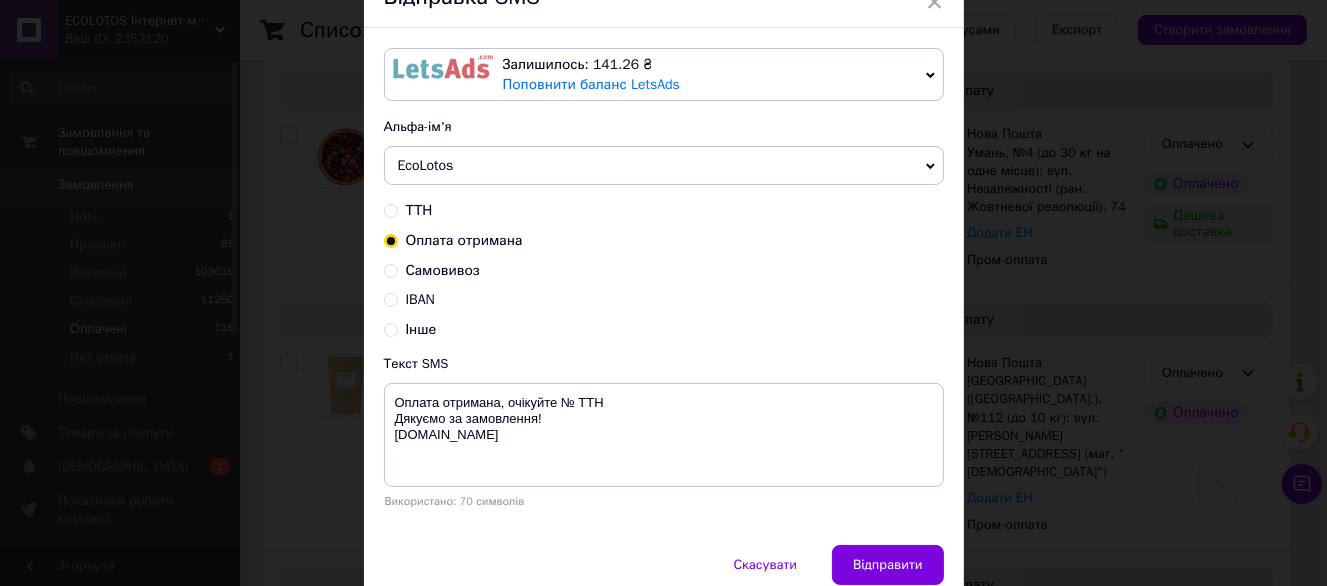 scroll, scrollTop: 187, scrollLeft: 0, axis: vertical 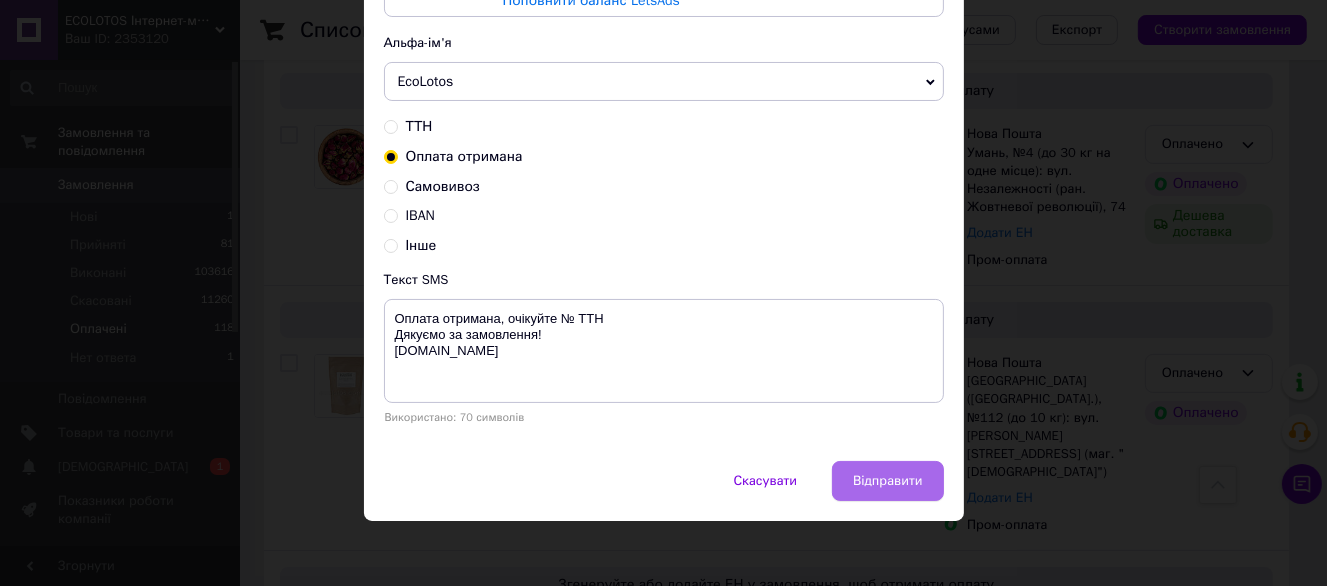 click on "Відправити" at bounding box center (887, 481) 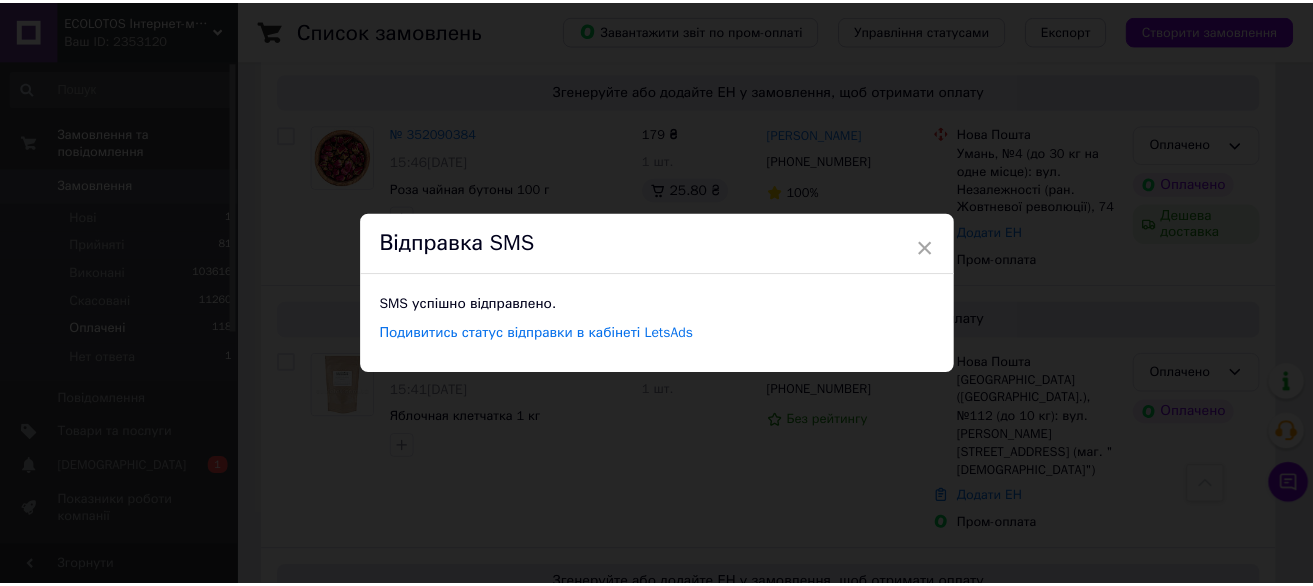scroll, scrollTop: 0, scrollLeft: 0, axis: both 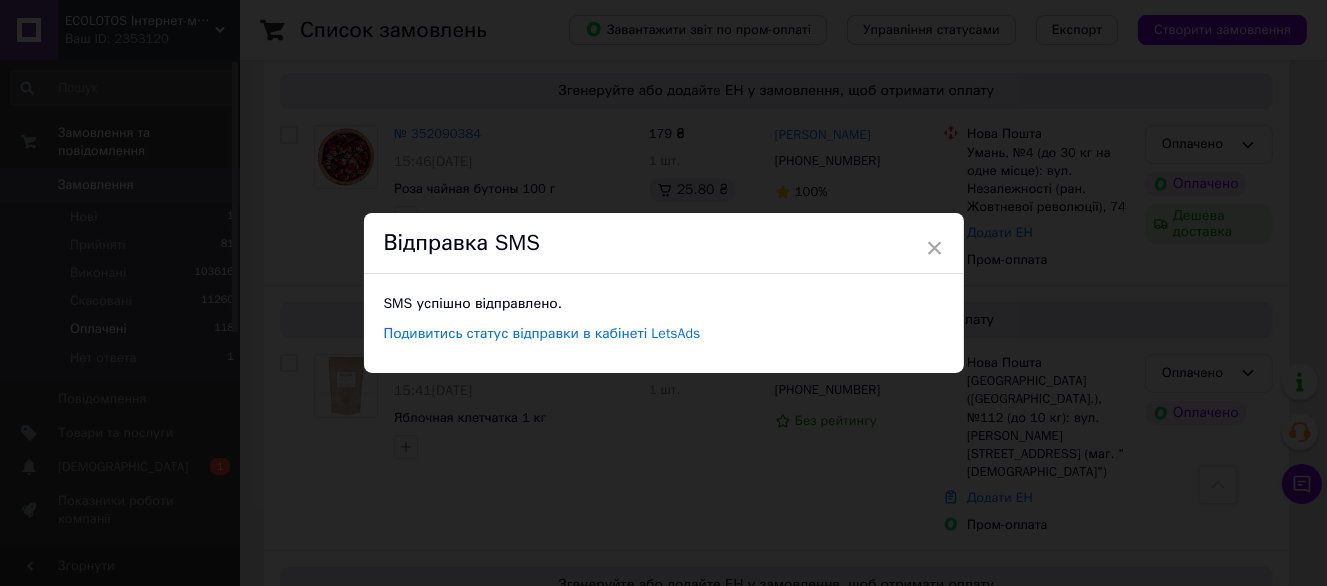 click on "× Відправка SMS SMS успішно відправлено. Подивитись статус відправки в кабінеті LetsAds" at bounding box center [663, 293] 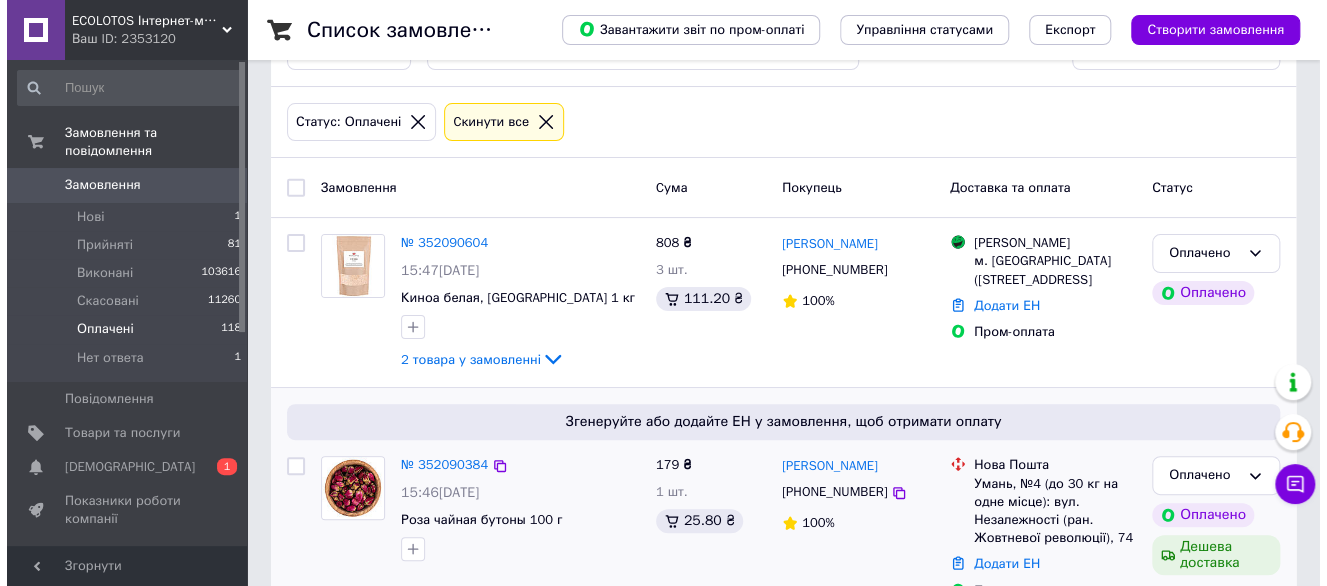 scroll, scrollTop: 300, scrollLeft: 0, axis: vertical 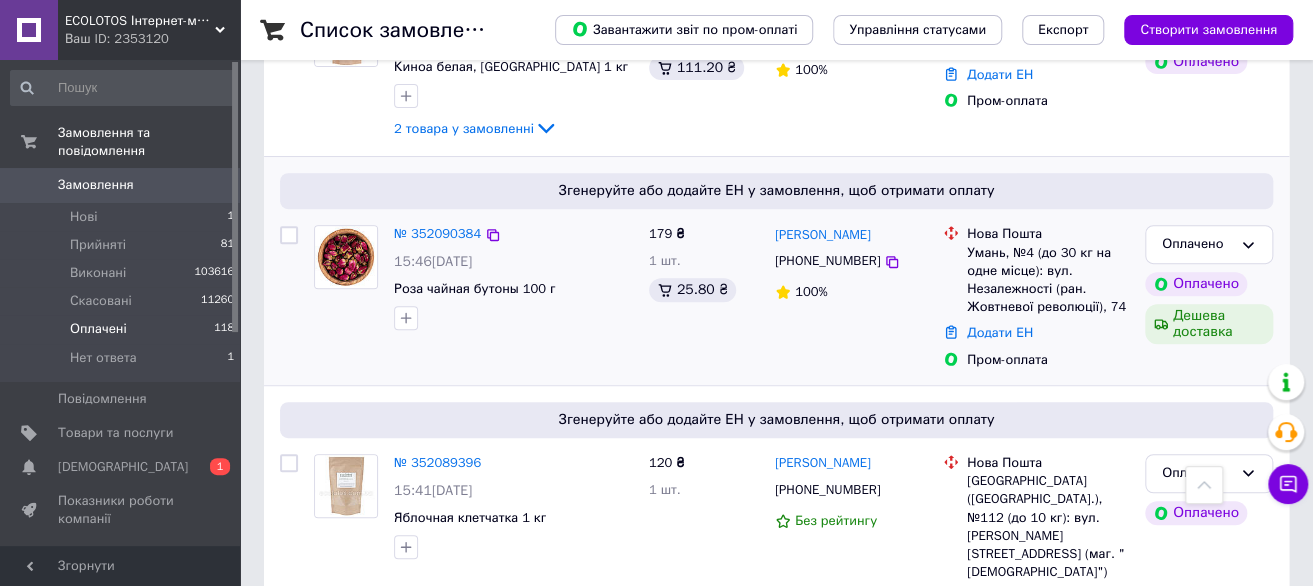 click on "[PHONE_NUMBER]" at bounding box center [827, 260] 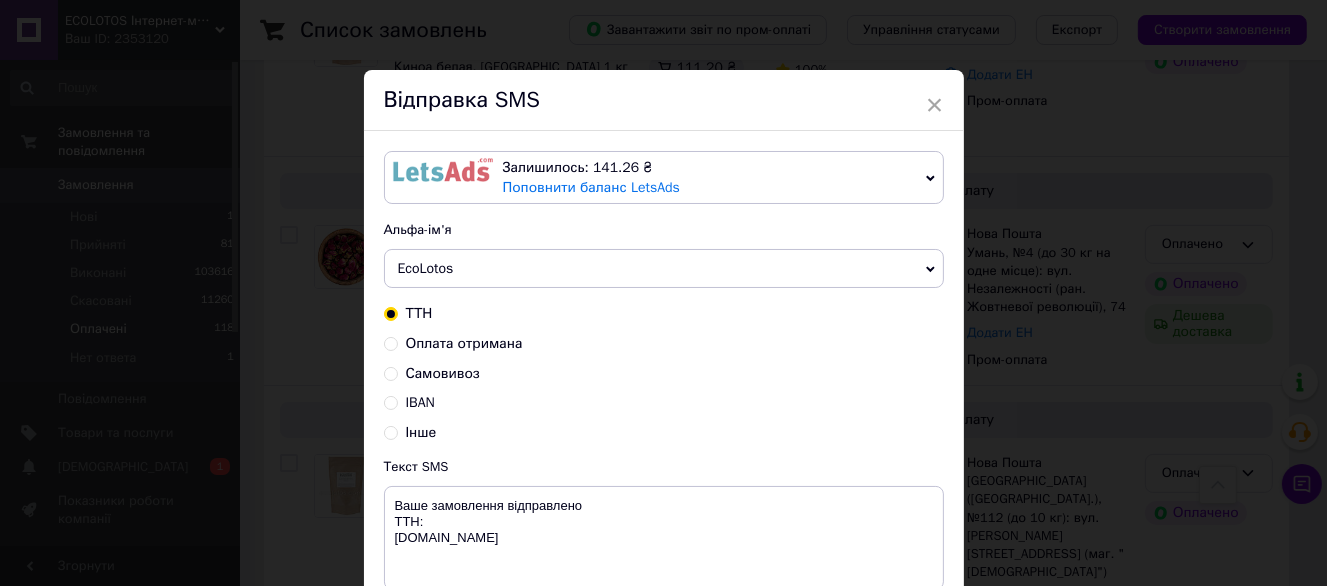 click on "Оплата отримана" at bounding box center [464, 343] 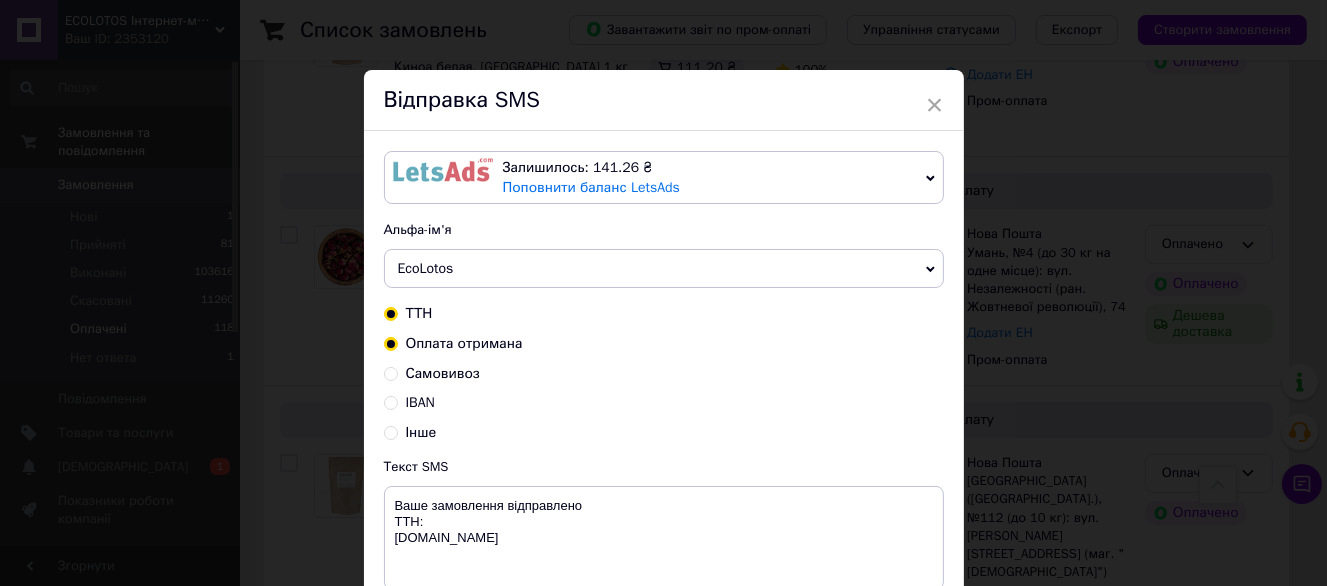 radio on "true" 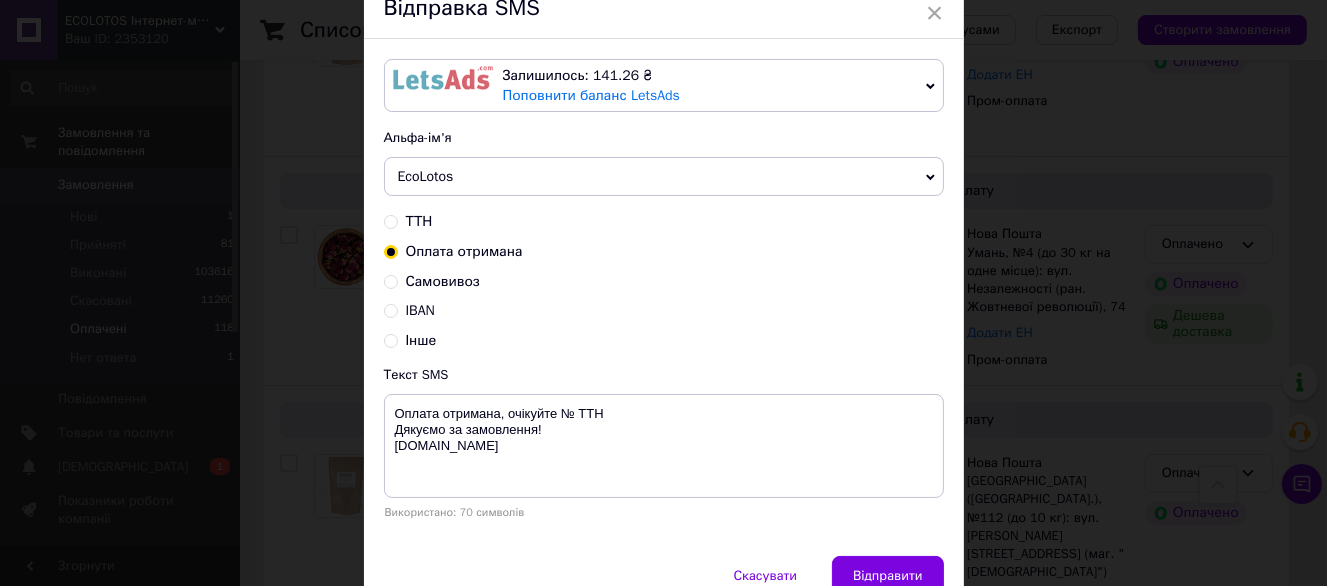 scroll, scrollTop: 187, scrollLeft: 0, axis: vertical 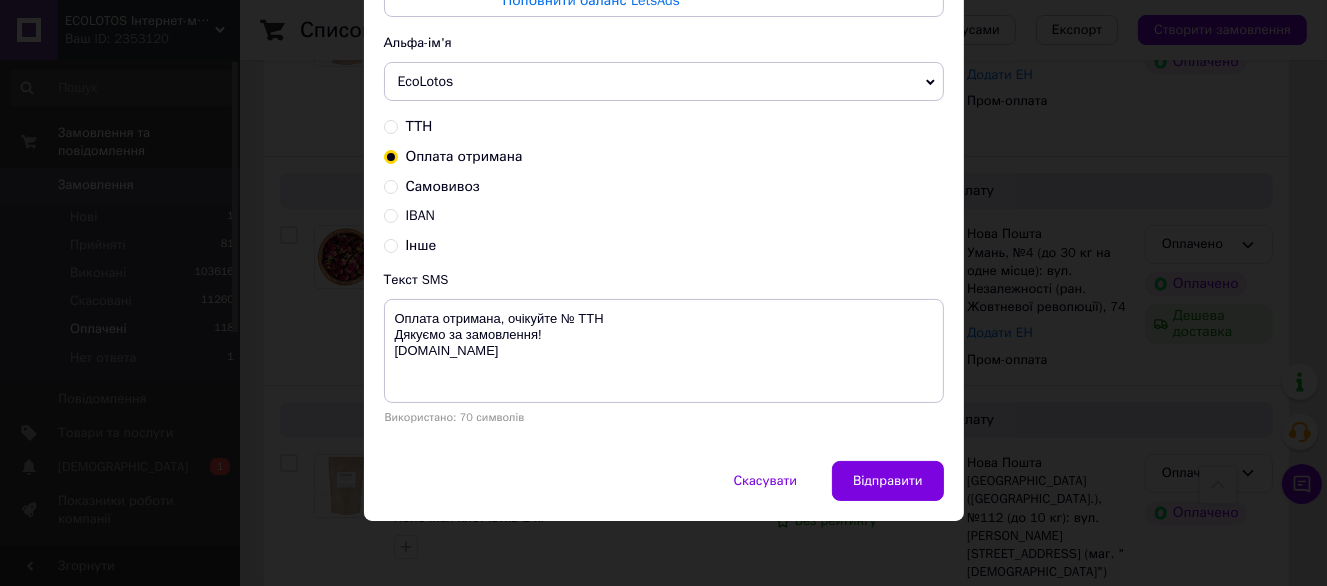 click on "Залишилось: 141.26 ₴ Поповнити баланс LetsAds Підключити SMSClub Альфа-ім'я  EcoLotos Dolcibox Dolcibo Оновити список альфа-імен ТТН Оплата отримана Самовивоз IBAN Інше Текст SMS Оплата отримана, очікуйте № ТТН
Дякуємо за замовлення!
ecolotos.com.ua Використано: 70 символів" at bounding box center (664, 202) 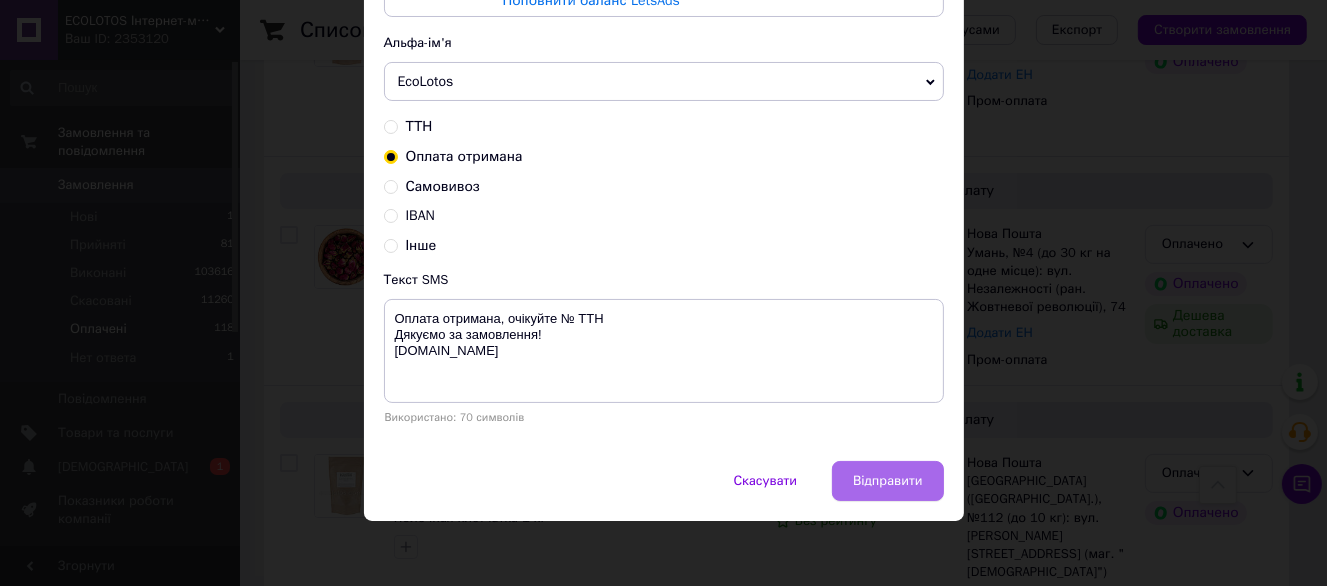click on "Відправити" at bounding box center [887, 481] 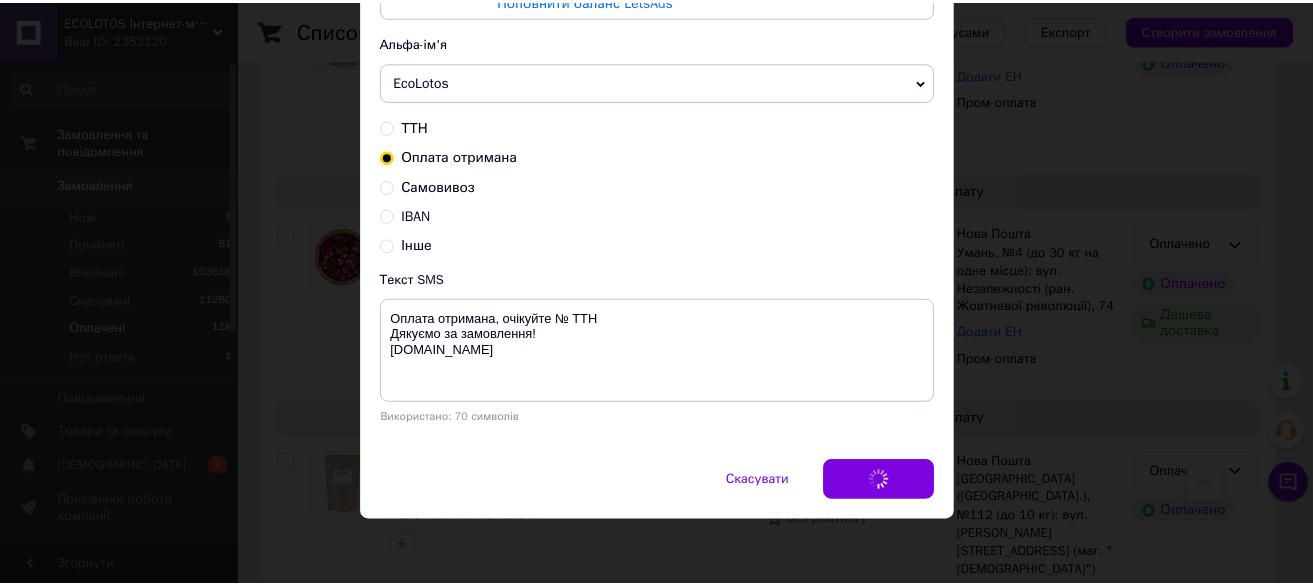 scroll, scrollTop: 0, scrollLeft: 0, axis: both 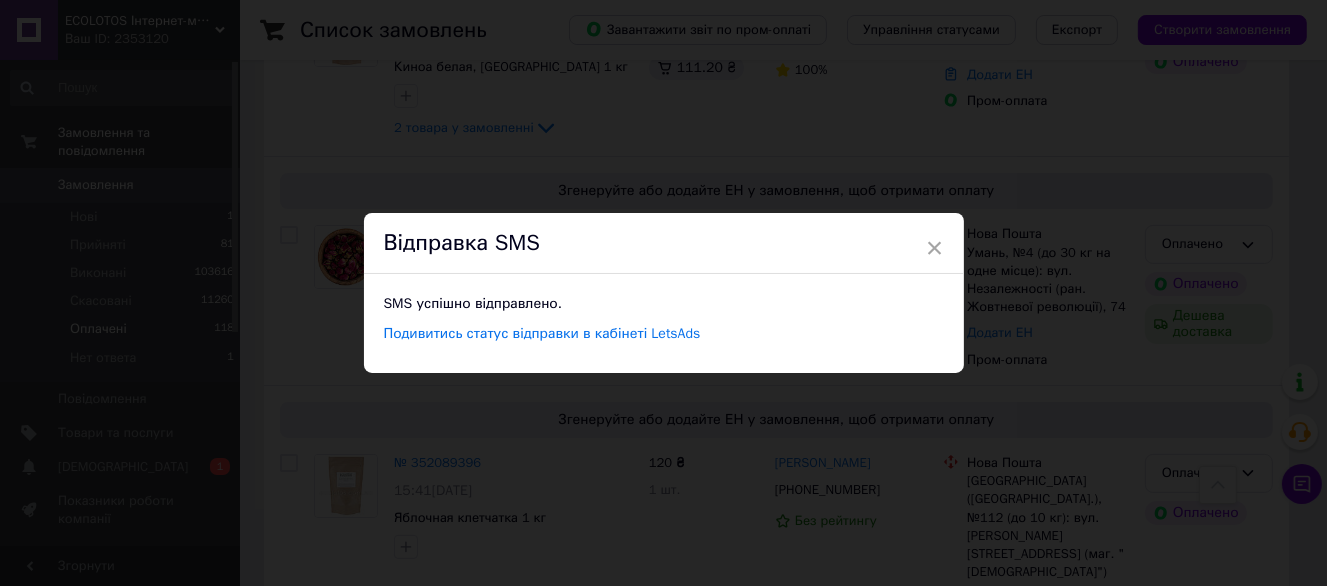 click on "× Відправка SMS SMS успішно відправлено. Подивитись статус відправки в кабінеті LetsAds" at bounding box center (663, 293) 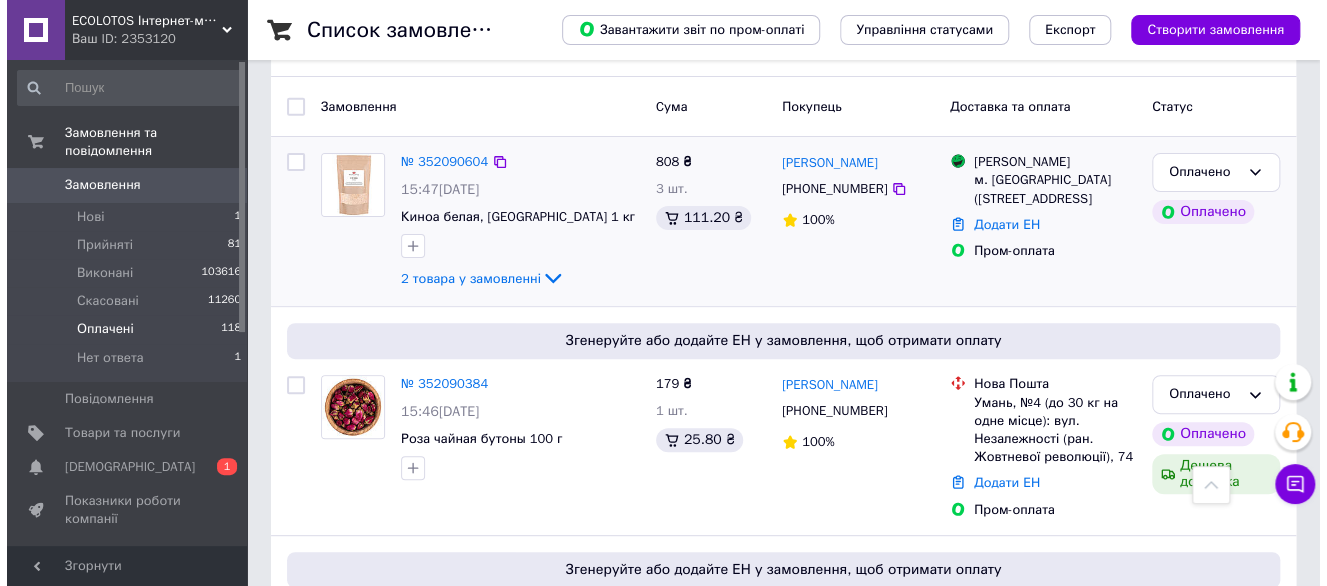 scroll, scrollTop: 0, scrollLeft: 0, axis: both 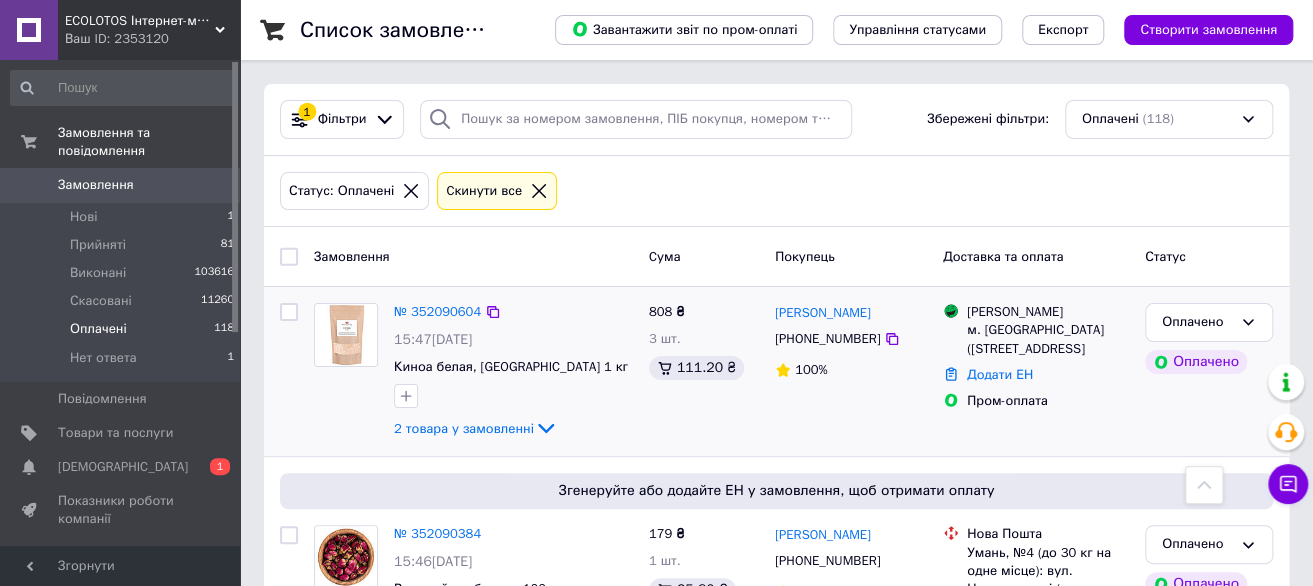 click on "[PHONE_NUMBER]" at bounding box center (827, 338) 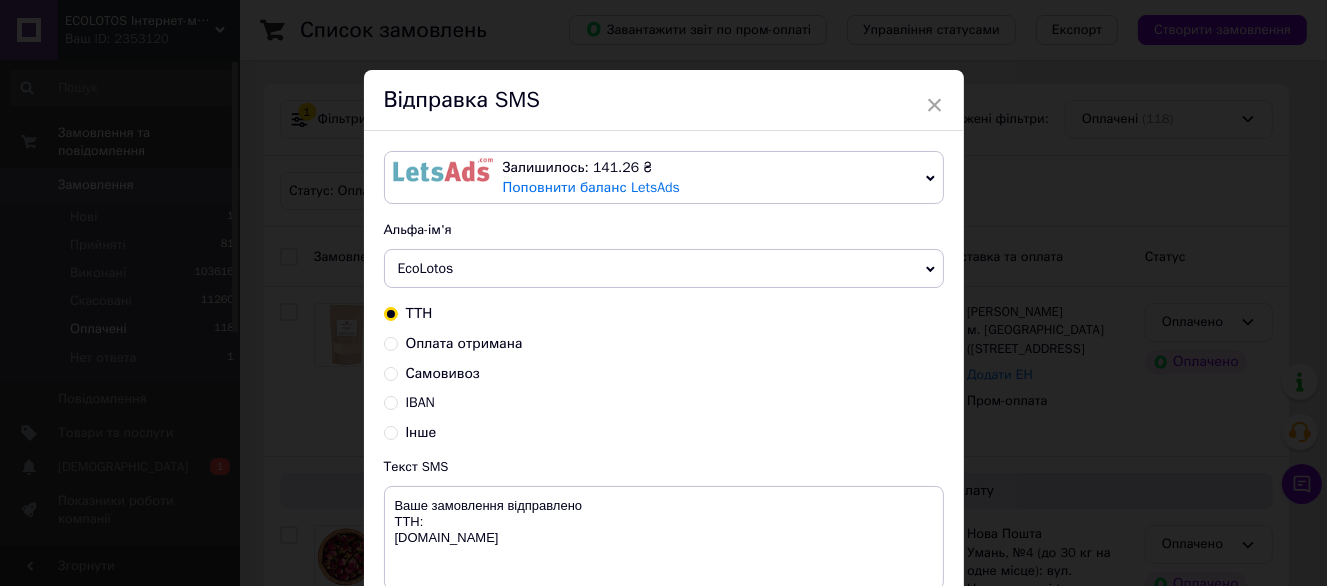 click on "Оплата отримана" at bounding box center [464, 343] 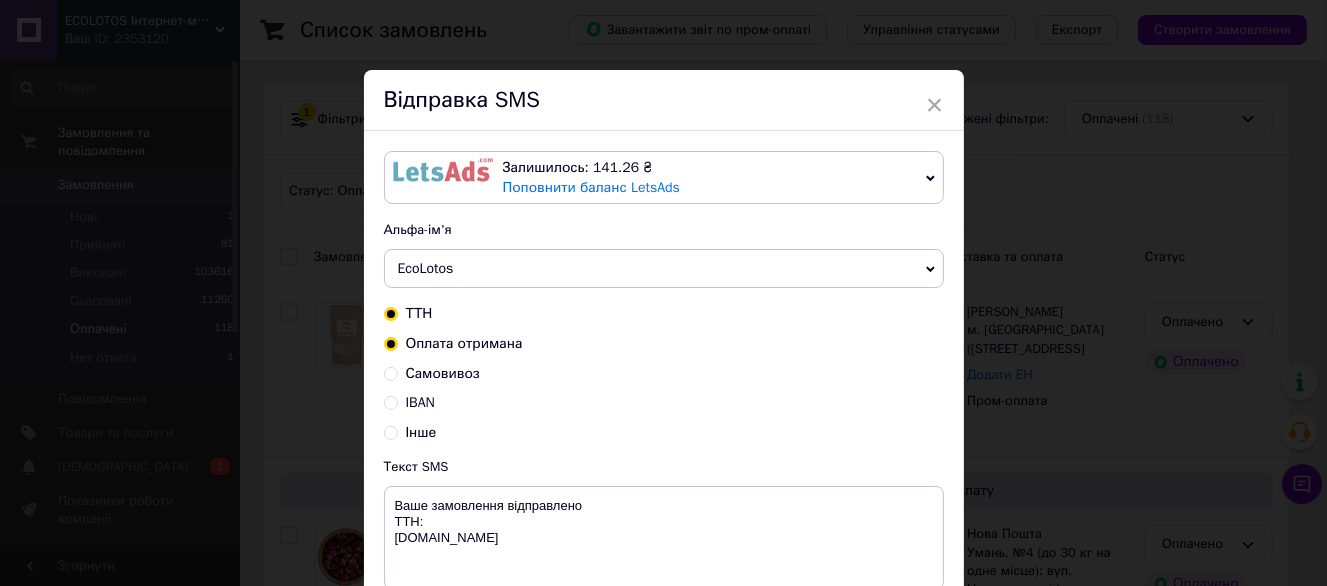 radio on "true" 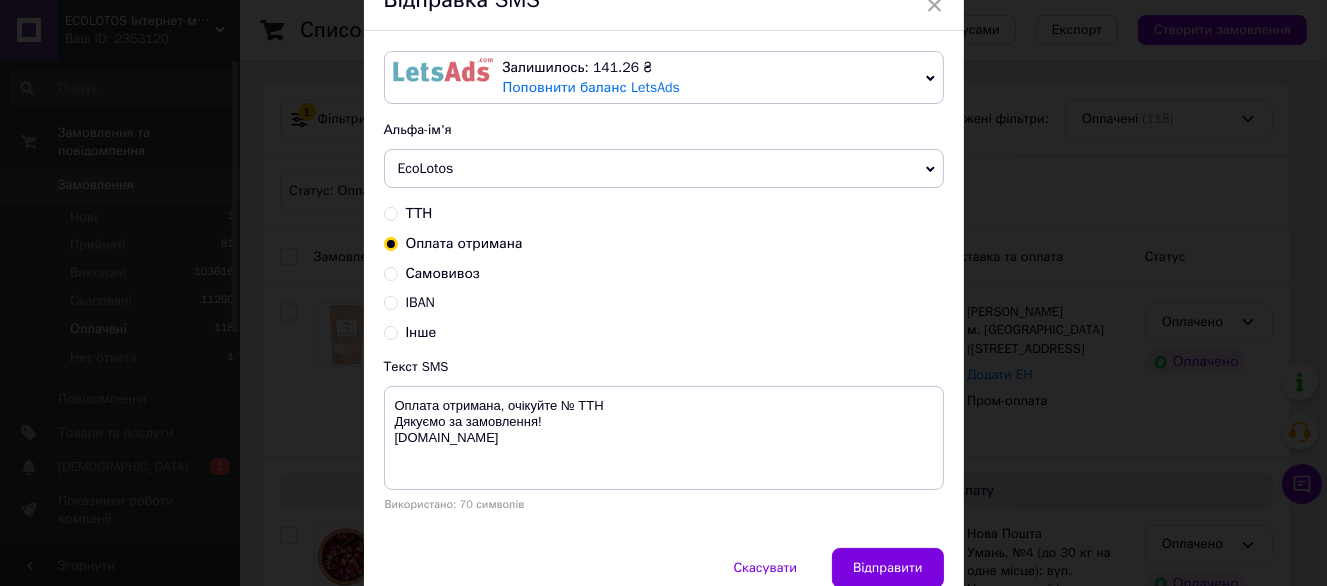 scroll, scrollTop: 187, scrollLeft: 0, axis: vertical 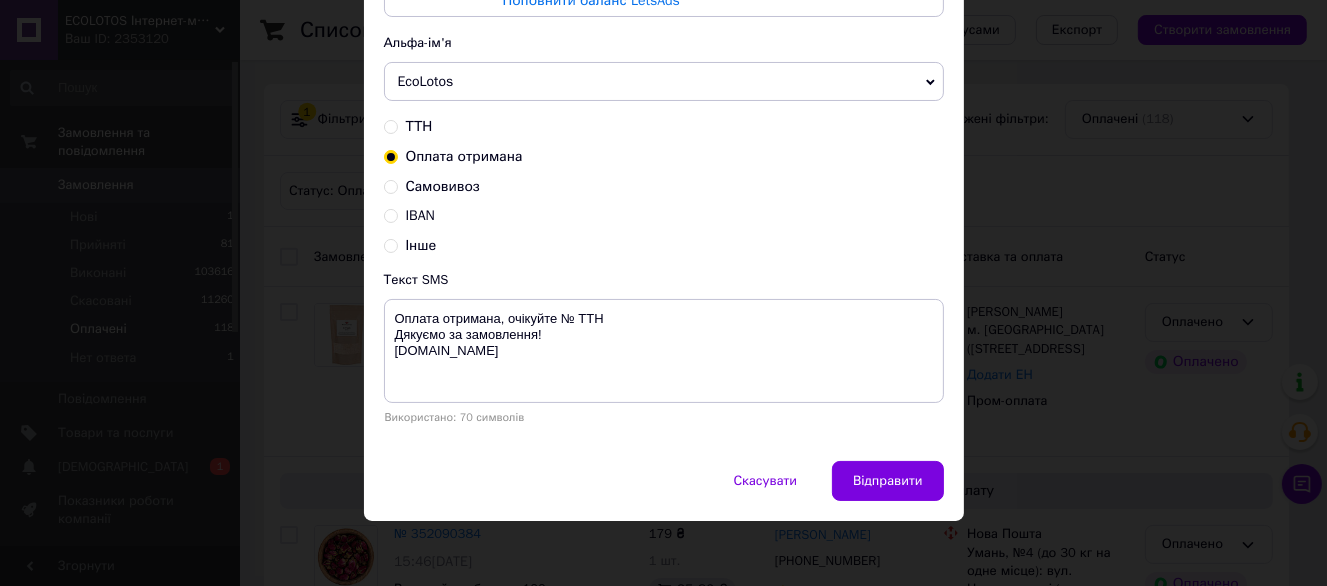 click on "Відправити" at bounding box center (887, 481) 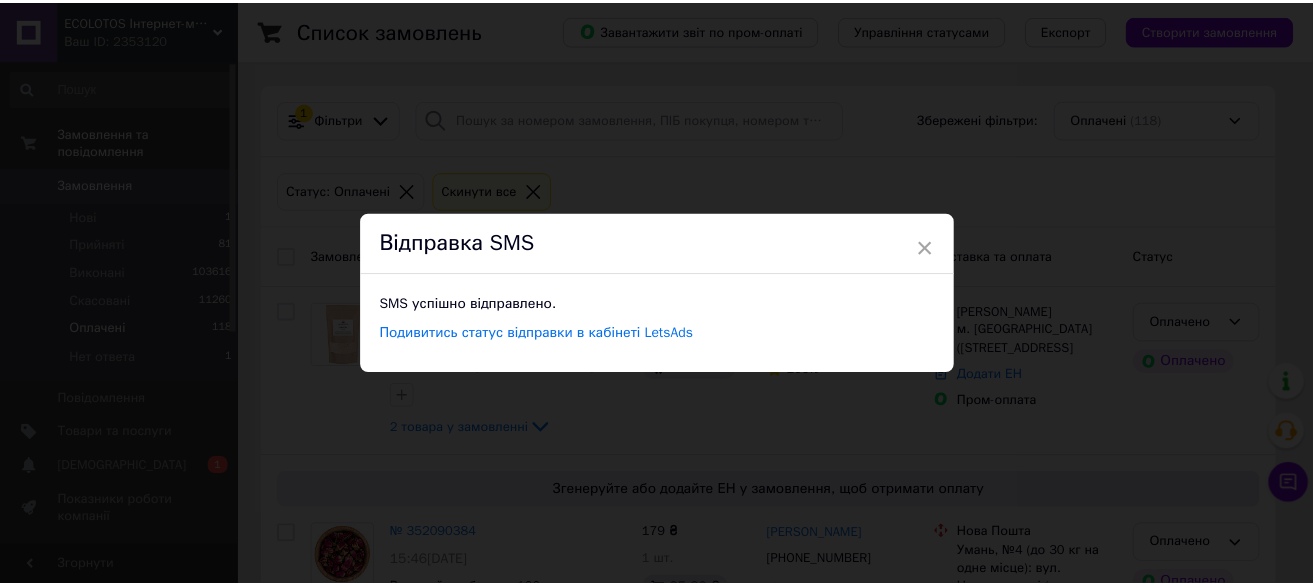 scroll, scrollTop: 0, scrollLeft: 0, axis: both 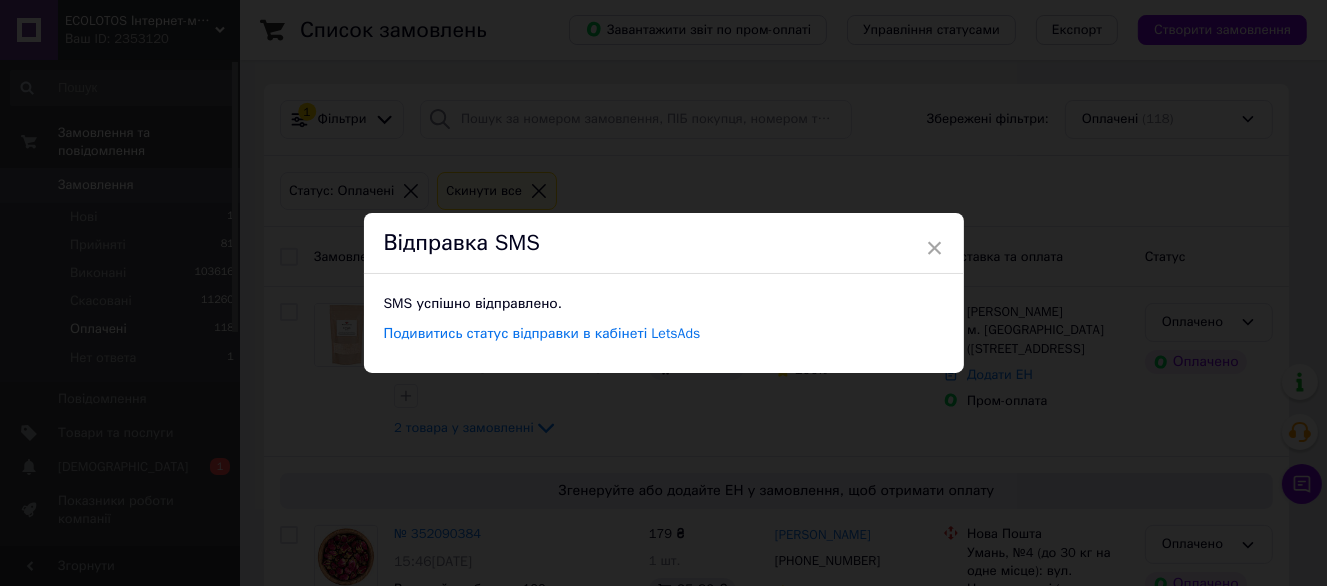 click on "× Відправка SMS SMS успішно відправлено. Подивитись статус відправки в кабінеті LetsAds" at bounding box center (663, 293) 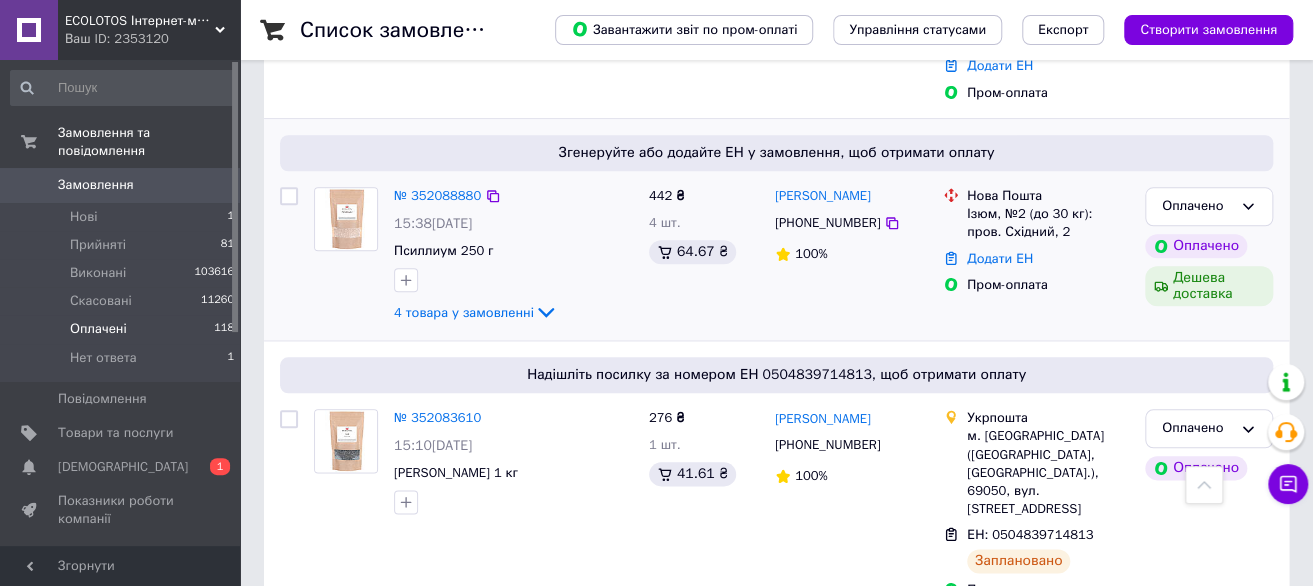 scroll, scrollTop: 700, scrollLeft: 0, axis: vertical 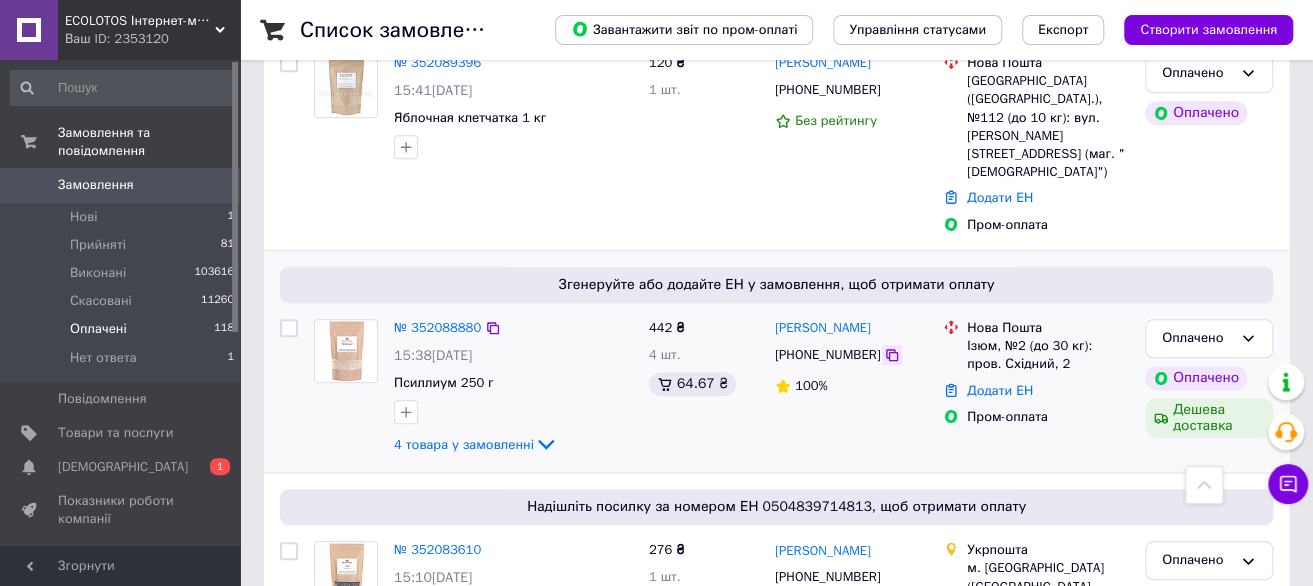click 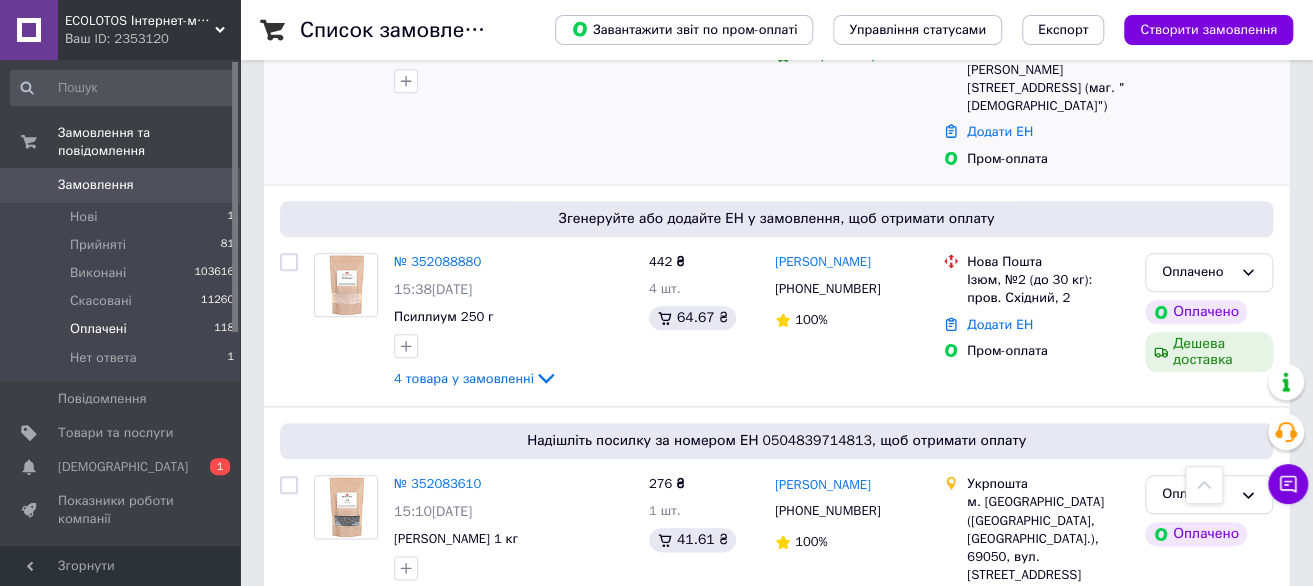 scroll, scrollTop: 800, scrollLeft: 0, axis: vertical 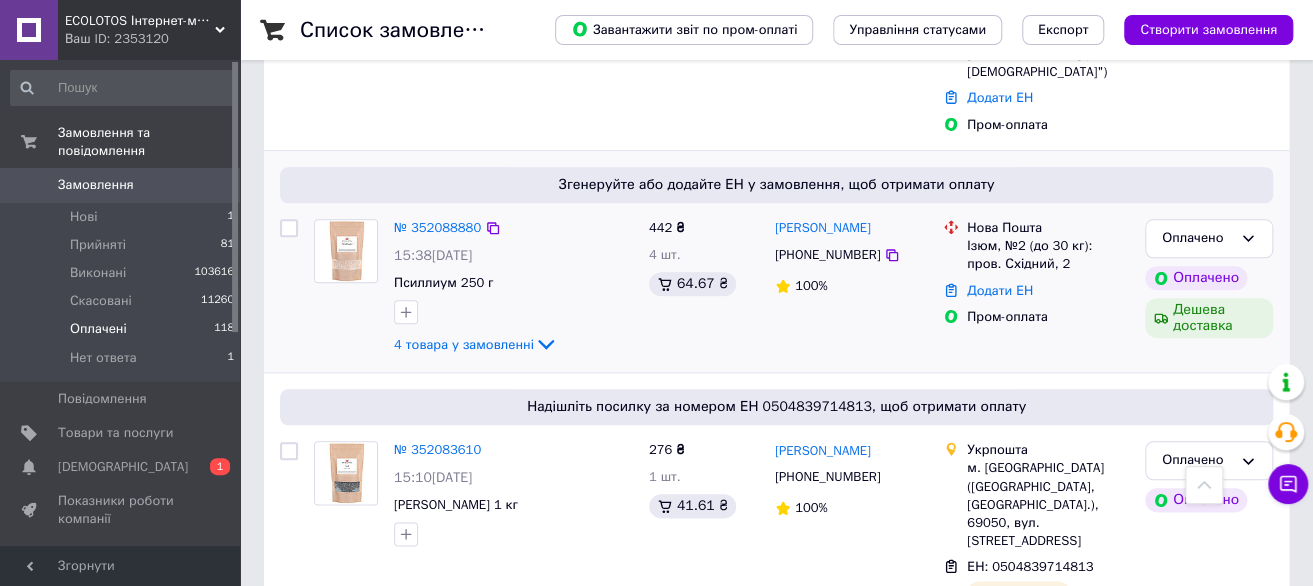 click on "№ 352088880" at bounding box center [437, 228] 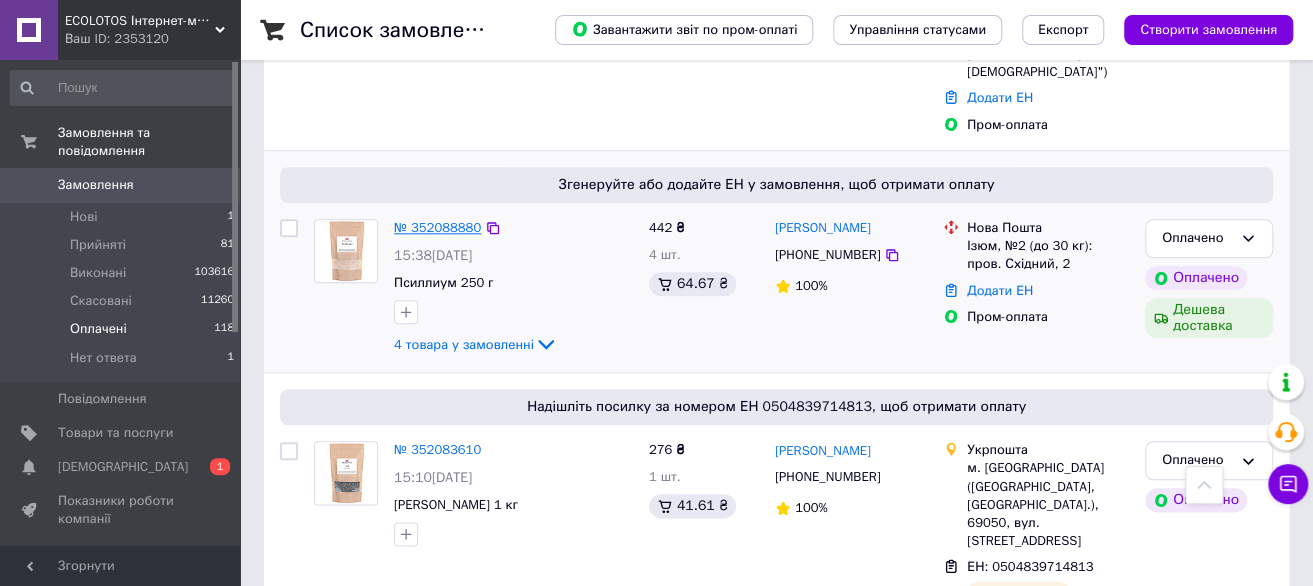 click on "№ 352088880" at bounding box center (437, 227) 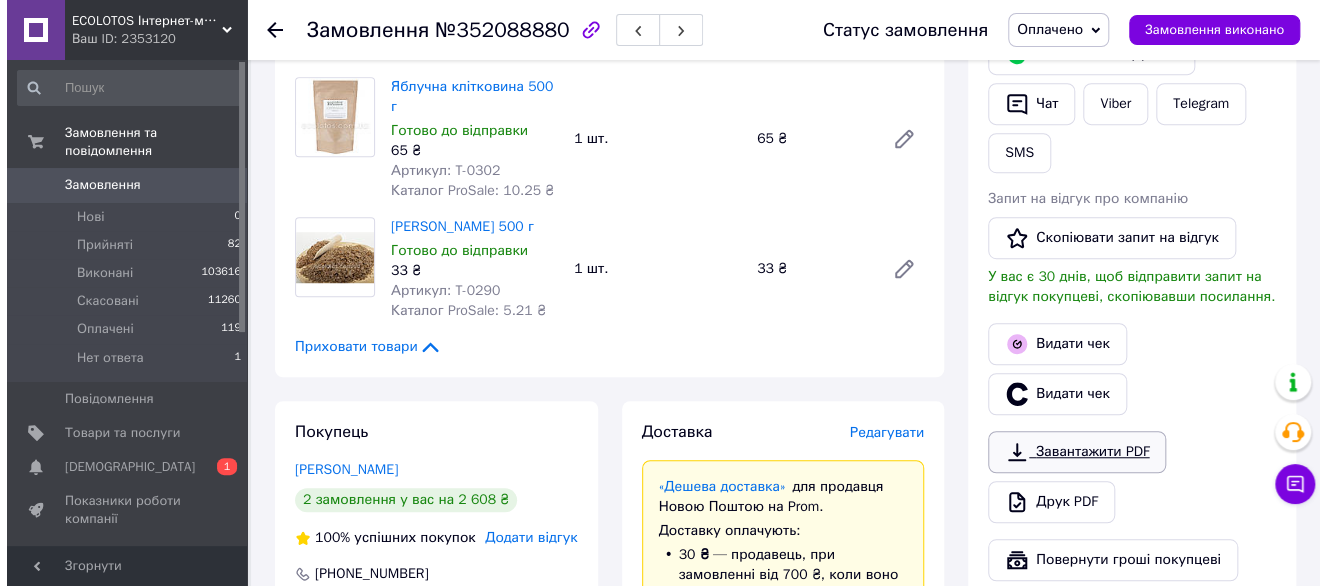 scroll, scrollTop: 500, scrollLeft: 0, axis: vertical 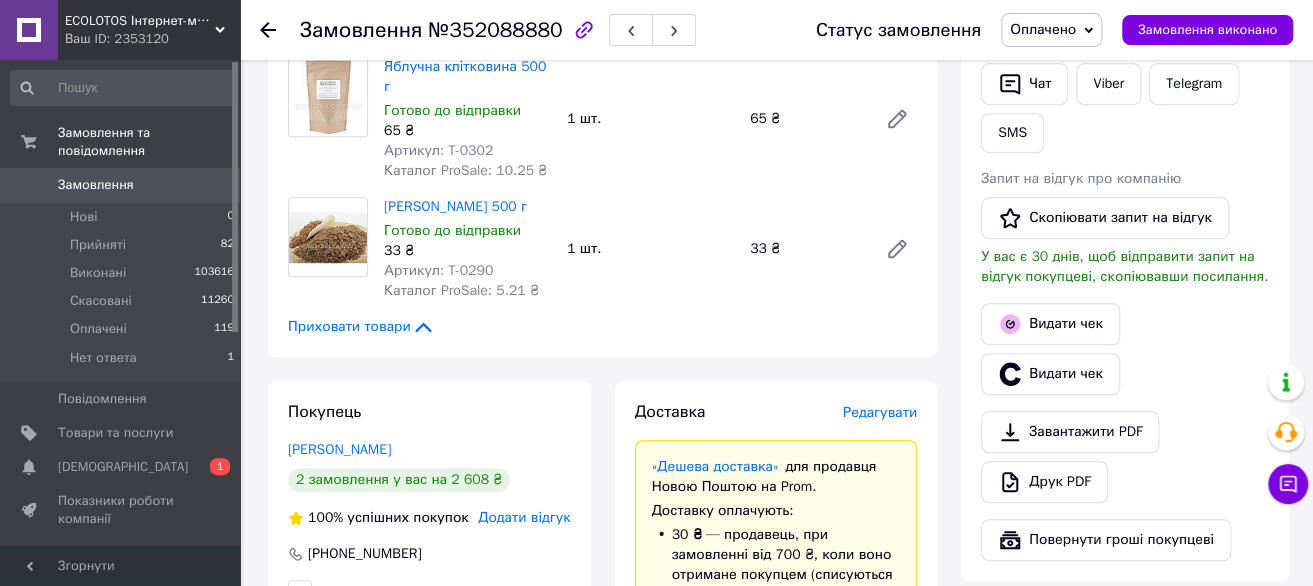 click on "Редагувати" at bounding box center (880, 412) 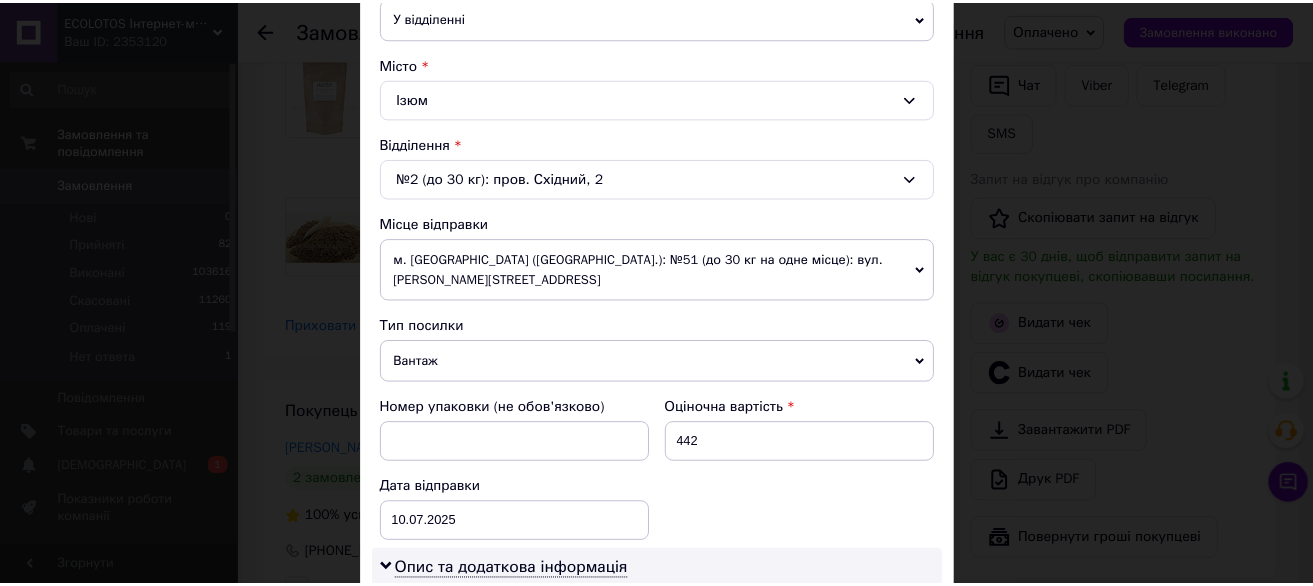 scroll, scrollTop: 964, scrollLeft: 0, axis: vertical 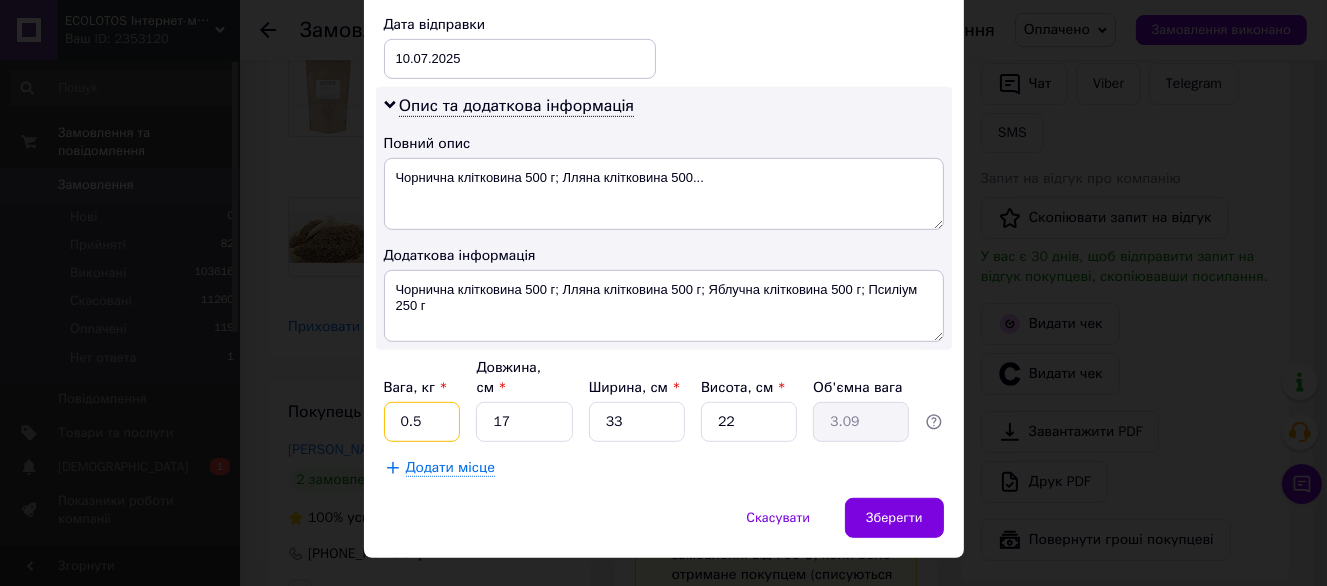 click on "0.5" at bounding box center (422, 422) 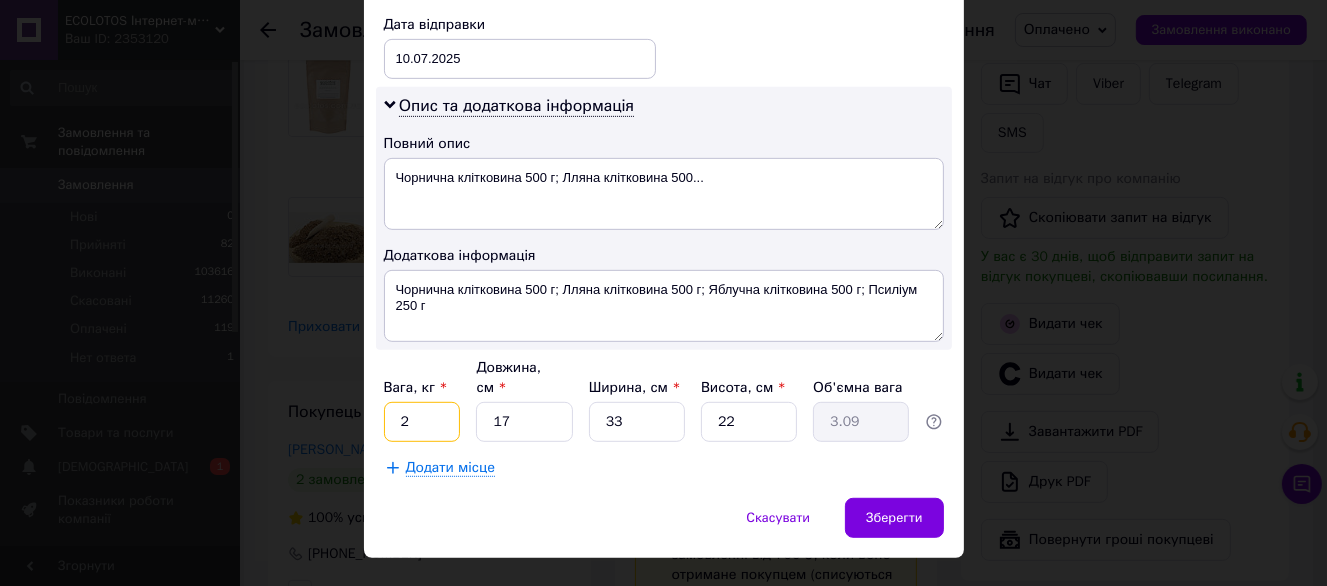 type on "2" 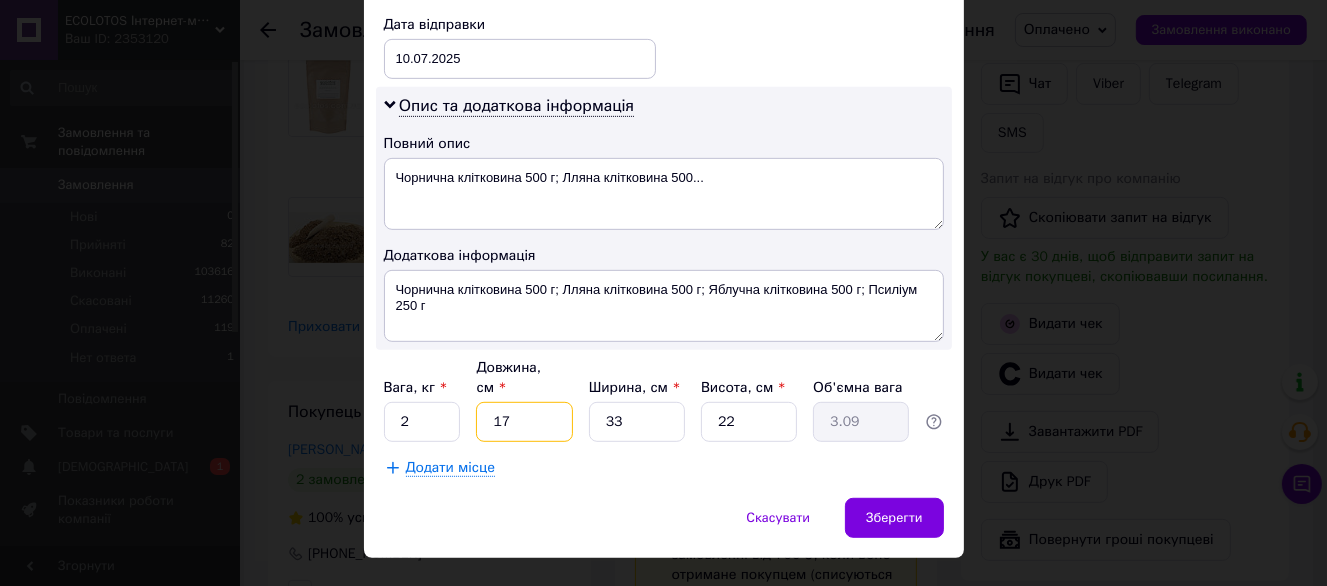 click on "17" at bounding box center (524, 422) 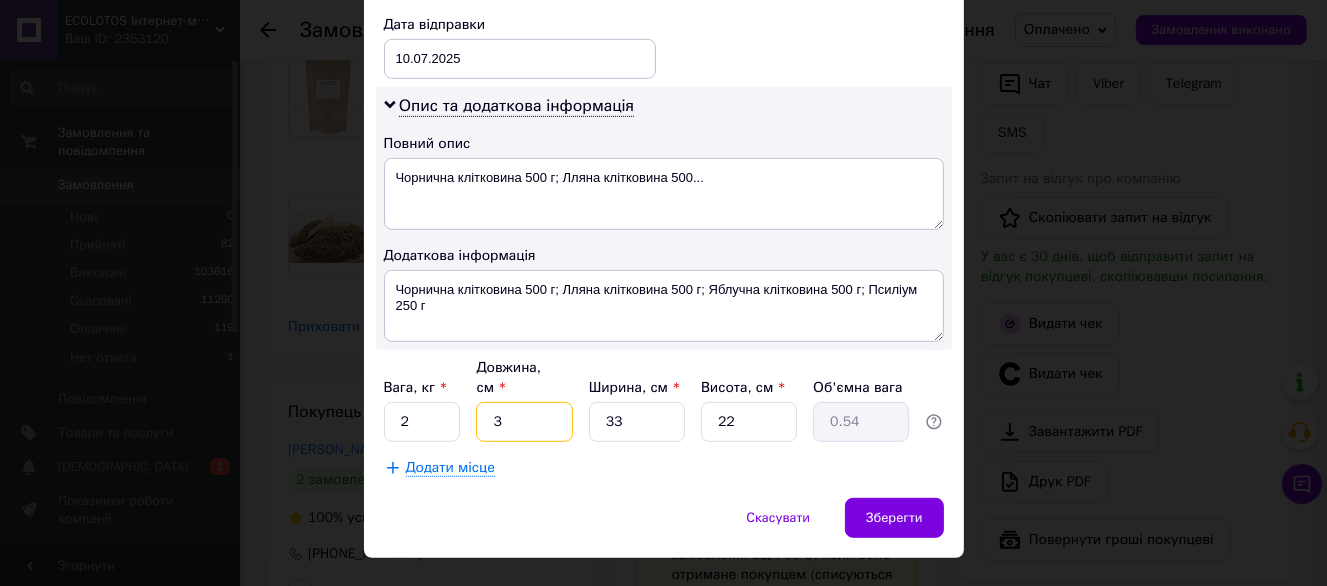 type on "3" 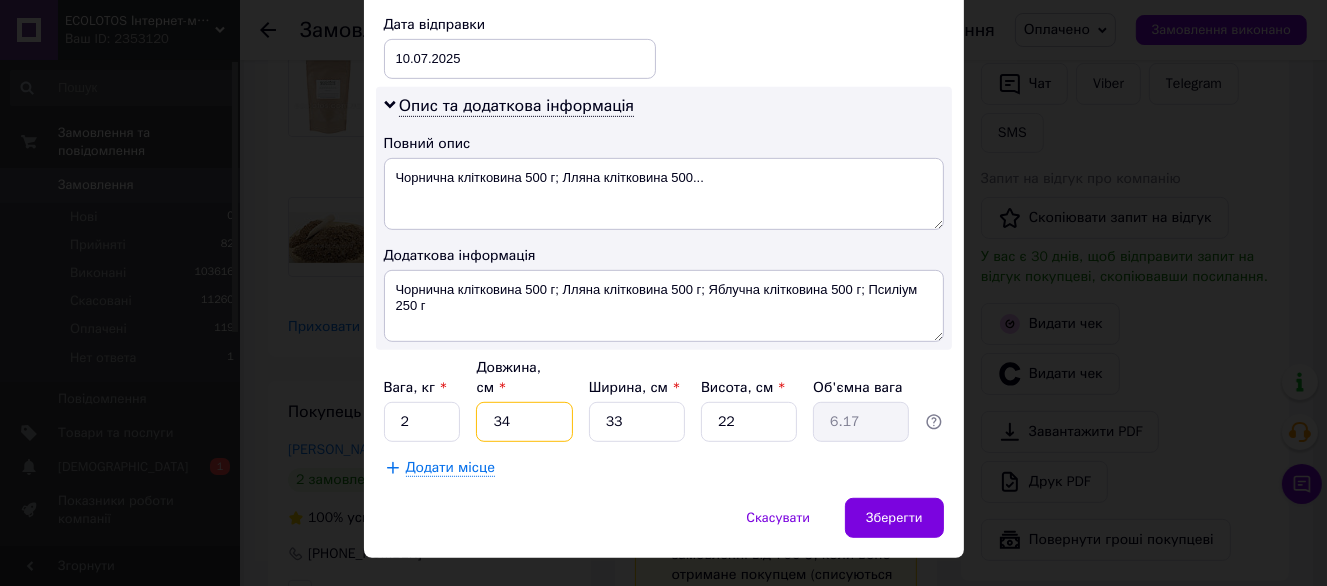 type on "34" 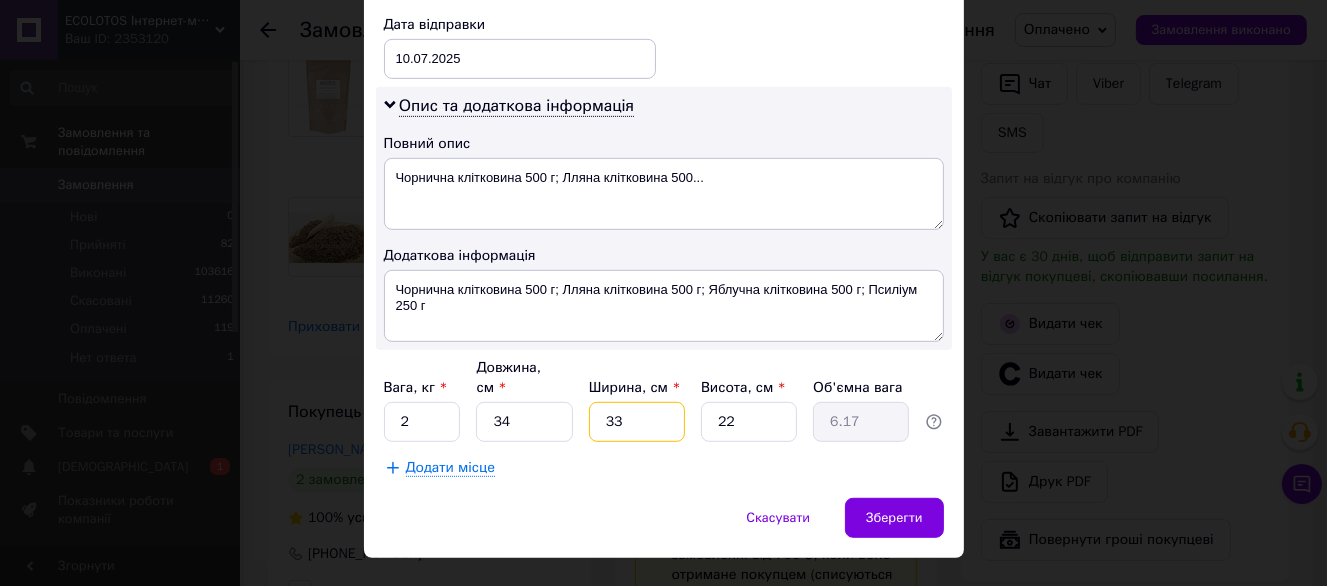 click on "33" at bounding box center [637, 422] 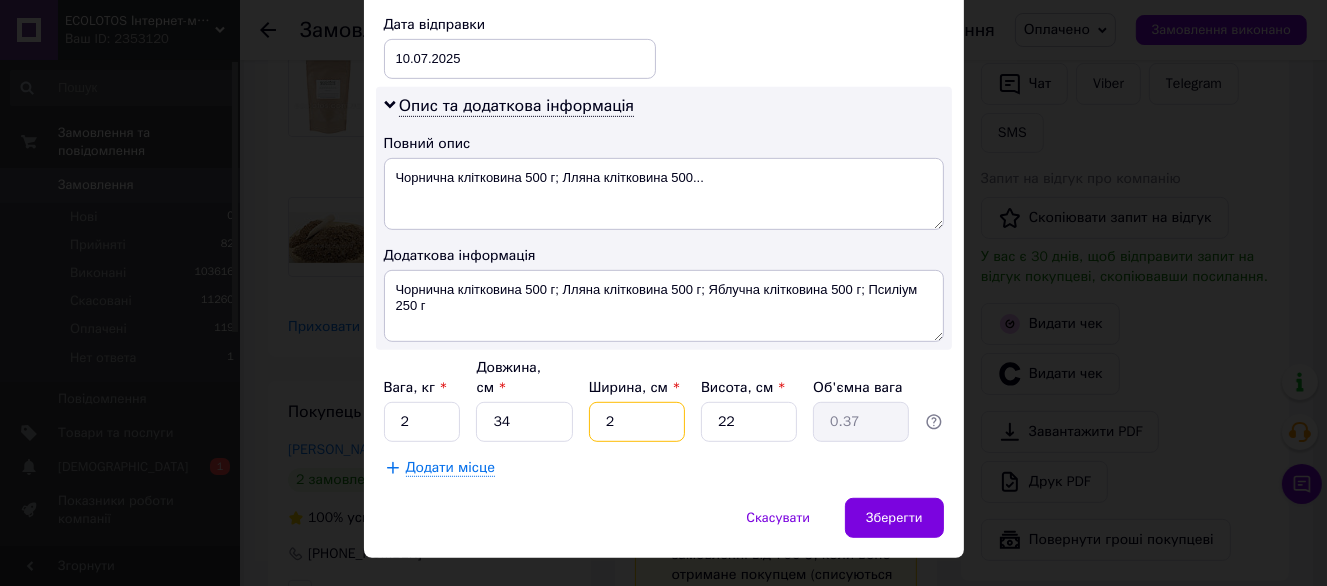 type on "24" 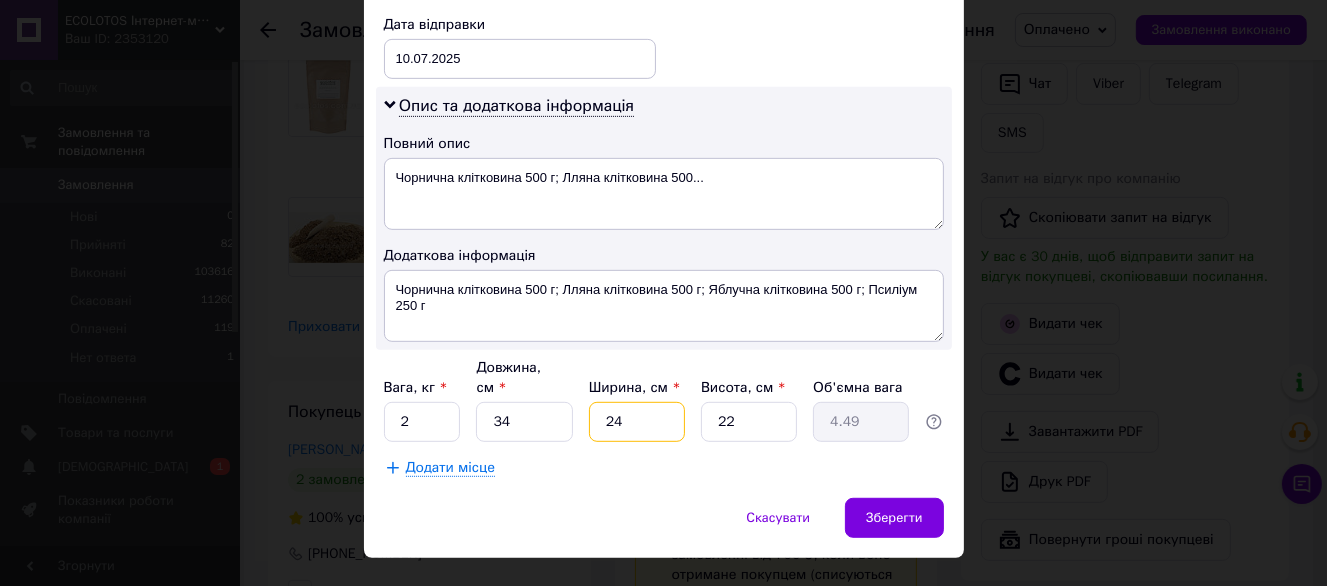 type on "24" 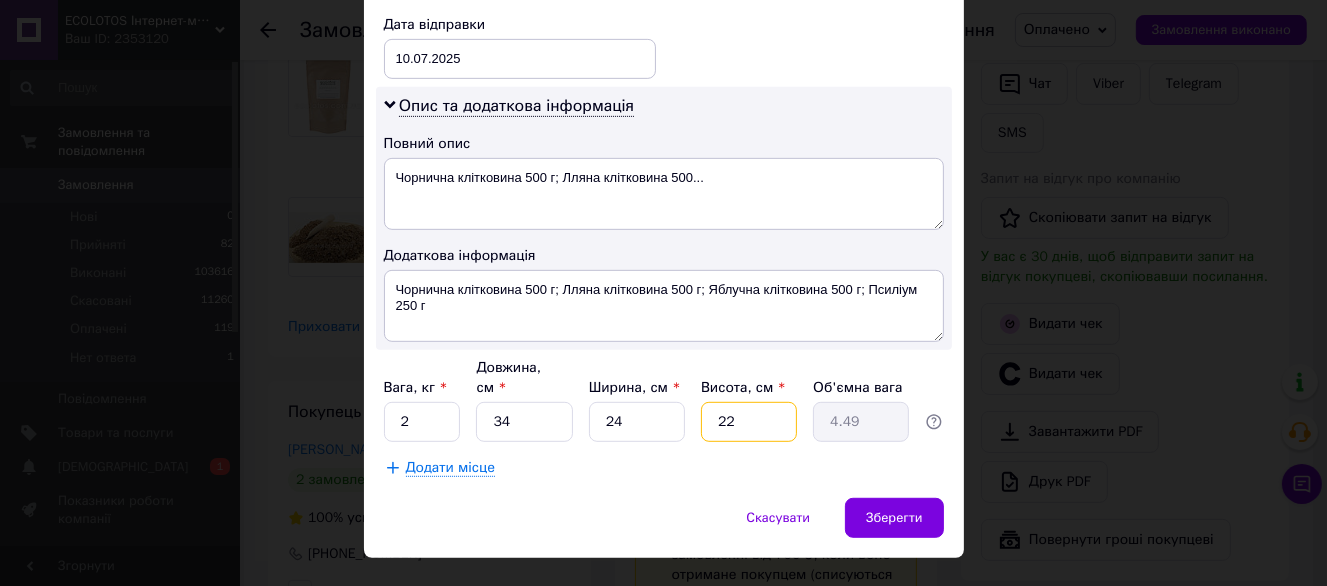 click on "22" at bounding box center (749, 422) 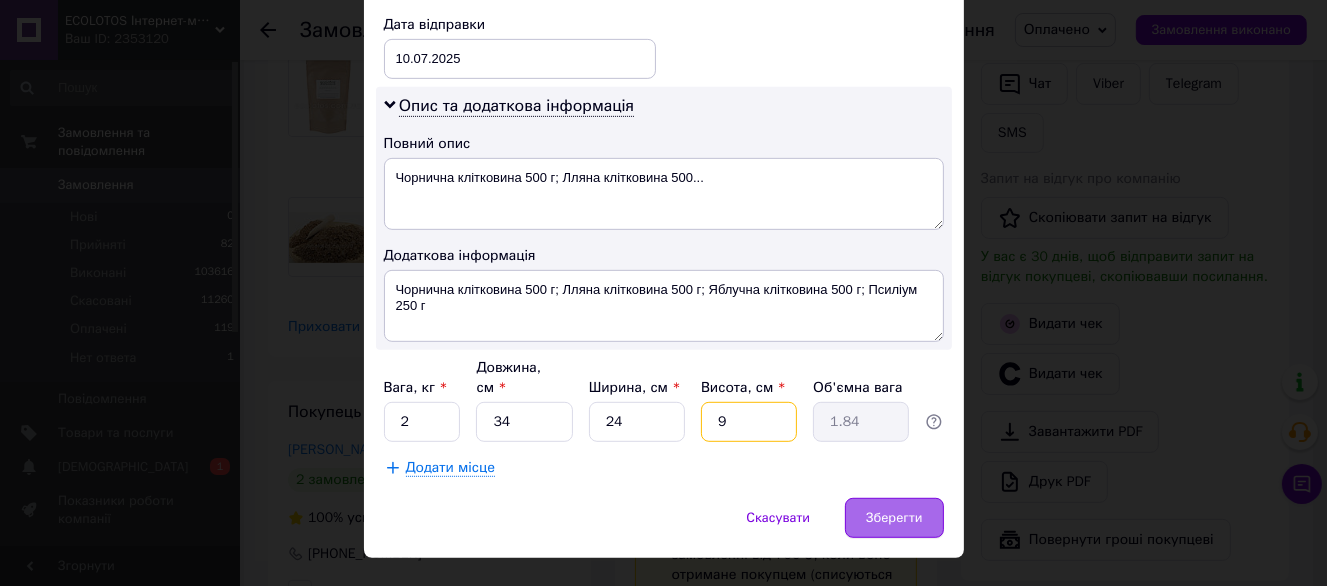type on "9" 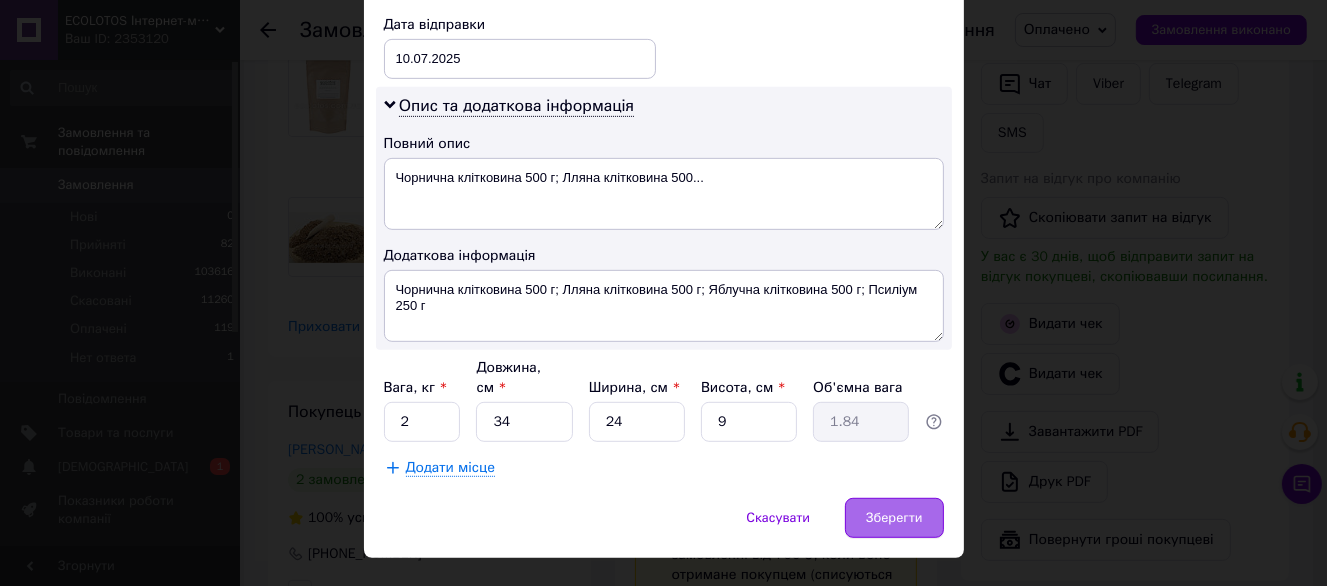 click on "Зберегти" at bounding box center (894, 518) 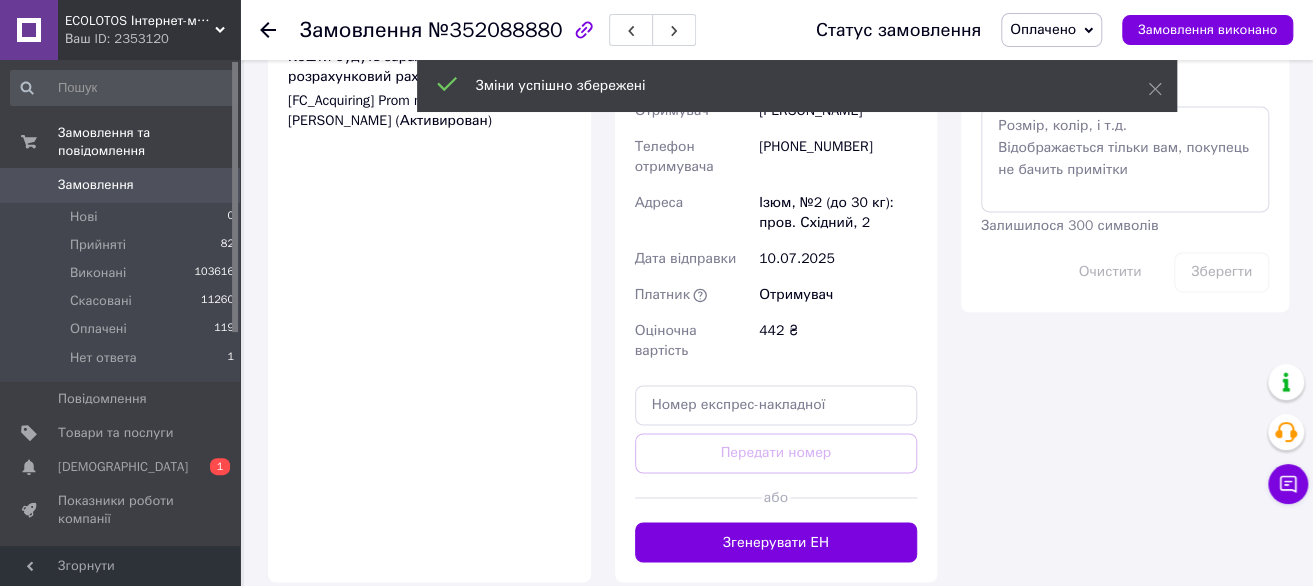 scroll, scrollTop: 1300, scrollLeft: 0, axis: vertical 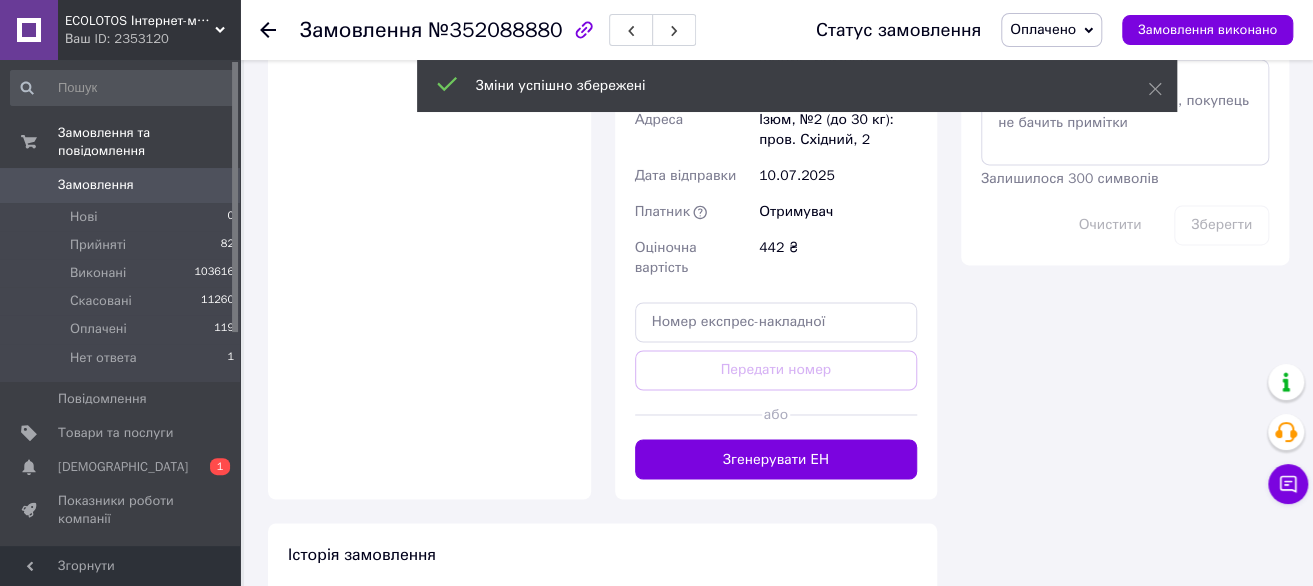 click on "Замовлення з додатку Оплачено Дешева доставка 10.07.2025 | 15:38 Товари в замовленні (4) - 10% Псиліум 250 г Готово до відправки 251 ₴   279 ₴ Артикул: T-0665 Каталог ProSale: 34.54 ₴  1 шт. 251 ₴ Чорнична клітковина 500 г Готово до відправки 93 ₴ Артикул: T-1014 Каталог ProSale: 14.67 ₴  1 шт. 93 ₴ Яблучна клітковина 500 г Готово до відправки 65 ₴ Артикул: T-0302 Каталог ProSale: 10.25 ₴  1 шт. 65 ₴ Лляна клітковина 500 г Готово до відправки 33 ₴ Артикул: T-0290 Каталог ProSale: 5.21 ₴  1 шт. 33 ₴ Приховати товари Покупець Скляров Ігор 2 замовлення у вас на 2 608 ₴ 100%   успішних покупок Додати відгук +380968073314 Оплата Оплачено" at bounding box center (602, -56) 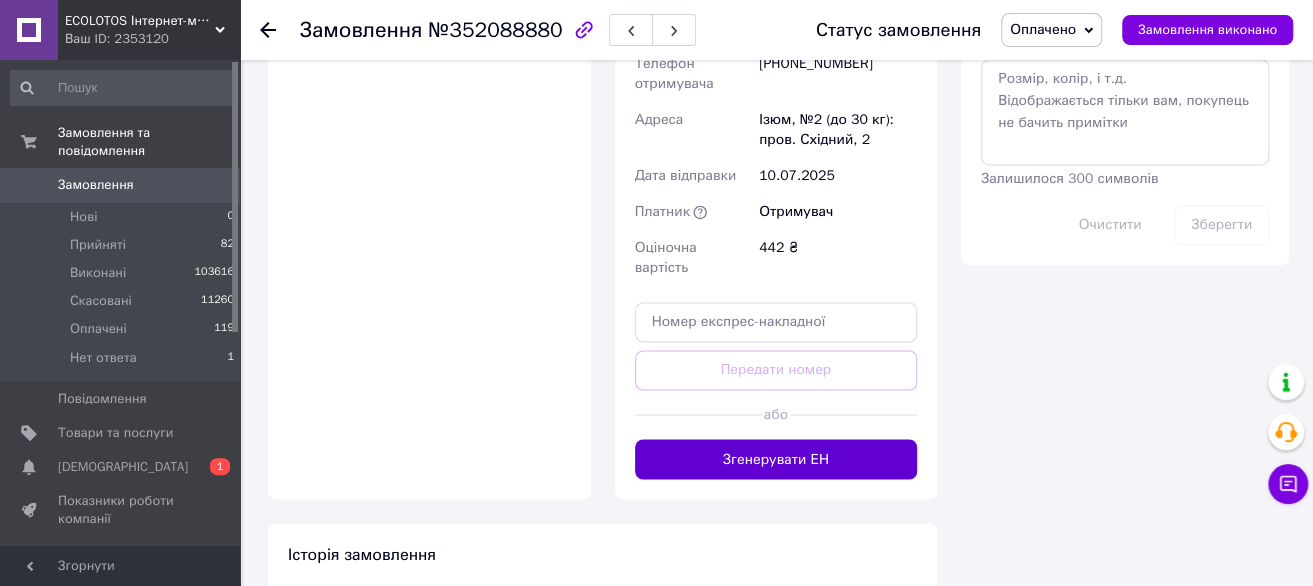 click on "Згенерувати ЕН" at bounding box center (776, 459) 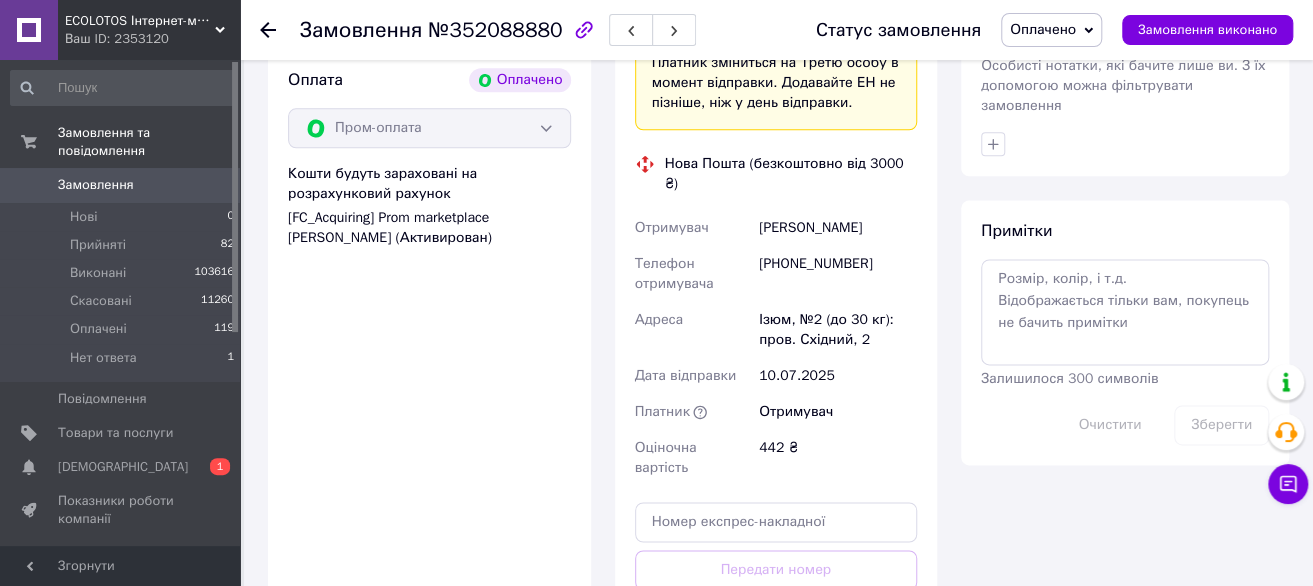 scroll, scrollTop: 1000, scrollLeft: 0, axis: vertical 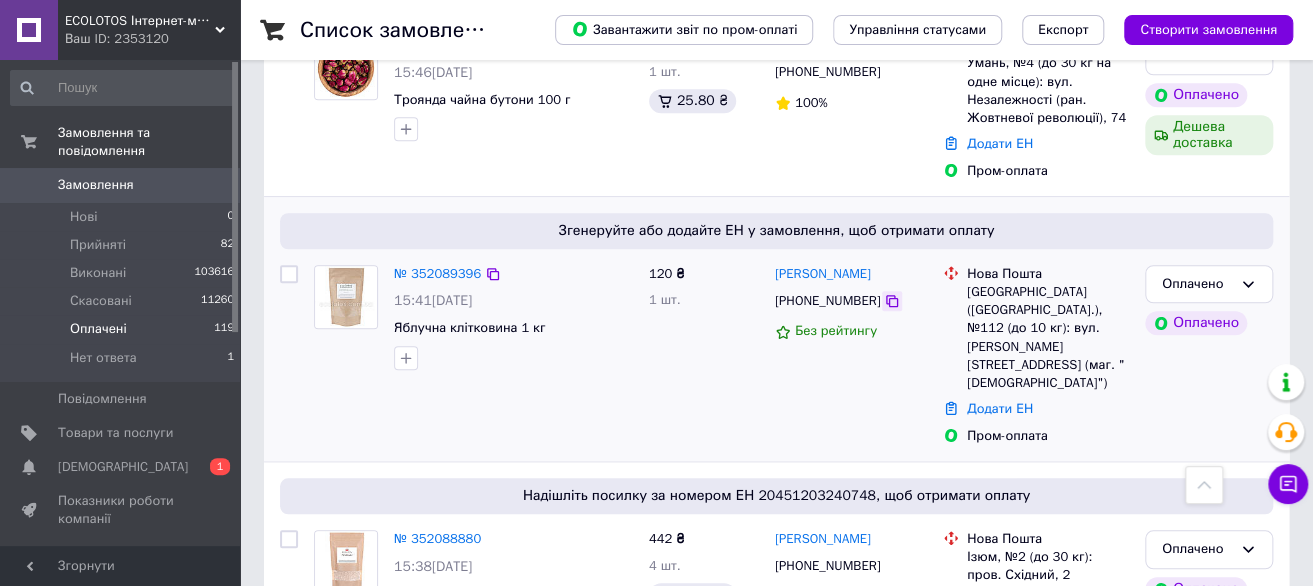 click 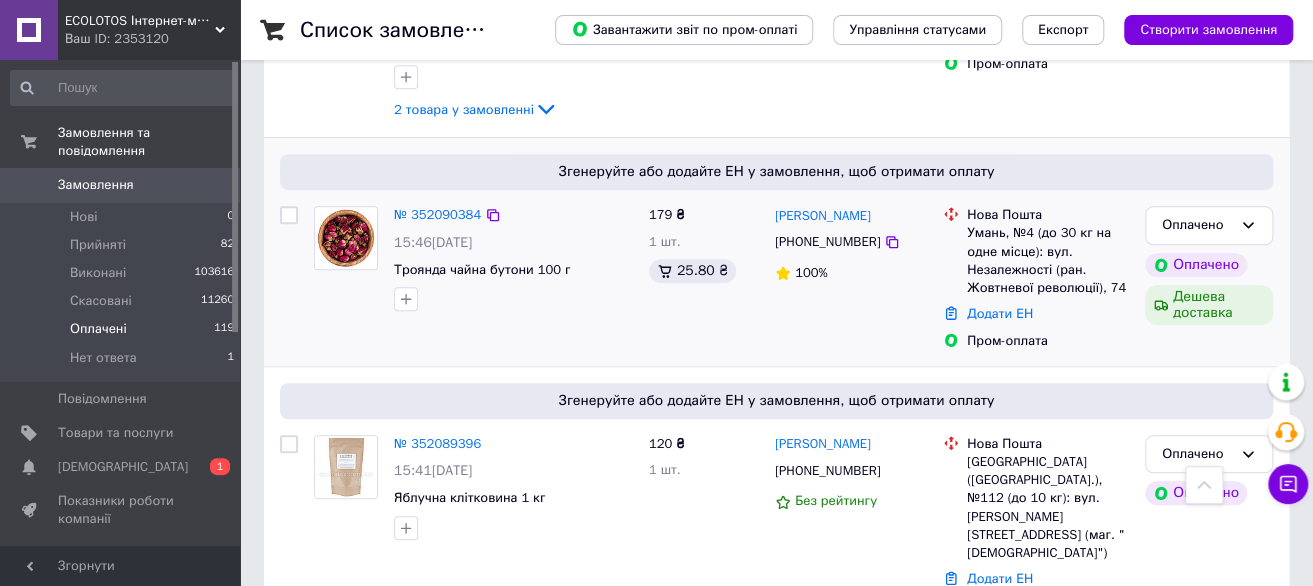 scroll, scrollTop: 500, scrollLeft: 0, axis: vertical 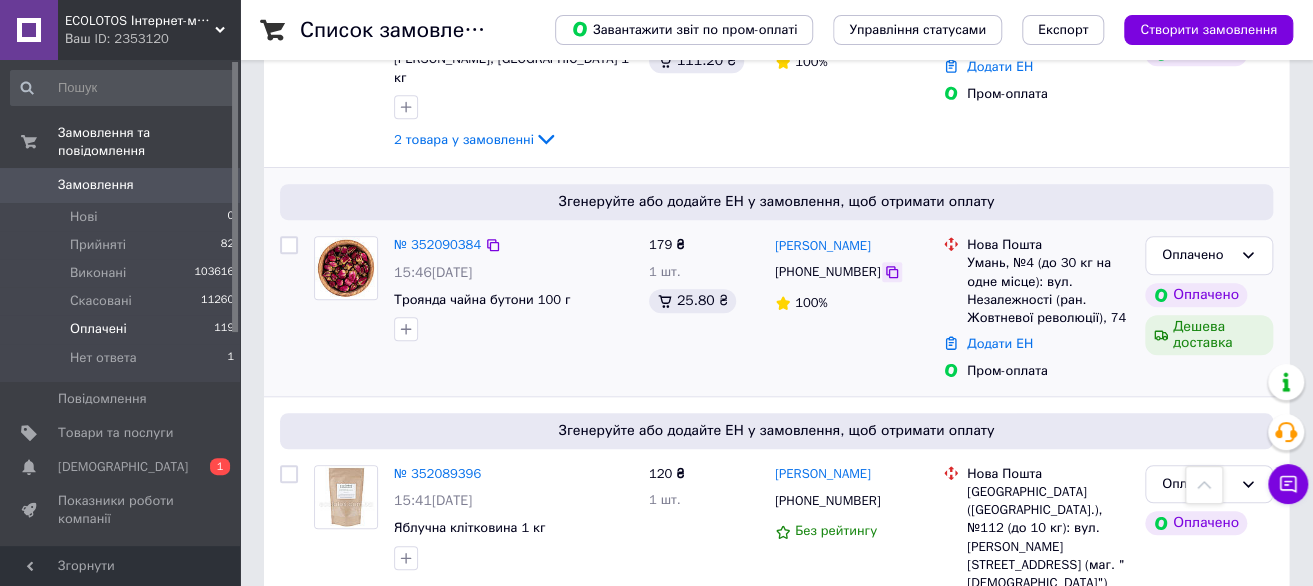 click 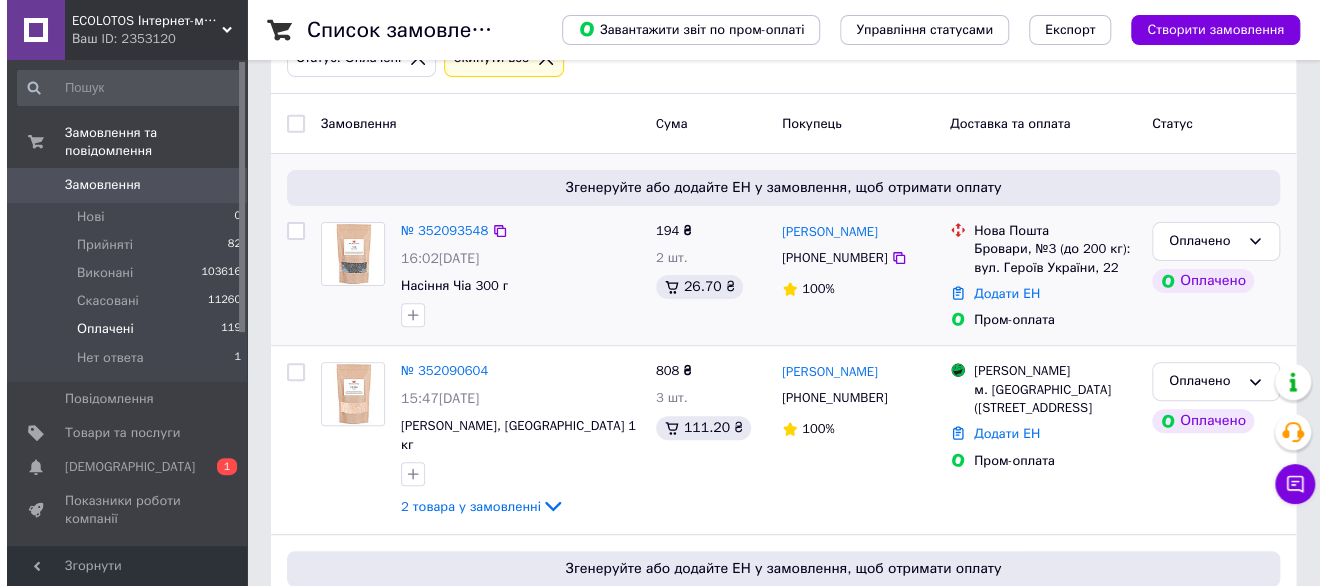 scroll, scrollTop: 100, scrollLeft: 0, axis: vertical 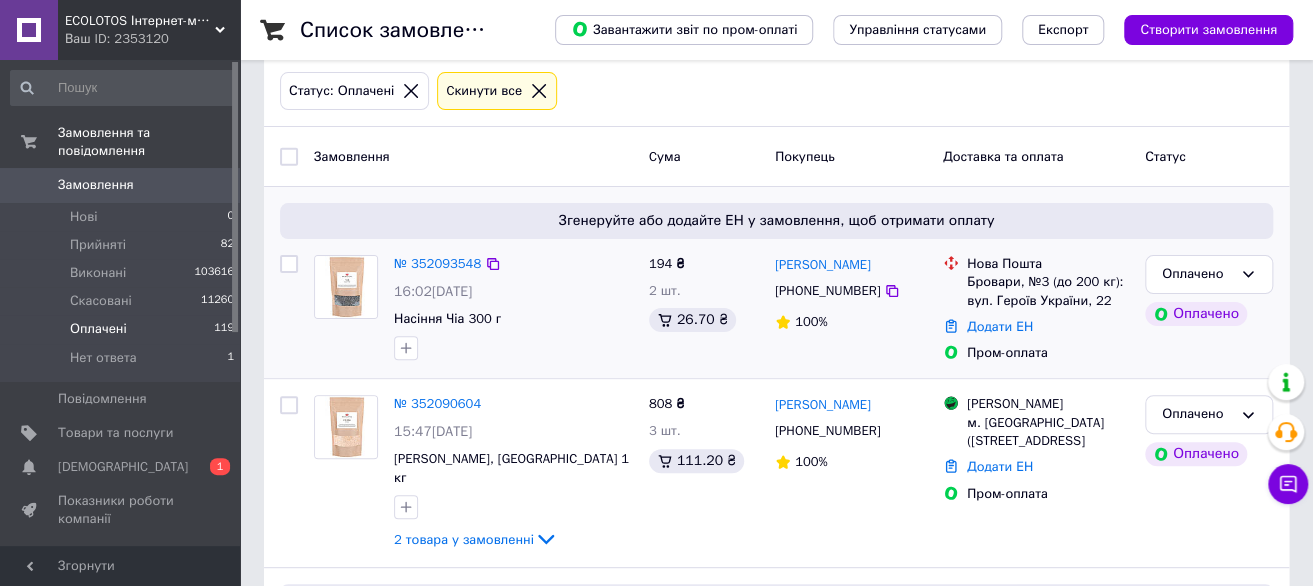 click on "[PHONE_NUMBER]" at bounding box center [827, 290] 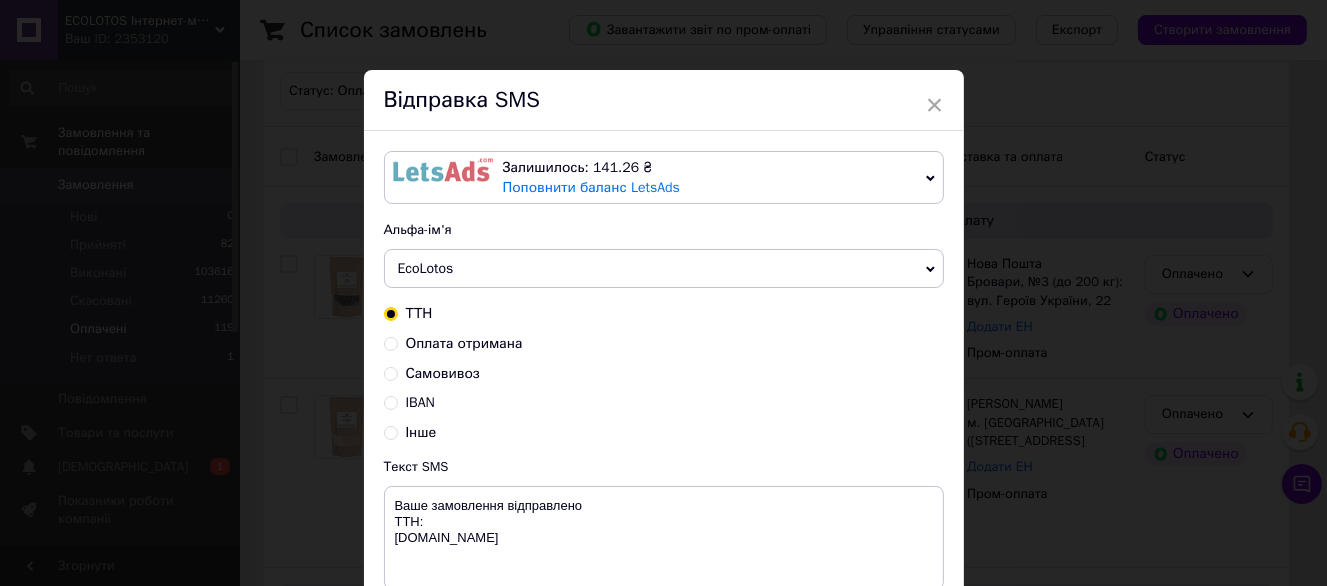 click on "× Відправка SMS Залишилось: 141.26 ₴ Поповнити баланс LetsAds Підключити SMSClub Альфа-ім'я  EcoLotos Dolcibox Dolcibo Оновити список альфа-імен ТТН Оплата отримана Самовивоз IBAN Інше Текст SMS Ваше замовлення відправлено
ТТН:
ecolotos.com.ua Використано: 49 символів Скасувати   Відправити" at bounding box center (663, 293) 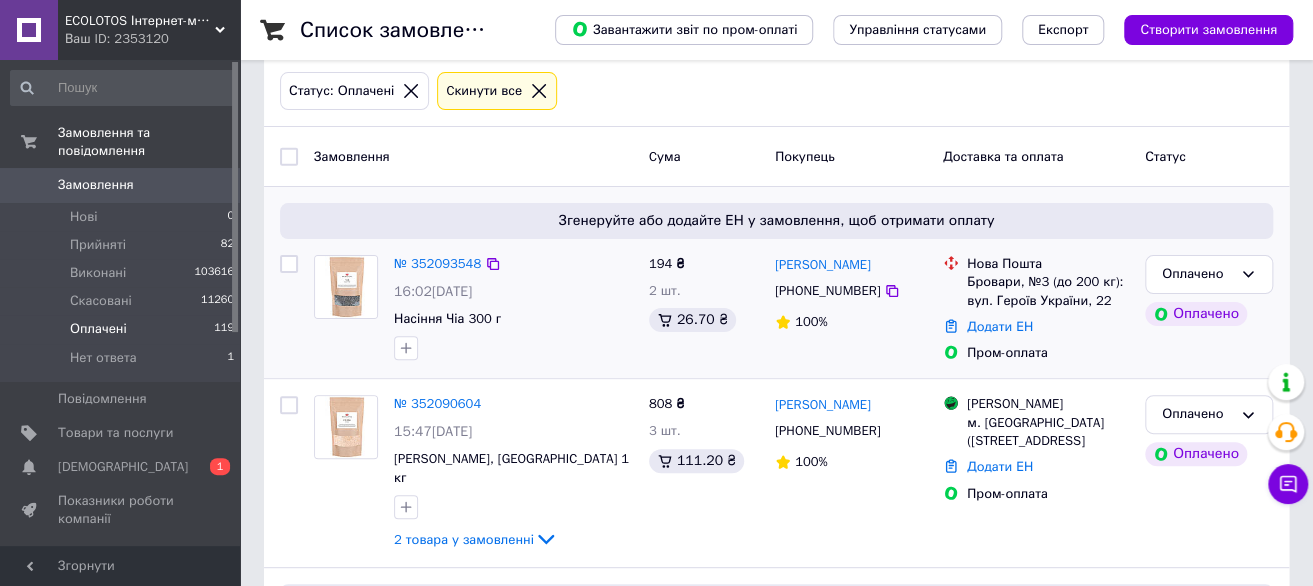 click at bounding box center [289, 308] 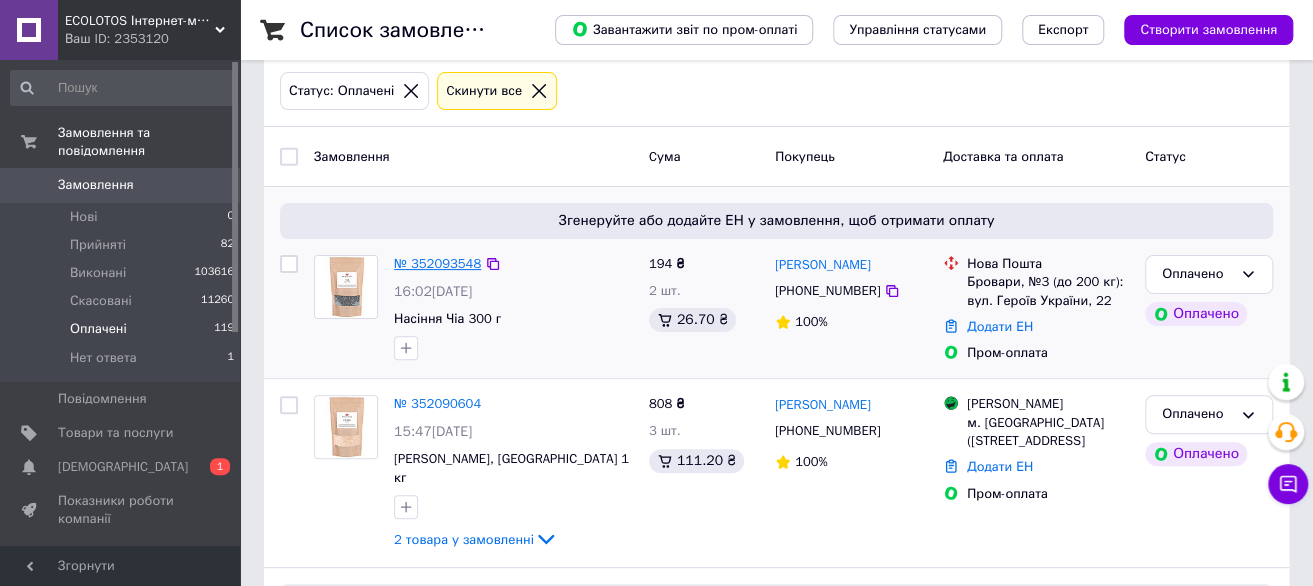 click on "№ 352093548" at bounding box center (437, 263) 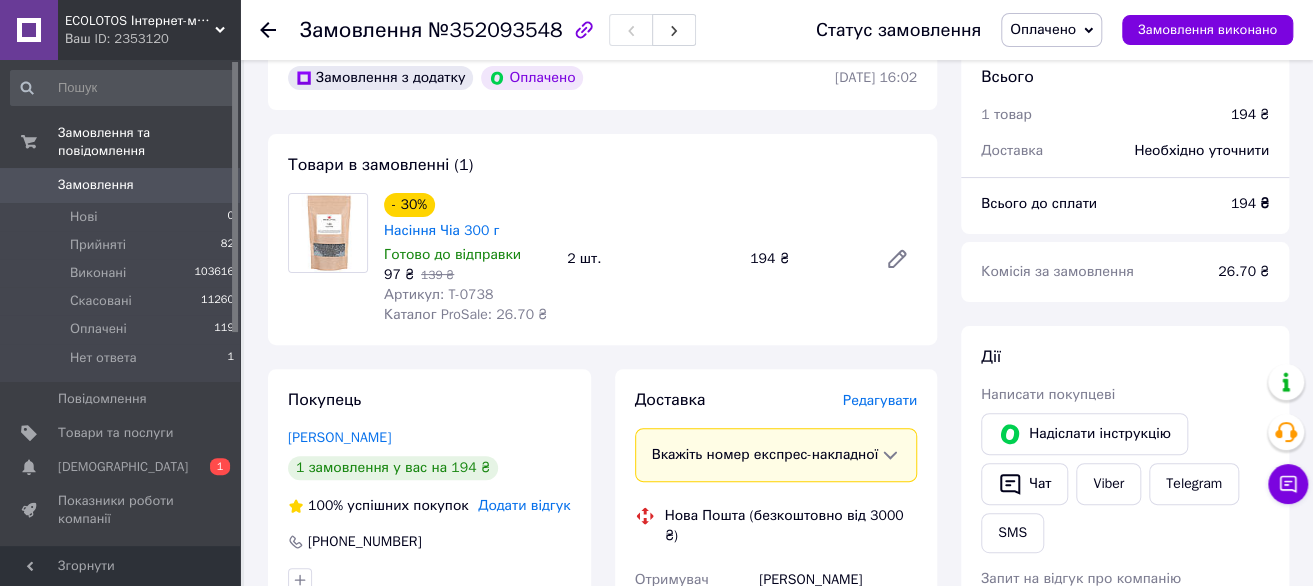click on "Редагувати" at bounding box center [880, 400] 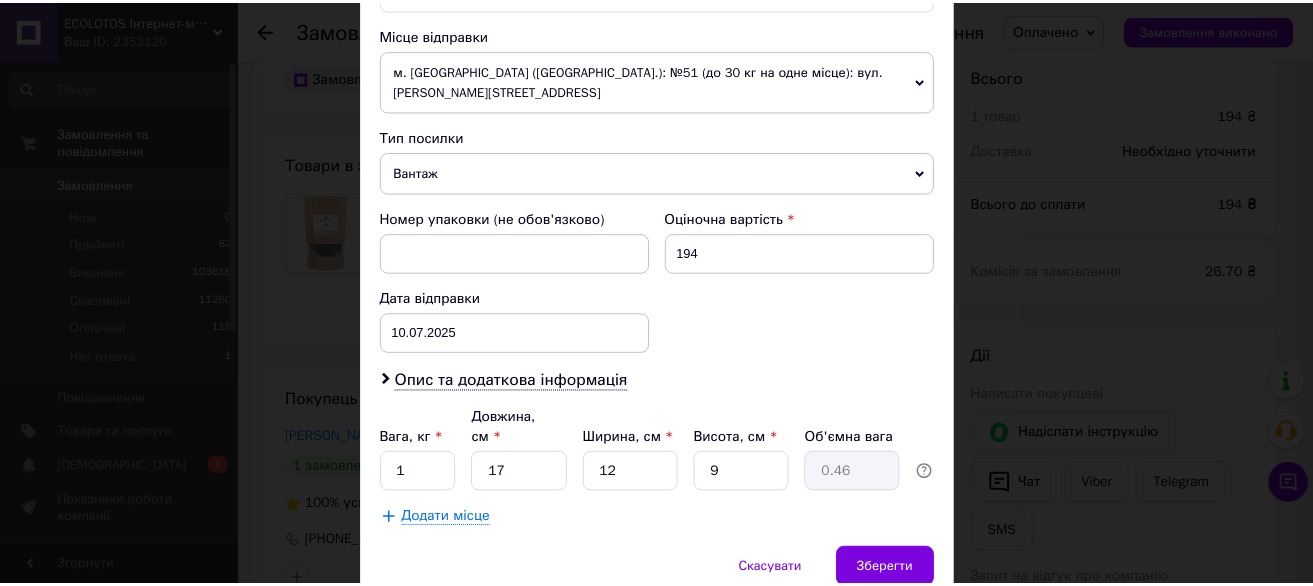 scroll, scrollTop: 740, scrollLeft: 0, axis: vertical 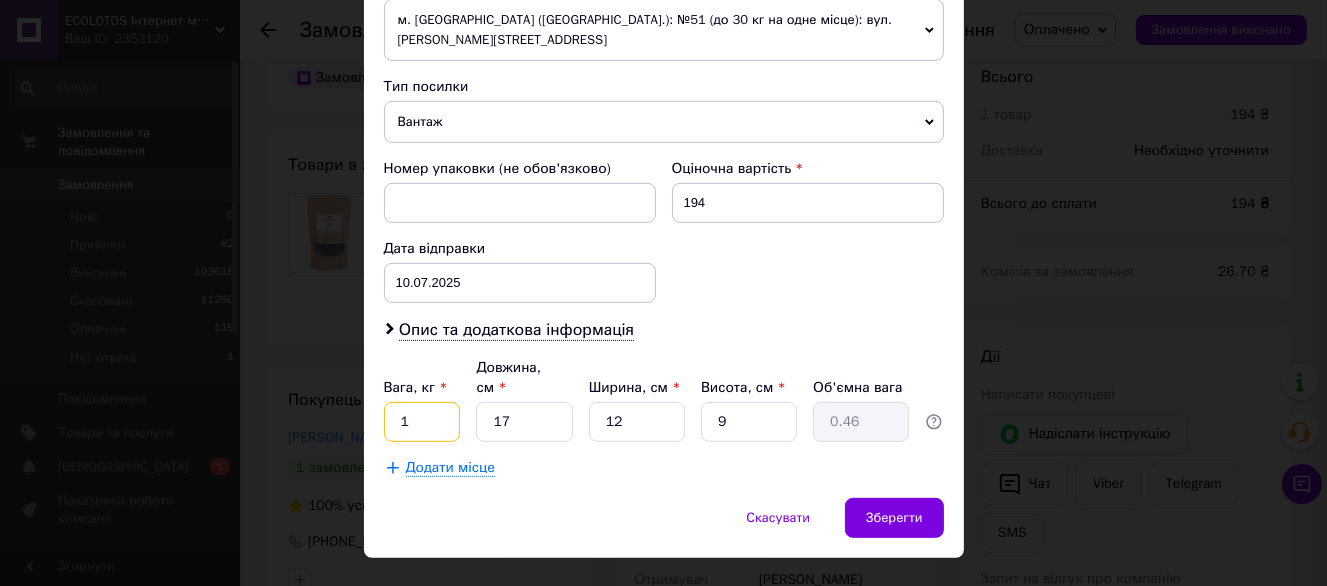 click on "1" at bounding box center (422, 422) 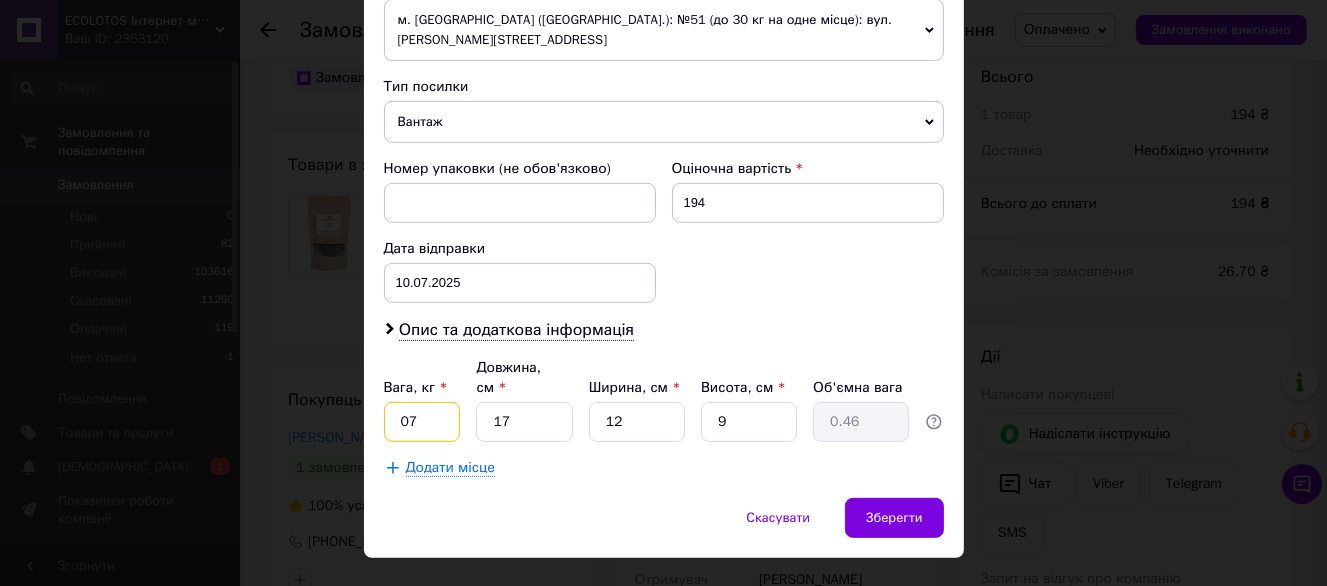 type on "07" 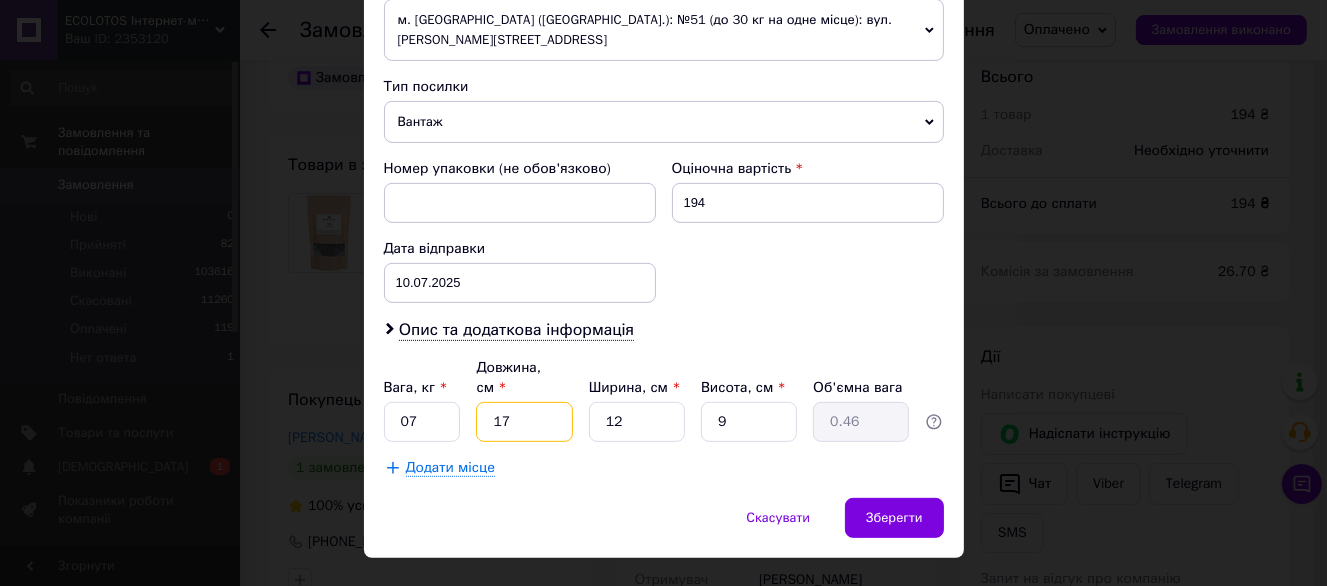 click on "17" at bounding box center (524, 422) 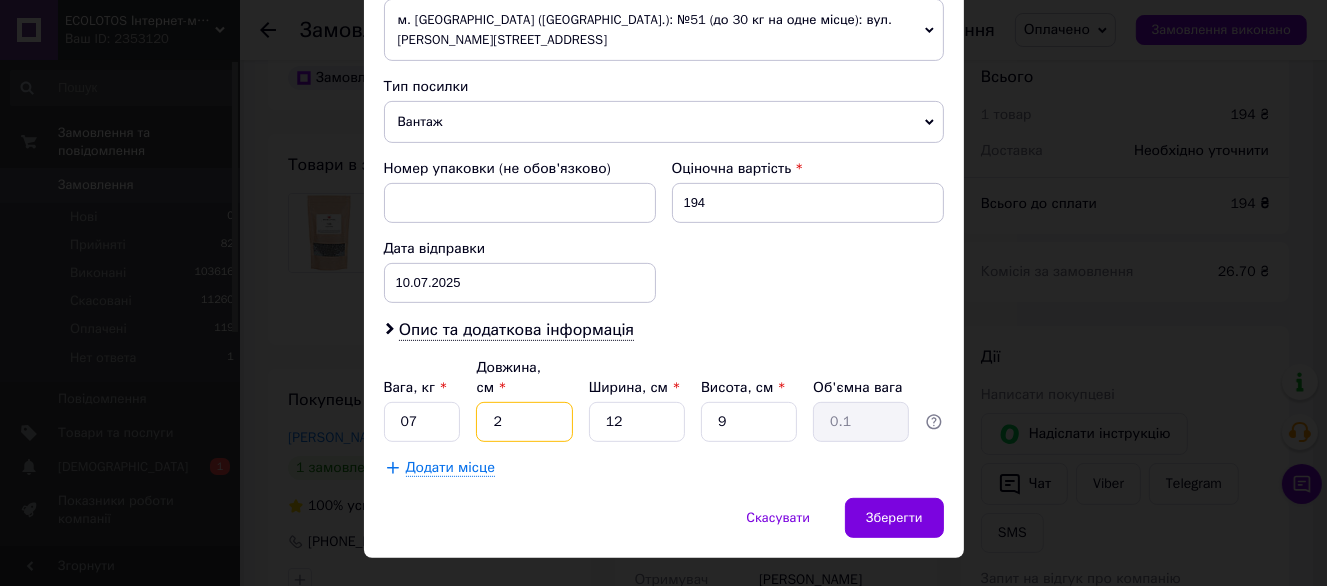 type on "24" 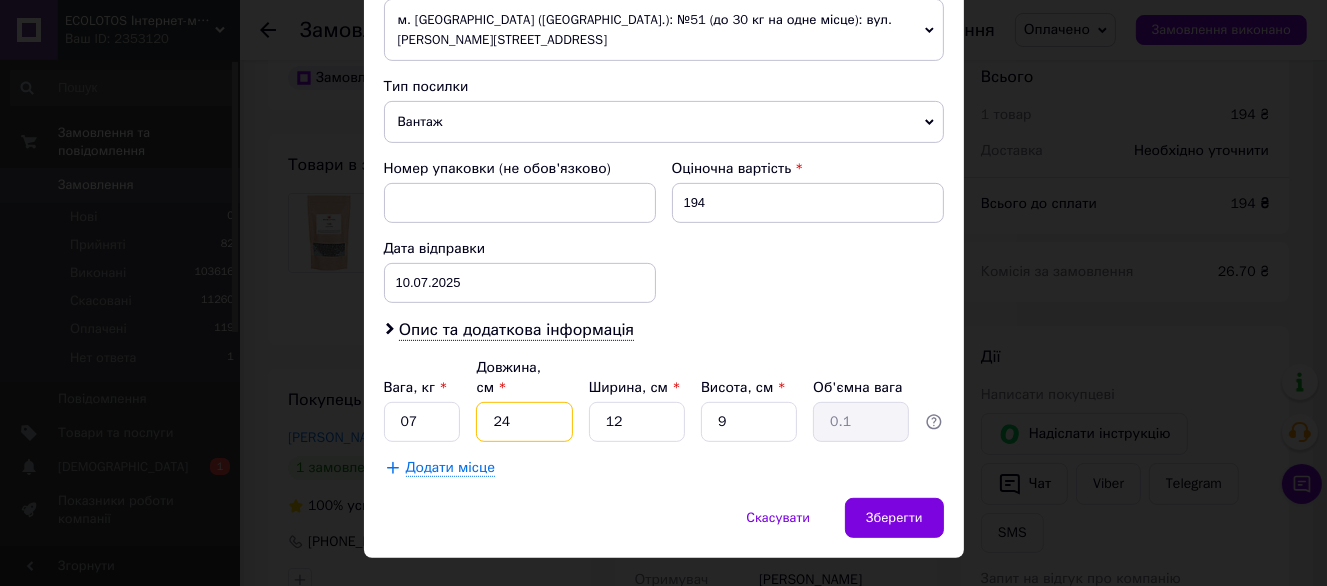 type on "0.65" 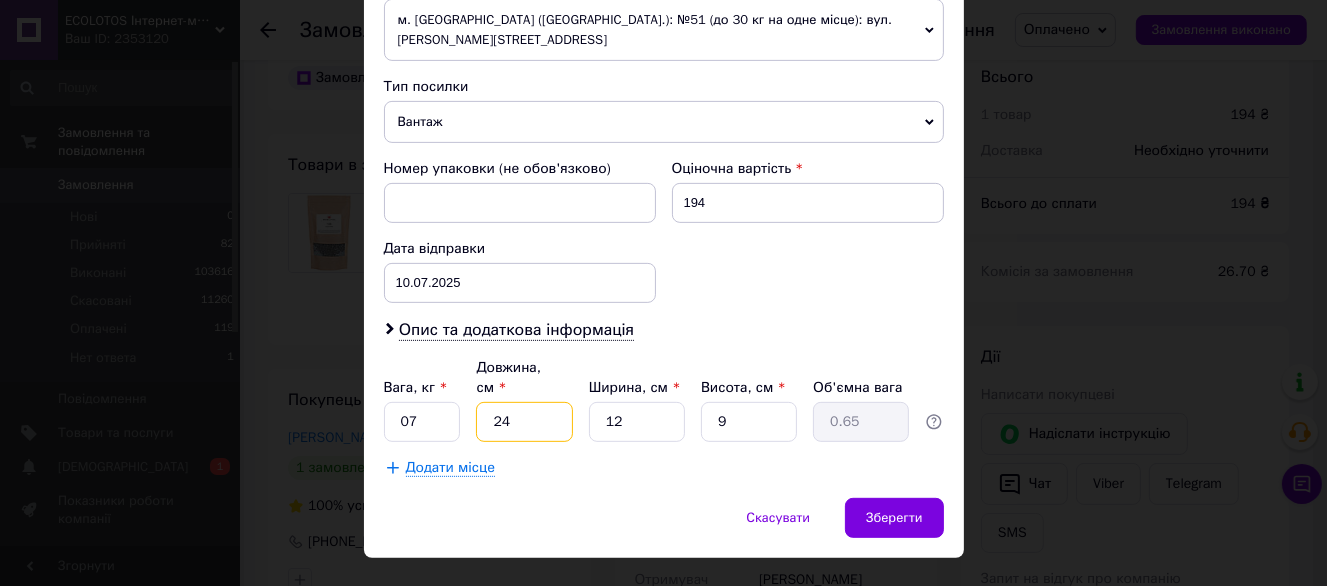 click on "24" at bounding box center (524, 422) 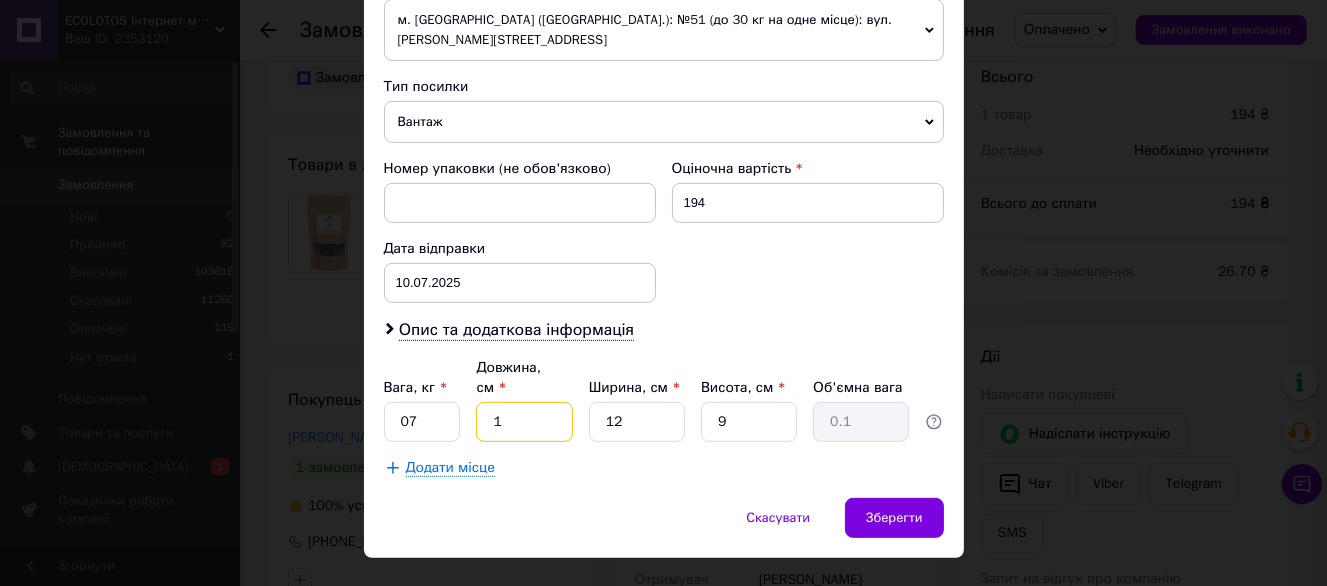 click on "1" at bounding box center [524, 422] 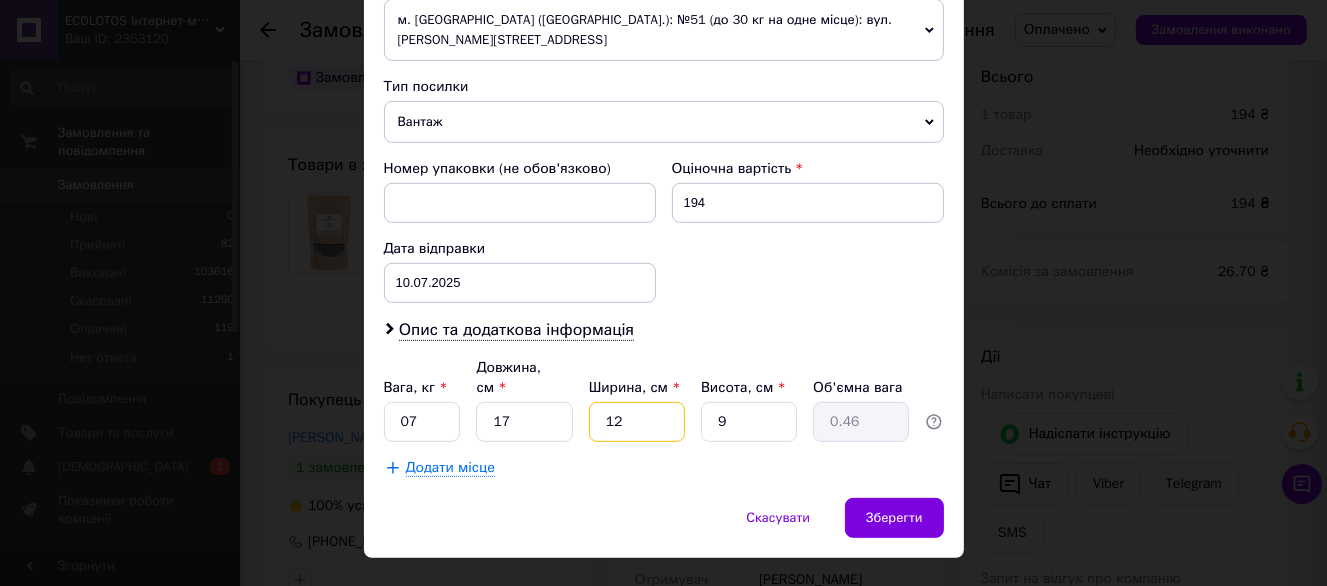 click on "12" at bounding box center [637, 422] 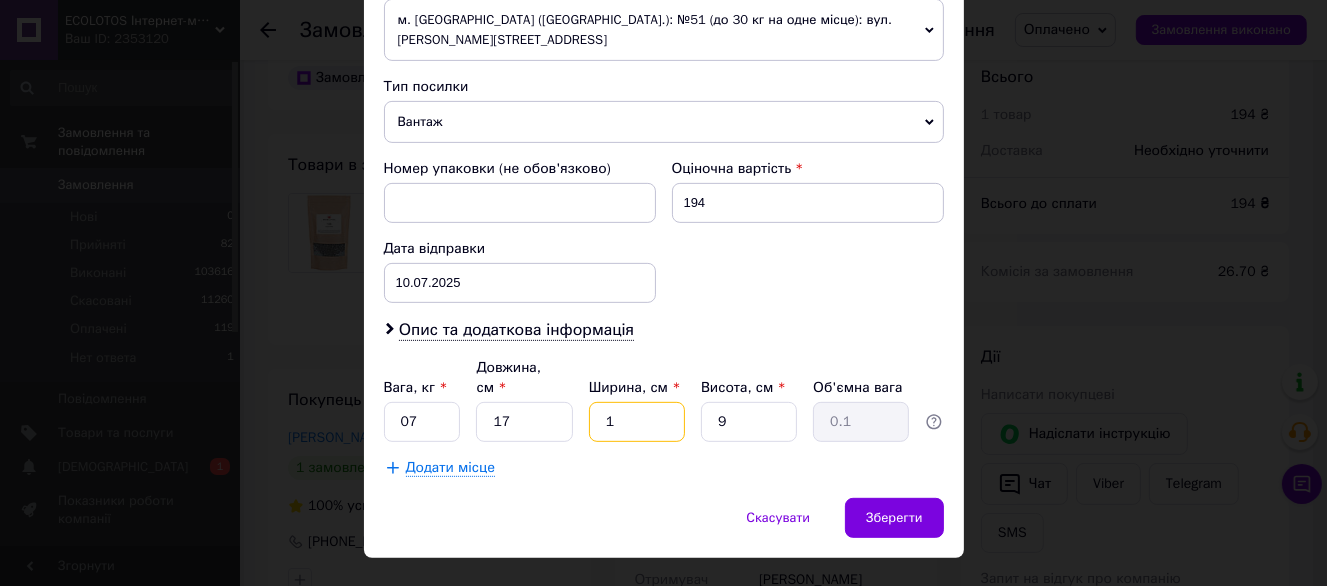 type on "12" 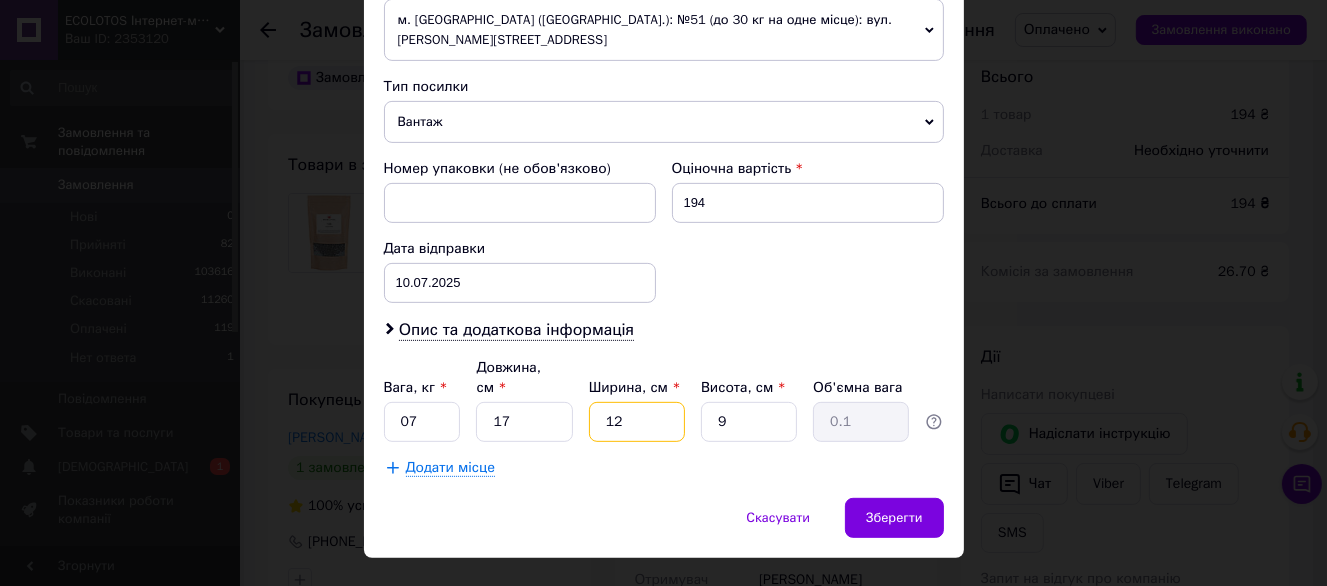 type on "0.46" 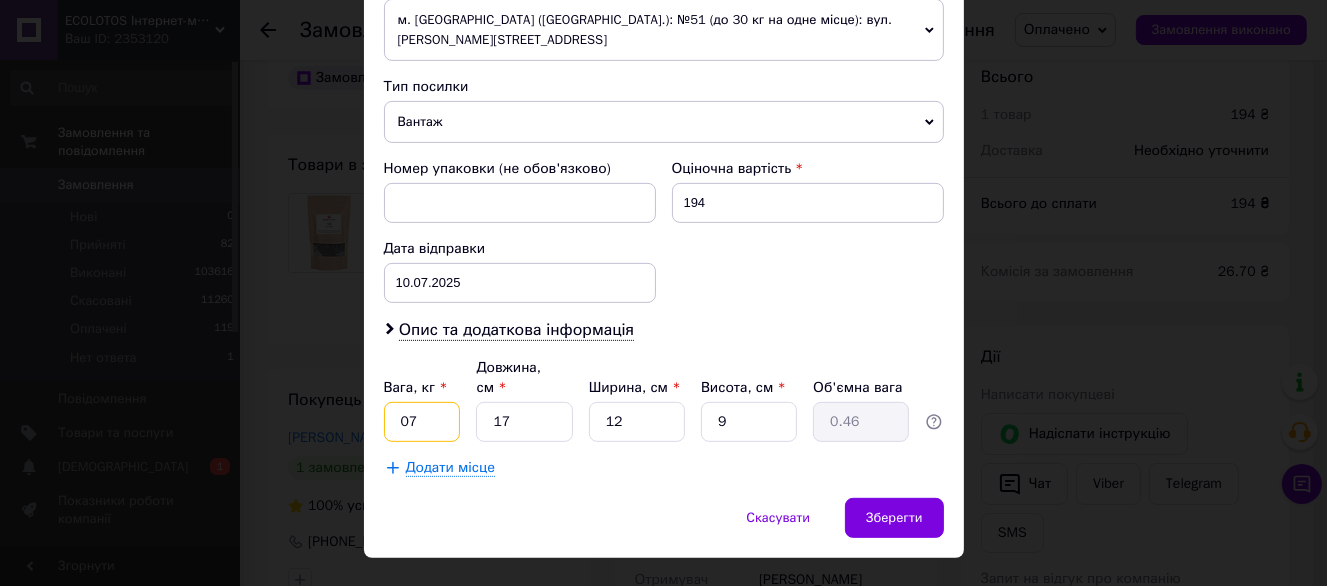 click on "07" at bounding box center (422, 422) 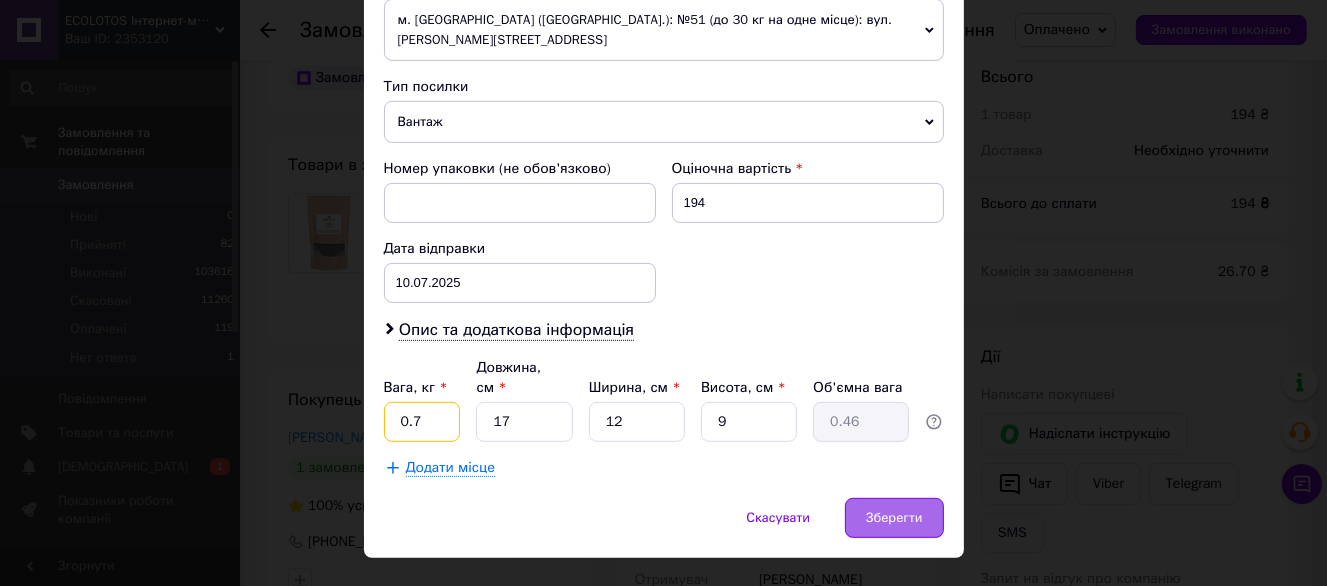 type on "0.7" 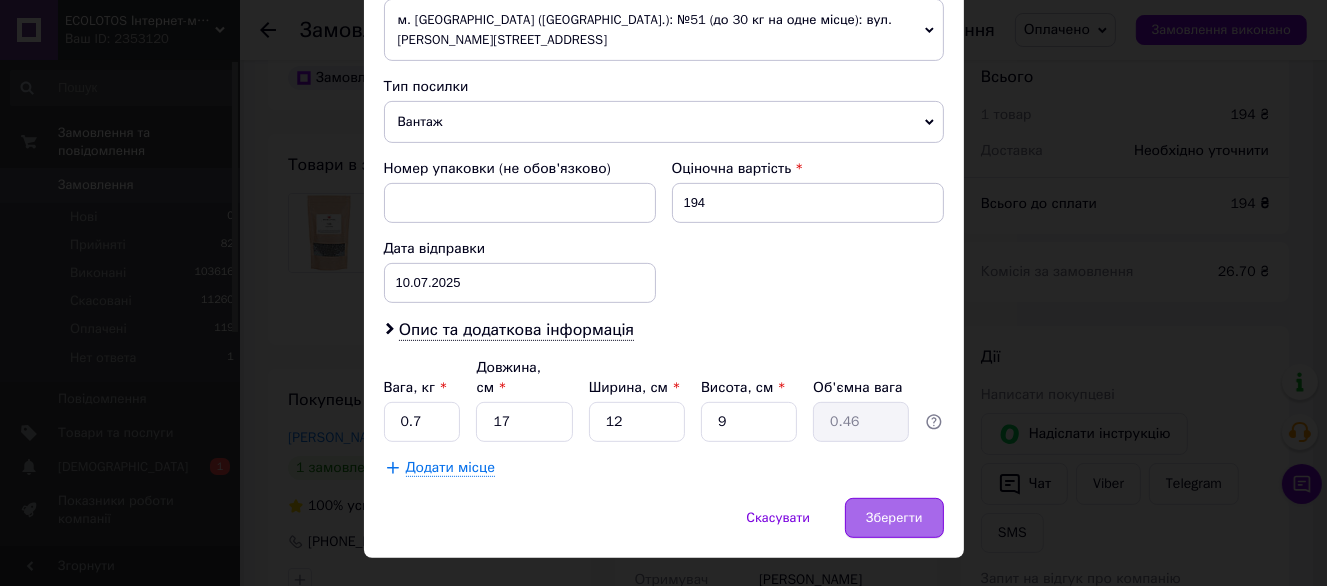 click on "Зберегти" at bounding box center [894, 518] 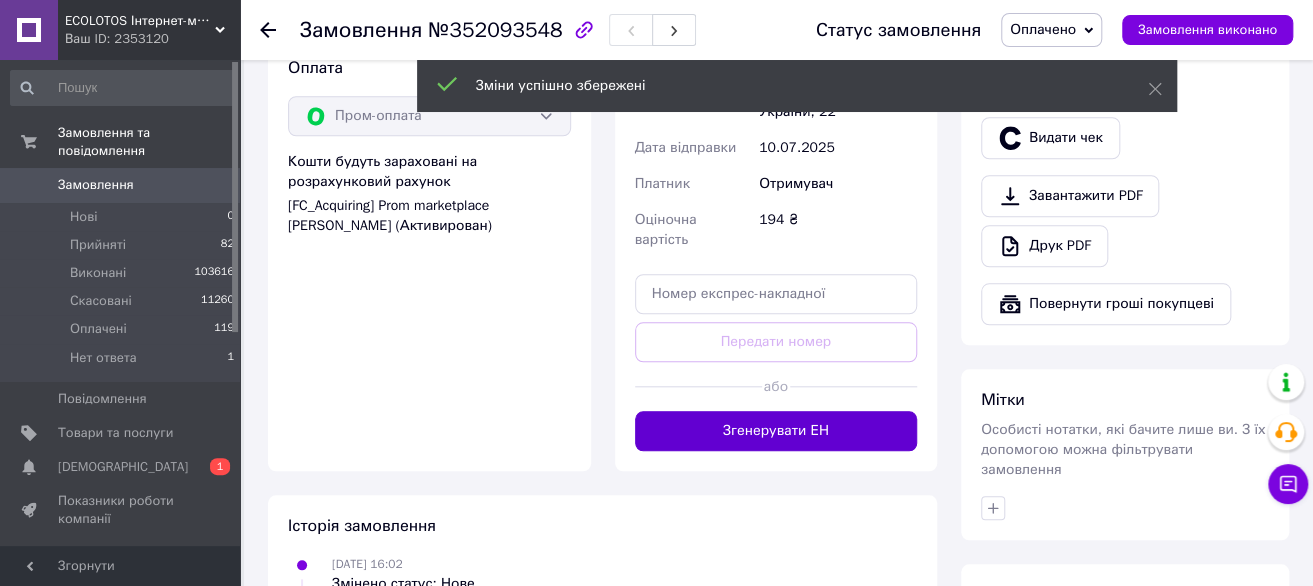 click on "Згенерувати ЕН" at bounding box center (776, 431) 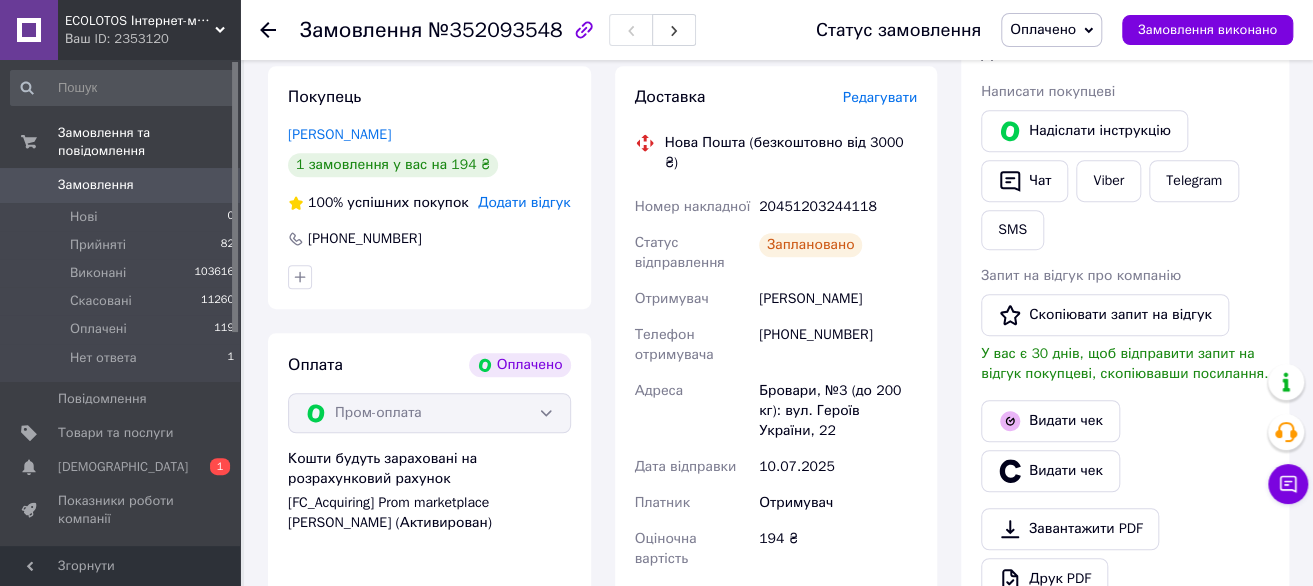 scroll, scrollTop: 400, scrollLeft: 0, axis: vertical 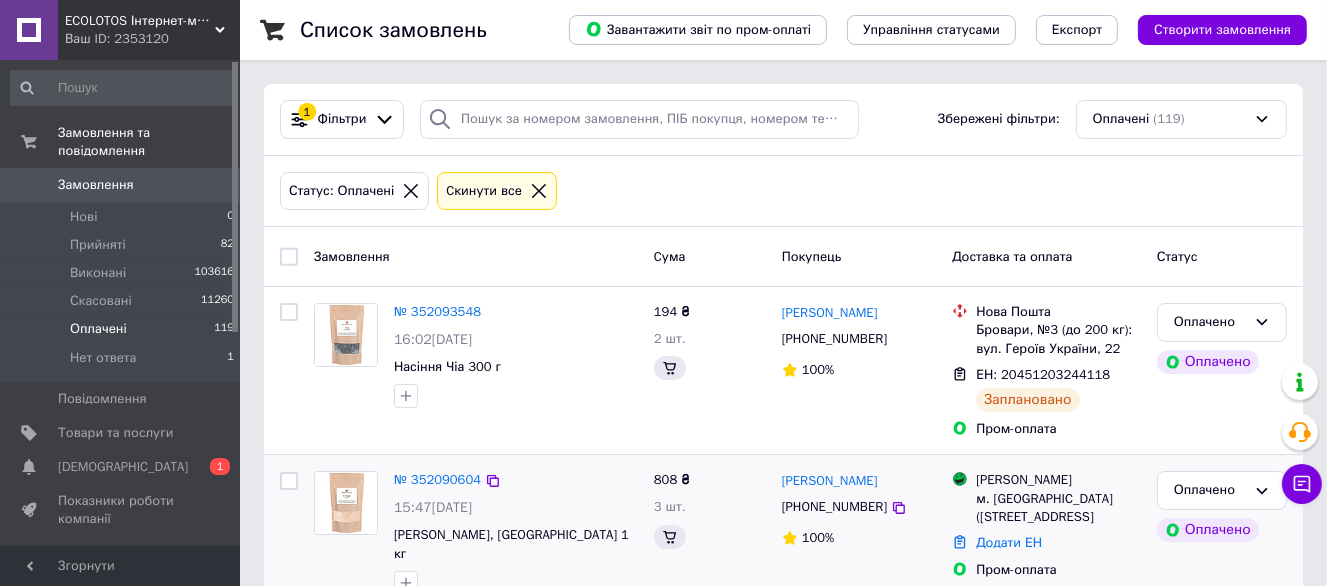 click on "№ 352090604 15:47, 10.07.2025 Кіноа біле, Перу 1 кг 2 товара у замовленні" at bounding box center [516, 549] 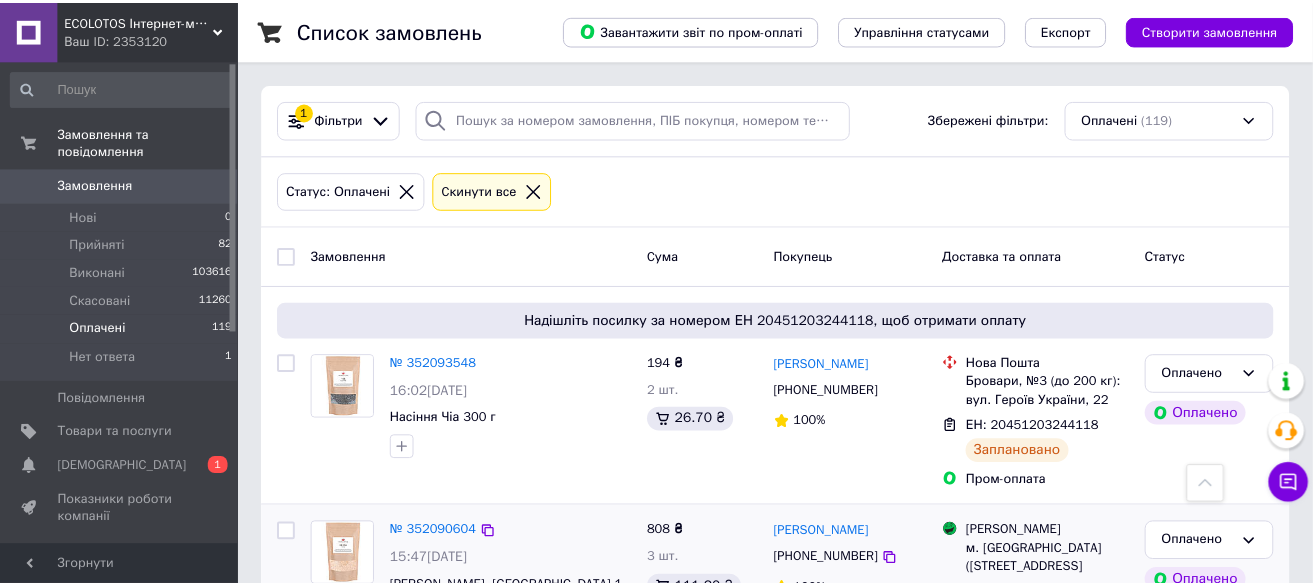 scroll, scrollTop: 351, scrollLeft: 0, axis: vertical 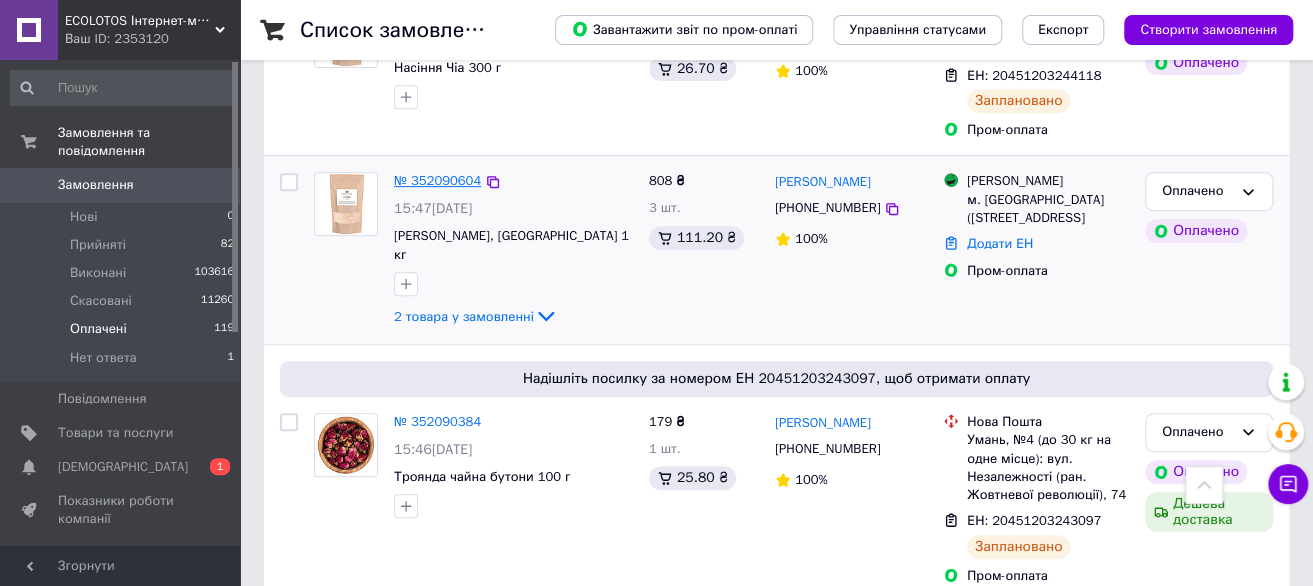 click on "№ 352090604" at bounding box center [437, 180] 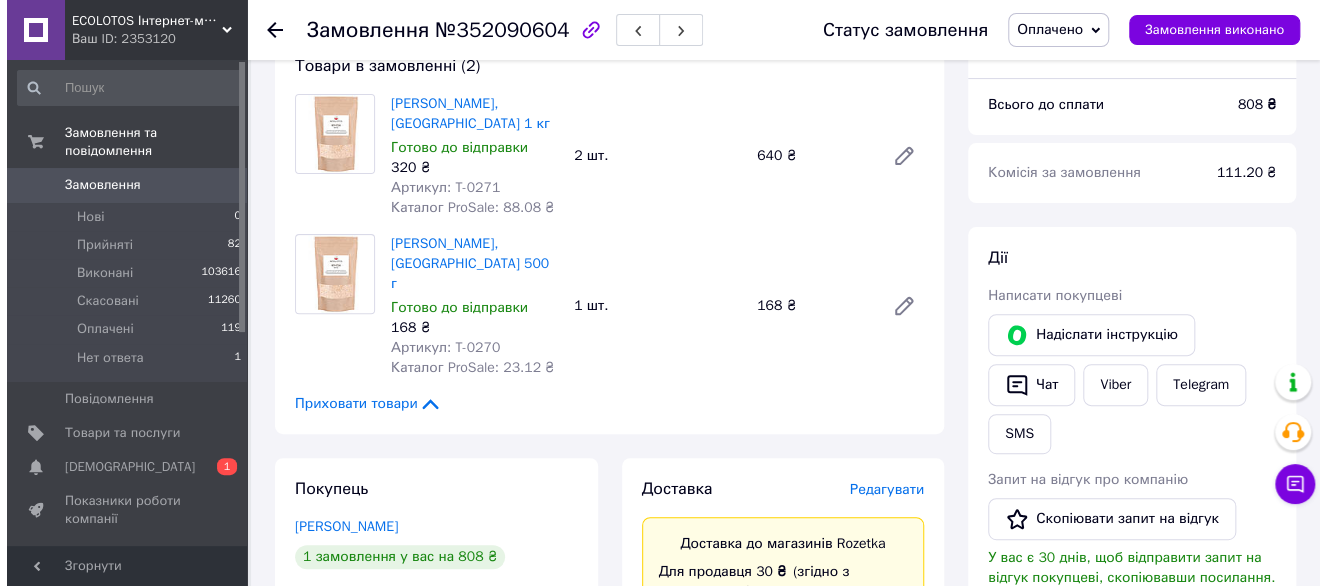 scroll, scrollTop: 200, scrollLeft: 0, axis: vertical 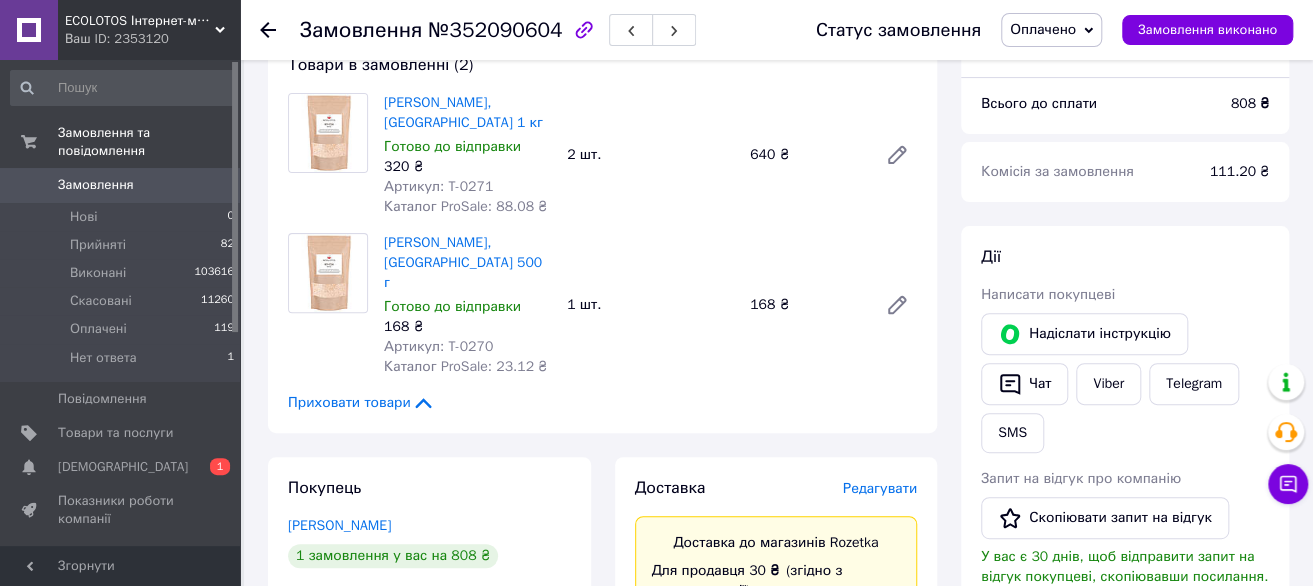 click on "Доставка Редагувати Доставка до магазинів Rozetka Для продавця 30 ₴   (згідно з умовами акції) — списуються з вашого Балансу. Для покупця безкоштовно   за умови підписки: для замовлень від 100 ₴ вагою до 15 кг,
об'ємною вагою до 30 кг
і довжиною до 120 см оплата замовлення Пром-оплатою або при отриманні якщо посилку не заберуть — повернення безкоштовно Без підписки для покупця - 30 ₴ Обов'язково роздрукуйте та наклейте ЕН на посилку Довідка та умови Акції Магазини Rozetka (платна) Отримувач Щеглов Микола  Телефон отримувача +380661889110 Платник Відправник 808 ₴ Адреса 30 ₴" at bounding box center [776, 972] 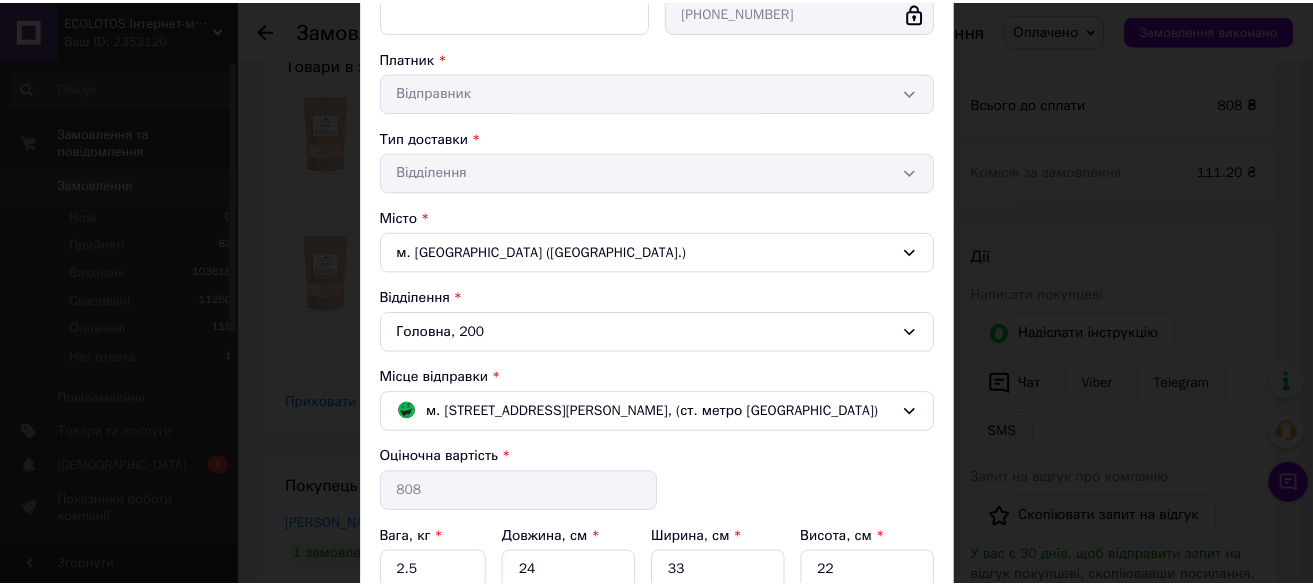 scroll, scrollTop: 536, scrollLeft: 0, axis: vertical 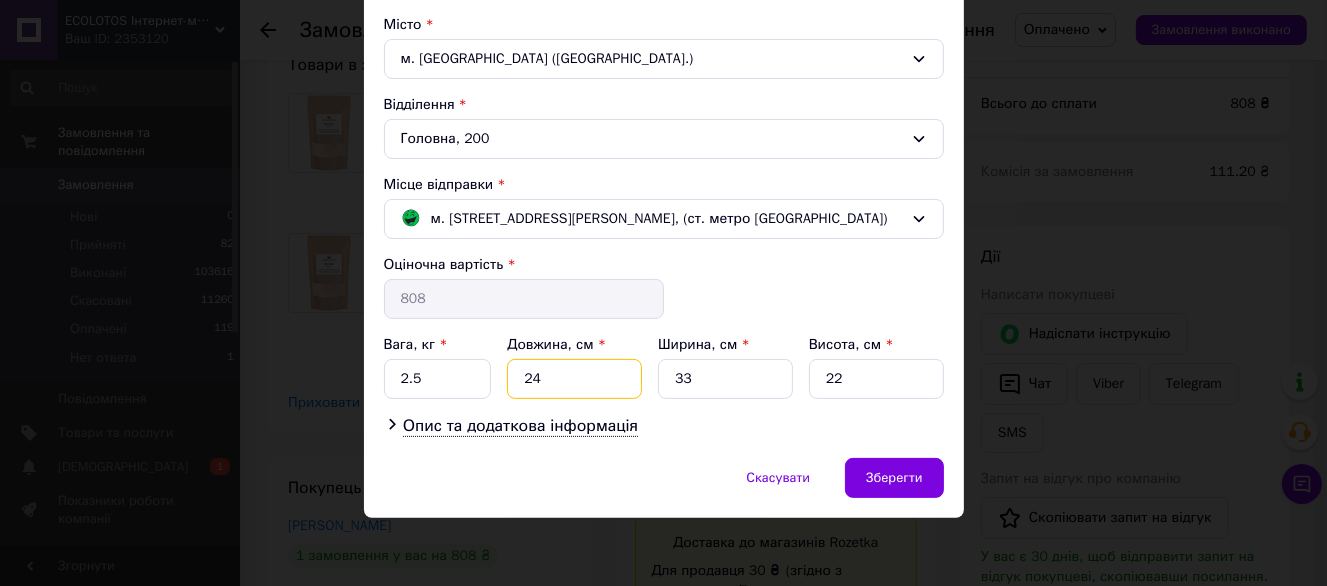 click on "24" at bounding box center (574, 379) 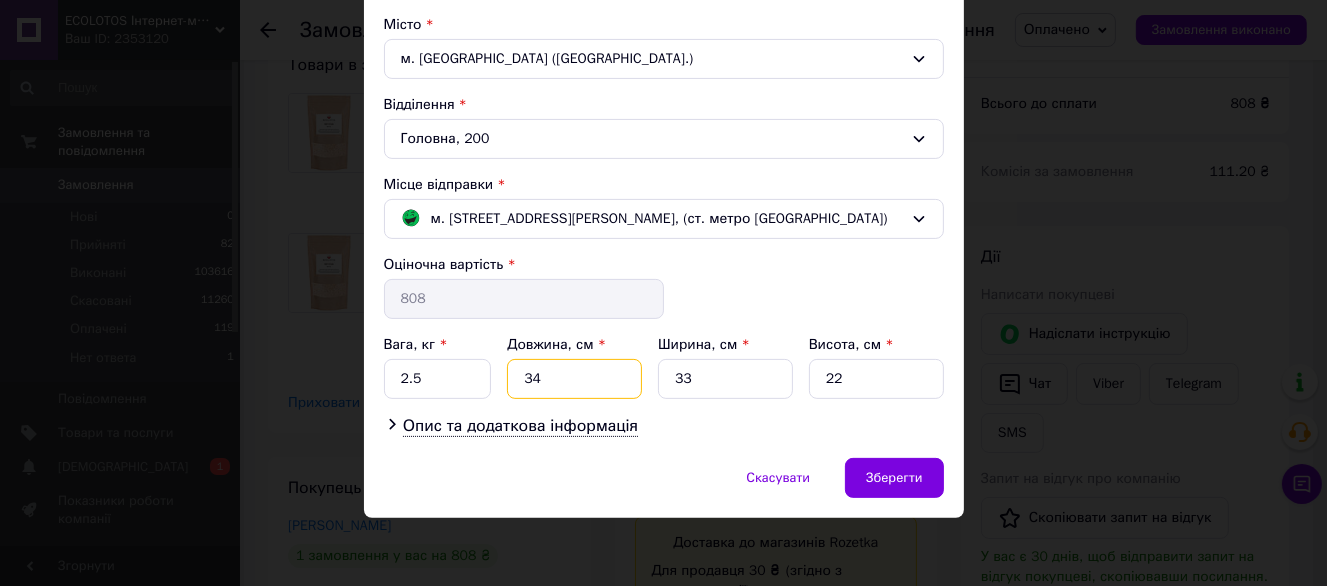 type on "34" 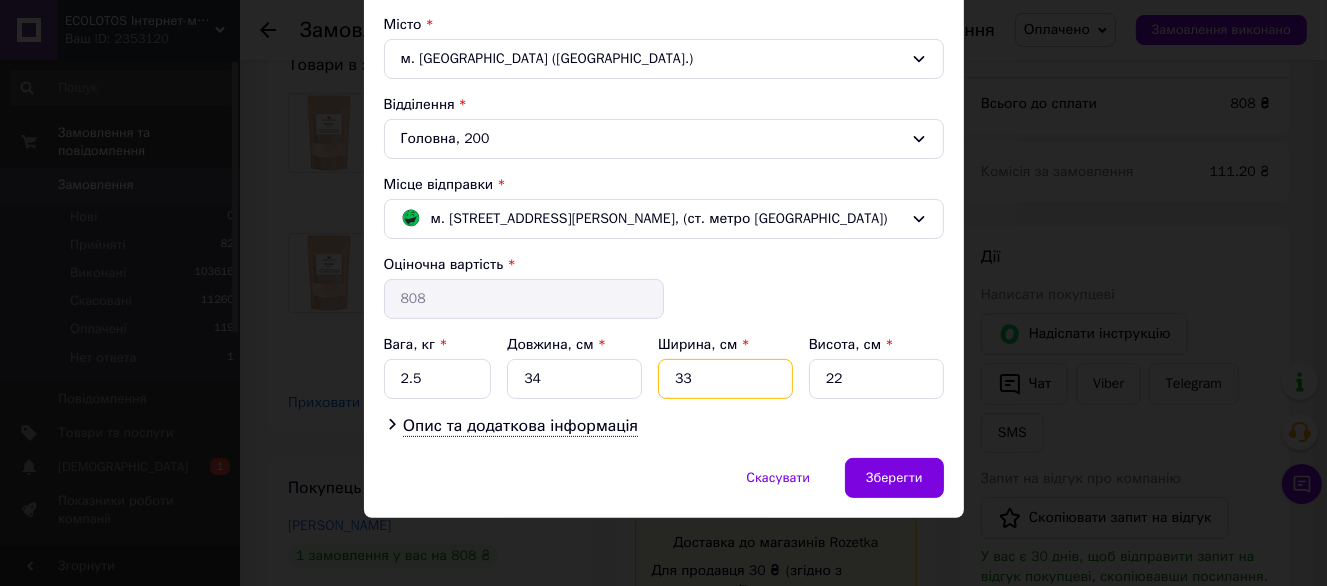click on "33" at bounding box center (725, 379) 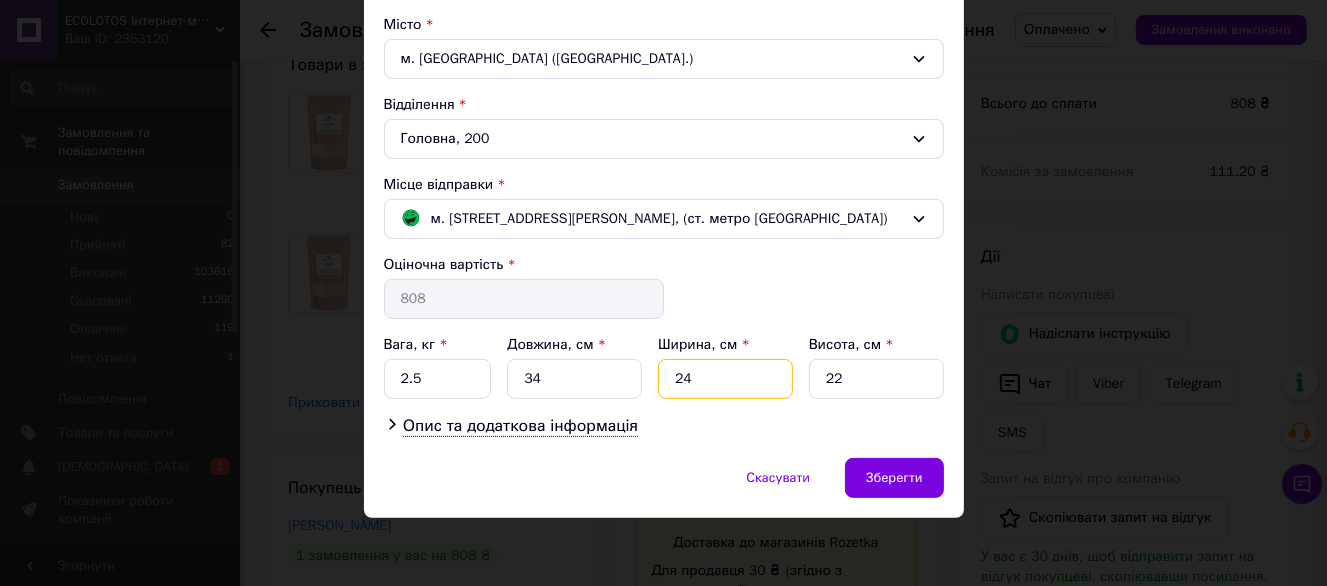 type on "24" 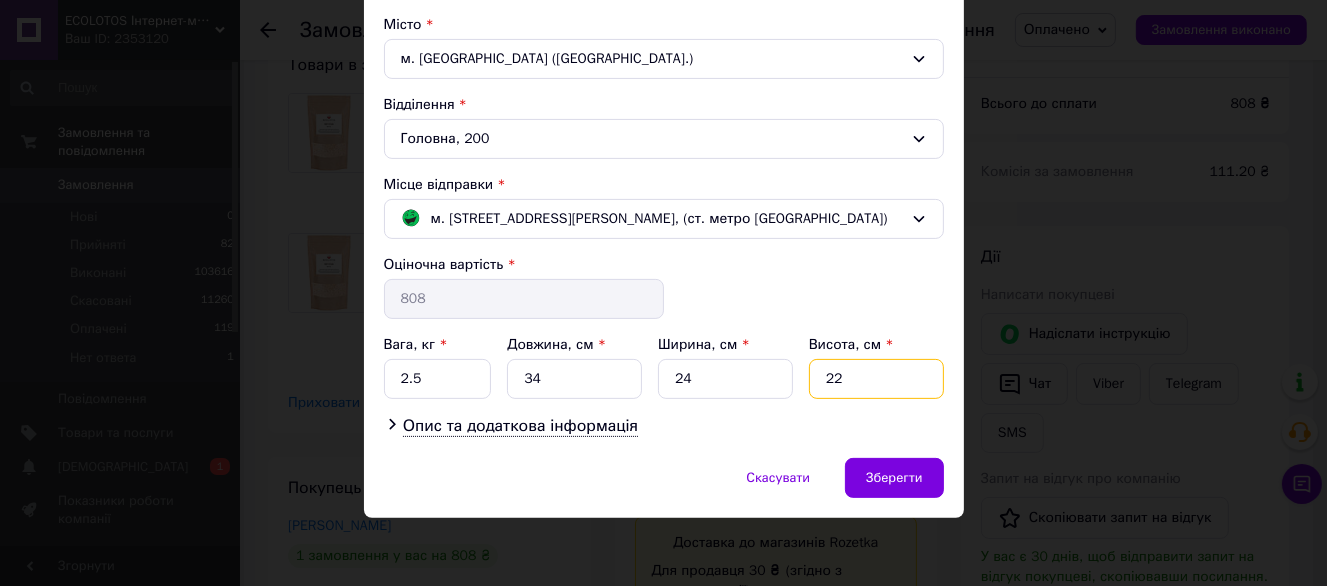 click on "22" at bounding box center (876, 379) 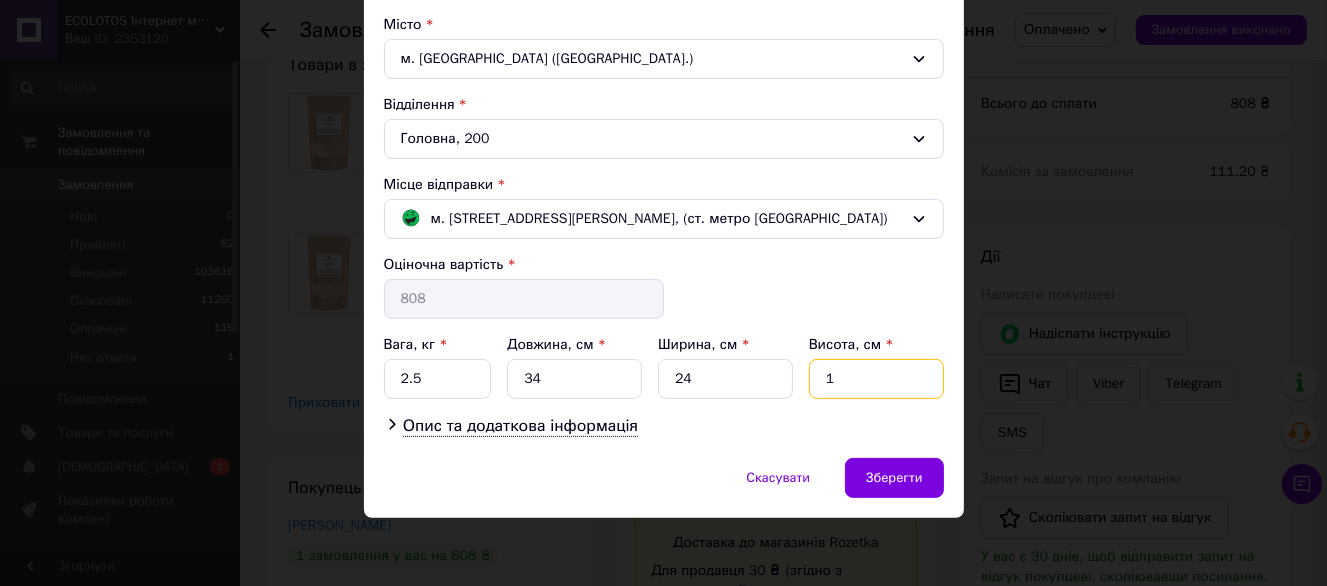 click on "1" at bounding box center [876, 379] 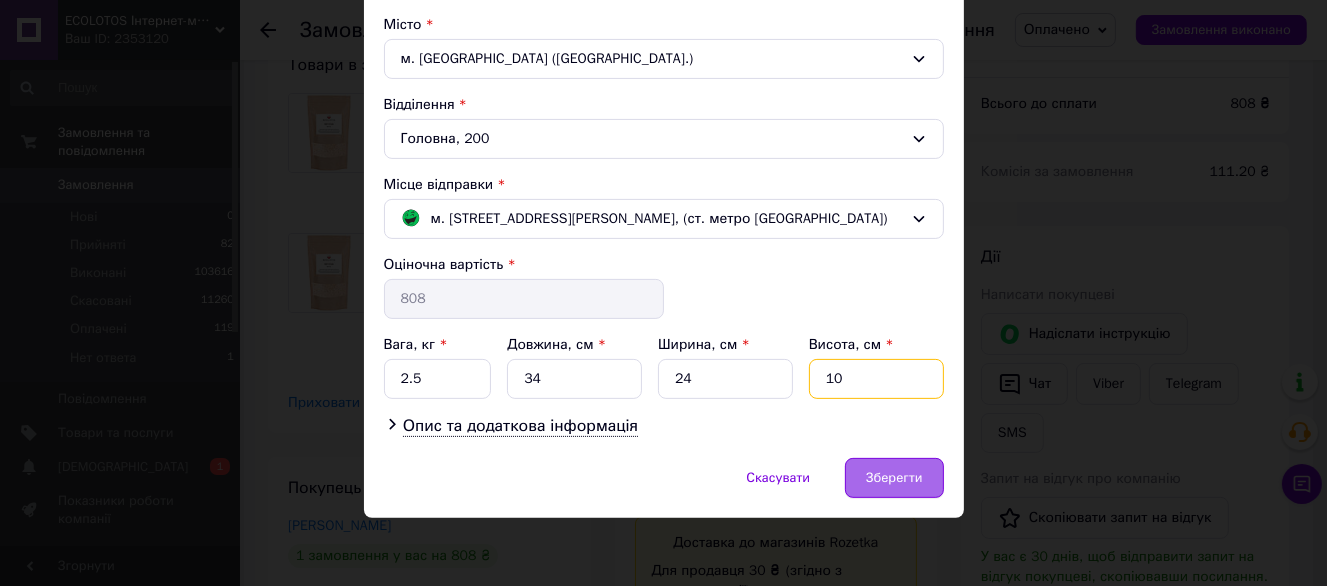 type on "10" 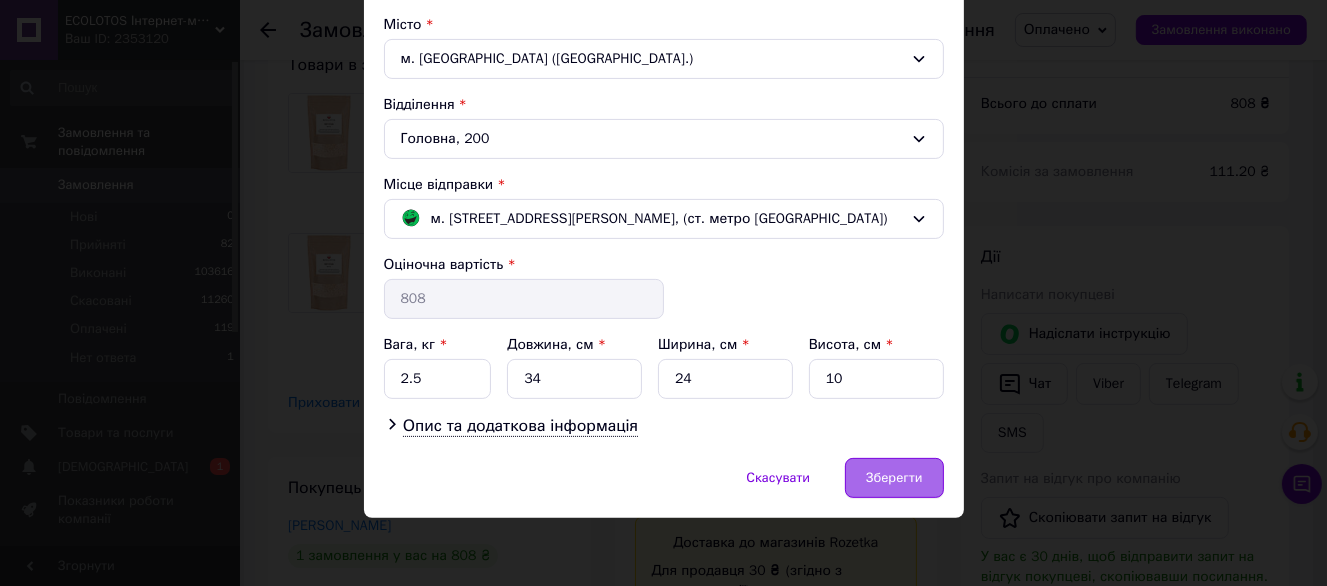 click on "Зберегти" at bounding box center (894, 478) 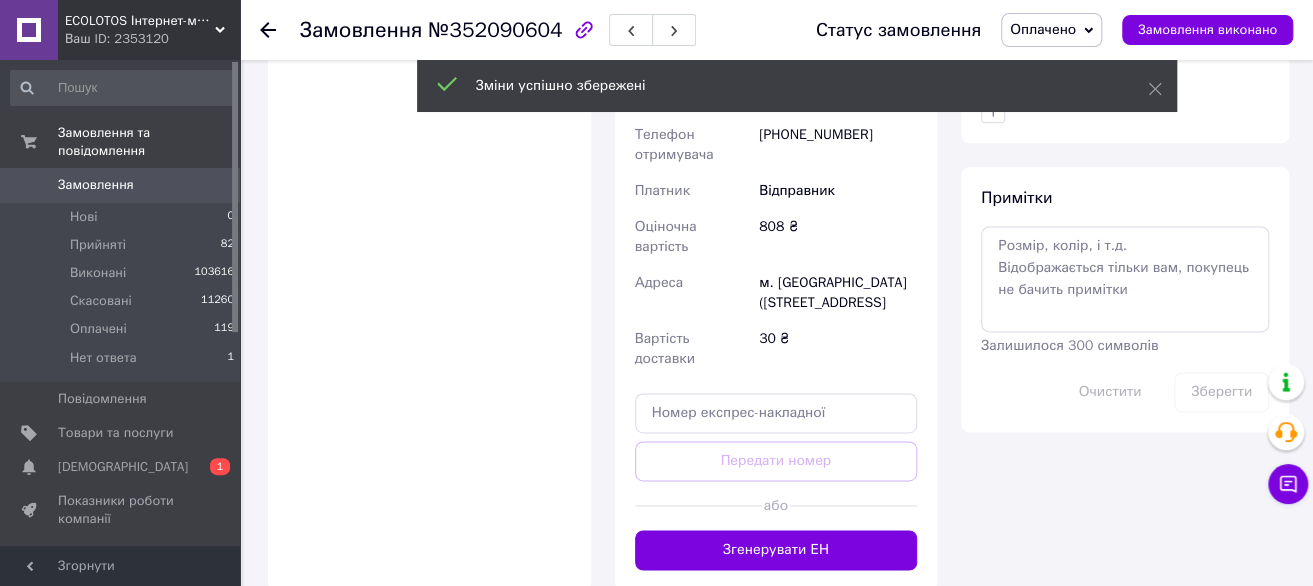 scroll, scrollTop: 1100, scrollLeft: 0, axis: vertical 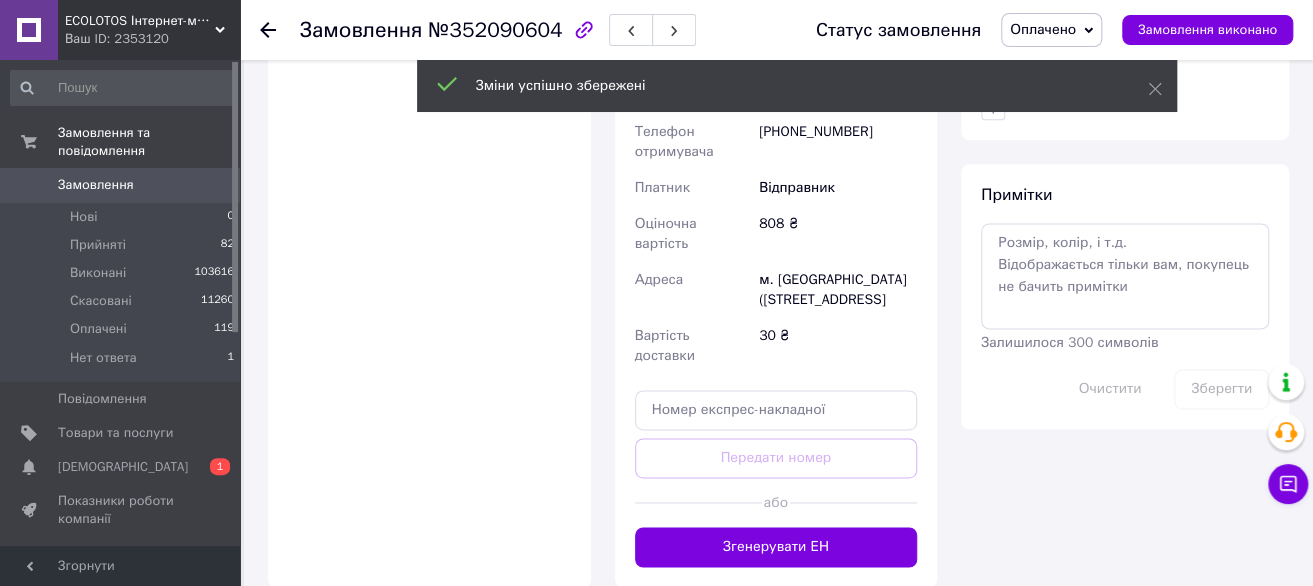 click at bounding box center [698, 502] 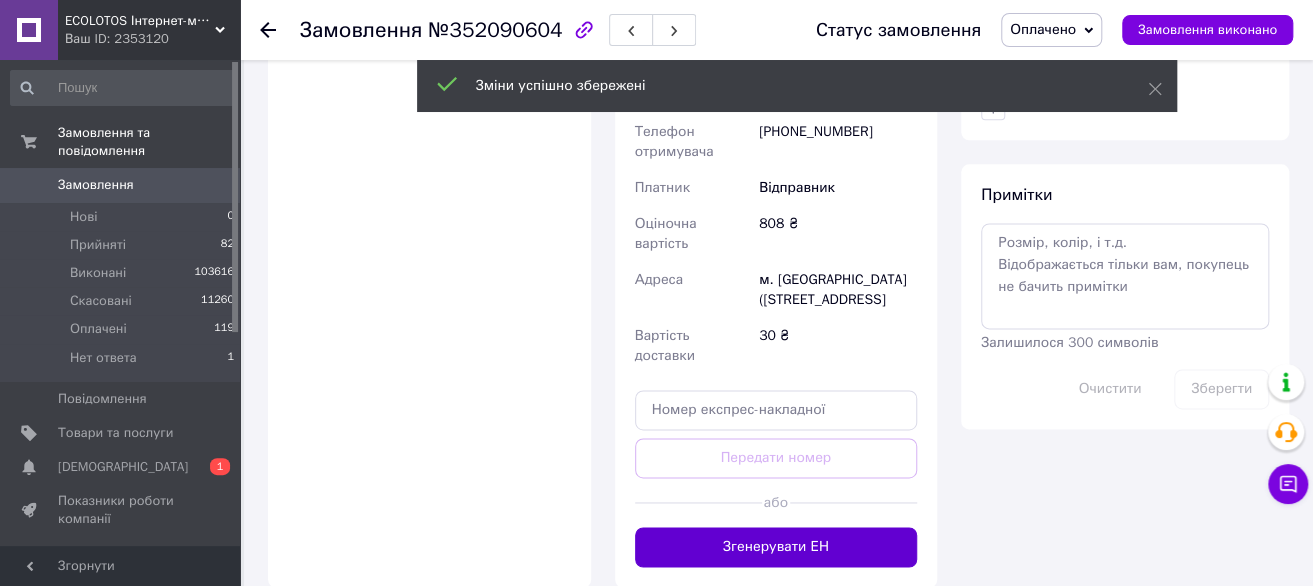 click on "Згенерувати ЕН" at bounding box center [776, 547] 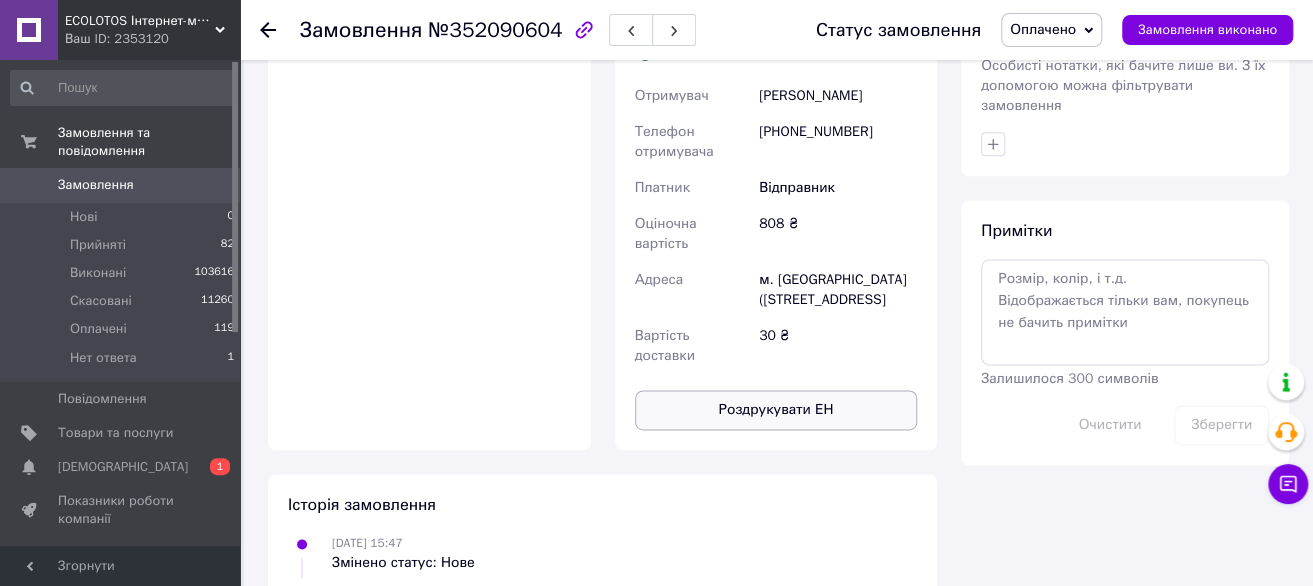 click on "Роздрукувати ЕН" at bounding box center (776, 410) 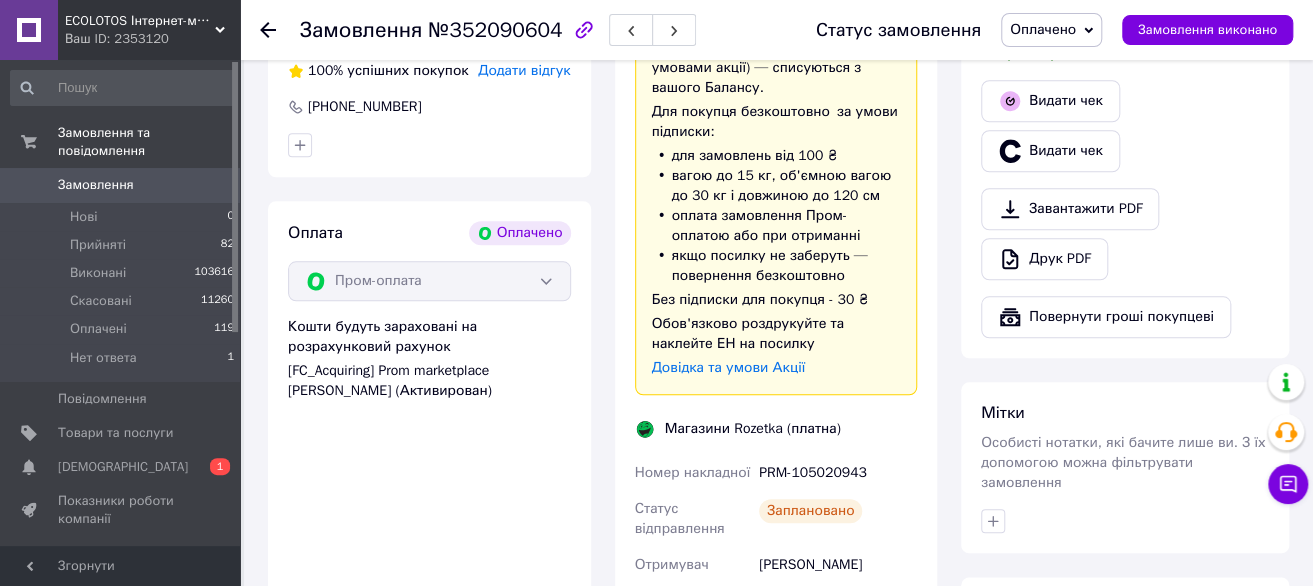 scroll, scrollTop: 700, scrollLeft: 0, axis: vertical 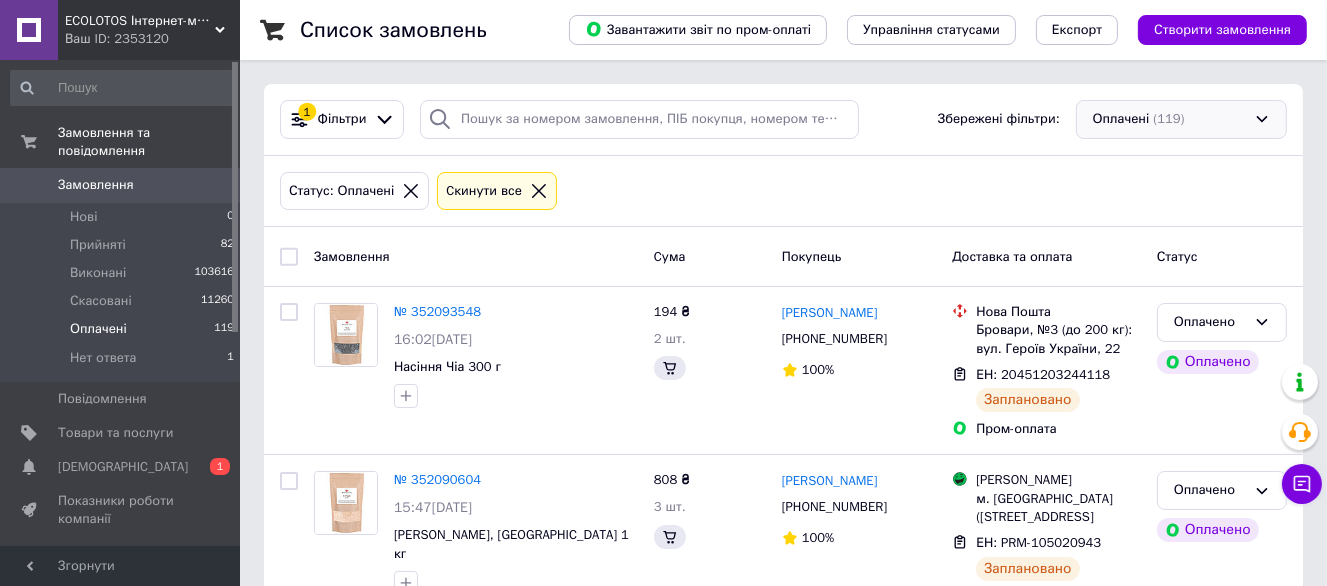 click on "Оплачені (119)" at bounding box center [1181, 119] 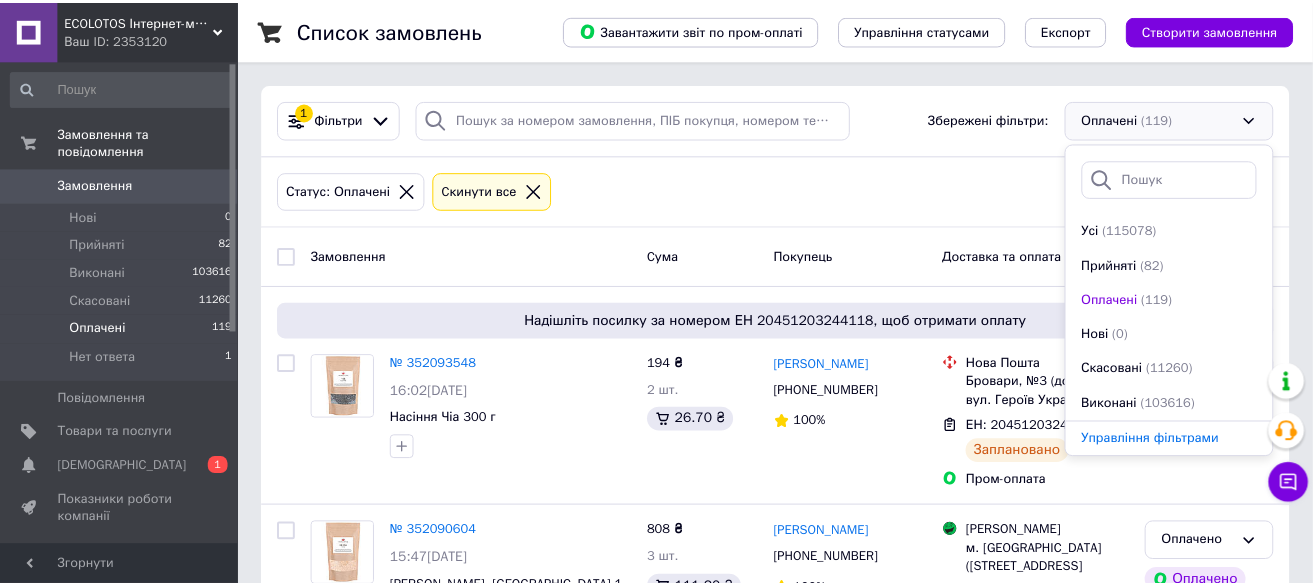 scroll, scrollTop: 100, scrollLeft: 0, axis: vertical 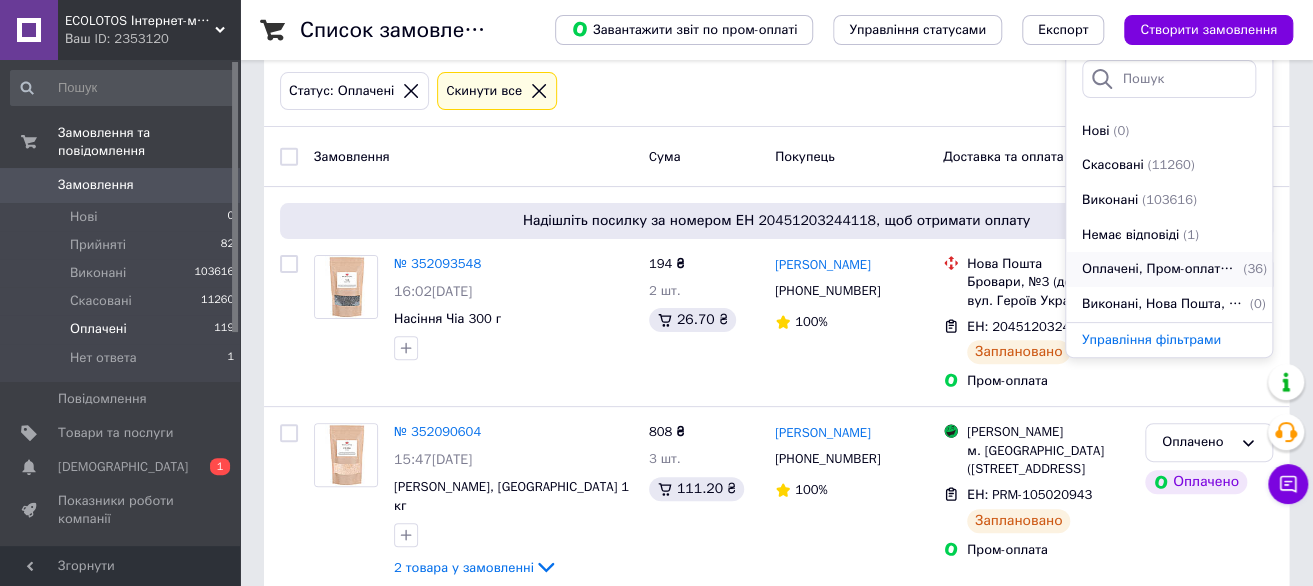 click on "Оплачені, Пром-оплата, Замовлення без чеків" at bounding box center [1160, 269] 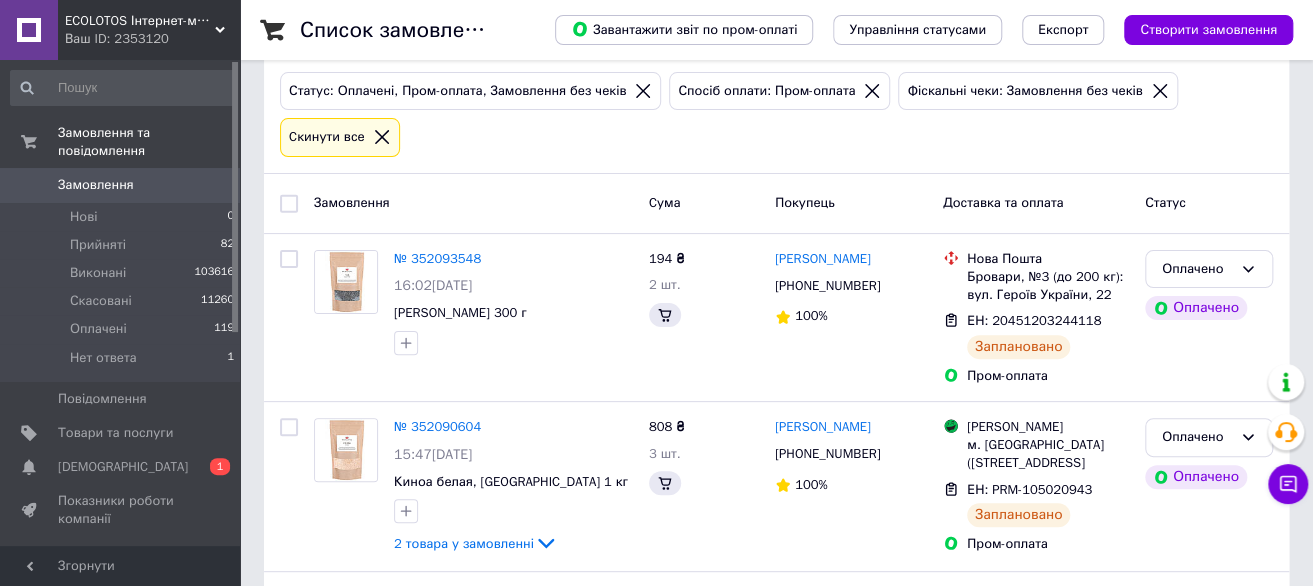 scroll, scrollTop: 0, scrollLeft: 0, axis: both 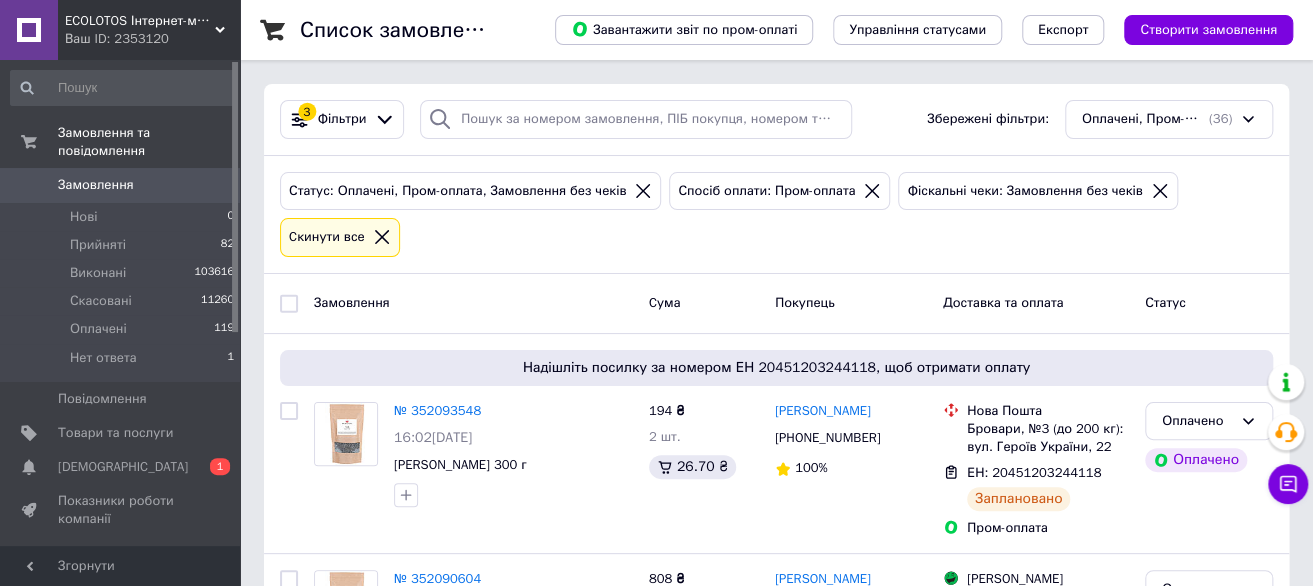 click at bounding box center [289, 303] 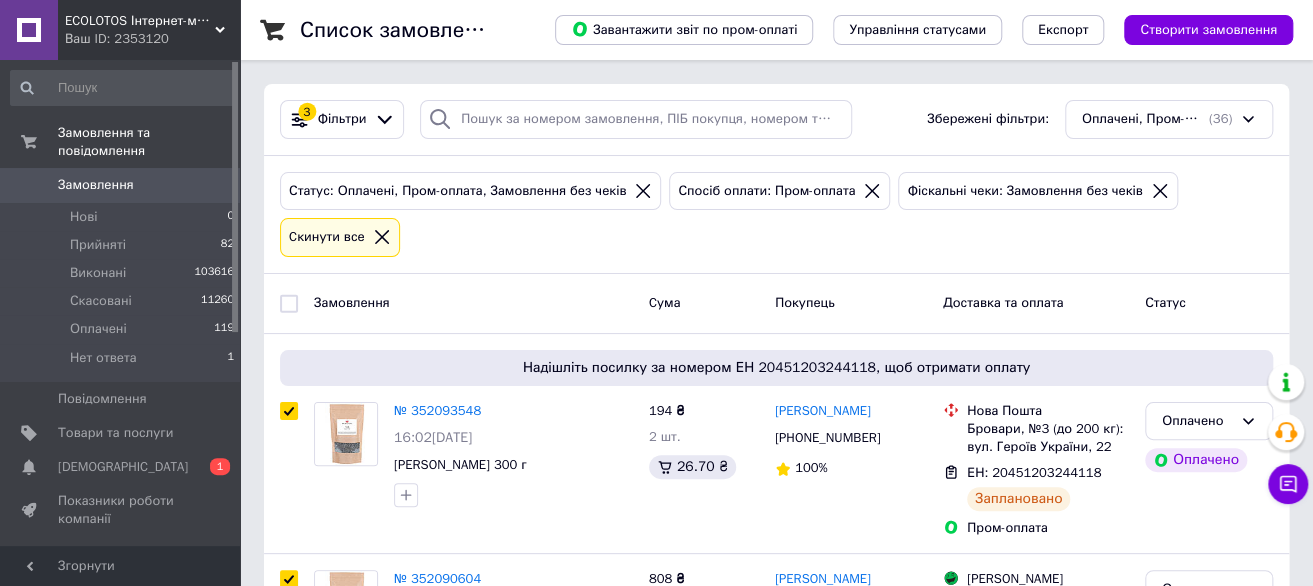 checkbox on "true" 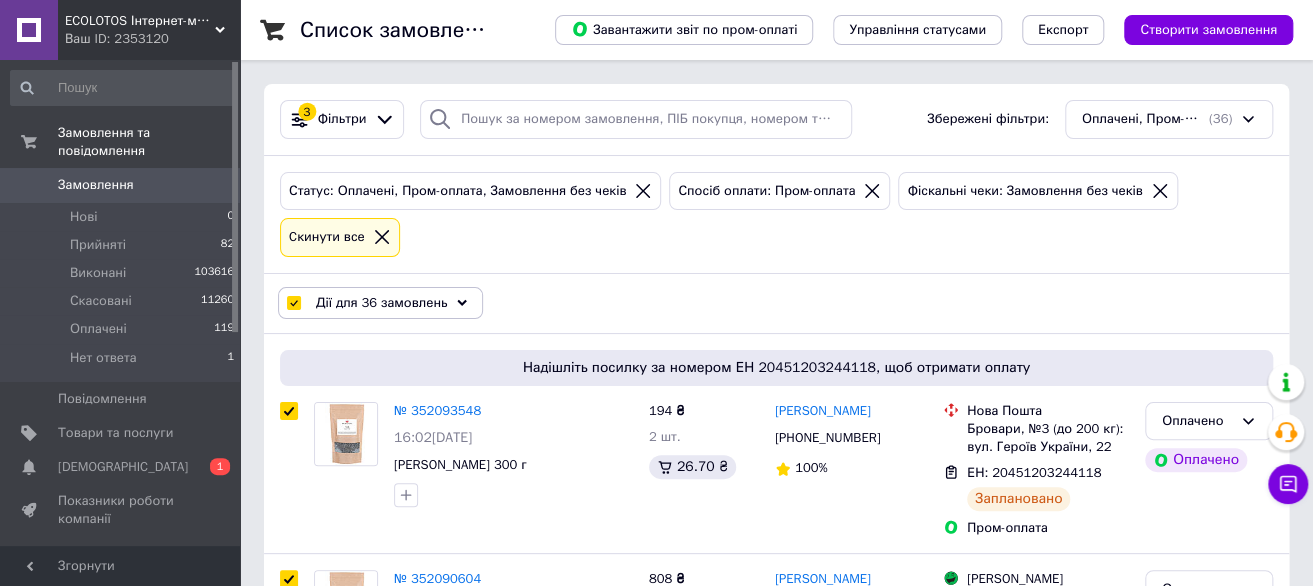 click on "Дії для 36 замовлень" at bounding box center (381, 303) 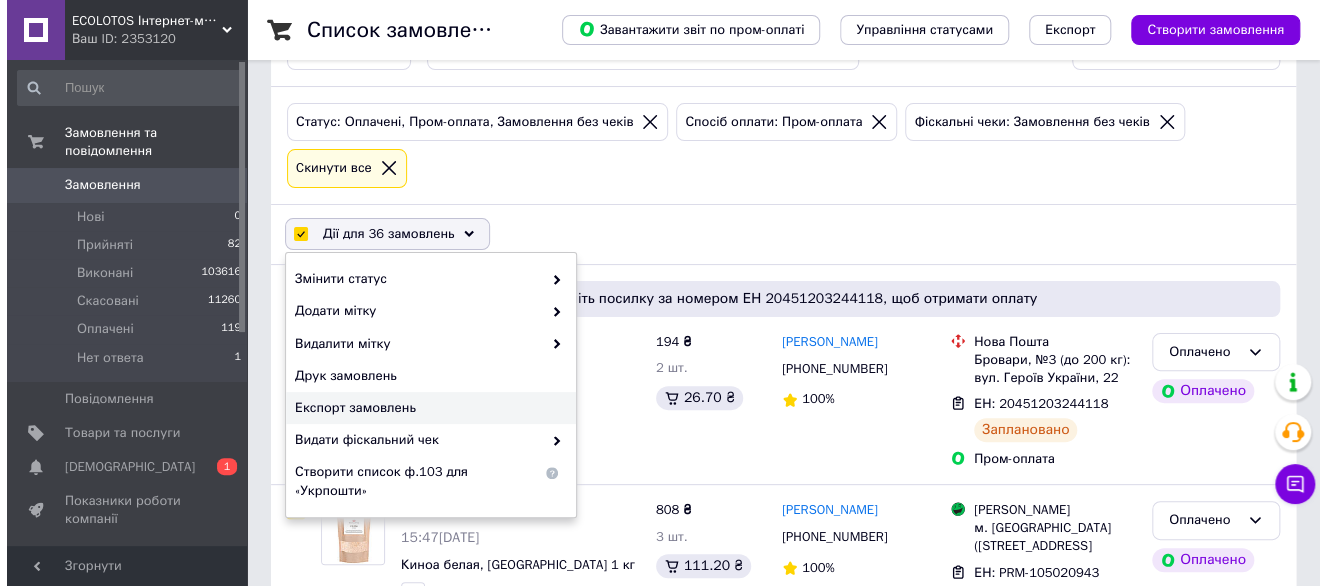 scroll, scrollTop: 100, scrollLeft: 0, axis: vertical 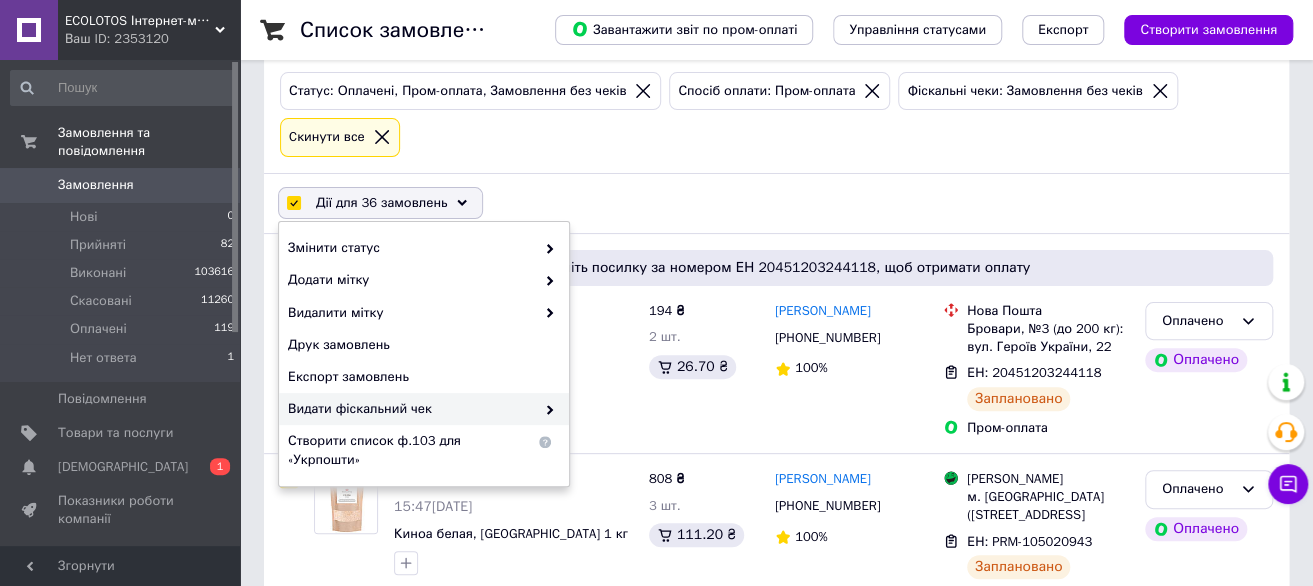 click on "Видати фіскальний чек" at bounding box center (411, 409) 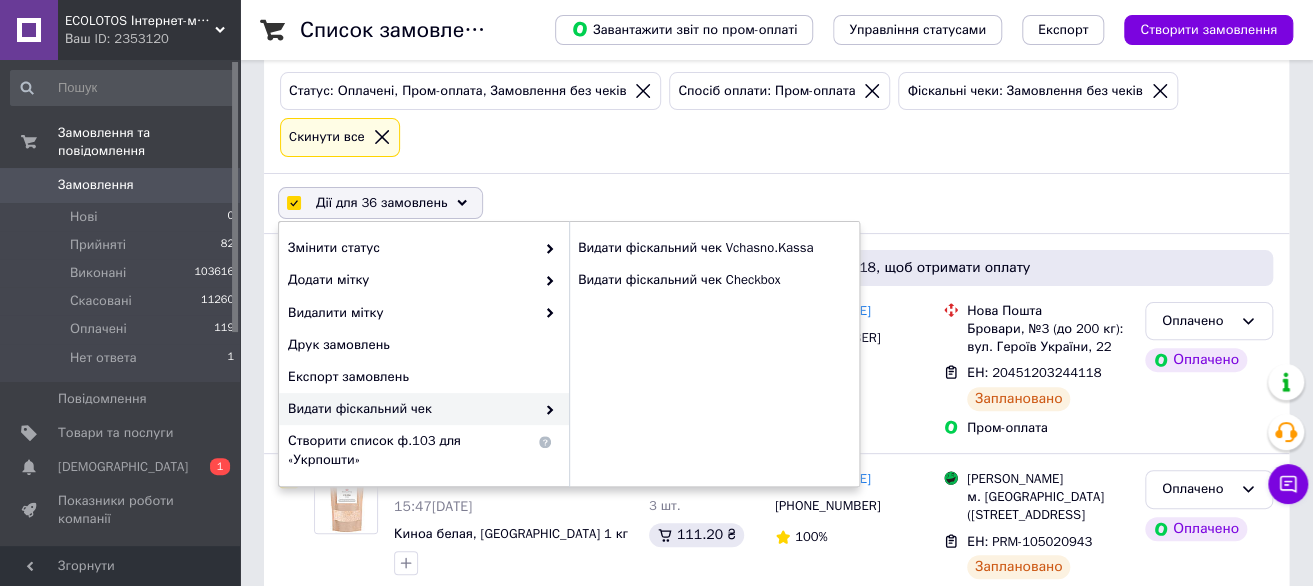 click on "Видати фіскальний чек" at bounding box center [411, 409] 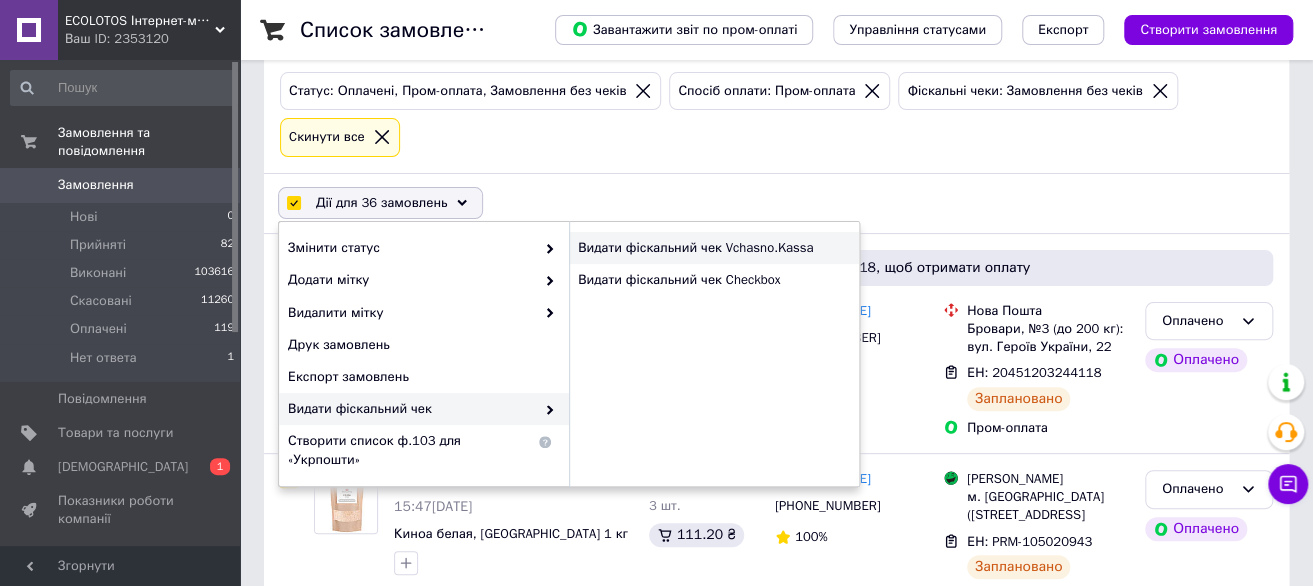click on "Видати фіскальний чек Vchasno.Kassa" at bounding box center [714, 248] 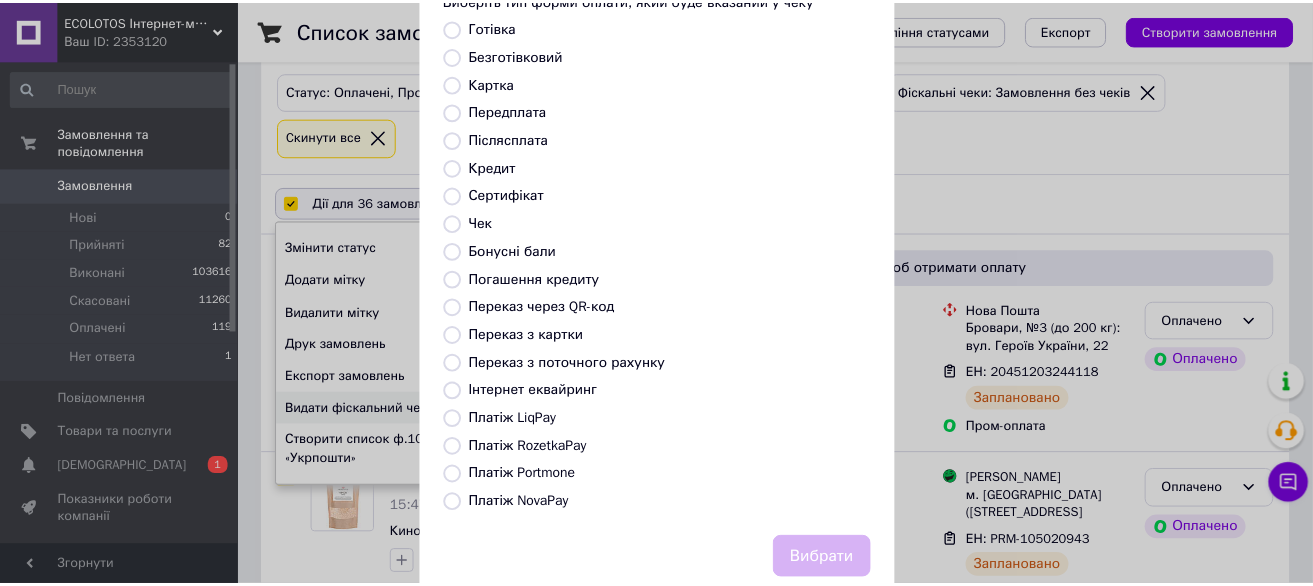 scroll, scrollTop: 185, scrollLeft: 0, axis: vertical 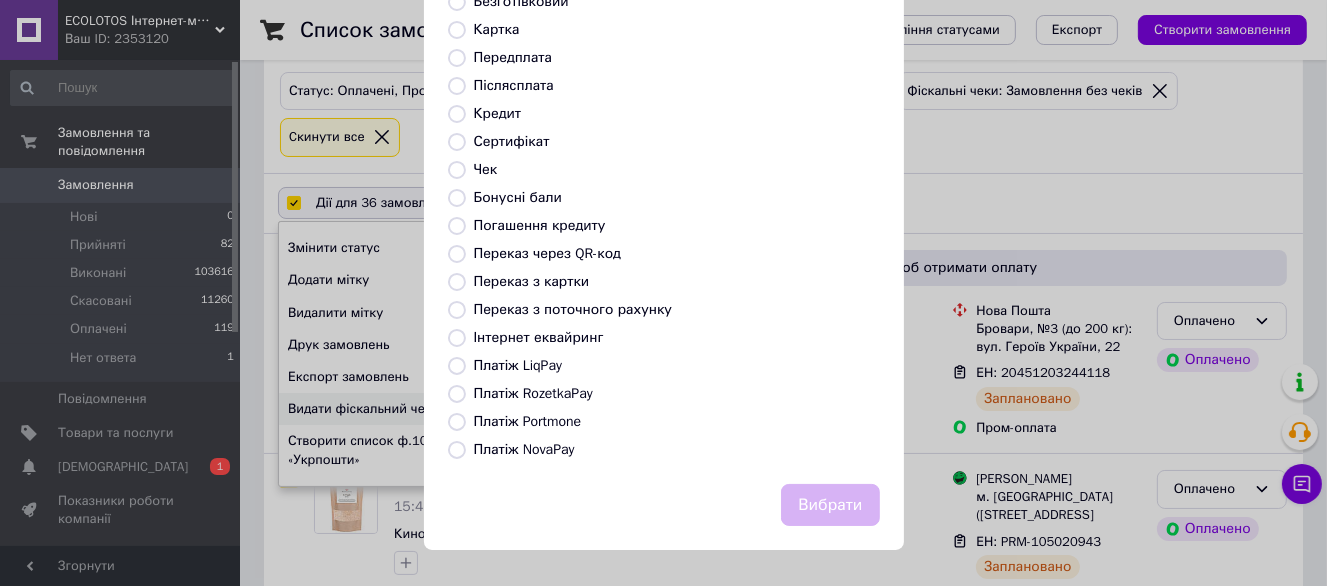 click on "Платіж RozetkaPay" at bounding box center [533, 393] 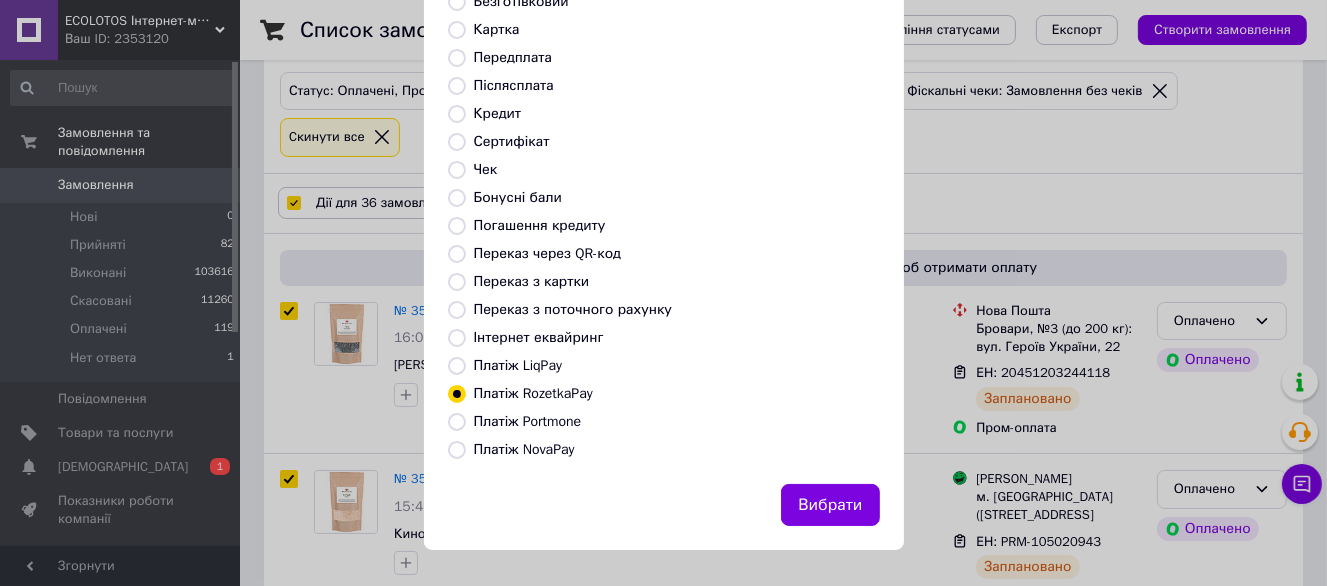 click on "Вибрати" at bounding box center (830, 505) 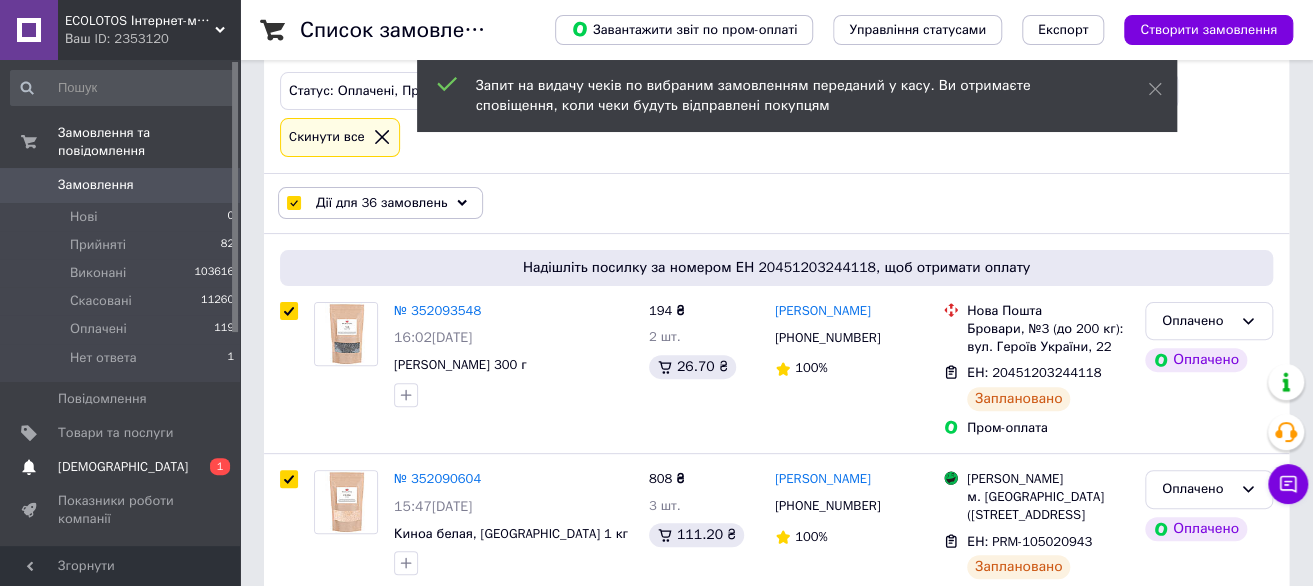 click on "[DEMOGRAPHIC_DATA]" at bounding box center [123, 467] 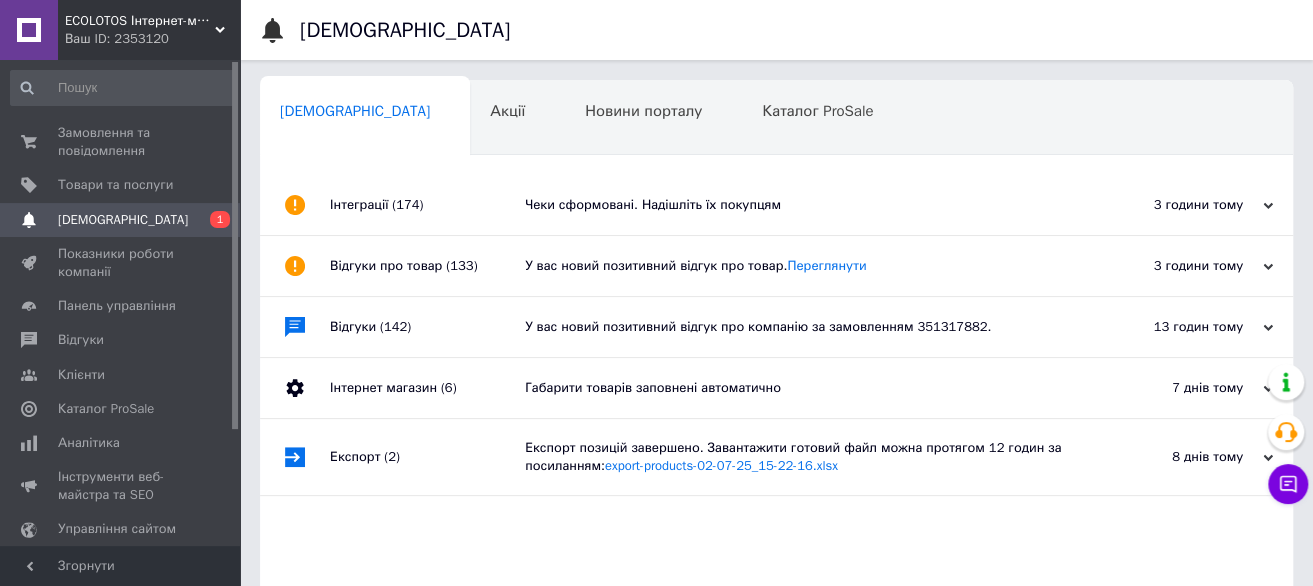 click on "Чеки сформовані. Надішліть їх покупцям" at bounding box center (799, 205) 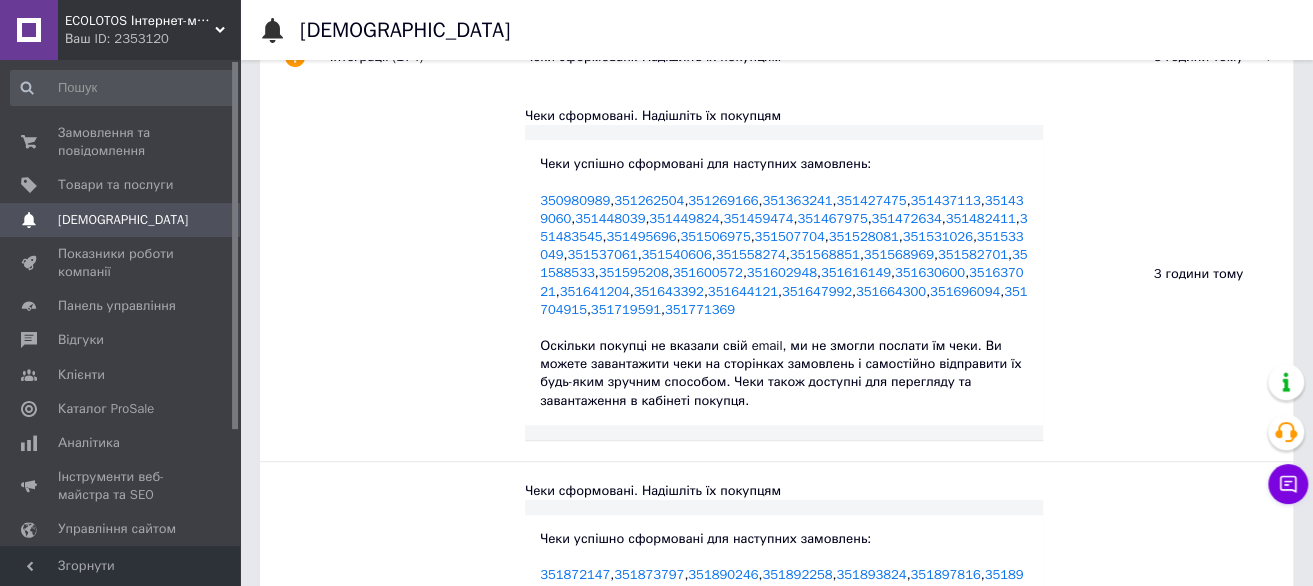 scroll, scrollTop: 0, scrollLeft: 0, axis: both 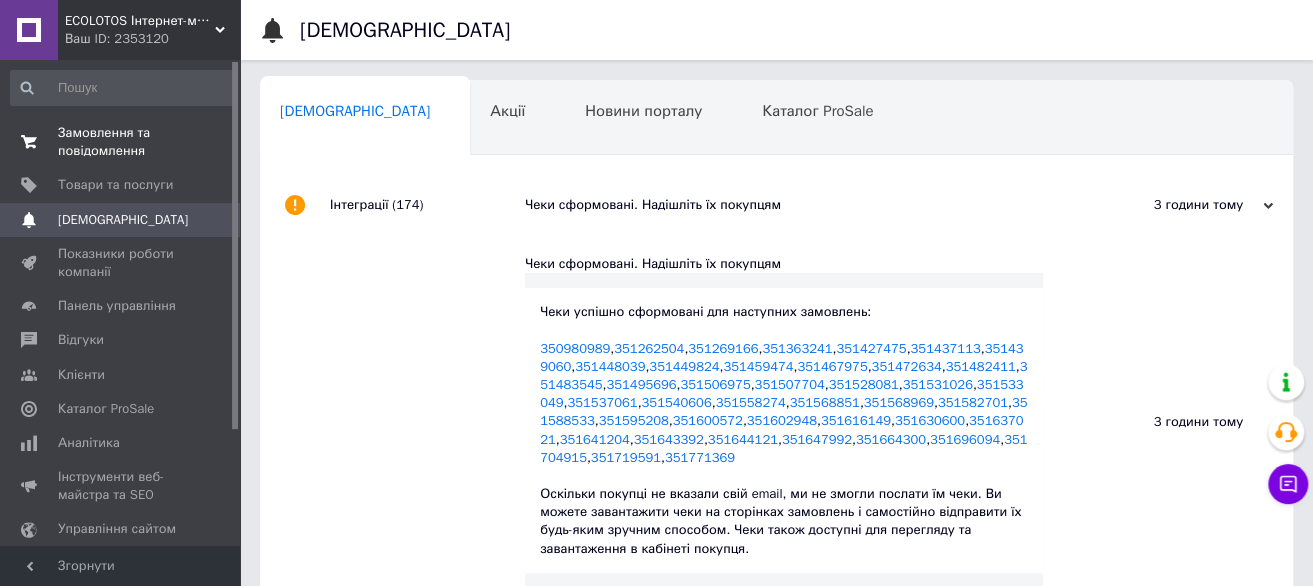 click on "Замовлення та повідомлення" at bounding box center [121, 142] 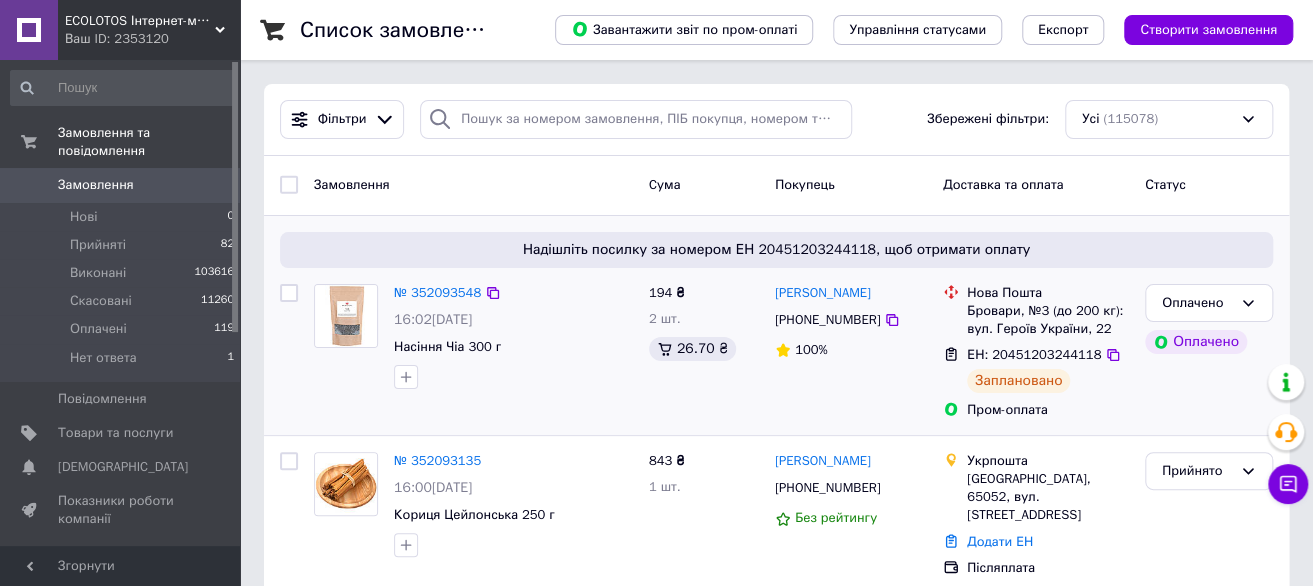 click on "№ 352093548 16:02, 10.07.2025 Насіння Чіа 300 г" at bounding box center [513, 336] 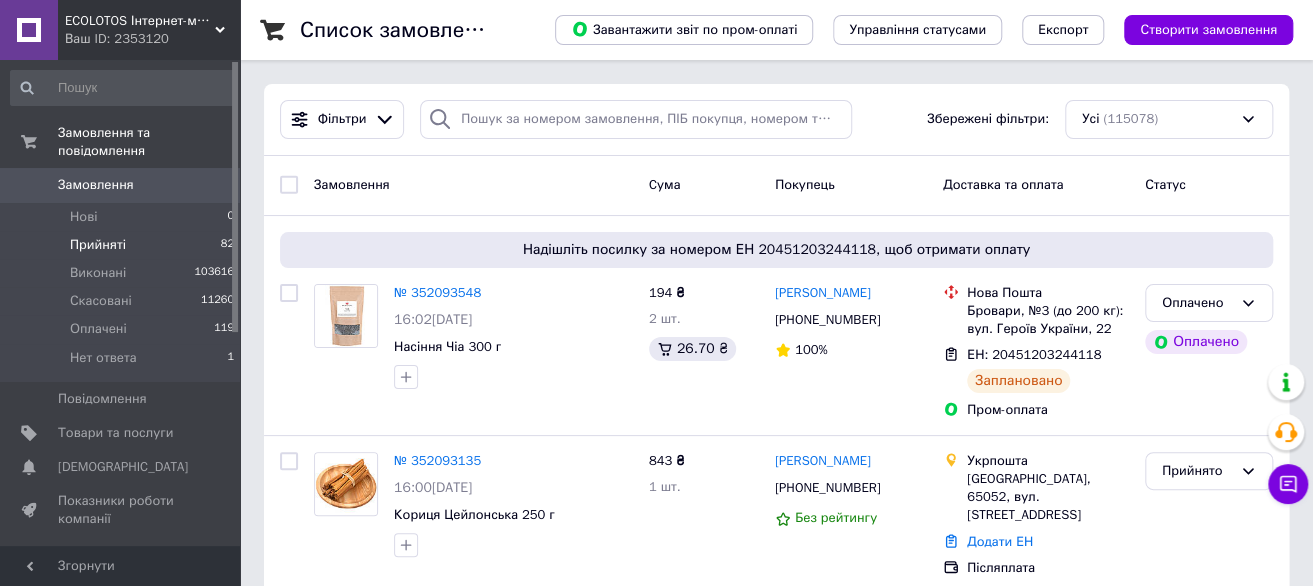 click on "Прийняті 82" at bounding box center [123, 245] 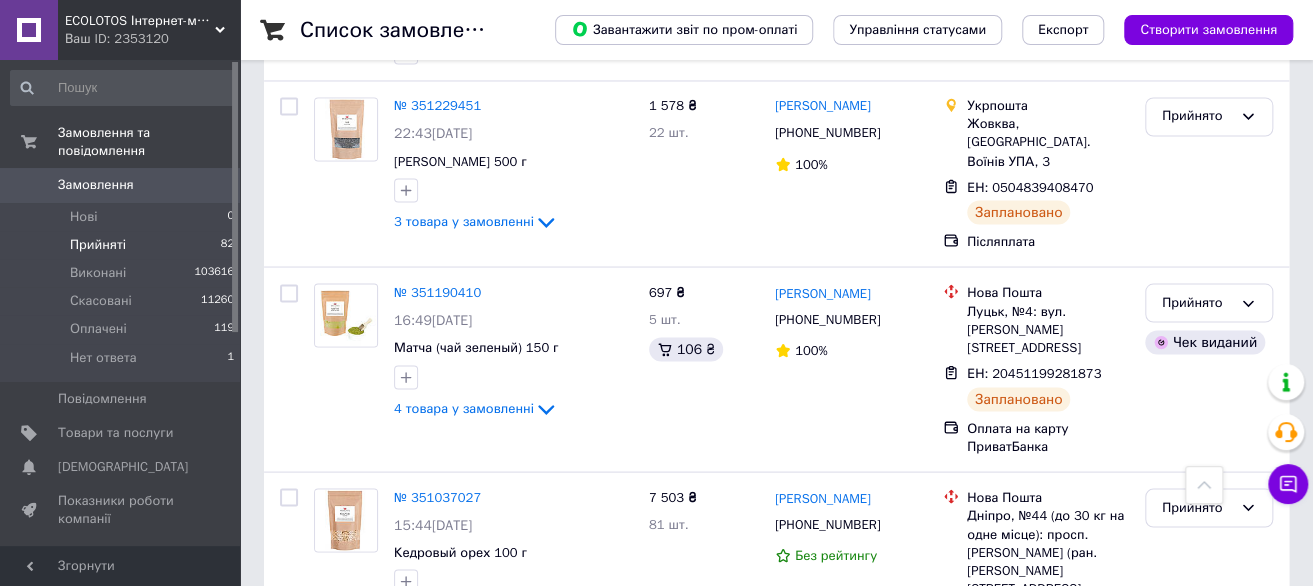 click on "№ 349565426" at bounding box center [437, 1365] 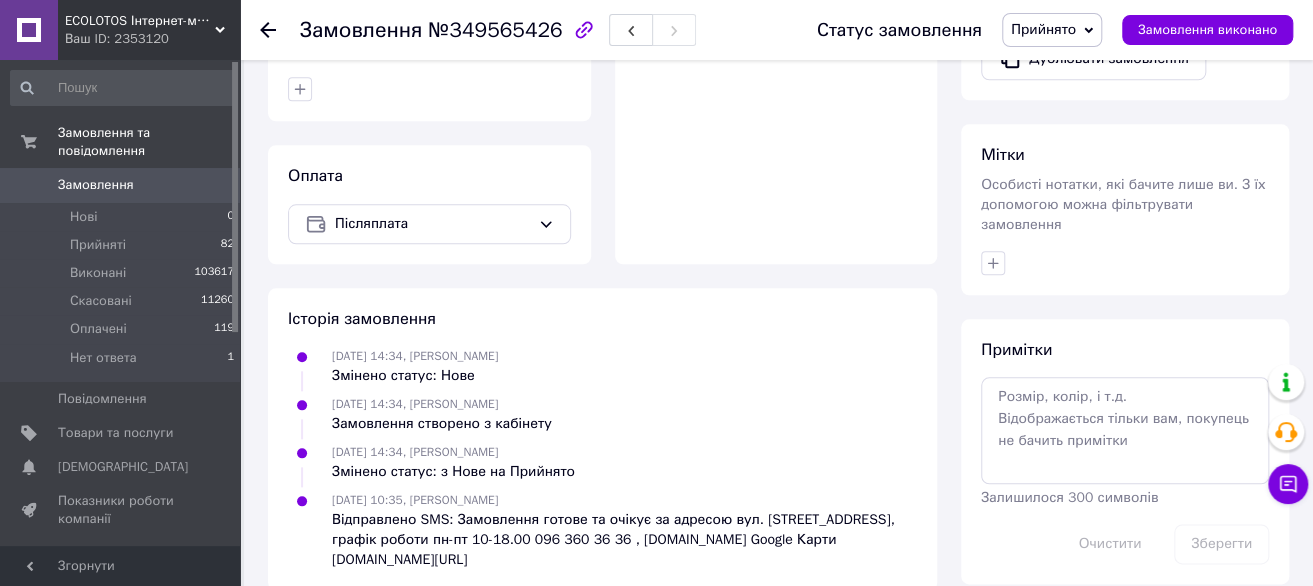 scroll, scrollTop: 393, scrollLeft: 0, axis: vertical 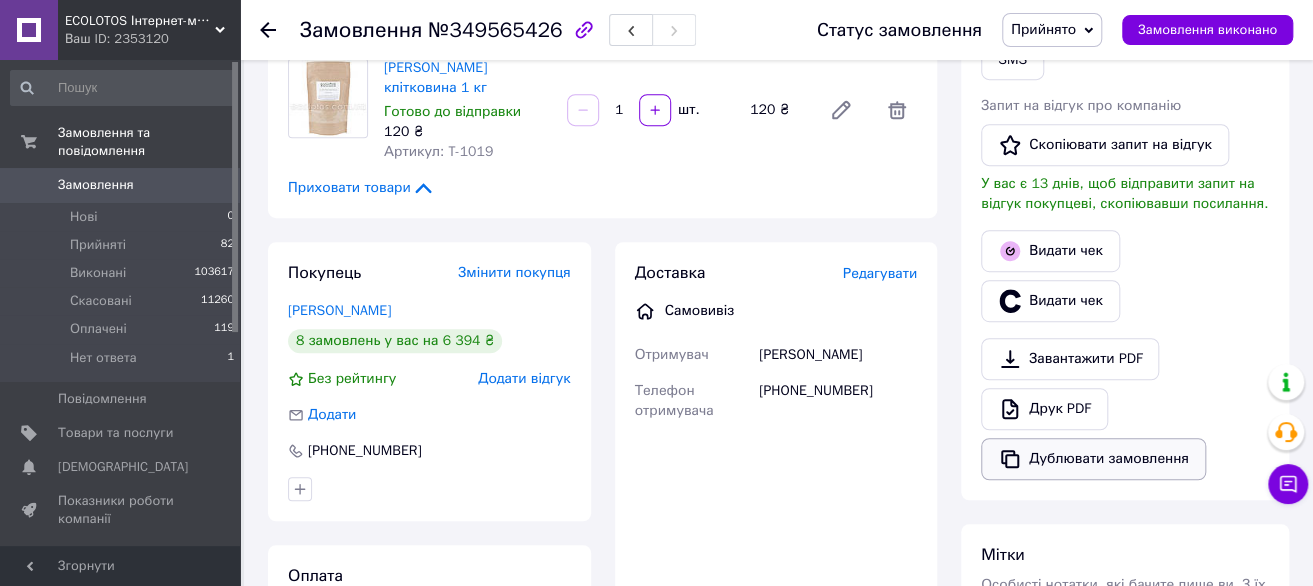 click on "Дублювати замовлення" at bounding box center [1093, 459] 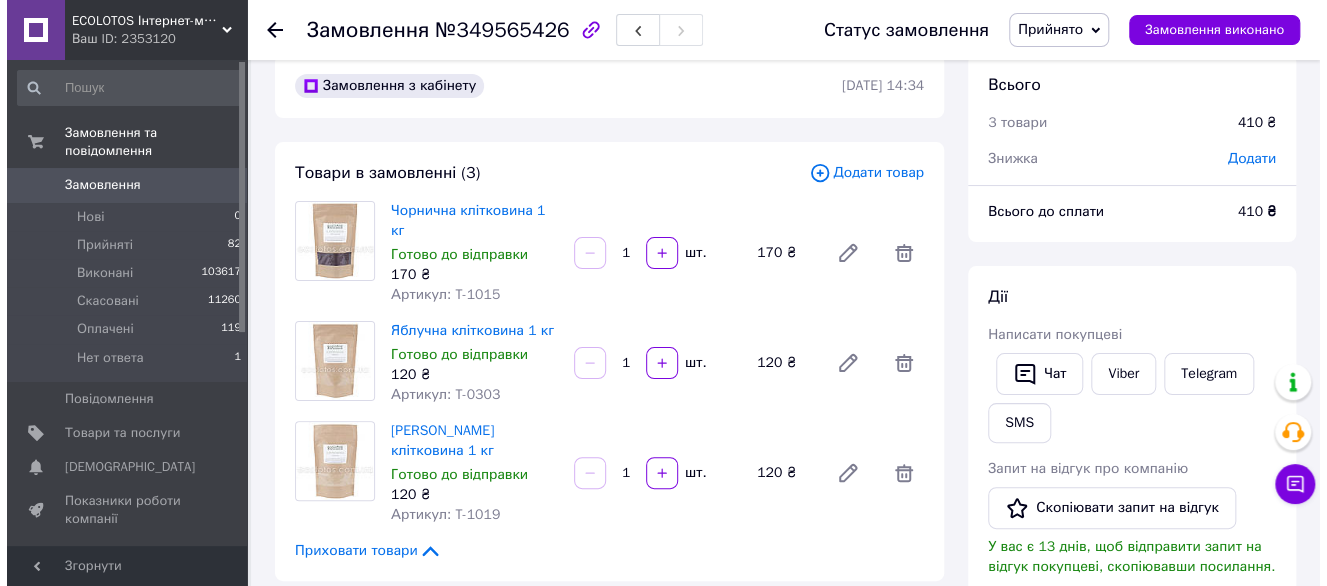 scroll, scrollTop: 0, scrollLeft: 0, axis: both 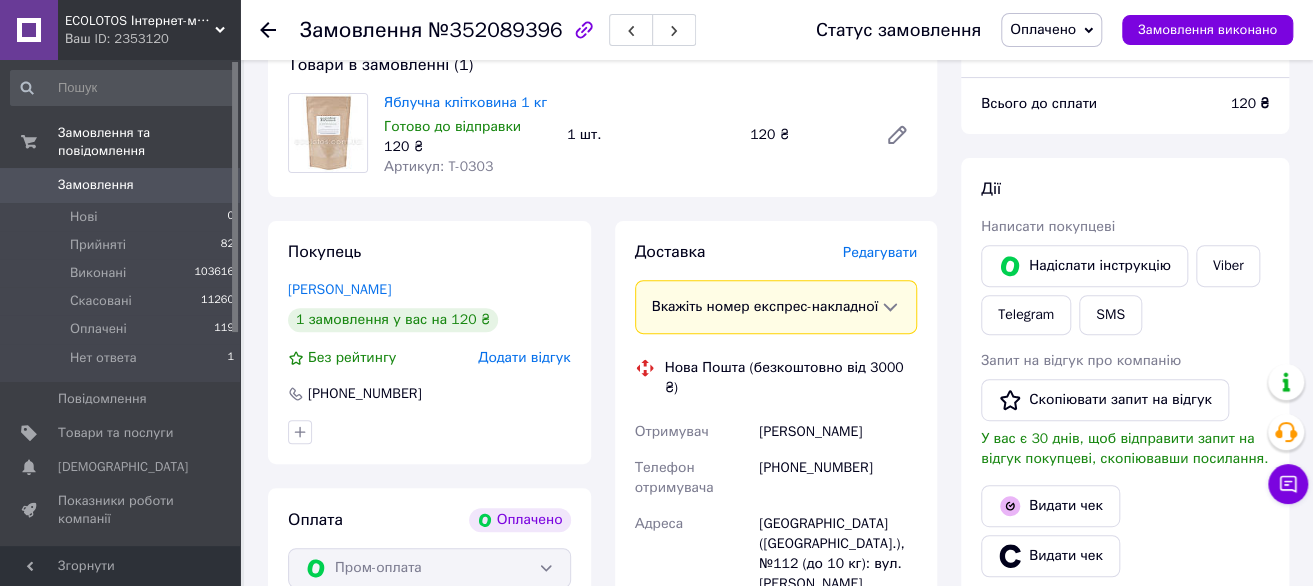 click on "Редагувати" at bounding box center [880, 252] 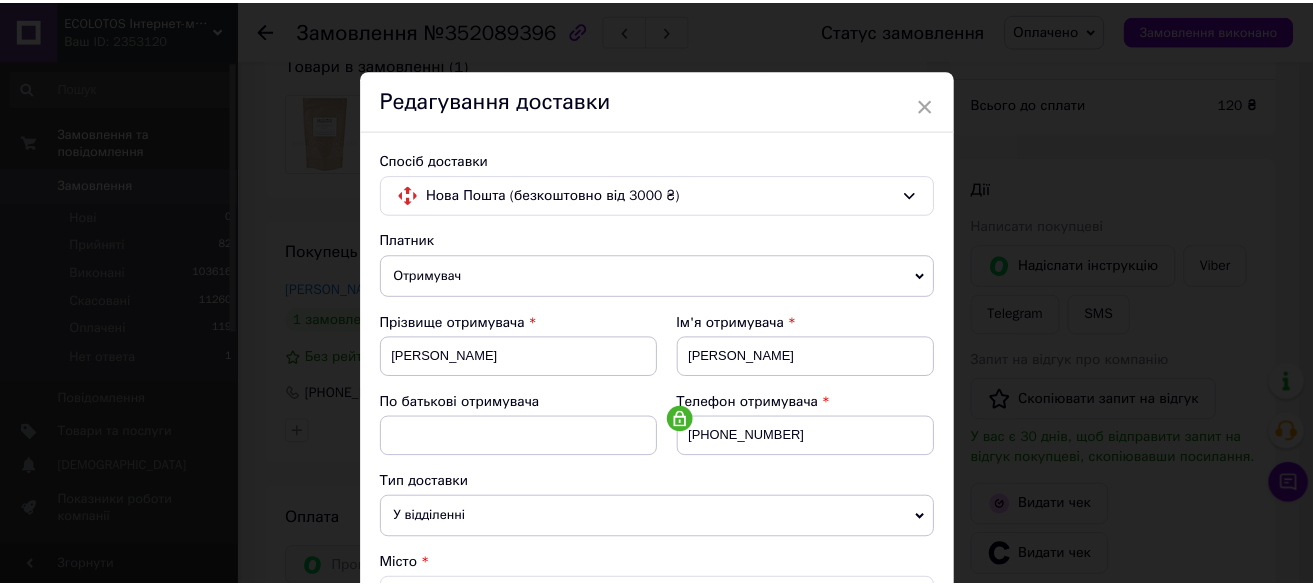 scroll, scrollTop: 740, scrollLeft: 0, axis: vertical 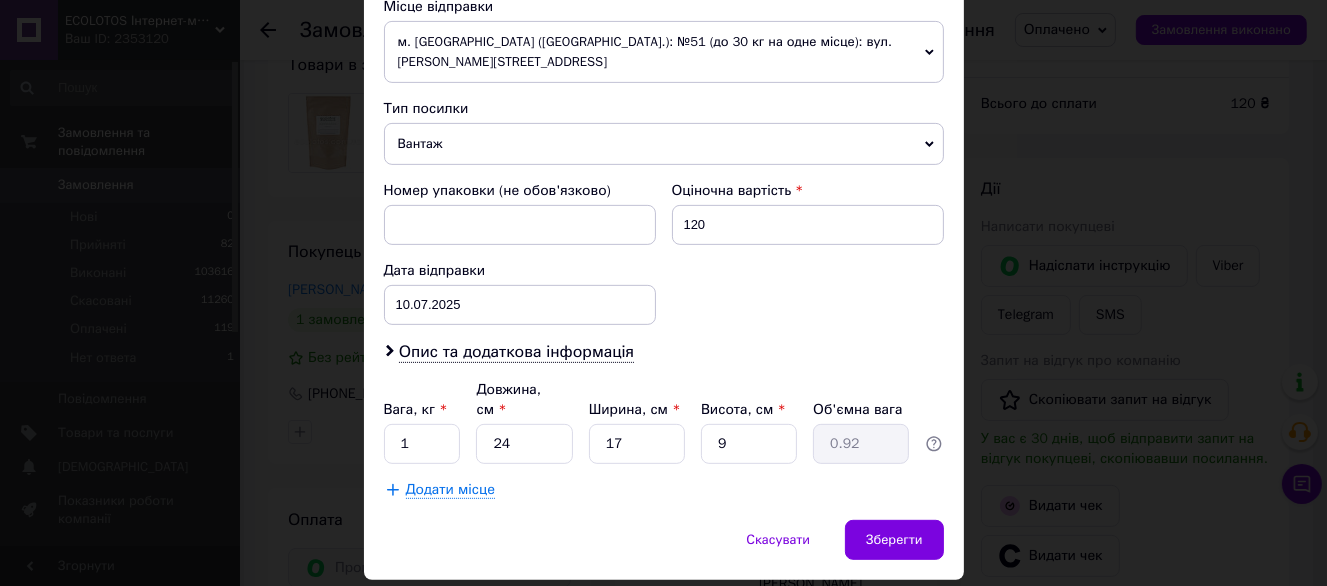 click on "× Редагування доставки Спосіб доставки Нова Пошта (безкоштовно від 3000 ₴) Платник Отримувач Відправник Прізвище отримувача Дегтярёва Ім'я отримувача Ірина По батькові отримувача Телефон отримувача +380639886537 Тип доставки У відділенні Кур'єром В поштоматі Місто м. Київ (Київська обл.) Відділення №112 (до 10 кг): вул. Ореста Левицького, 19А (маг. "Фора") Місце відправки м. Київ (Київська обл.): №51 (до 30 кг на одне місце): вул. Євгена Коновальця, 15/4 Немає збігів. Спробуйте змінити умови пошуку Додати ще місце відправки Тип посилки Вантаж Документи Оціночна вартість 120 < 2025" at bounding box center (663, 293) 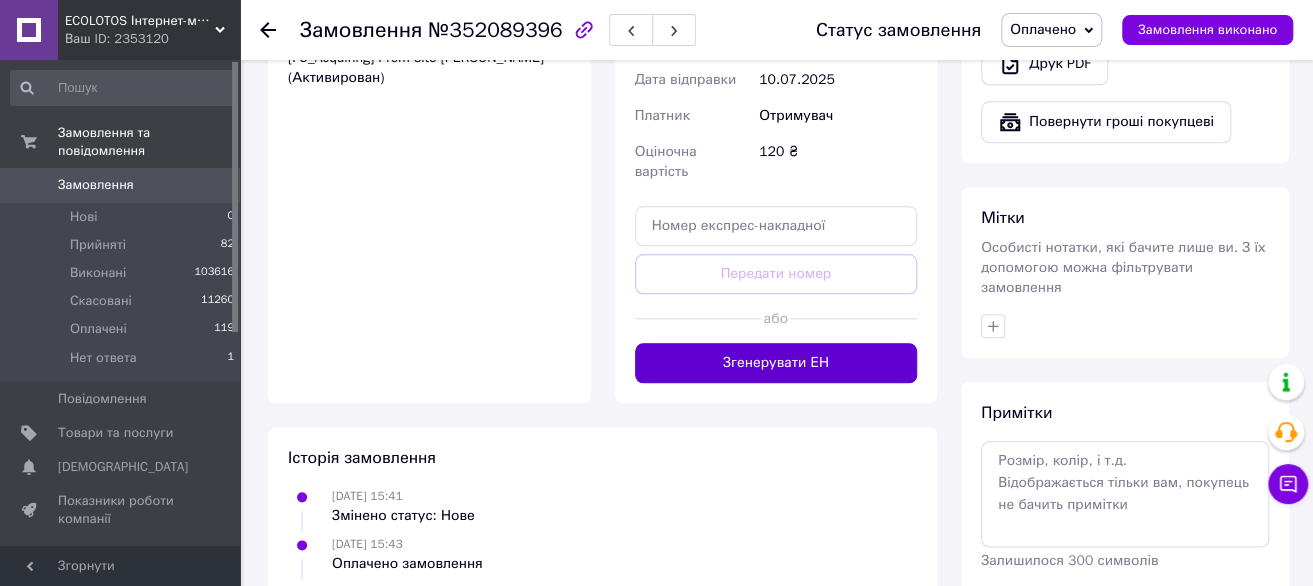 click on "Згенерувати ЕН" at bounding box center (776, 363) 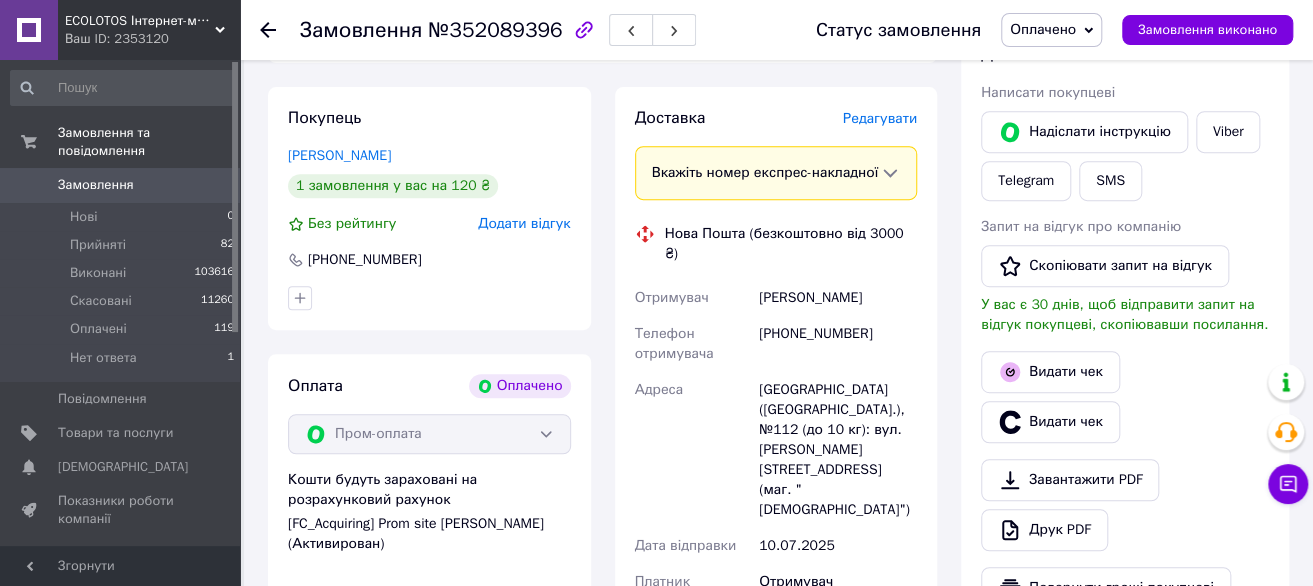 scroll, scrollTop: 300, scrollLeft: 0, axis: vertical 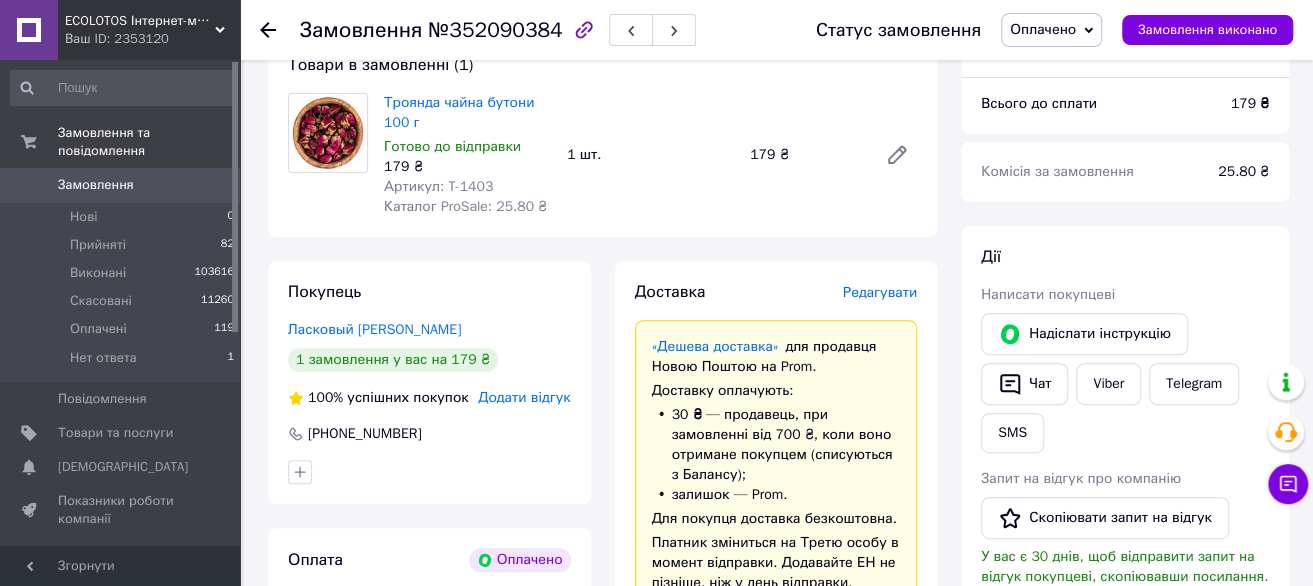 click on "Редагувати" at bounding box center (880, 292) 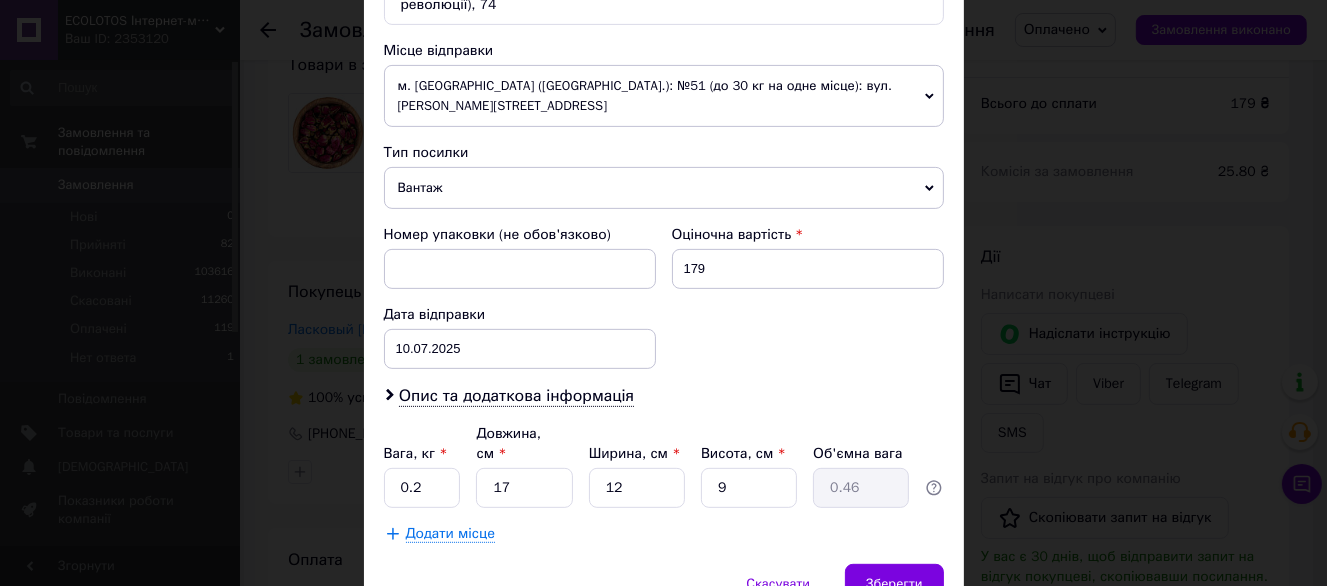 scroll, scrollTop: 762, scrollLeft: 0, axis: vertical 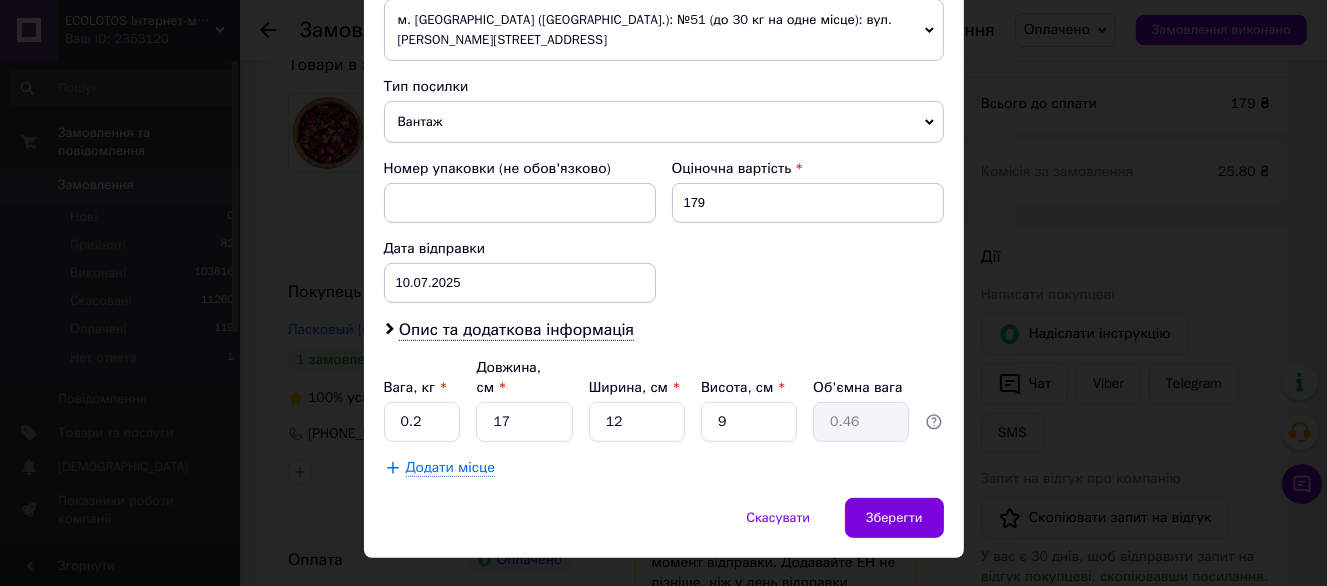 click on "× Редагування доставки Спосіб доставки Нова Пошта (безкоштовно від 3000 ₴) Платник Отримувач Відправник Прізвище отримувача Ласковый Ім'я отримувача Сергей По батькові отримувача Телефон отримувача +380997347027 Тип доставки У відділенні Кур'єром В поштоматі Місто Умань Відділення №4 (до 30 кг на одне місце): вул. Незалежності (ран. Жовтневої революції), 74 Місце відправки м. Київ (Київська обл.): №51 (до 30 кг на одне місце): вул. Євгена Коновальця, 15/4 Немає збігів. Спробуйте змінити умови пошуку Додати ще місце відправки Тип посилки Вантаж Документи Оціночна вартість" at bounding box center [663, 293] 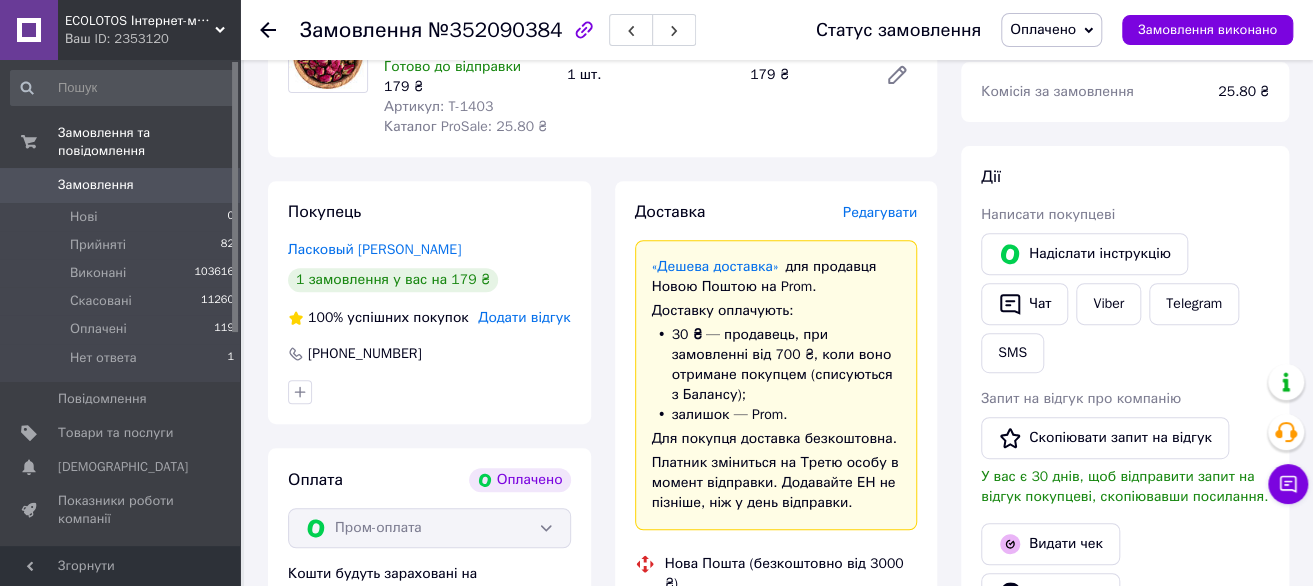 scroll, scrollTop: 800, scrollLeft: 0, axis: vertical 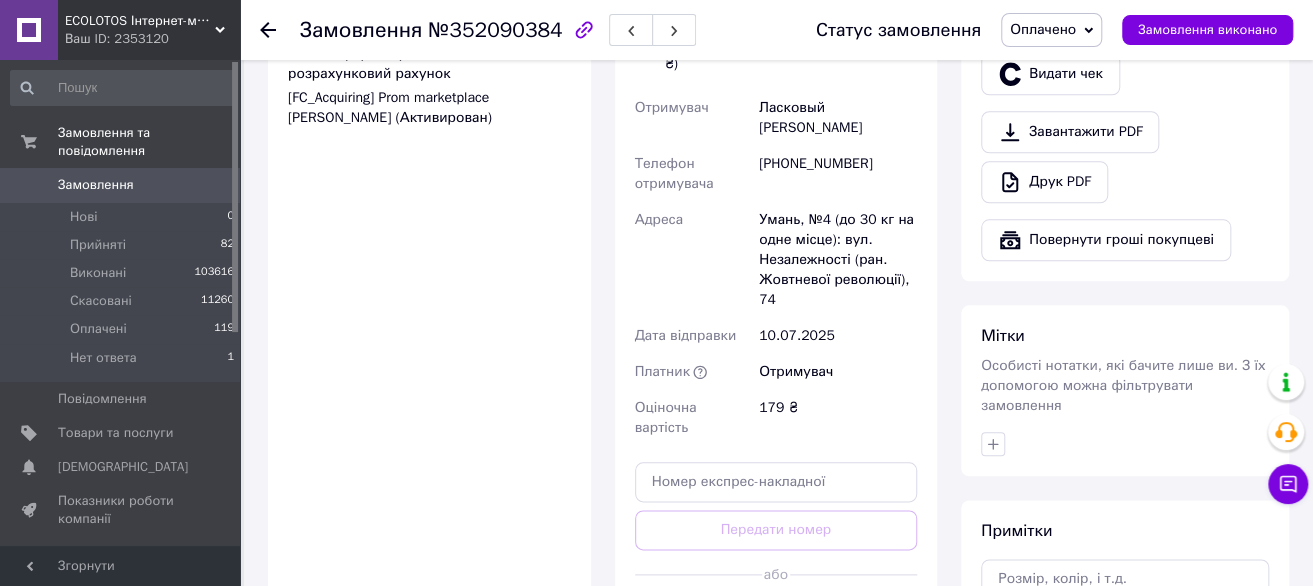 click at bounding box center [853, 574] 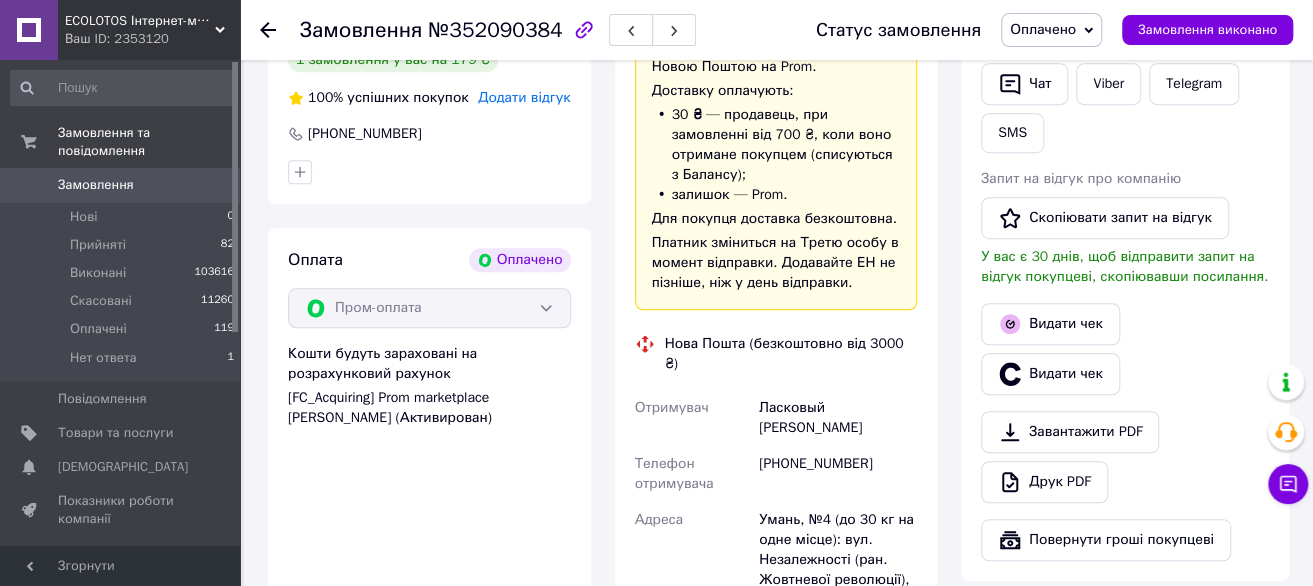 scroll, scrollTop: 500, scrollLeft: 0, axis: vertical 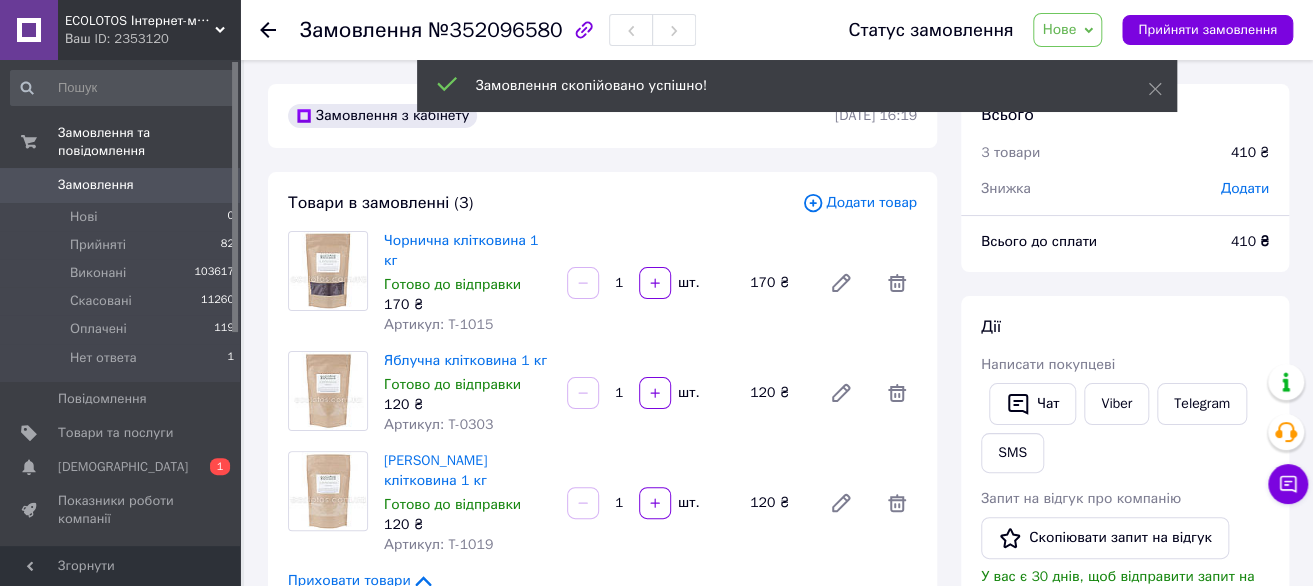 click on "Чорнична клітковина 1 кг Готово до відправки 170 ₴ Артикул: T-1015 1   шт. 170 ₴" at bounding box center [650, 283] 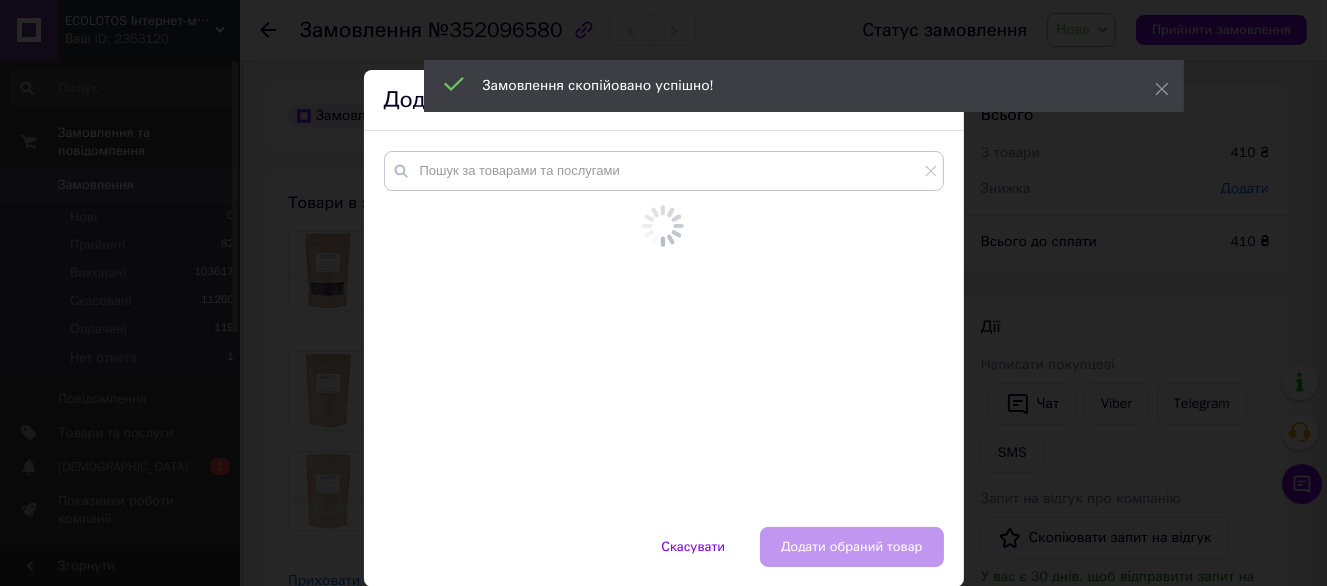 click at bounding box center [664, 329] 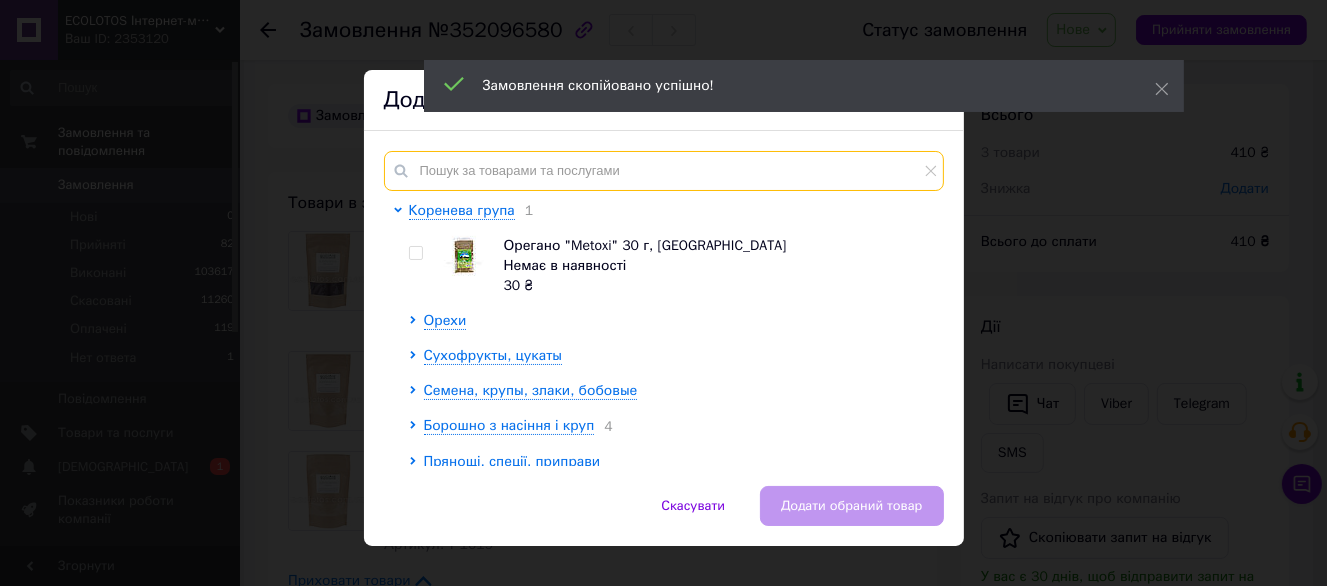 click at bounding box center (664, 171) 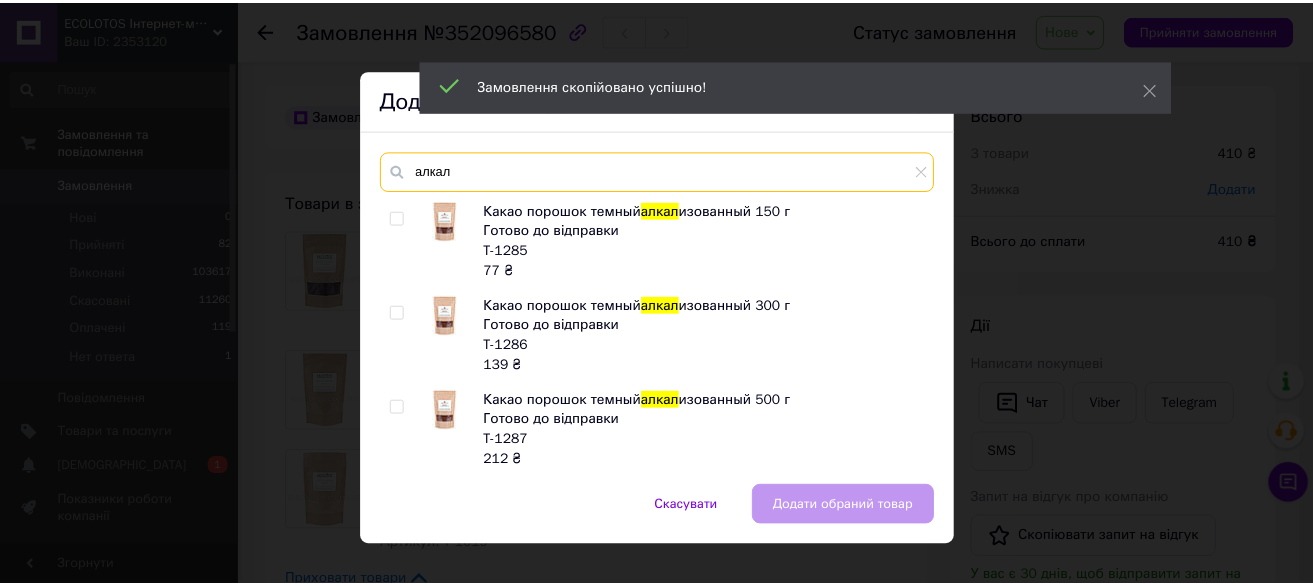 scroll, scrollTop: 100, scrollLeft: 0, axis: vertical 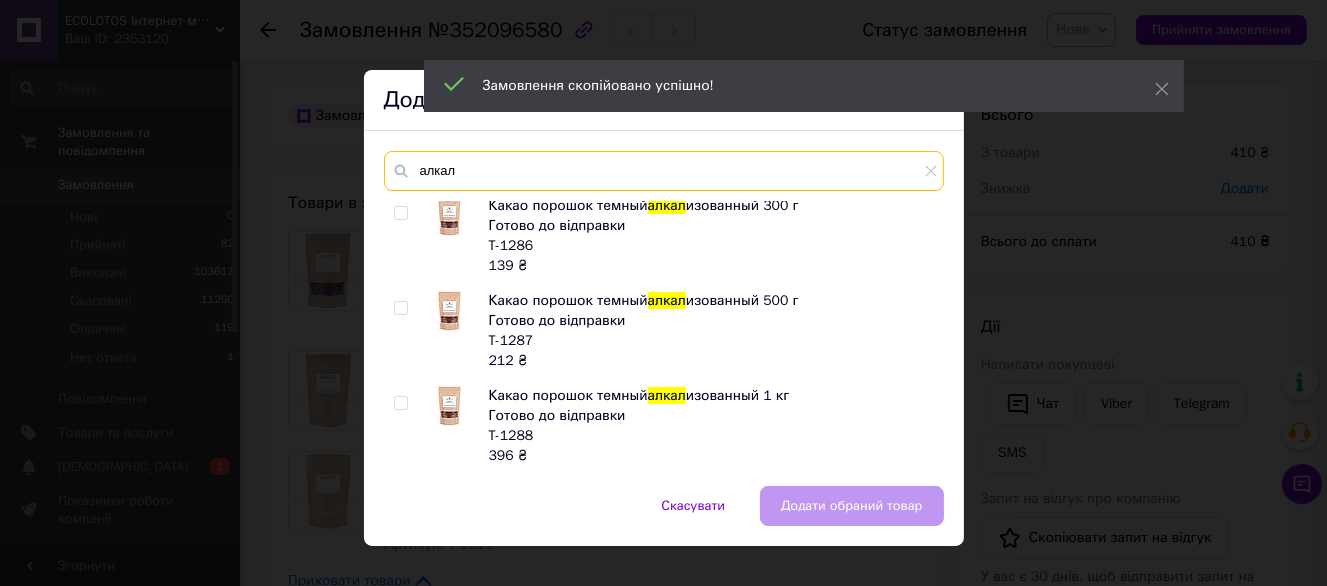 type on "алкал" 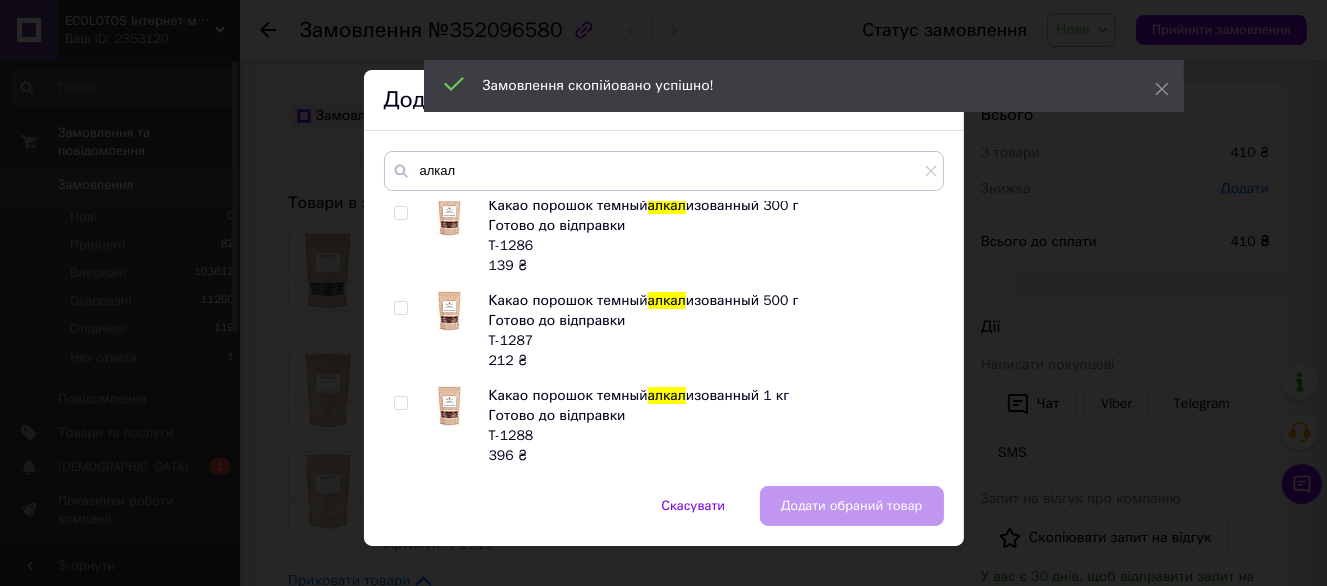 click at bounding box center (400, 403) 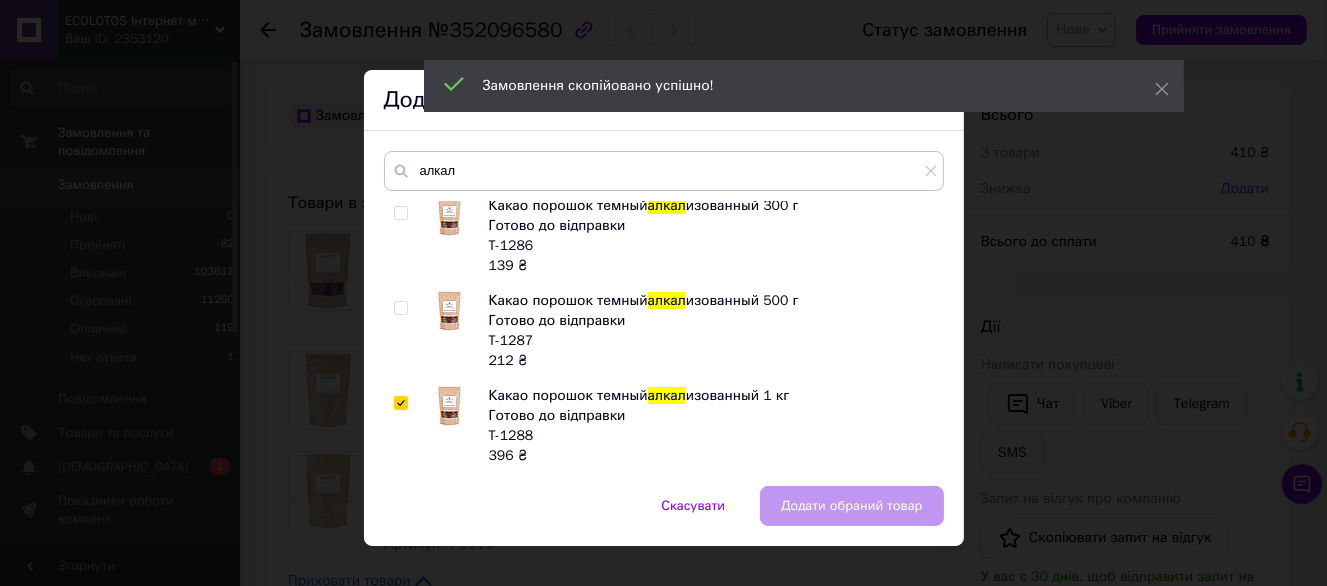 checkbox on "true" 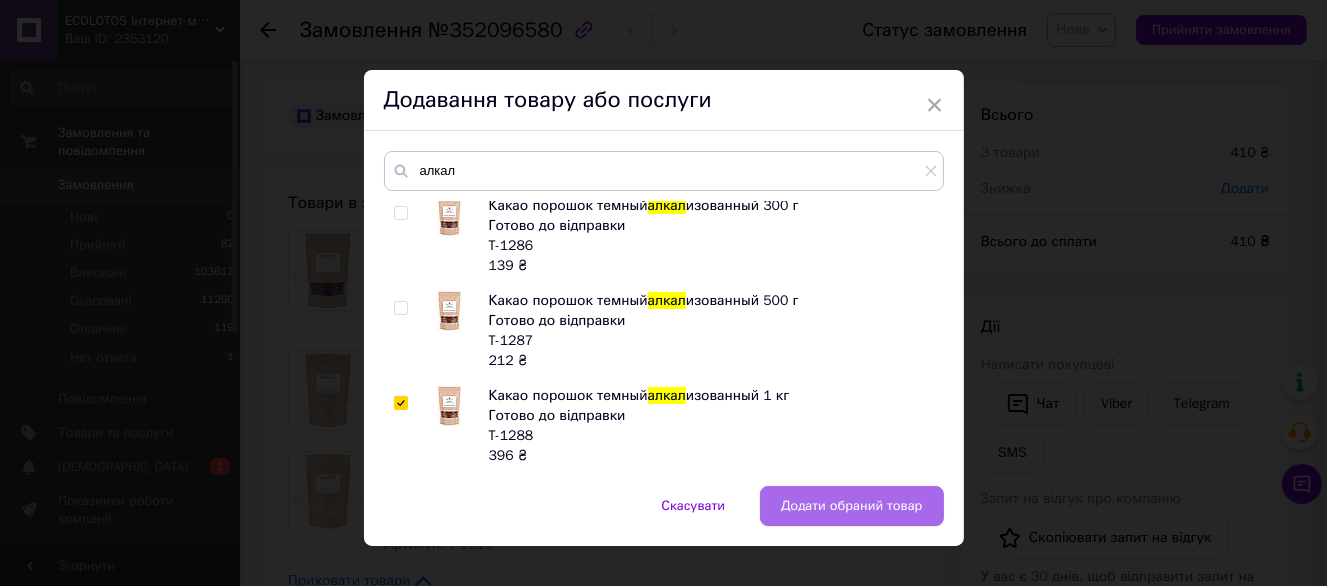 click on "Додати обраний товар" at bounding box center [852, 506] 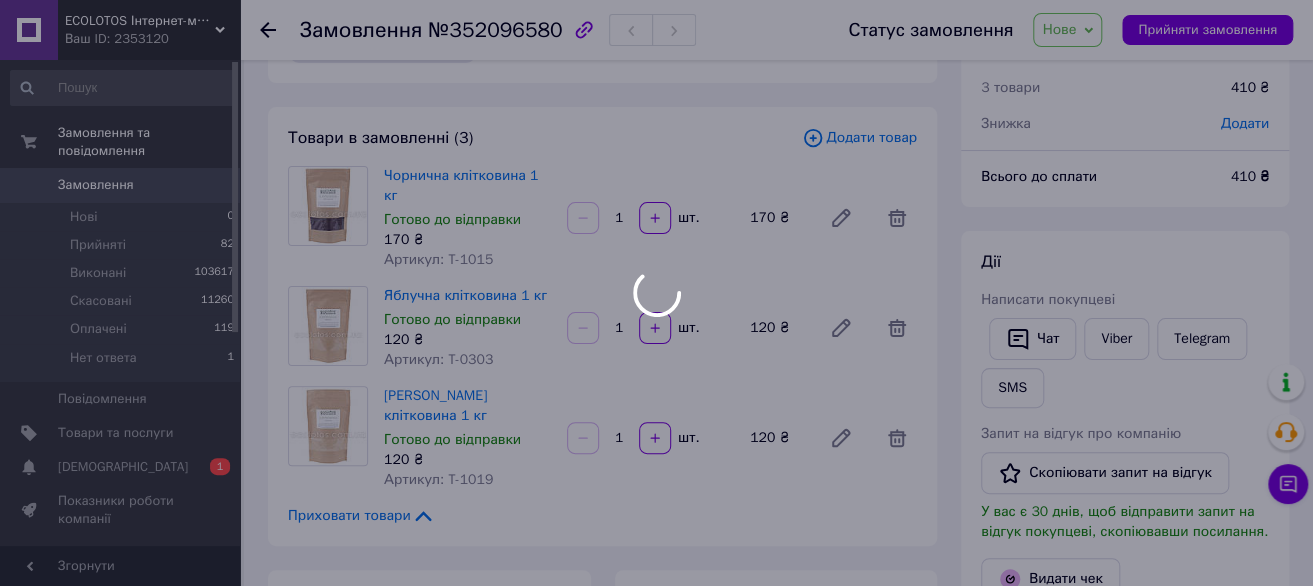 scroll, scrollTop: 100, scrollLeft: 0, axis: vertical 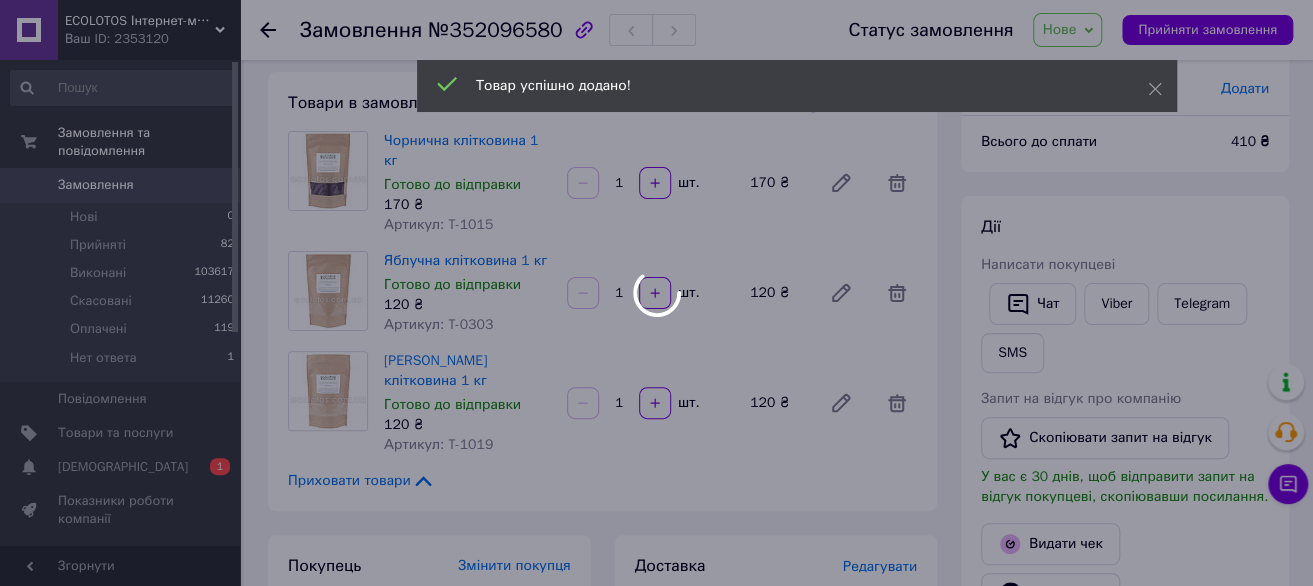 click at bounding box center (656, 293) 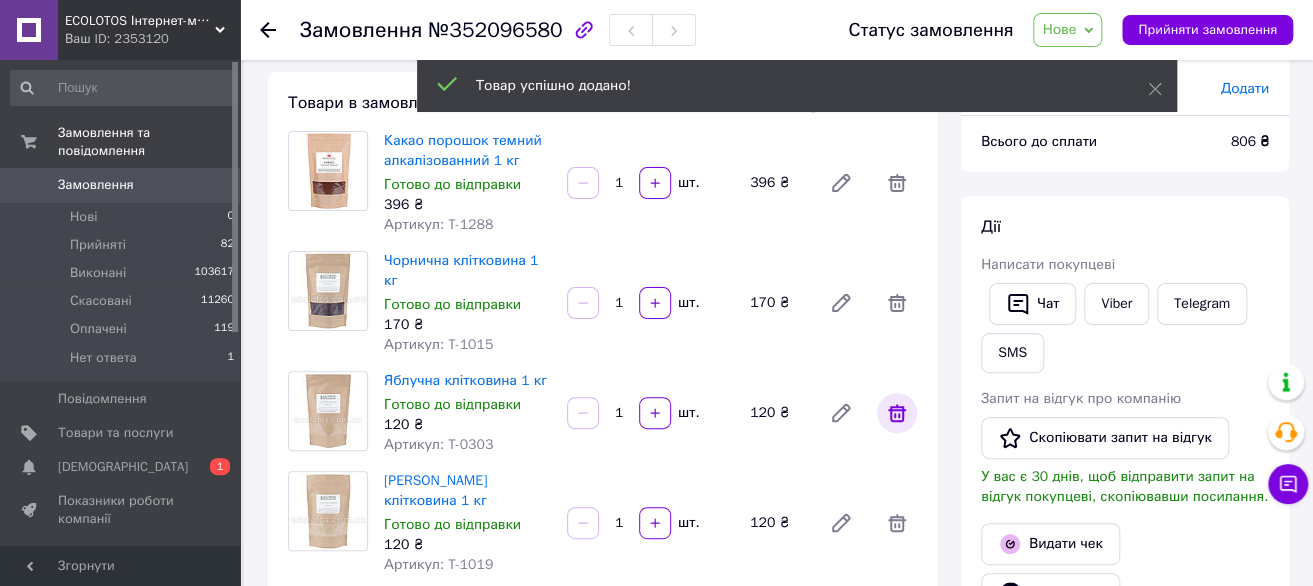 click 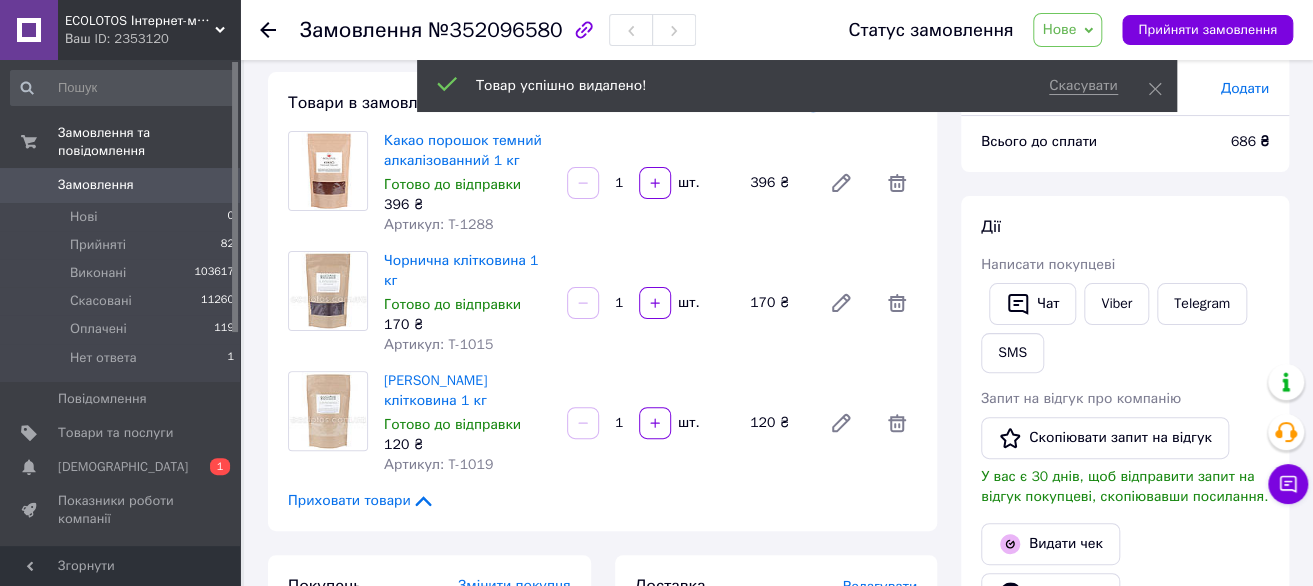 click 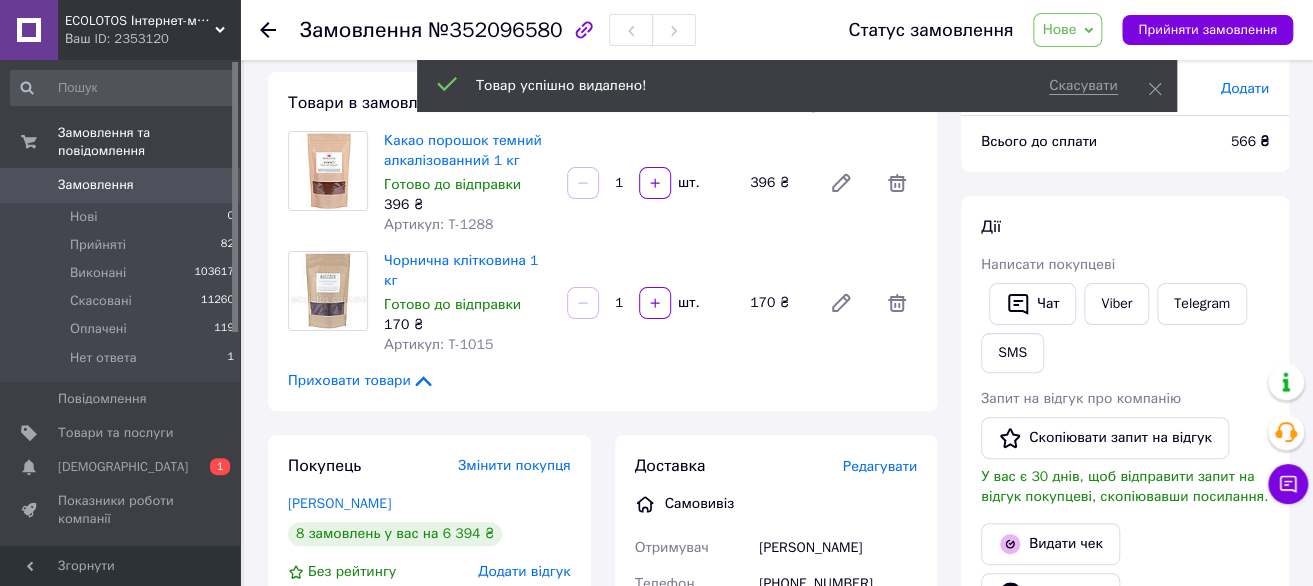 click 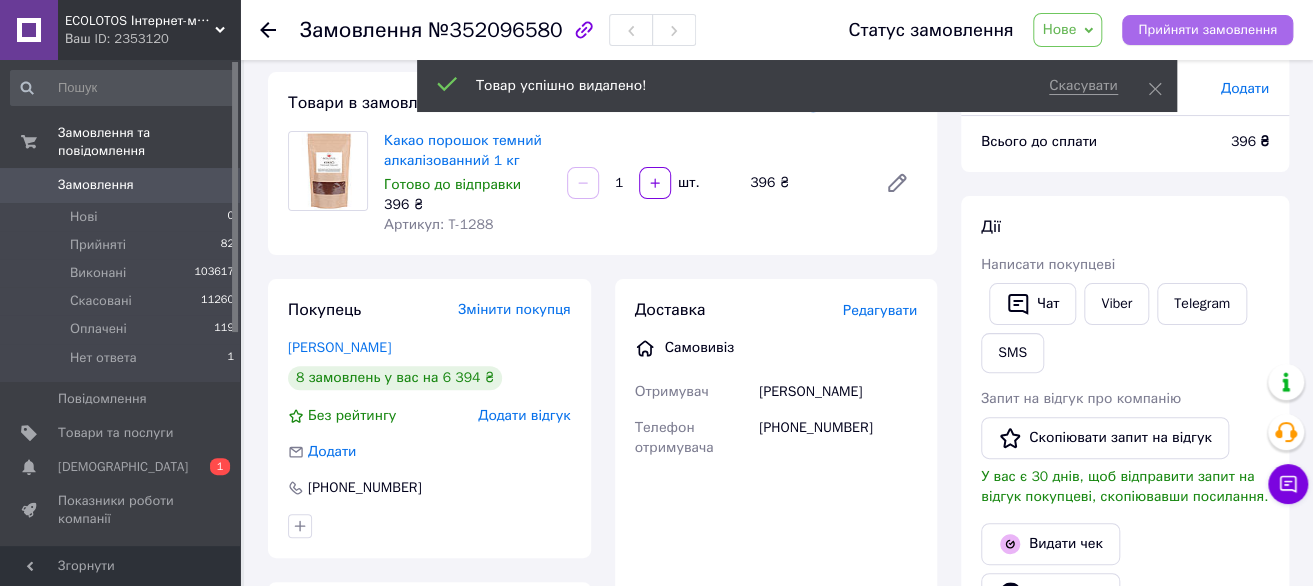 click on "Прийняти замовлення" at bounding box center [1207, 30] 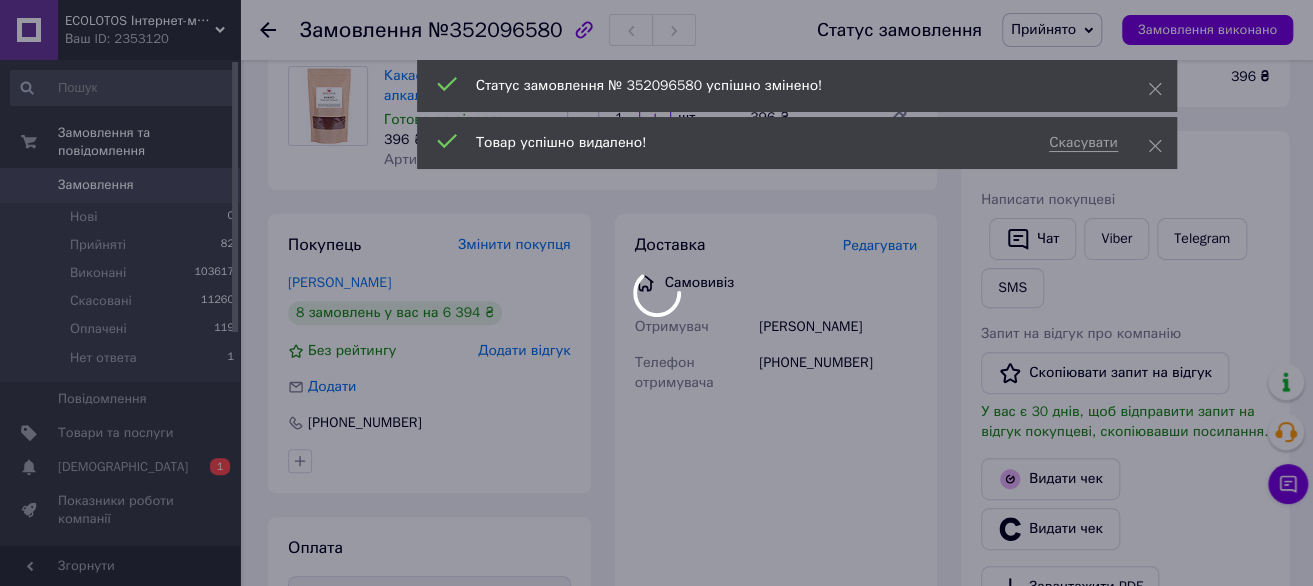 scroll, scrollTop: 200, scrollLeft: 0, axis: vertical 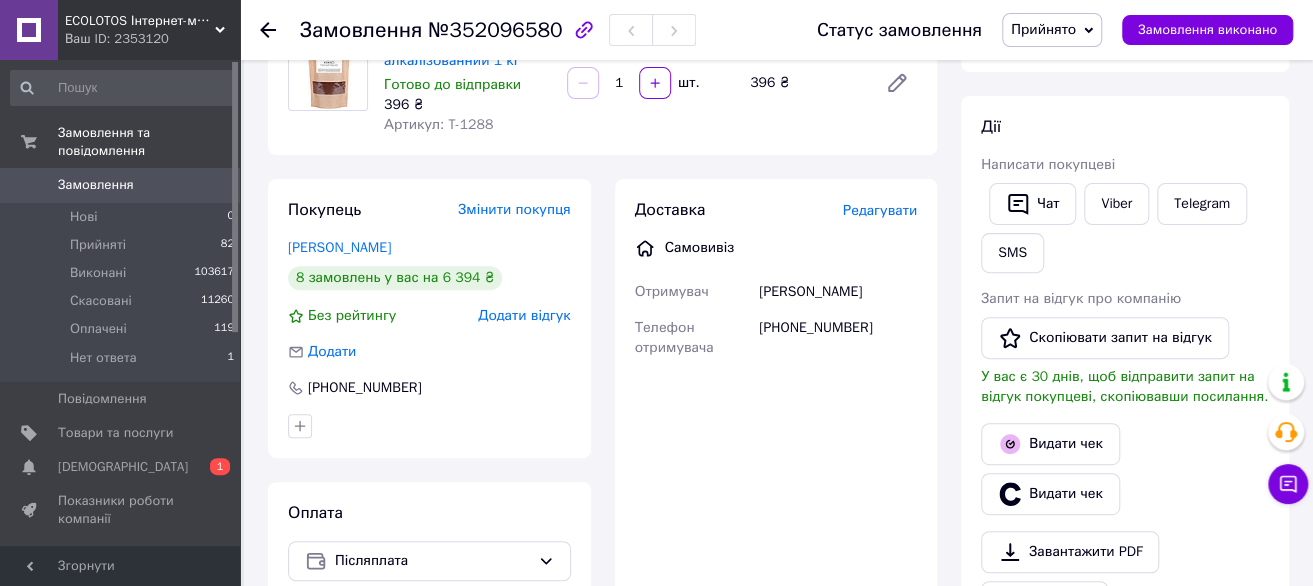 type 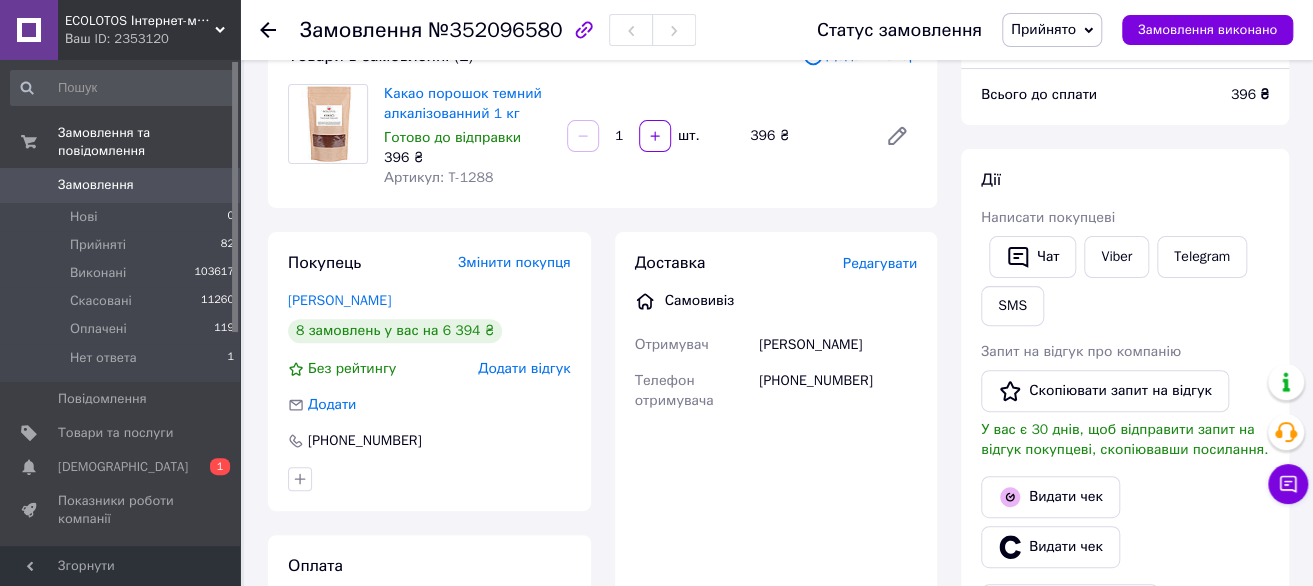 scroll, scrollTop: 100, scrollLeft: 0, axis: vertical 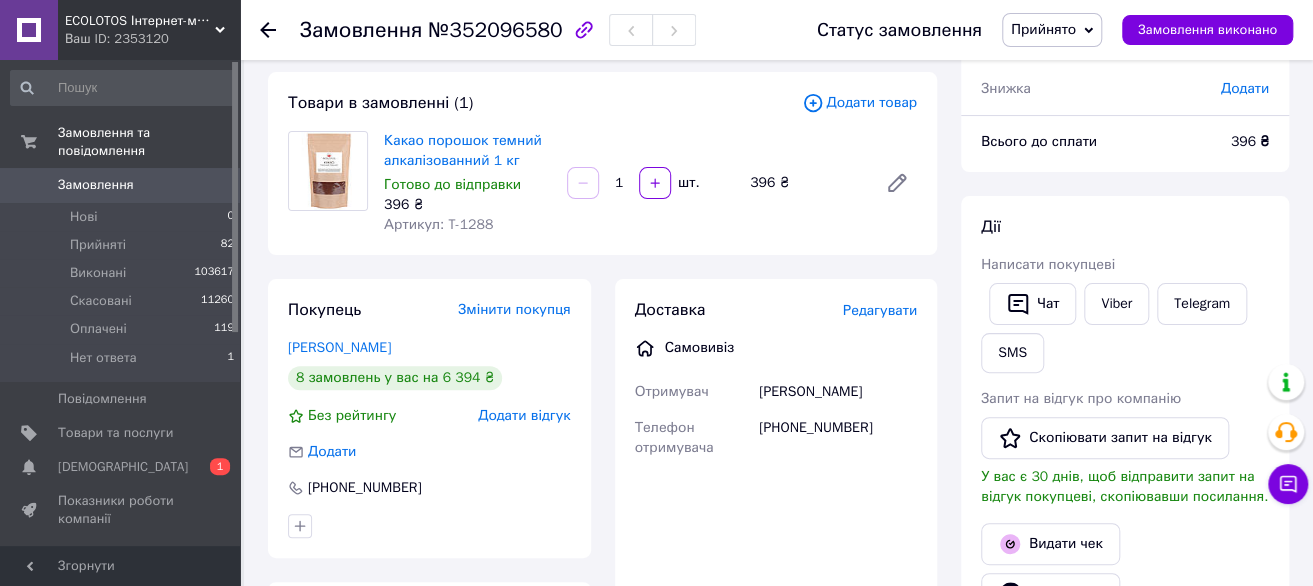 click on "[PHONE_NUMBER]" at bounding box center (838, 438) 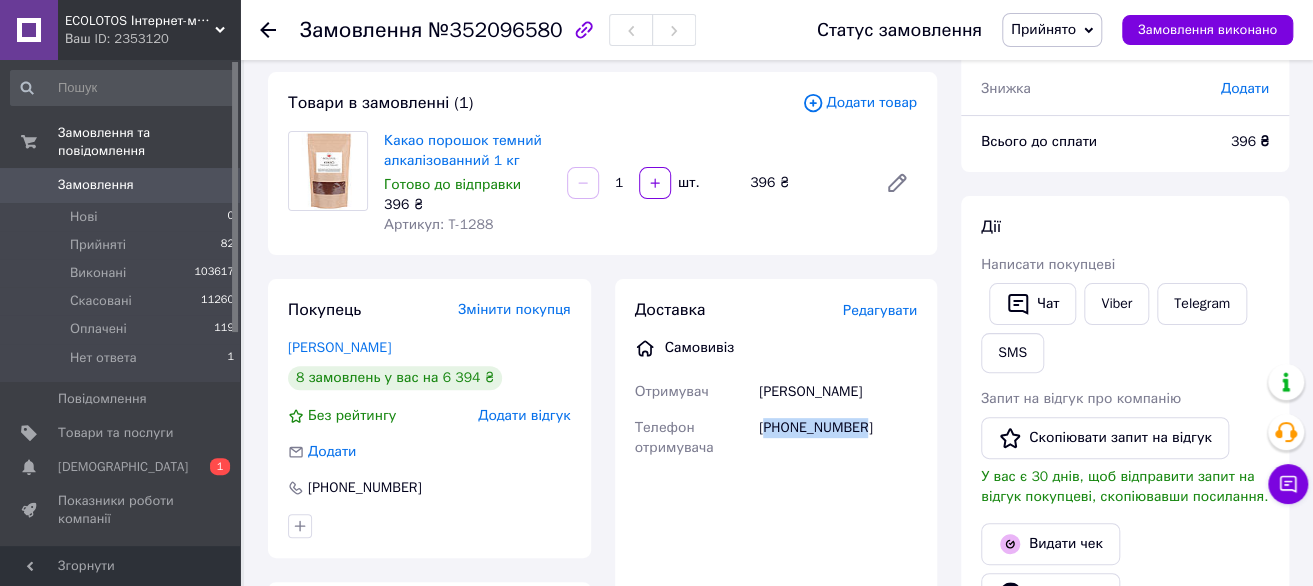 click on "[PHONE_NUMBER]" at bounding box center [838, 438] 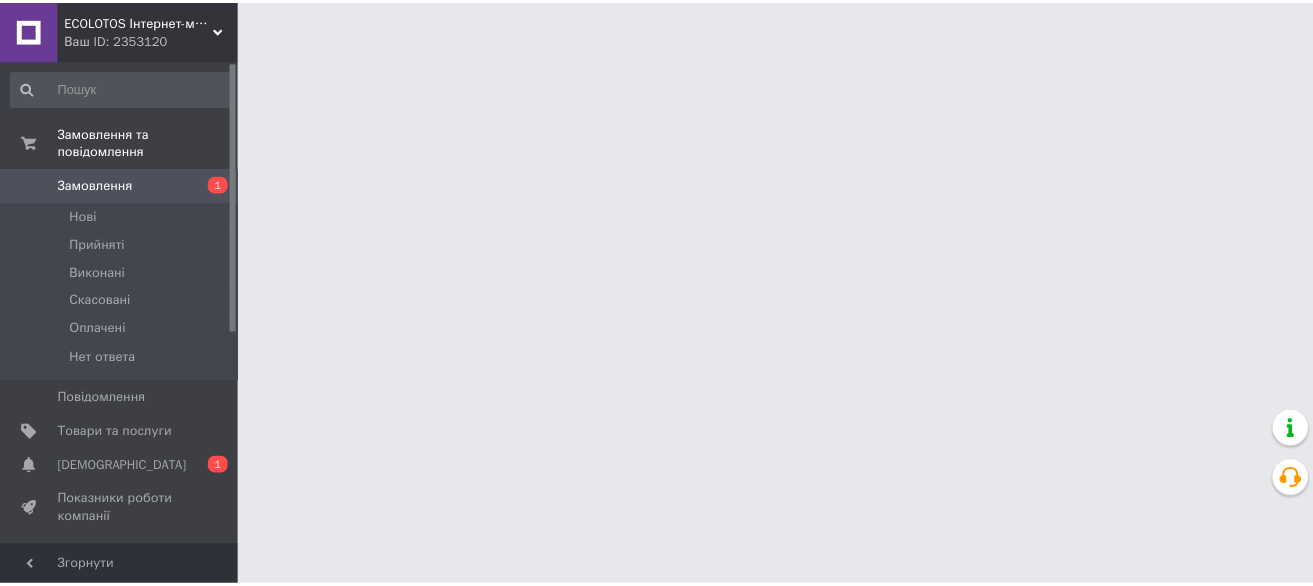 scroll, scrollTop: 0, scrollLeft: 0, axis: both 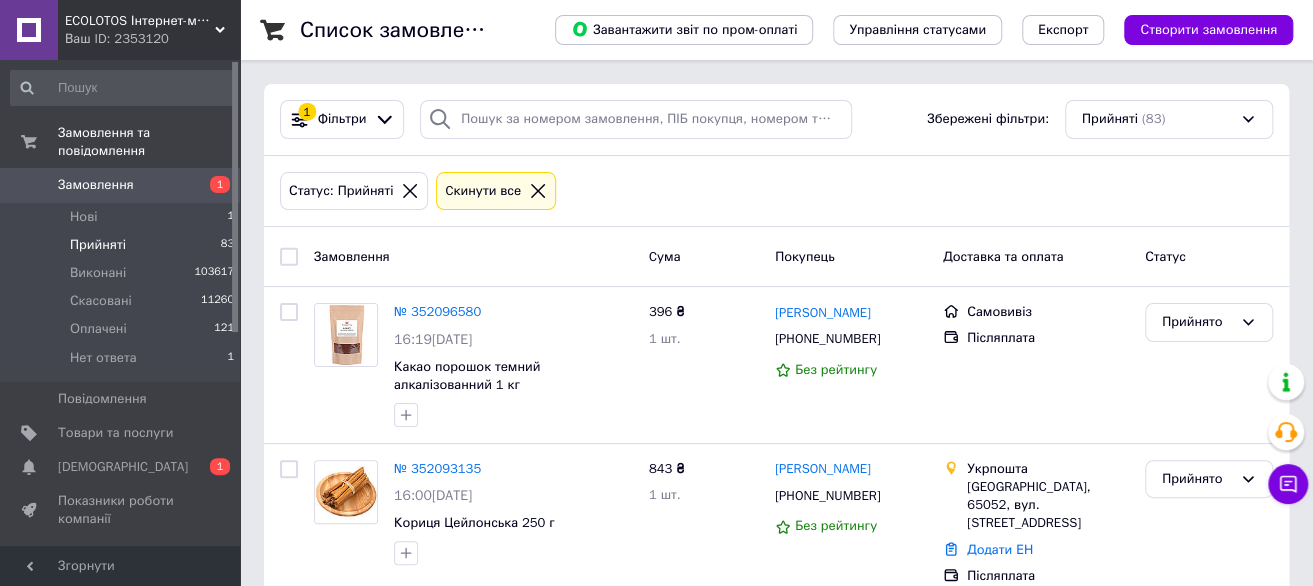 click on "Cкинути все" at bounding box center (483, 191) 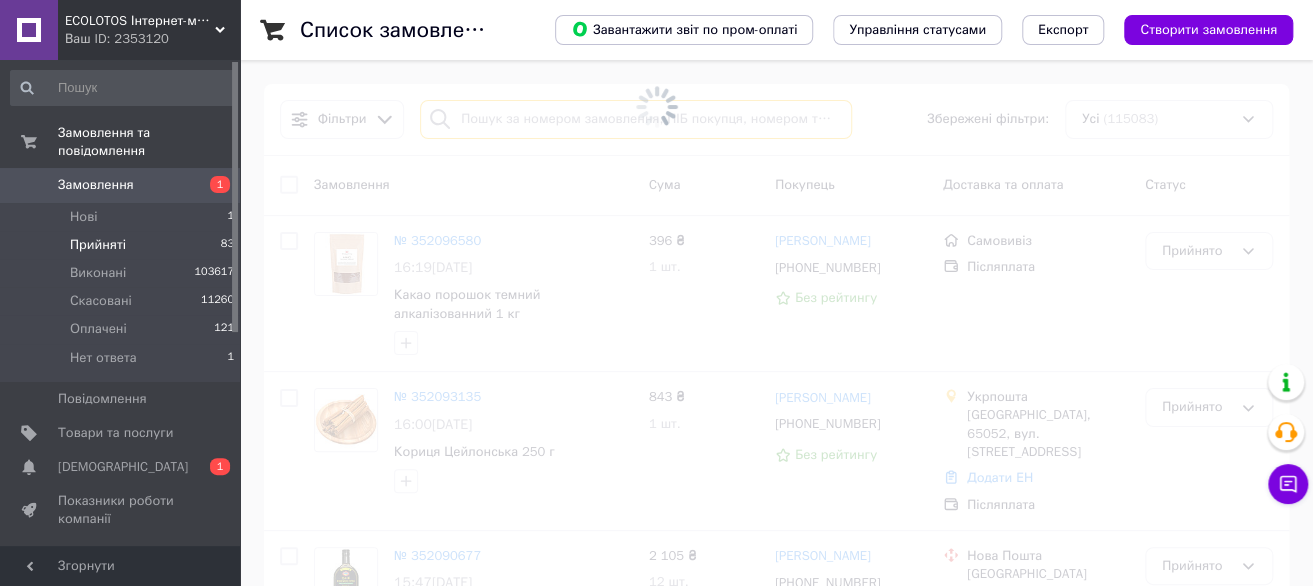 click at bounding box center (636, 119) 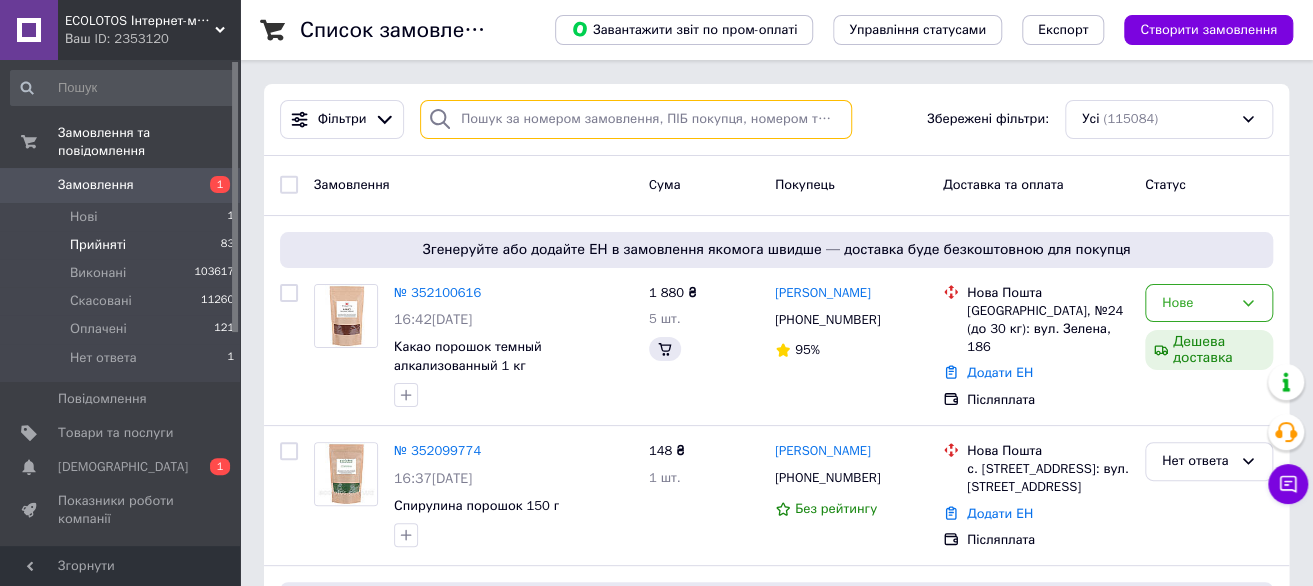 click at bounding box center [636, 119] 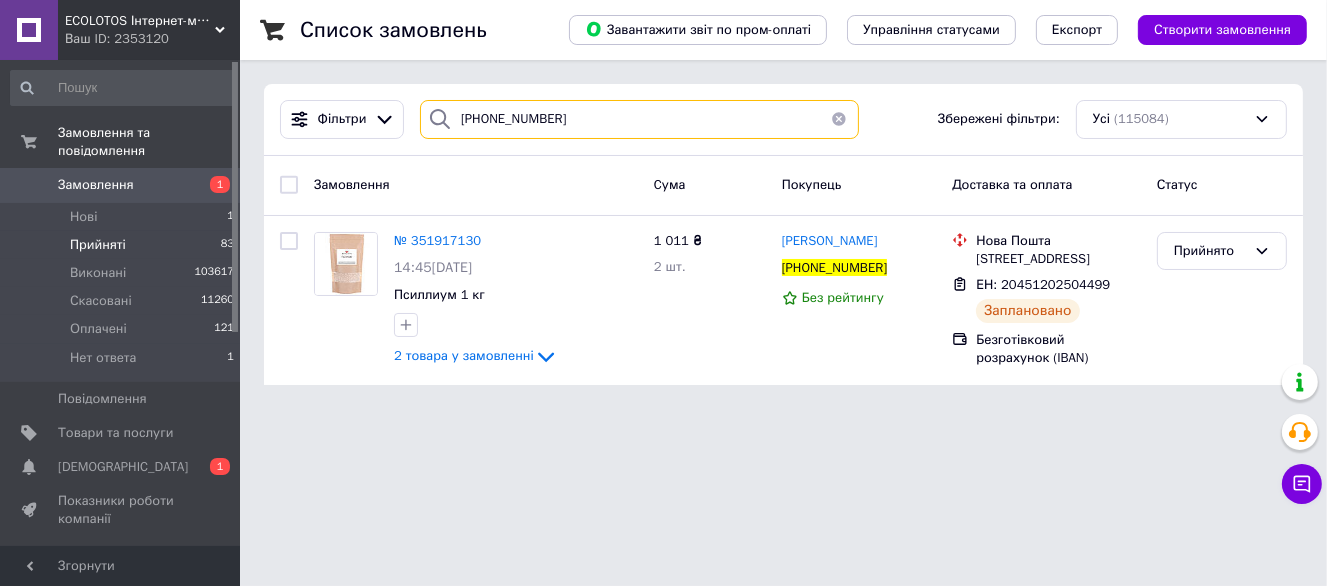 click on "[PHONE_NUMBER]" at bounding box center (639, 119) 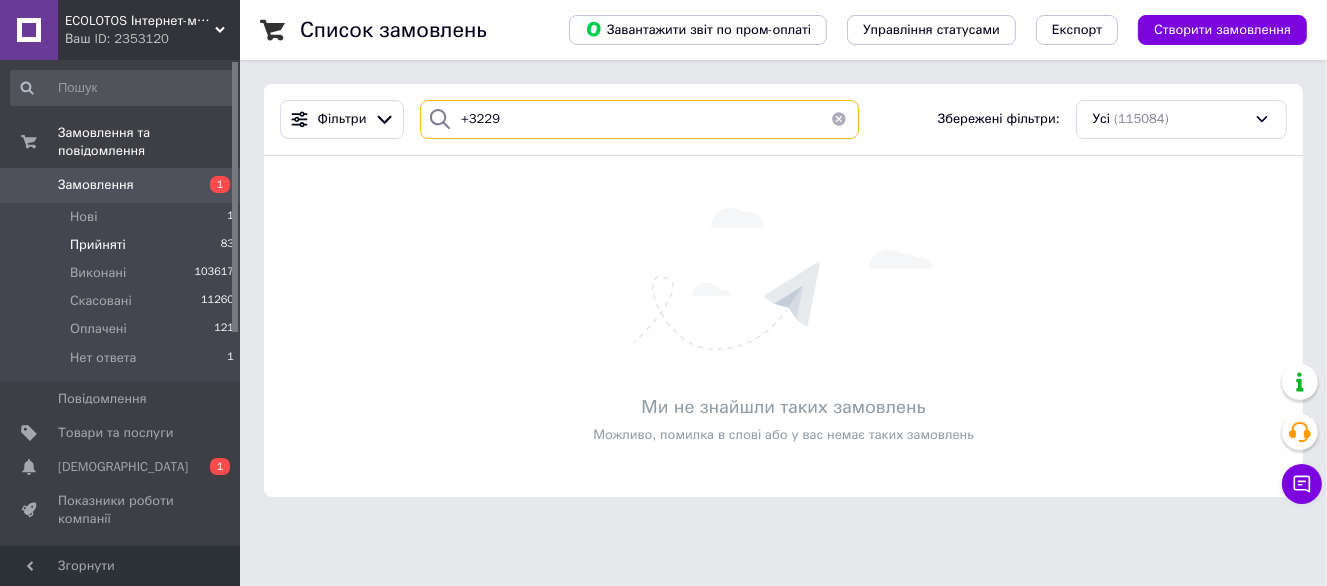 drag, startPoint x: 465, startPoint y: 114, endPoint x: 445, endPoint y: 116, distance: 20.09975 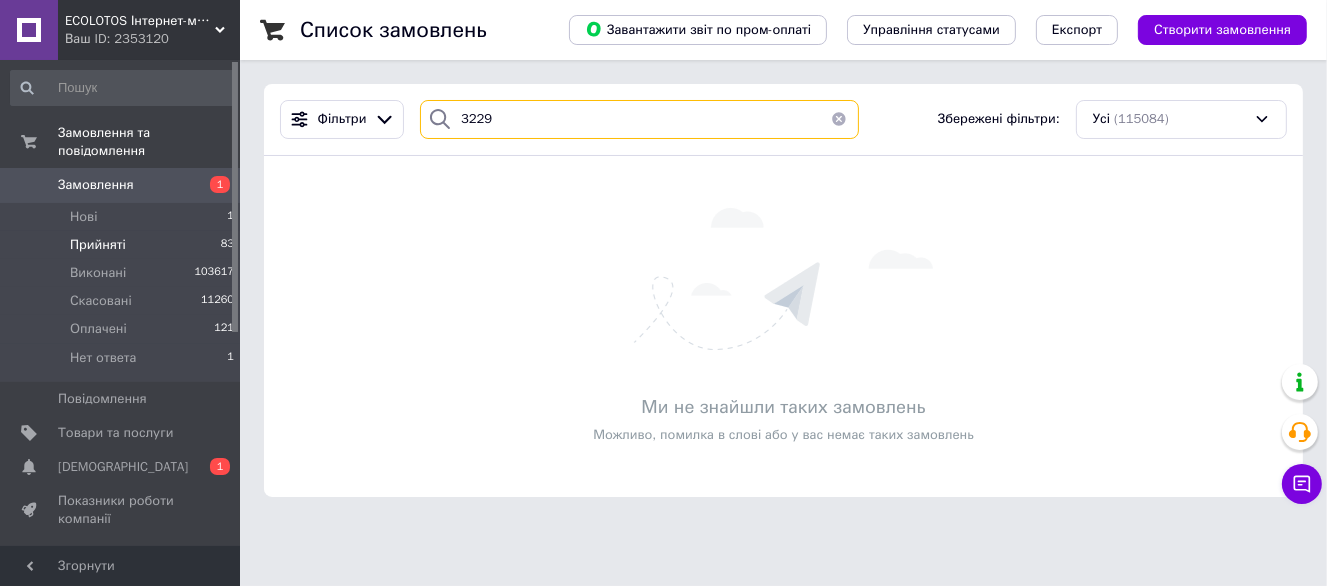 type on "3229" 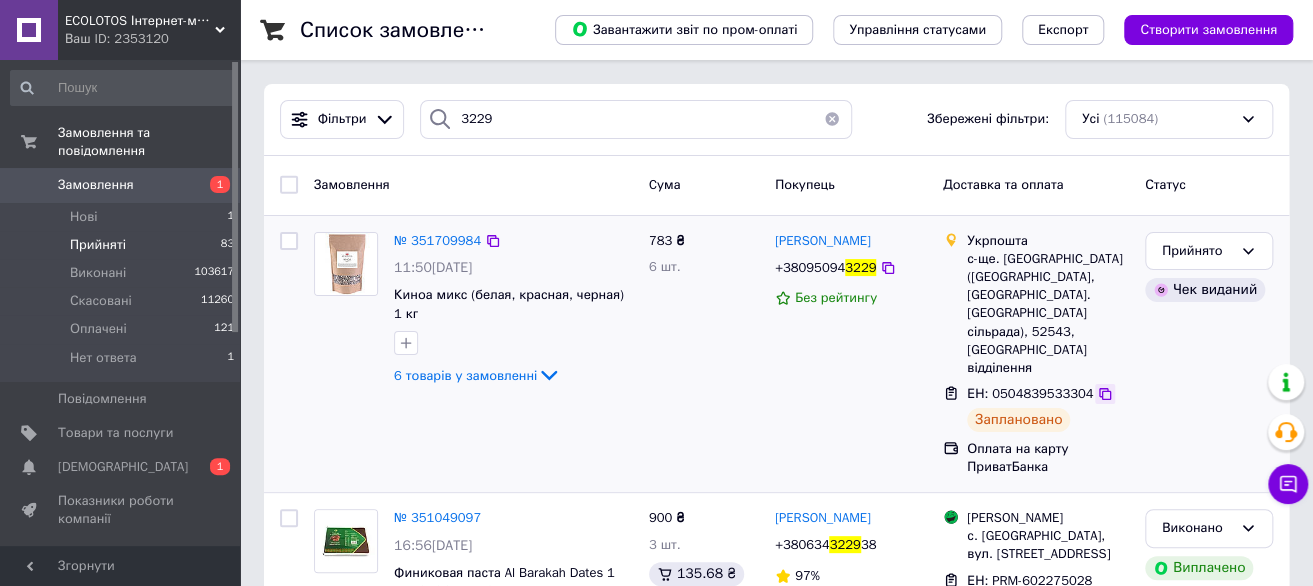 click 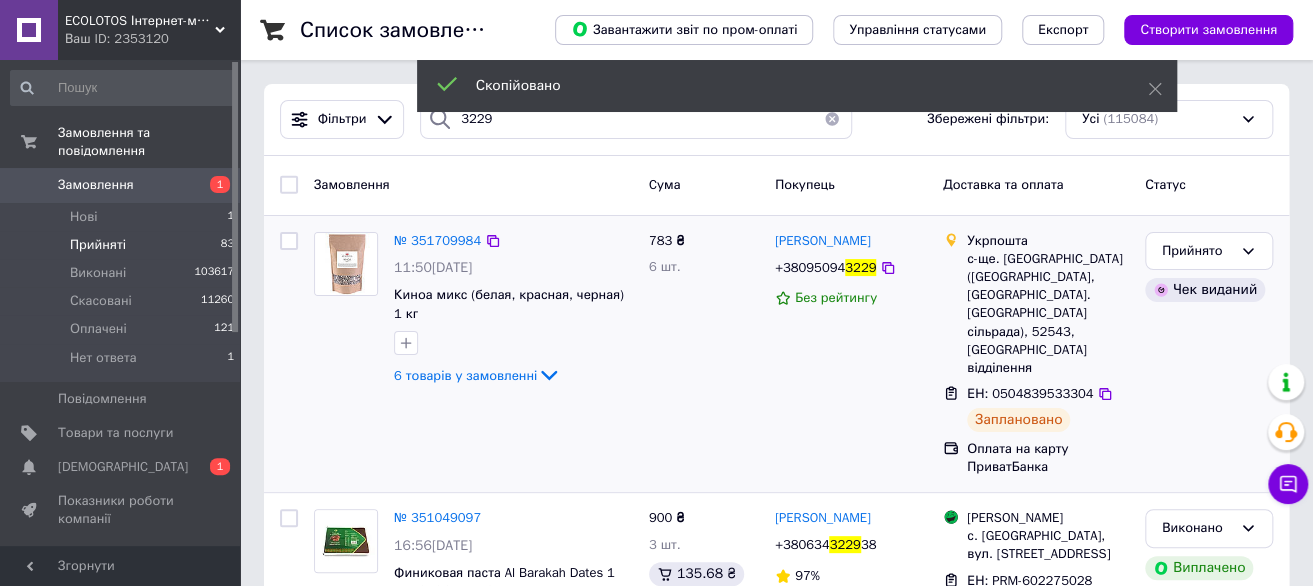 click on "+38095094" at bounding box center (810, 267) 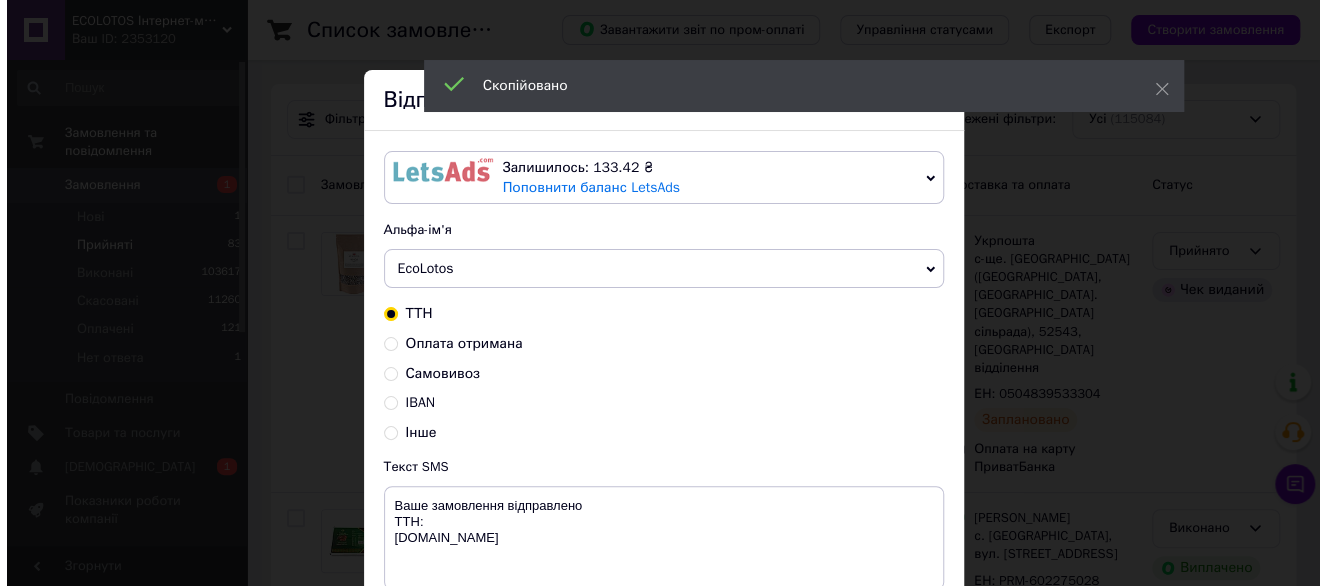 scroll, scrollTop: 100, scrollLeft: 0, axis: vertical 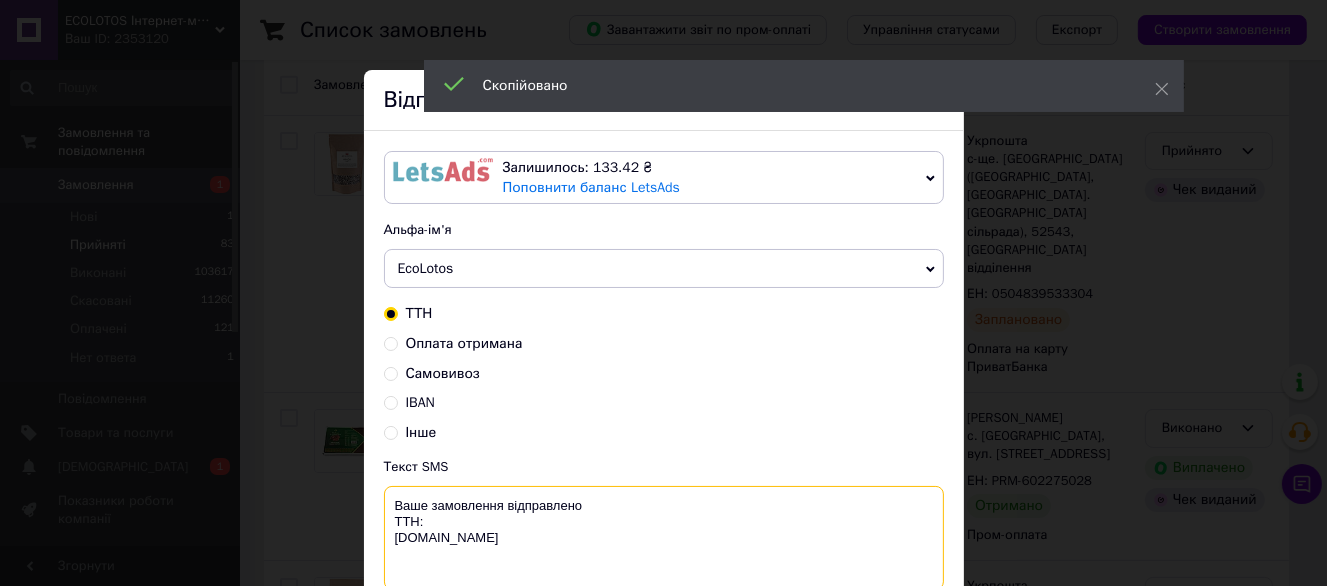 click on "Ваше замовлення відправлено
ТТН:
ecolotos.com.ua" at bounding box center [664, 538] 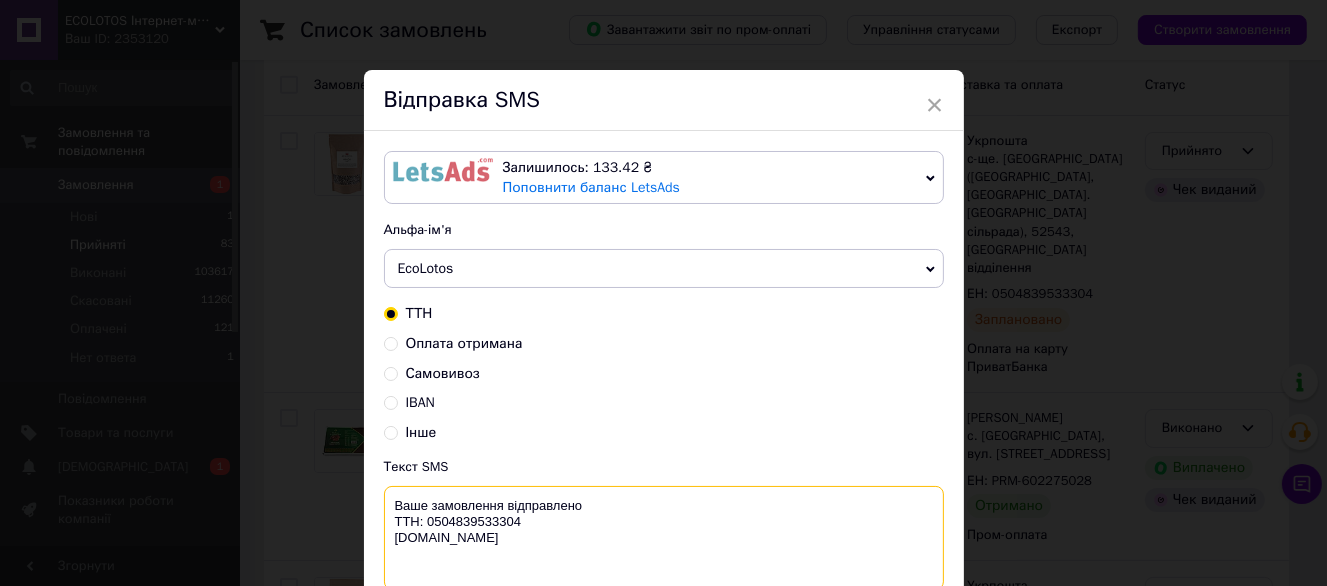 scroll, scrollTop: 187, scrollLeft: 0, axis: vertical 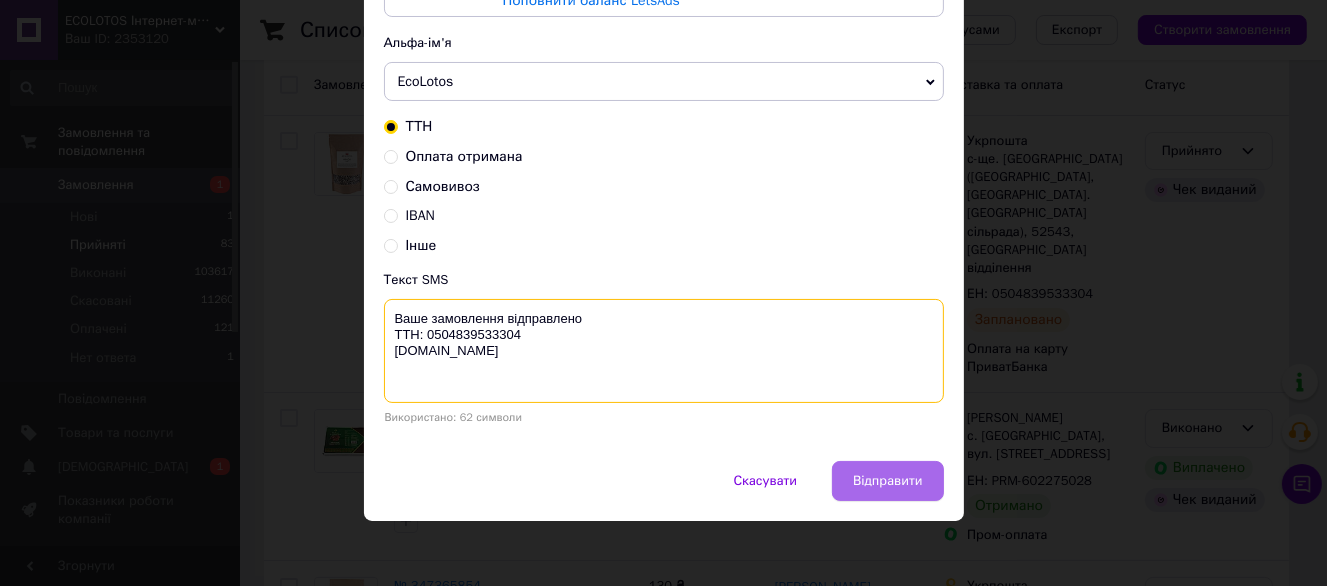type on "Ваше замовлення відправлено
ТТН: 0504839533304
ecolotos.com.ua" 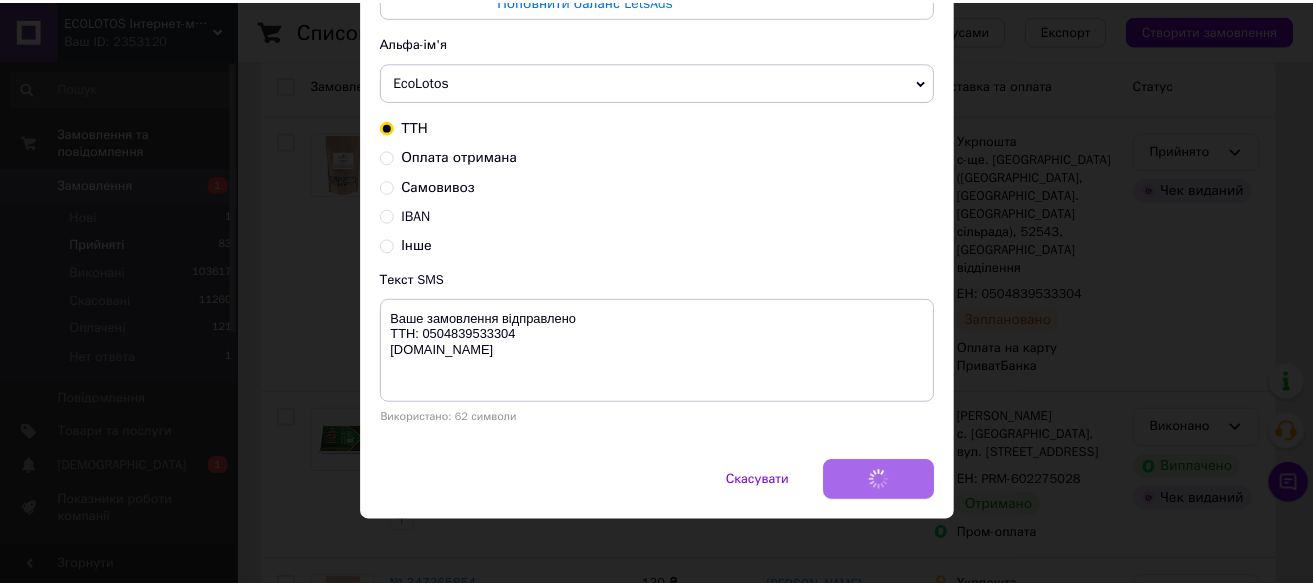 scroll, scrollTop: 0, scrollLeft: 0, axis: both 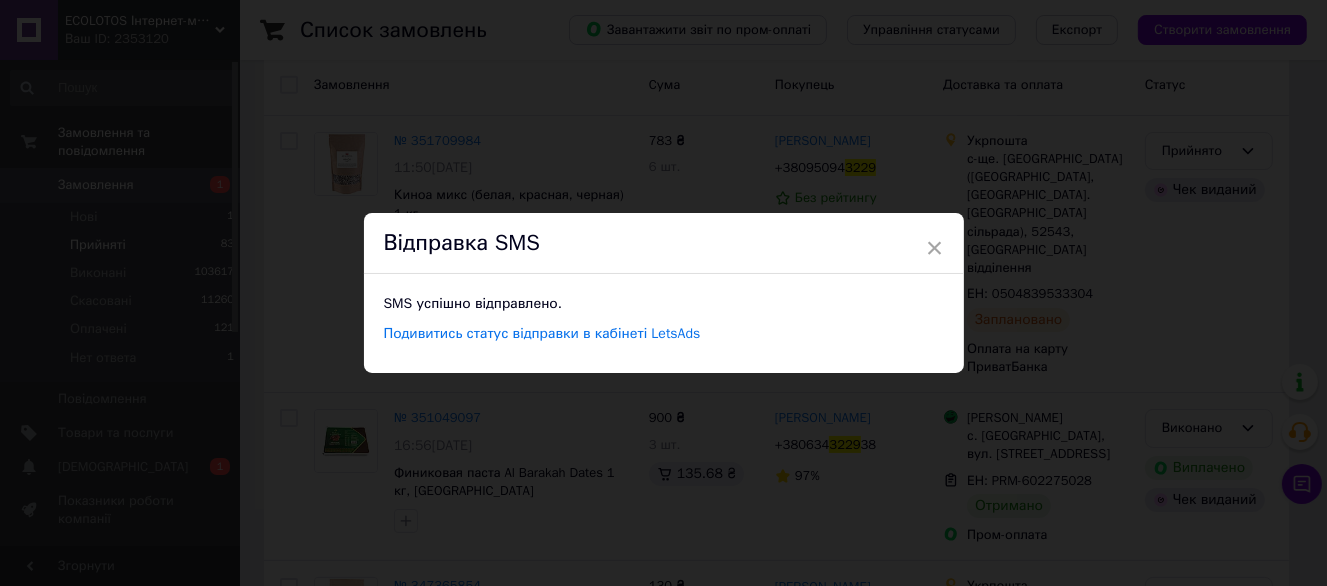 click on "× Відправка SMS SMS успішно відправлено. Подивитись статус відправки в кабінеті LetsAds" at bounding box center (663, 293) 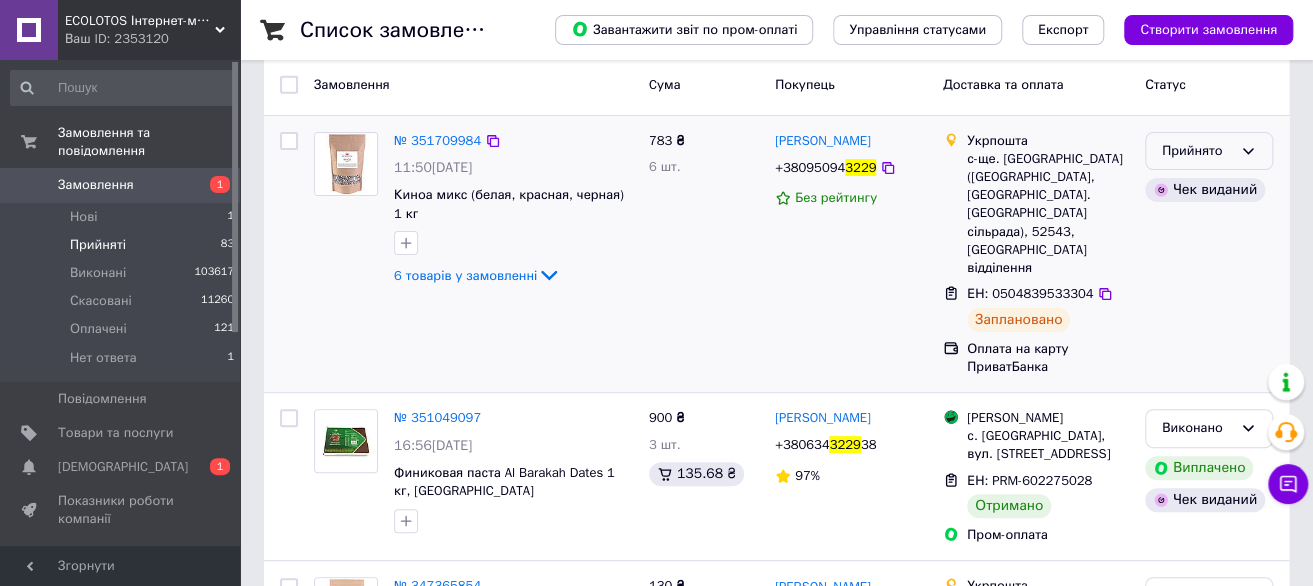 click on "Прийнято" at bounding box center [1209, 151] 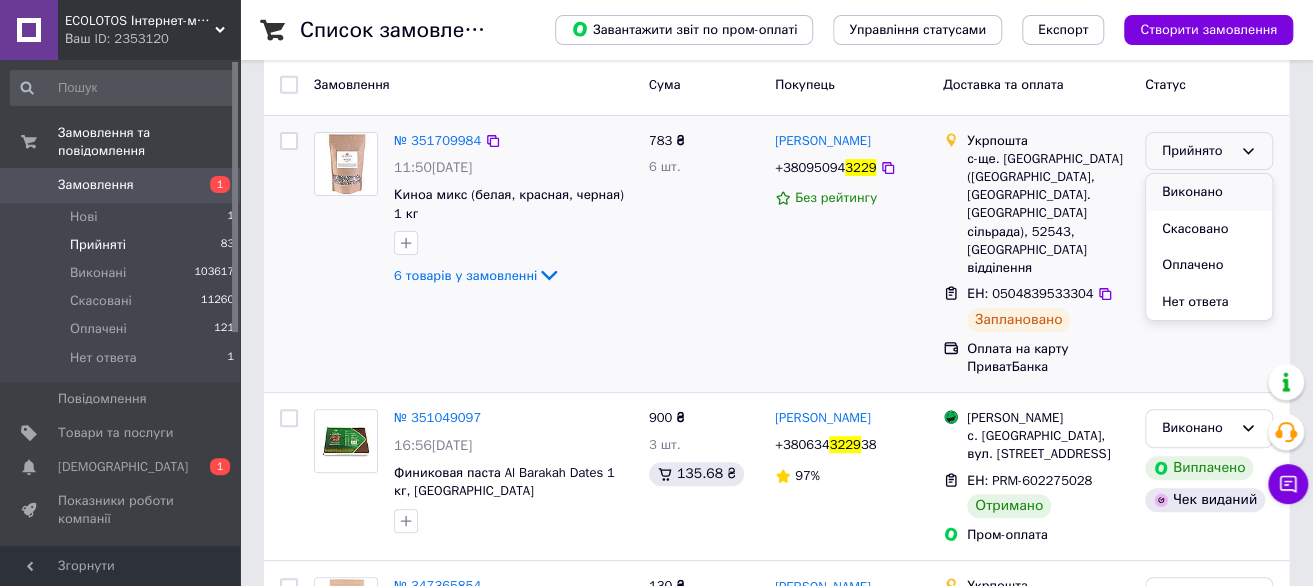 click on "Виконано" at bounding box center [1209, 192] 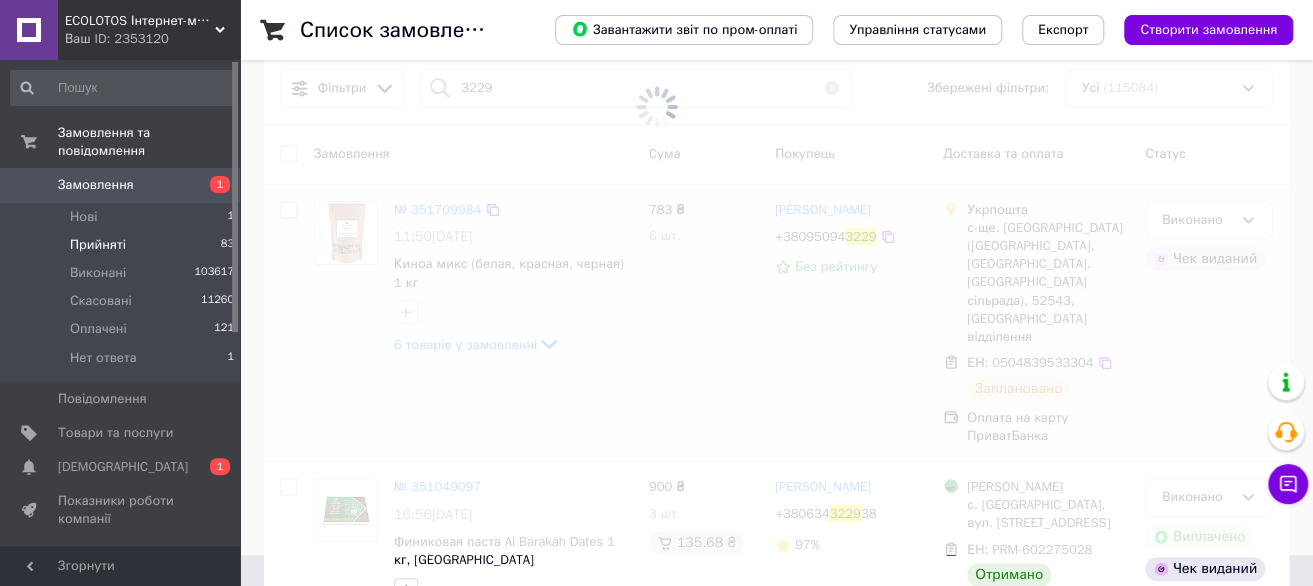 scroll, scrollTop: 0, scrollLeft: 0, axis: both 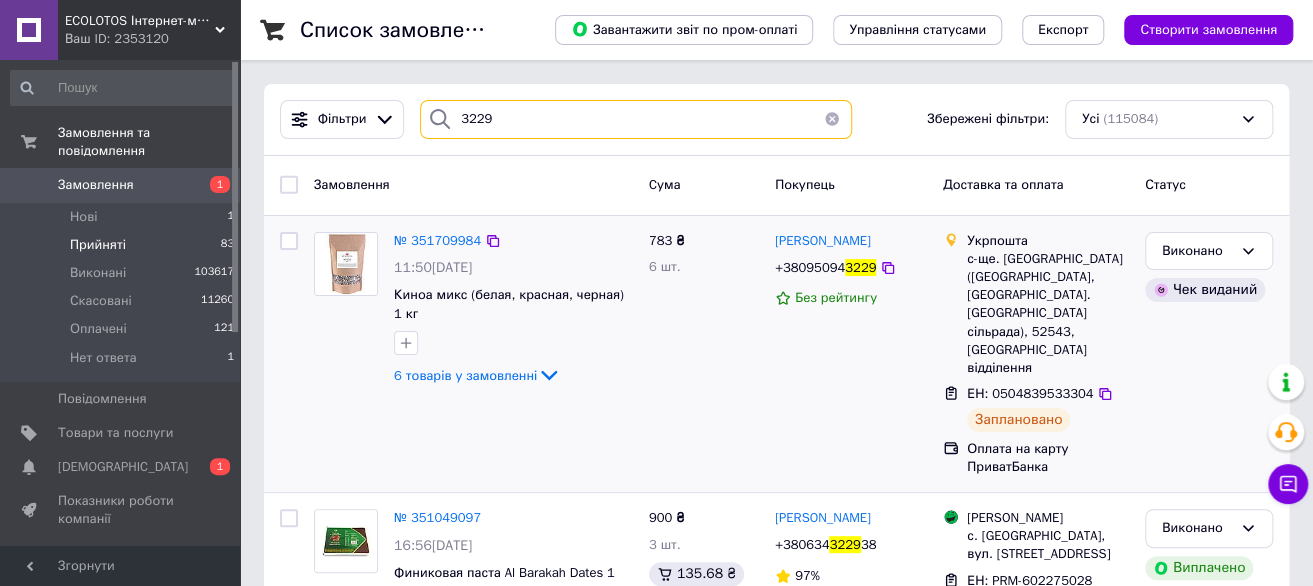 click on "3229" at bounding box center [636, 119] 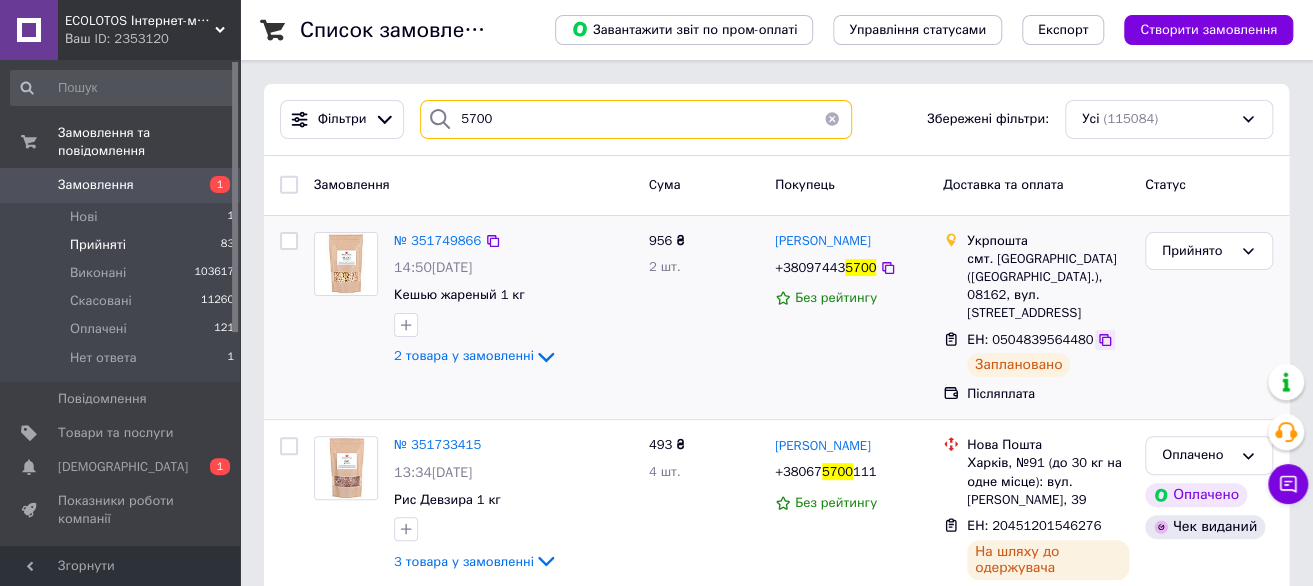 type on "5700" 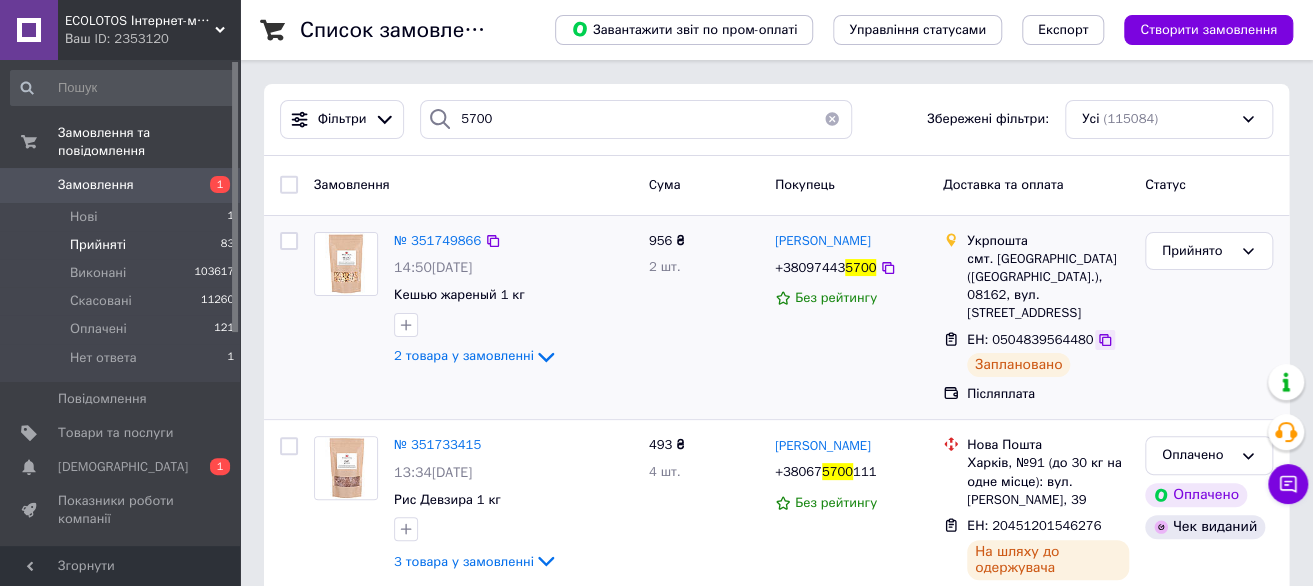 click 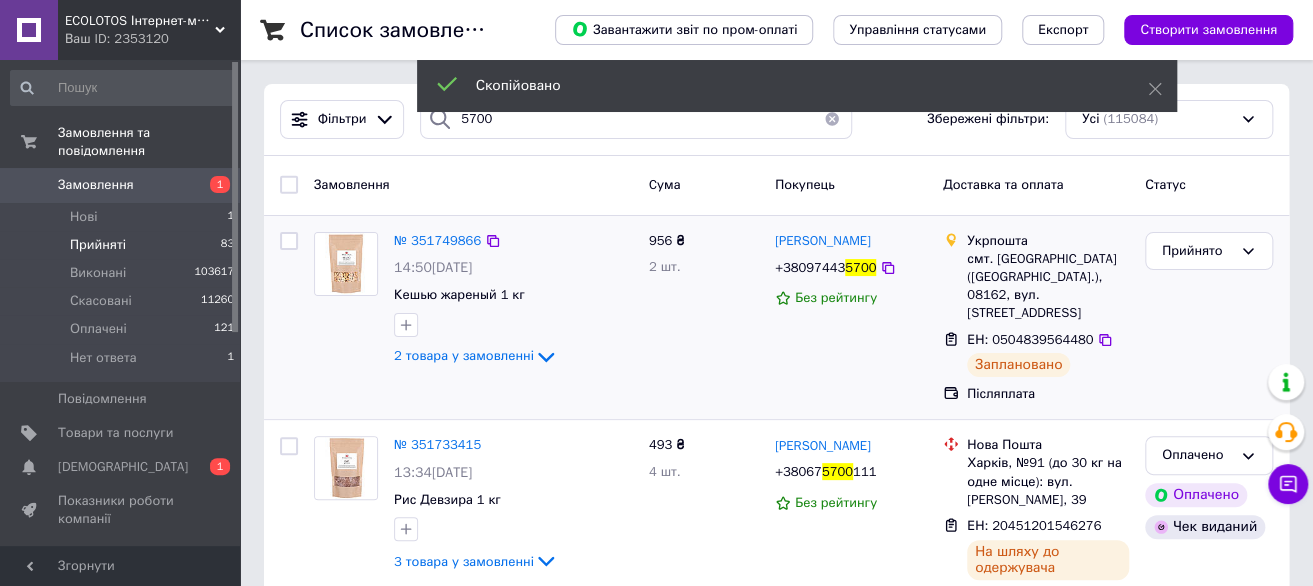 click on "+38097443" at bounding box center (810, 267) 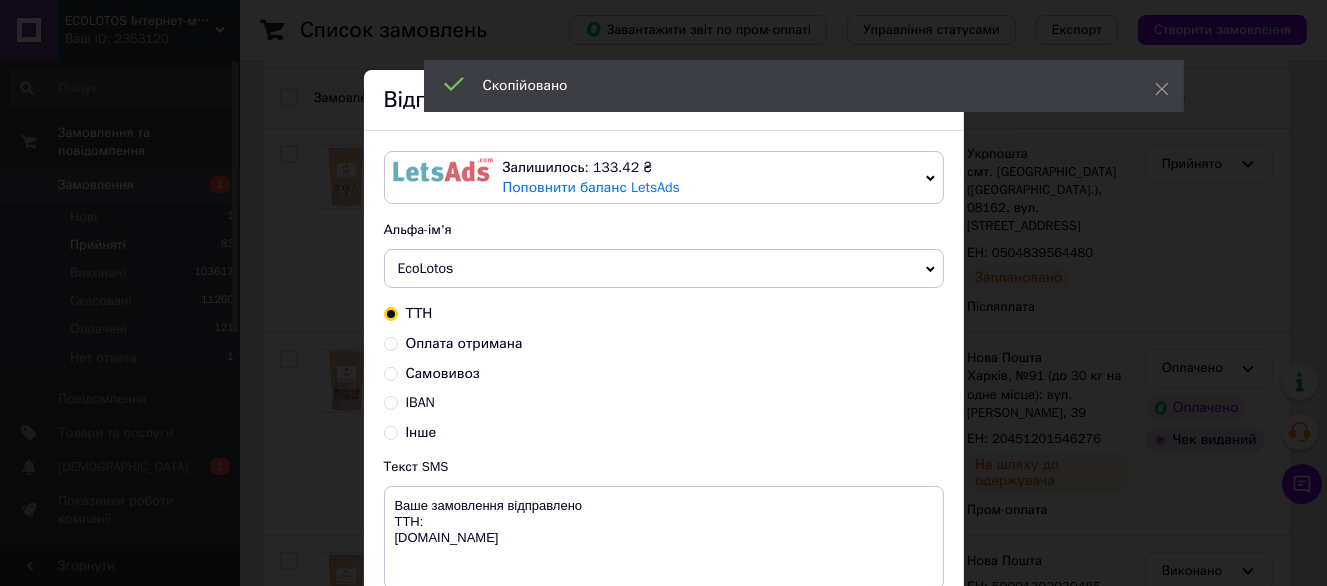 scroll, scrollTop: 100, scrollLeft: 0, axis: vertical 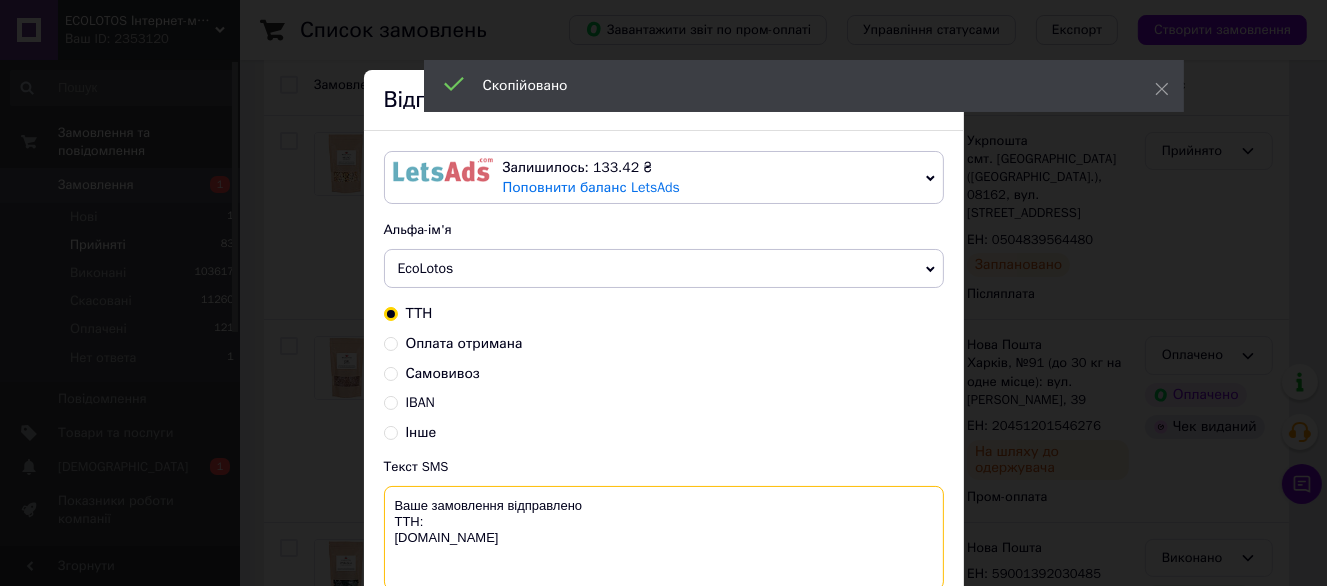 click on "Ваше замовлення відправлено
ТТН:
ecolotos.com.ua" at bounding box center (664, 538) 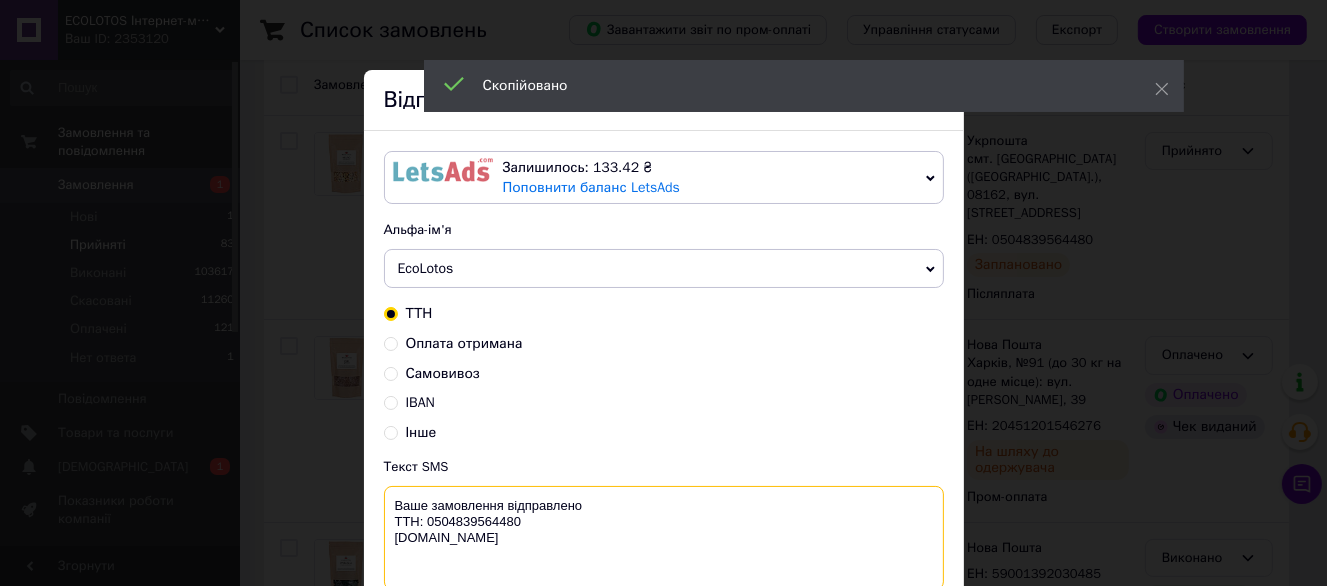 scroll, scrollTop: 187, scrollLeft: 0, axis: vertical 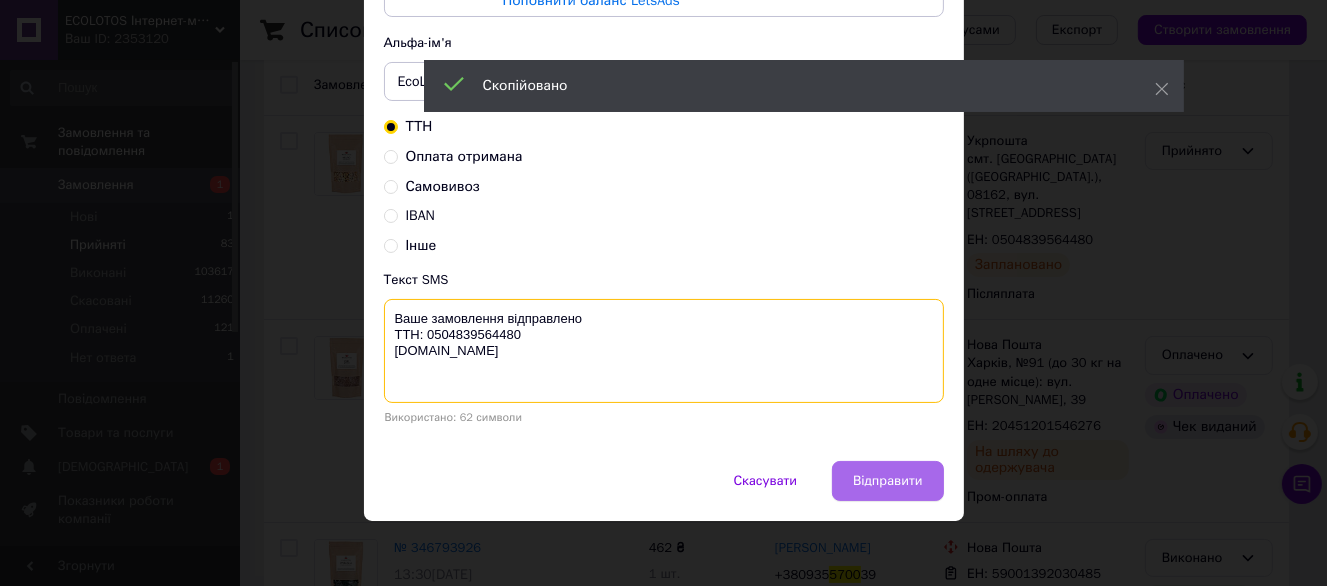 type on "Ваше замовлення відправлено
ТТН: 0504839564480
ecolotos.com.ua" 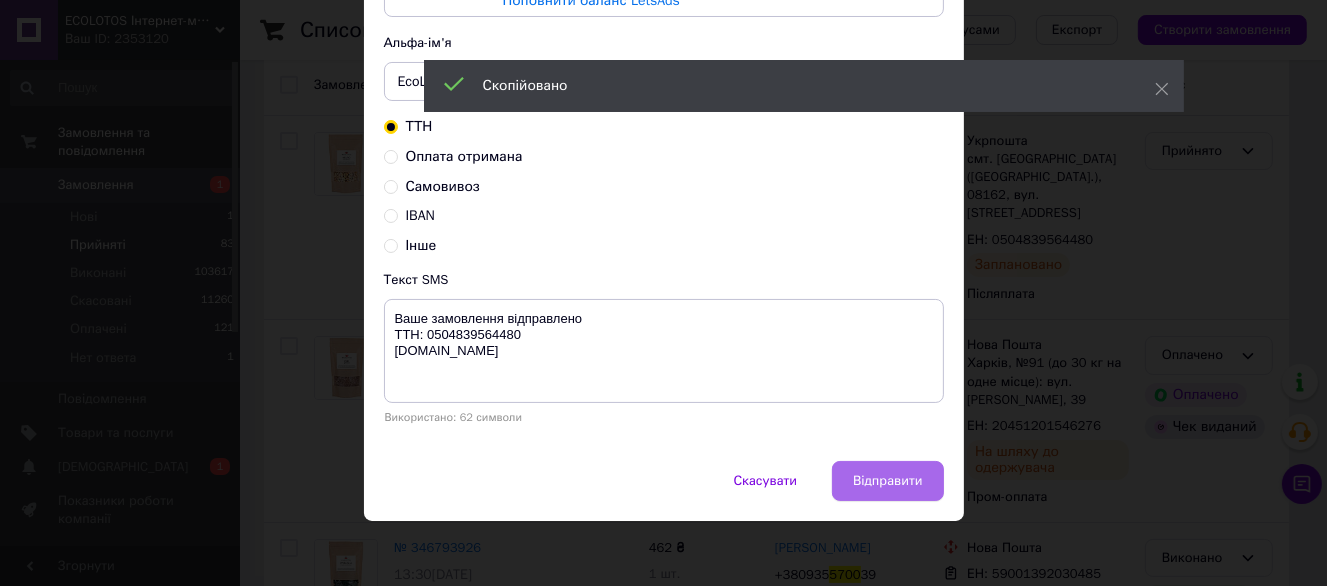 click on "Відправити" at bounding box center [887, 481] 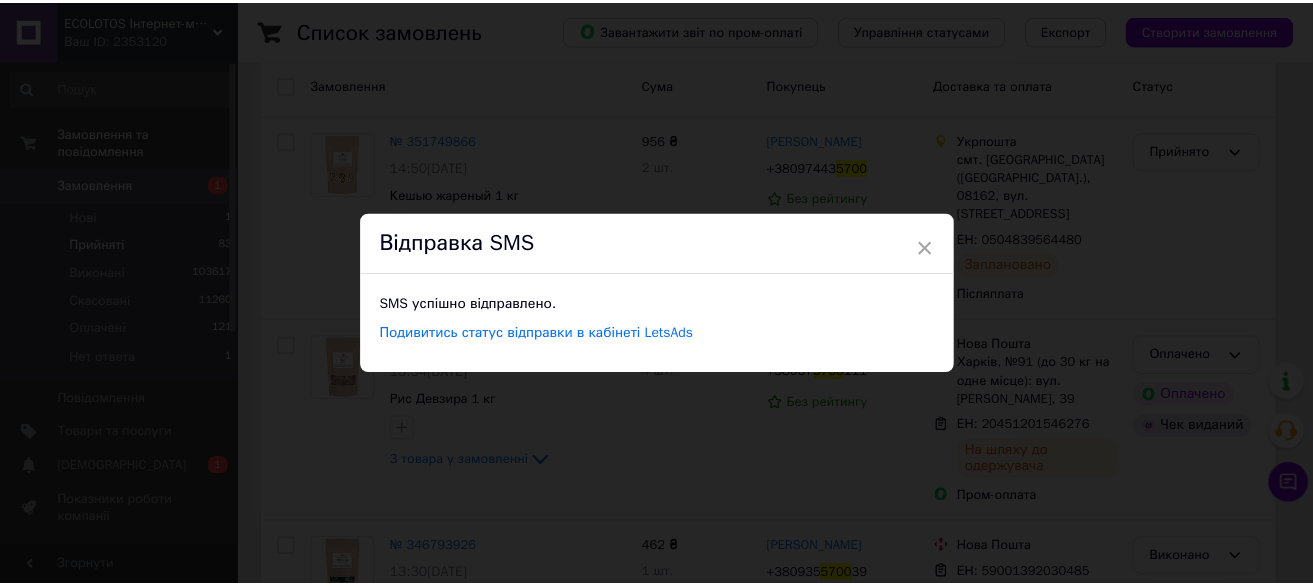 scroll, scrollTop: 0, scrollLeft: 0, axis: both 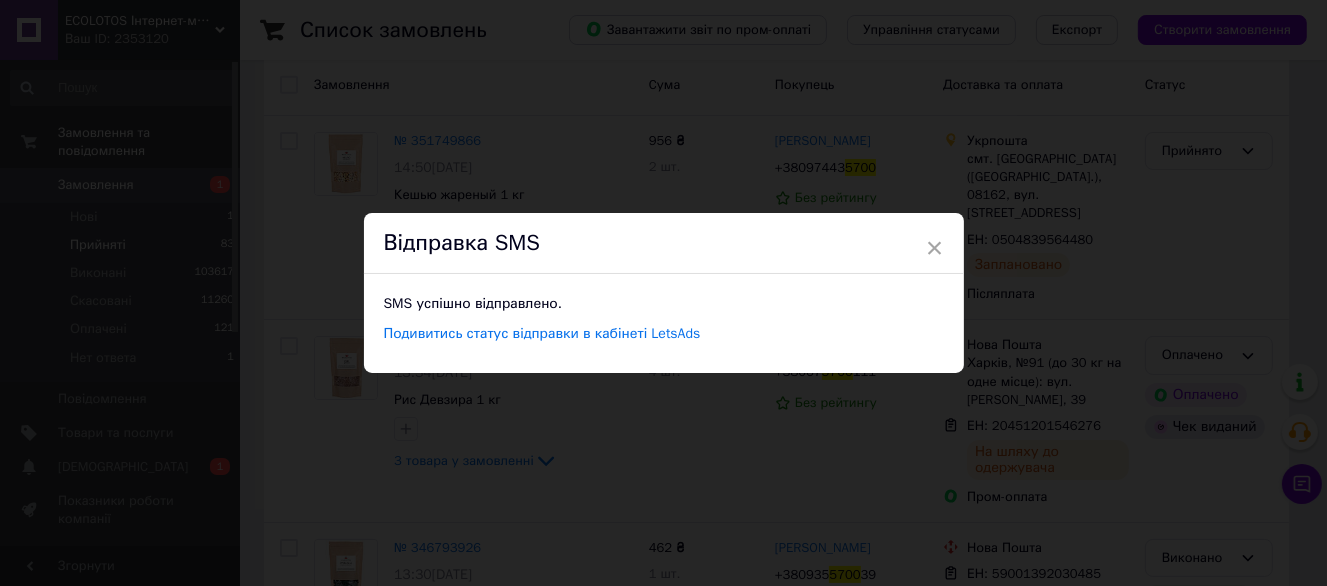 click on "× Відправка SMS SMS успішно відправлено. Подивитись статус відправки в кабінеті LetsAds" at bounding box center (663, 293) 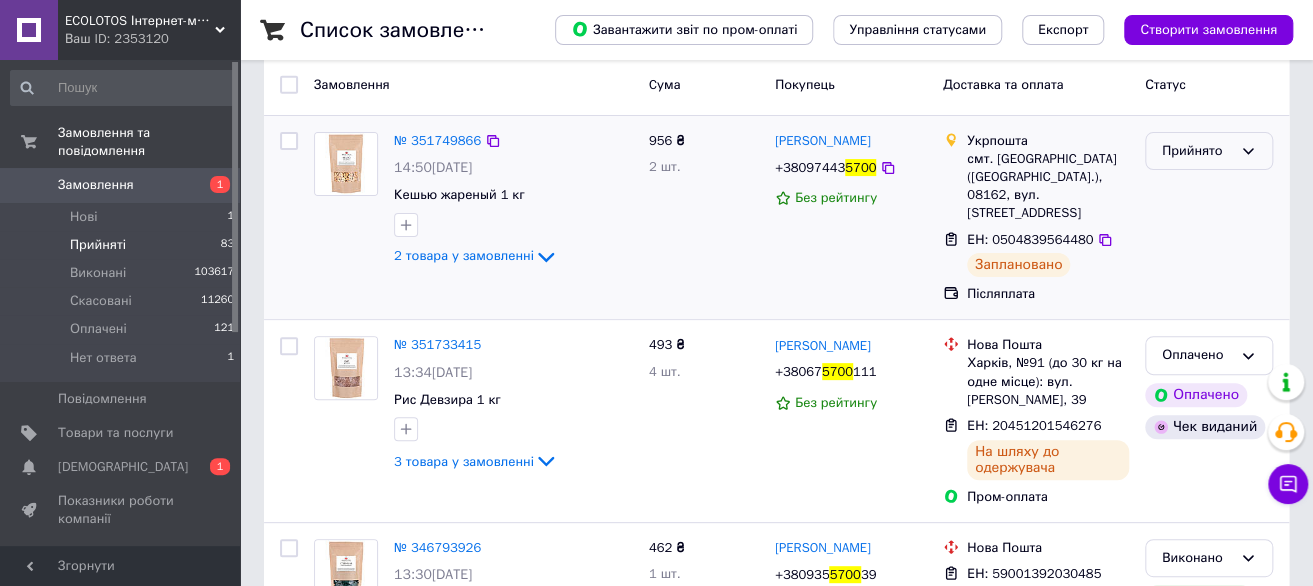 click on "Прийнято" at bounding box center [1197, 151] 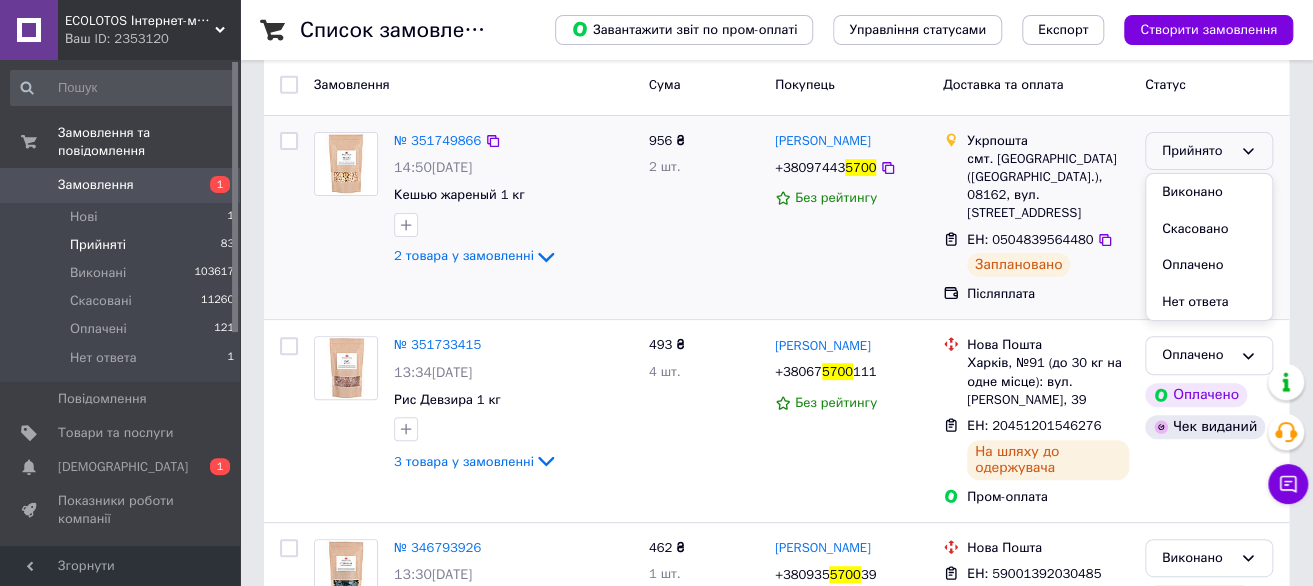 click on "Виконано" at bounding box center [1209, 192] 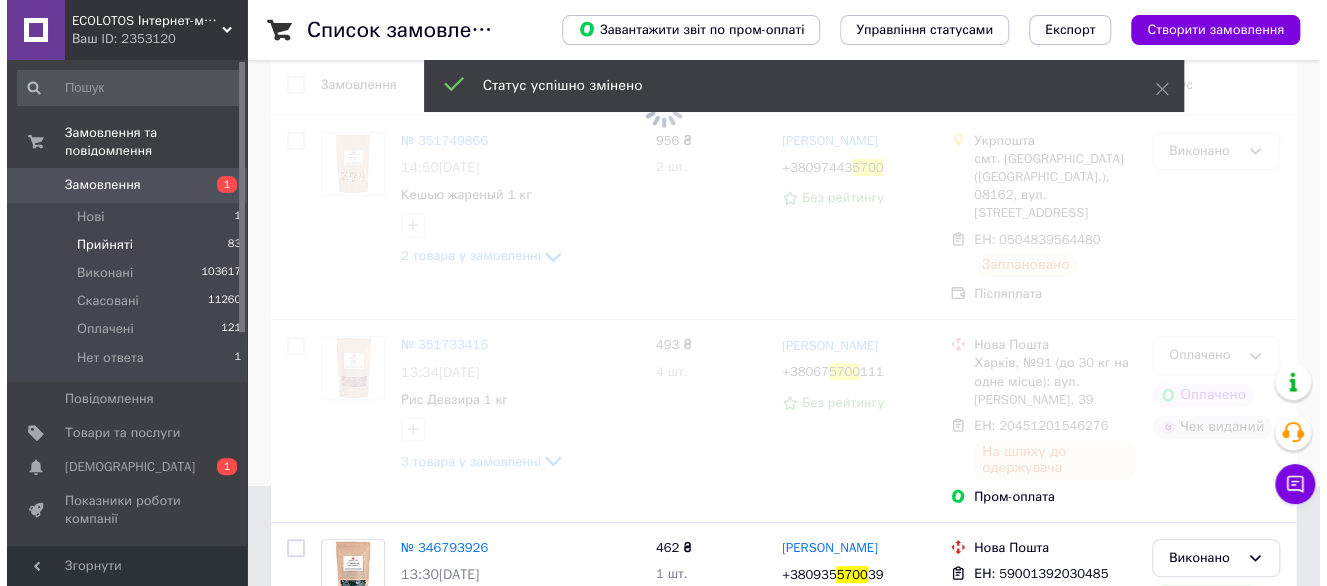 scroll, scrollTop: 0, scrollLeft: 0, axis: both 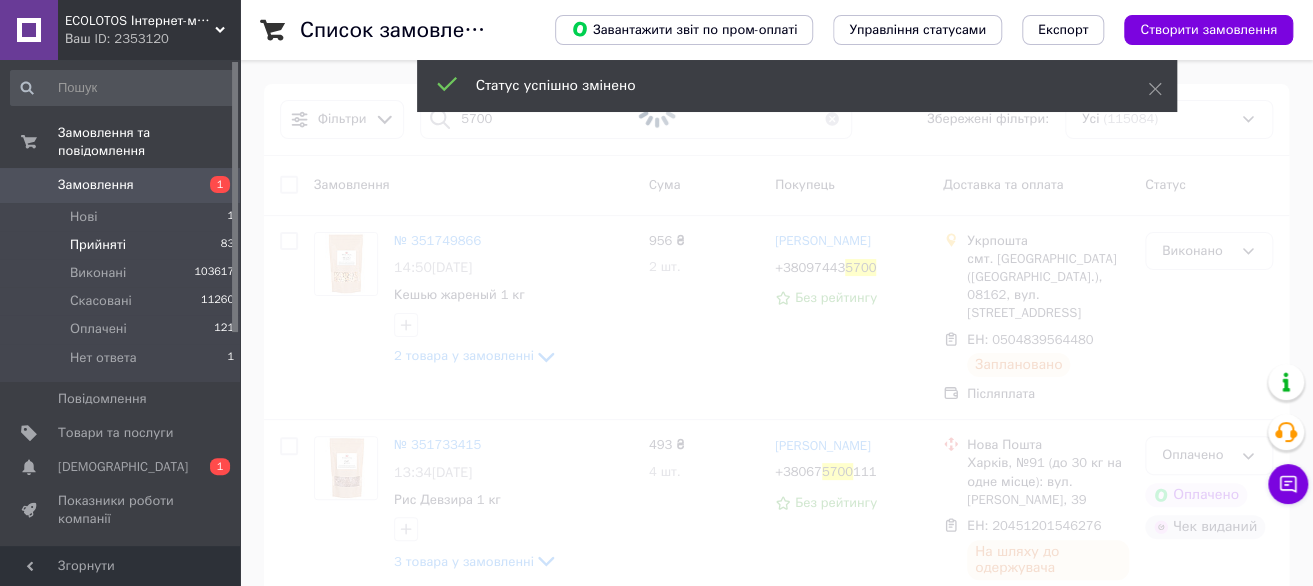 click at bounding box center [656, 106] 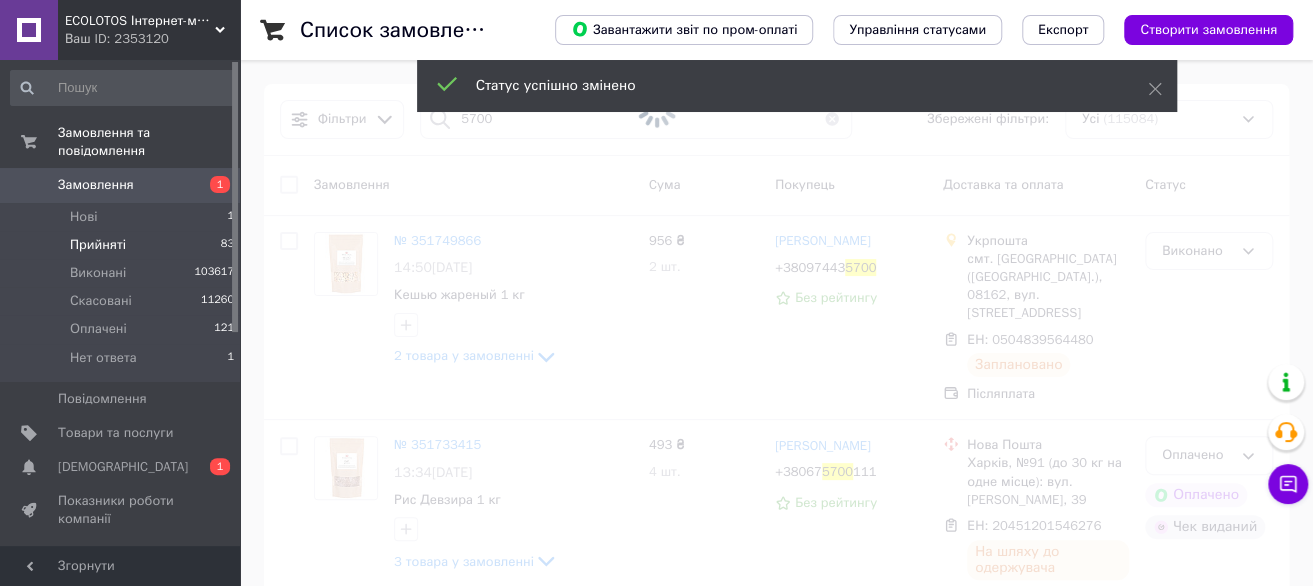 click at bounding box center (656, 106) 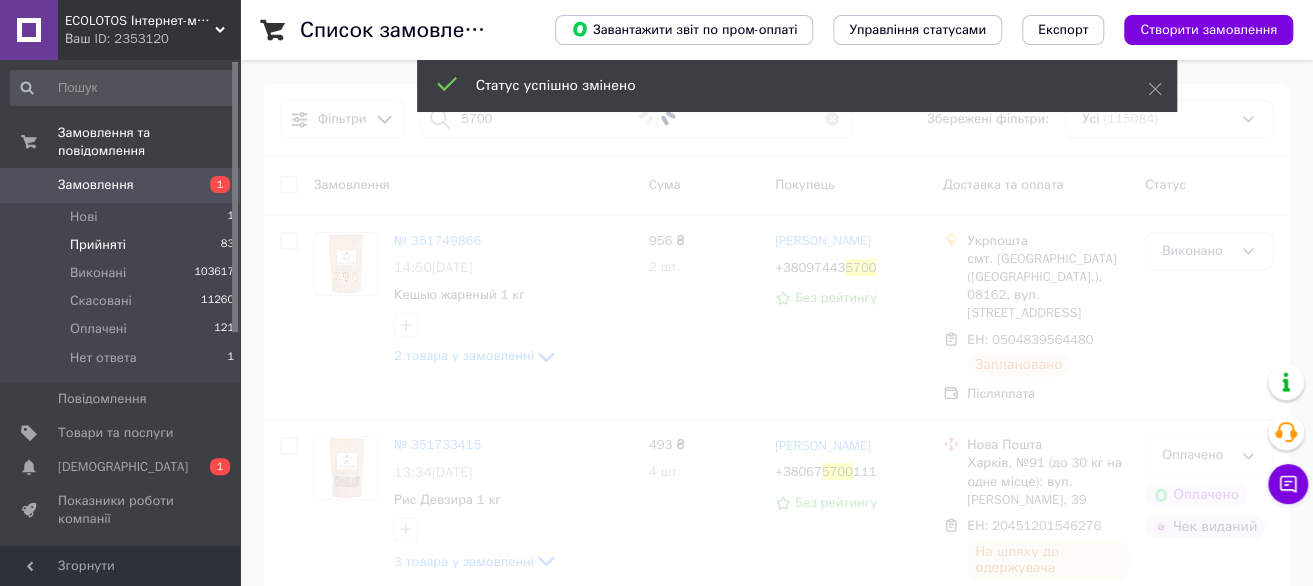 click at bounding box center (656, 106) 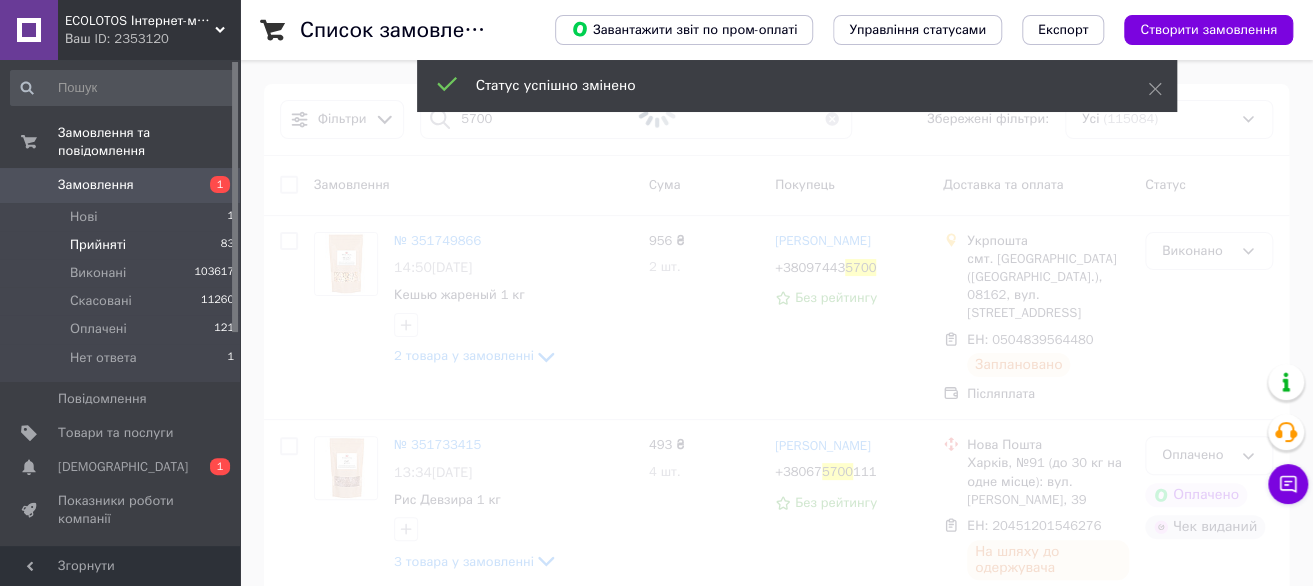 click at bounding box center [656, 106] 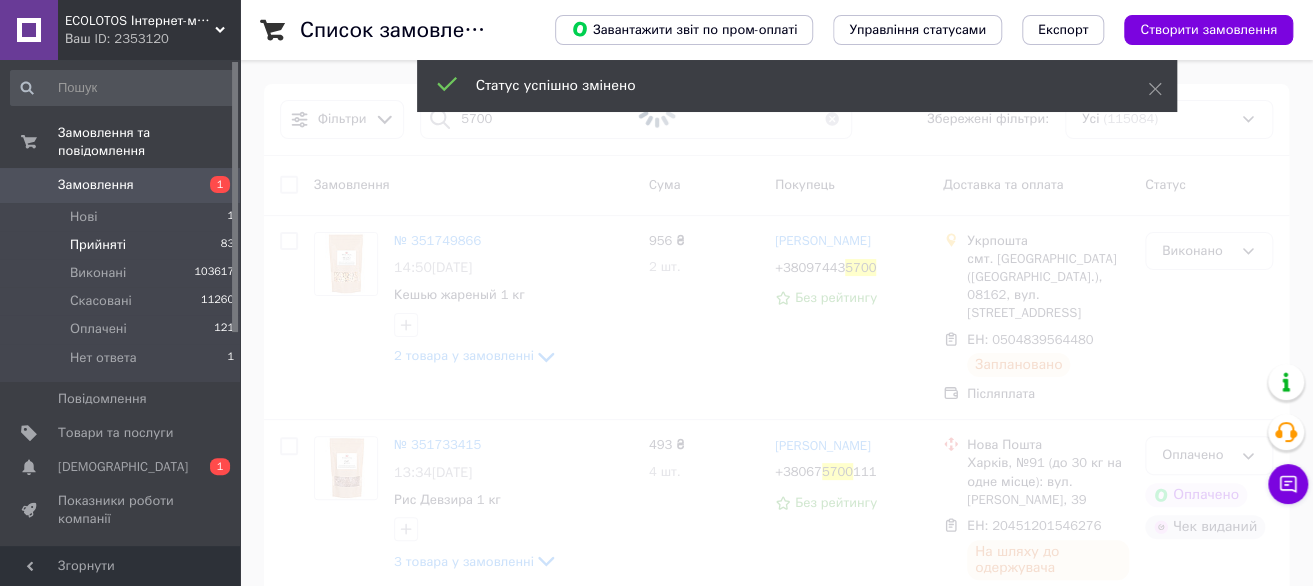 click at bounding box center (656, 106) 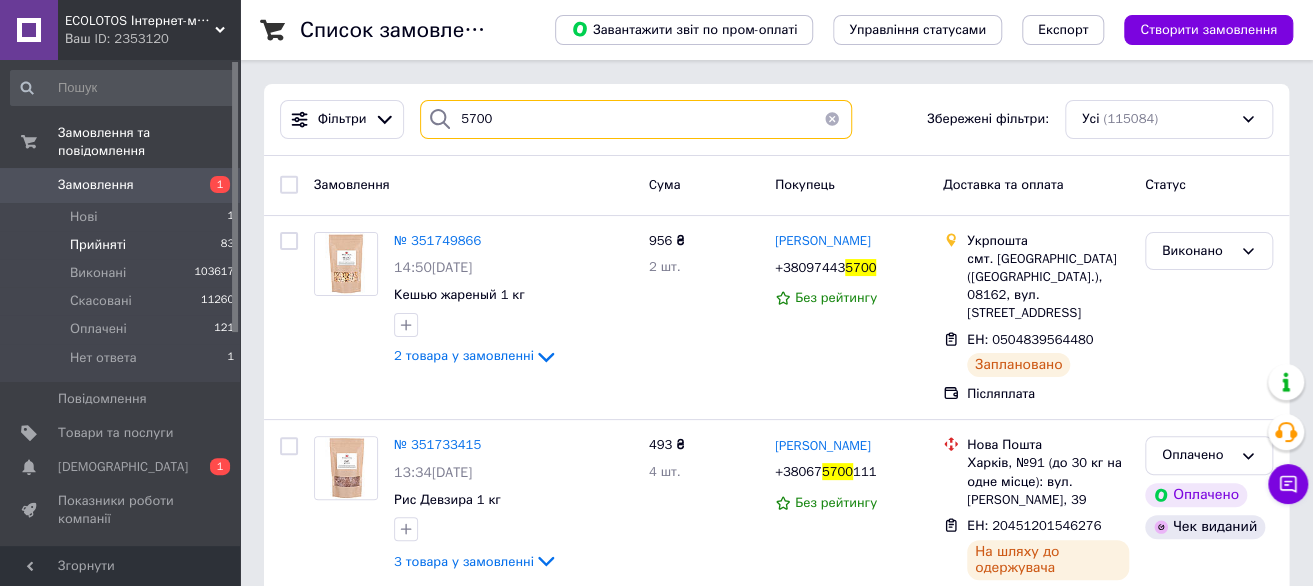 click on "5700" at bounding box center (636, 119) 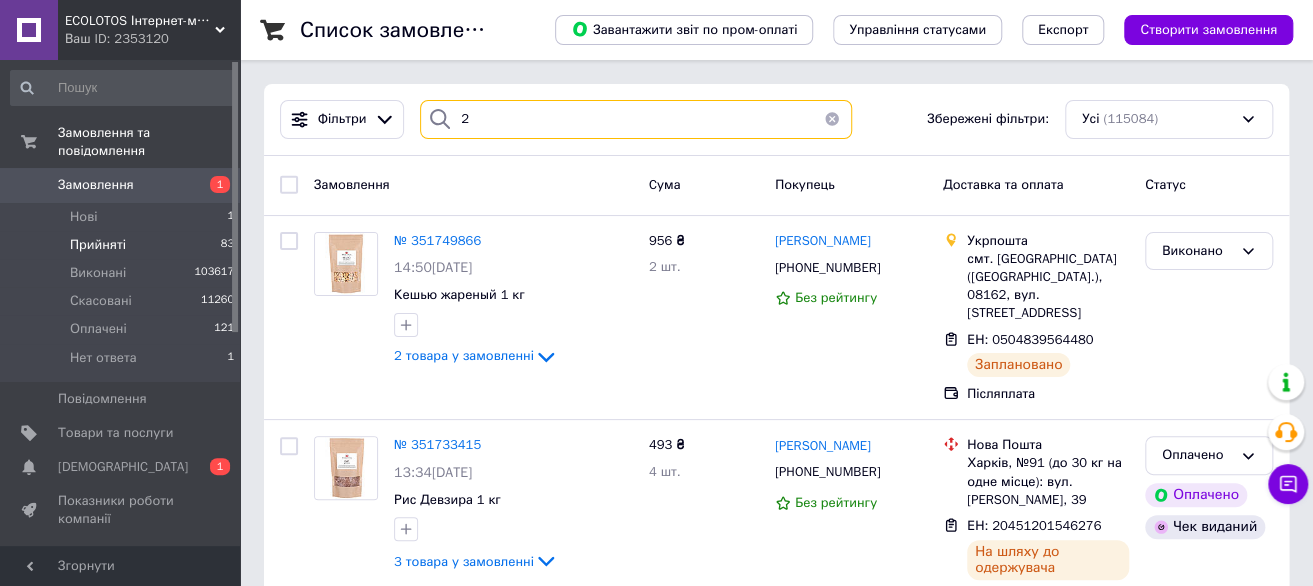 click on "2" at bounding box center (636, 119) 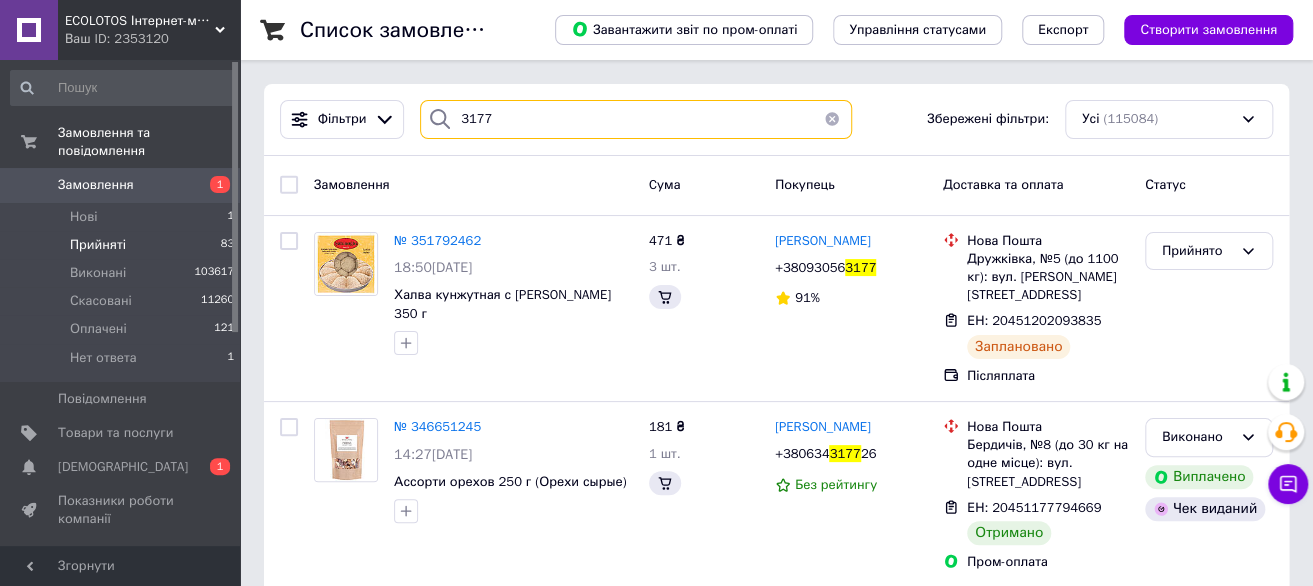 type on "3177" 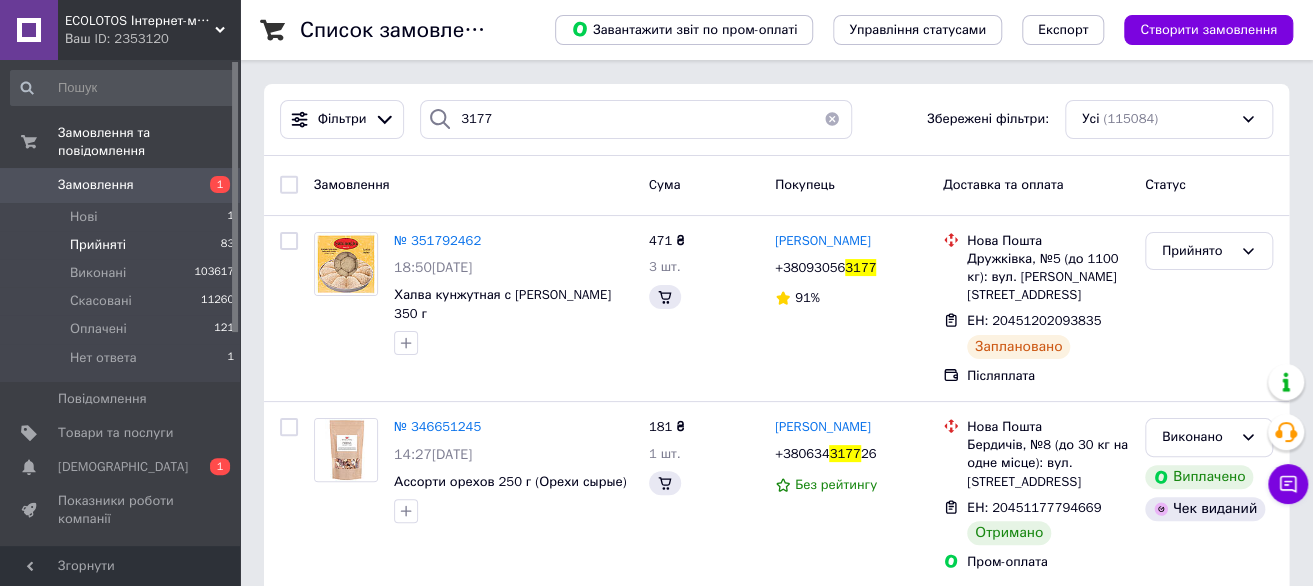 click on "Прийняті" at bounding box center [98, 245] 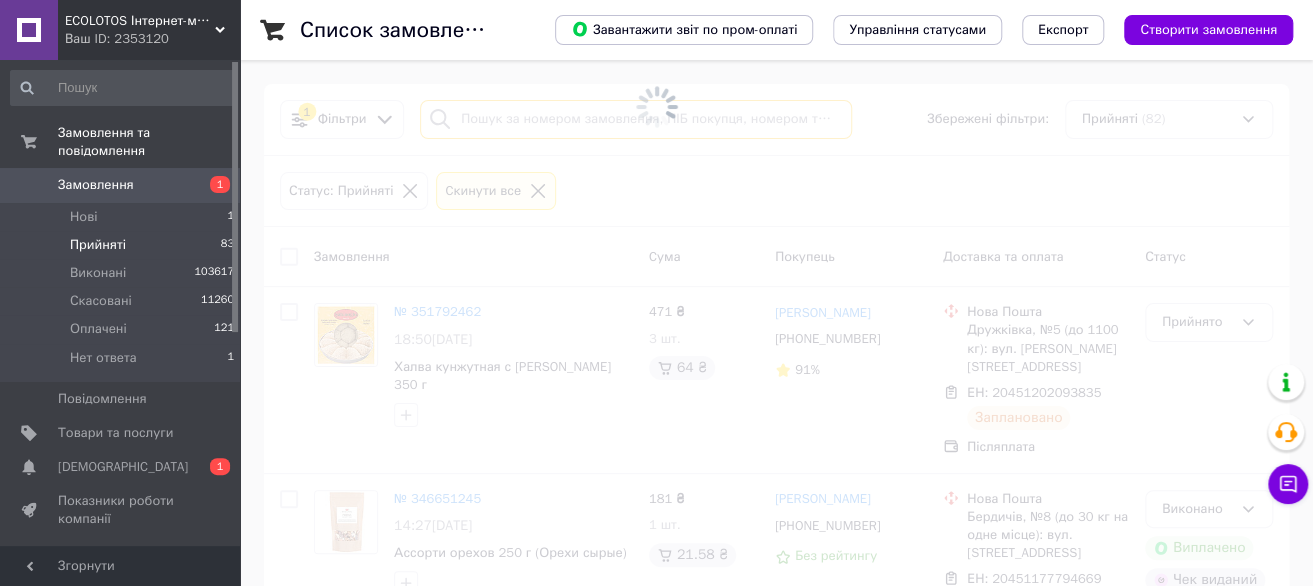 click at bounding box center [636, 119] 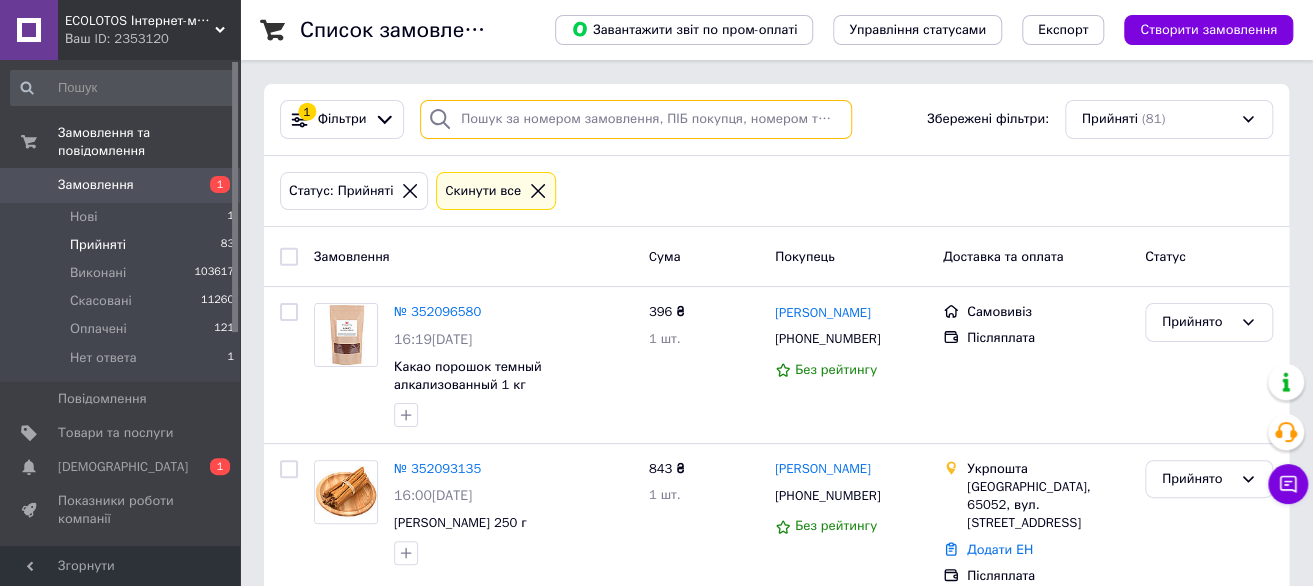 click at bounding box center [636, 119] 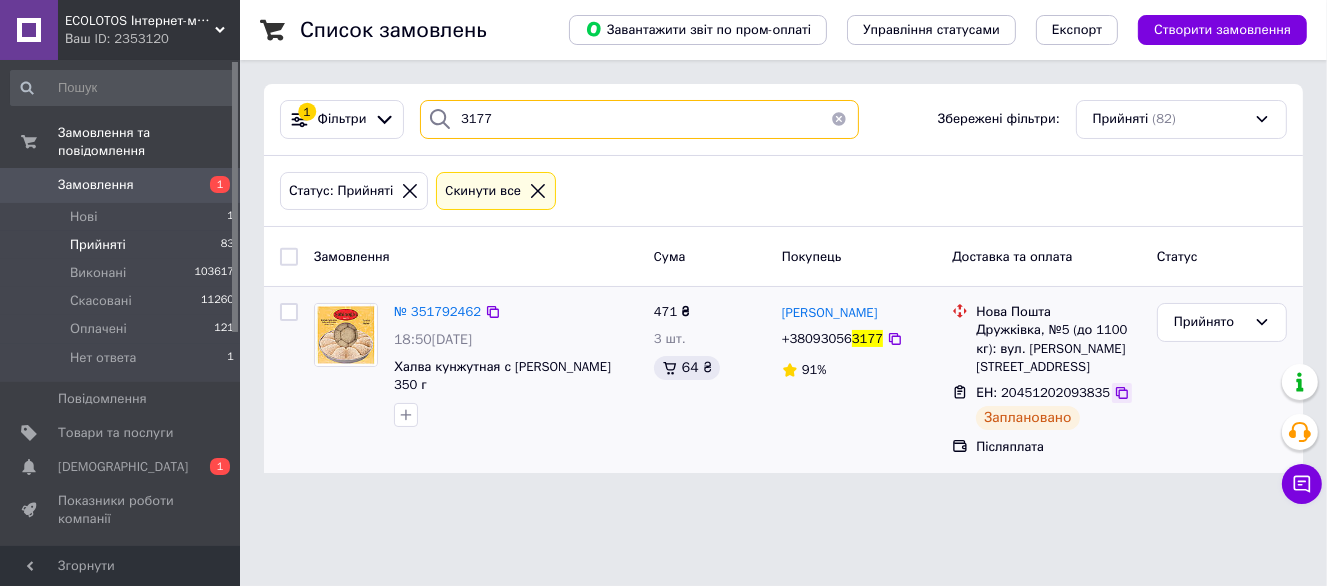 type on "3177" 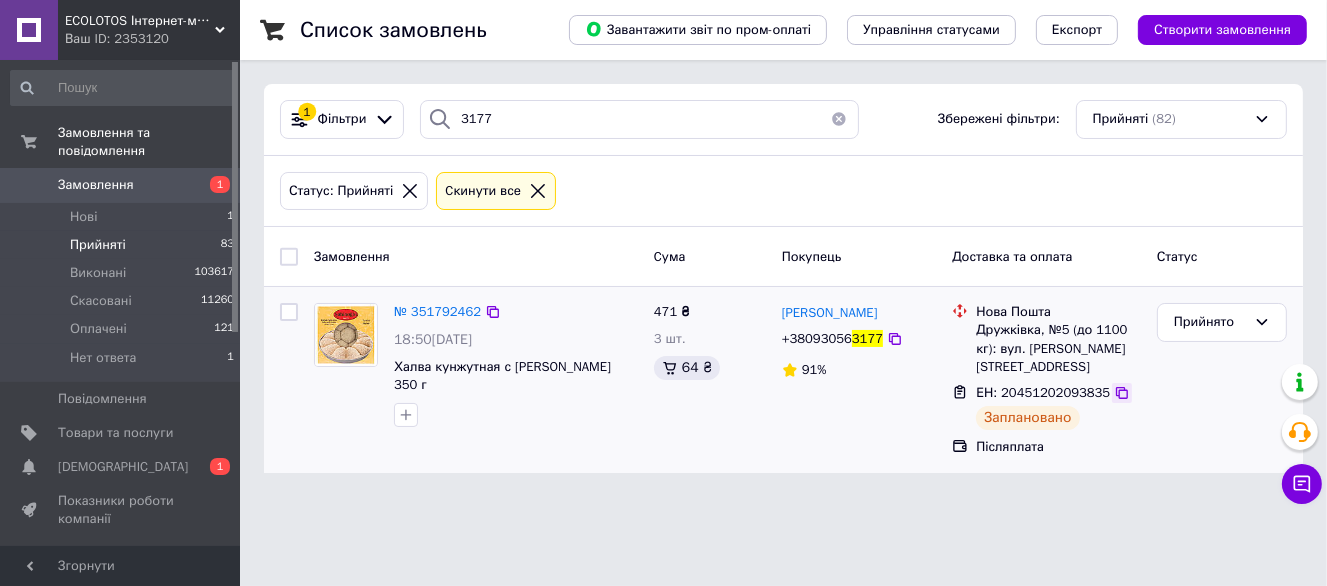 click 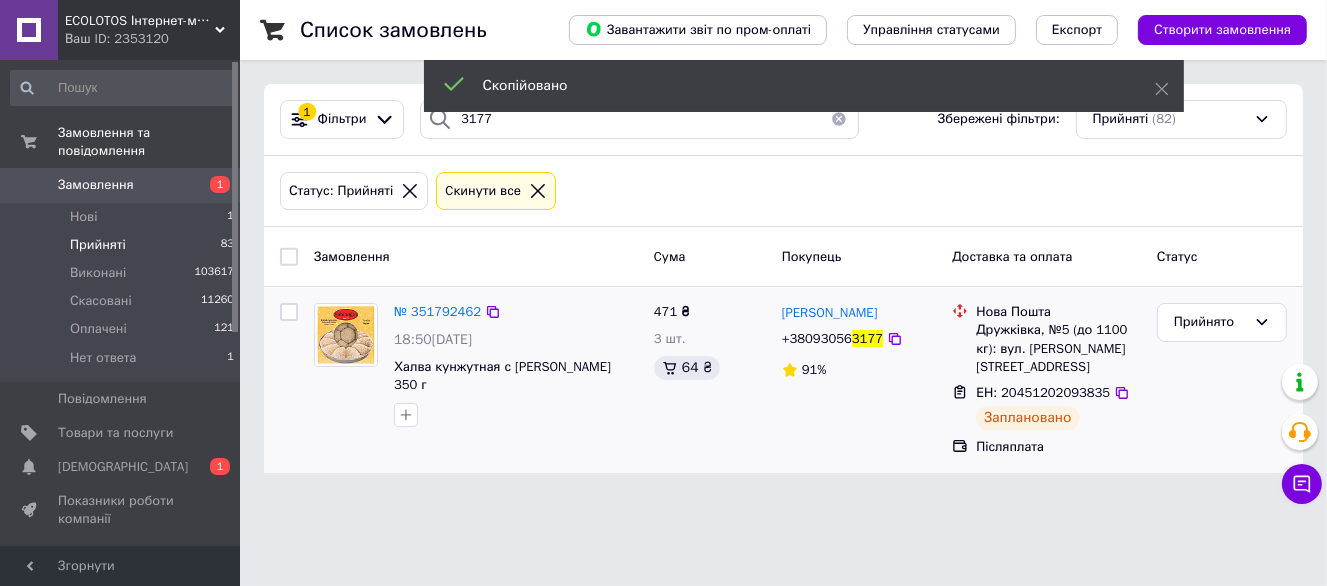 click on "+38093056" at bounding box center (817, 338) 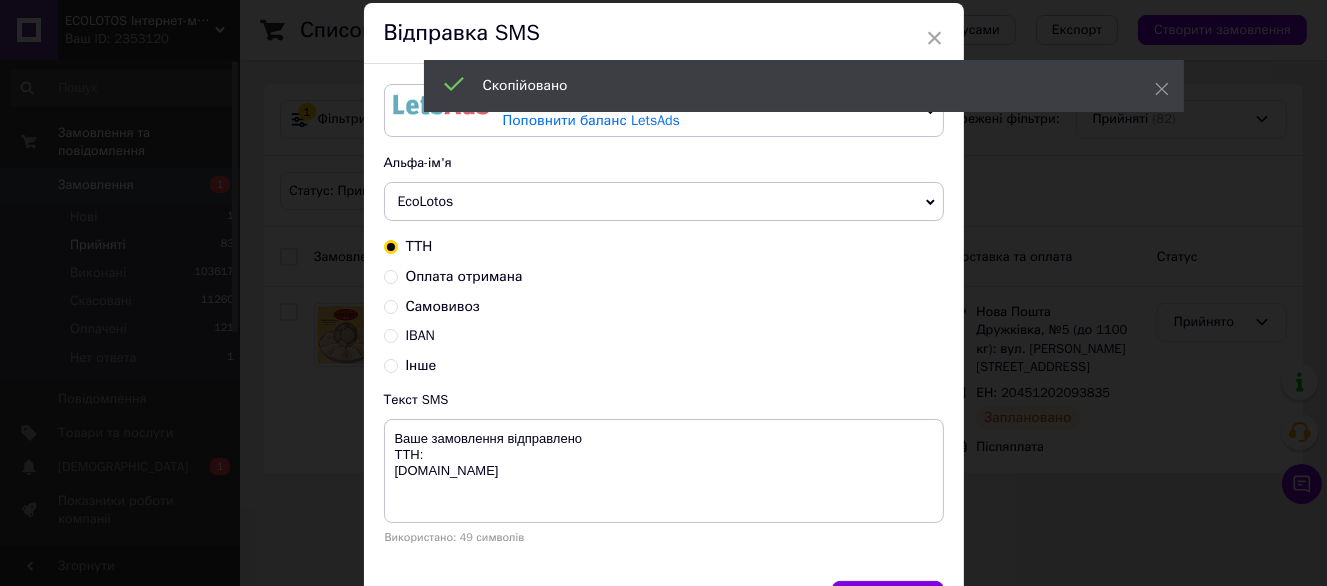 scroll, scrollTop: 100, scrollLeft: 0, axis: vertical 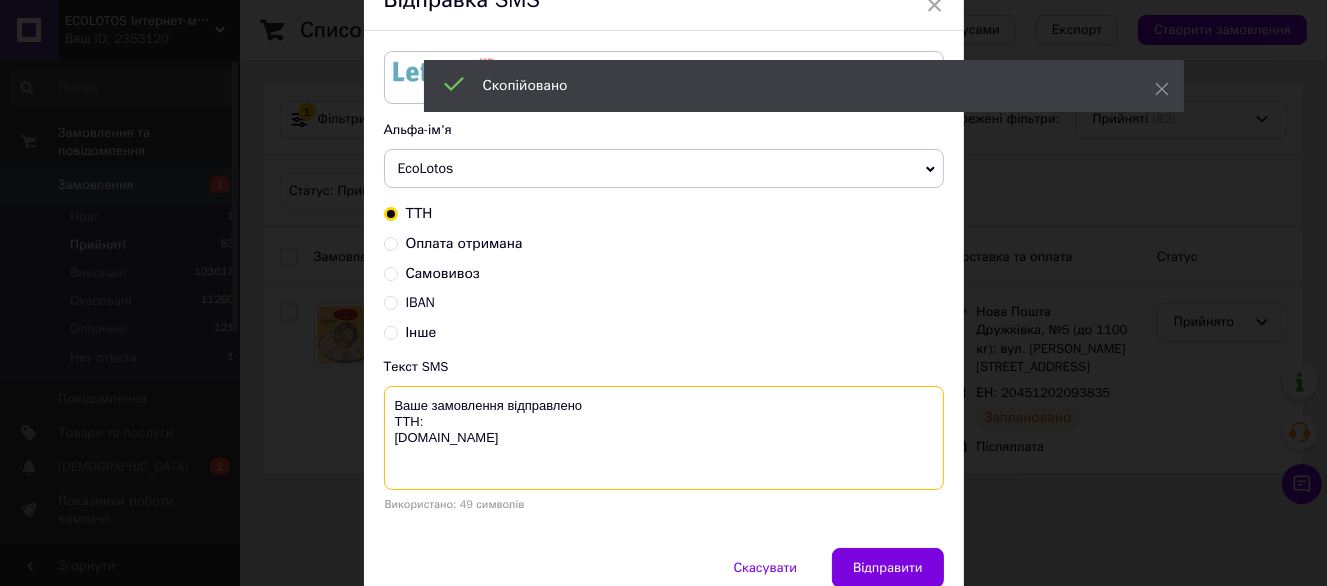 click on "Ваше замовлення відправлено
ТТН:
ecolotos.com.ua" at bounding box center [664, 438] 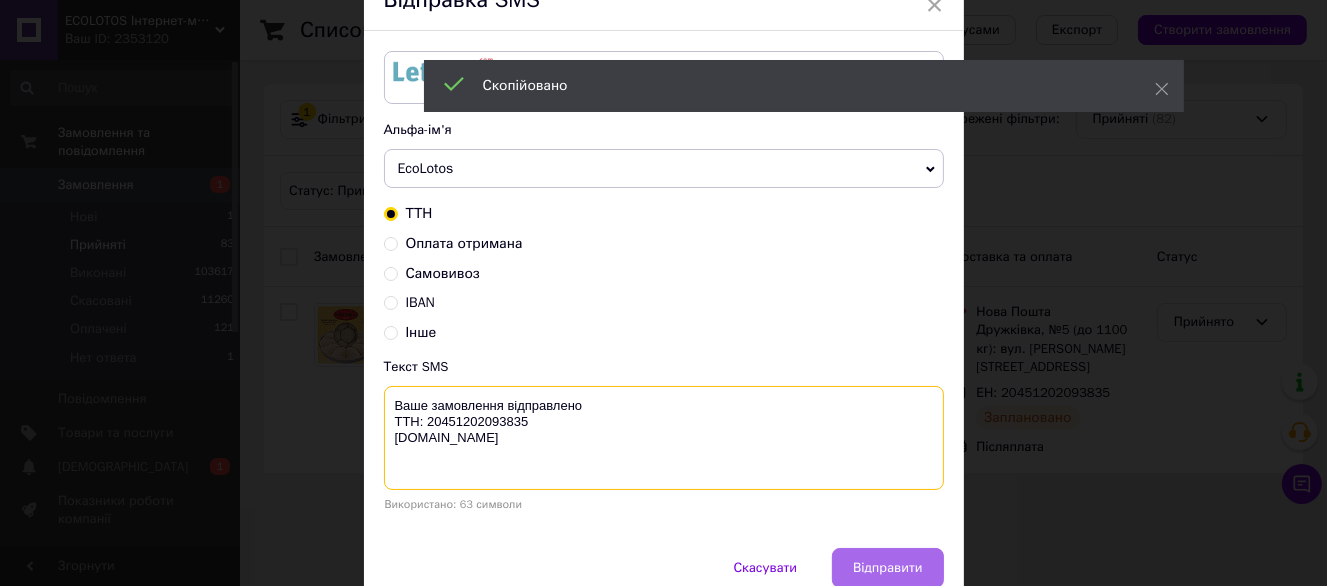 type on "Ваше замовлення відправлено
ТТН: 20451202093835
ecolotos.com.ua" 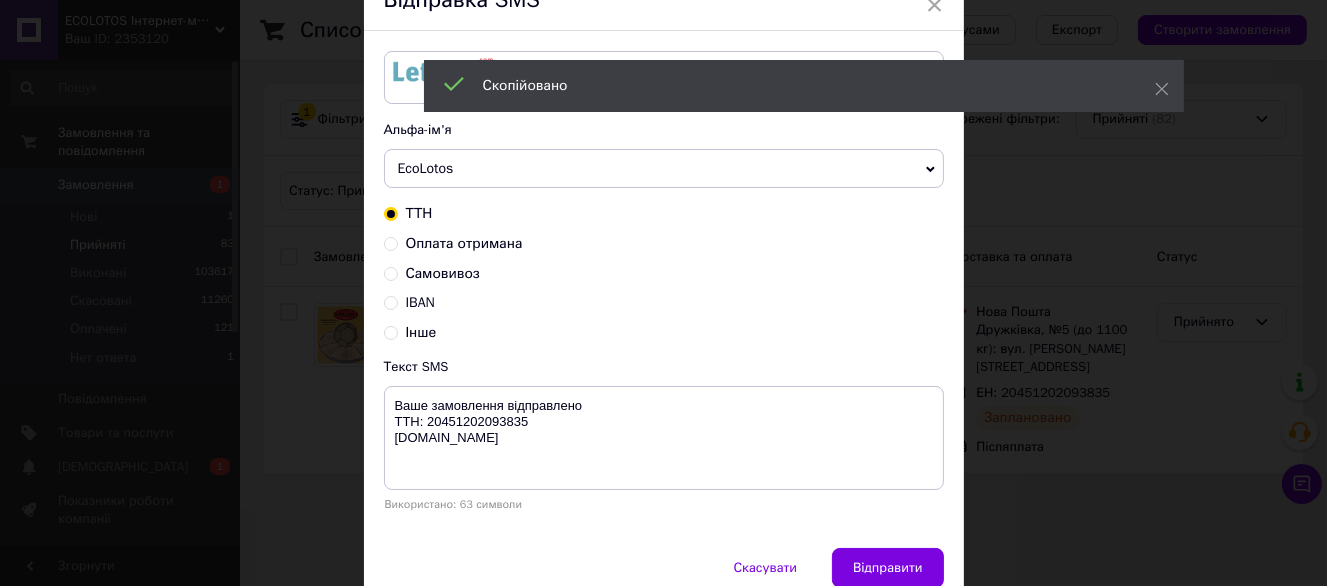 click on "Відправити" at bounding box center [887, 568] 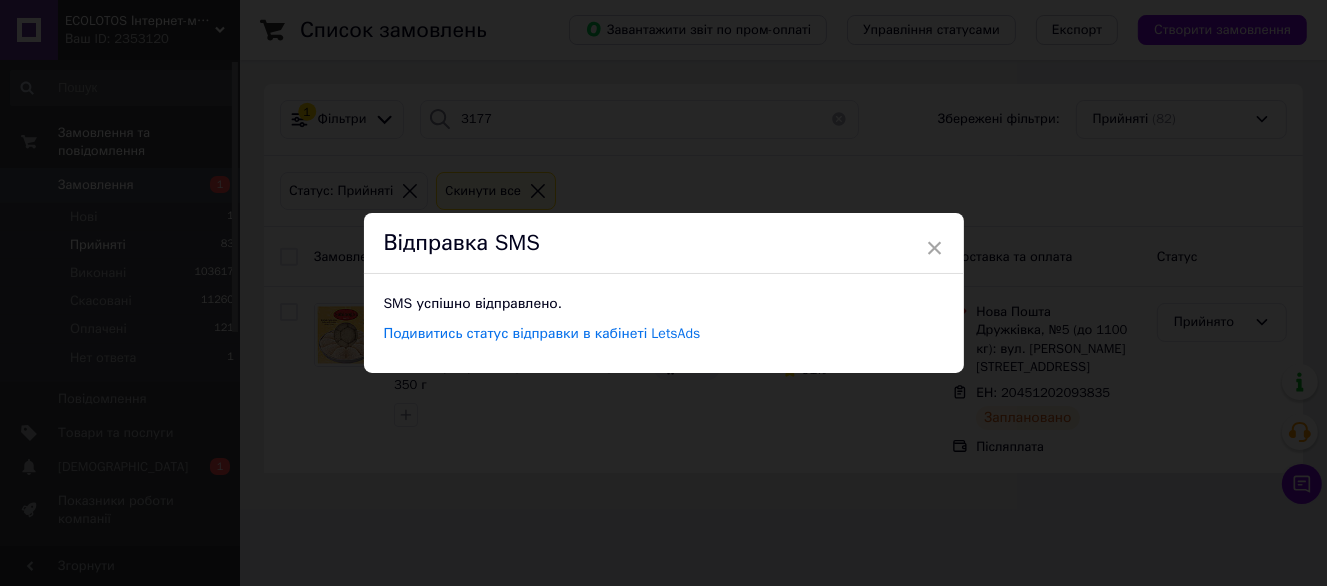 scroll, scrollTop: 0, scrollLeft: 0, axis: both 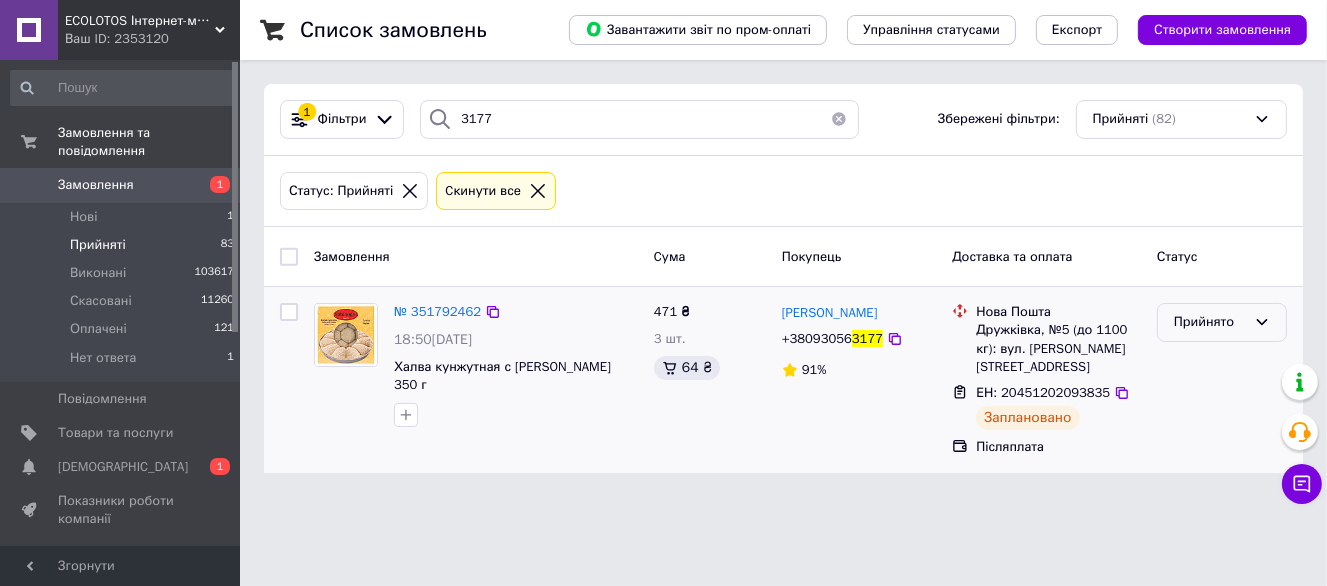 click on "Прийнято" at bounding box center [1210, 322] 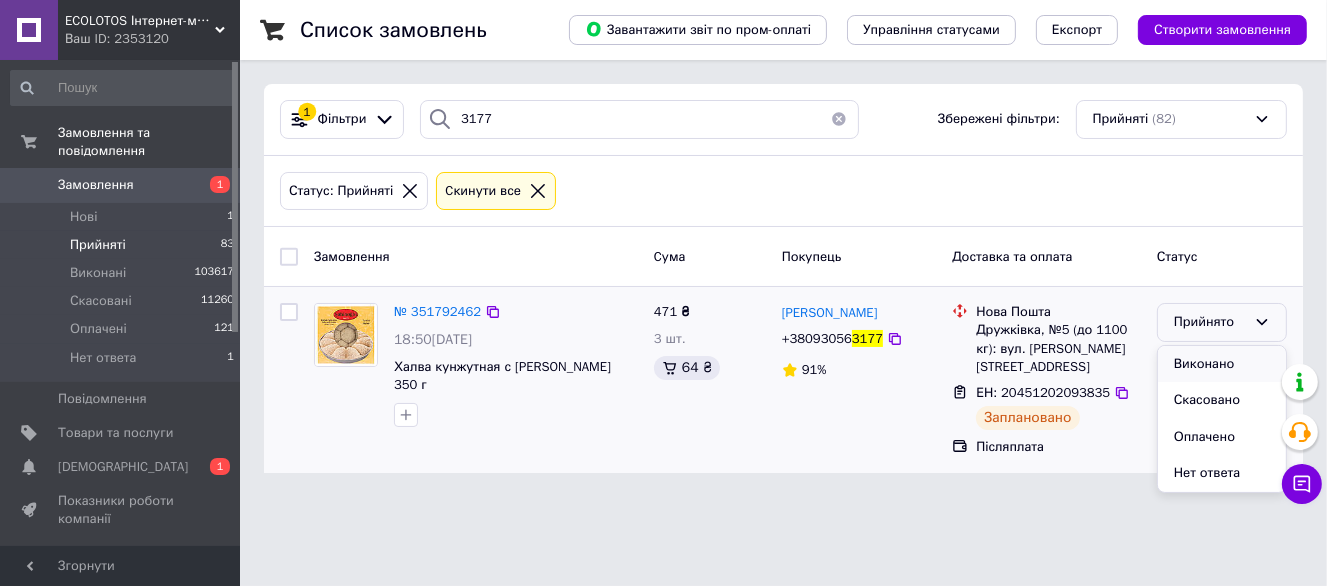 click on "Виконано" at bounding box center [1222, 364] 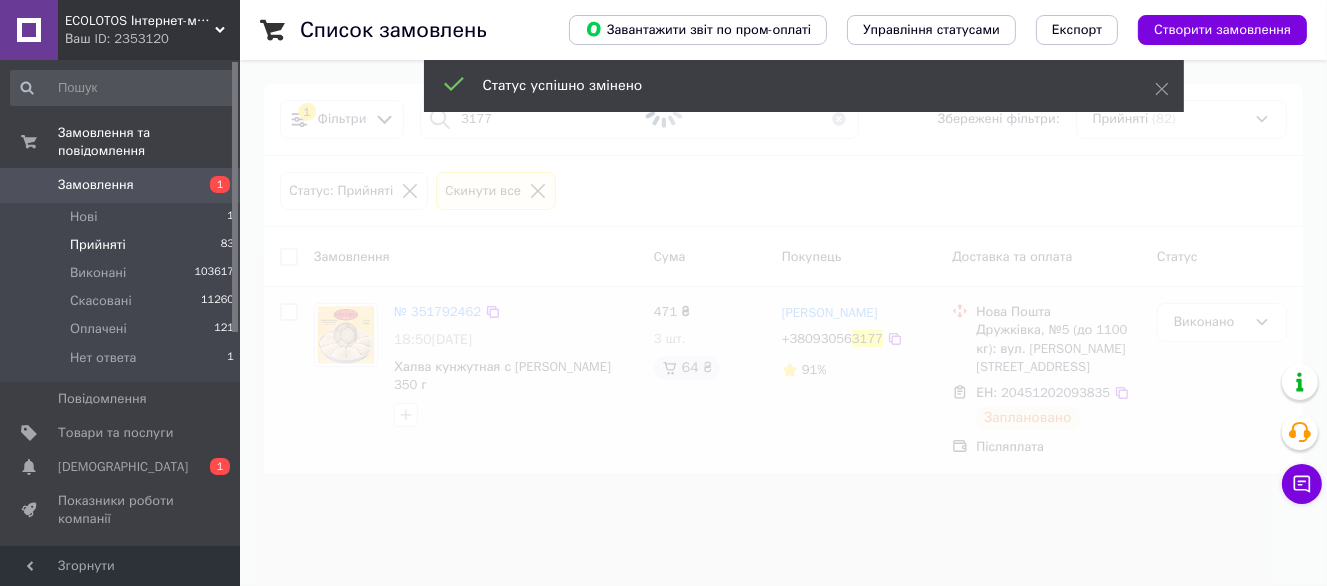 click at bounding box center (663, 106) 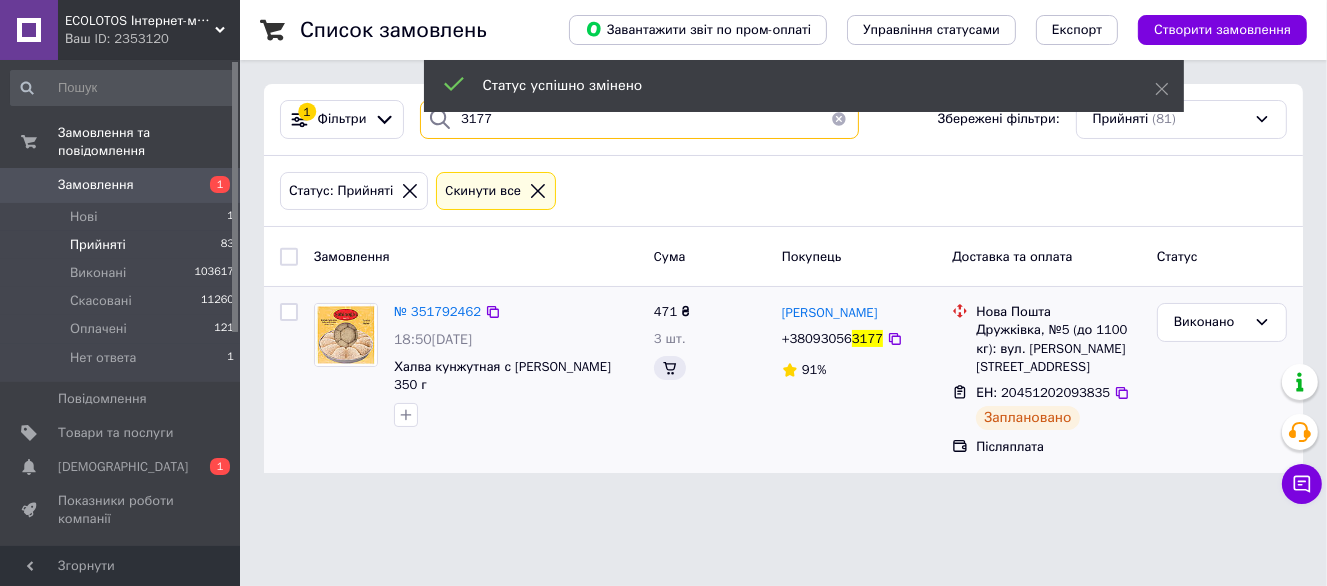 click on "3177" at bounding box center (639, 119) 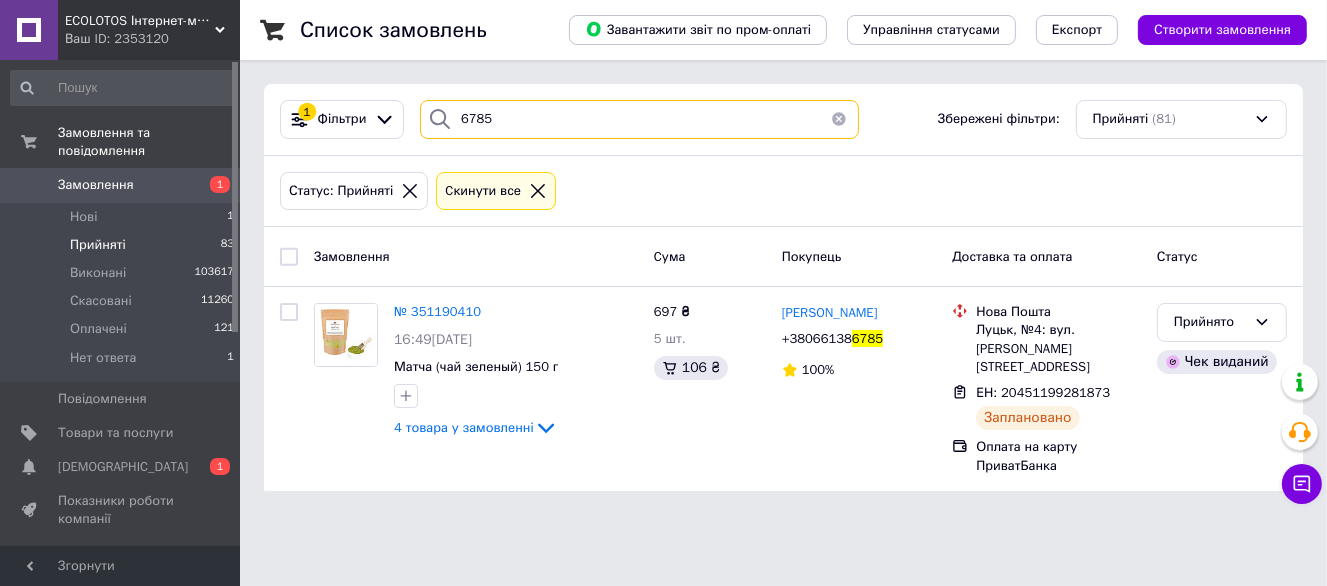 click on "6785" at bounding box center [639, 119] 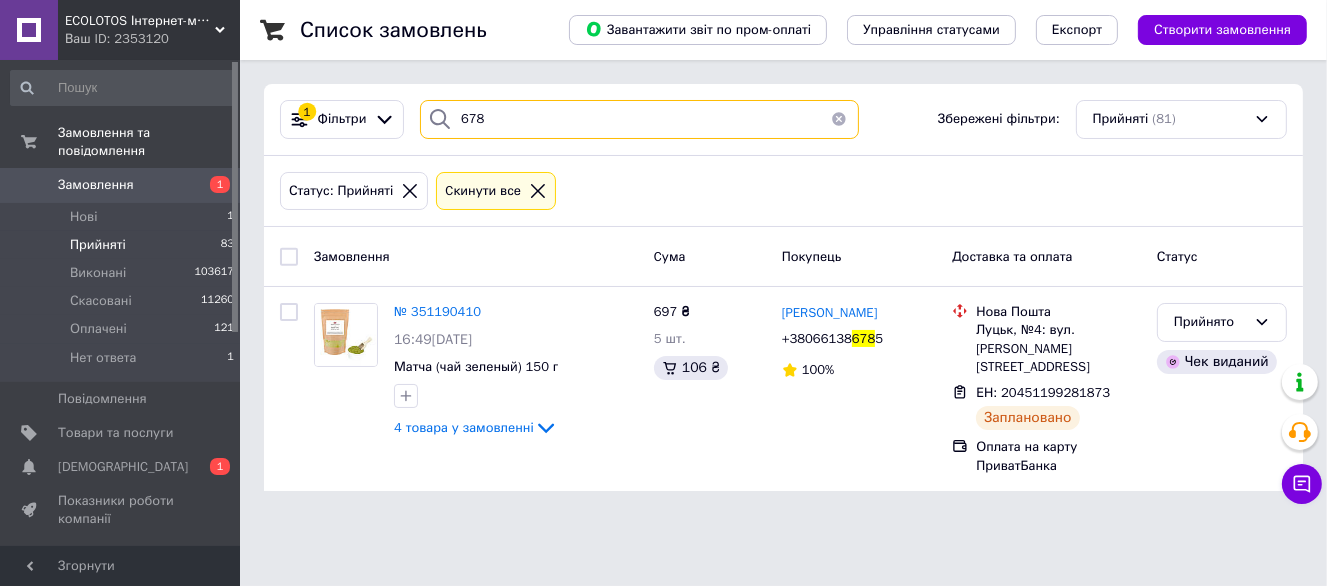 type on "6785" 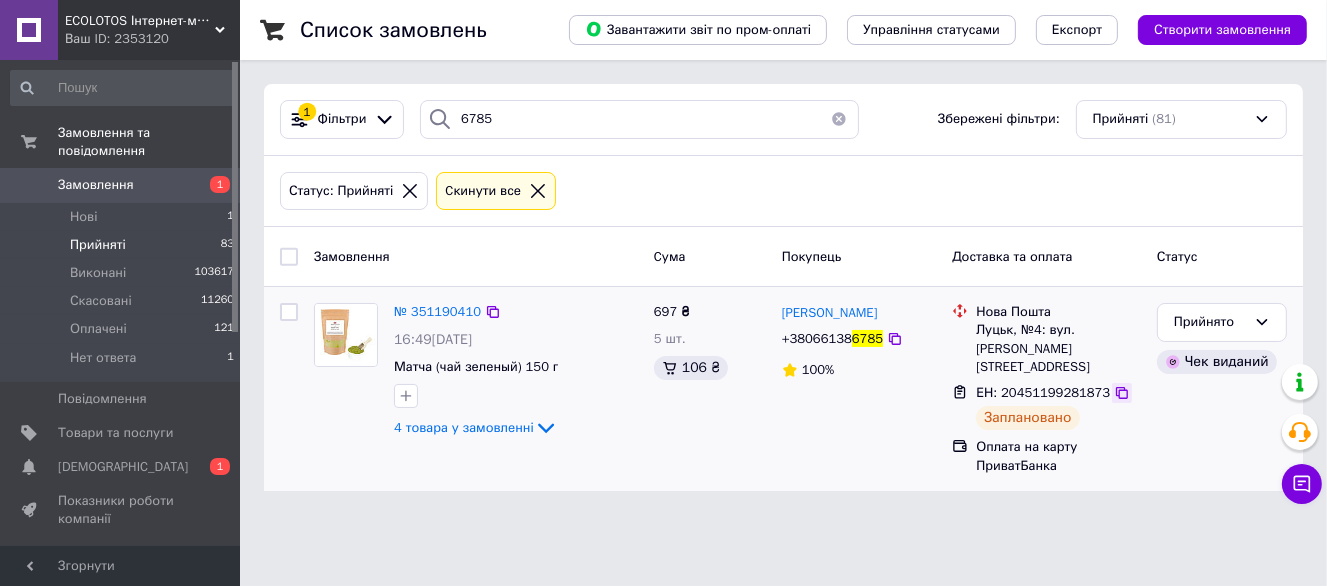 click 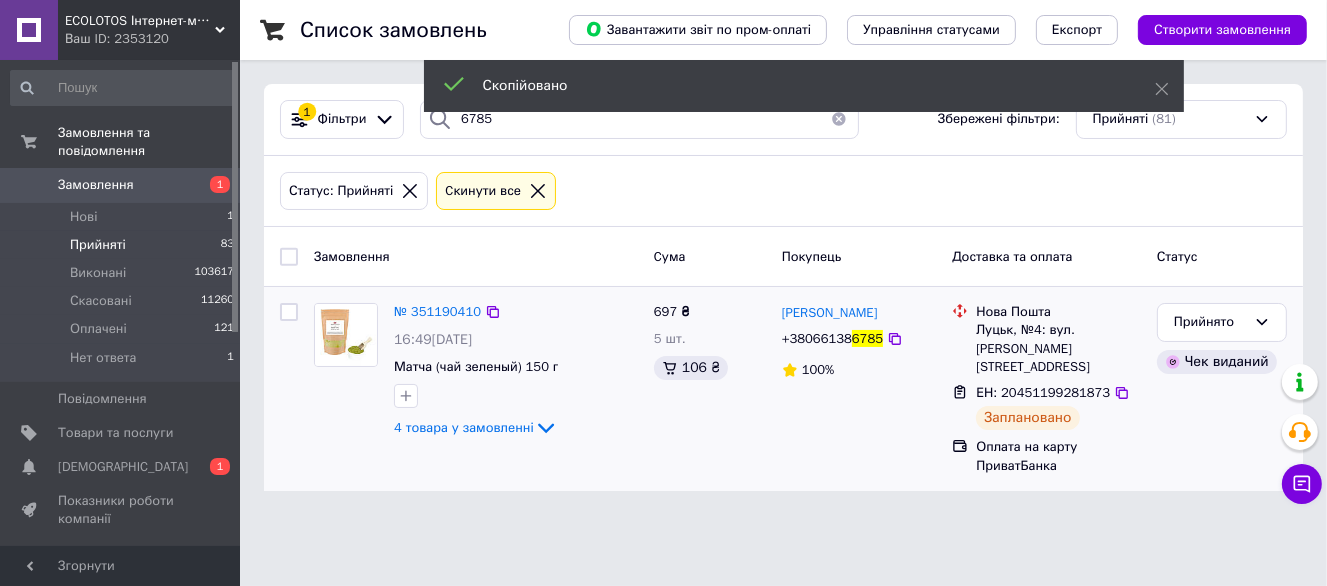 click on "+38066138" at bounding box center (817, 338) 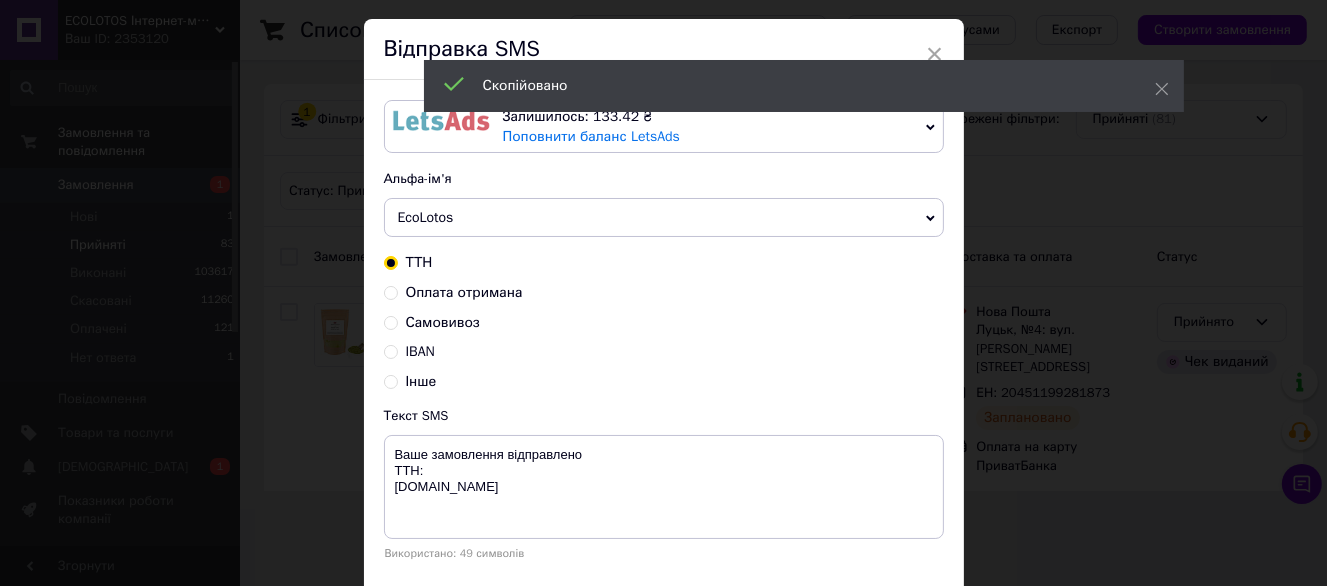 scroll, scrollTop: 100, scrollLeft: 0, axis: vertical 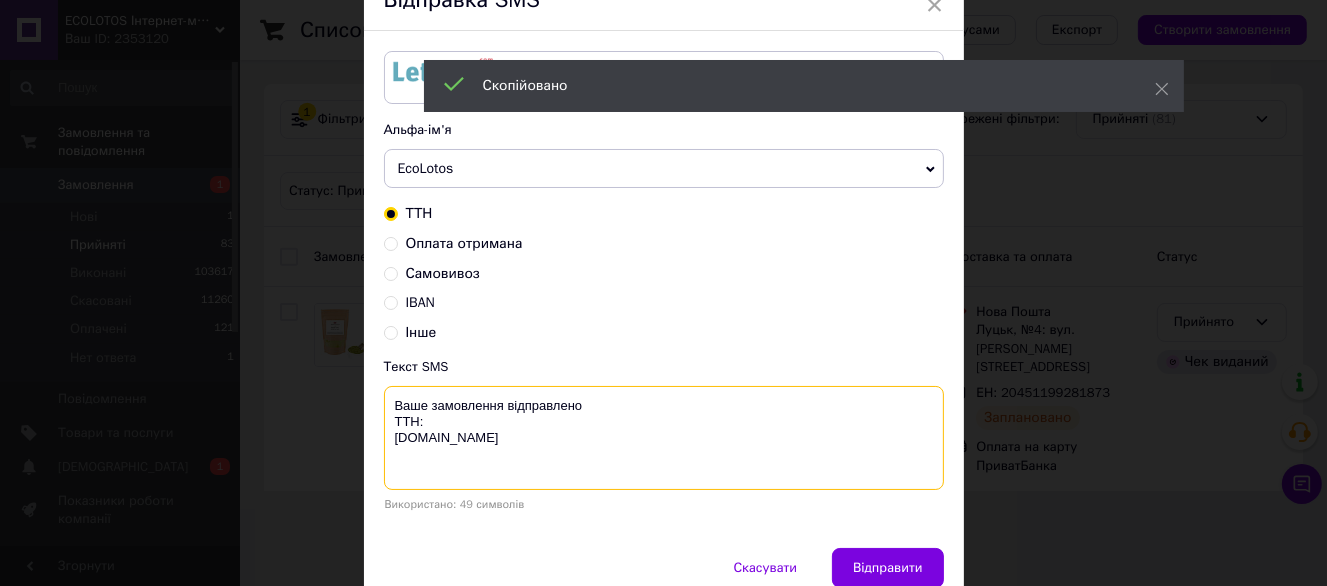click on "Ваше замовлення відправлено
ТТН:
ecolotos.com.ua" at bounding box center [664, 438] 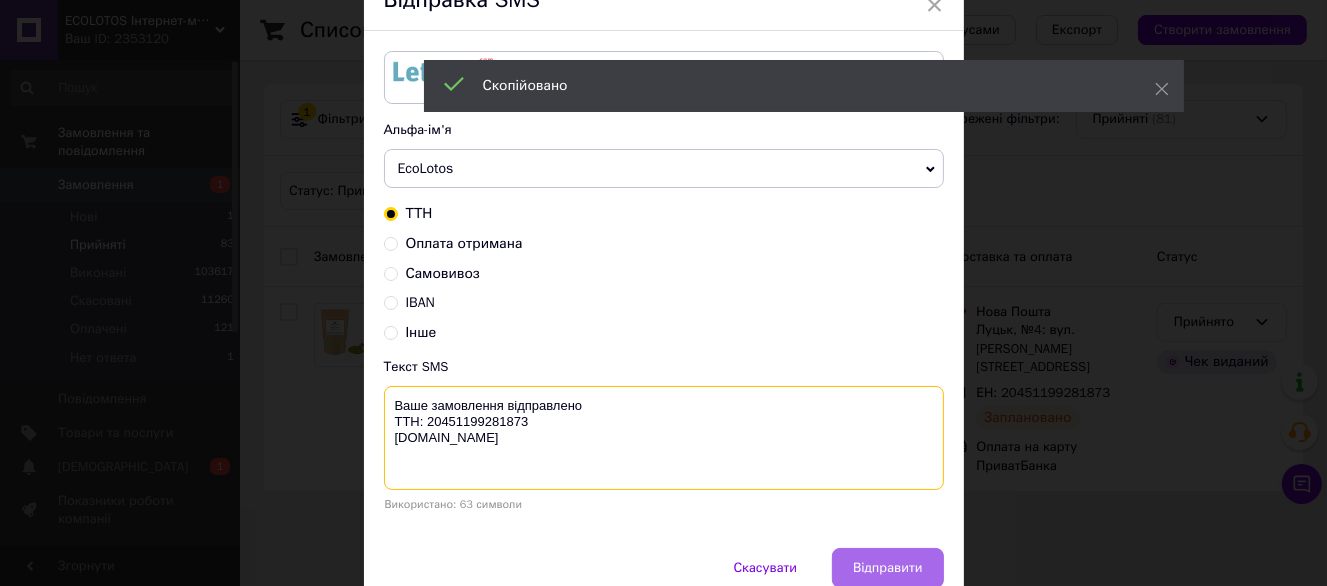 type on "Ваше замовлення відправлено
ТТН: 20451199281873
ecolotos.com.ua" 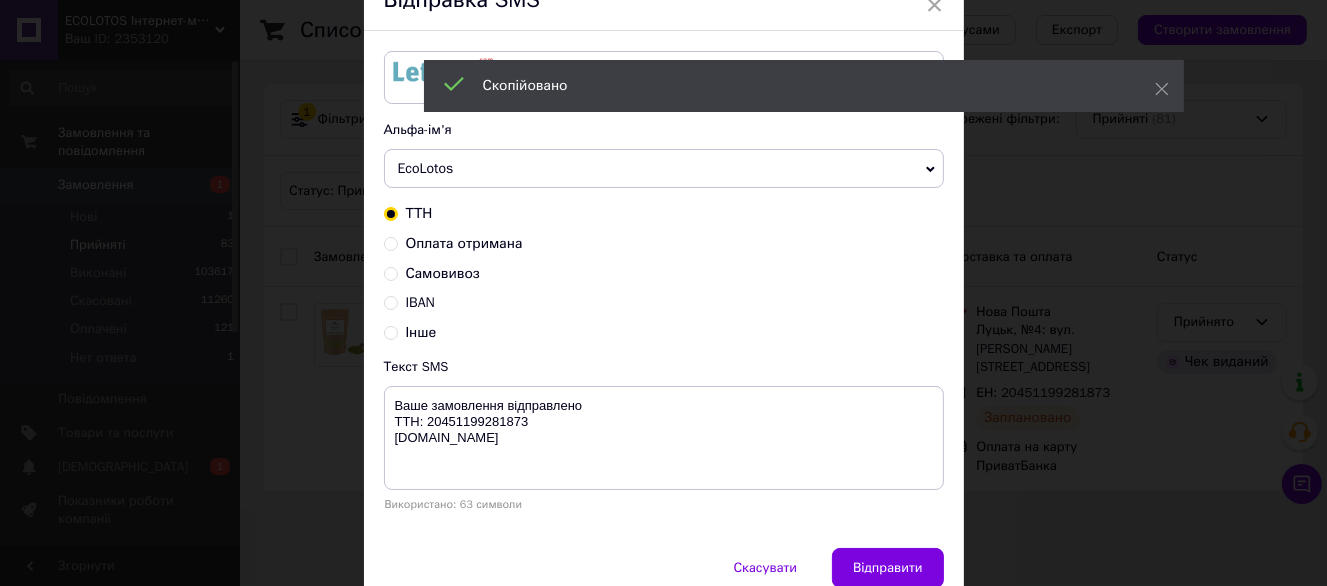 click on "Відправити" at bounding box center [887, 568] 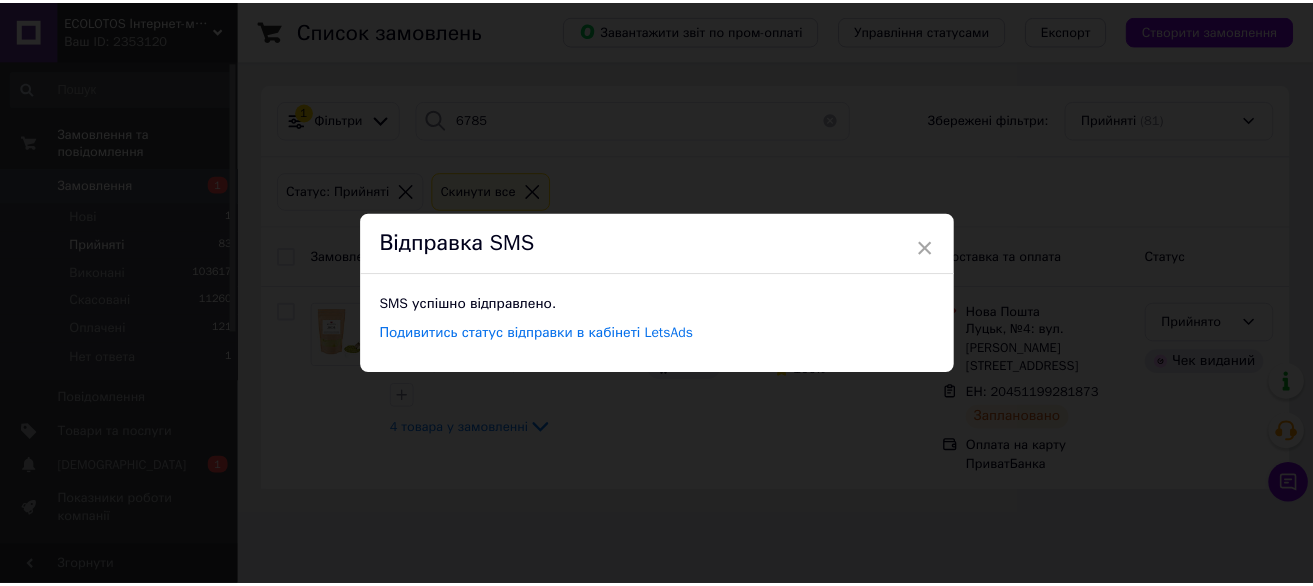 scroll, scrollTop: 0, scrollLeft: 0, axis: both 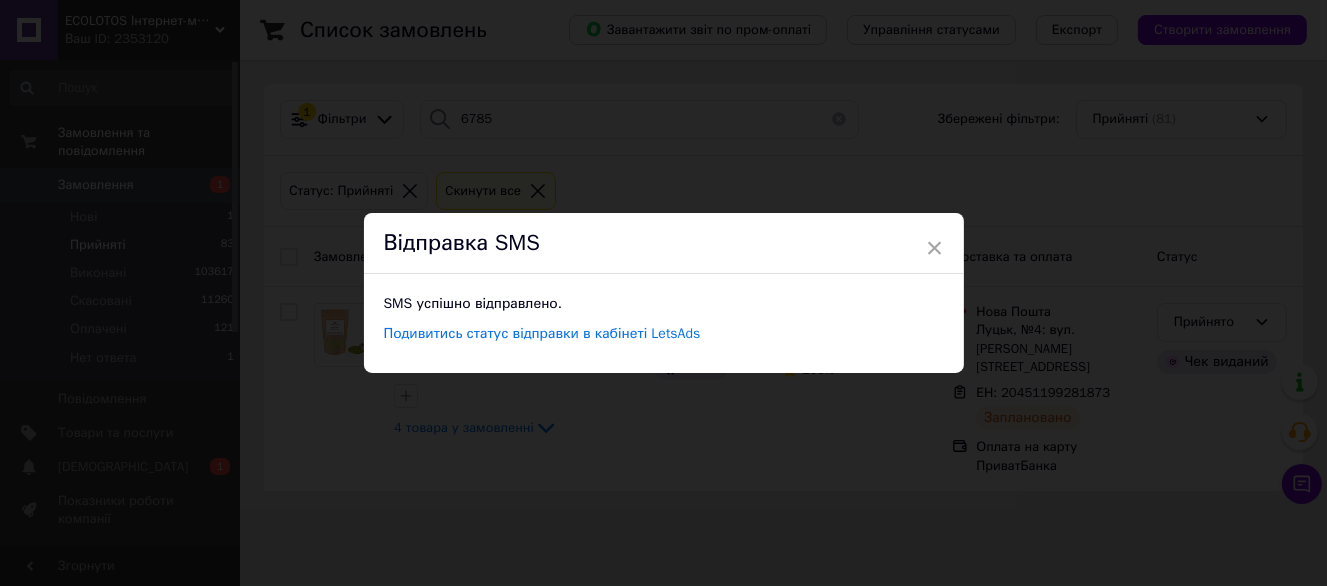 click on "× Відправка SMS SMS успішно відправлено. Подивитись статус відправки в кабінеті LetsAds" at bounding box center (663, 293) 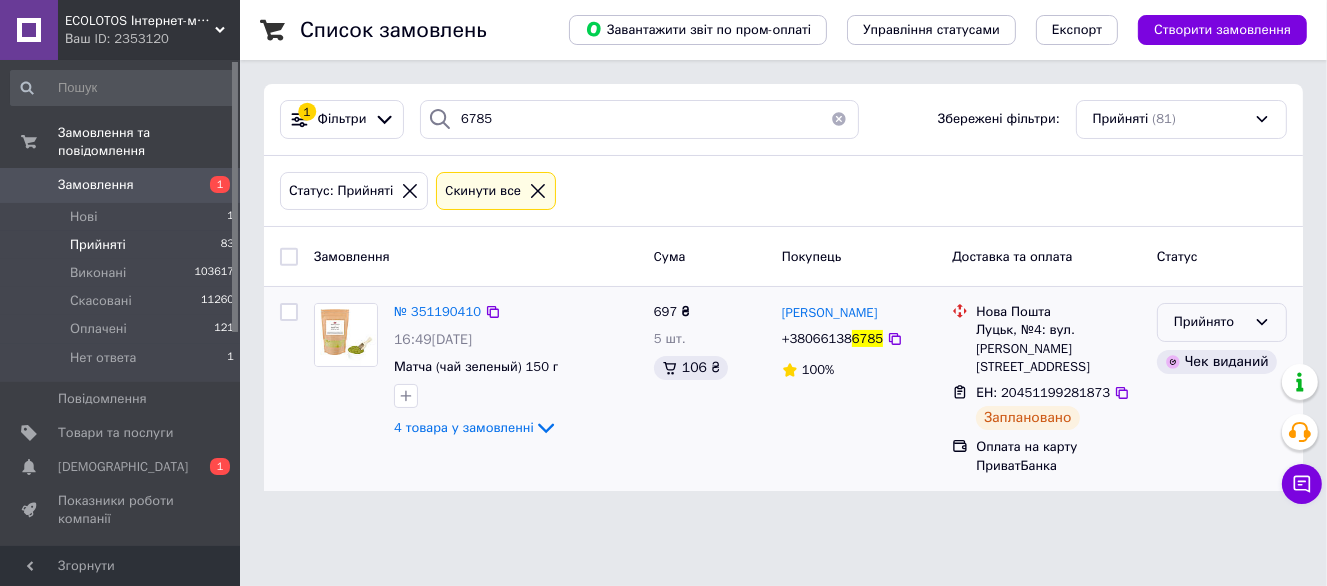 click on "Прийнято" at bounding box center (1222, 322) 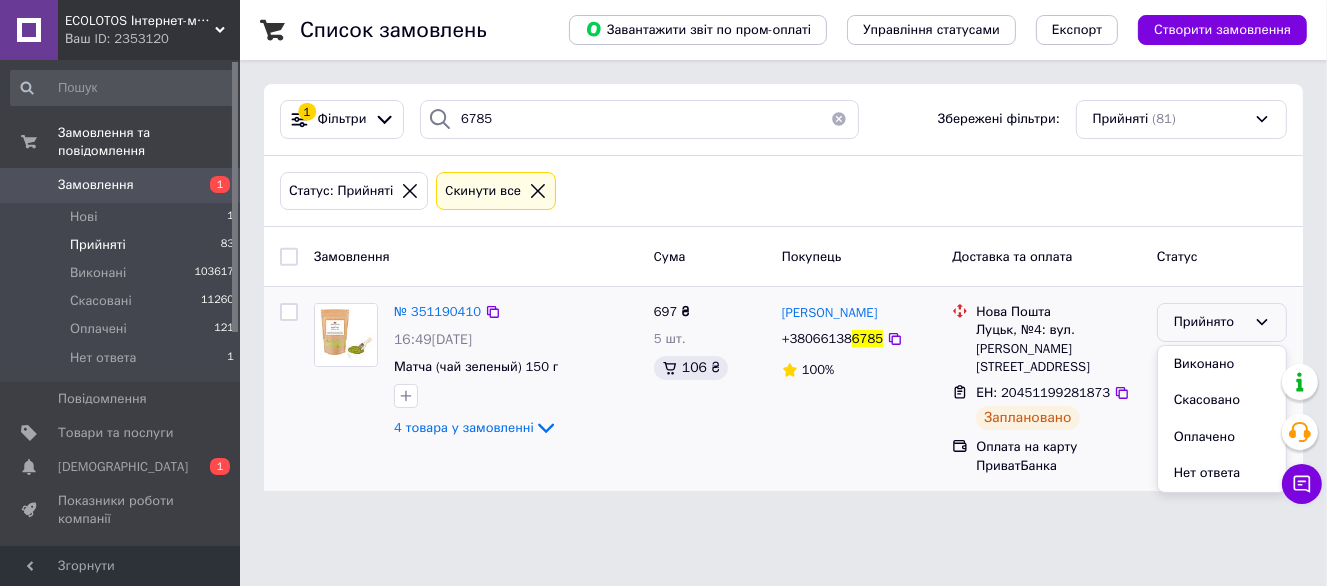 click on "Виконано" at bounding box center [1222, 364] 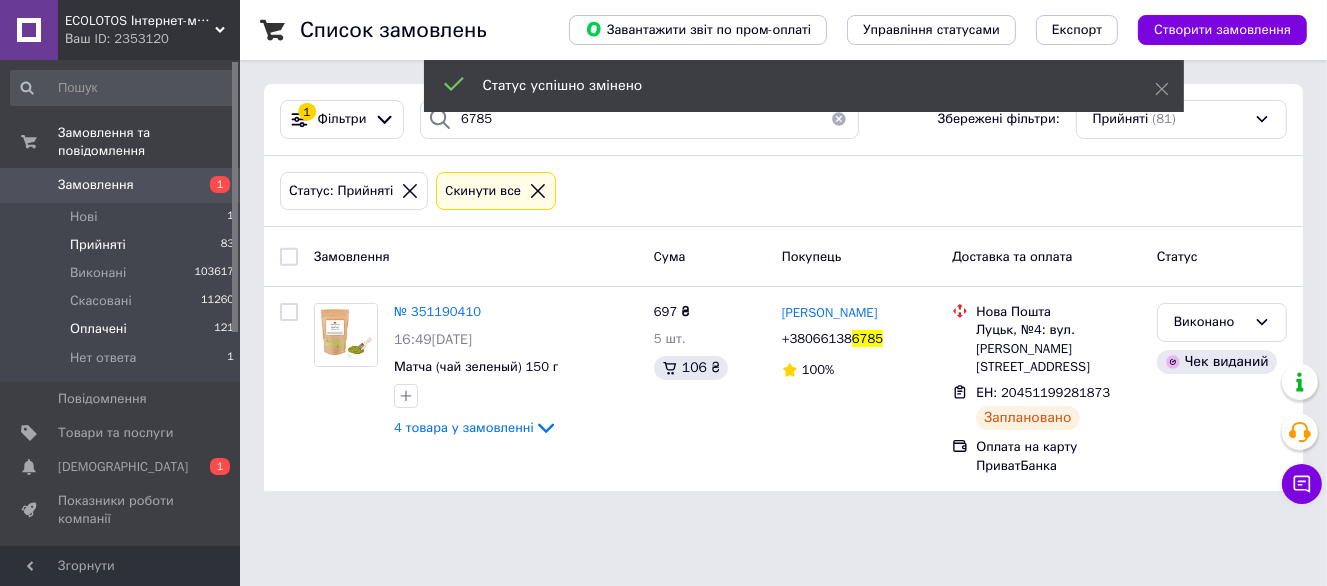 click on "Оплачені 121" at bounding box center [123, 329] 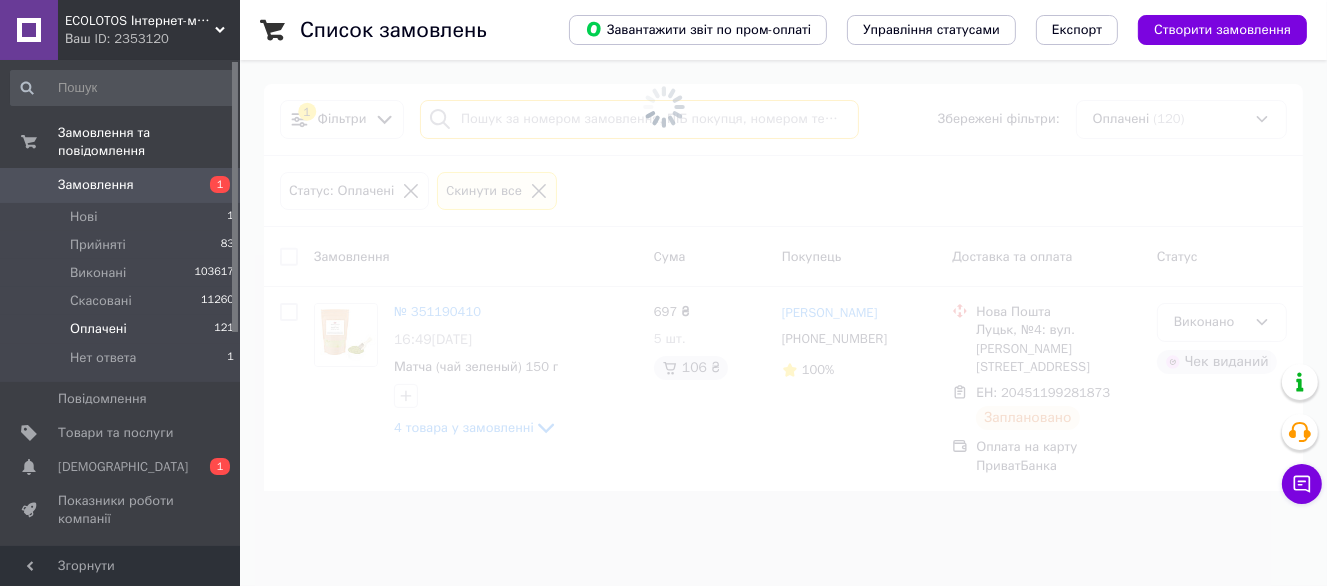 click at bounding box center (639, 119) 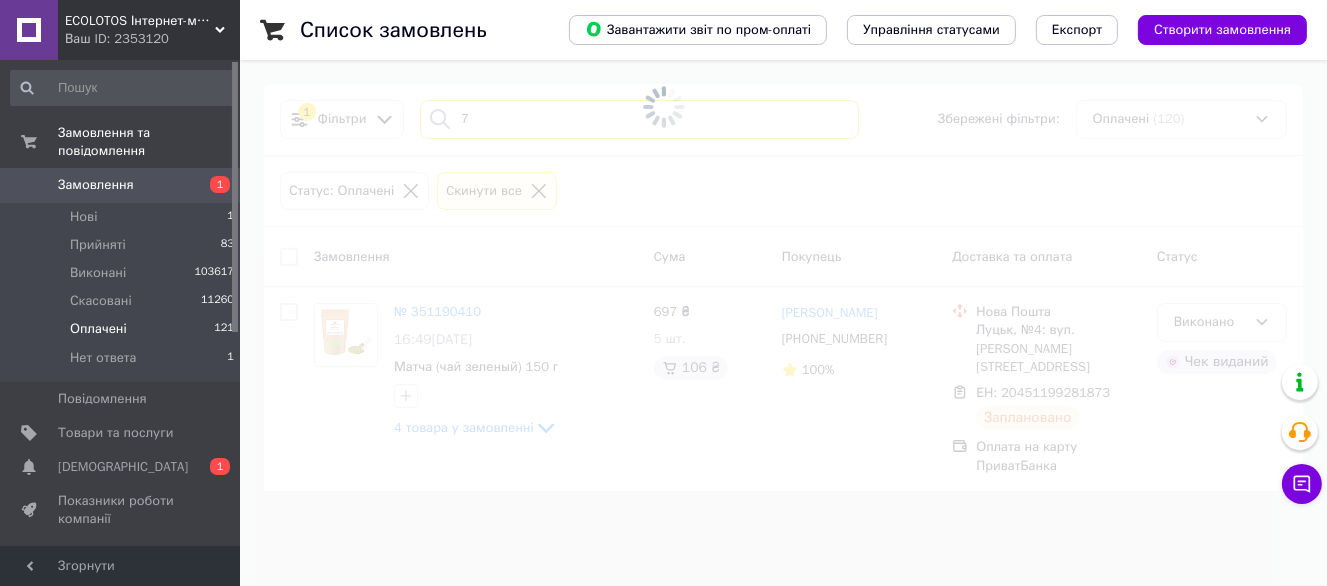 click on "7" at bounding box center [639, 119] 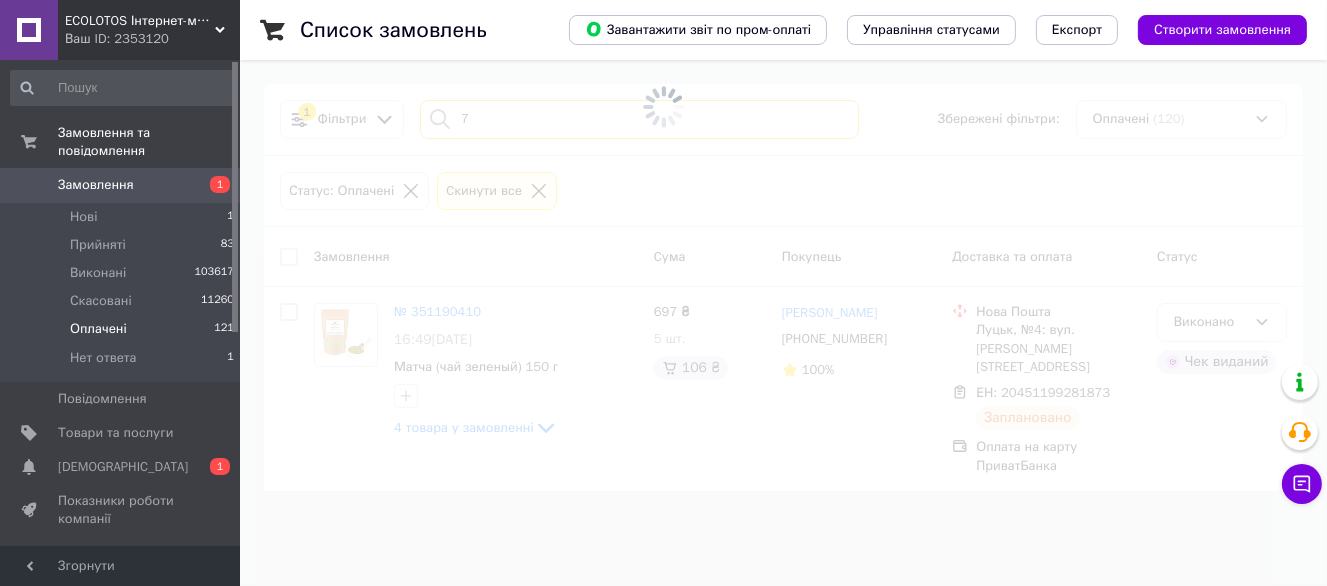 click on "7" at bounding box center (639, 119) 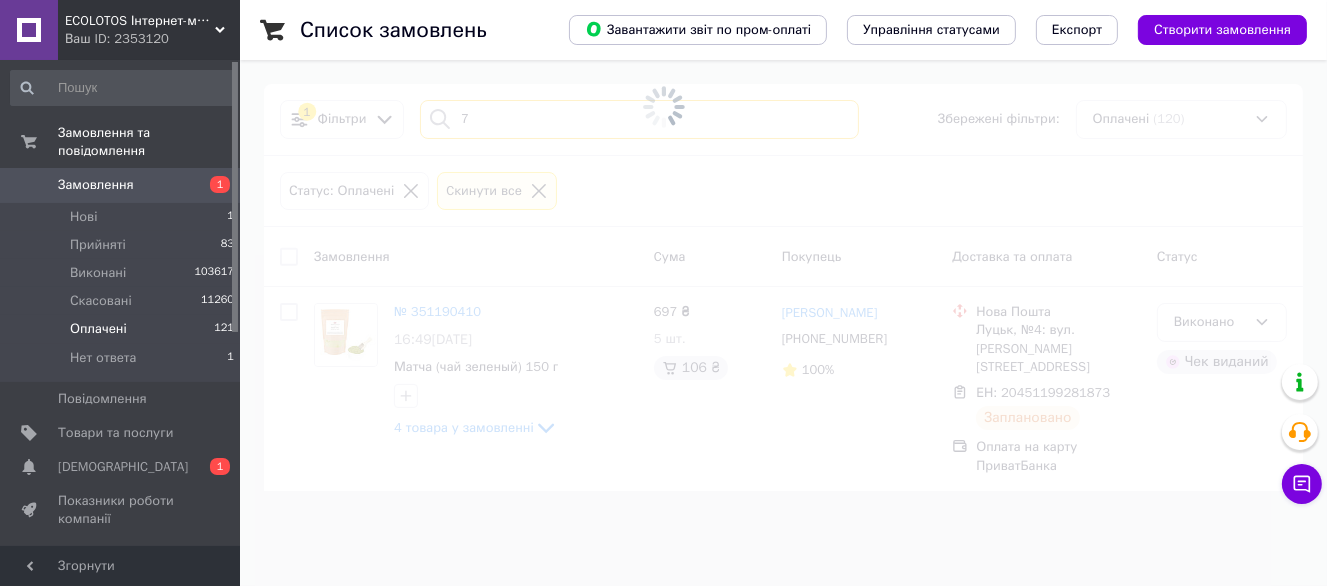 click on "7" at bounding box center [639, 119] 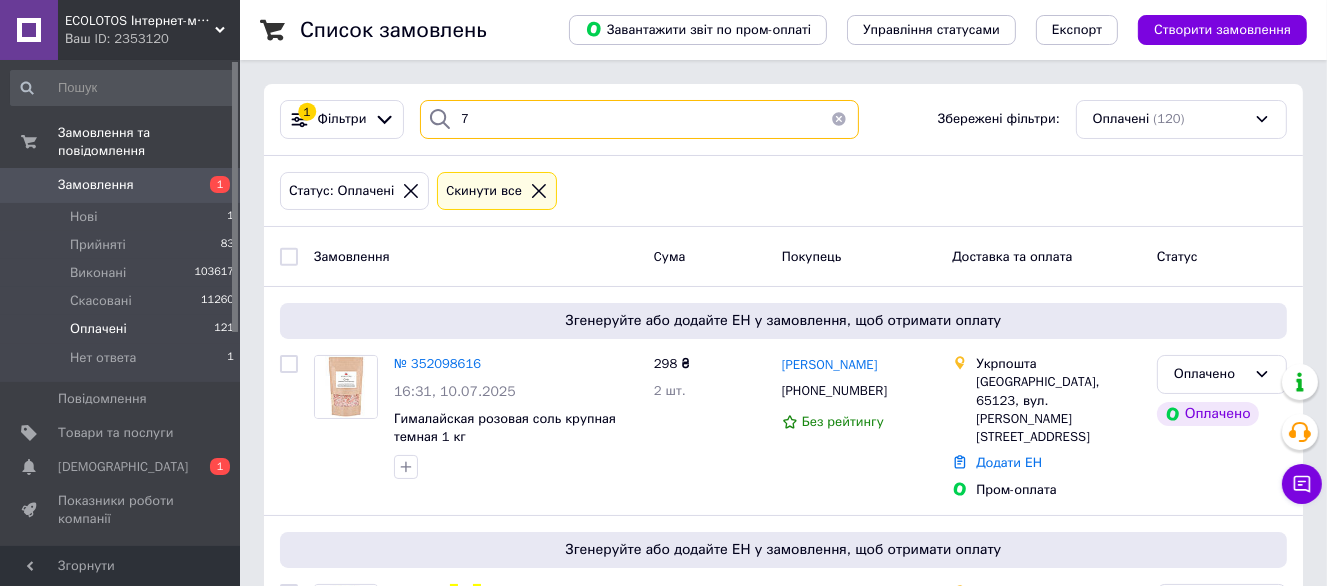 click on "7" at bounding box center (639, 119) 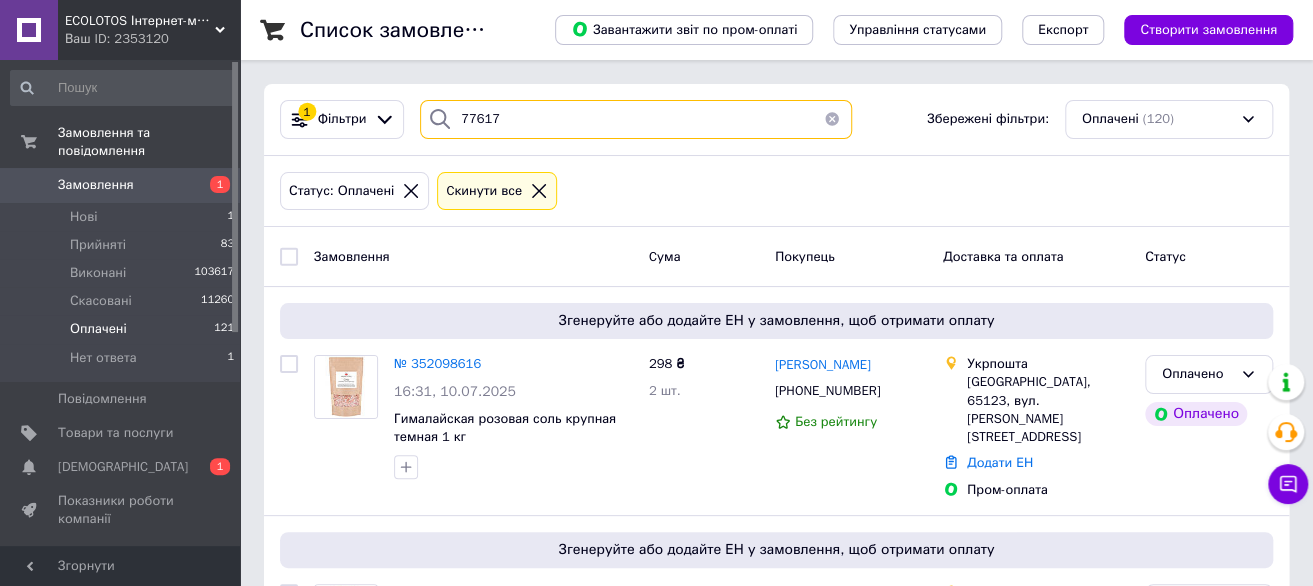 click on "77617" at bounding box center [636, 119] 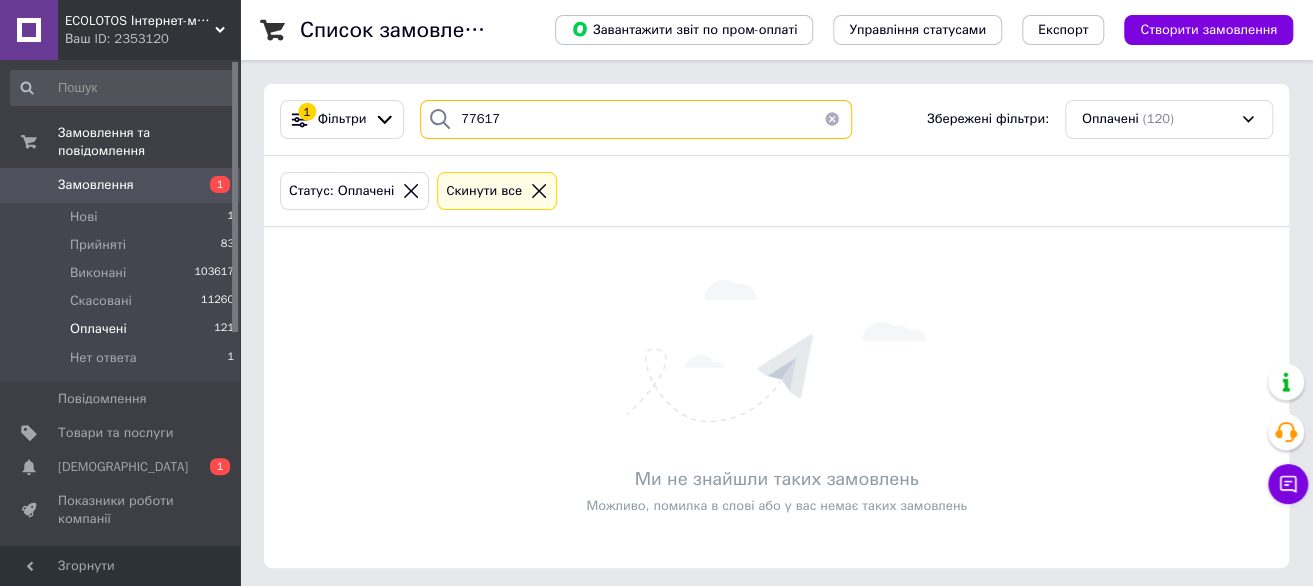 click on "77617" at bounding box center (636, 119) 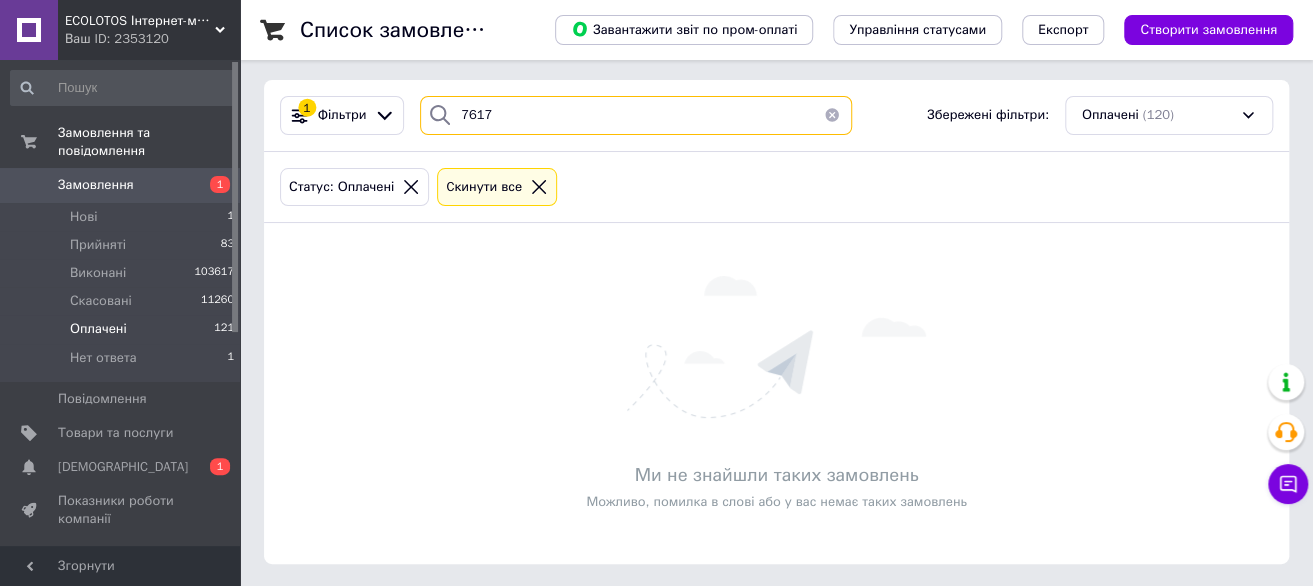 scroll, scrollTop: 5, scrollLeft: 0, axis: vertical 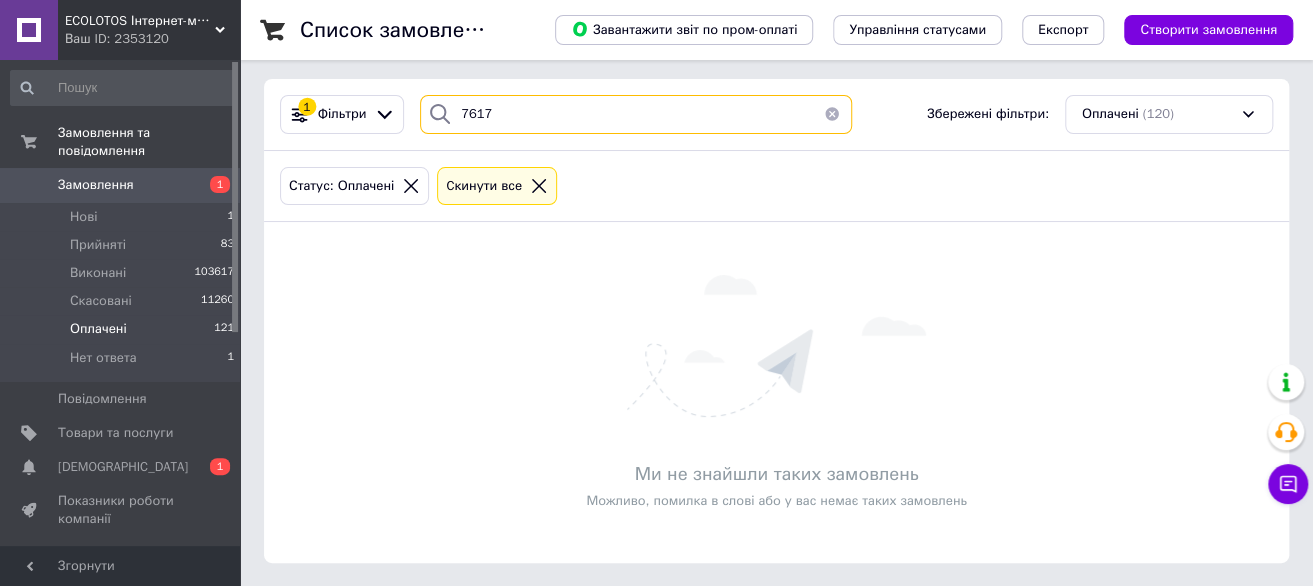 click on "7617" at bounding box center [636, 114] 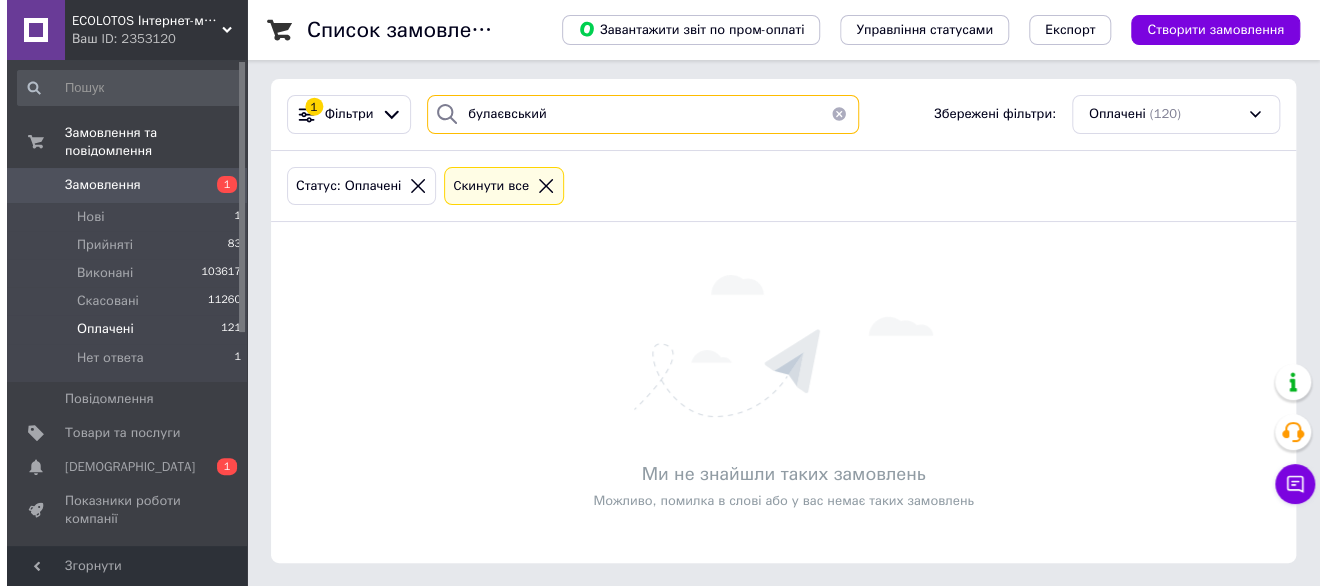 scroll, scrollTop: 0, scrollLeft: 0, axis: both 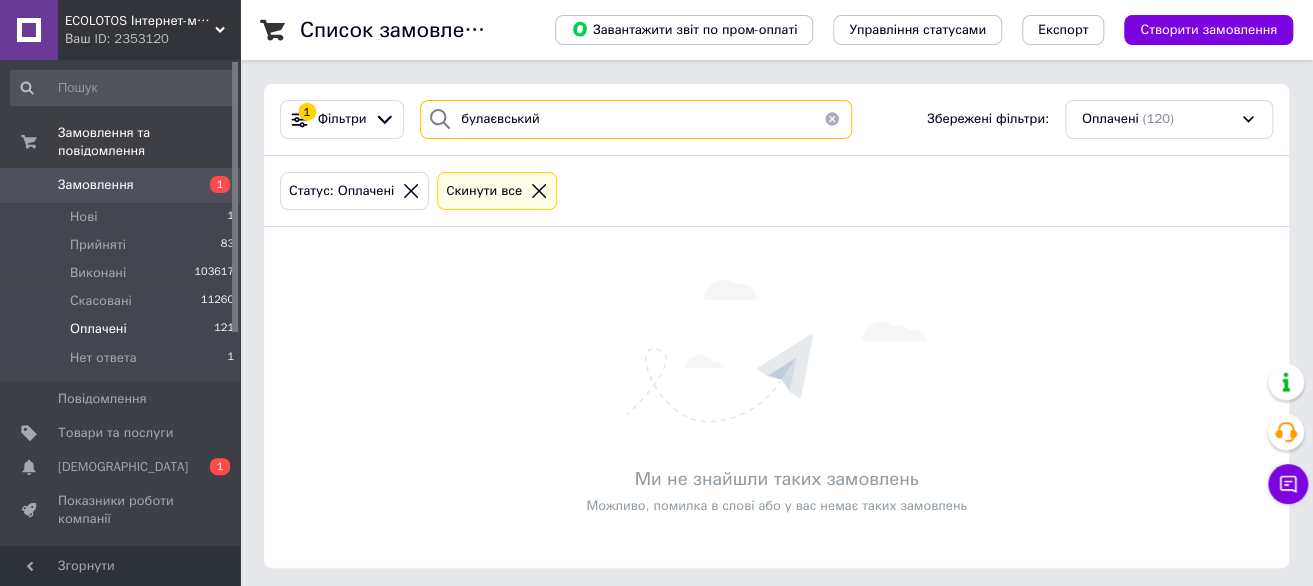 click on "булаєвський" at bounding box center (636, 119) 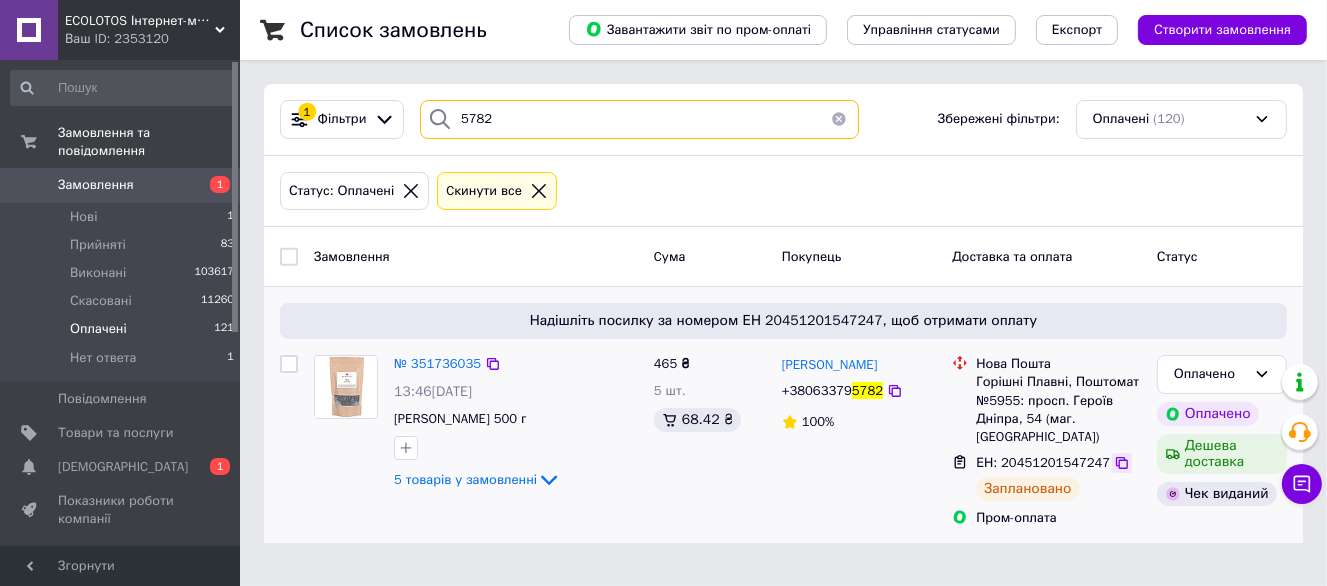 type on "5782" 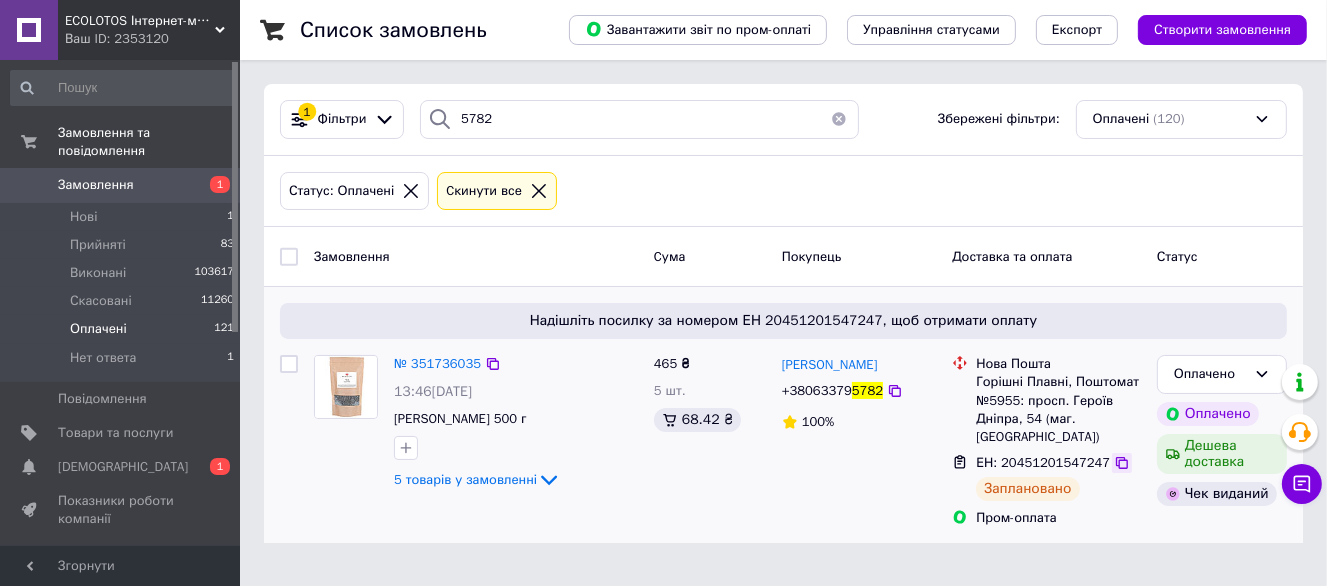 click 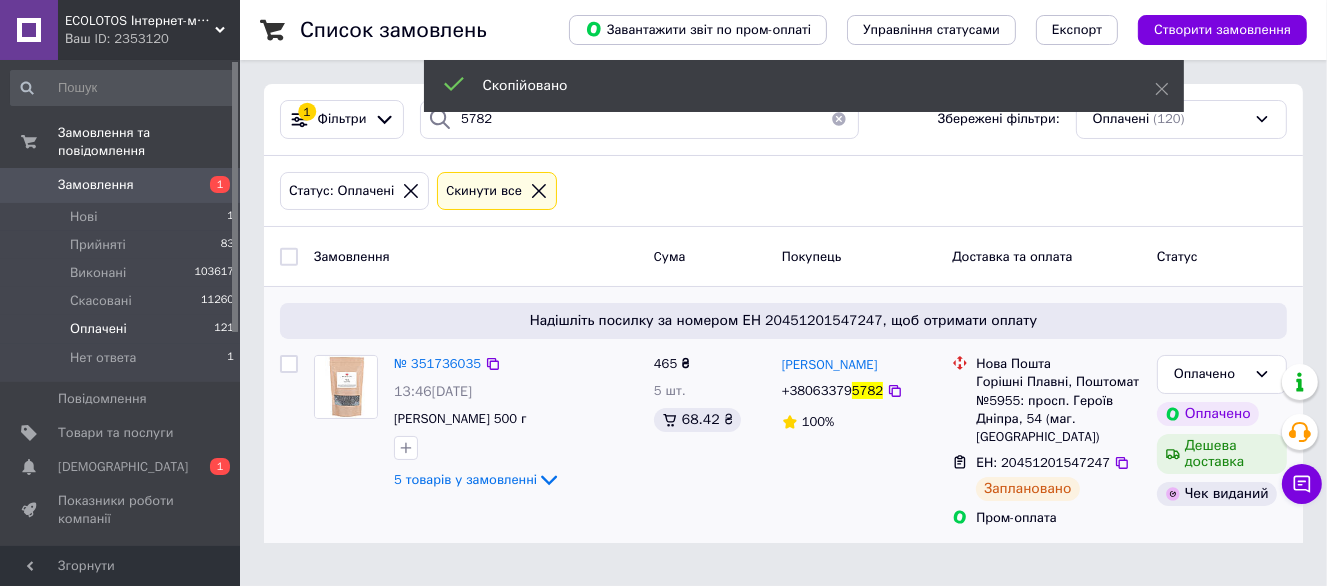 drag, startPoint x: 849, startPoint y: 379, endPoint x: 840, endPoint y: 393, distance: 16.643316 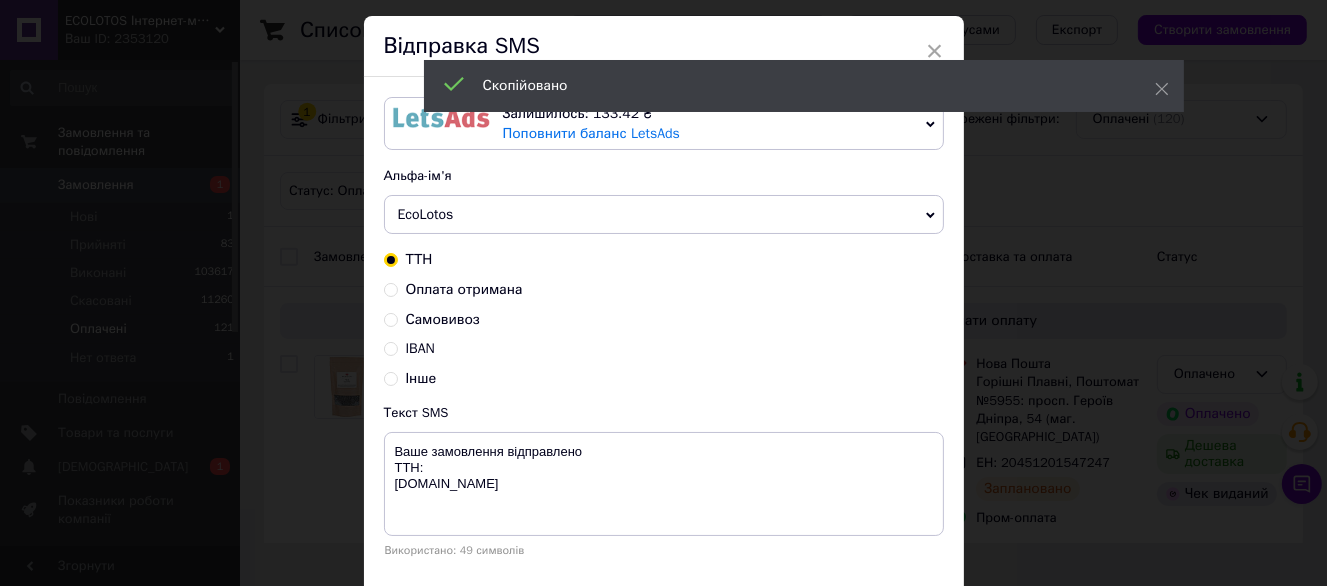 scroll, scrollTop: 100, scrollLeft: 0, axis: vertical 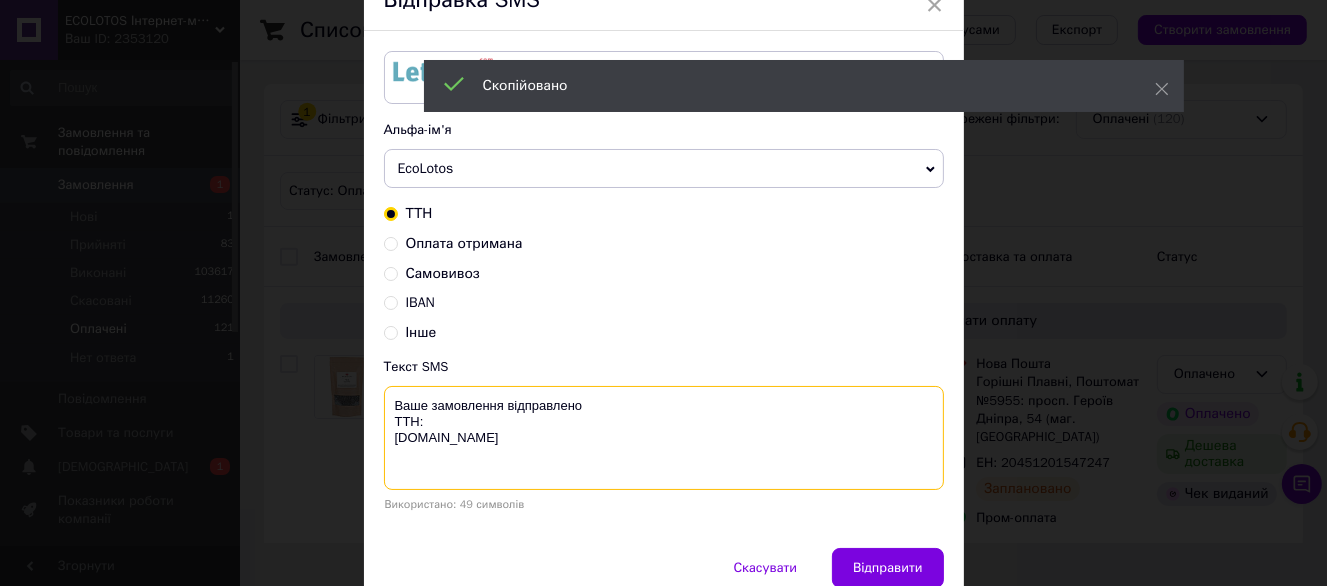 click on "Ваше замовлення відправлено
ТТН:
ecolotos.com.ua" at bounding box center (664, 438) 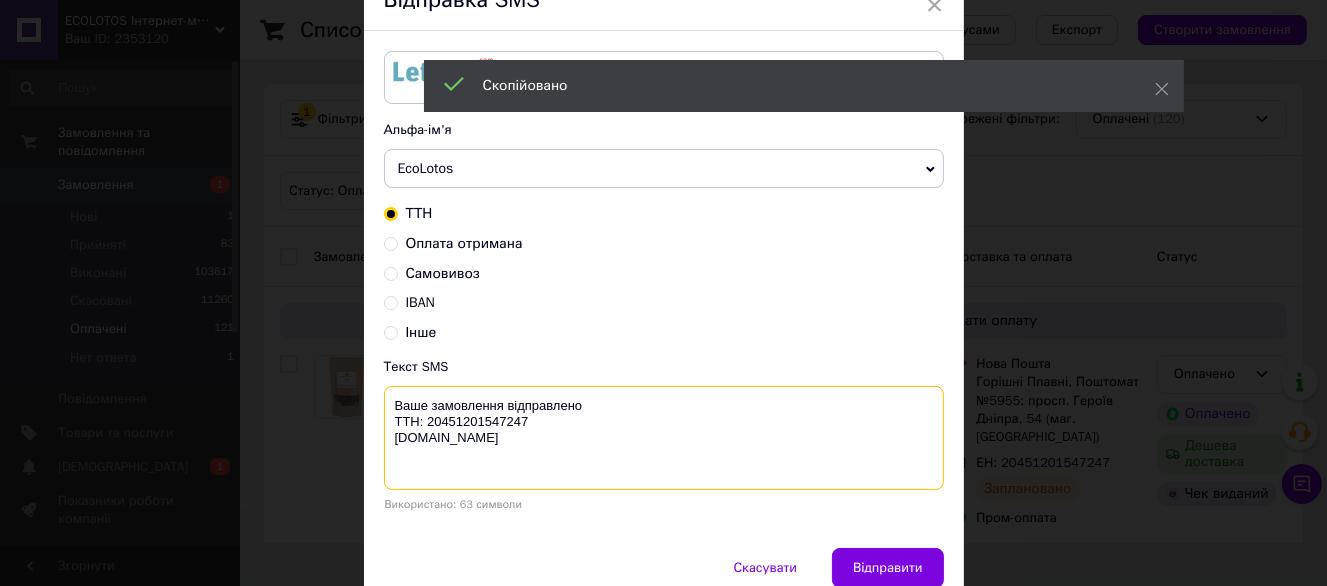 type on "Ваше замовлення відправлено
ТТН: 20451201547247
ecolotos.com.ua" 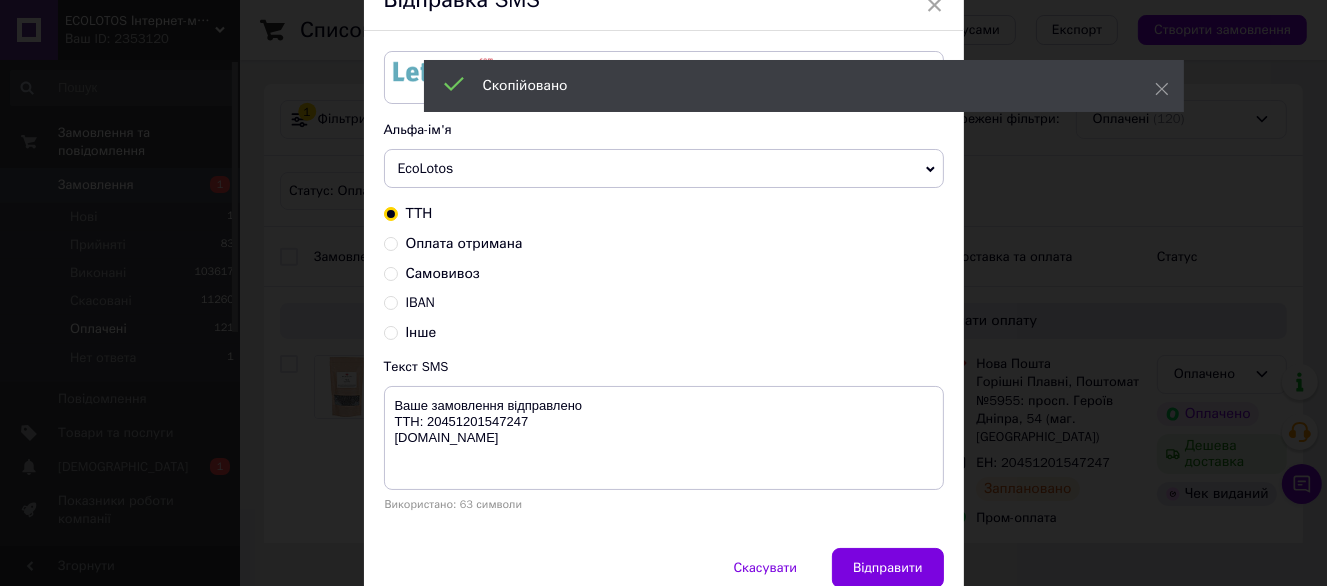 click on "Скасувати   Відправити" at bounding box center (664, 578) 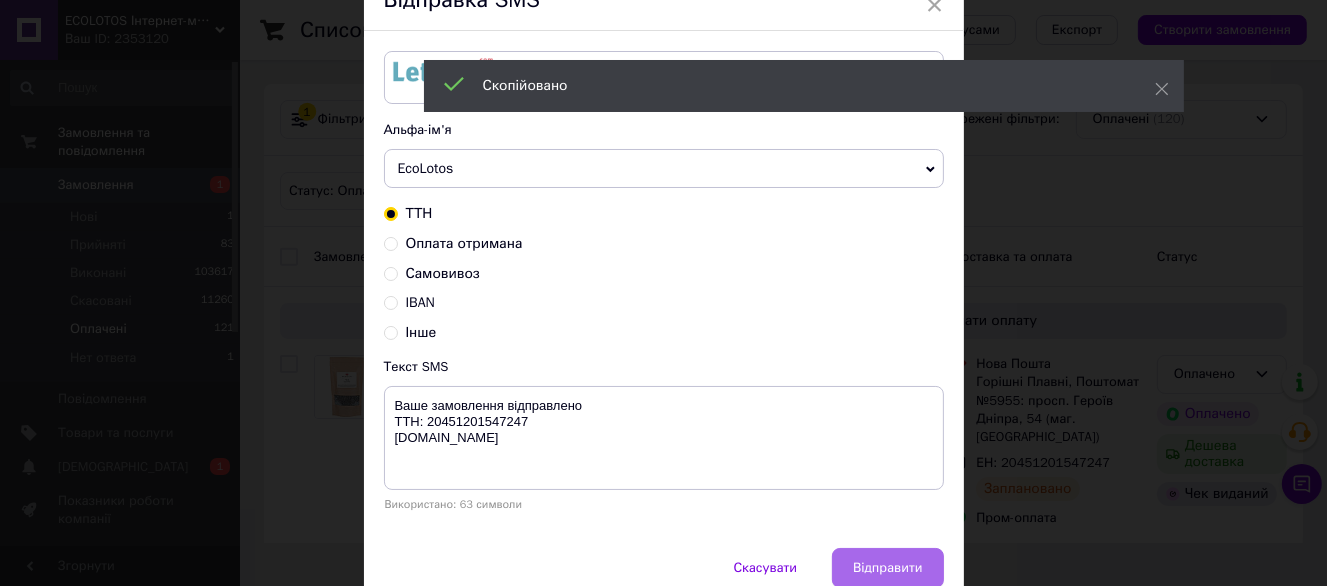 click on "Відправити" at bounding box center (887, 568) 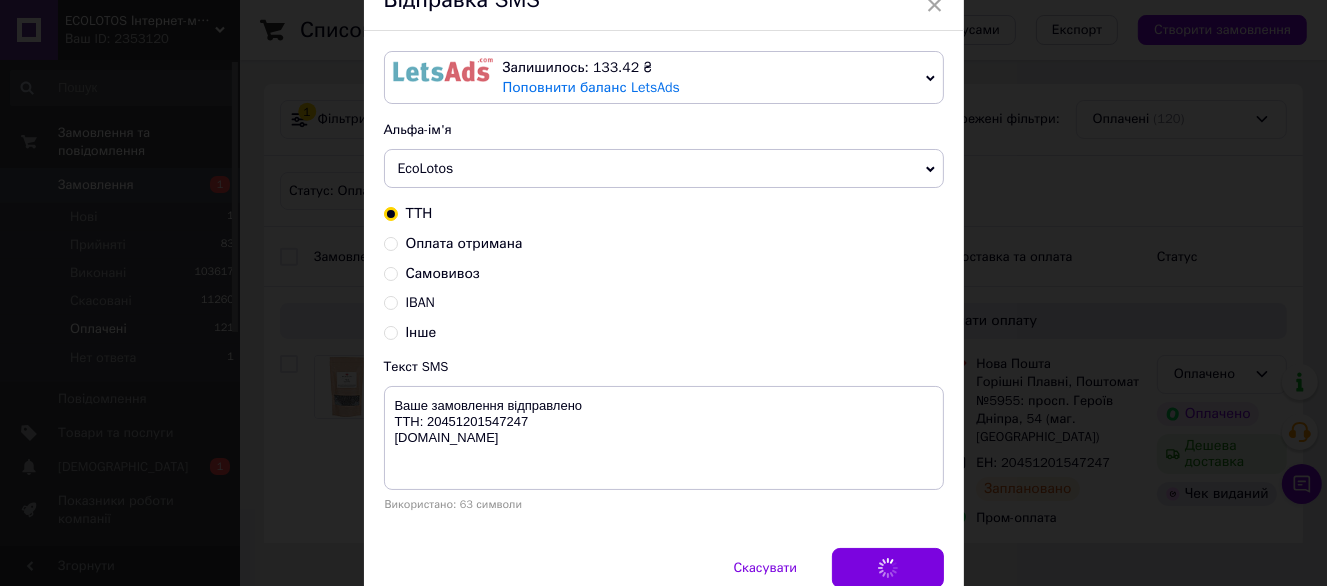 scroll, scrollTop: 0, scrollLeft: 0, axis: both 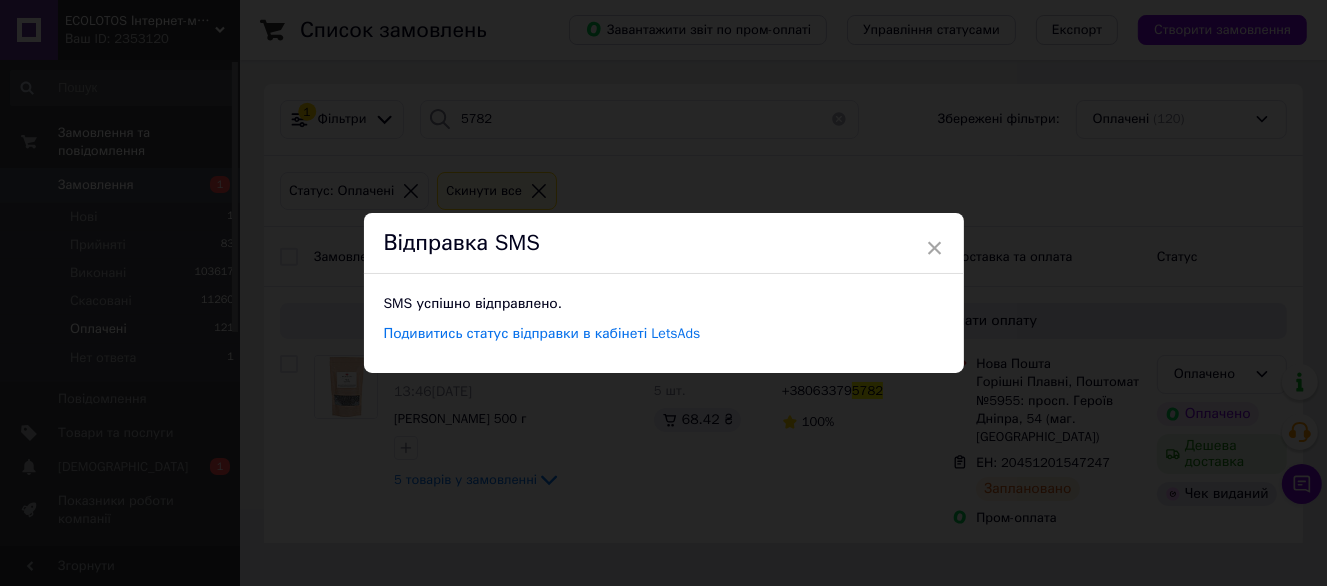 click on "× Відправка SMS SMS успішно відправлено. Подивитись статус відправки в кабінеті LetsAds" at bounding box center [663, 293] 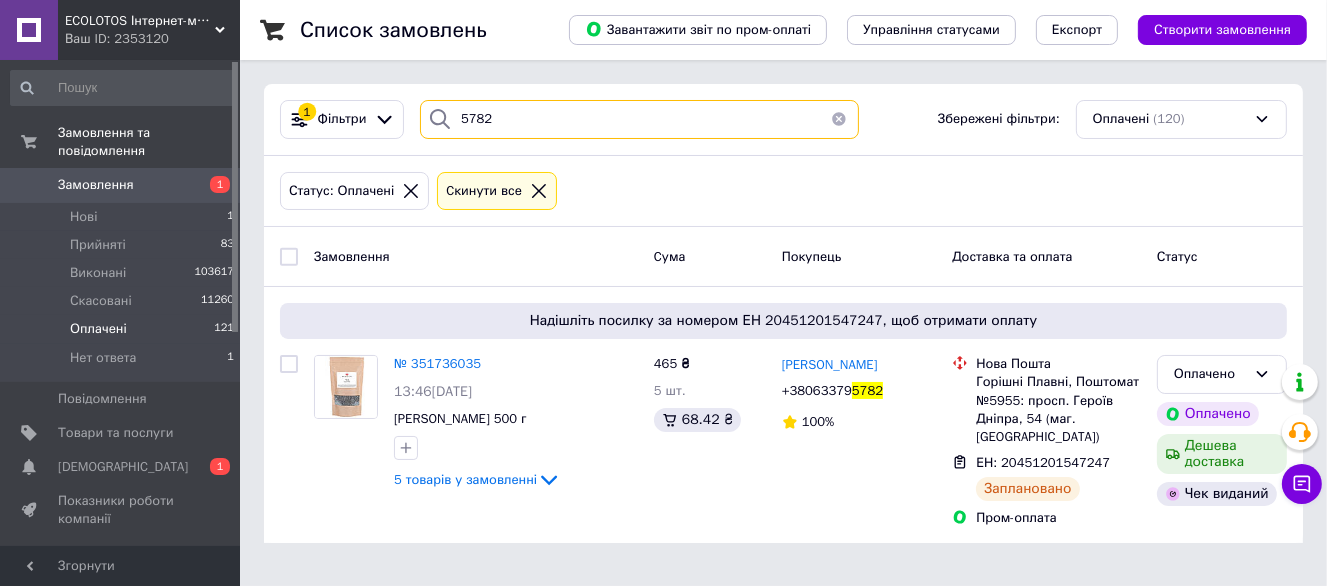 click on "5782" at bounding box center [639, 119] 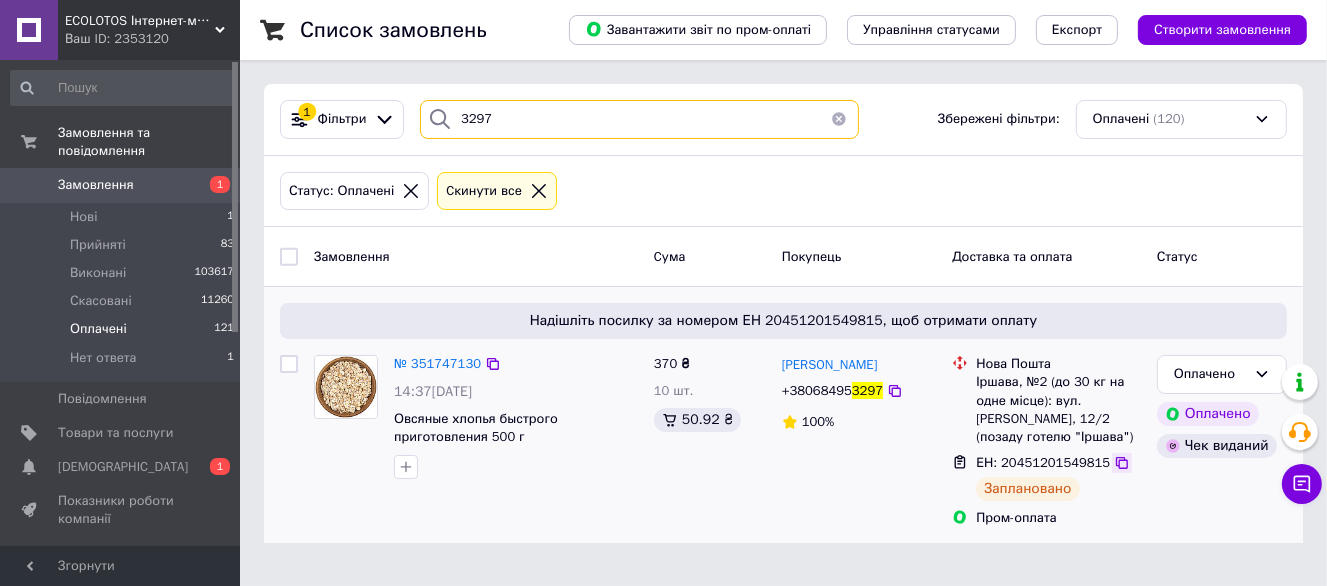 type on "3297" 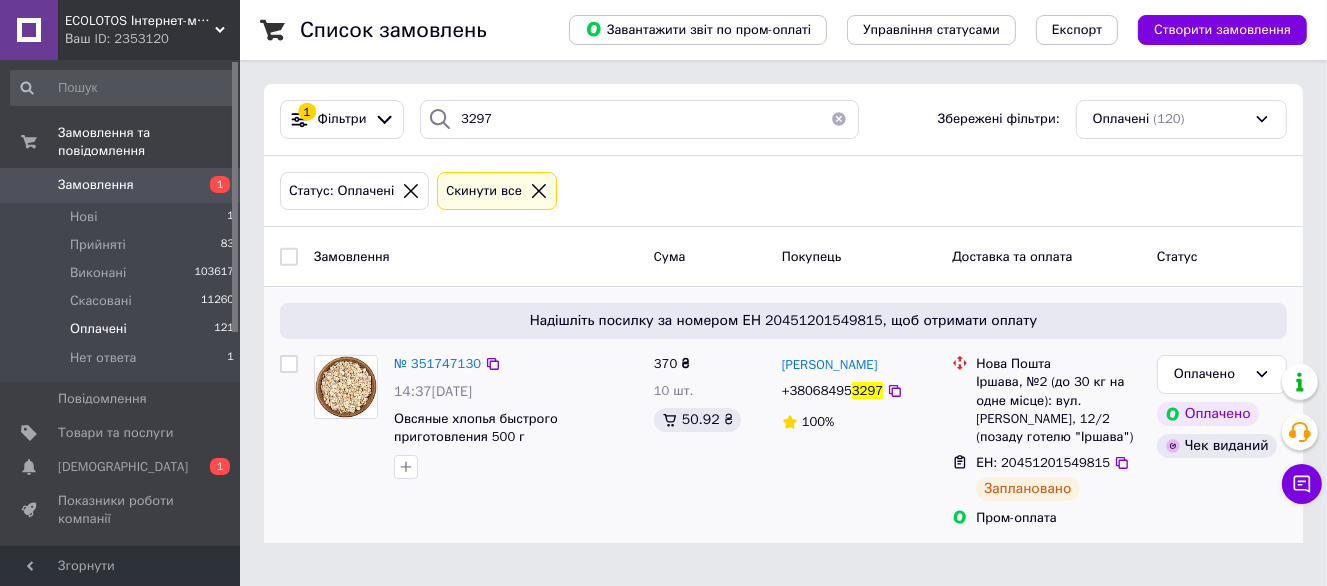 drag, startPoint x: 1114, startPoint y: 465, endPoint x: 985, endPoint y: 447, distance: 130.24976 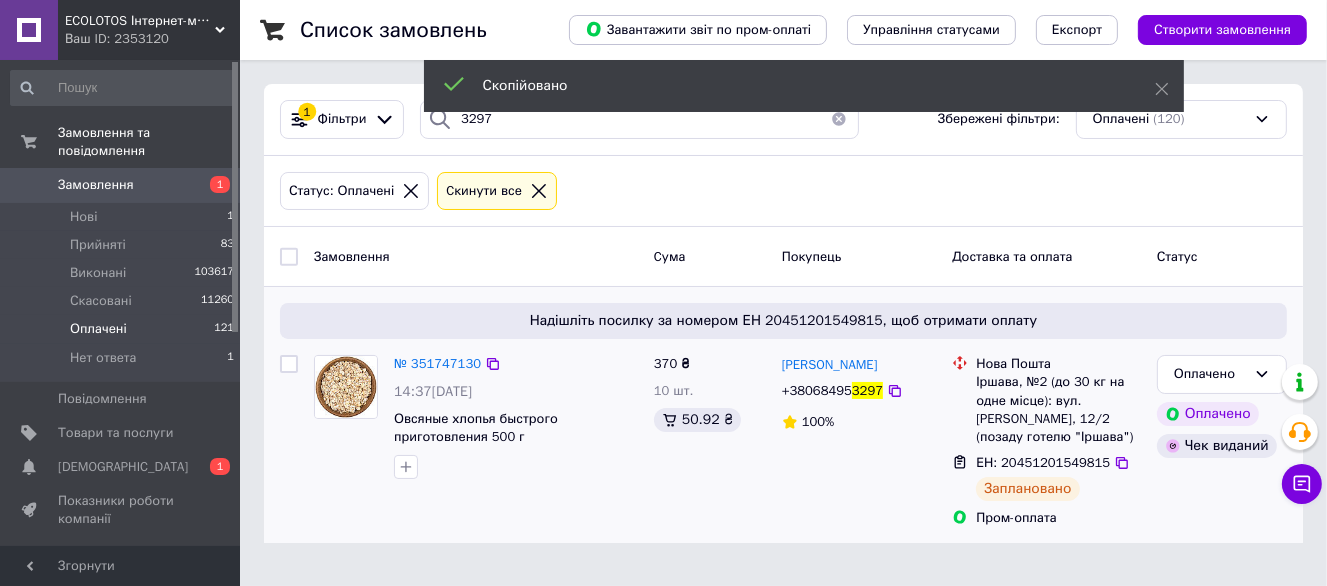 click on "+38068495" at bounding box center [817, 390] 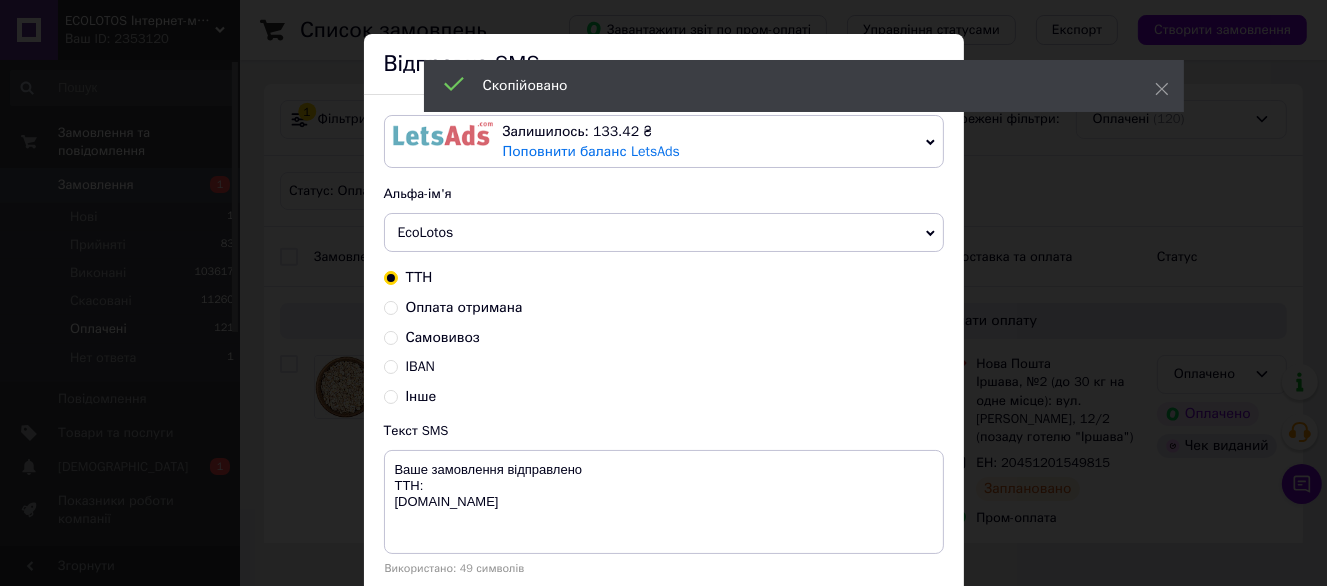 scroll, scrollTop: 100, scrollLeft: 0, axis: vertical 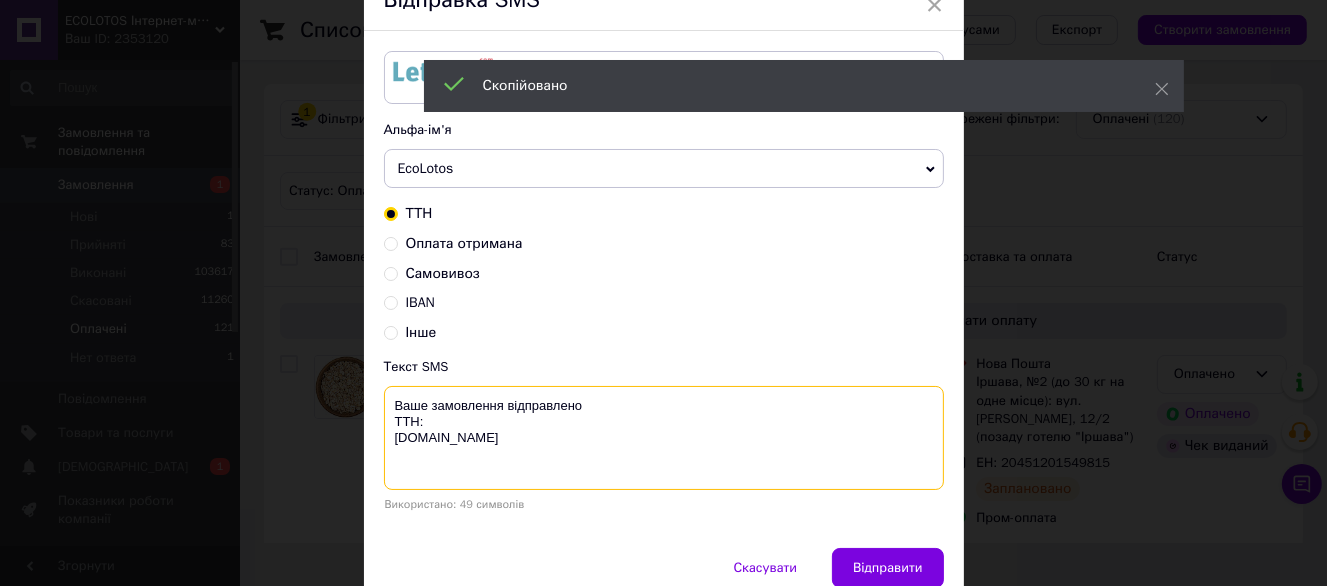 click on "Ваше замовлення відправлено
ТТН:
ecolotos.com.ua" at bounding box center [664, 438] 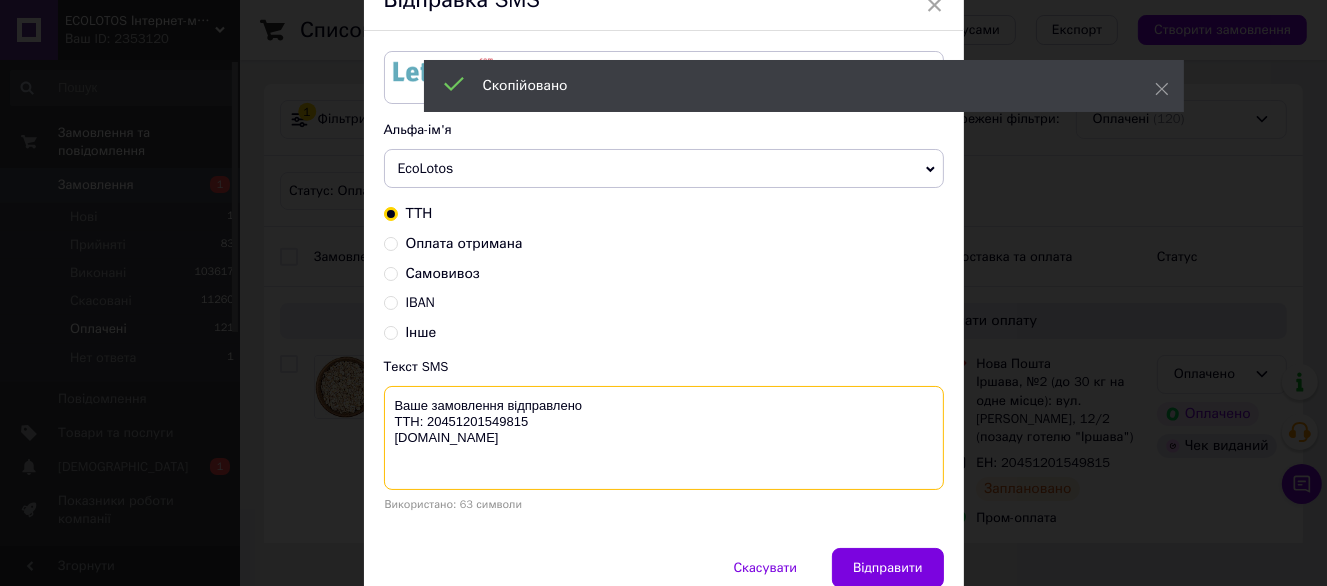 type on "Ваше замовлення відправлено
ТТН: 20451201549815
ecolotos.com.ua" 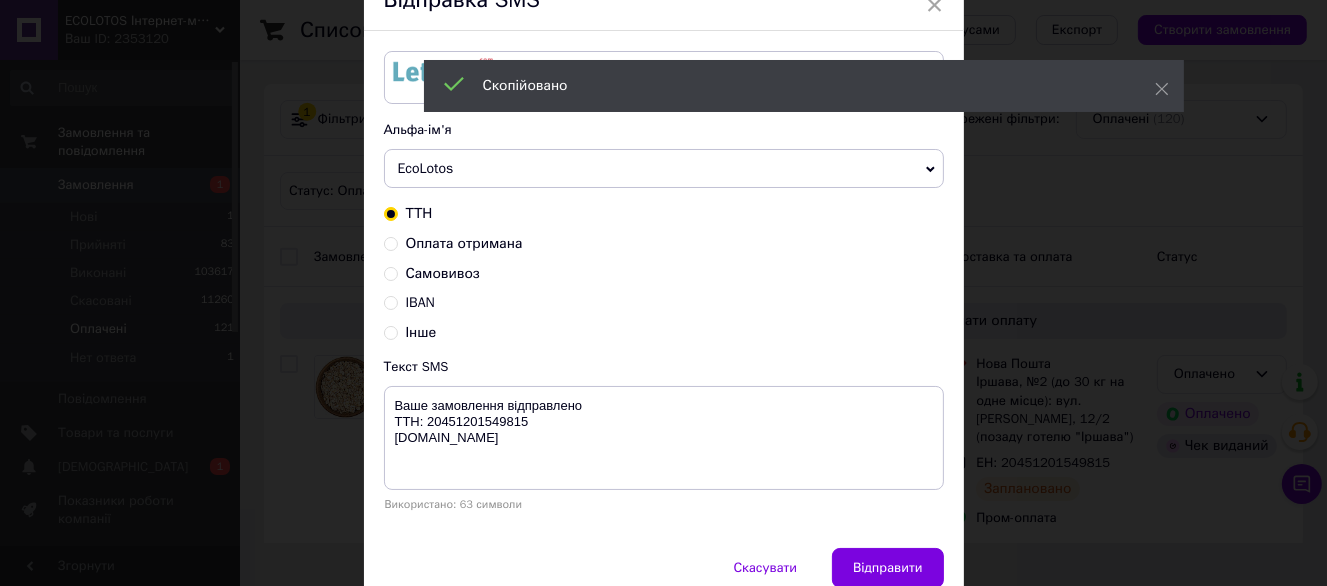 click on "Залишилось: 133.42 ₴ Поповнити баланс LetsAds Підключити SMSClub Альфа-ім'я  EcoLotos Dolcibox Dolcibo Оновити список альфа-імен ТТН Оплата отримана Самовивоз IBAN Інше Текст SMS Ваше замовлення відправлено
ТТН: 20451201549815
ecolotos.com.ua Використано: 63 символи" at bounding box center [664, 289] 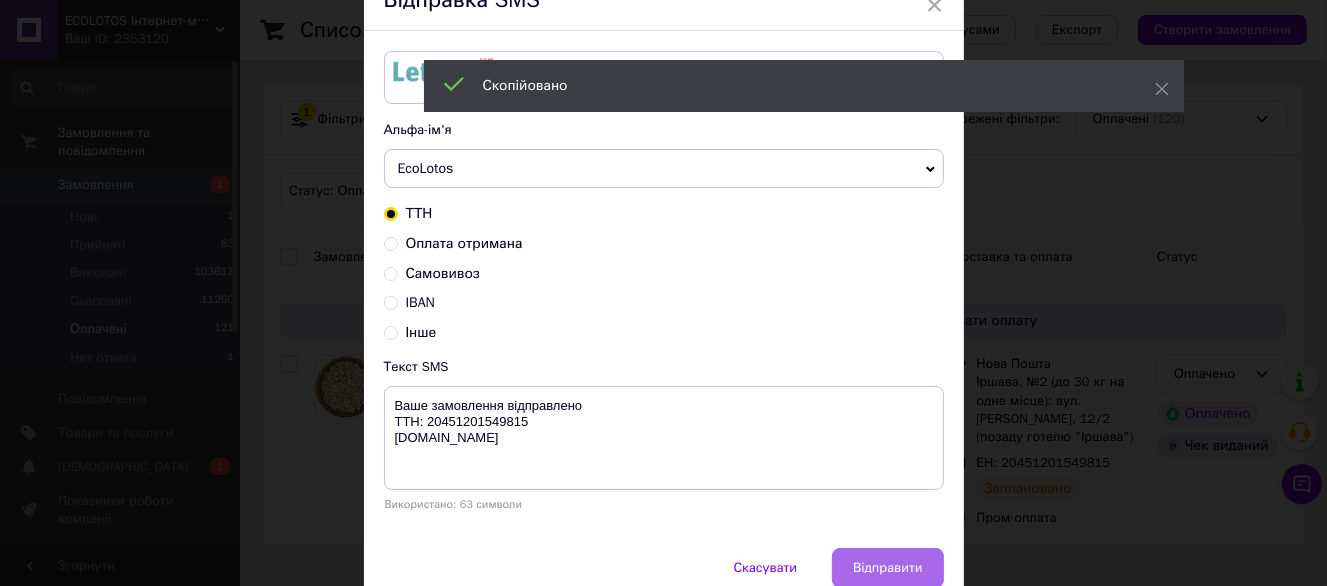 click on "Відправити" at bounding box center [887, 568] 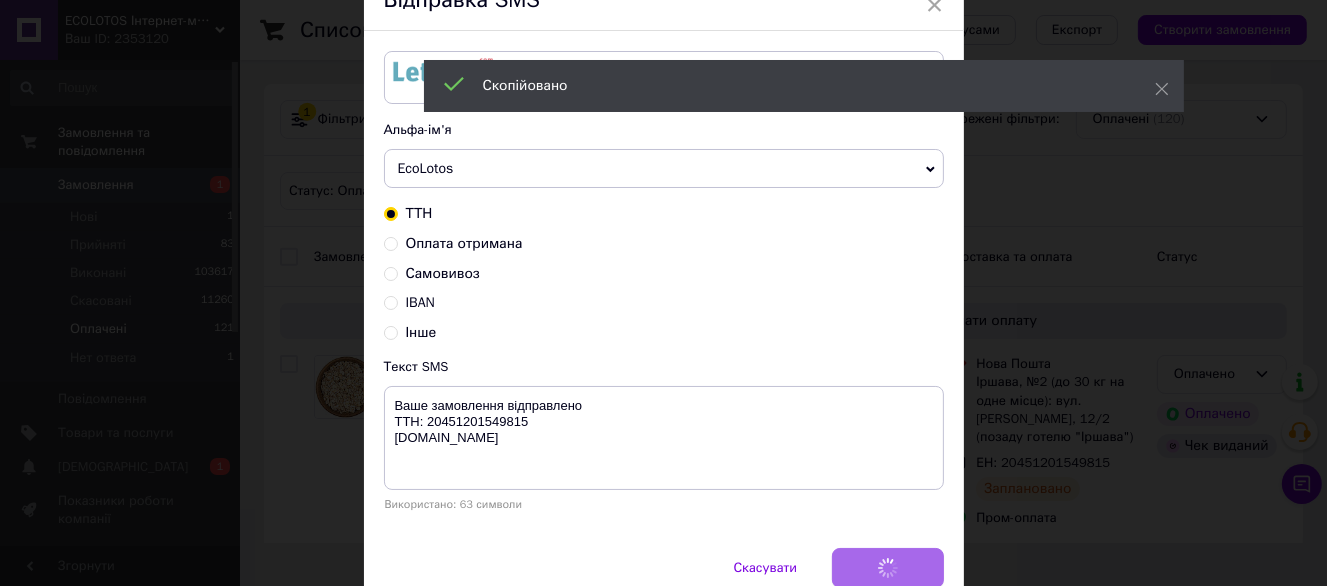 scroll, scrollTop: 0, scrollLeft: 0, axis: both 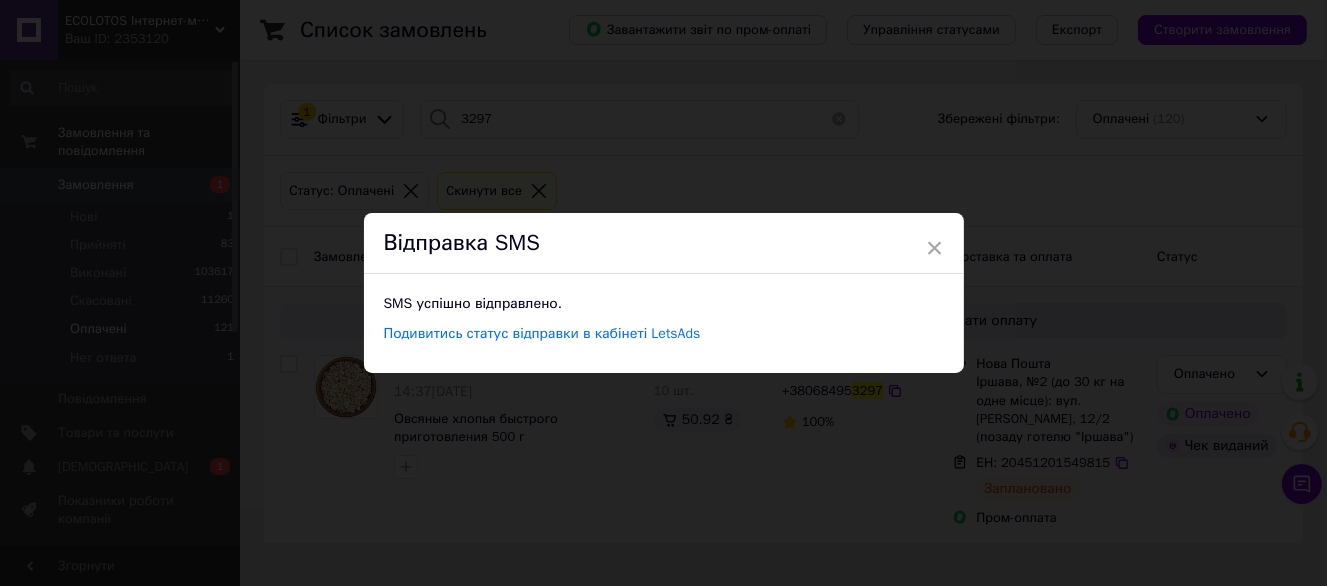 drag, startPoint x: 873, startPoint y: 495, endPoint x: 863, endPoint y: 463, distance: 33.526108 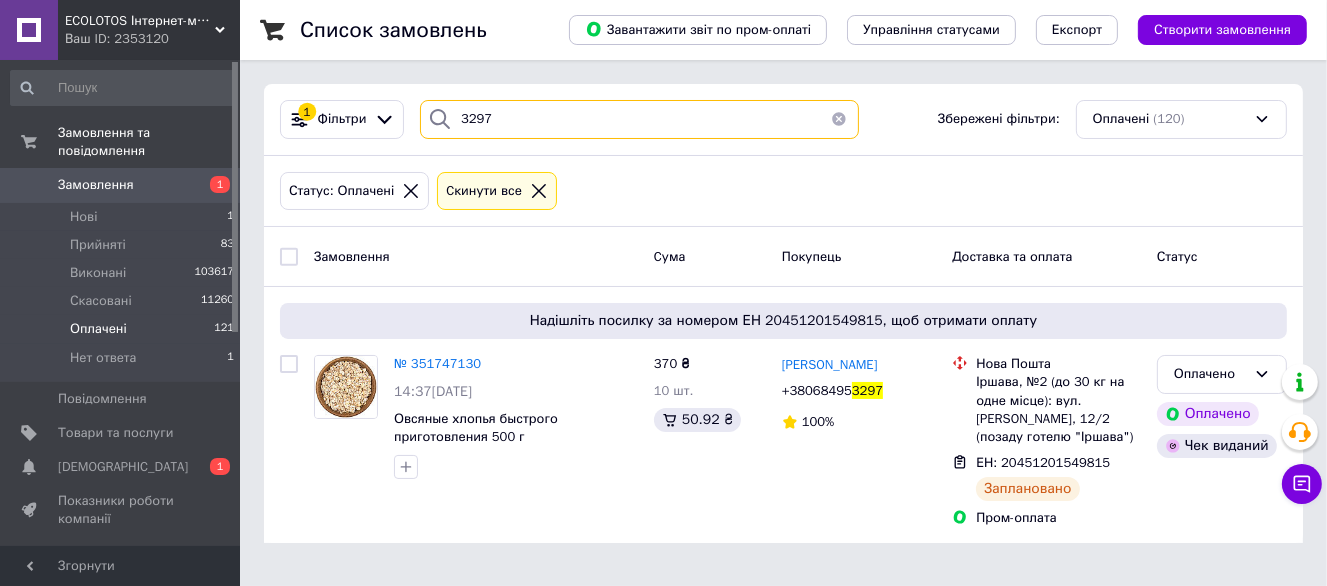 click on "3297" at bounding box center (639, 119) 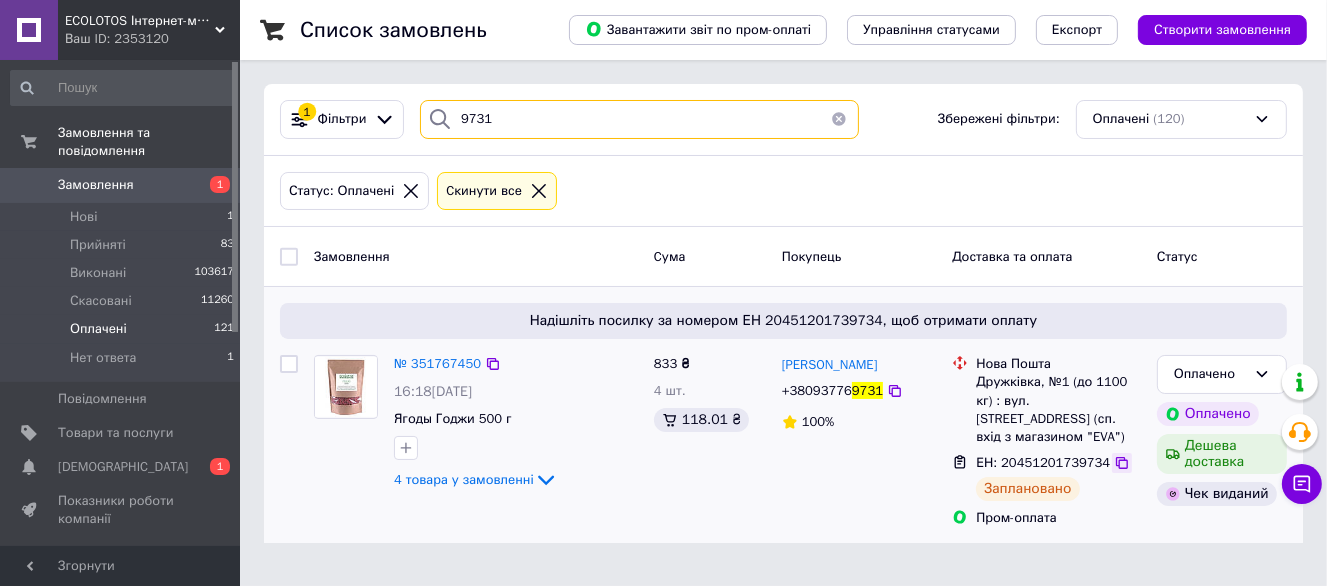 type on "9731" 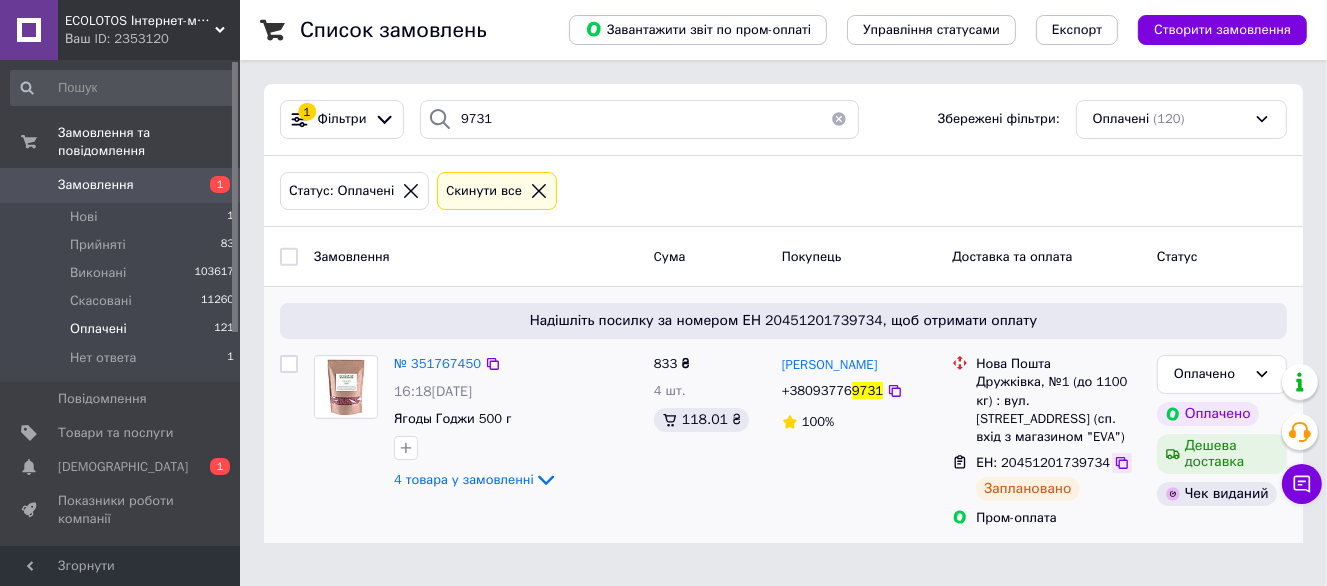 click 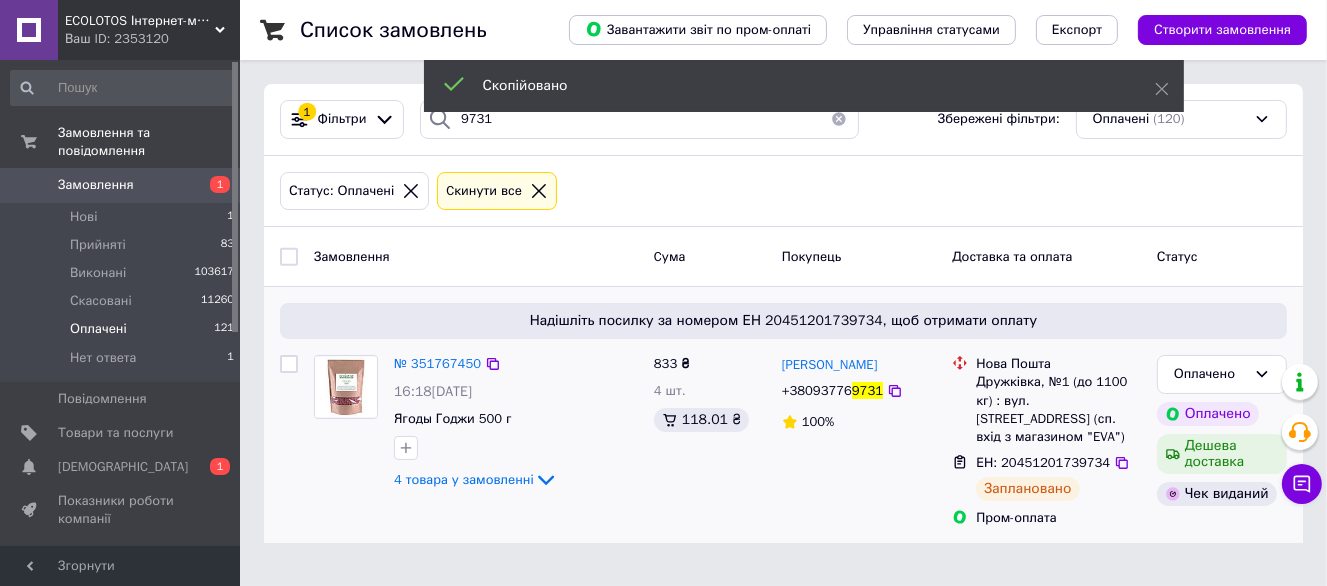 click on "+38093776" at bounding box center [817, 390] 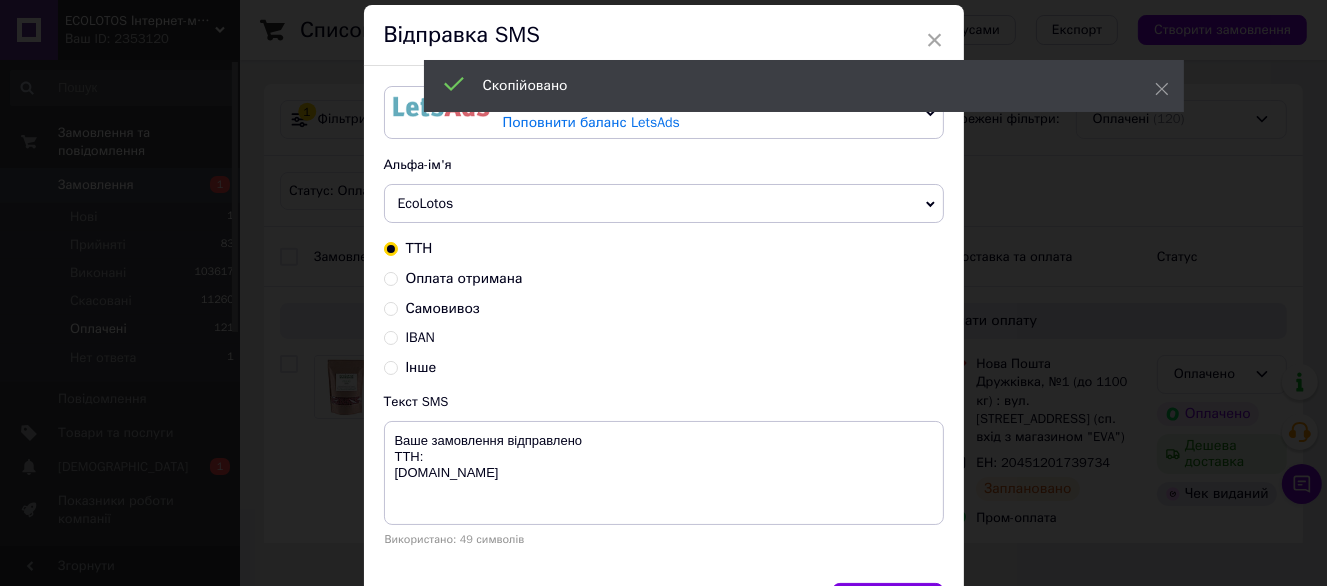 scroll, scrollTop: 100, scrollLeft: 0, axis: vertical 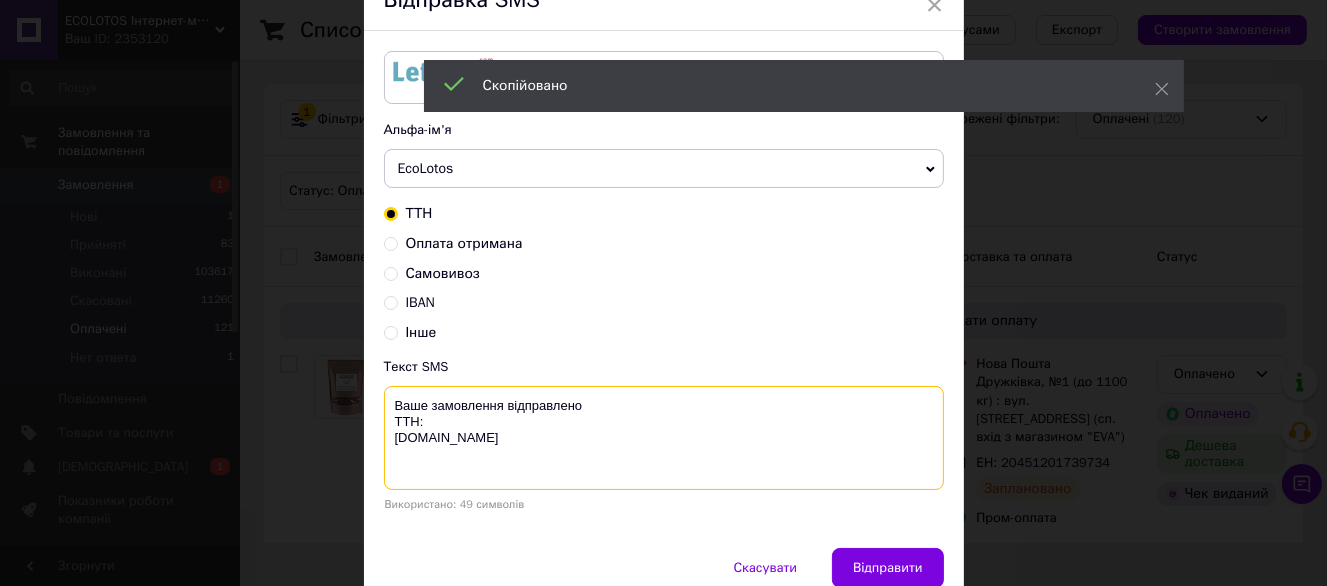 click on "Ваше замовлення відправлено
ТТН:
ecolotos.com.ua" at bounding box center (664, 438) 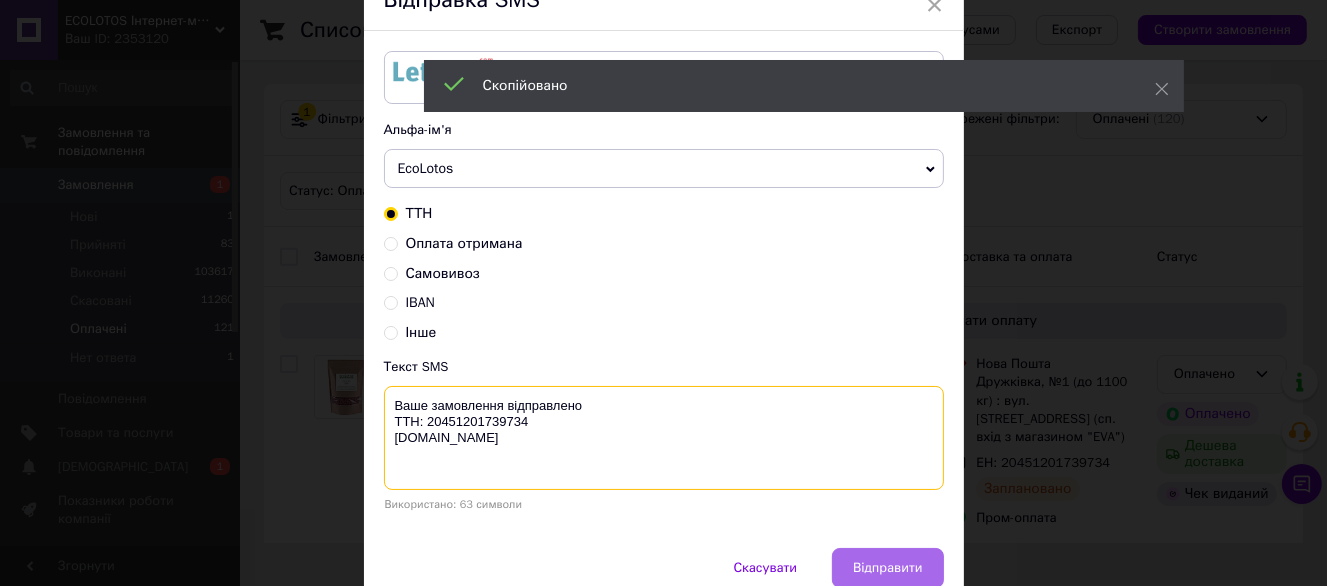 type on "Ваше замовлення відправлено
ТТН: 20451201739734
ecolotos.com.ua" 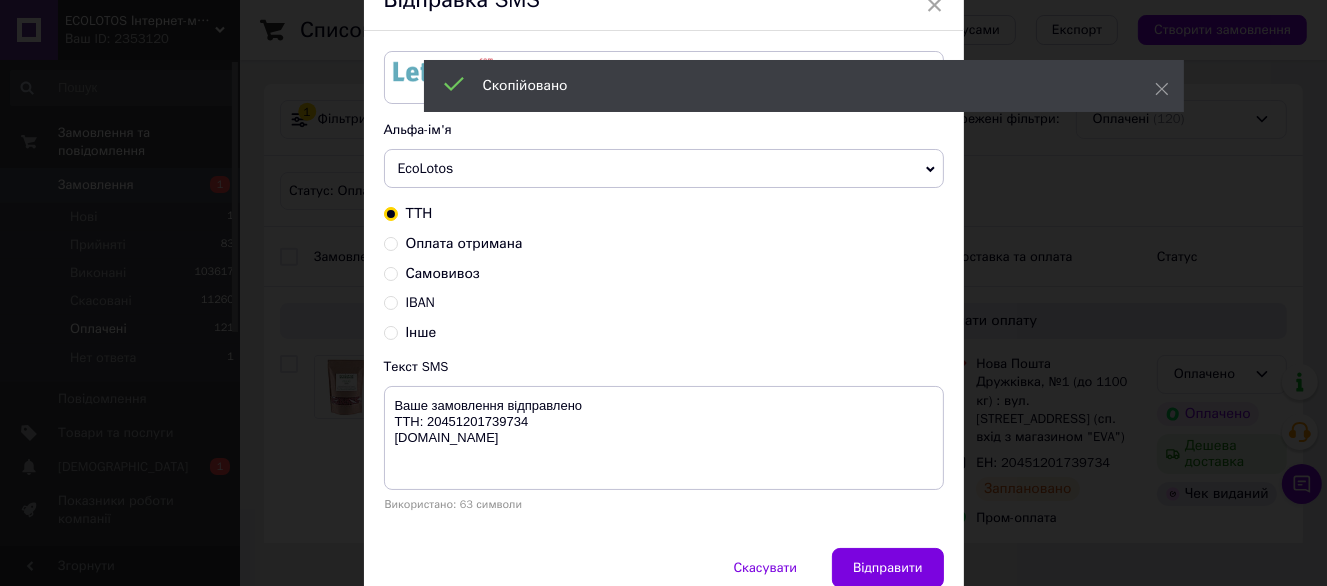 click on "Відправити" at bounding box center [887, 568] 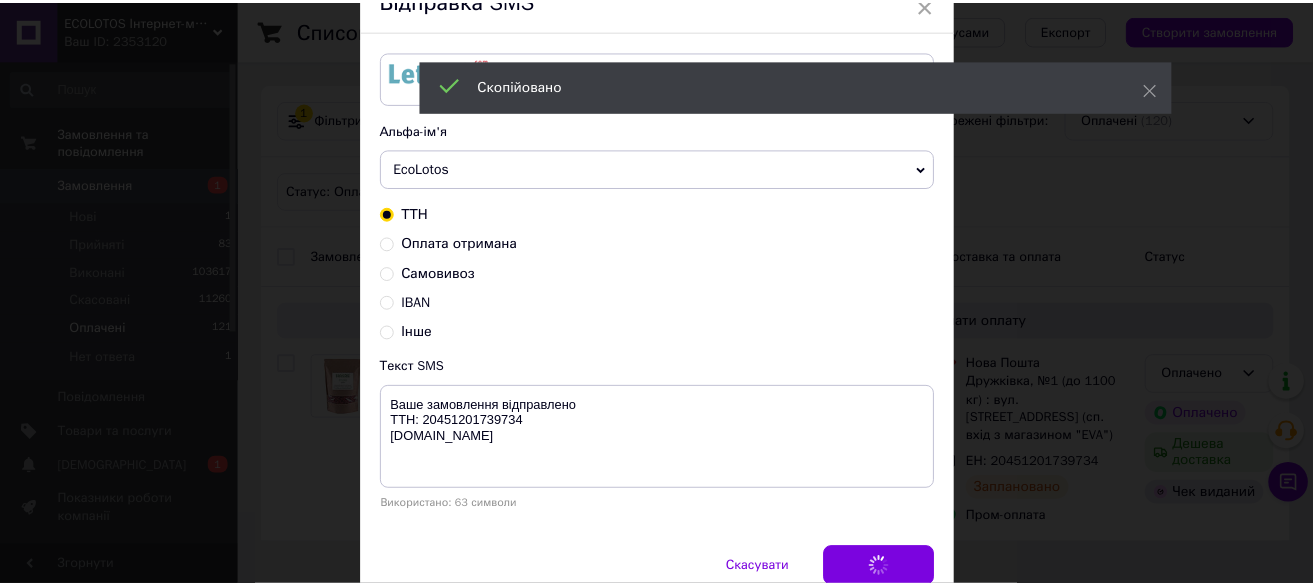 scroll, scrollTop: 0, scrollLeft: 0, axis: both 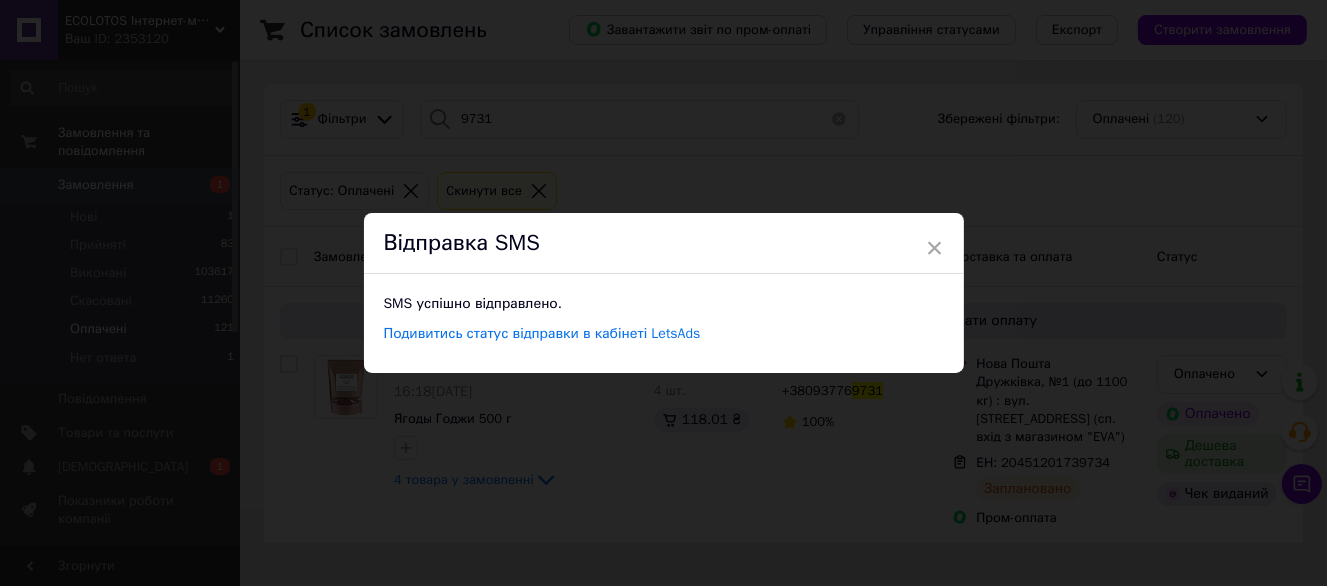 click on "× Відправка SMS SMS успішно відправлено. Подивитись статус відправки в кабінеті LetsAds" at bounding box center (663, 293) 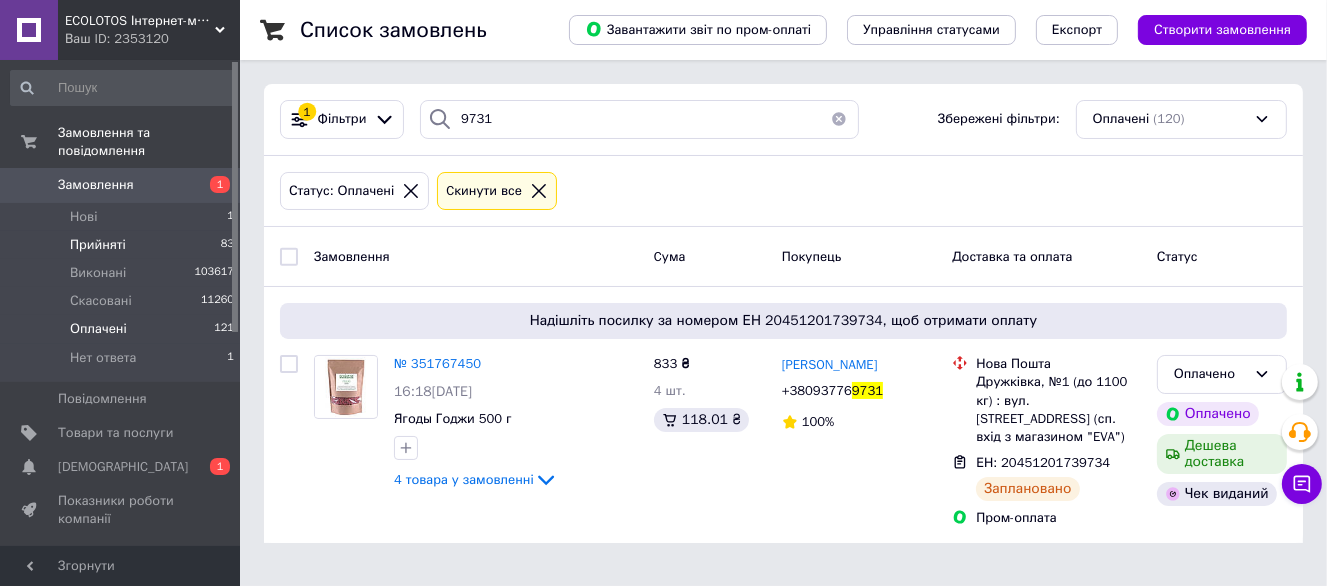 click on "Прийняті 83" at bounding box center [123, 245] 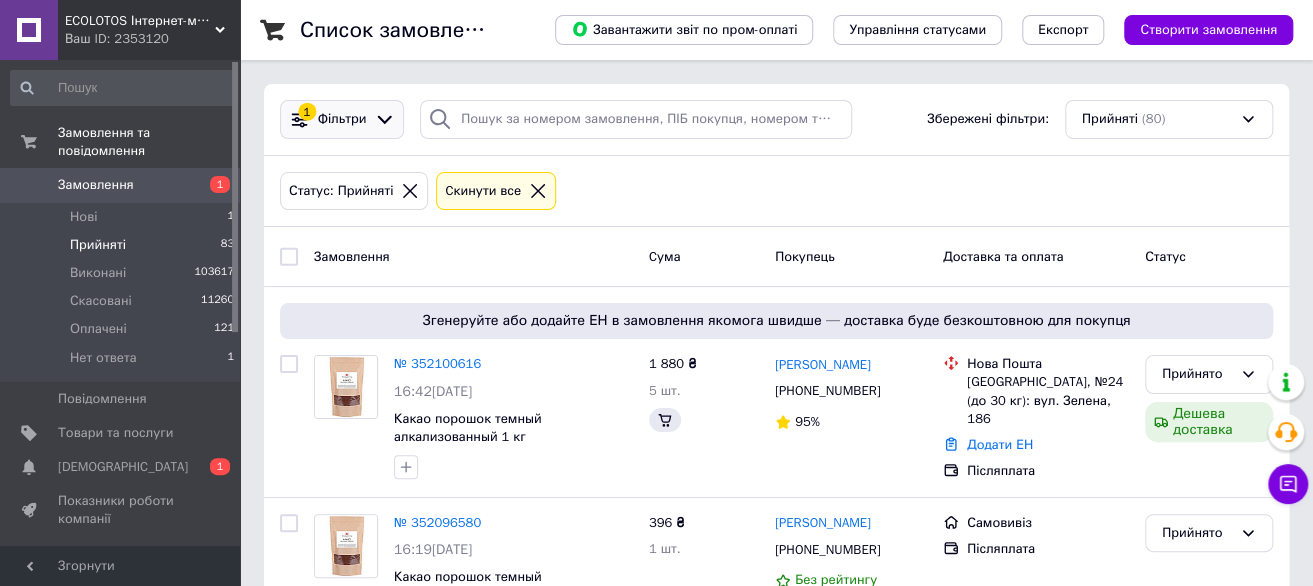 click on "Фільтри" at bounding box center (342, 119) 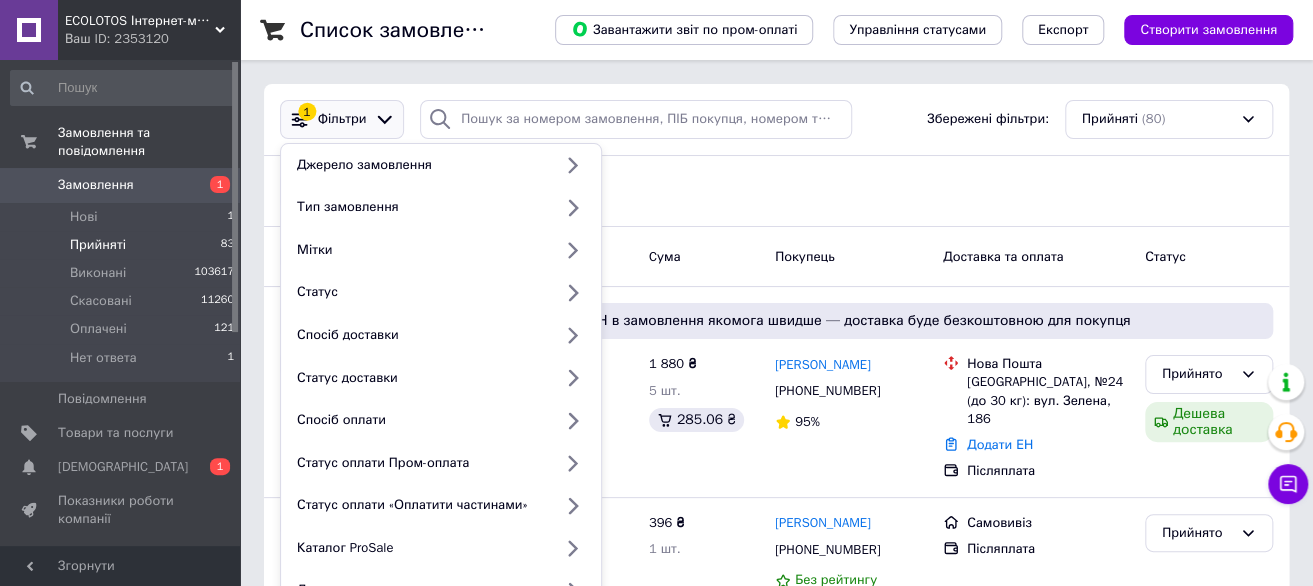 click on "Фільтри" at bounding box center (342, 119) 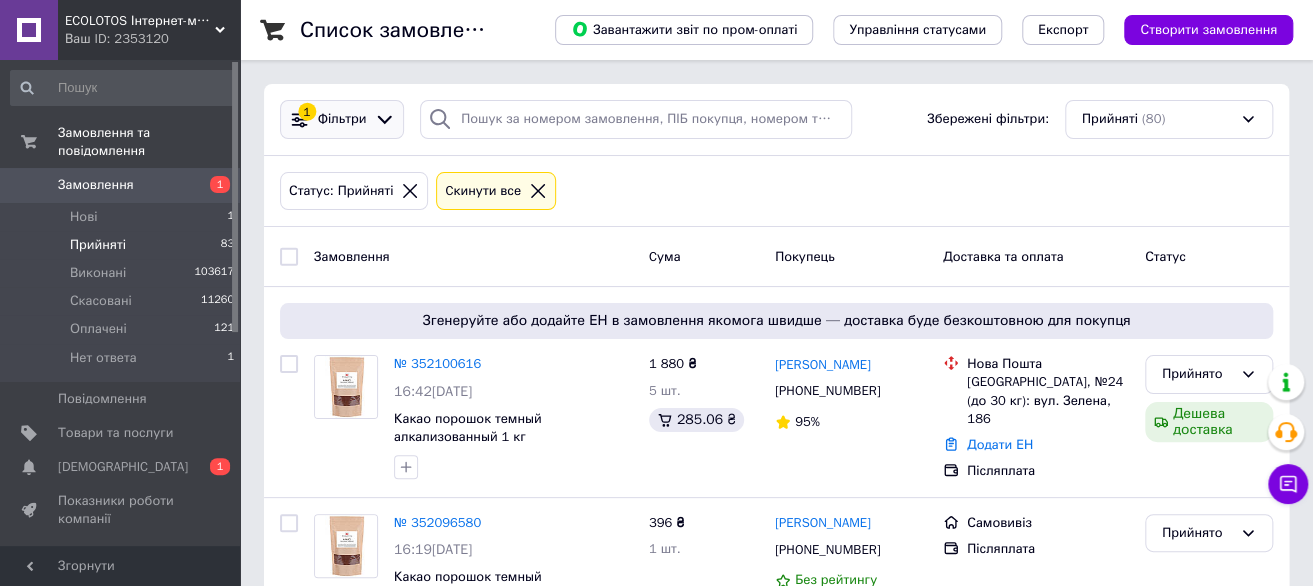 click on "Фільтри" at bounding box center [342, 119] 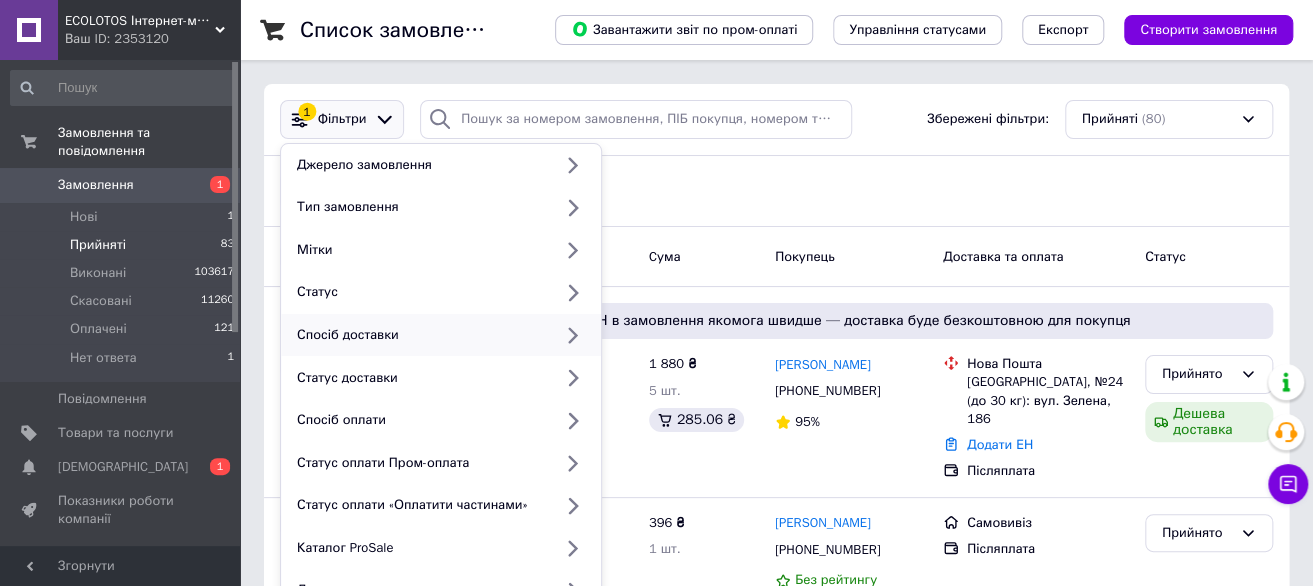 click on "Спосіб доставки" at bounding box center [420, 335] 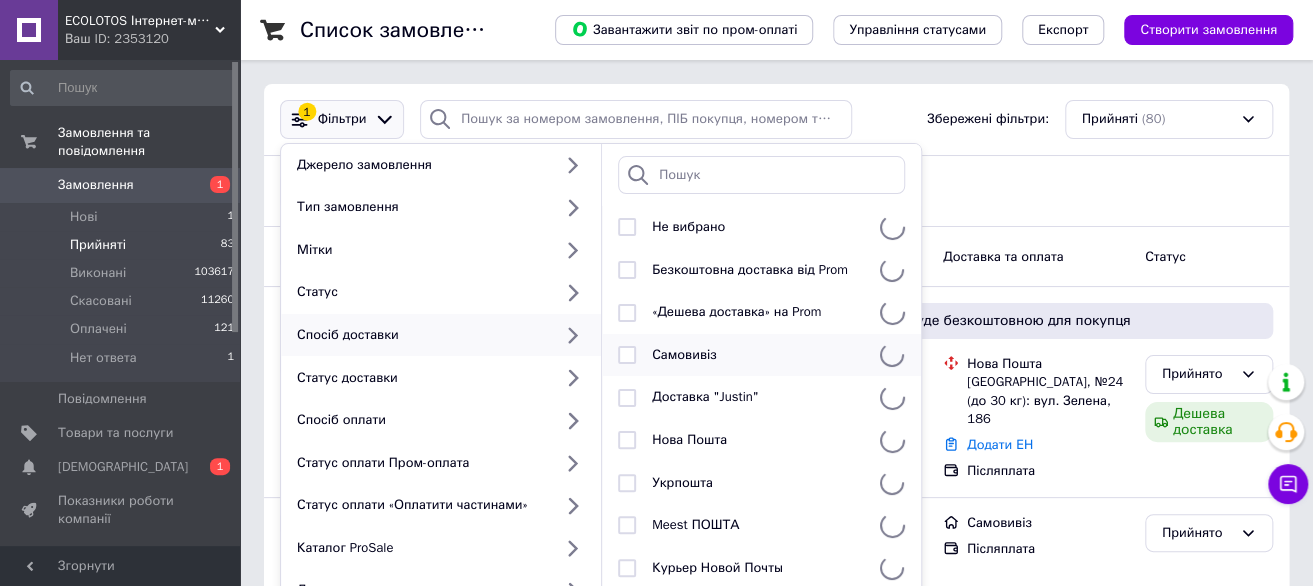 click on "Самовивіз" at bounding box center [761, 355] 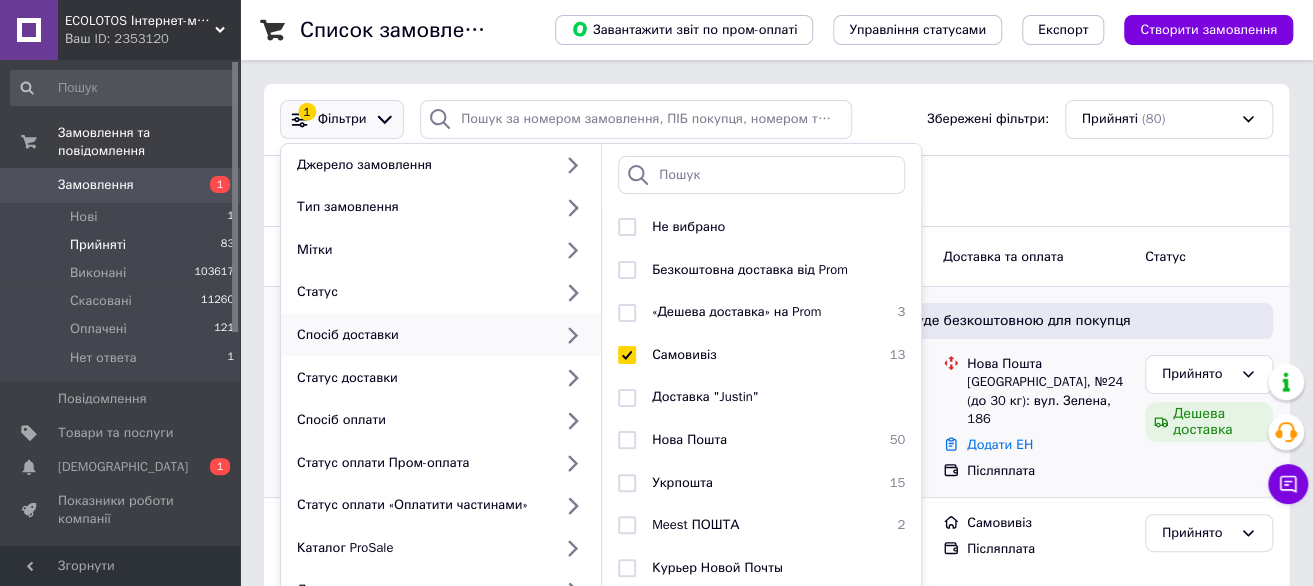 checkbox on "true" 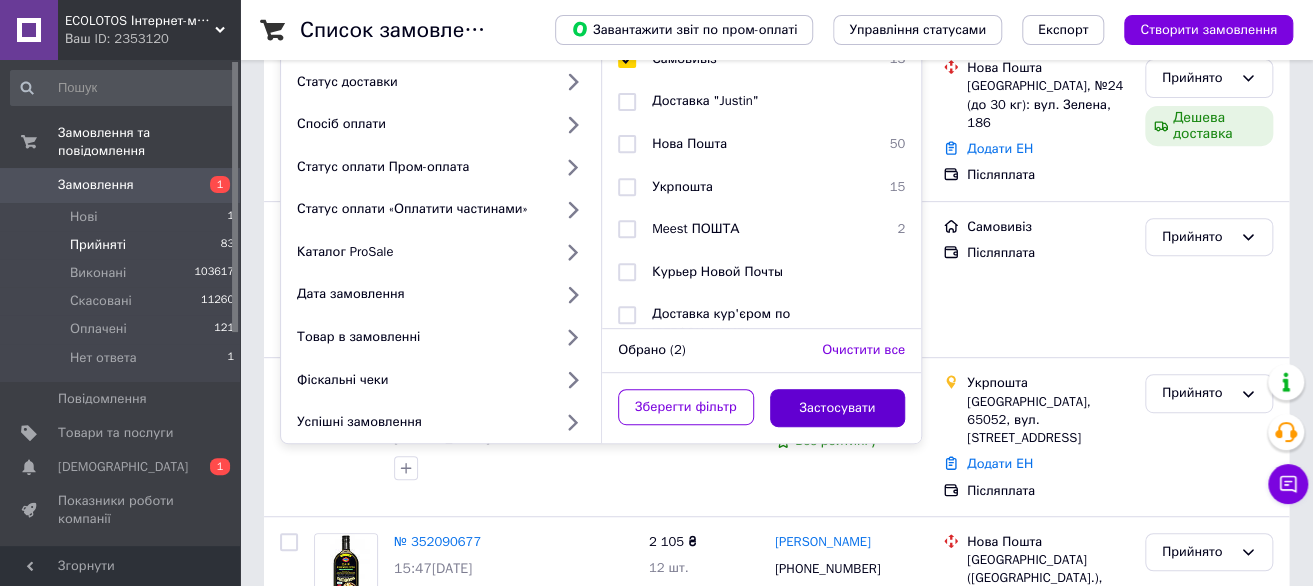 scroll, scrollTop: 300, scrollLeft: 0, axis: vertical 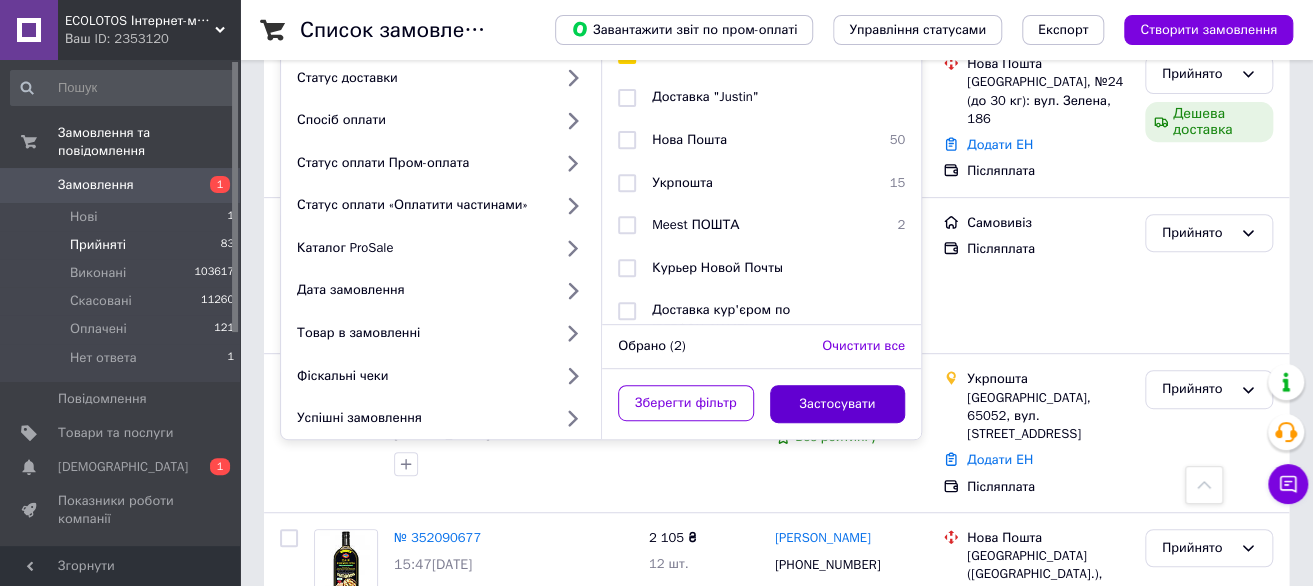 click on "Застосувати" at bounding box center (838, 404) 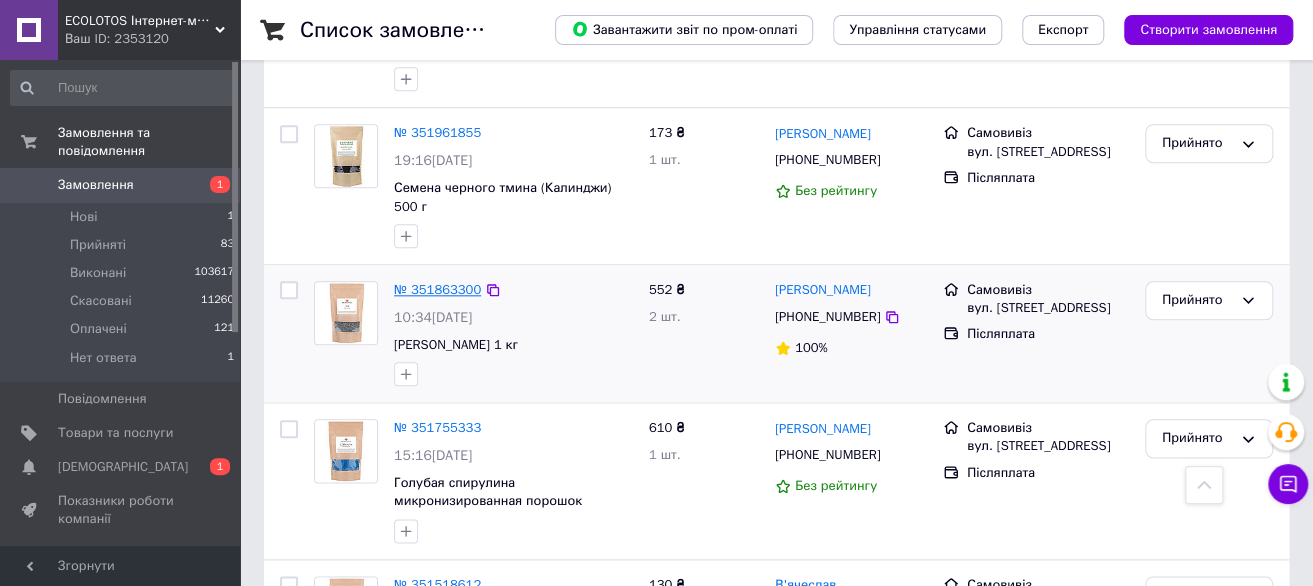 scroll, scrollTop: 811, scrollLeft: 0, axis: vertical 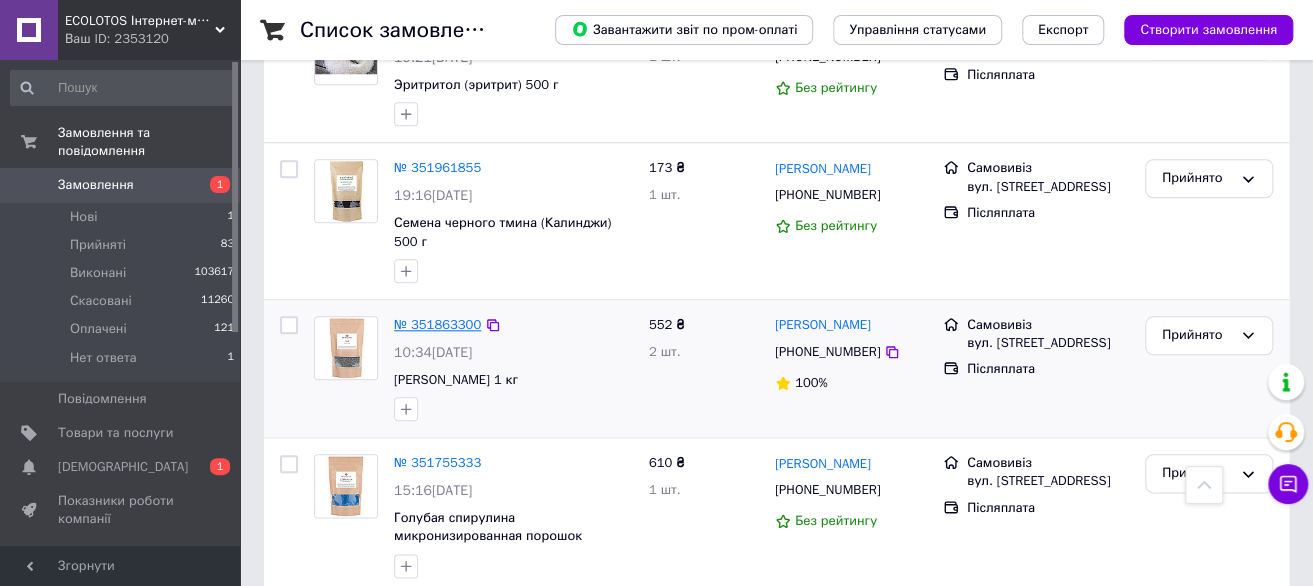 click on "№ 351863300" at bounding box center (437, 324) 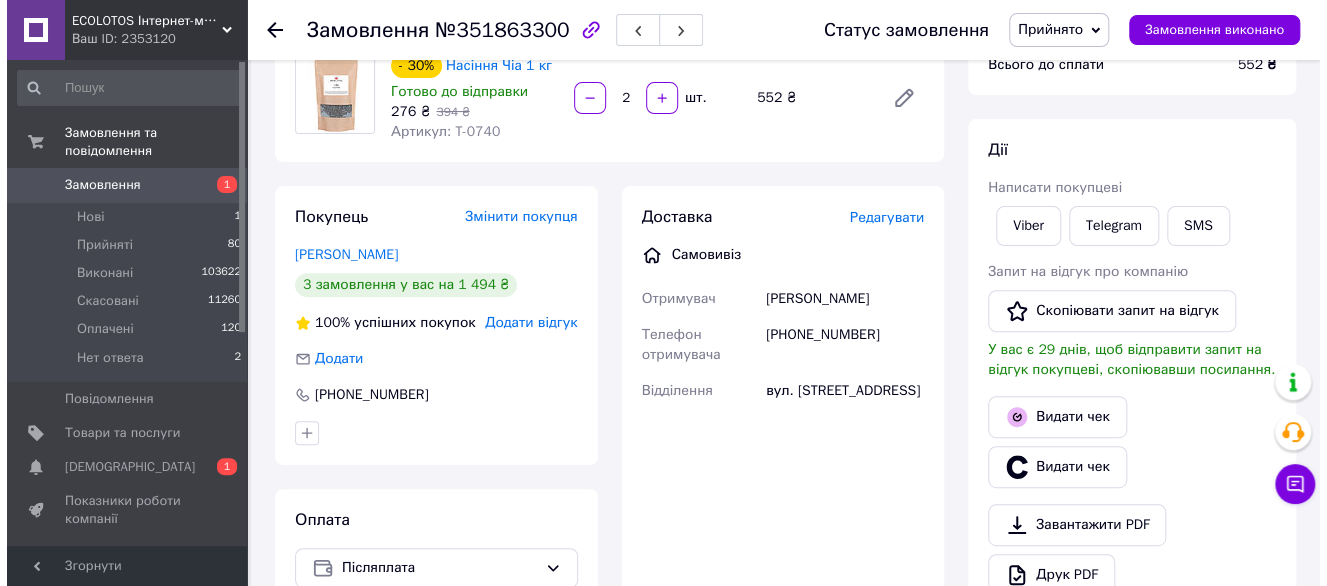 scroll, scrollTop: 200, scrollLeft: 0, axis: vertical 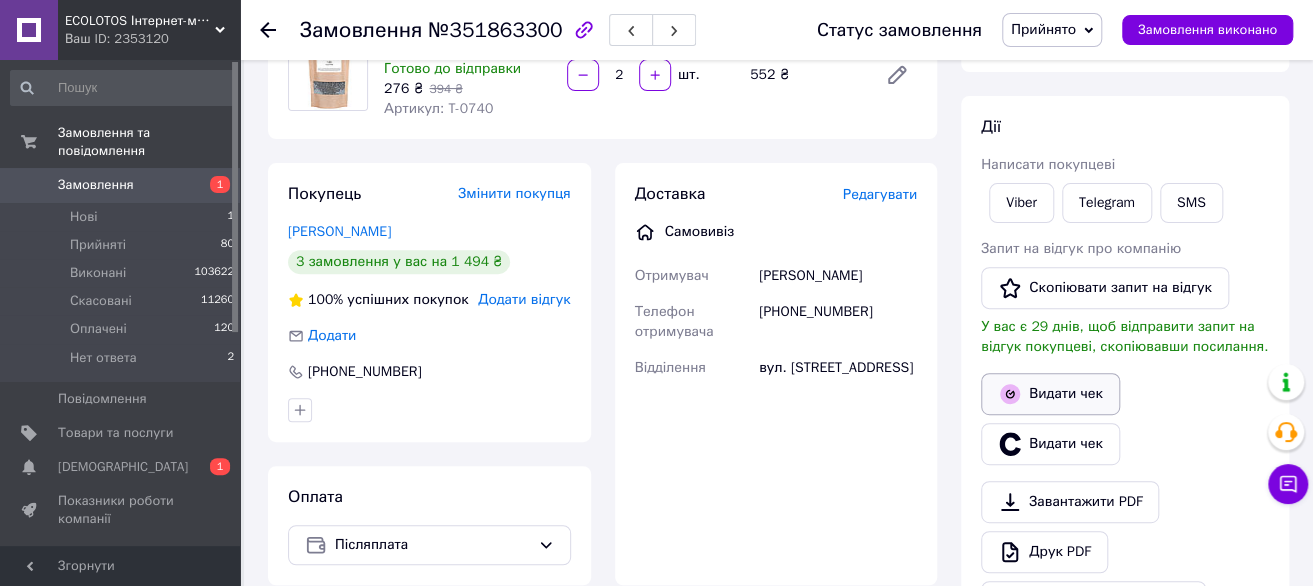 click on "Видати чек" at bounding box center (1050, 394) 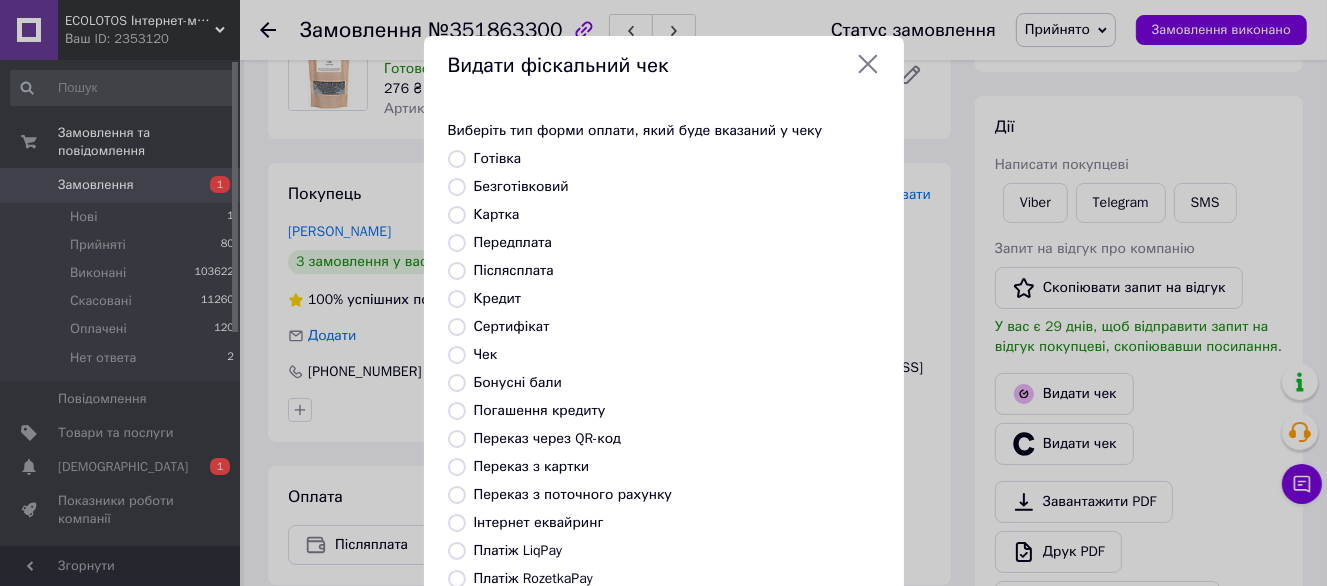 click on "Готівка" at bounding box center (498, 158) 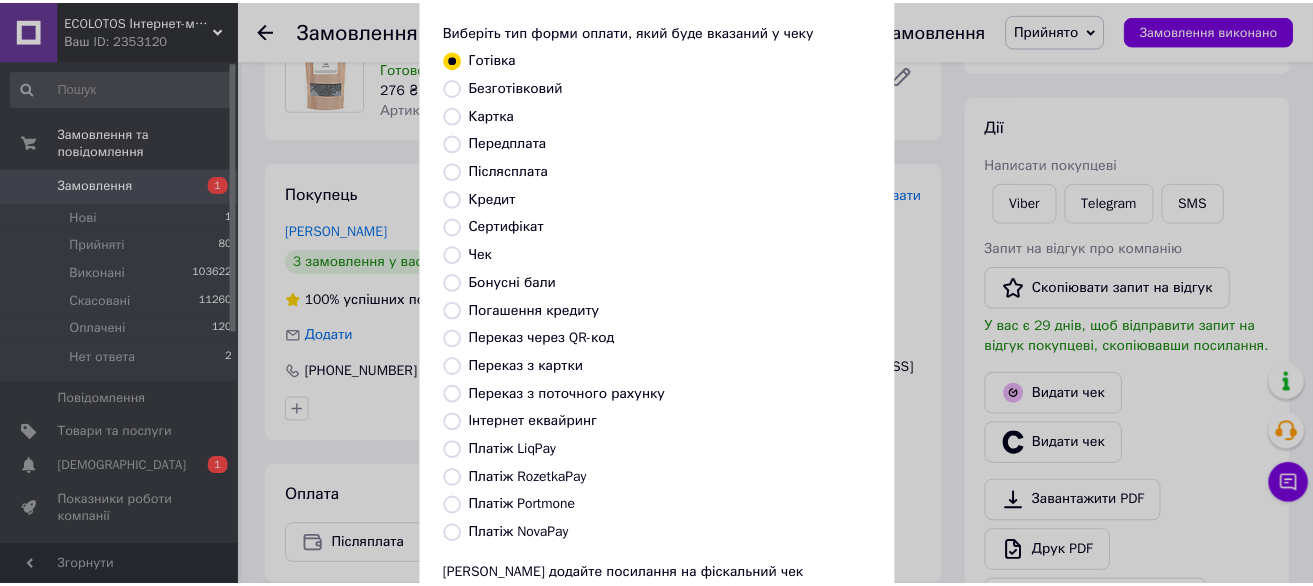 scroll, scrollTop: 272, scrollLeft: 0, axis: vertical 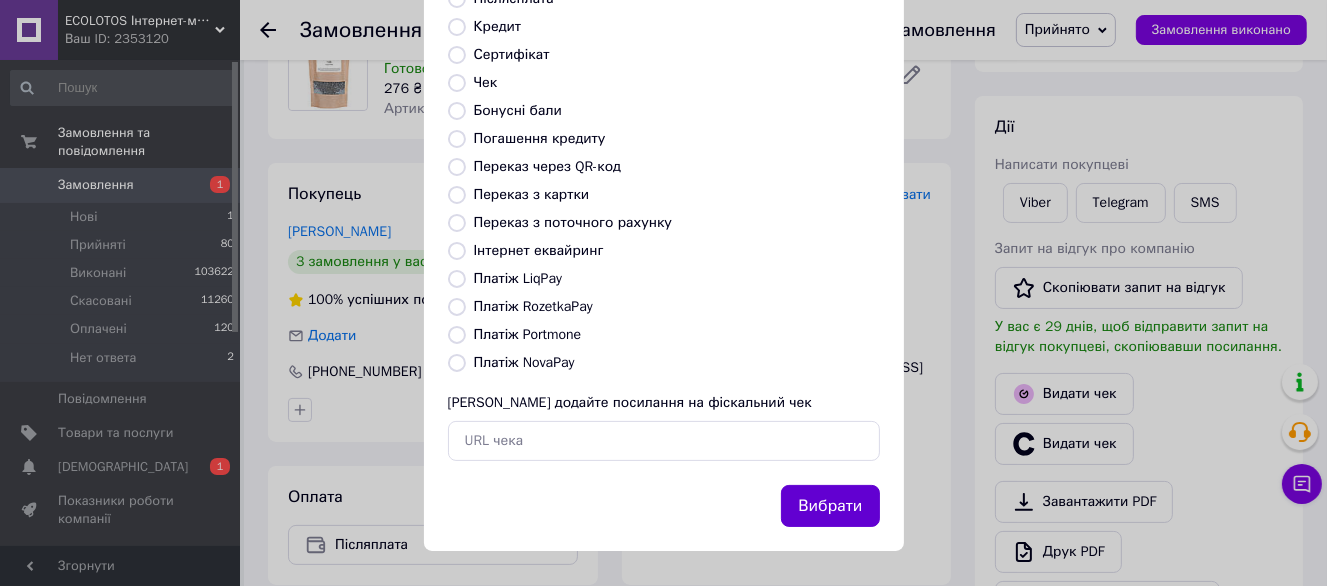 click on "Вибрати" at bounding box center [830, 506] 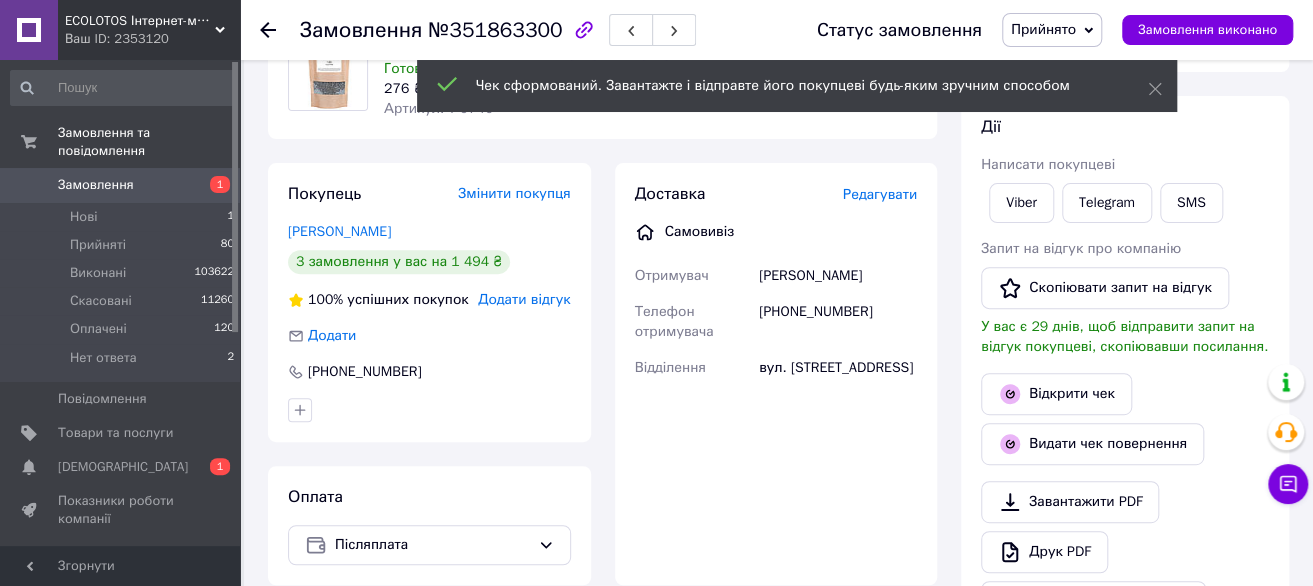 click on "Прийнято" at bounding box center [1043, 29] 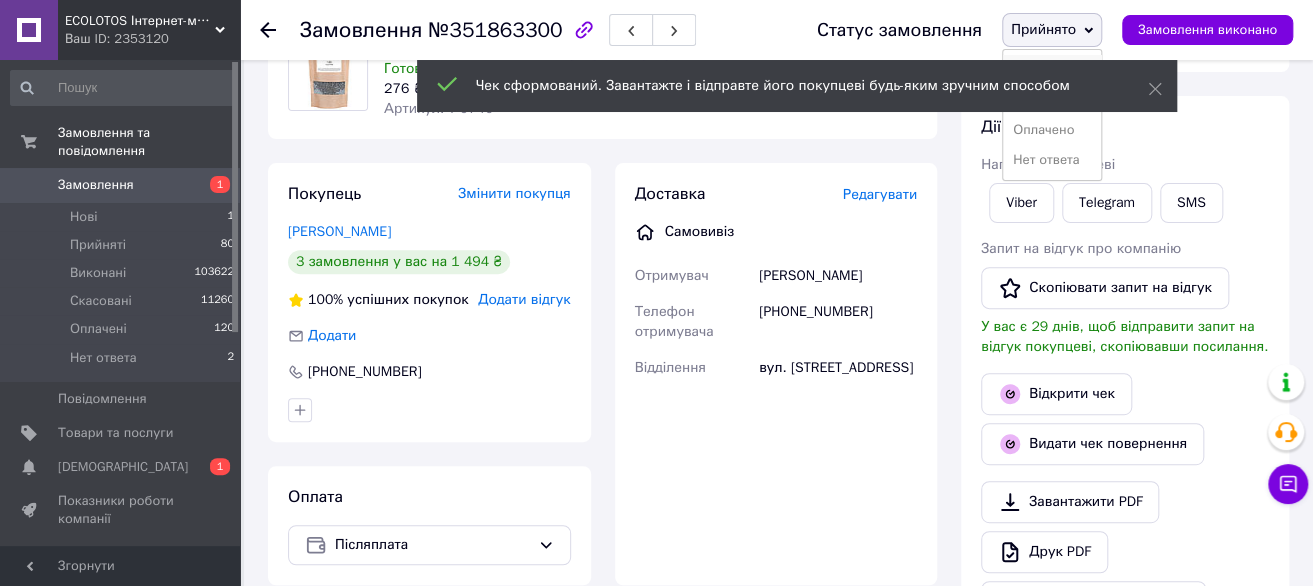 click on "Виконано" at bounding box center (1052, 70) 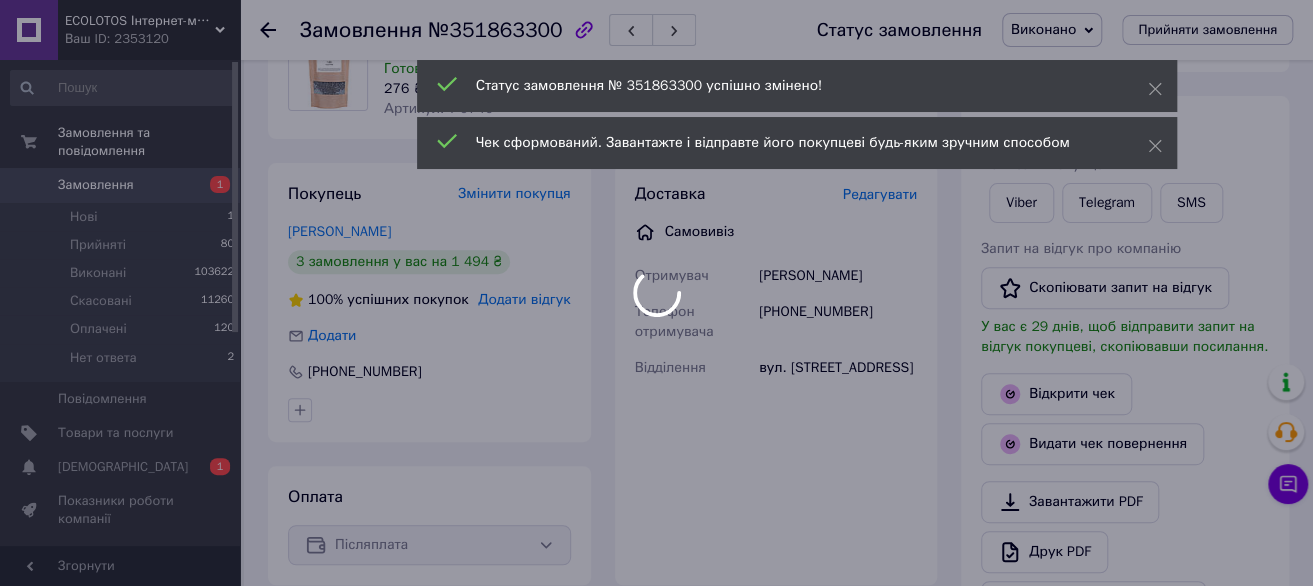 click on "[PHONE_NUMBER]" at bounding box center (838, 322) 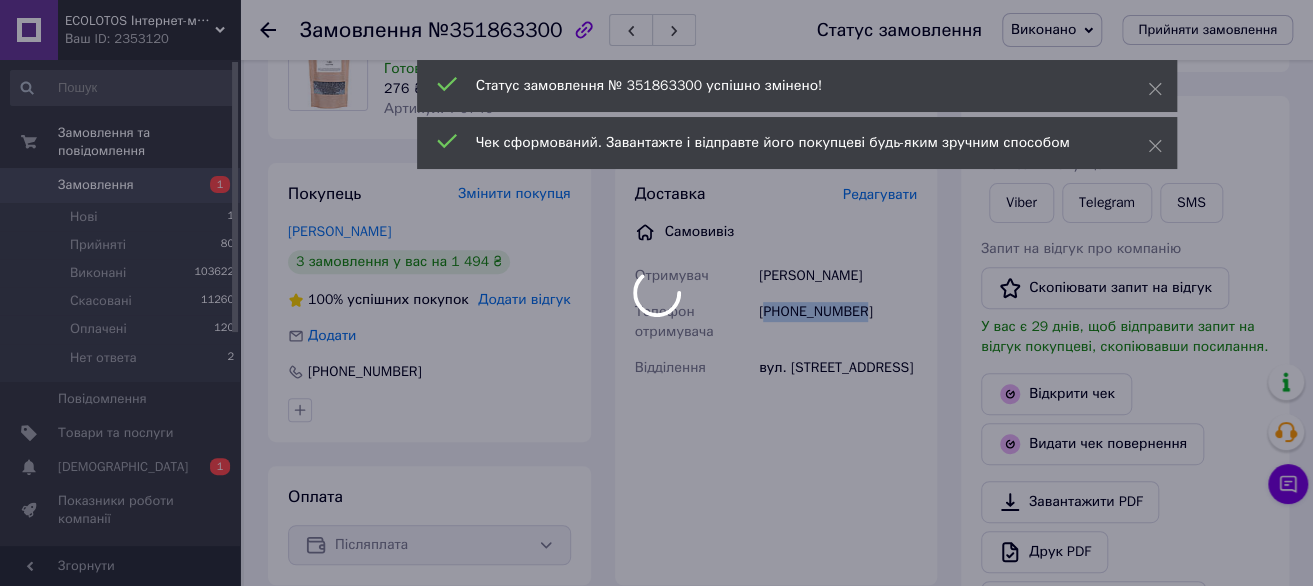 click on "ECOLOTOS Інтернет-магазин натуральних продуктів харчування Ваш ID: 2353120 Сайт ECOLOTOS Інтернет-магазин натуральн... Кабінет покупця Перевірити стан системи Сторінка на порталі Довідка Вийти Замовлення та повідомлення Замовлення 1 Нові 1 Прийняті 80 Виконані 103622 Скасовані 11260 Оплачені 120 Нет ответа 2 Повідомлення 0 Товари та послуги Сповіщення 0 1 Показники роботи компанії Панель управління Відгуки Покупатели Каталог ProSale Аналітика Інструменти веб-майстра та SEO Управління сайтом Гаманець компанії Маркет Налаштування" at bounding box center (656, 475) 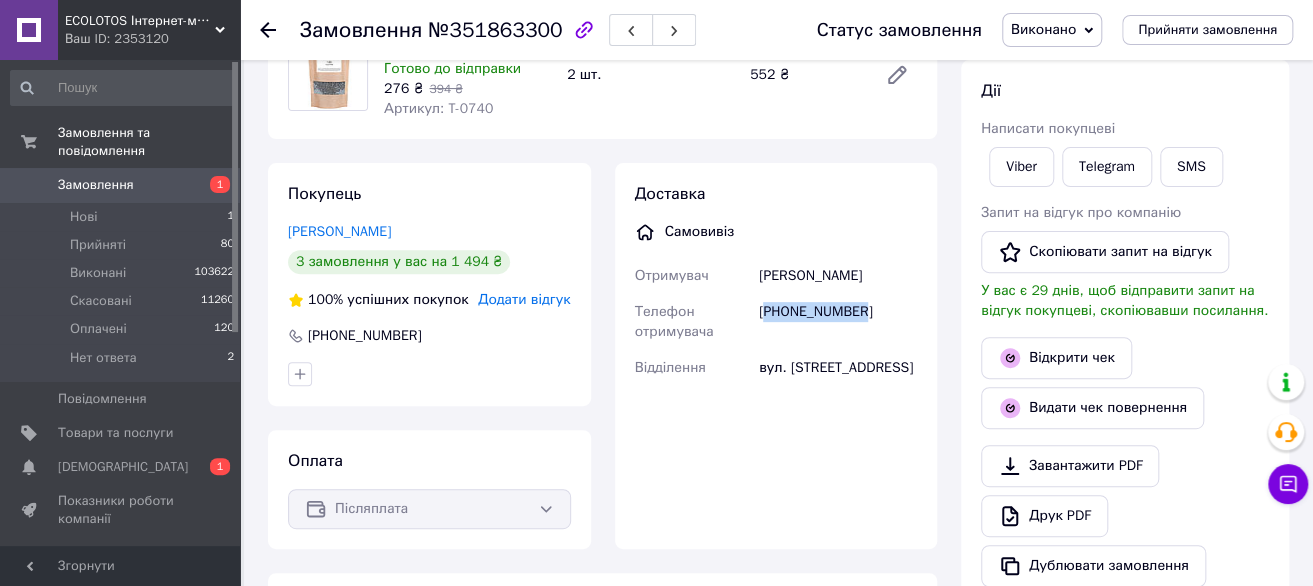 scroll, scrollTop: 0, scrollLeft: 0, axis: both 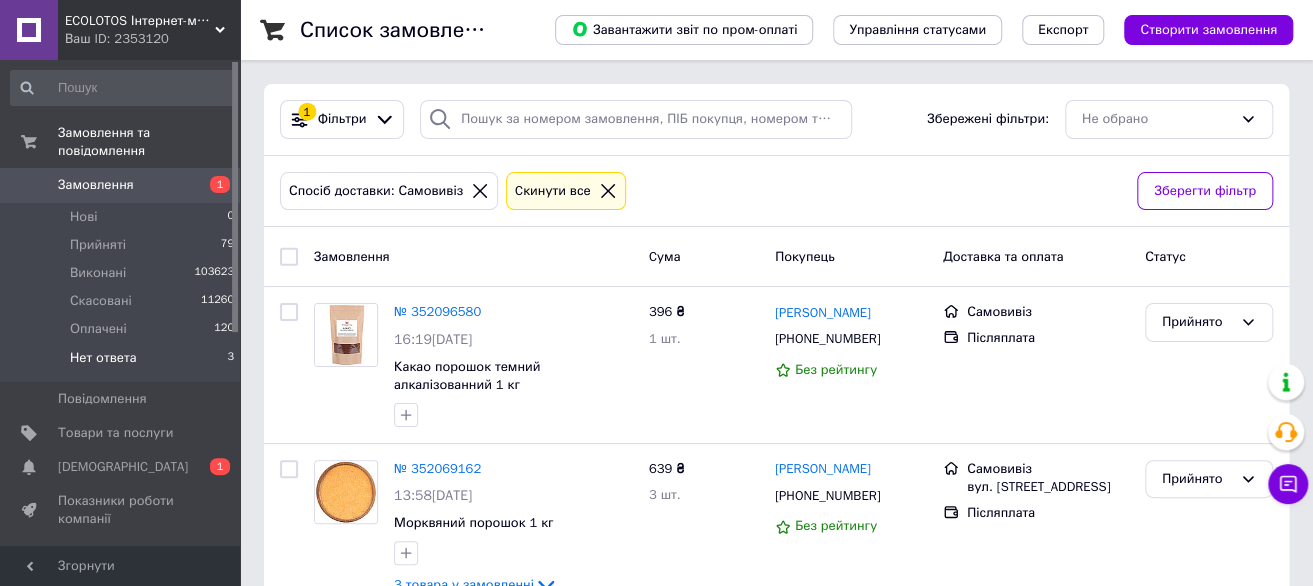 click on "Нет ответа 3" at bounding box center (123, 363) 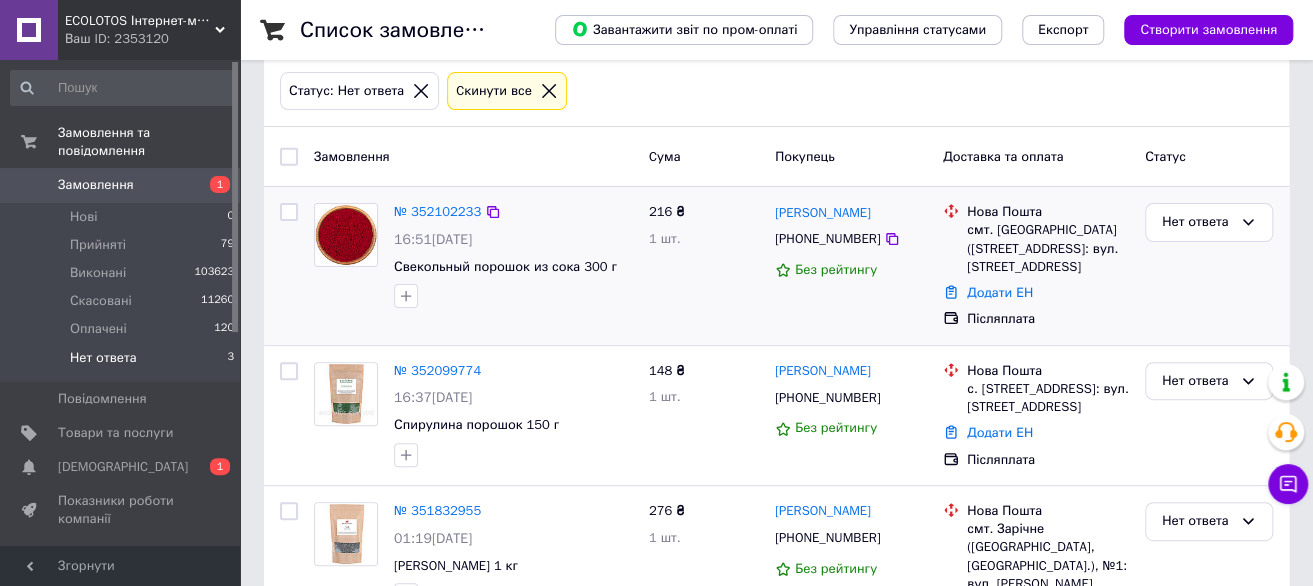 scroll, scrollTop: 0, scrollLeft: 0, axis: both 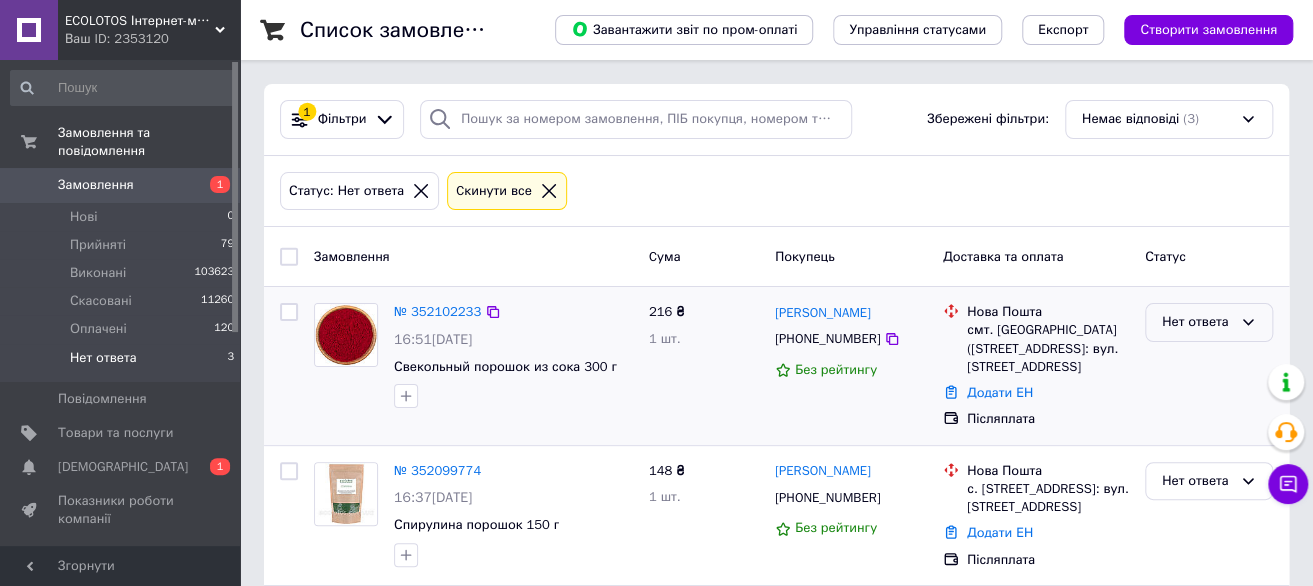 click on "Нет ответа" at bounding box center [1209, 322] 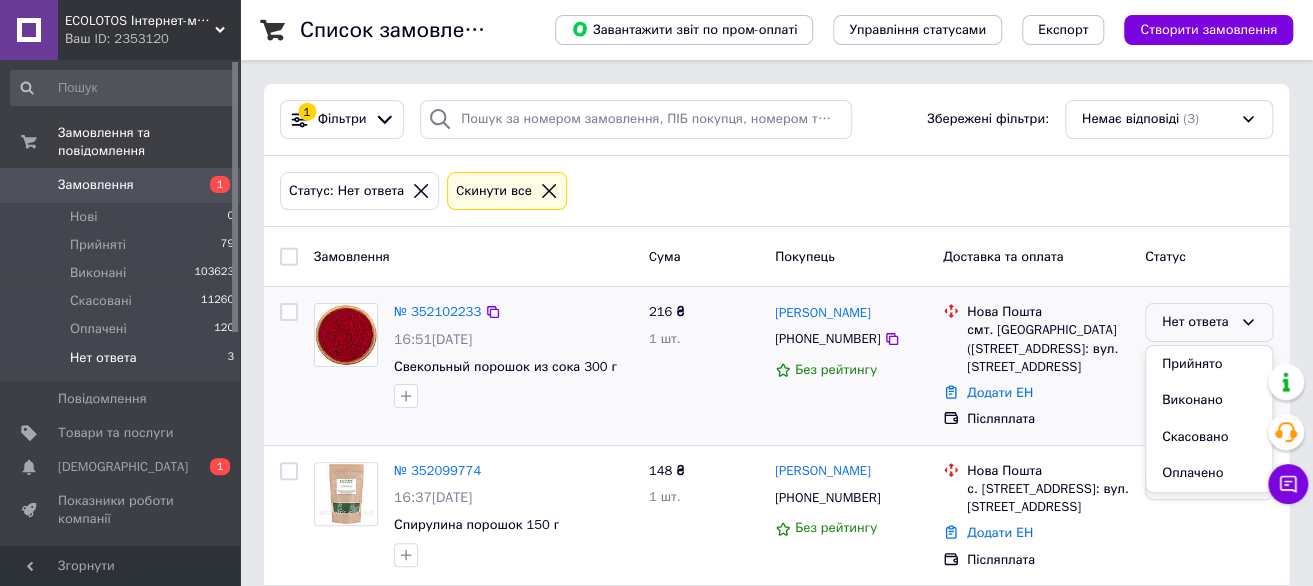click on "Прийнято" at bounding box center [1209, 364] 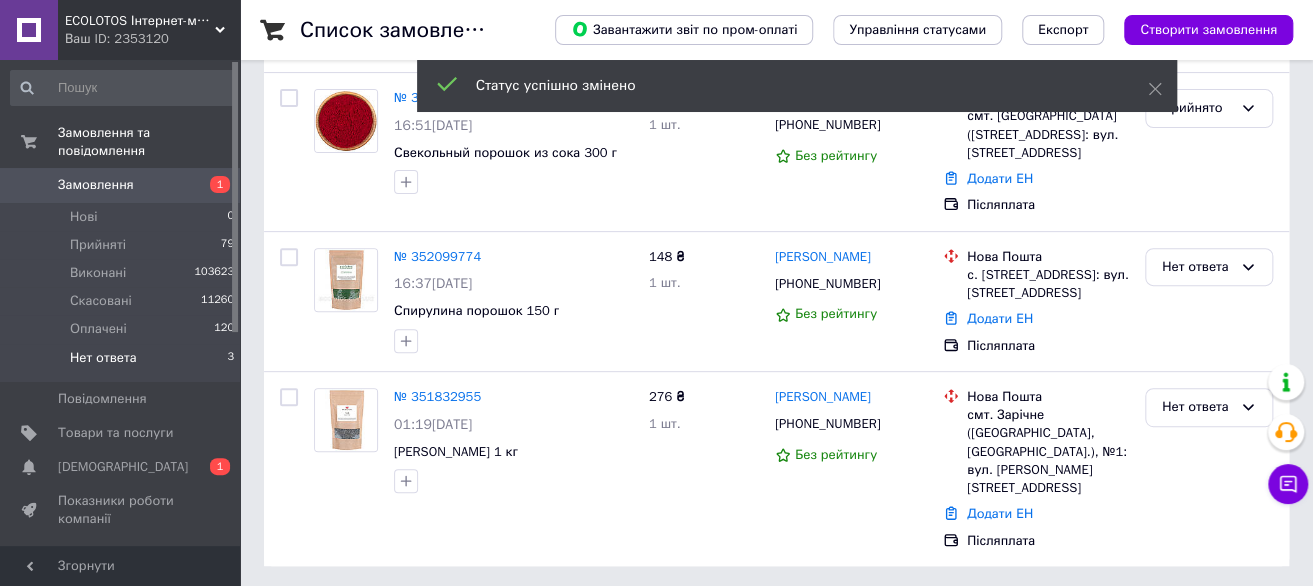 scroll, scrollTop: 218, scrollLeft: 0, axis: vertical 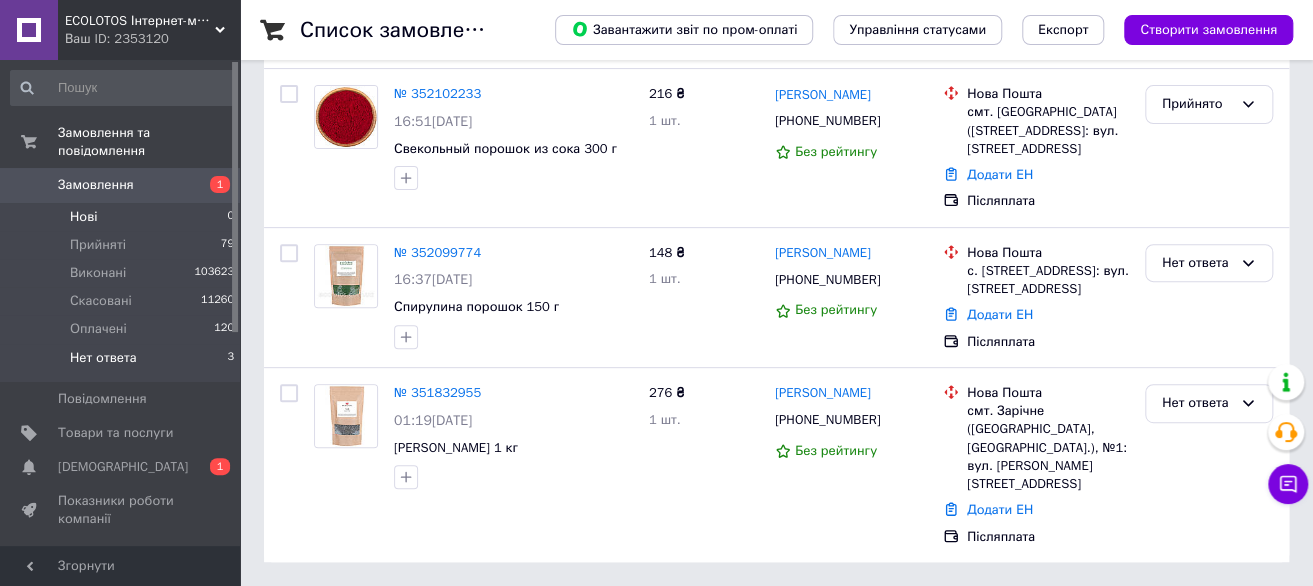 click on "Нові" at bounding box center (83, 217) 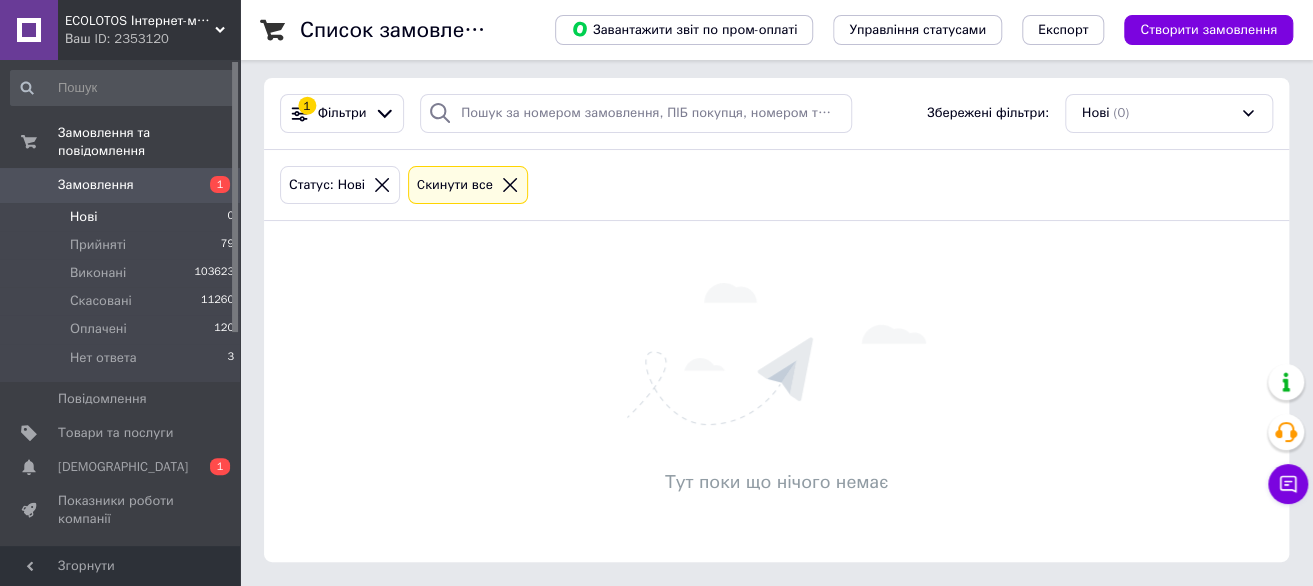 scroll, scrollTop: 0, scrollLeft: 0, axis: both 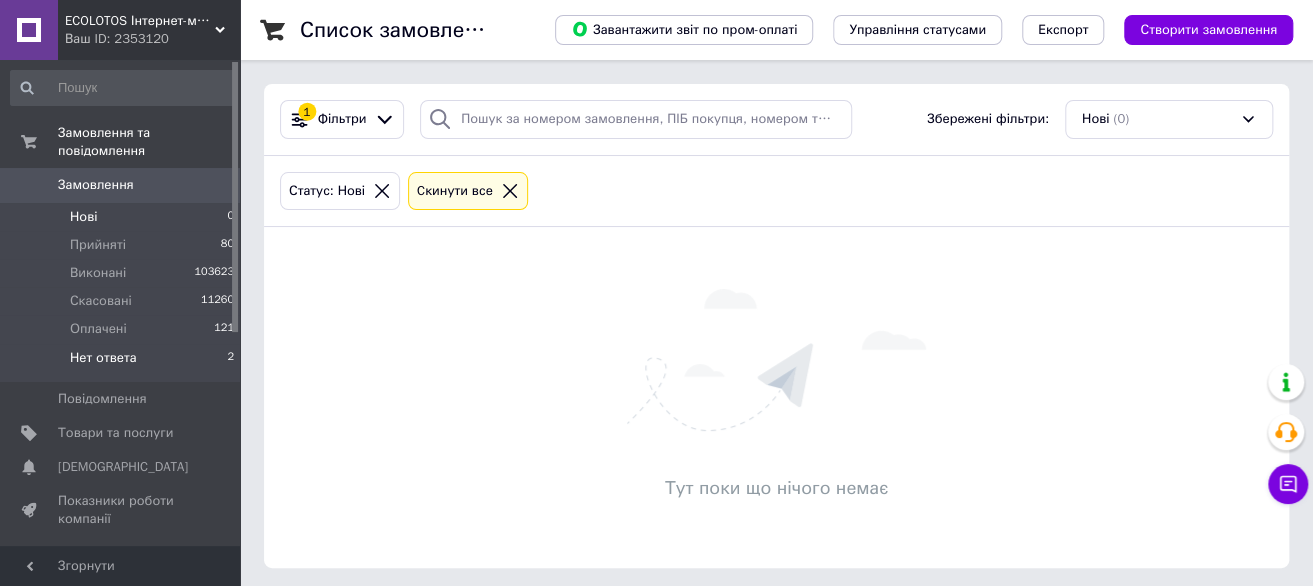 click on "Нет ответа" at bounding box center [103, 358] 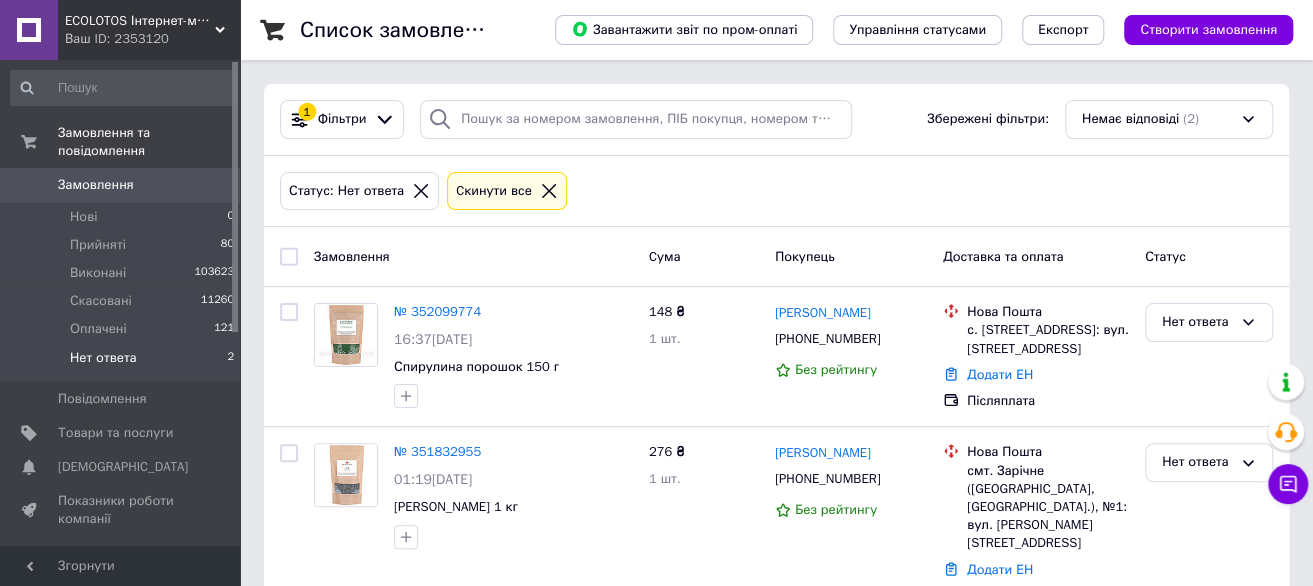 scroll, scrollTop: 41, scrollLeft: 0, axis: vertical 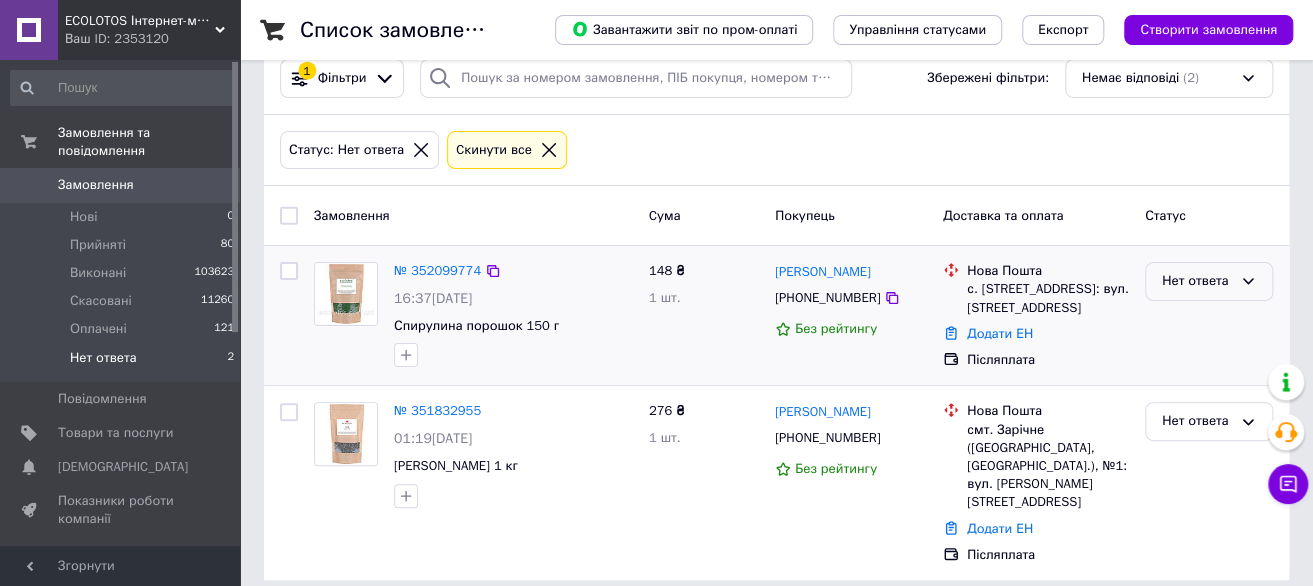 click on "Нет ответа" at bounding box center [1209, 281] 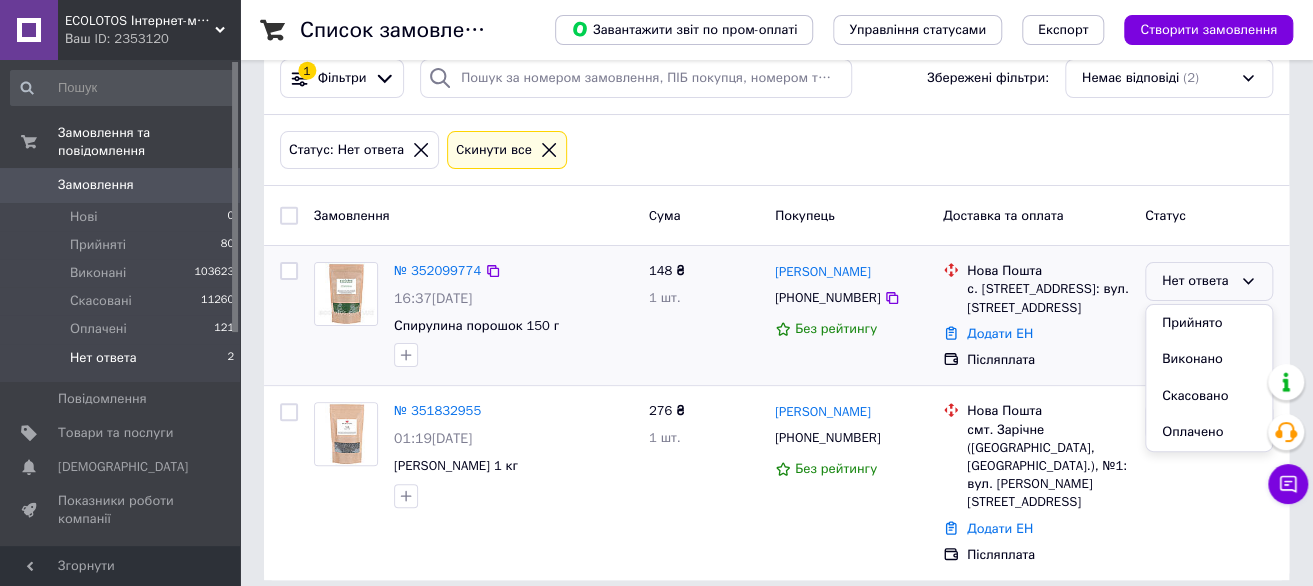 click on "Прийнято" at bounding box center [1209, 323] 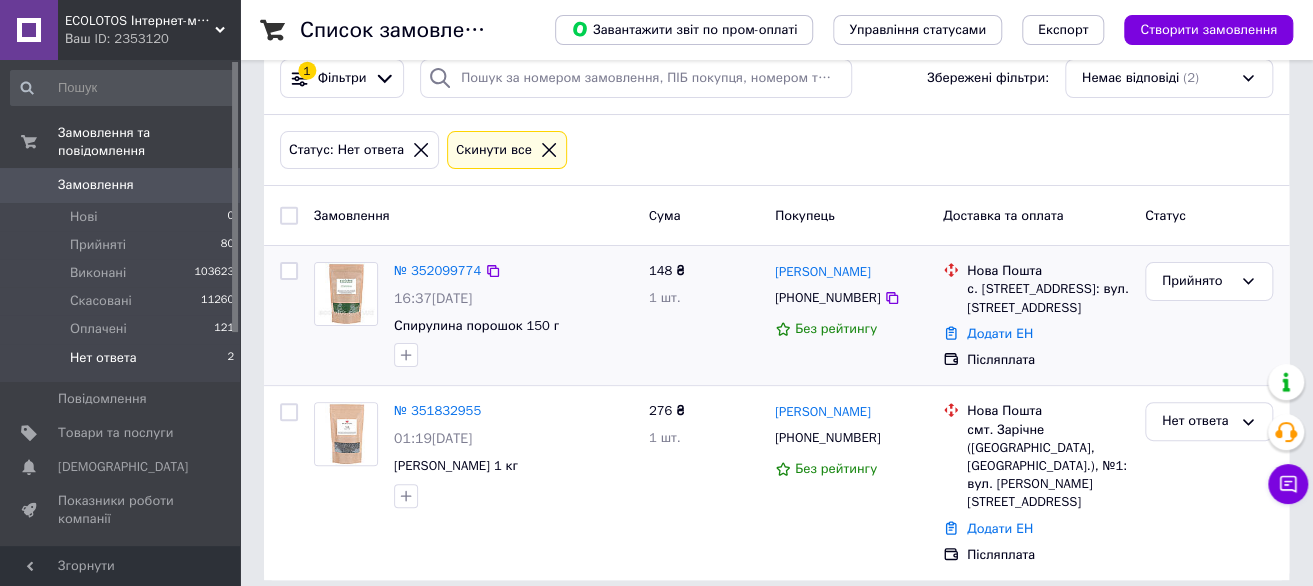 click on "Замовлення" at bounding box center [473, 215] 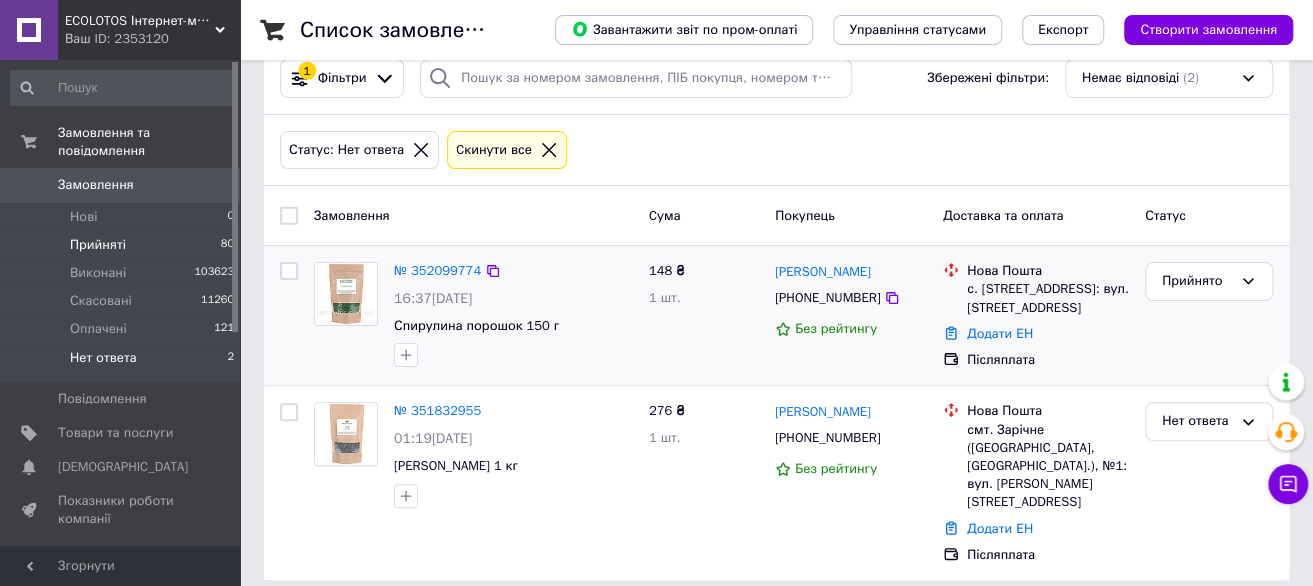 click on "Прийняті" at bounding box center [98, 245] 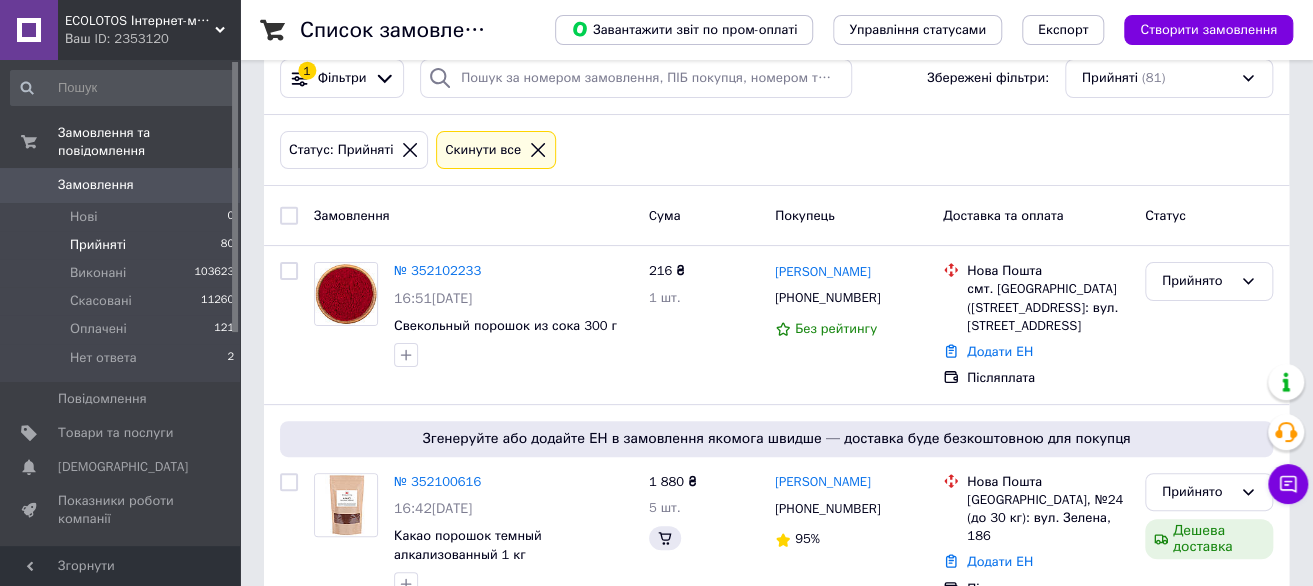 click on "Список замовлень   Завантажити звіт по пром-оплаті Управління статусами Експорт Створити замовлення 1 Фільтри Збережені фільтри: Прийняті (81) Статус: Прийняті Cкинути все Замовлення Cума Покупець Доставка та оплата Статус № 352102233 16:51, 10.07.2025 Свекольный порошок из сока 300 г 216 ₴ 1 шт. Михайло Мороз +380996475322 Без рейтингу Нова Пошта смт. Новопокровка (Харківська обл., Чугуївський р-н.), №1: вул. Дворянська, 9б Додати ЕН Післяплата Прийнято Згенеруйте або додайте ЕН в замовлення якомога швидше — доставка буде безкоштовною для покупця № 352100616 16:42, 10.07.2025 1 880 ₴ 5 шт. 95% 100%" at bounding box center [776, 8300] 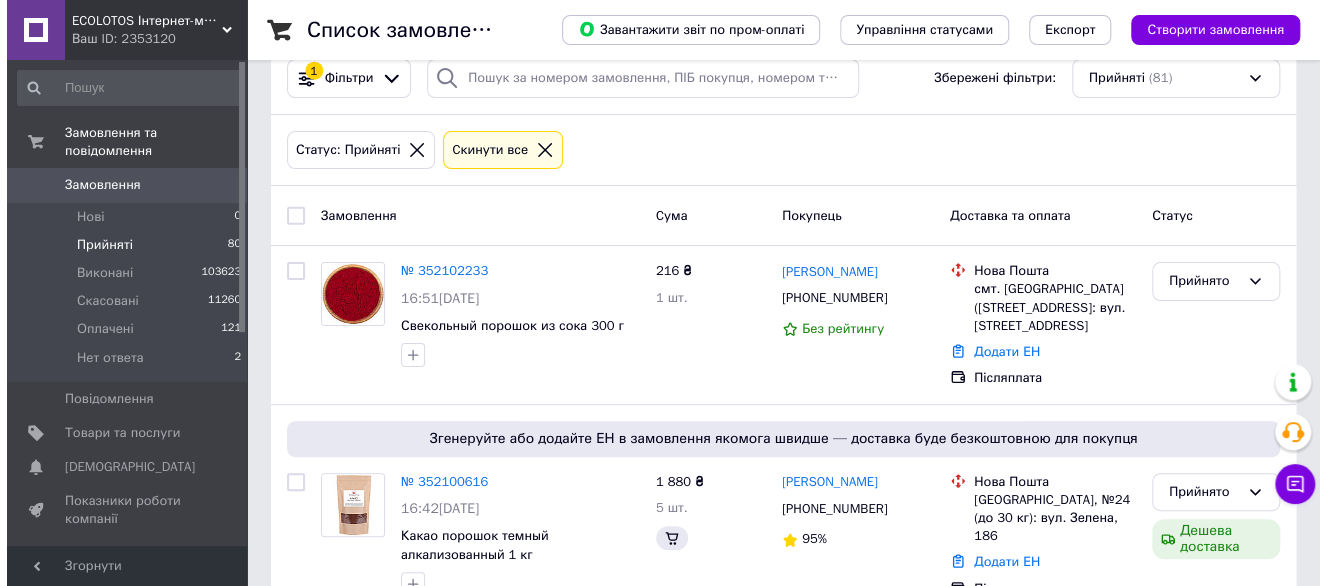 scroll, scrollTop: 0, scrollLeft: 0, axis: both 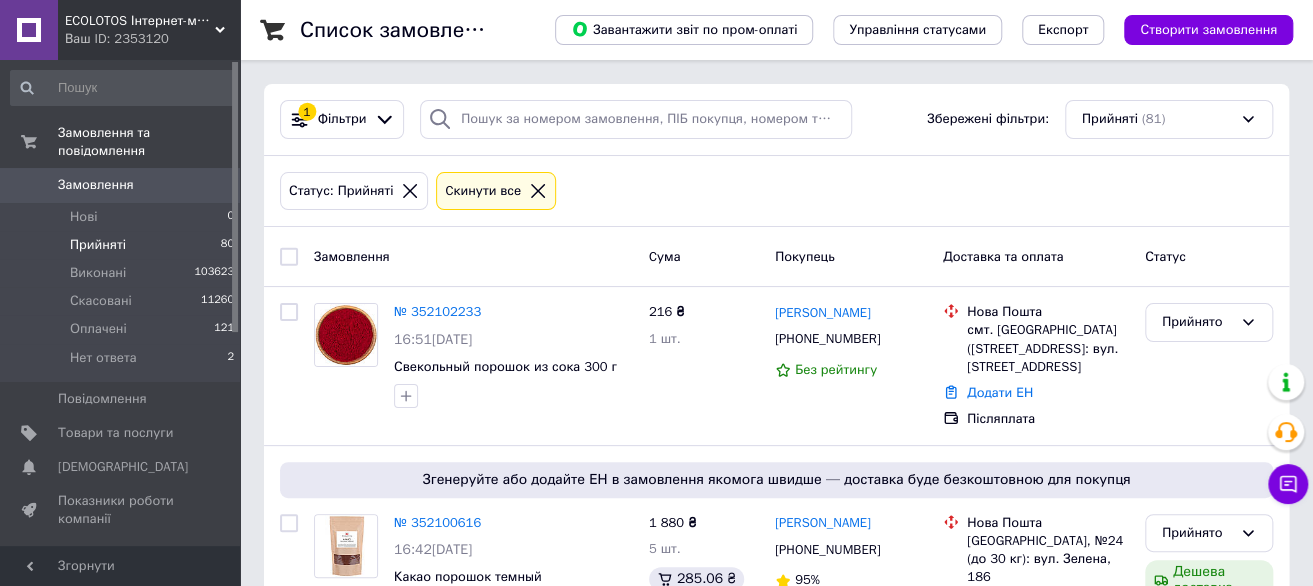 click on "1 Фільтри Збережені фільтри: Прийняті (81)" at bounding box center (776, 120) 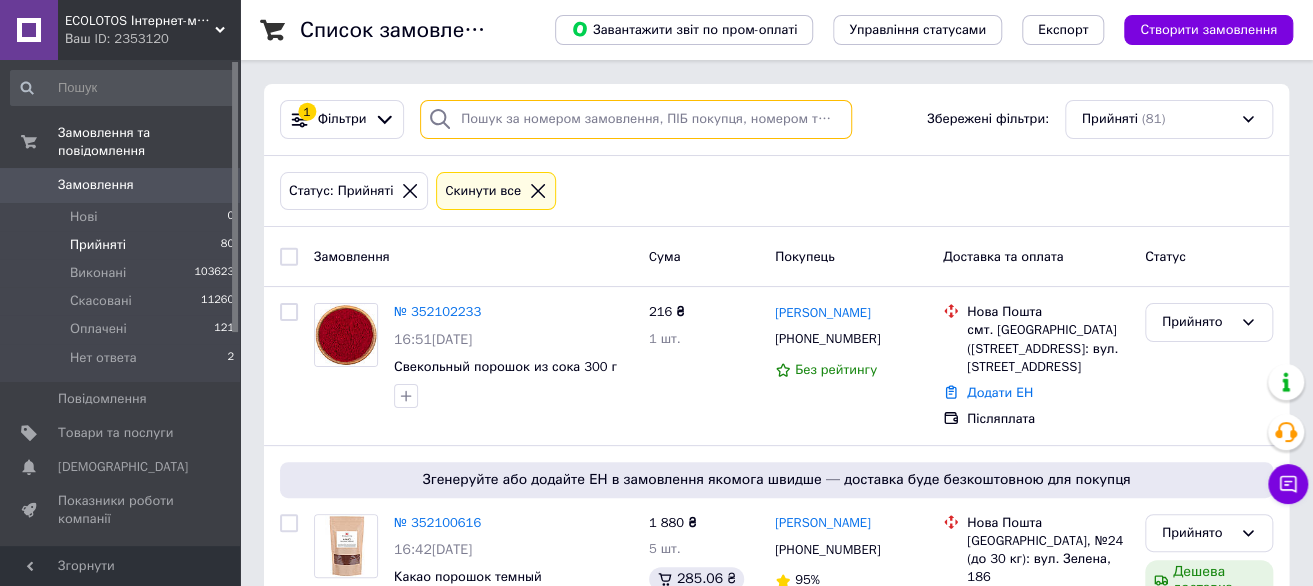 click at bounding box center (636, 119) 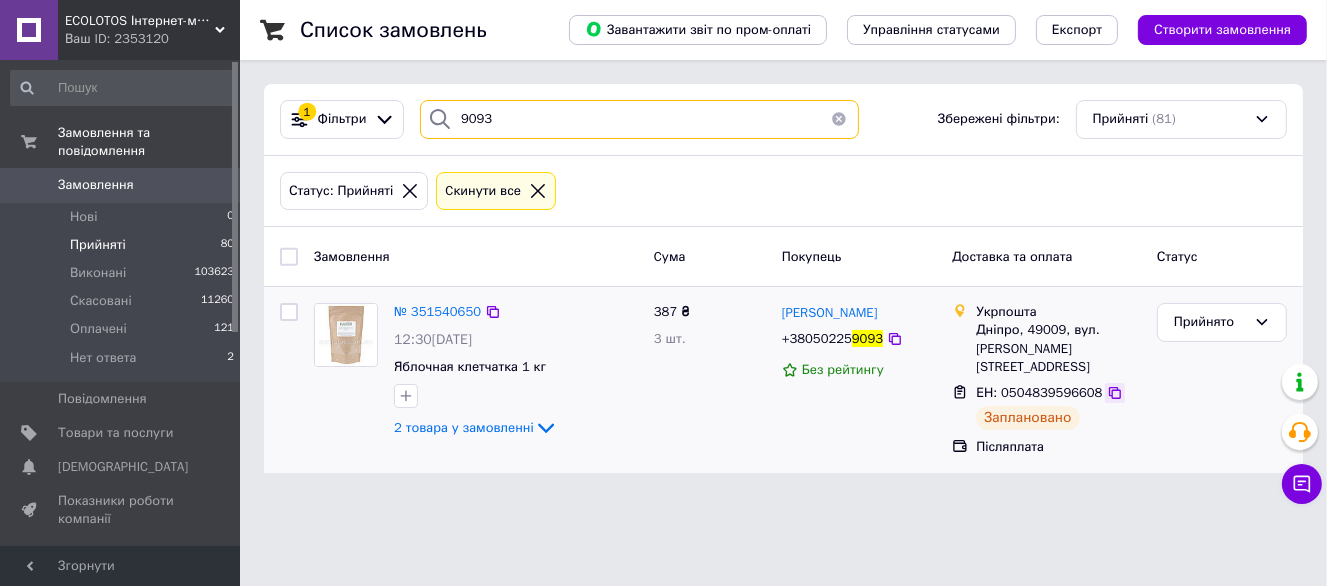 type on "9093" 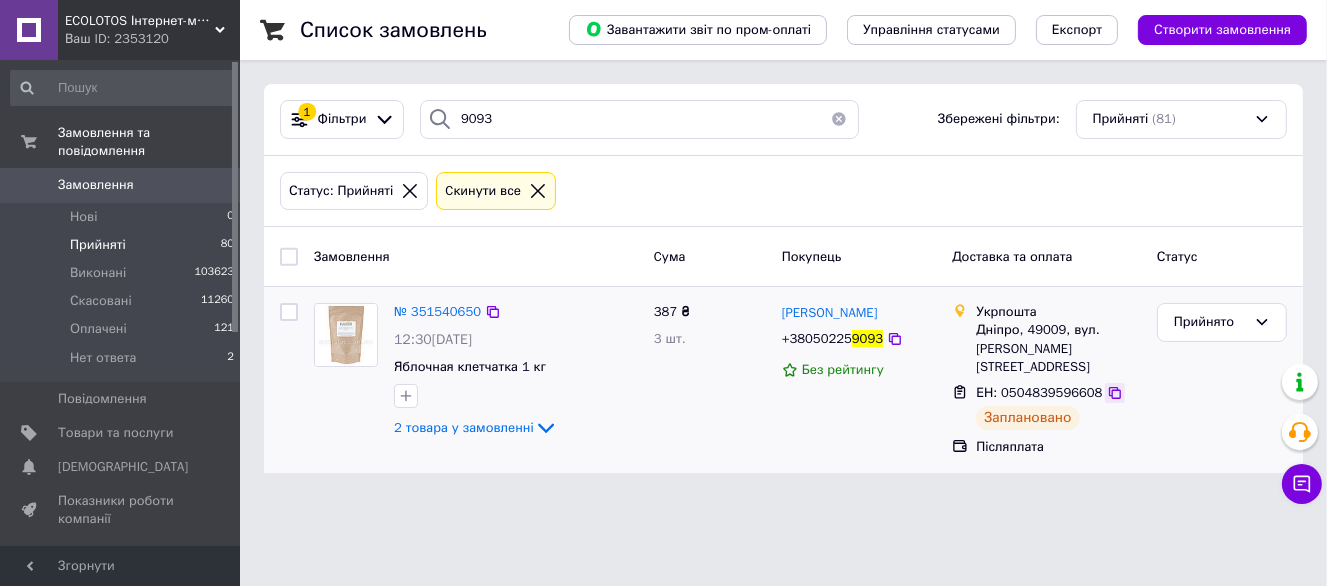 click 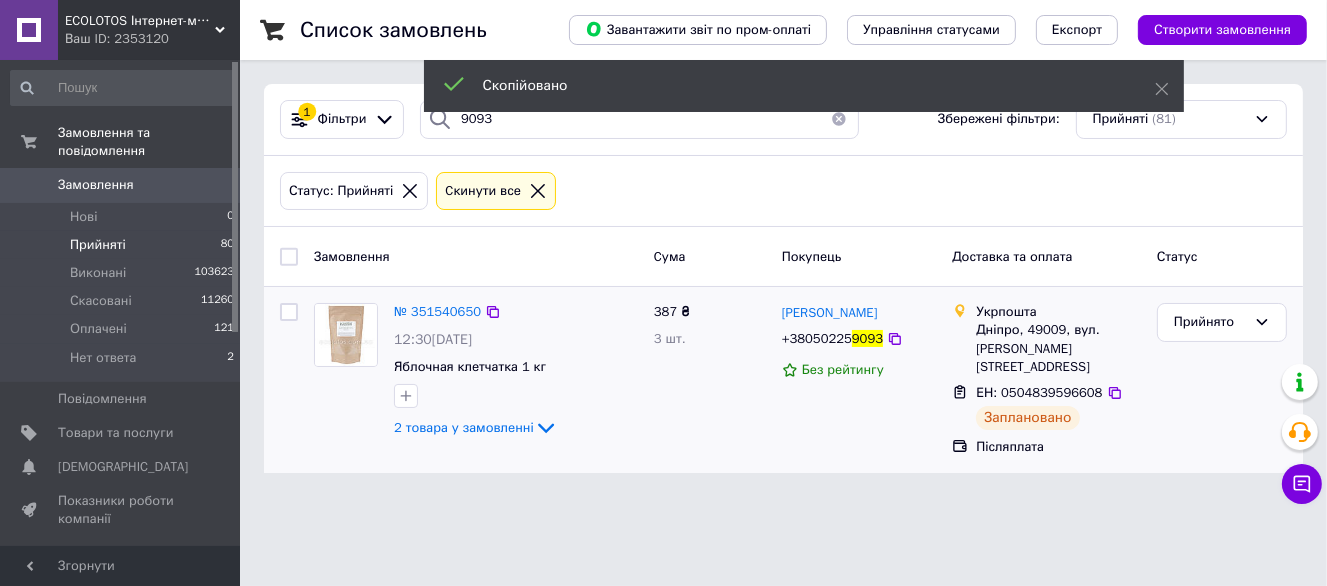 click on "+38050225" at bounding box center [817, 338] 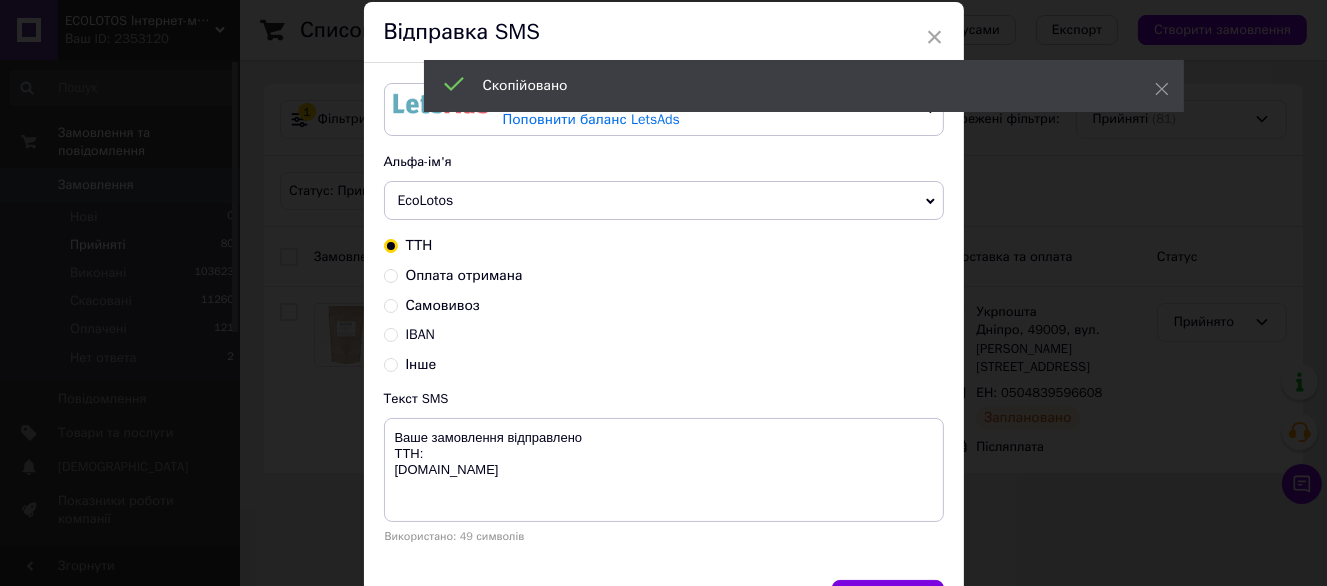 scroll, scrollTop: 100, scrollLeft: 0, axis: vertical 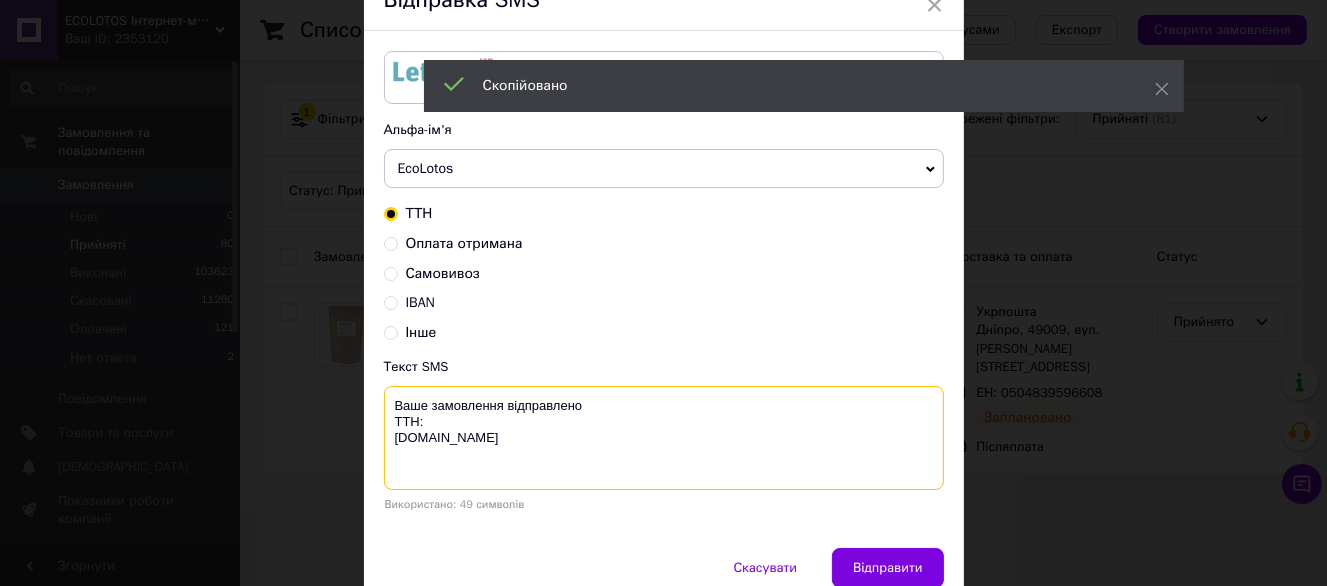 click on "Ваше замовлення відправлено
ТТН:
ecolotos.com.ua" at bounding box center [664, 438] 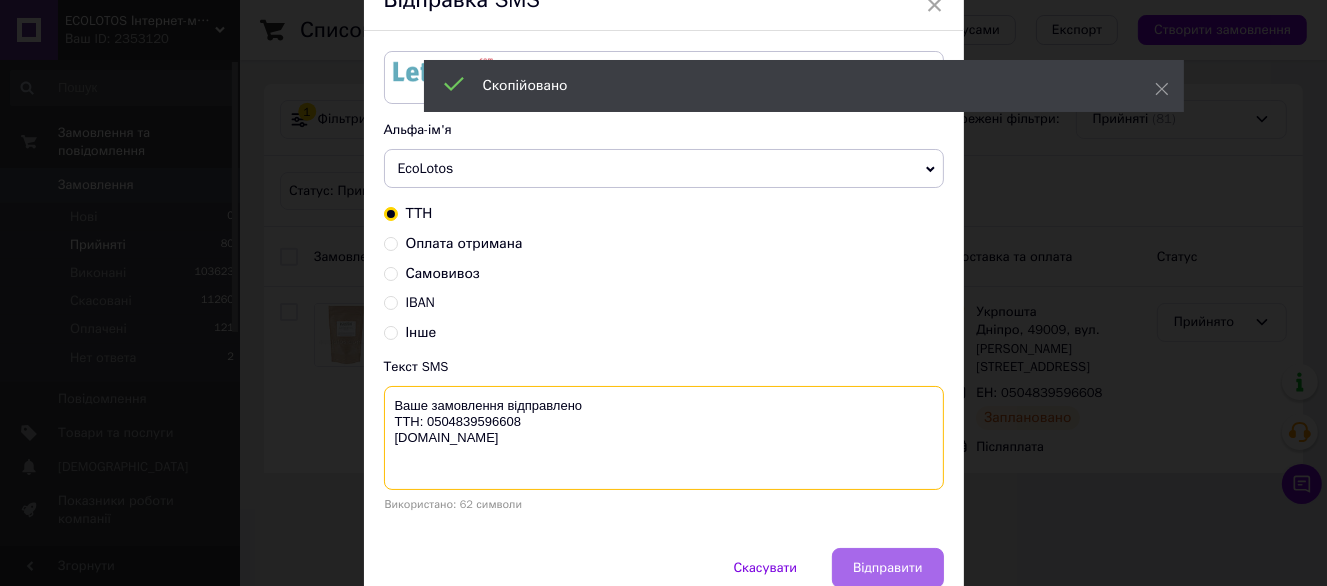 type on "Ваше замовлення відправлено
ТТН: 0504839596608
ecolotos.com.ua" 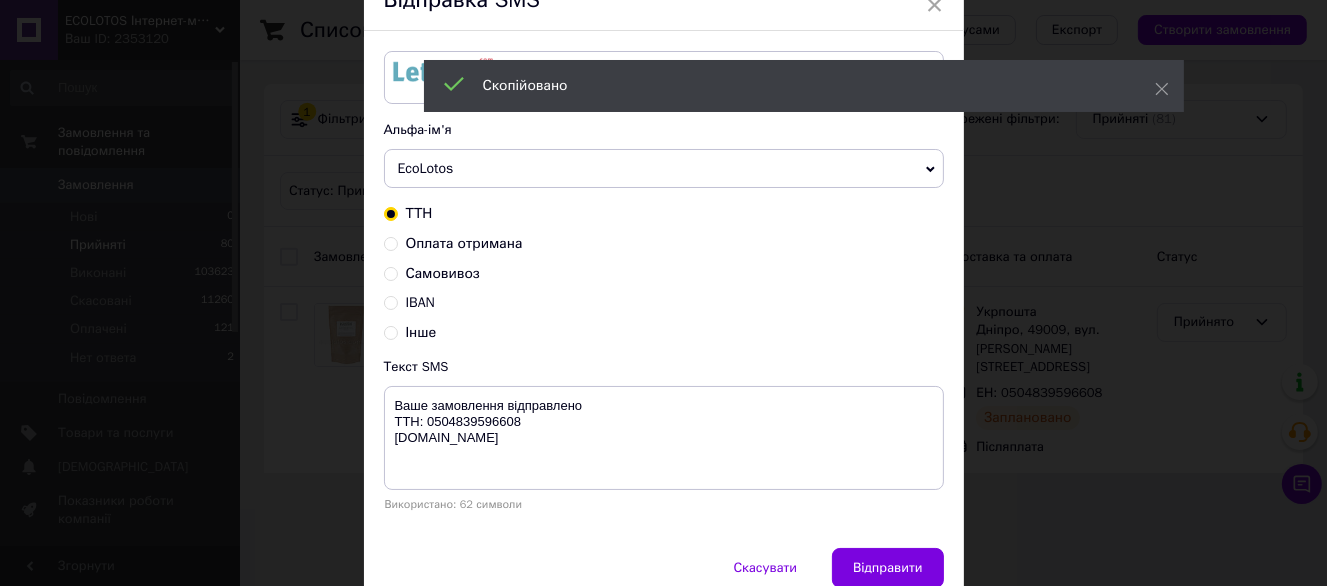 click on "Відправити" at bounding box center [887, 568] 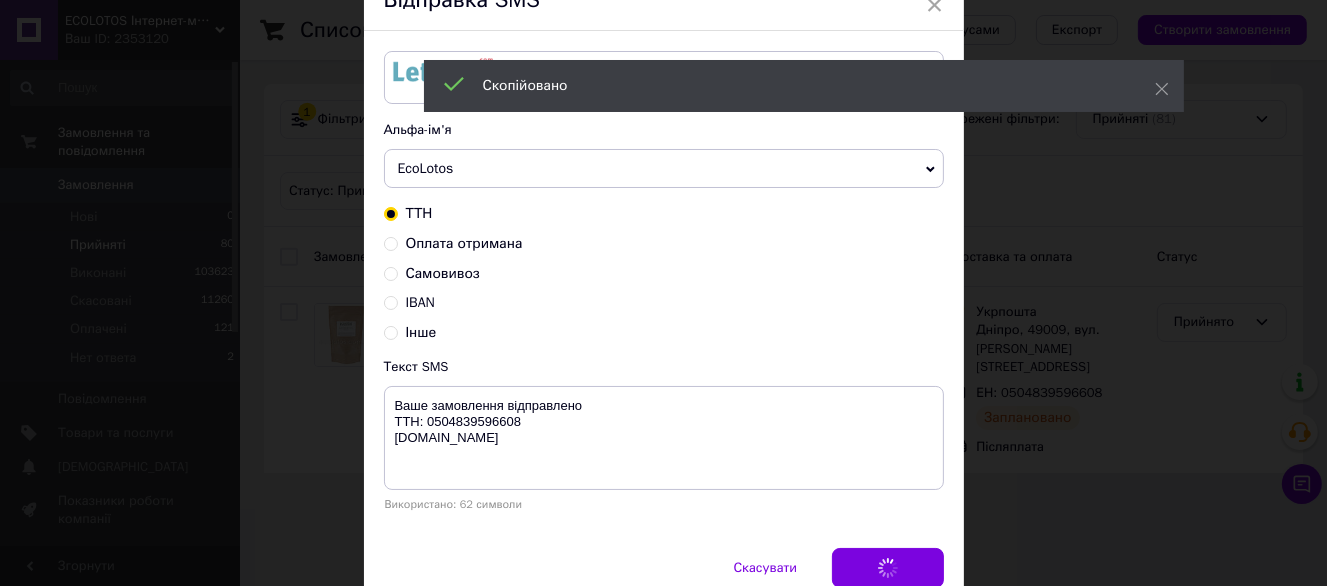 scroll, scrollTop: 0, scrollLeft: 0, axis: both 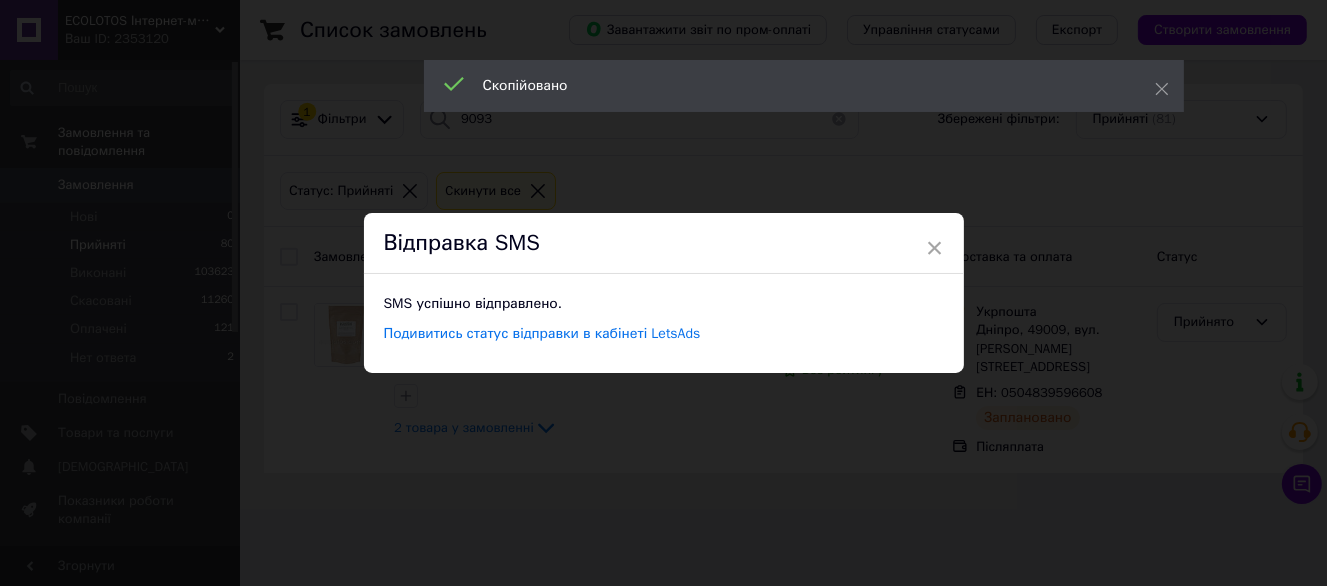 drag, startPoint x: 1074, startPoint y: 493, endPoint x: 1100, endPoint y: 467, distance: 36.769554 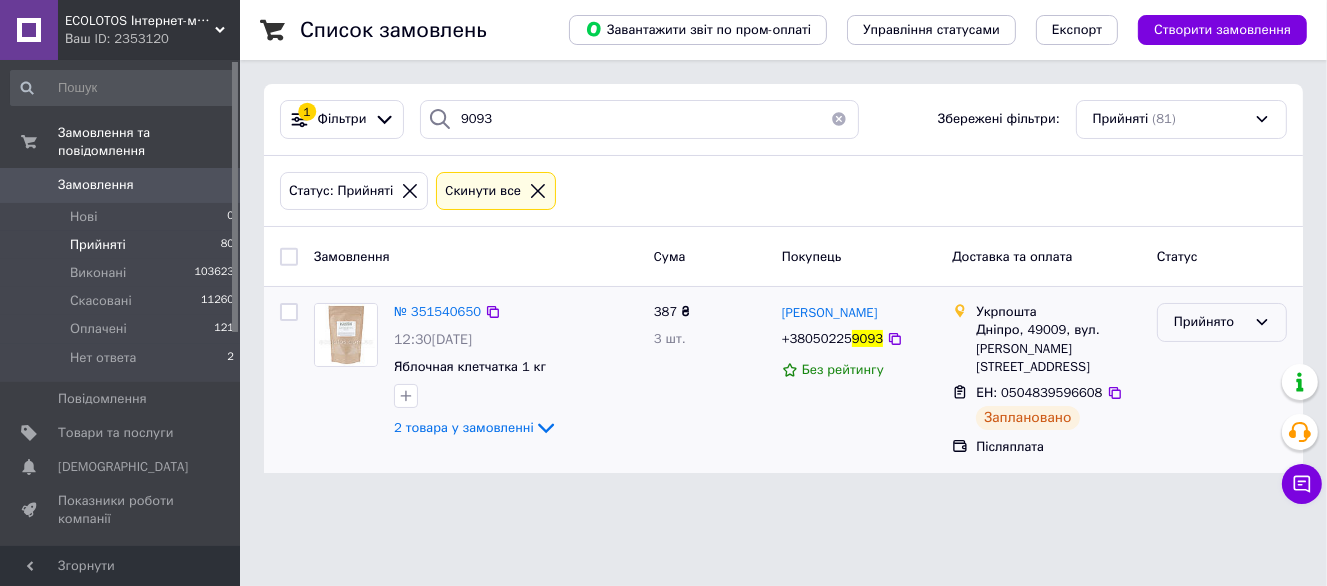 drag, startPoint x: 1203, startPoint y: 343, endPoint x: 1211, endPoint y: 328, distance: 17 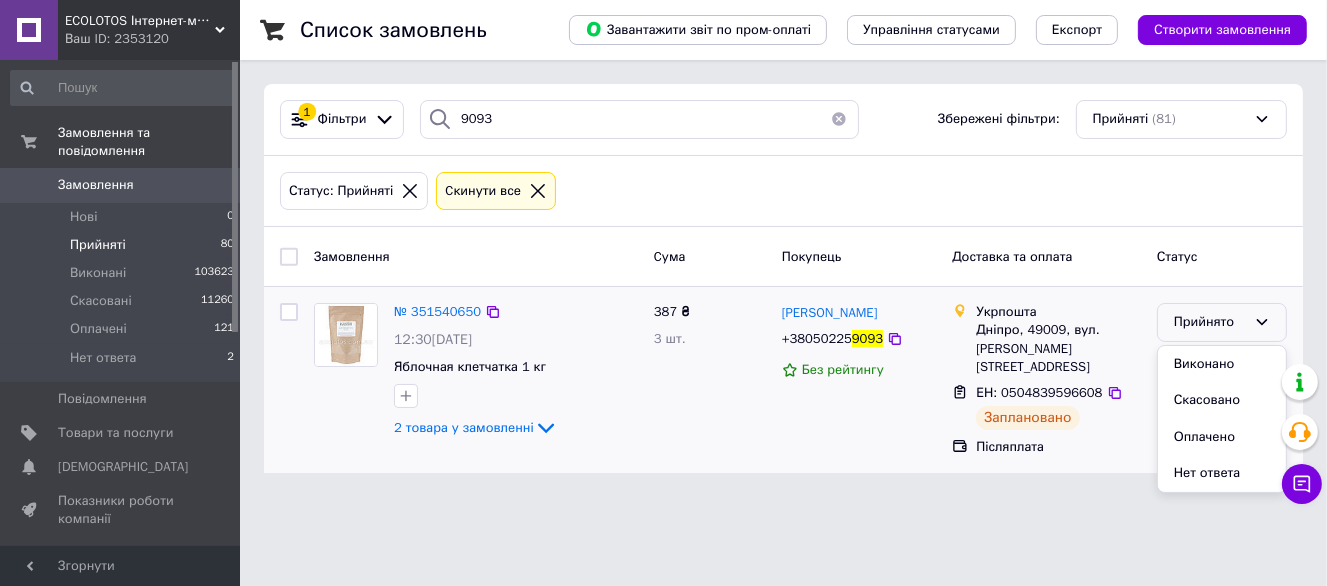drag, startPoint x: 1210, startPoint y: 334, endPoint x: 1200, endPoint y: 368, distance: 35.44009 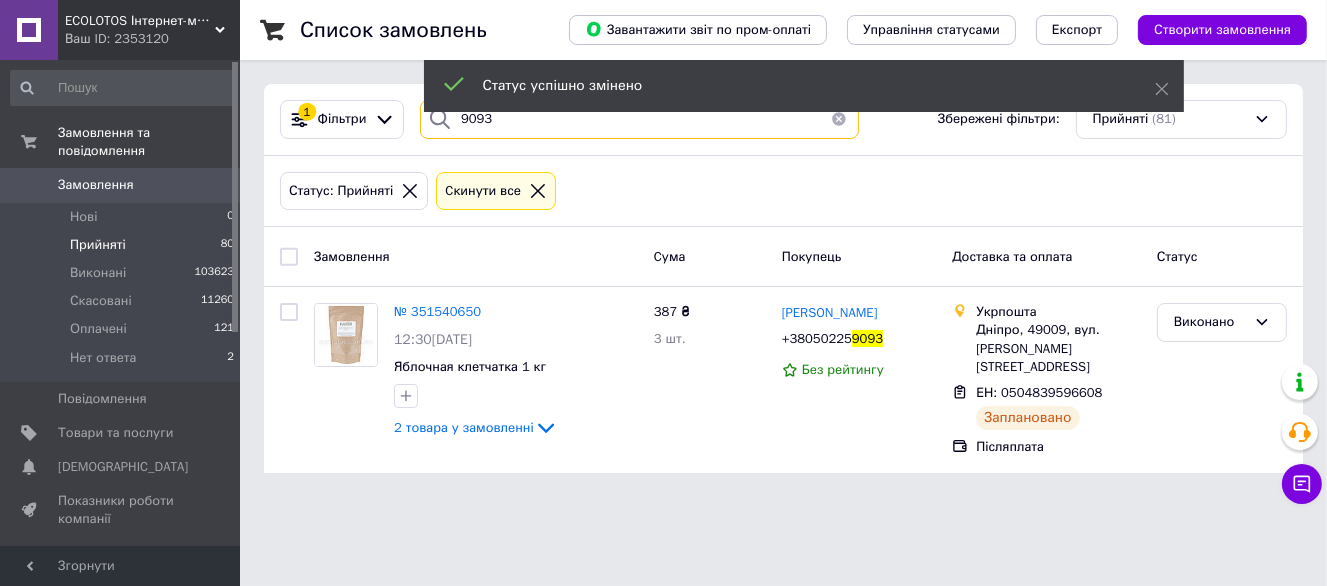 click on "9093" at bounding box center [639, 119] 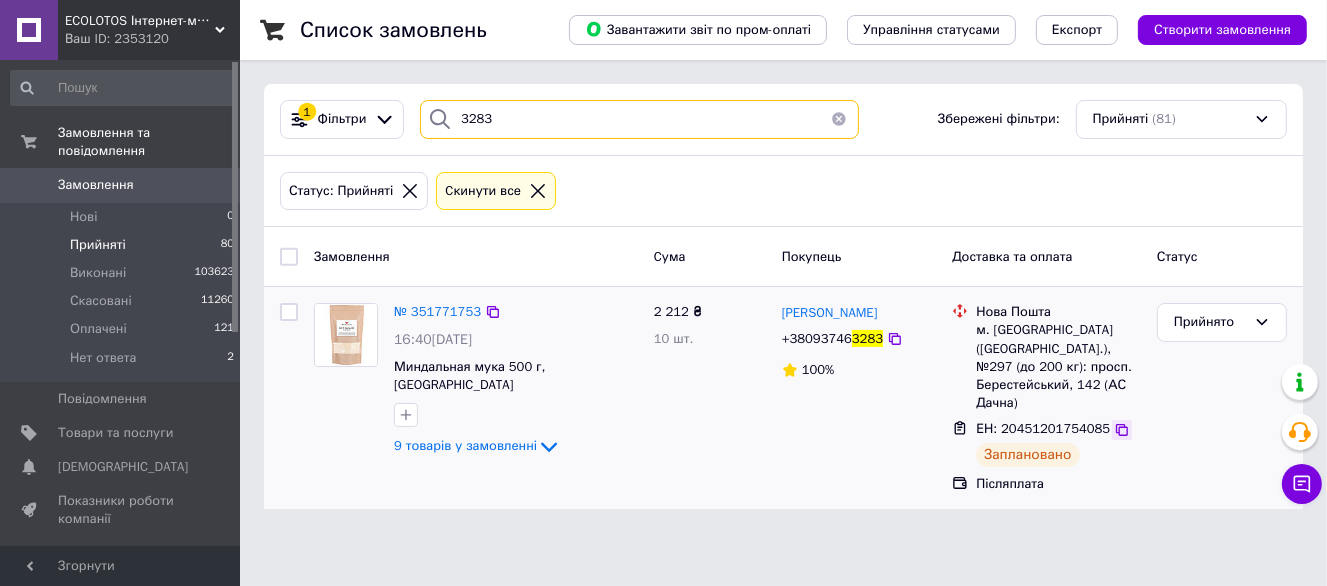 type on "3283" 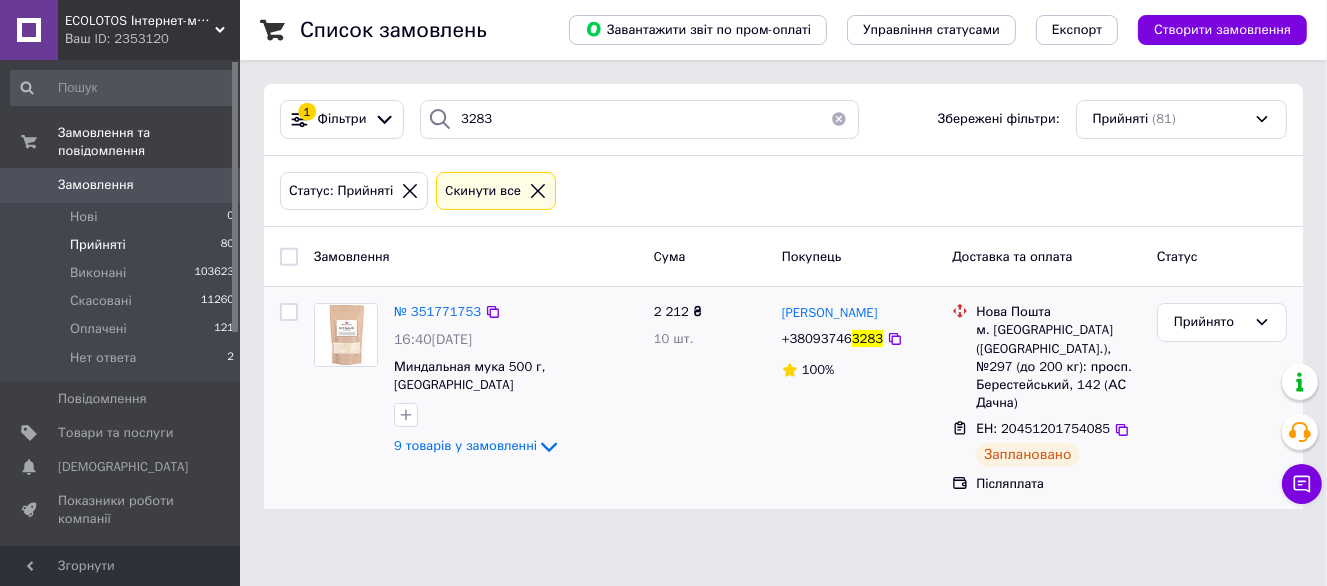 drag, startPoint x: 1108, startPoint y: 412, endPoint x: 933, endPoint y: 351, distance: 185.32674 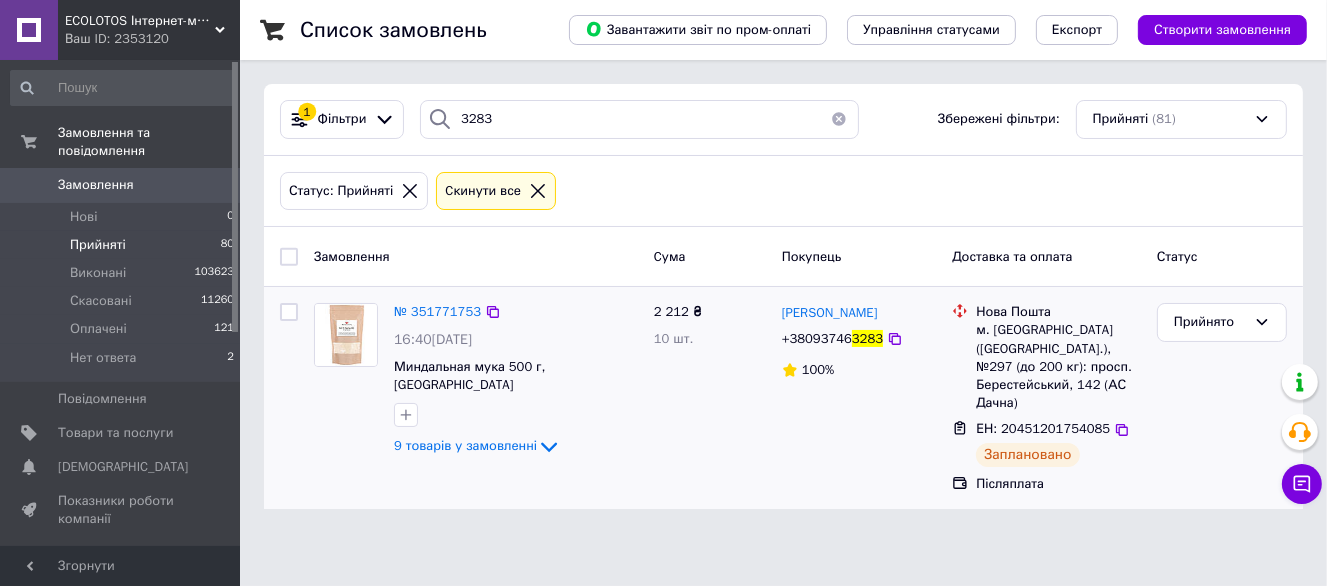 click 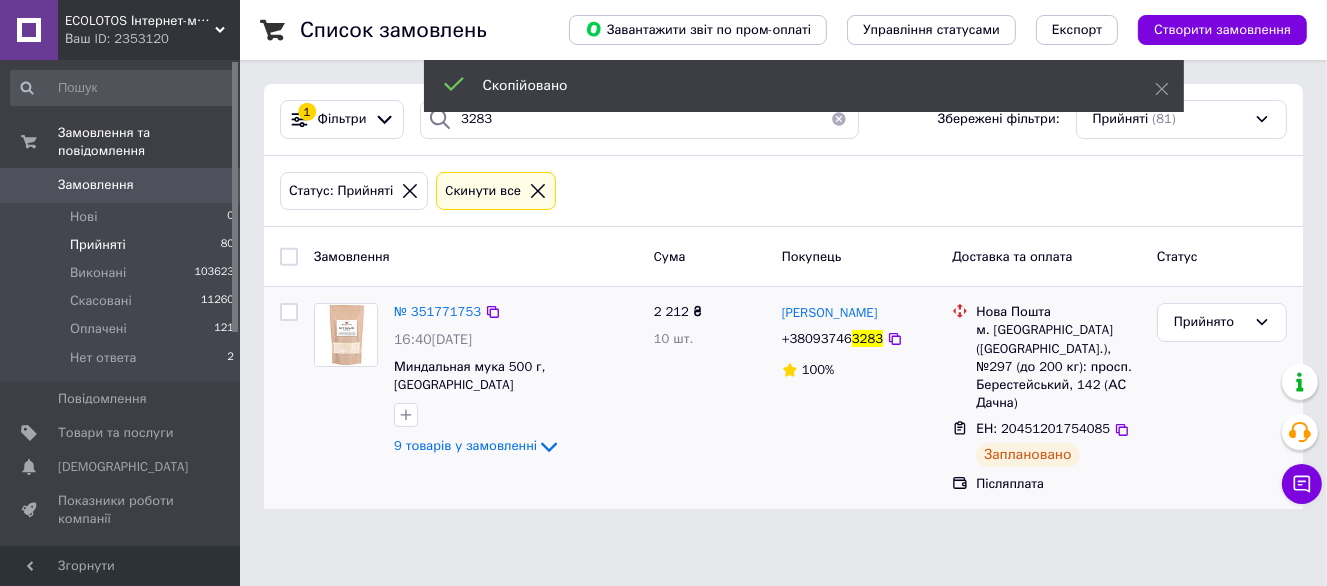 click on "+38093746" at bounding box center (817, 338) 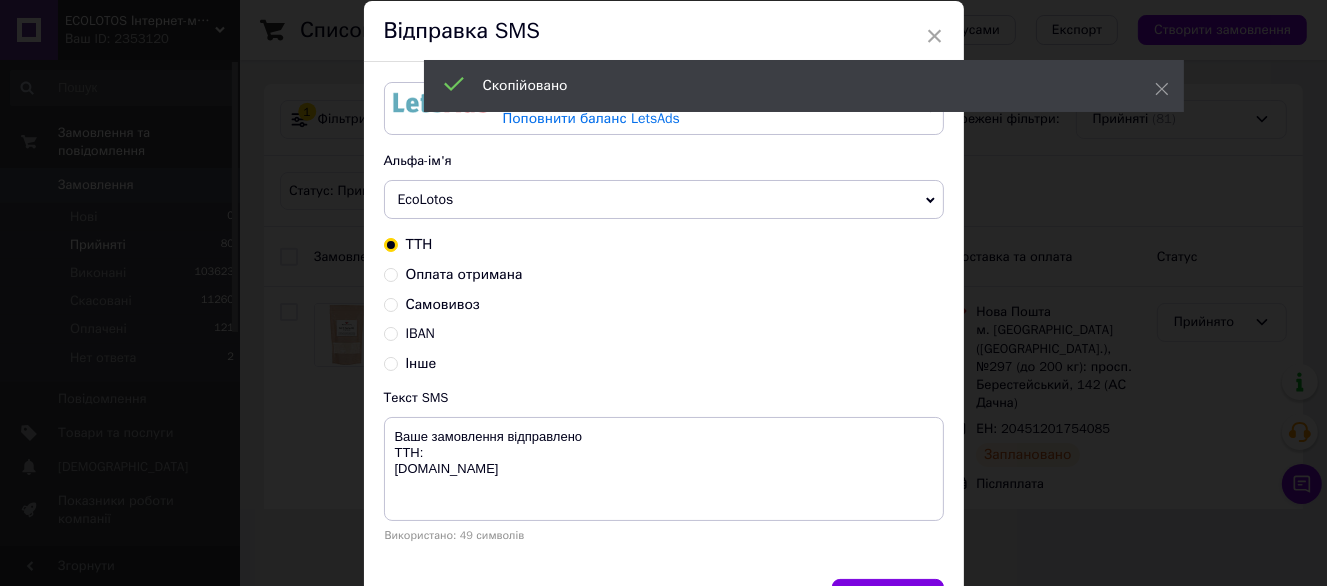 scroll, scrollTop: 100, scrollLeft: 0, axis: vertical 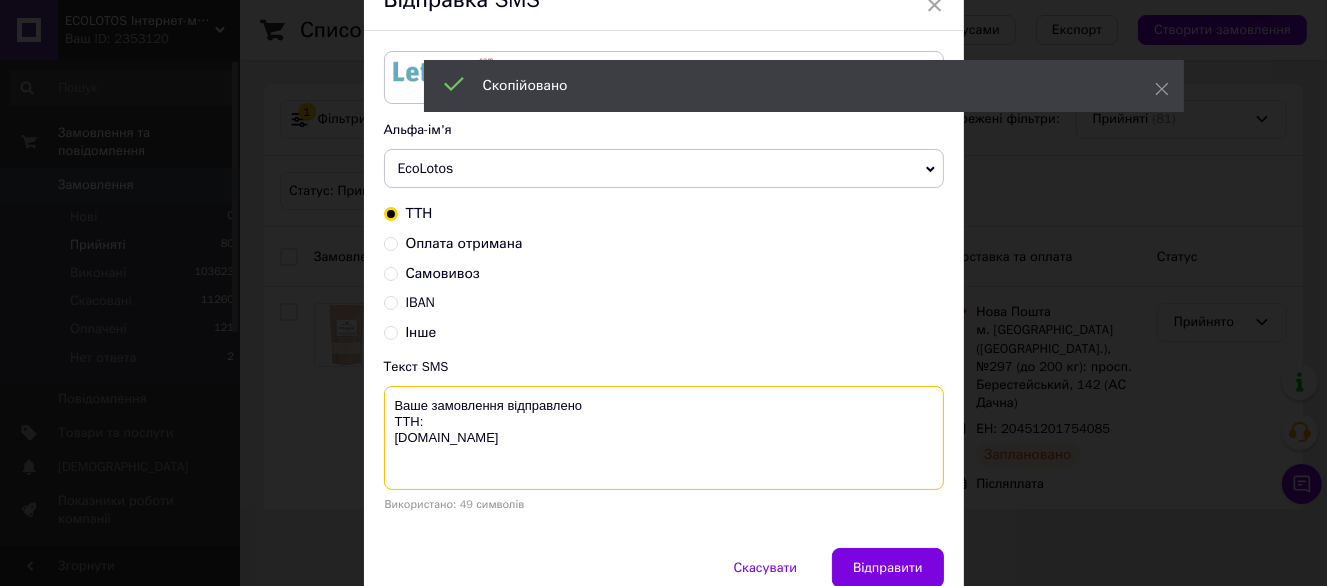 click on "Ваше замовлення відправлено
ТТН:
ecolotos.com.ua" at bounding box center [664, 438] 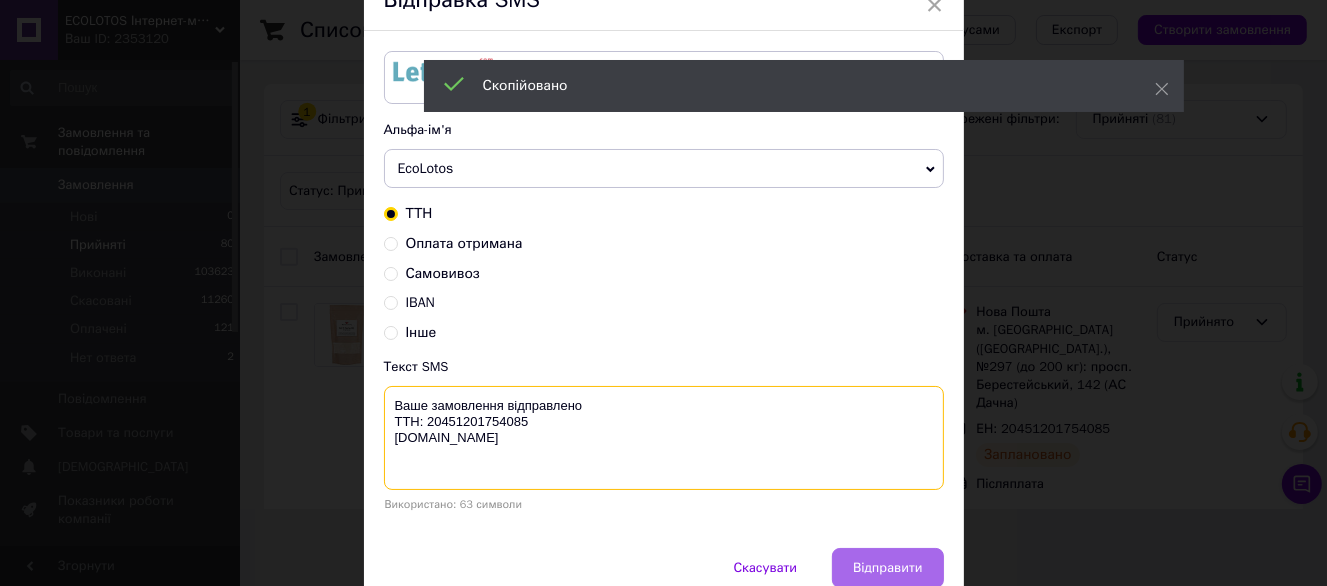 type on "Ваше замовлення відправлено
ТТН: 20451201754085
ecolotos.com.ua" 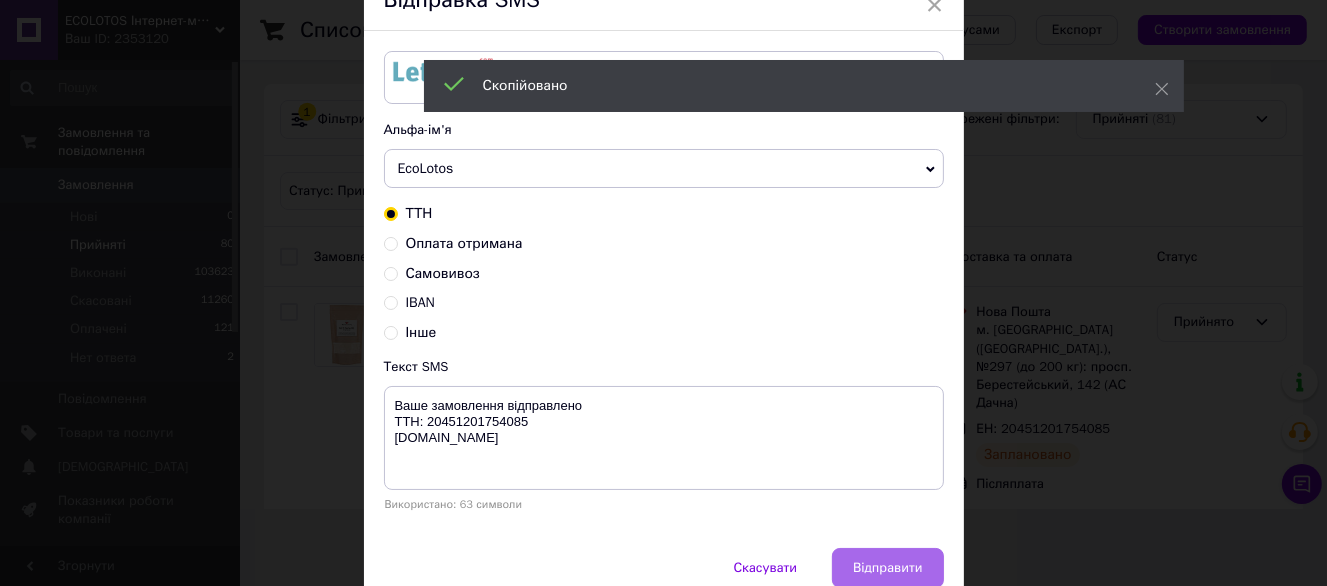 click on "Відправити" at bounding box center (887, 568) 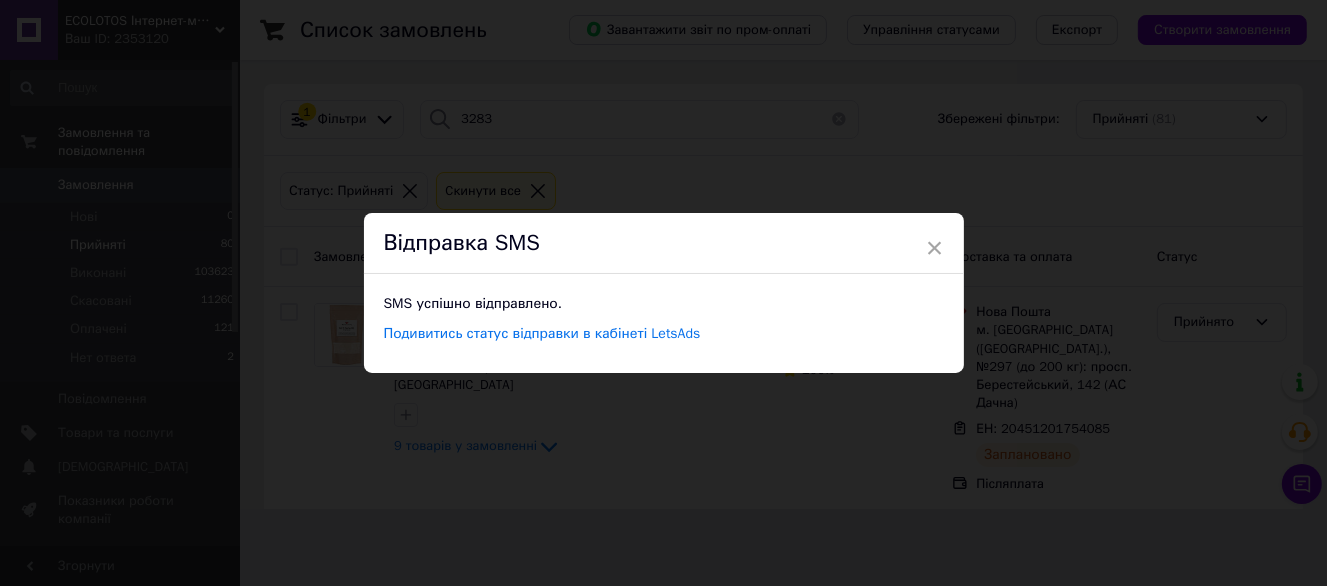 scroll, scrollTop: 0, scrollLeft: 0, axis: both 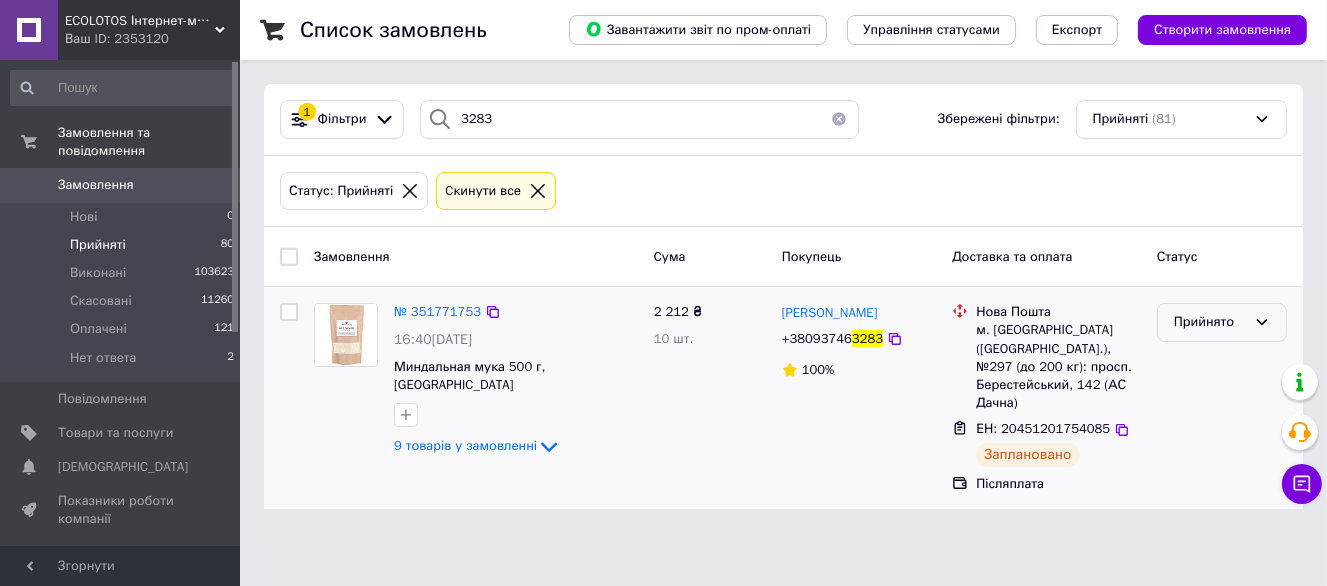 click on "Прийнято" at bounding box center (1222, 322) 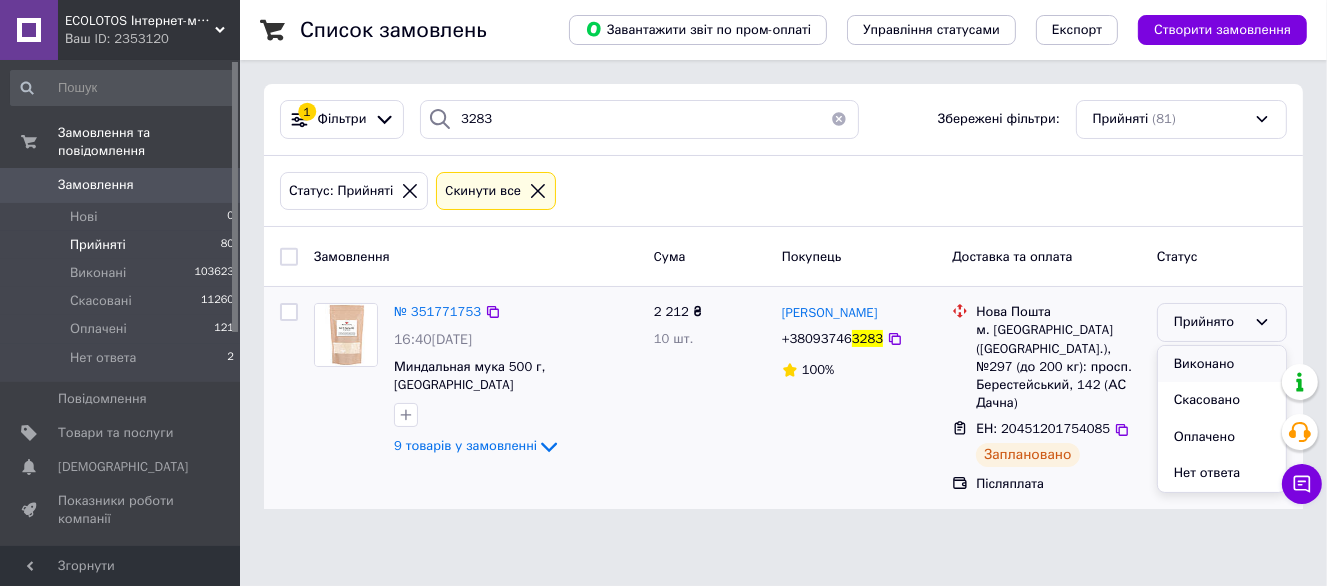 click on "Виконано" at bounding box center (1222, 364) 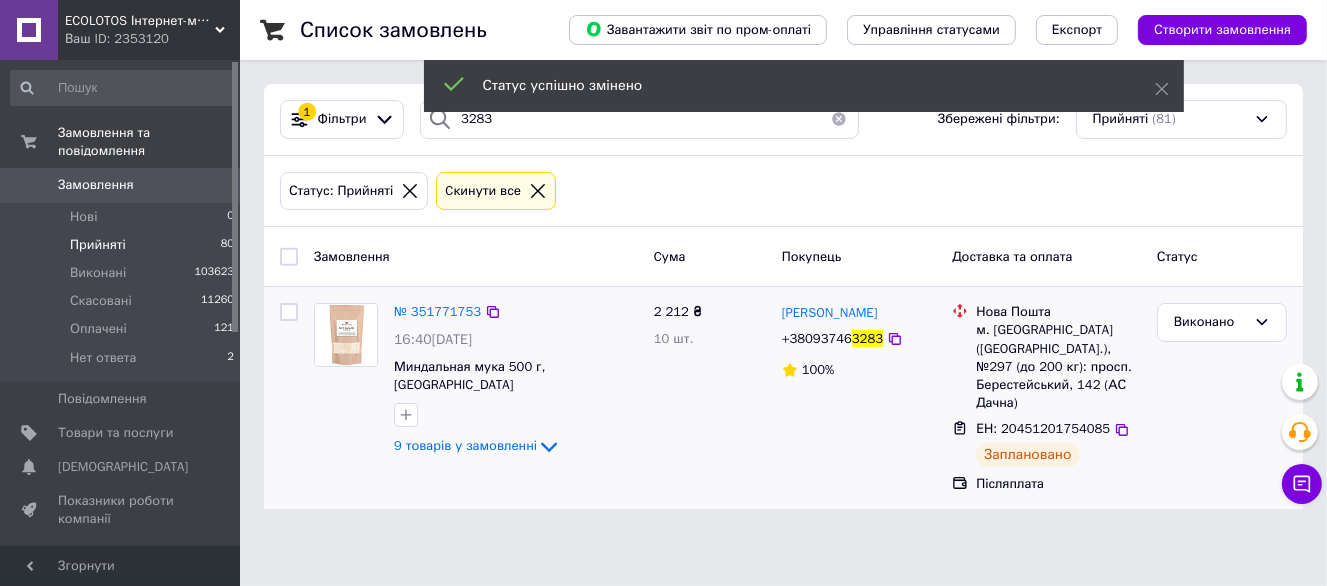 click on "Статус успішно змінено" at bounding box center (804, 88) 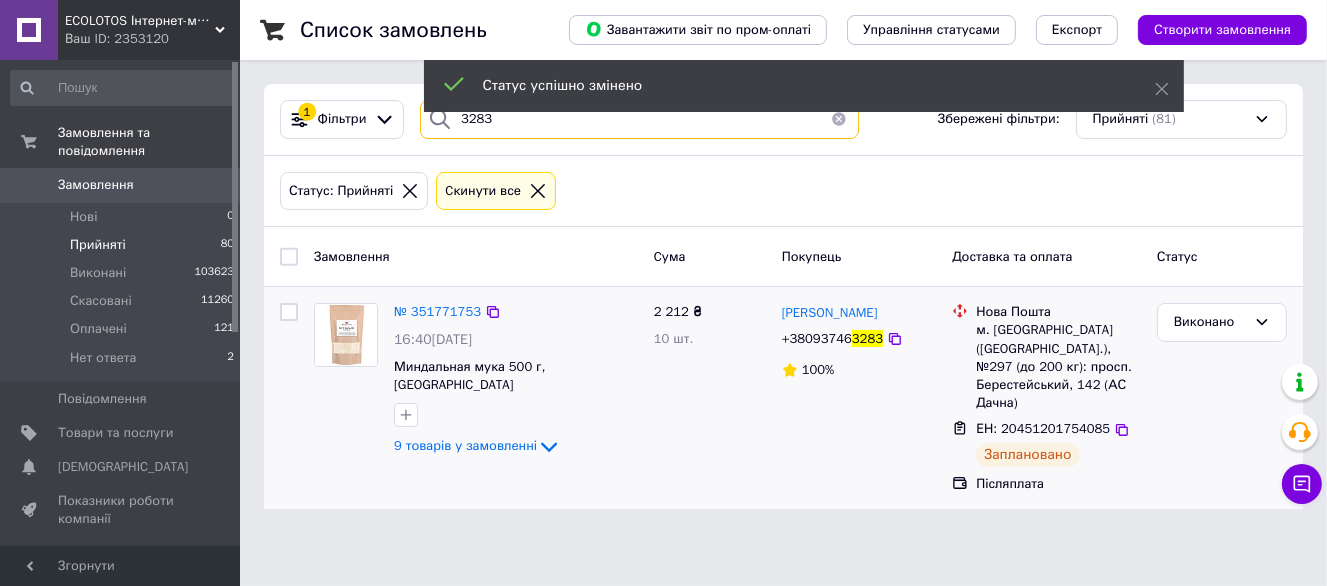 click on "3283" at bounding box center [639, 119] 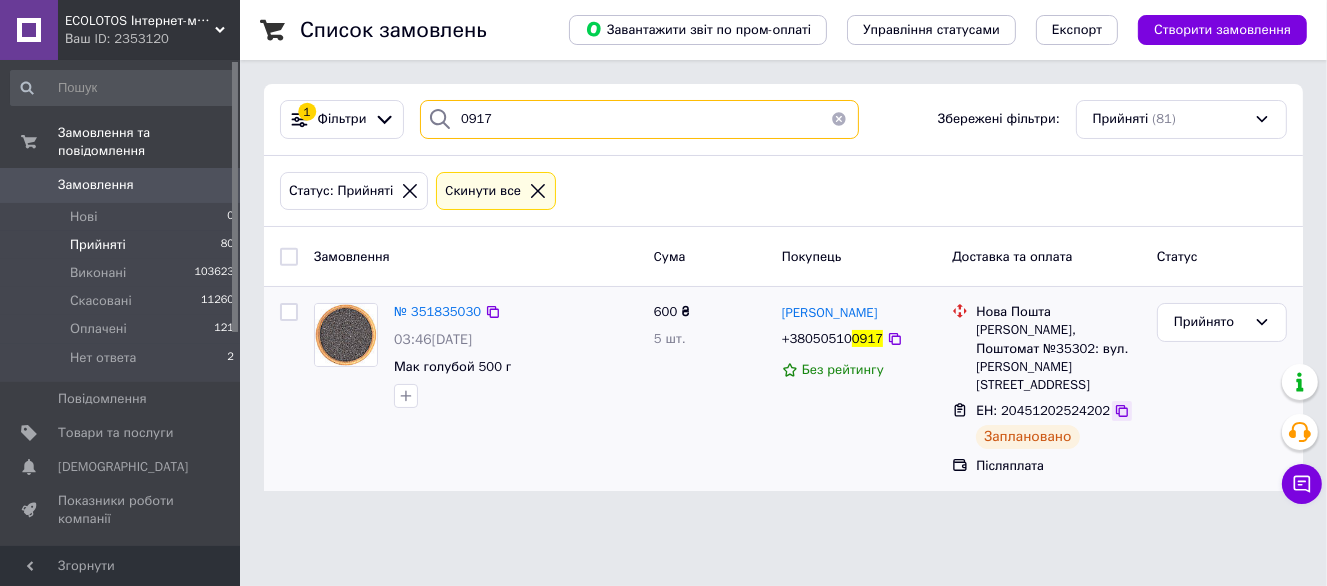 type on "0917" 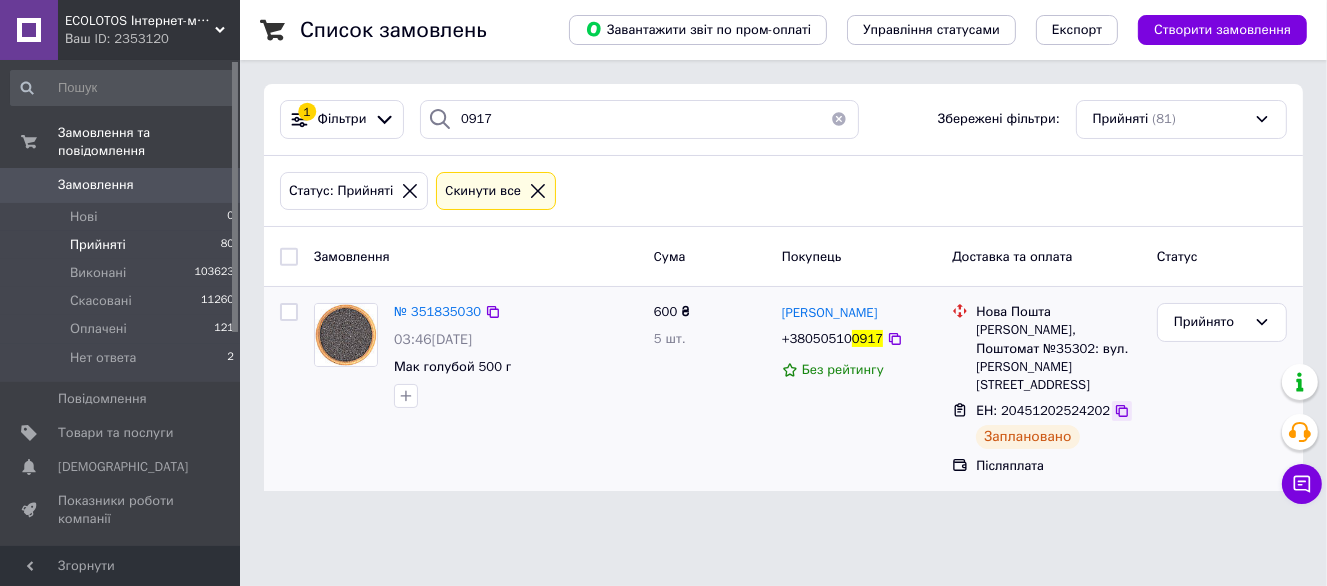 click 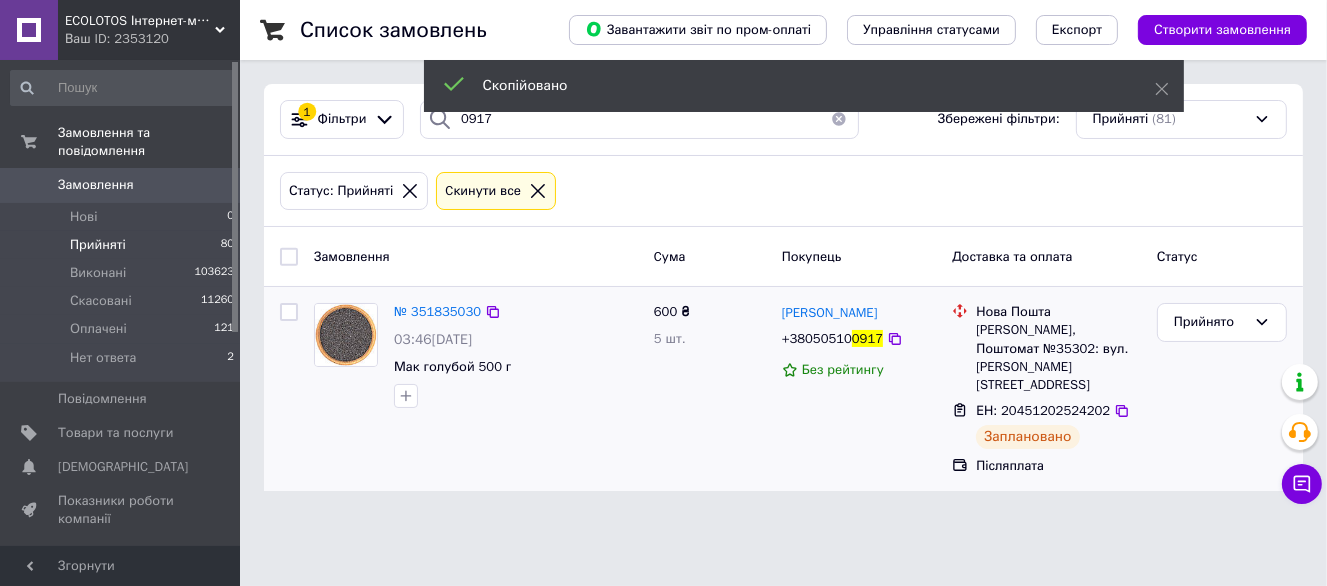 click on "+38050510" at bounding box center (817, 338) 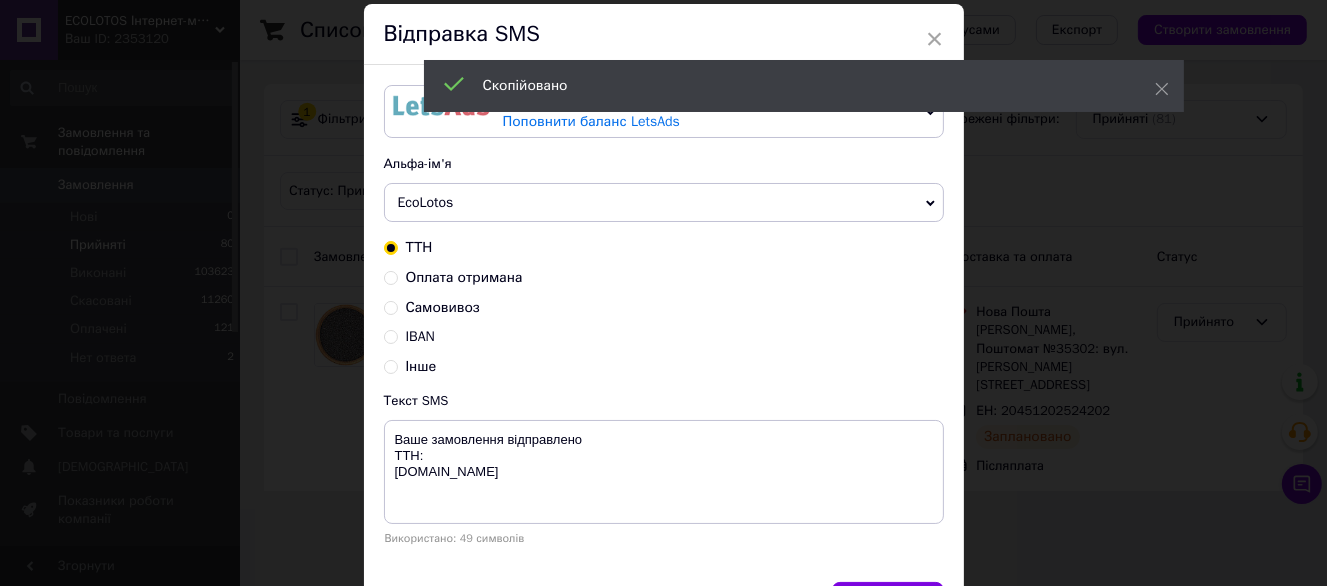 scroll, scrollTop: 100, scrollLeft: 0, axis: vertical 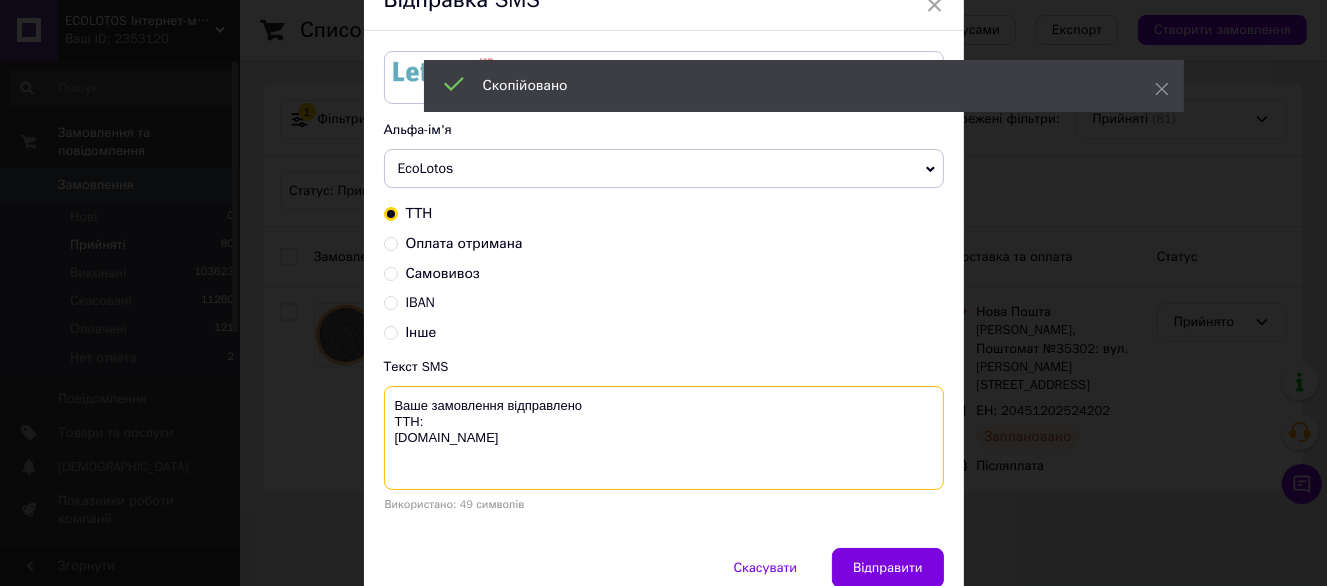 click on "Ваше замовлення відправлено
ТТН:
ecolotos.com.ua" at bounding box center [664, 438] 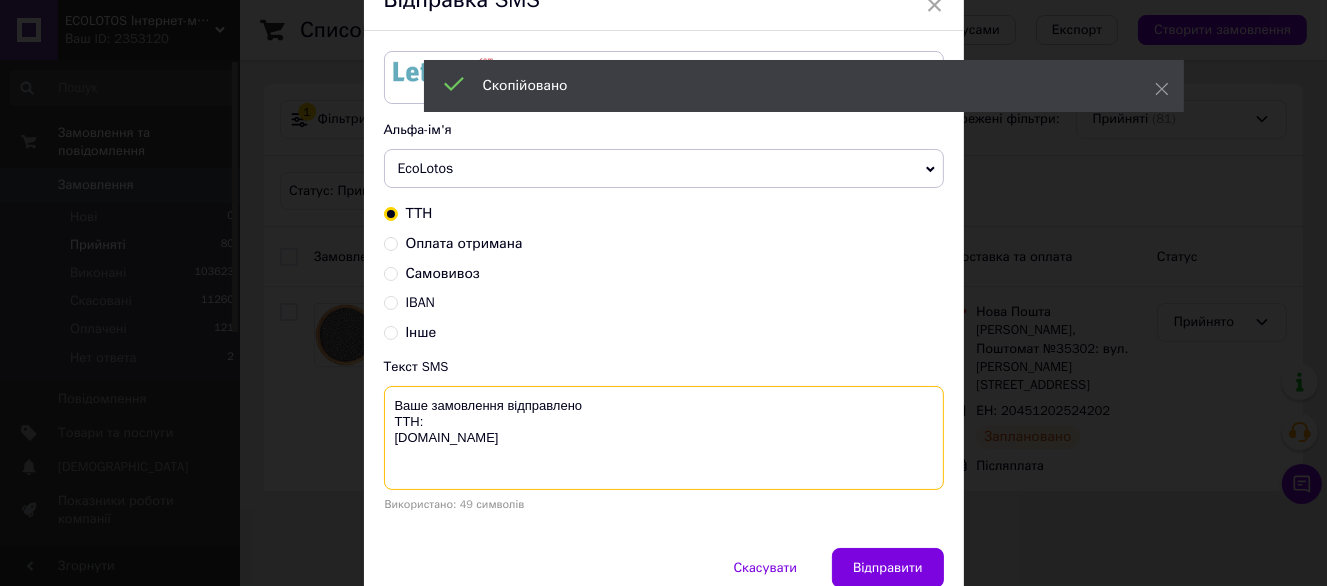 paste on "20451202524202" 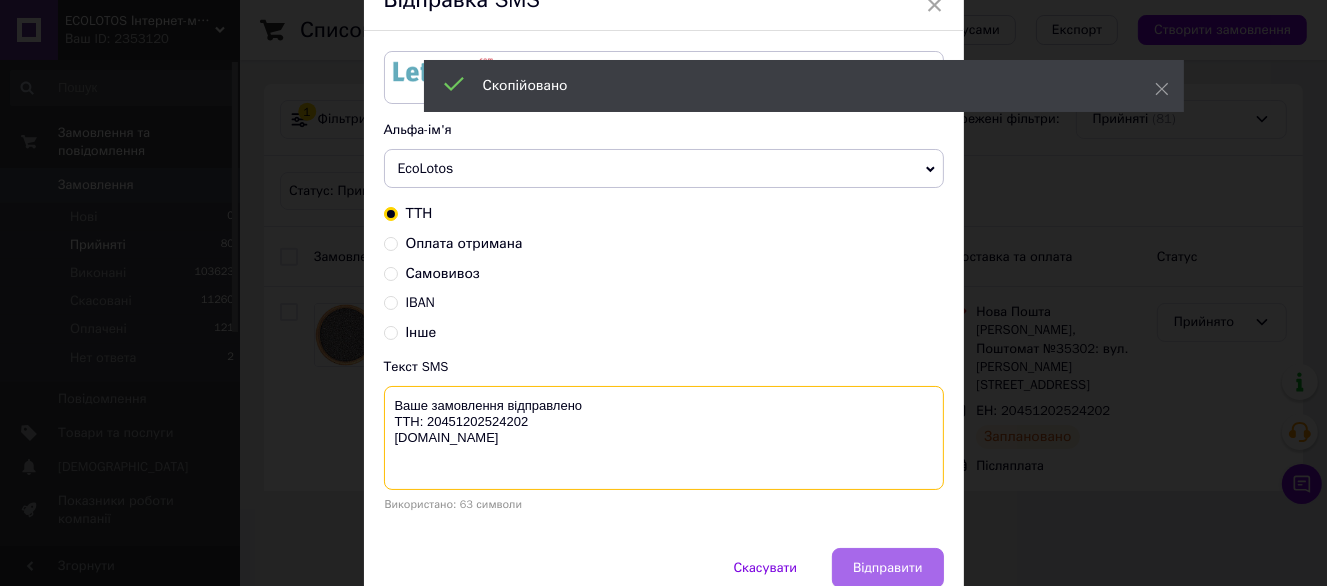type on "Ваше замовлення відправлено
ТТН: 20451202524202
ecolotos.com.ua" 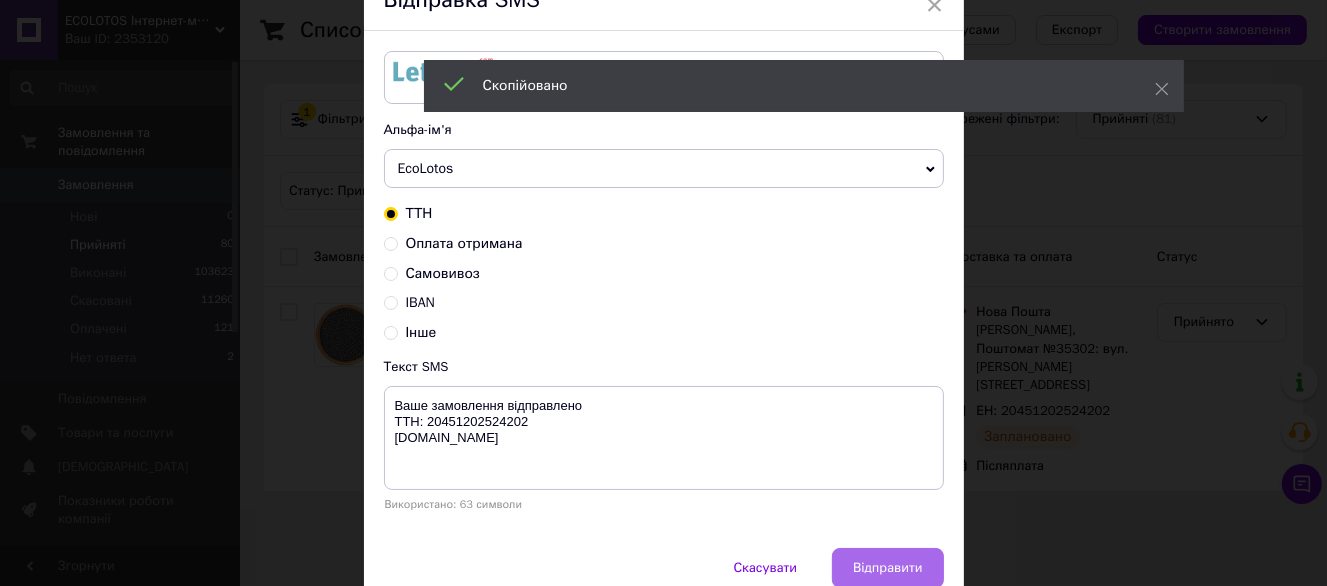 click on "Відправити" at bounding box center (887, 568) 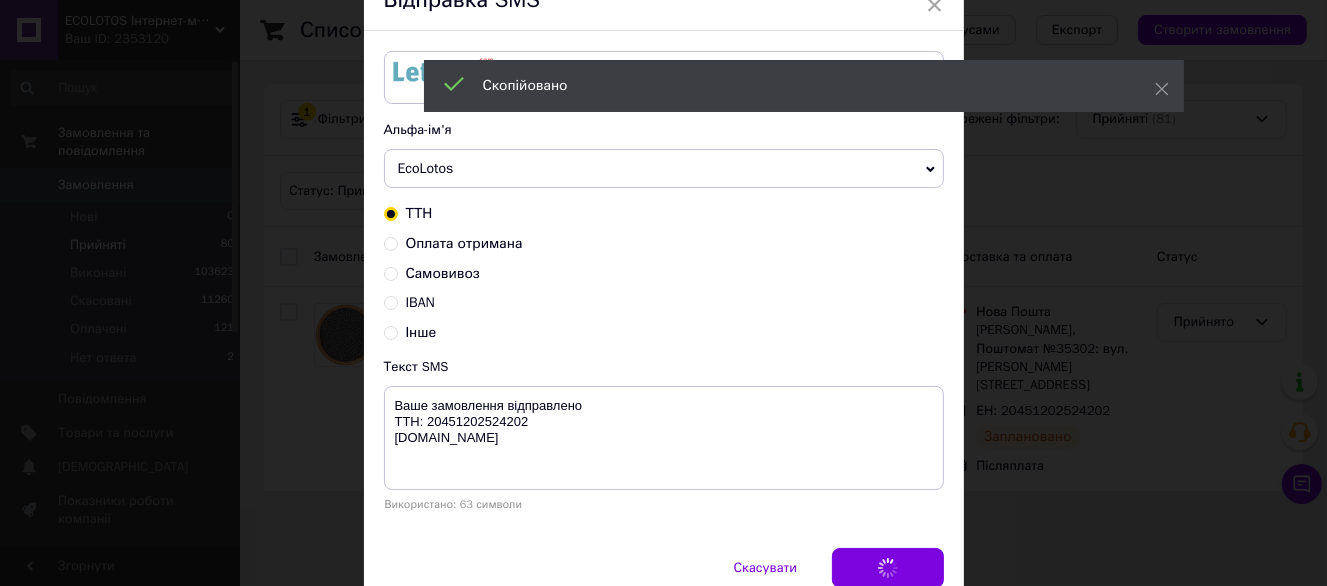 scroll, scrollTop: 0, scrollLeft: 0, axis: both 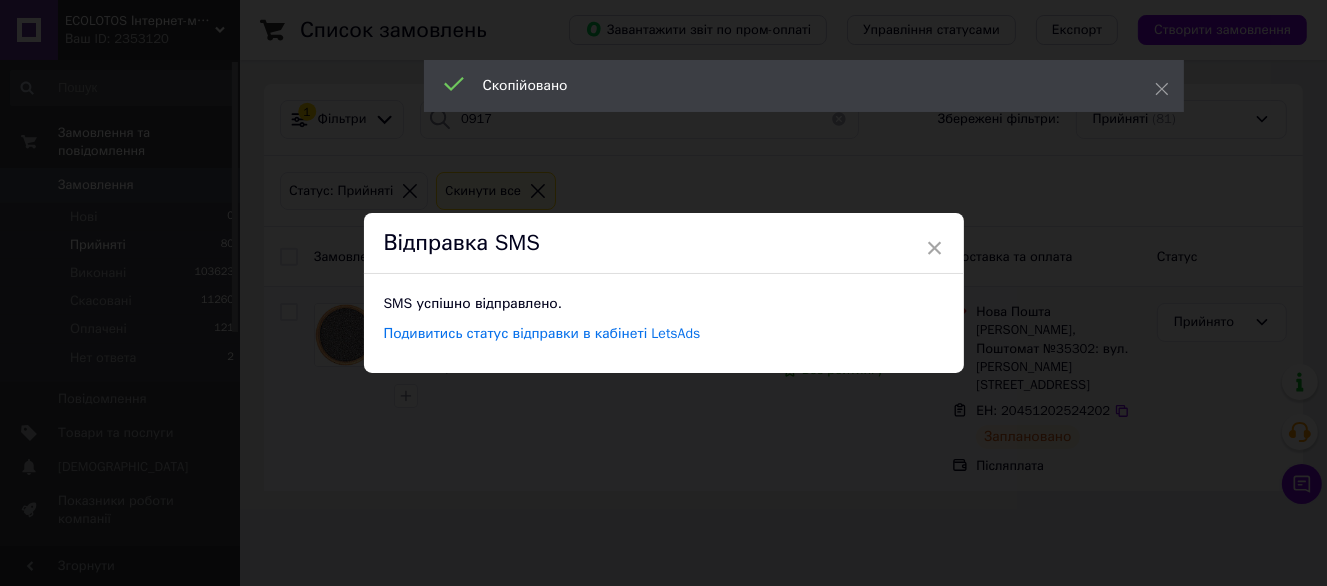 drag, startPoint x: 1066, startPoint y: 478, endPoint x: 1081, endPoint y: 465, distance: 19.849434 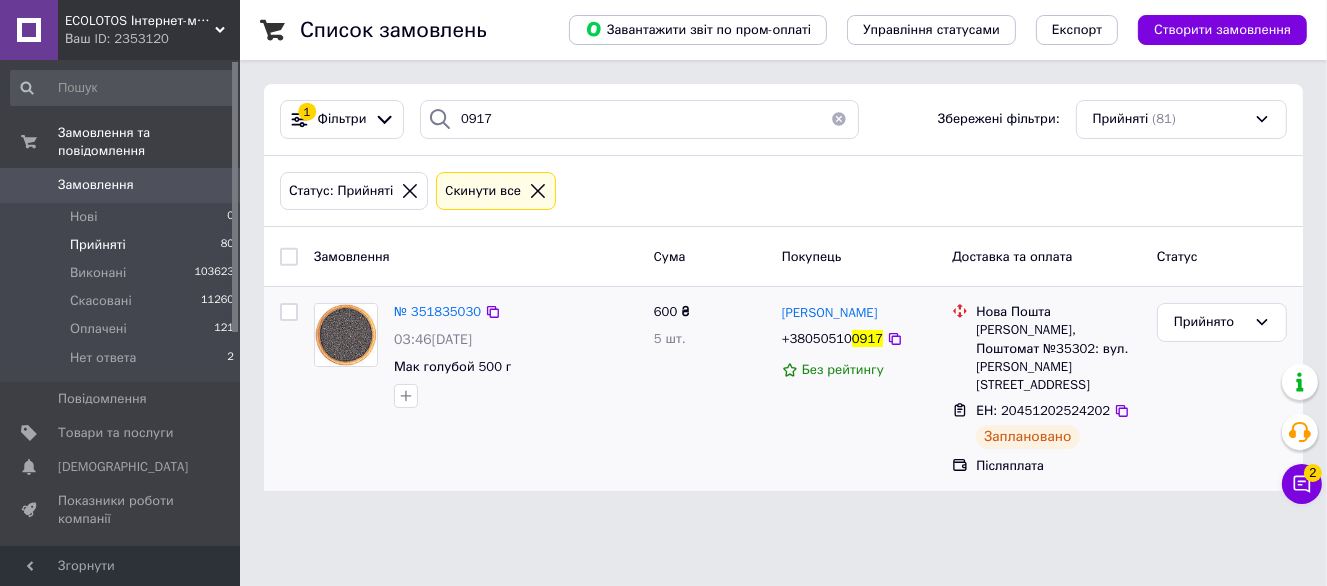drag, startPoint x: 1183, startPoint y: 342, endPoint x: 1198, endPoint y: 342, distance: 15 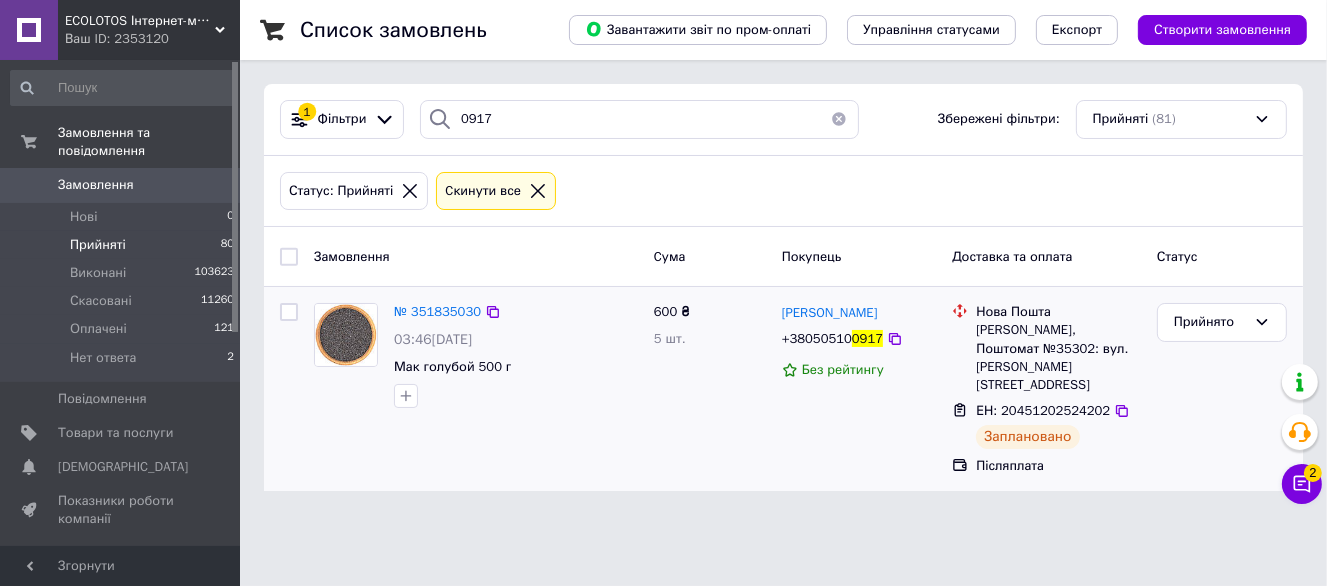 click on "Прийнято" at bounding box center (1222, 389) 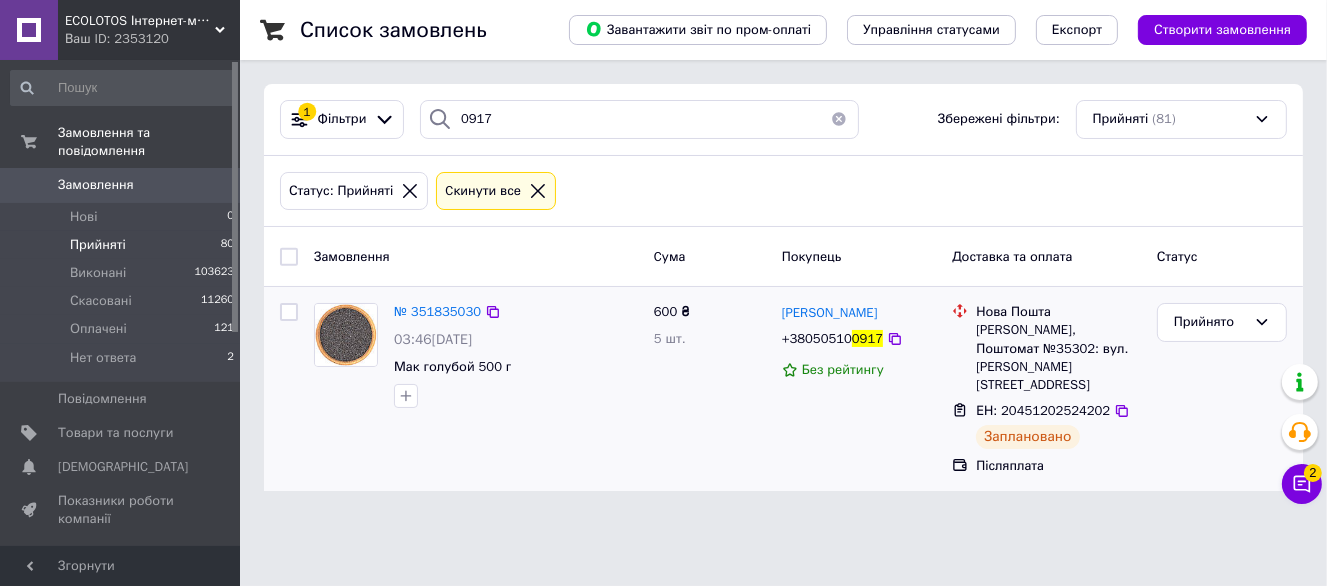 drag, startPoint x: 1198, startPoint y: 342, endPoint x: 1192, endPoint y: 362, distance: 20.880613 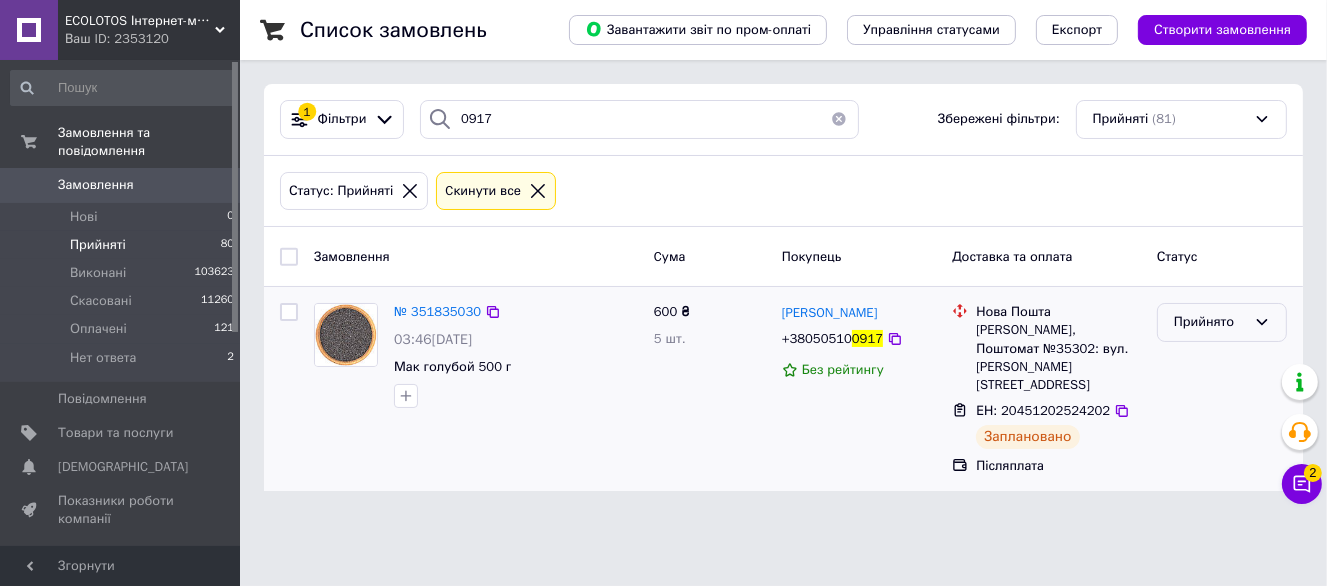 drag, startPoint x: 1191, startPoint y: 363, endPoint x: 1198, endPoint y: 319, distance: 44.553337 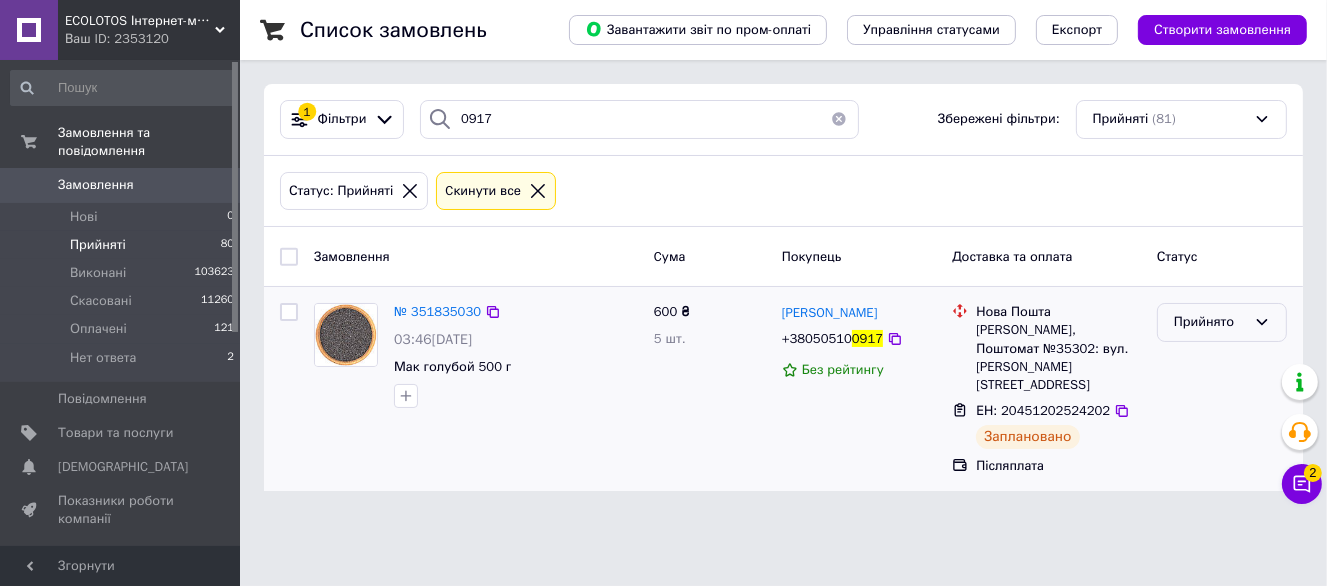 click on "Прийнято" at bounding box center (1222, 389) 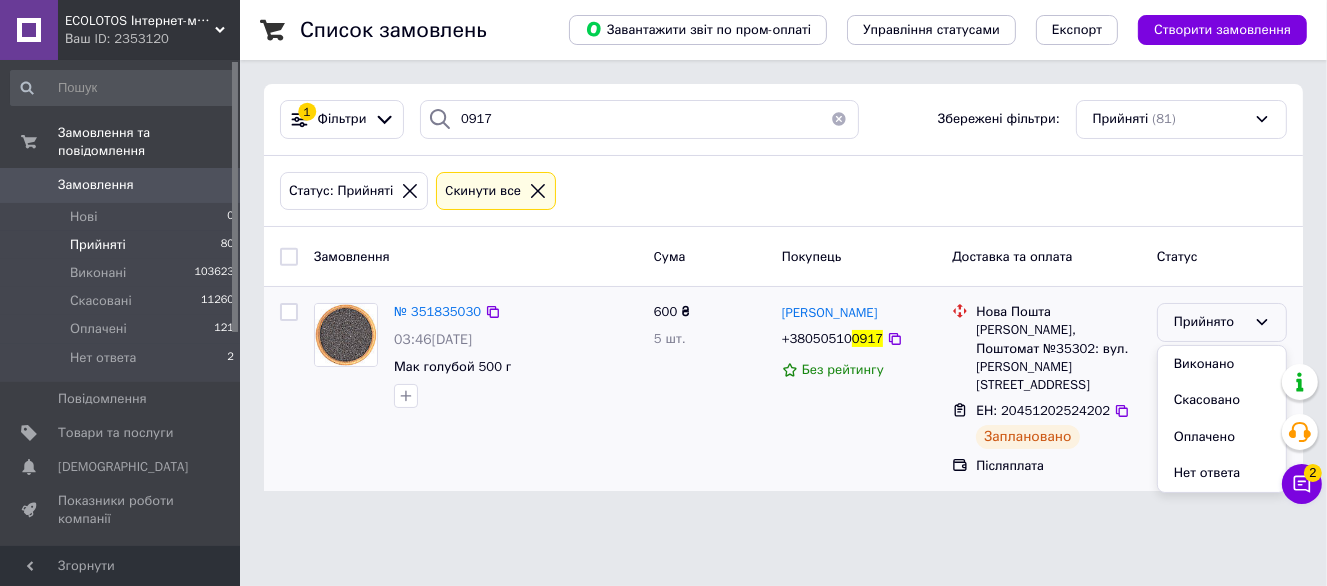 click on "Виконано" at bounding box center (1222, 364) 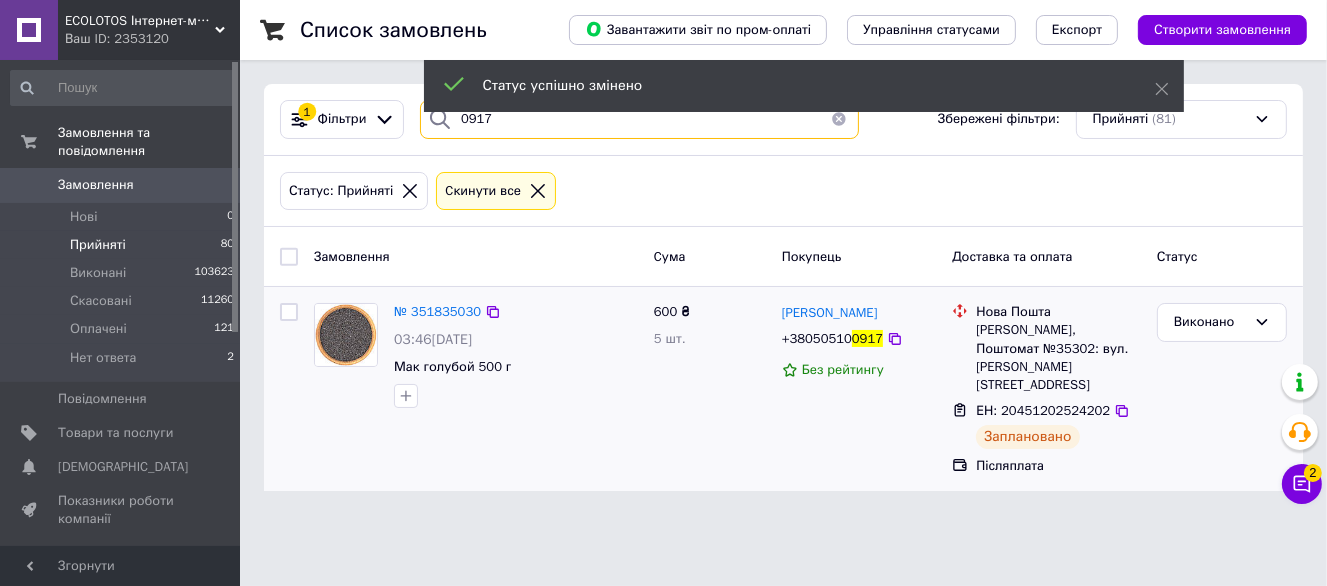 click on "0917" at bounding box center (639, 119) 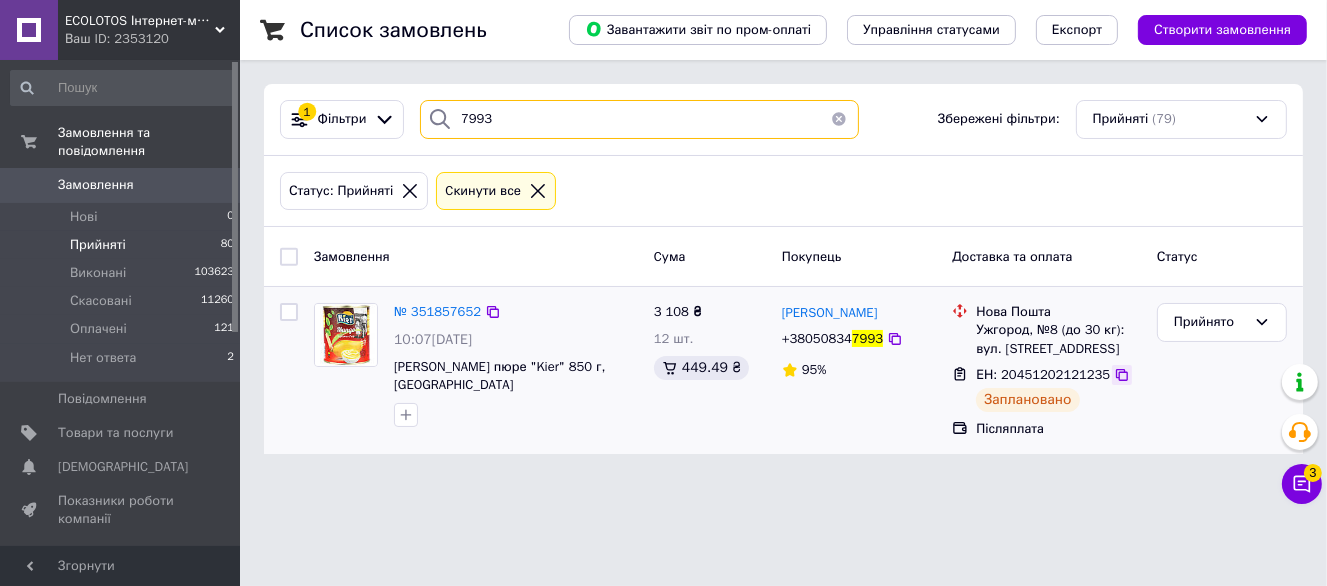 type on "7993" 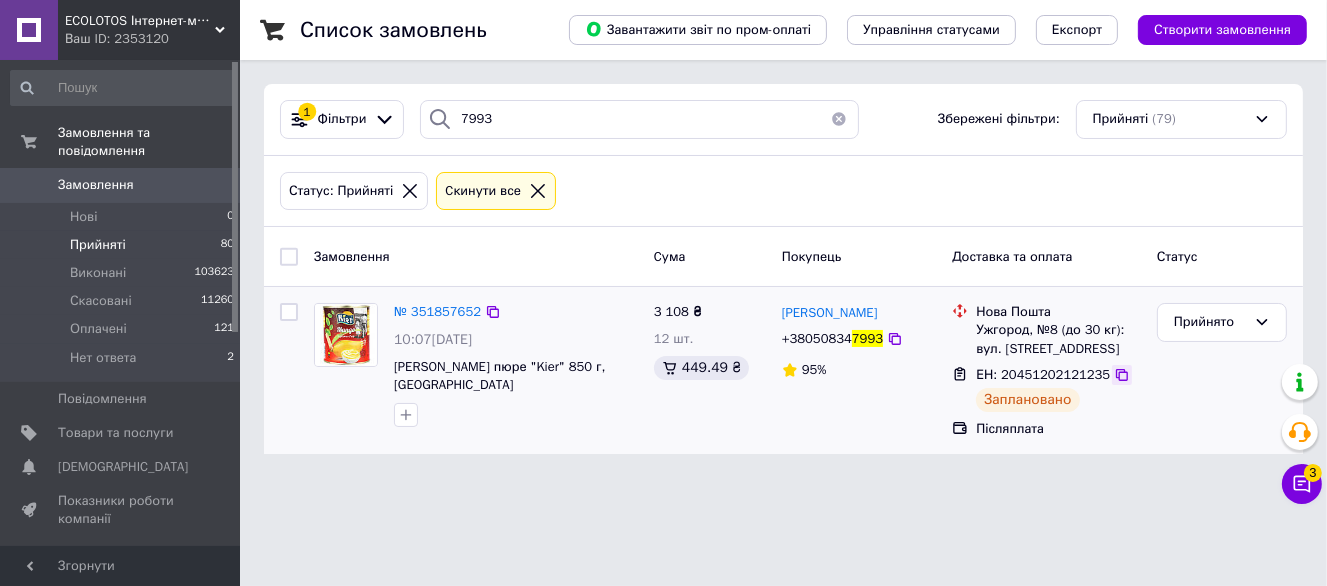 click 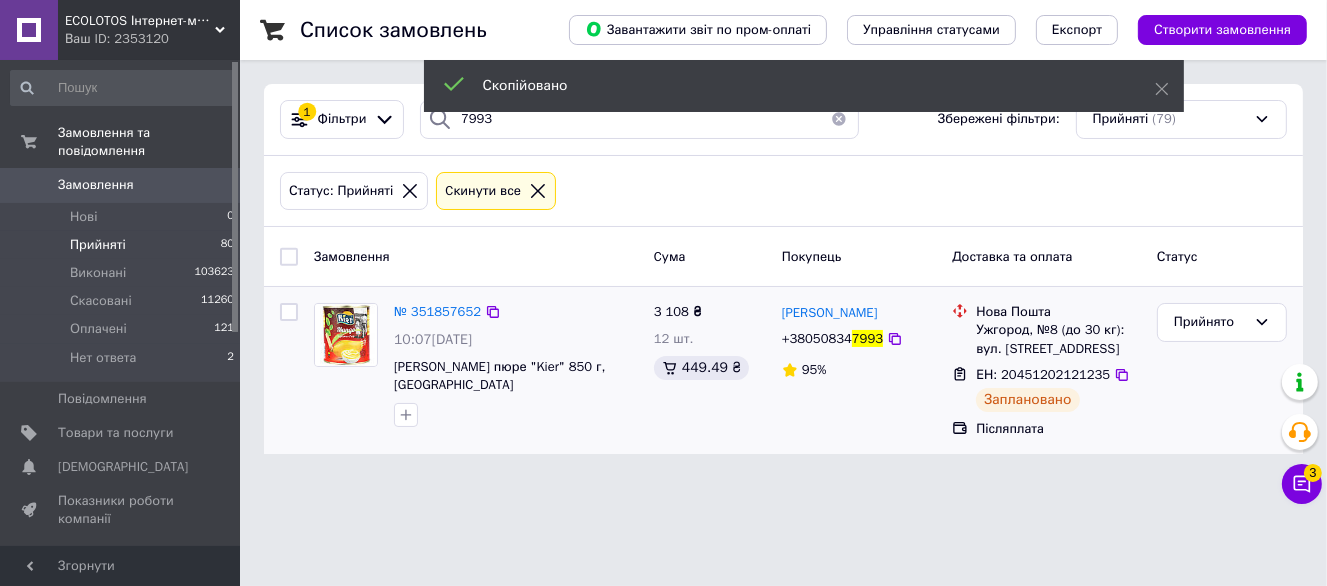 click on "+38050834" at bounding box center (817, 338) 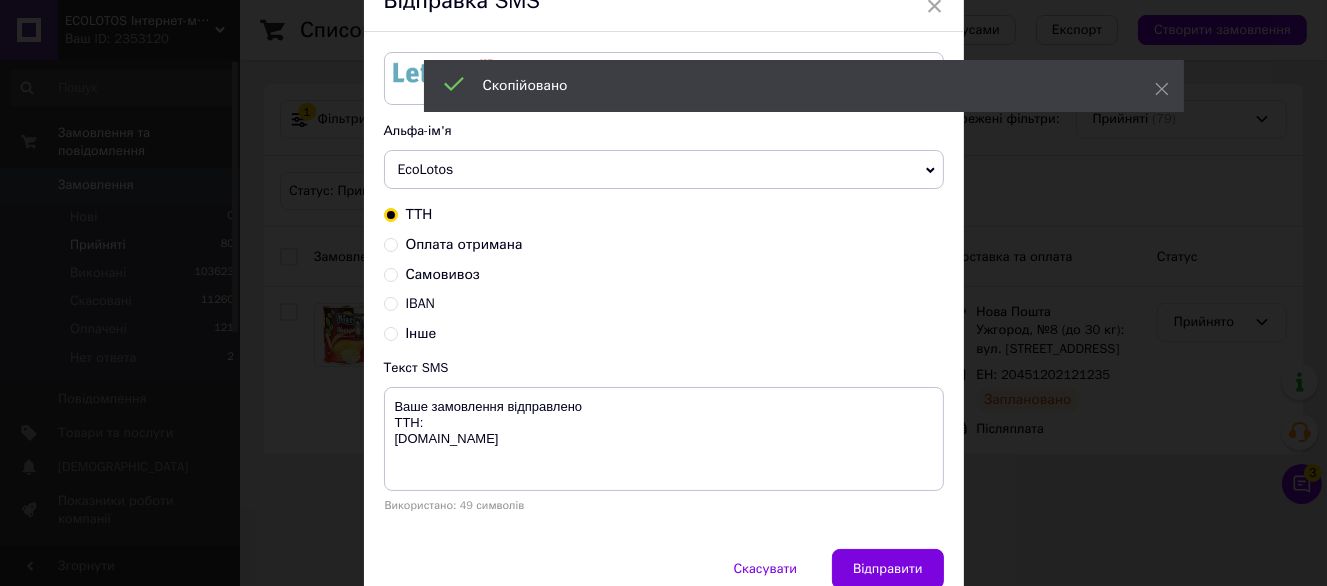 scroll, scrollTop: 100, scrollLeft: 0, axis: vertical 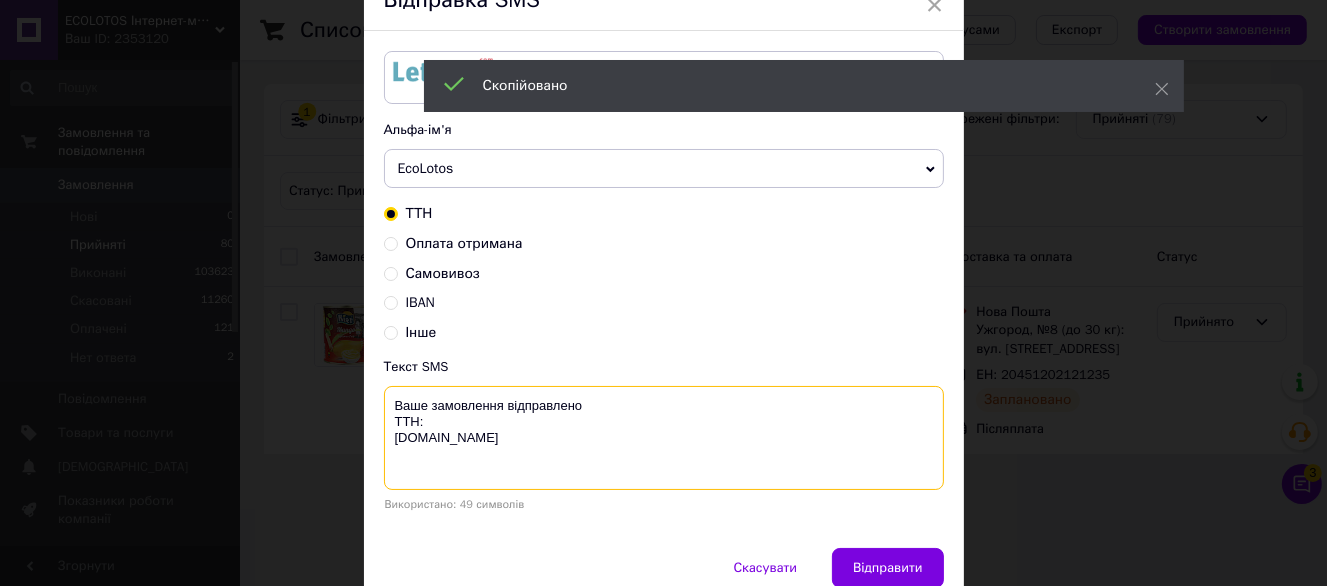 click on "Ваше замовлення відправлено
ТТН:
ecolotos.com.ua" at bounding box center [664, 438] 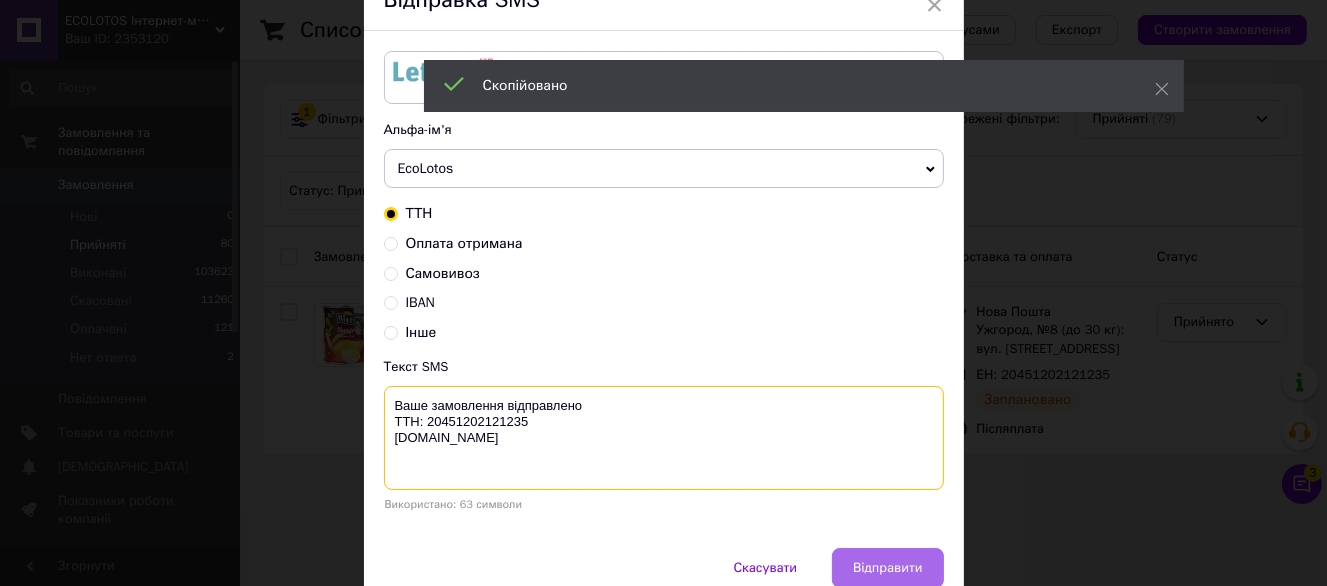 type on "Ваше замовлення відправлено
ТТН: 20451202121235
ecolotos.com.ua" 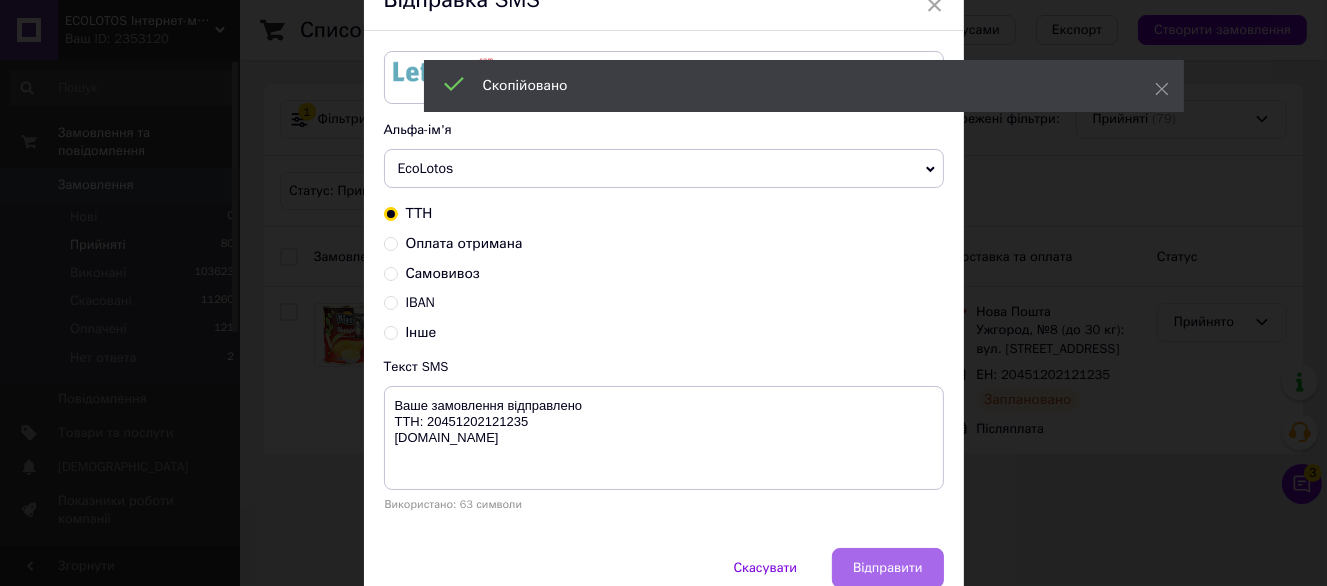 click on "Відправити" at bounding box center (887, 568) 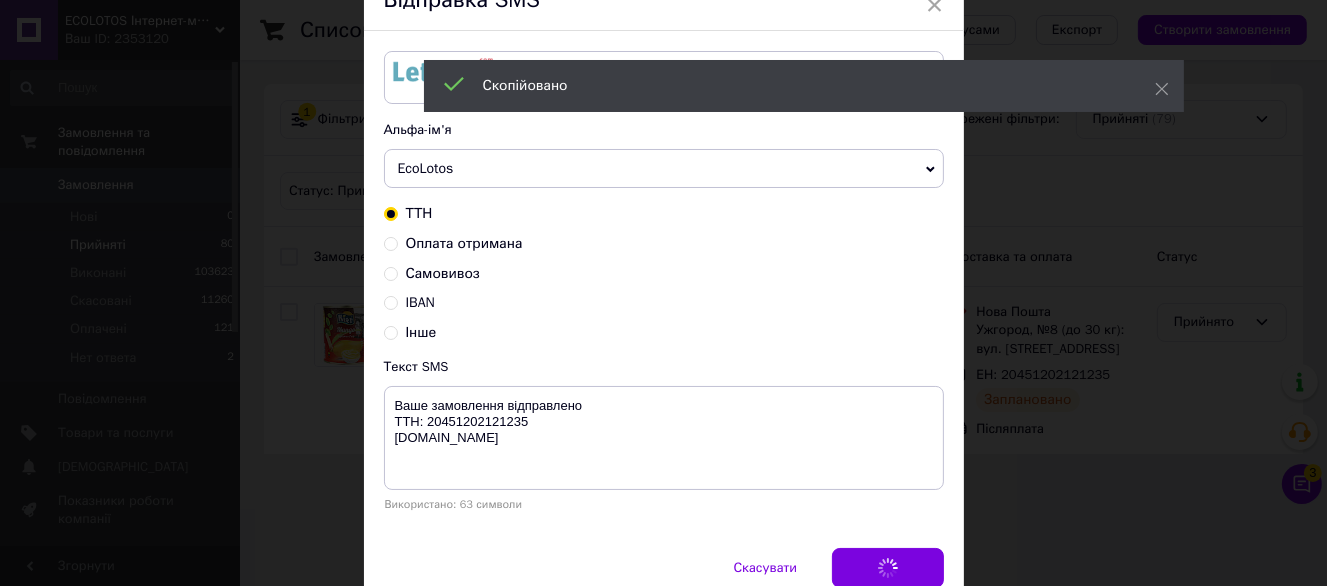 scroll, scrollTop: 0, scrollLeft: 0, axis: both 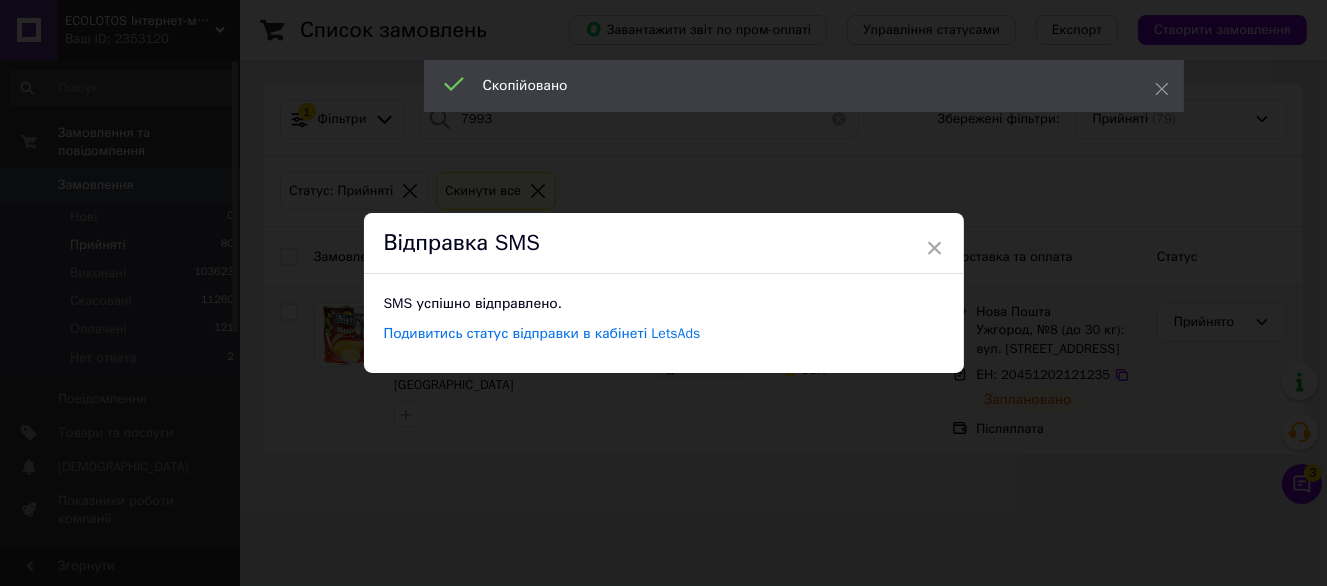 drag, startPoint x: 1071, startPoint y: 440, endPoint x: 1138, endPoint y: 366, distance: 99.824844 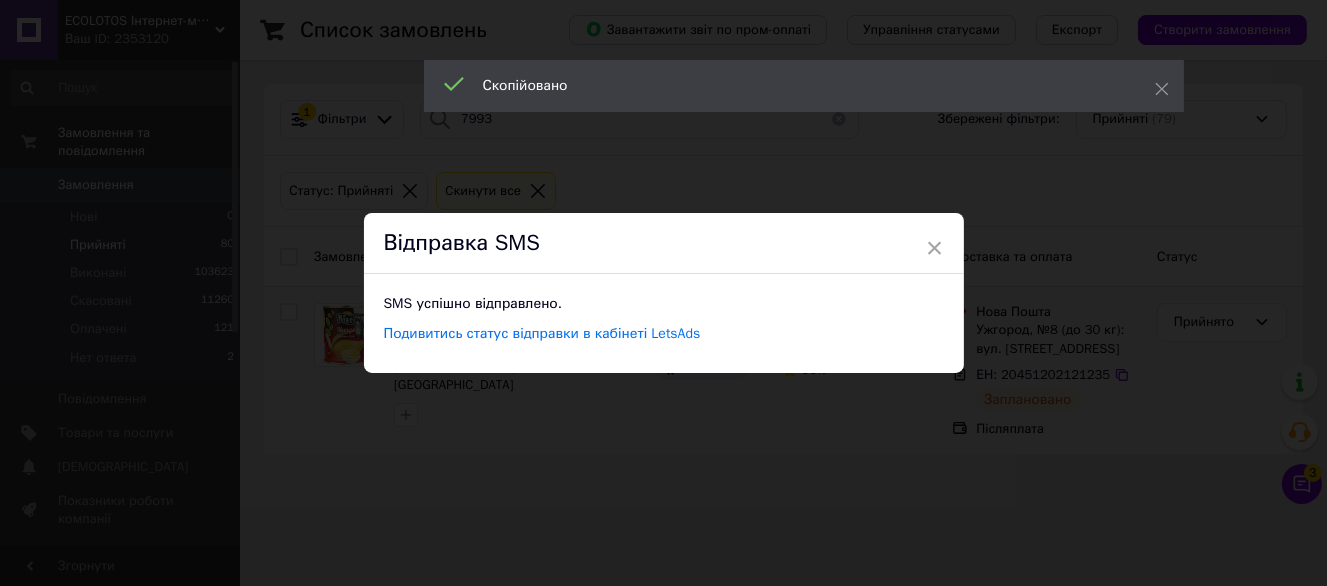 click on "× Відправка SMS SMS успішно відправлено. Подивитись статус відправки в кабінеті LetsAds" at bounding box center [663, 293] 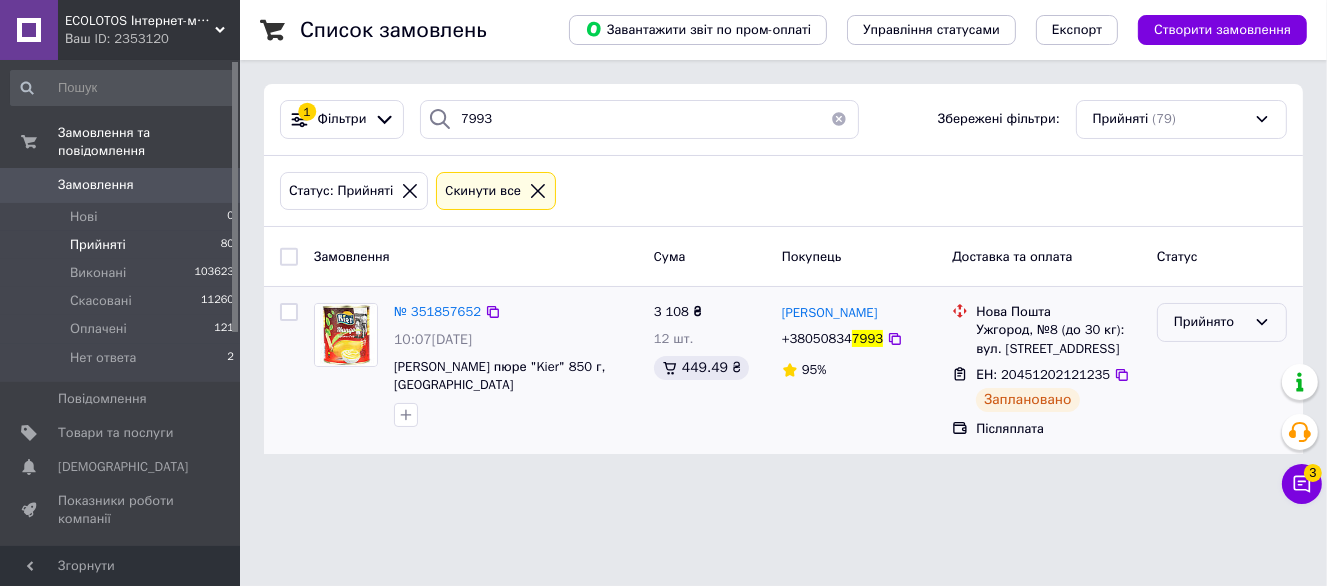 drag, startPoint x: 1212, startPoint y: 306, endPoint x: 1211, endPoint y: 328, distance: 22.022715 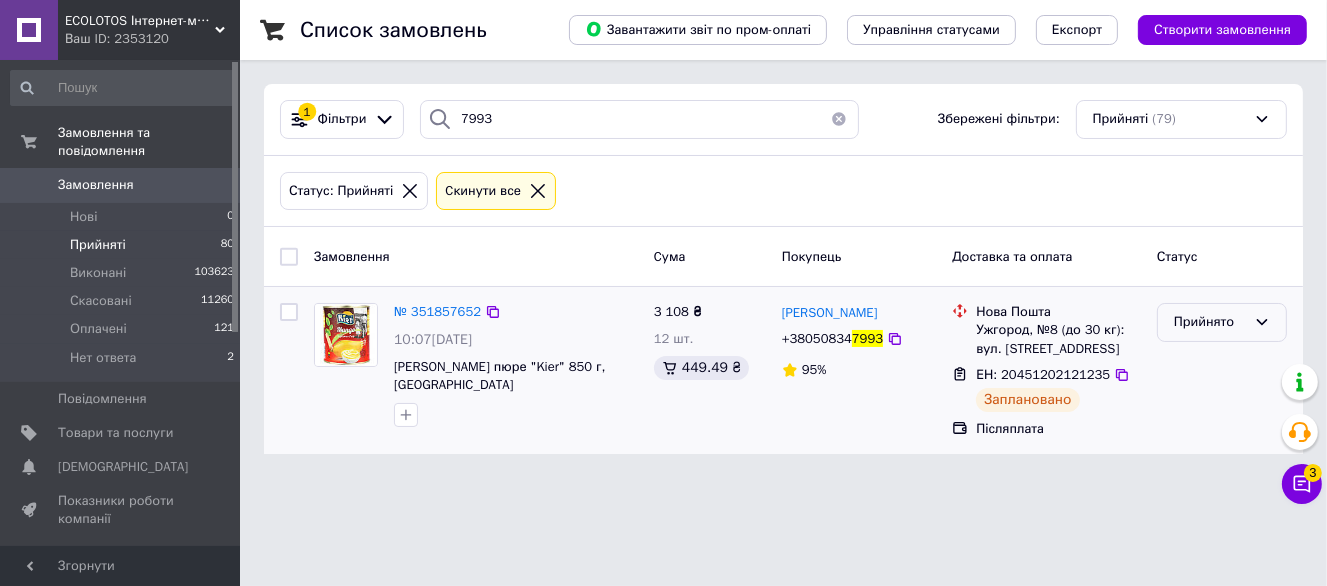 click on "Прийнято" at bounding box center (1222, 322) 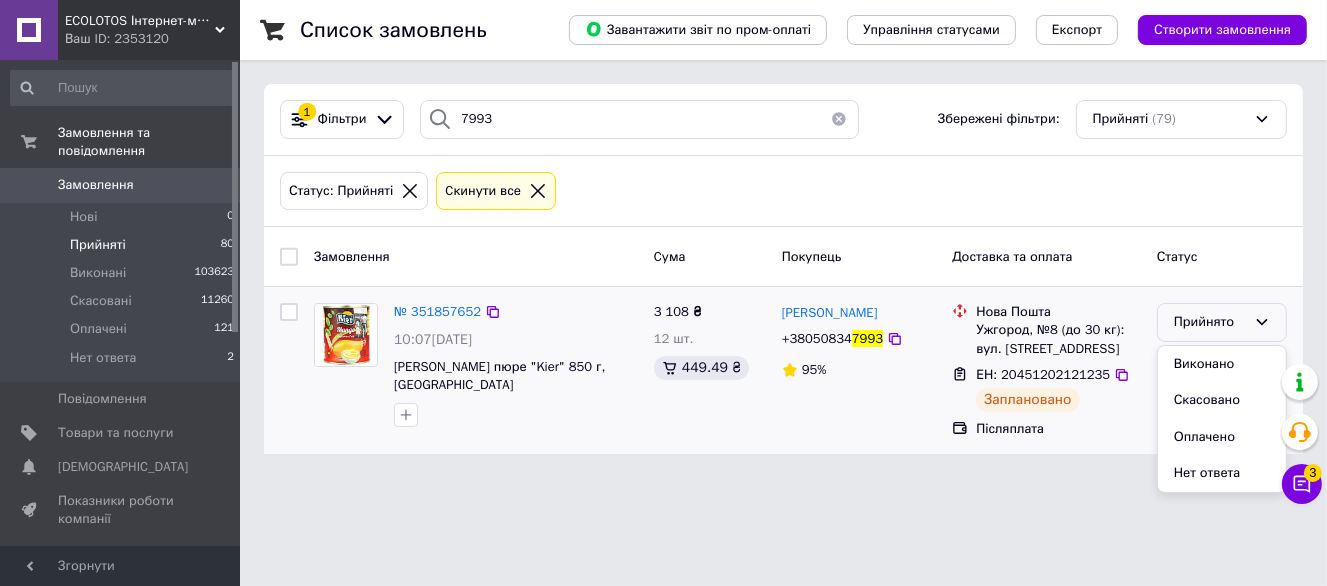 click on "Виконано" at bounding box center (1222, 364) 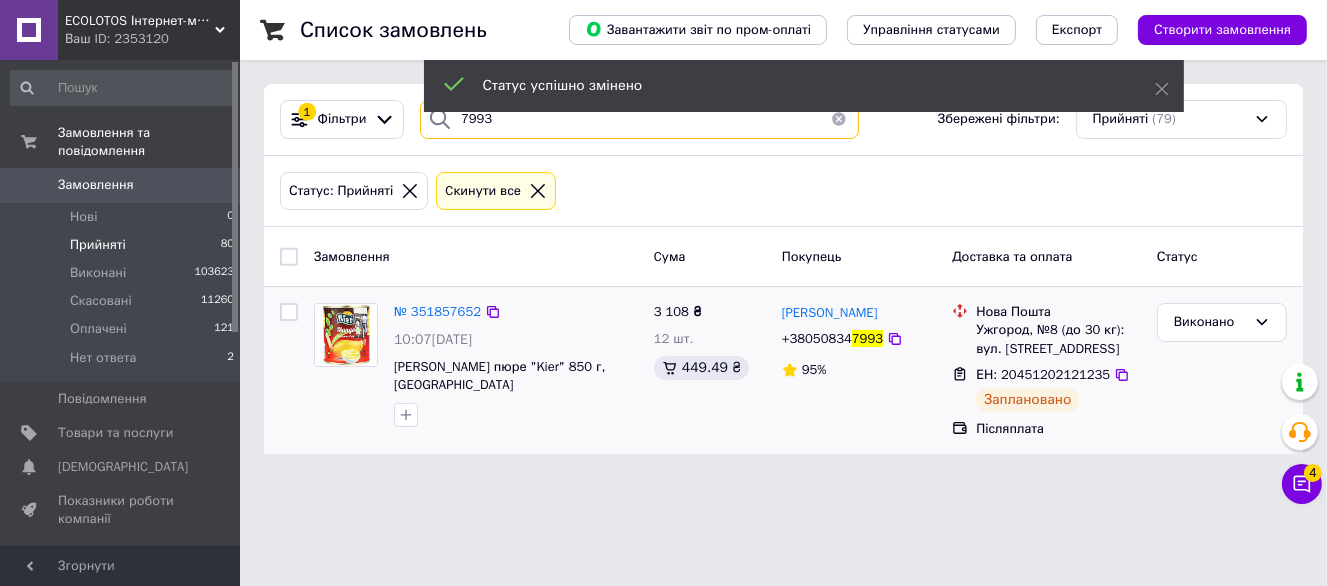 click on "7993" at bounding box center [639, 119] 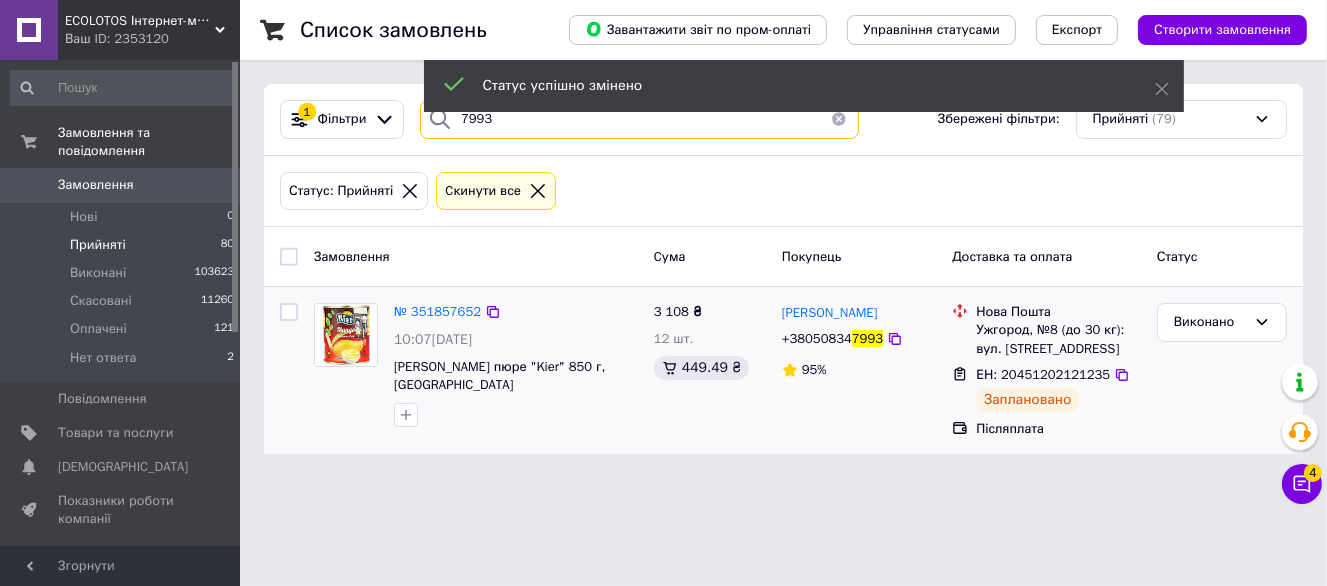 click on "7993" at bounding box center (639, 119) 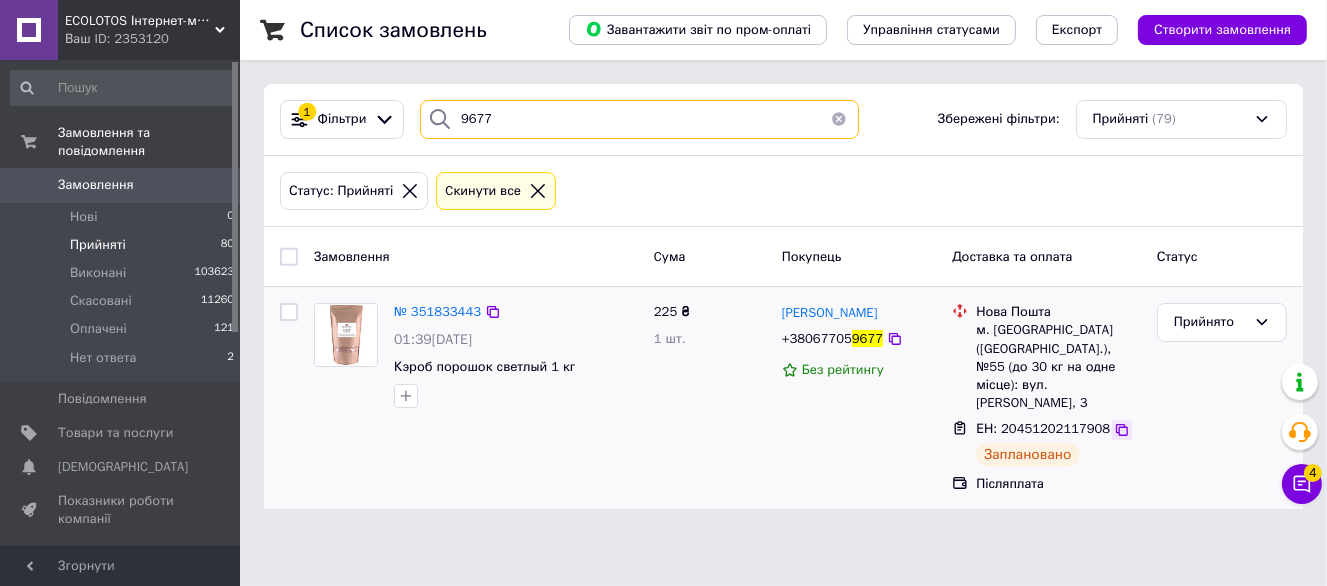 type on "9677" 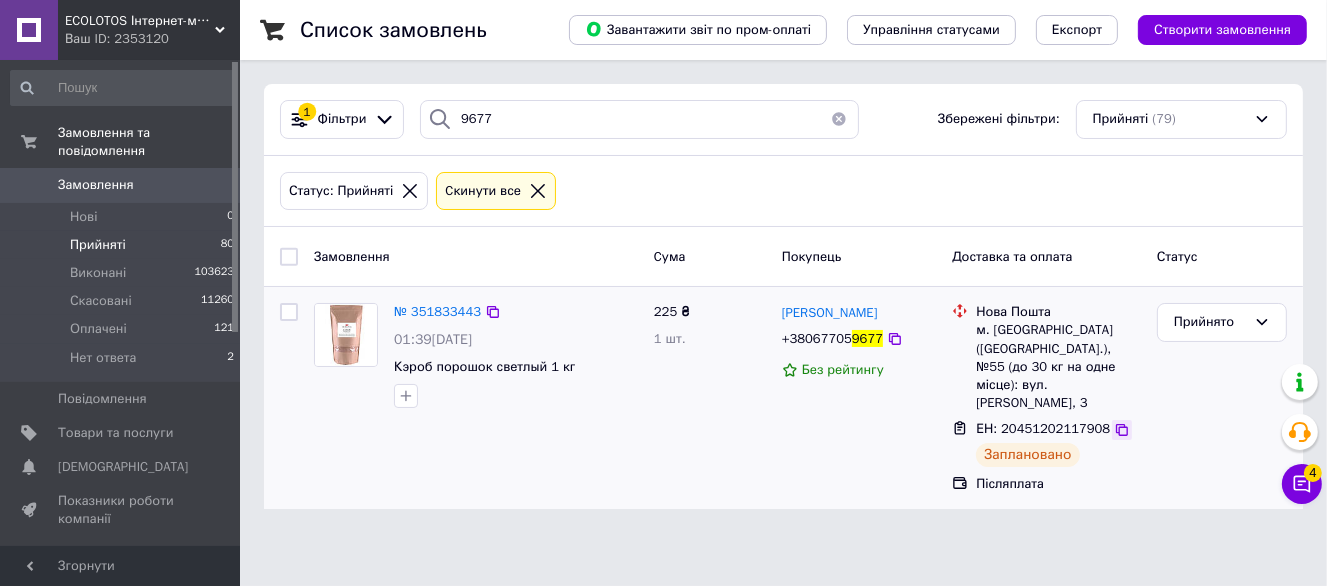 click 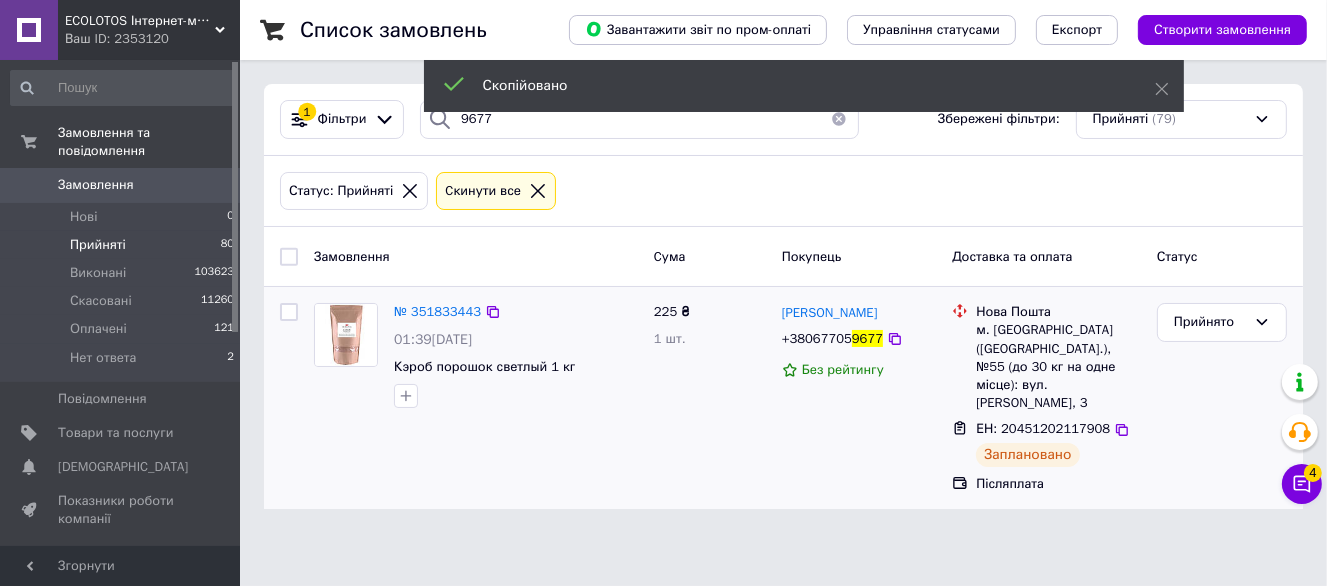 click on "+38067705" at bounding box center (817, 338) 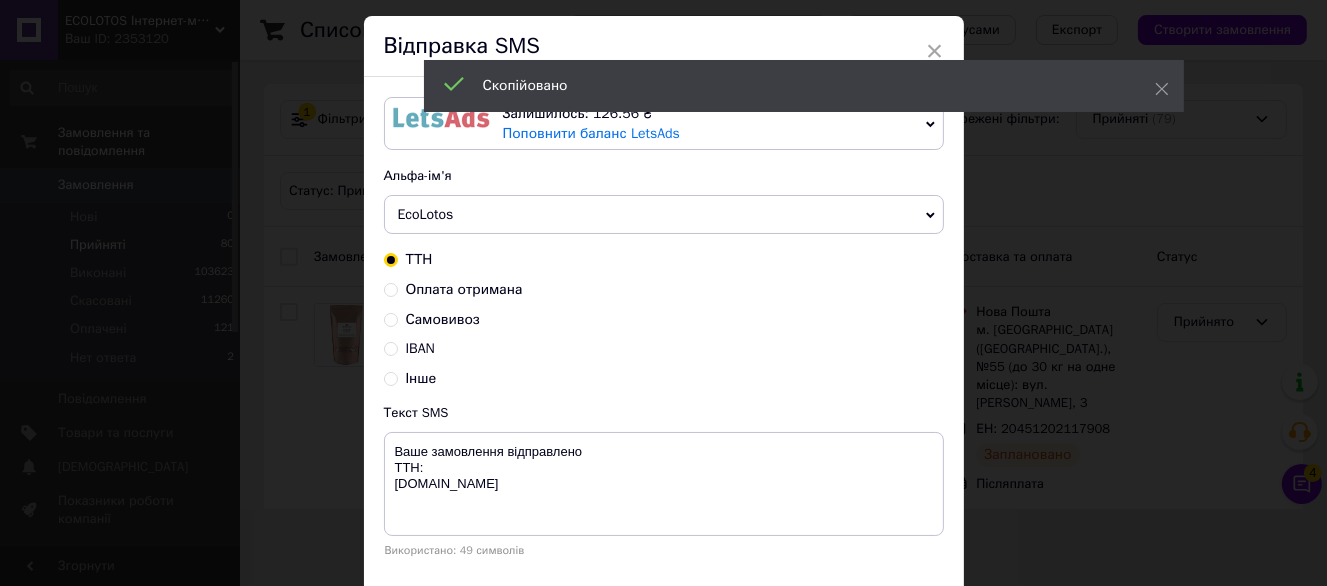 scroll, scrollTop: 100, scrollLeft: 0, axis: vertical 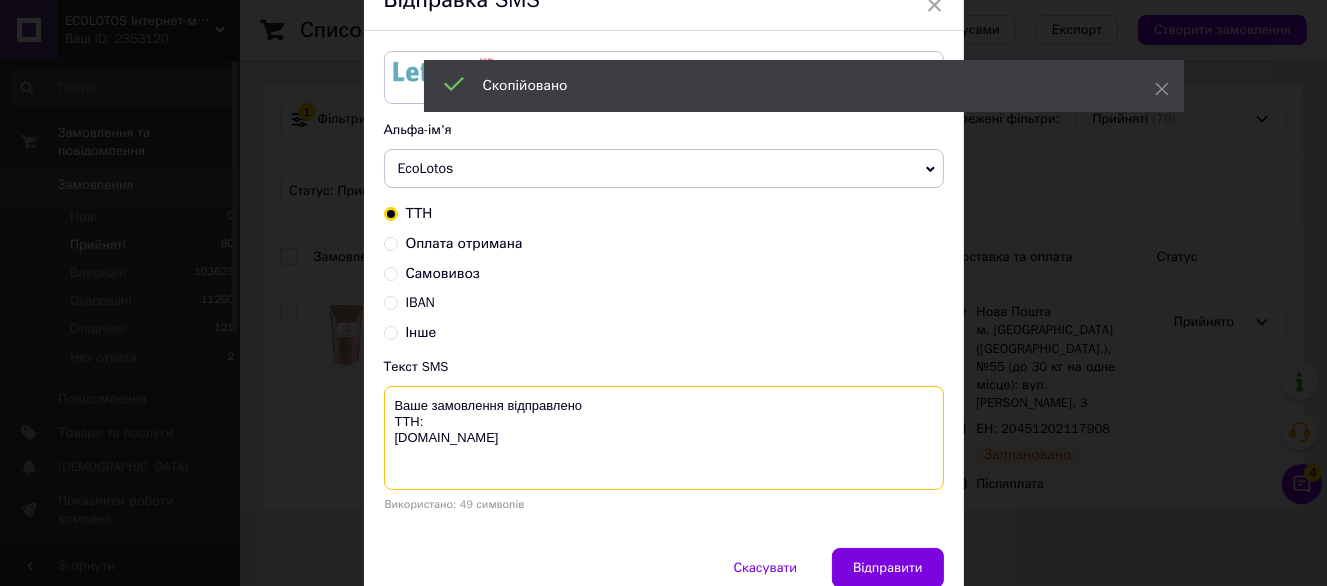 click on "Ваше замовлення відправлено
ТТН:
ecolotos.com.ua" at bounding box center [664, 438] 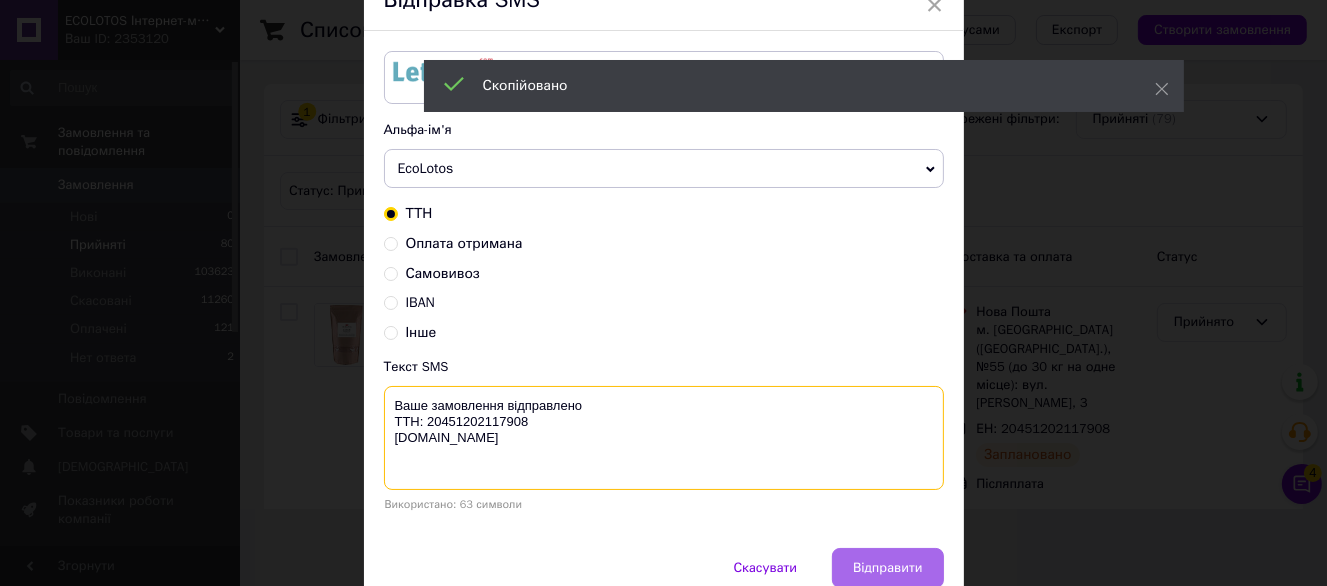 type on "Ваше замовлення відправлено
ТТН: 20451202117908
ecolotos.com.ua" 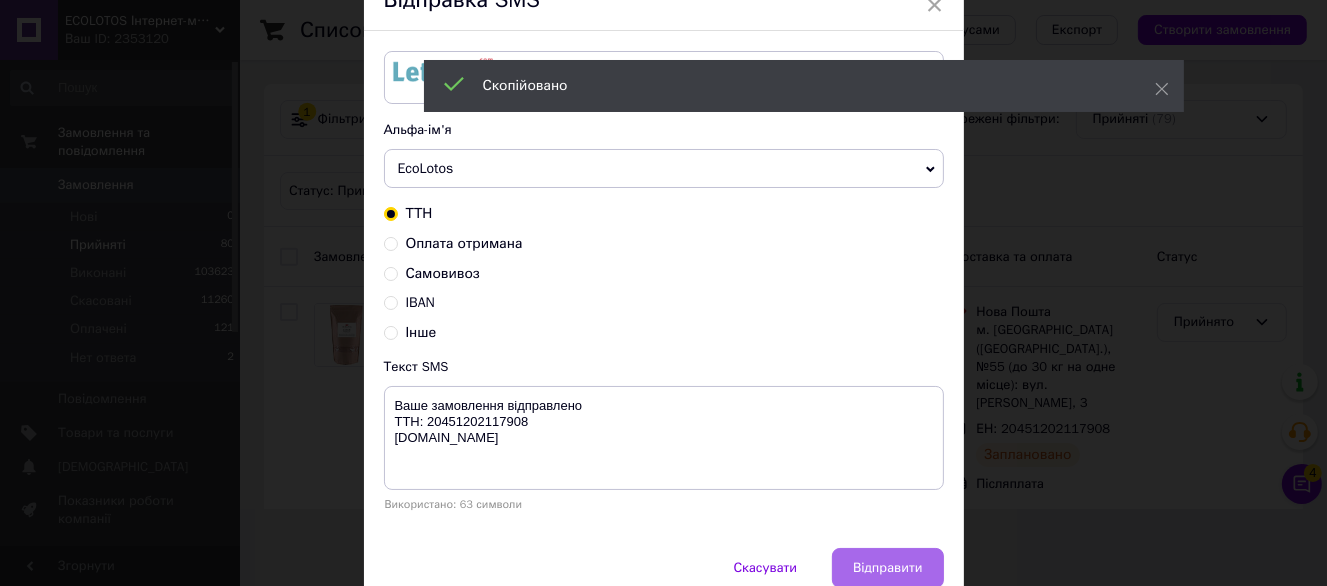 click on "Відправити" at bounding box center (887, 568) 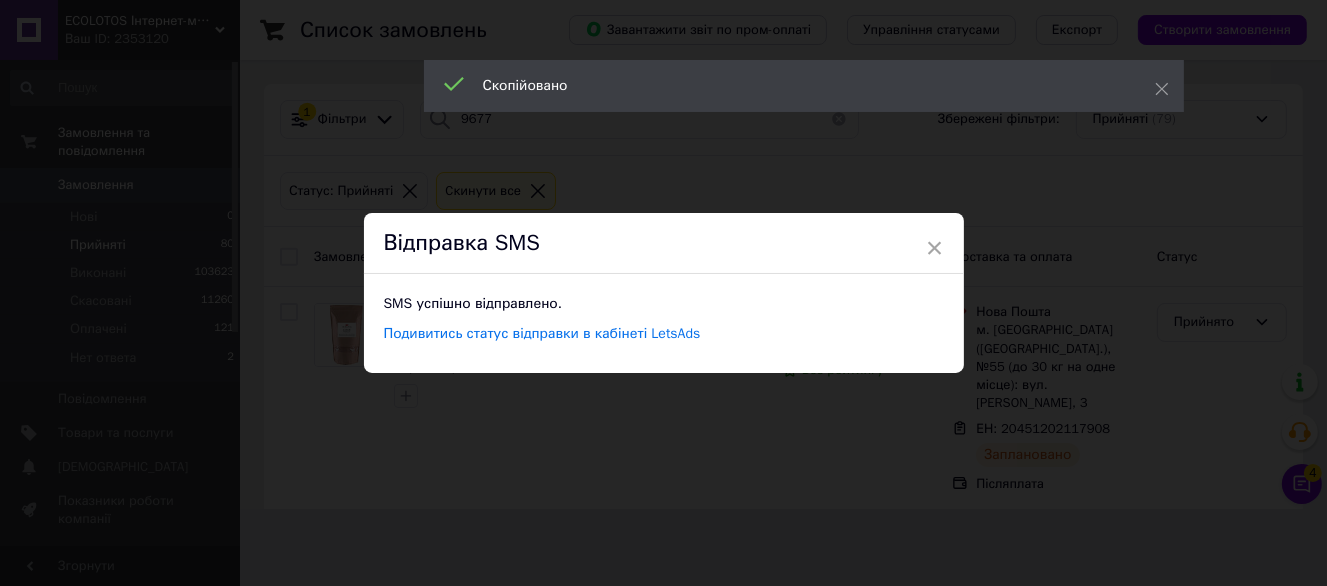 scroll, scrollTop: 0, scrollLeft: 0, axis: both 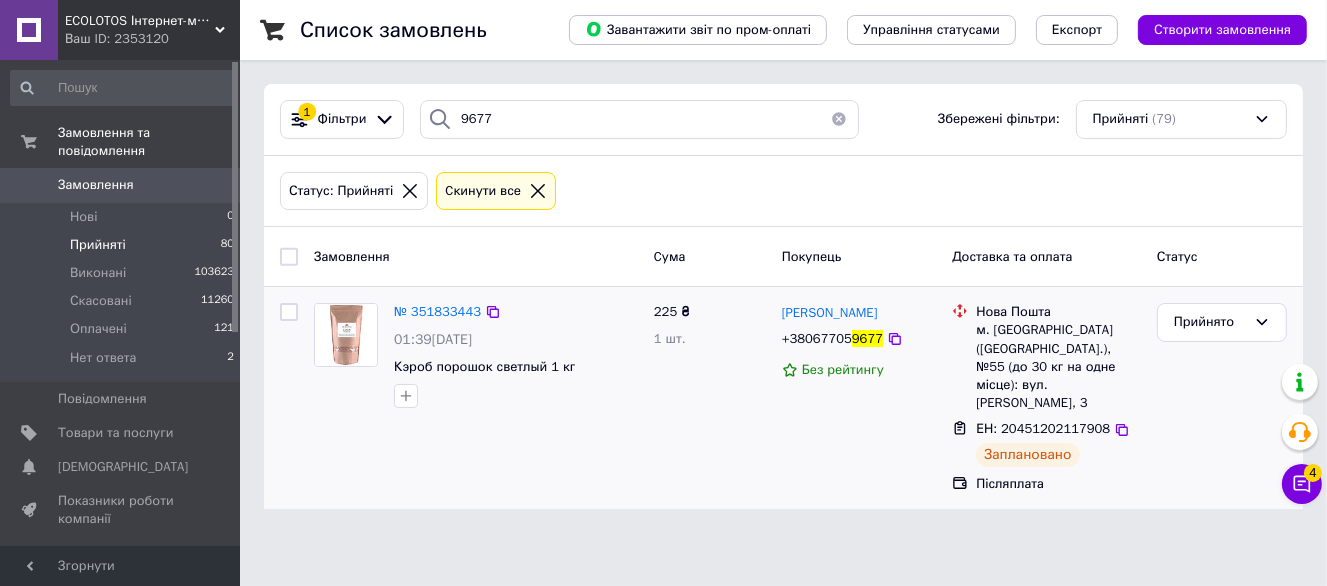 click on "Прийнято" at bounding box center (1222, 398) 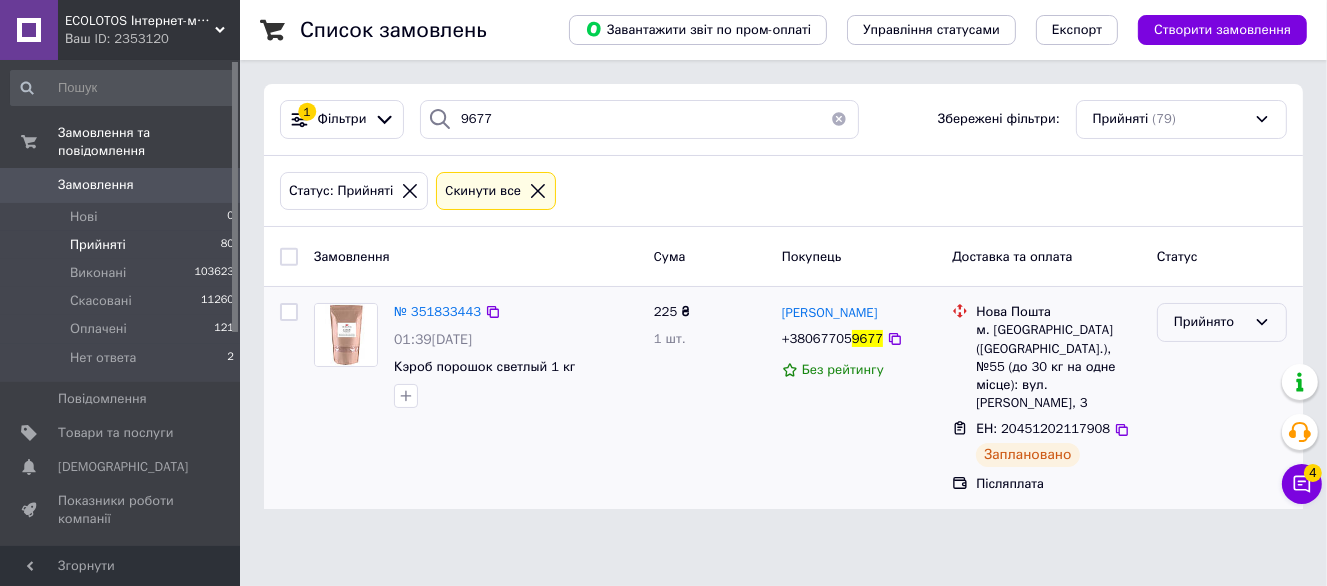 click on "Прийнято" at bounding box center (1210, 322) 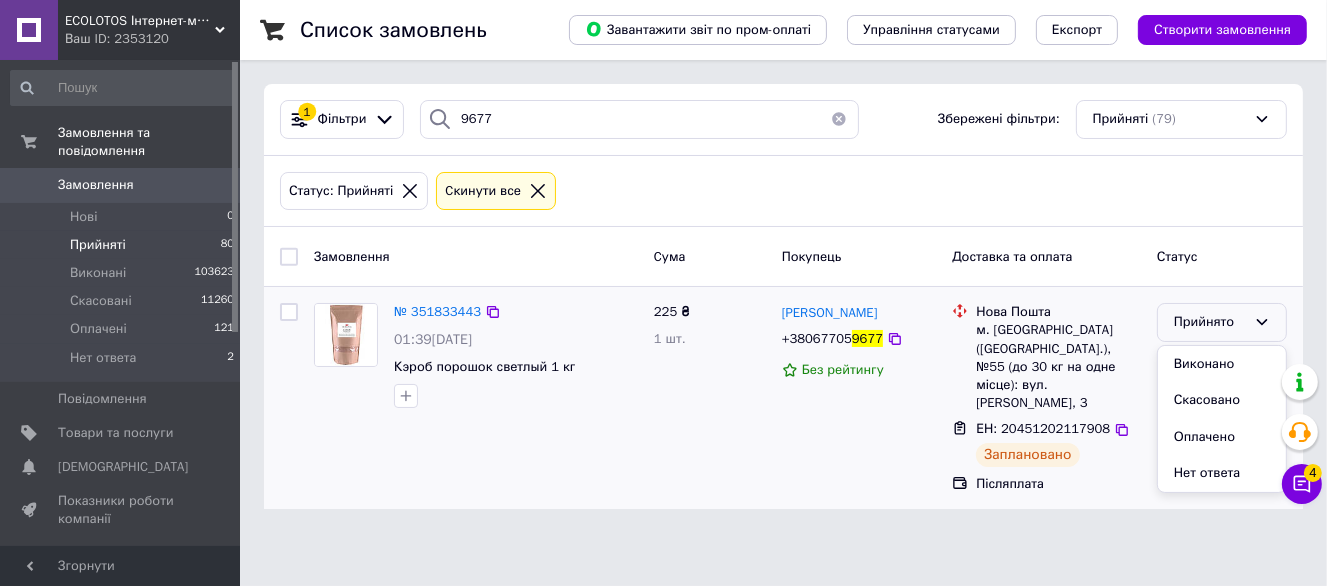 click on "Виконано" at bounding box center (1222, 364) 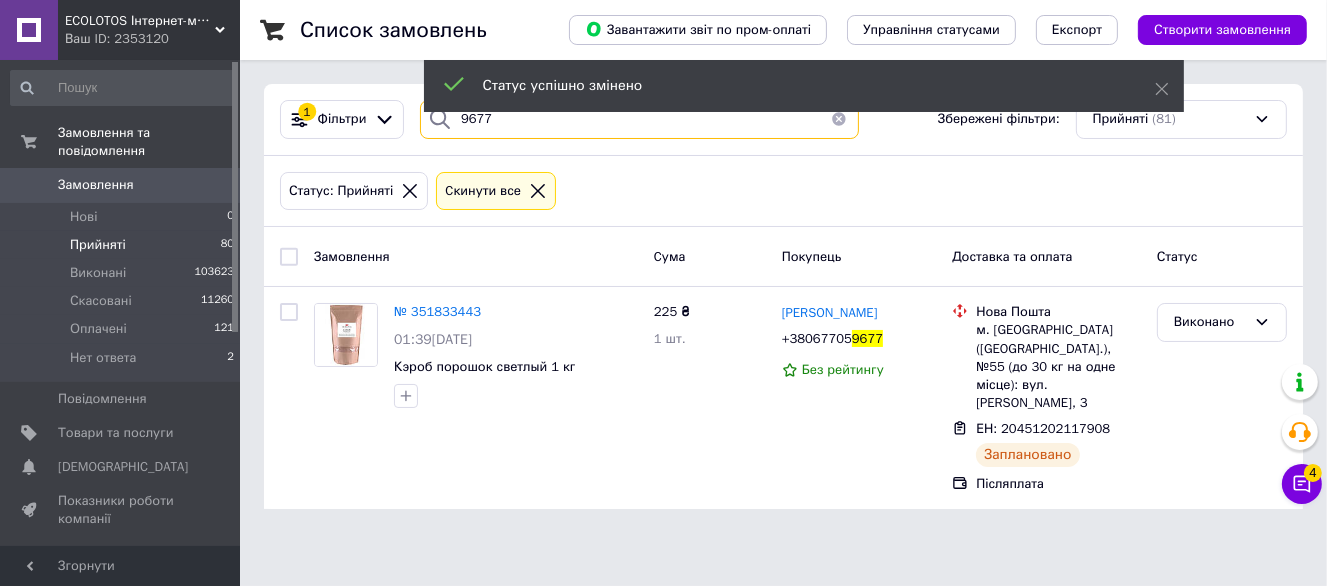 click on "9677" at bounding box center (639, 119) 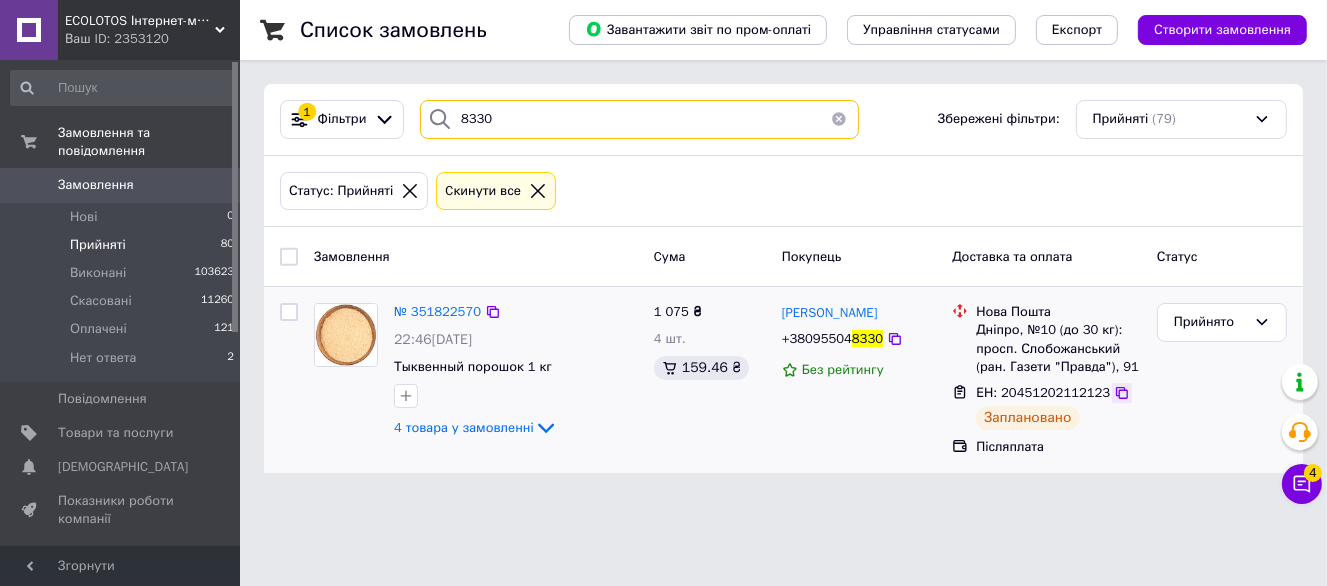 type on "8330" 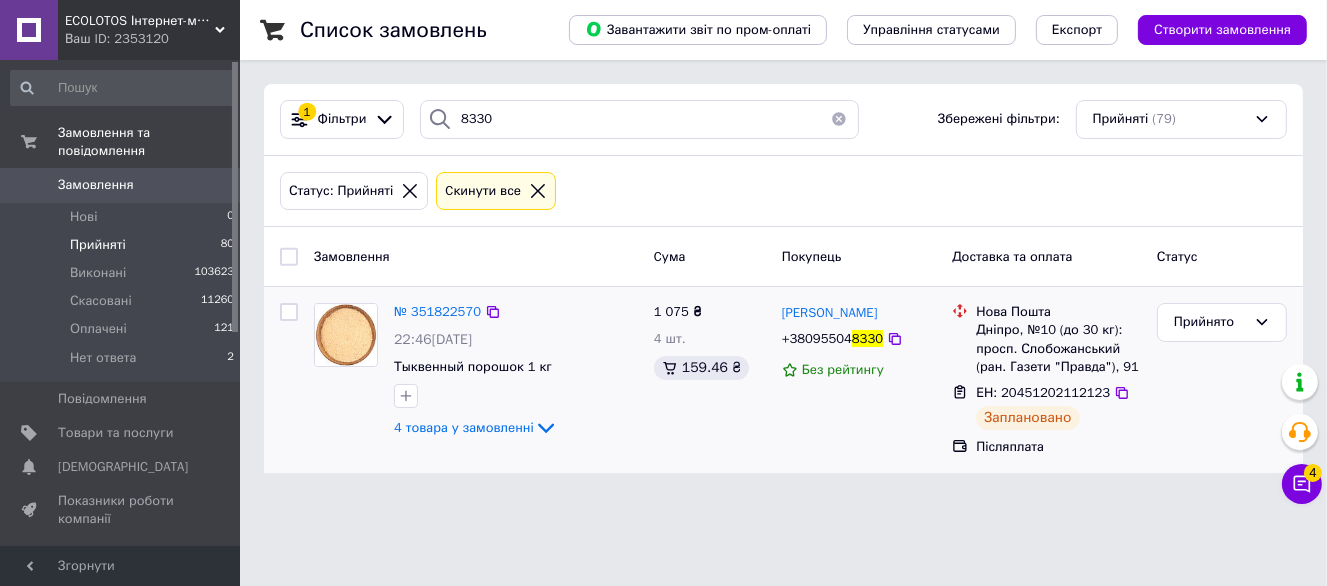 drag, startPoint x: 1103, startPoint y: 393, endPoint x: 965, endPoint y: 365, distance: 140.81194 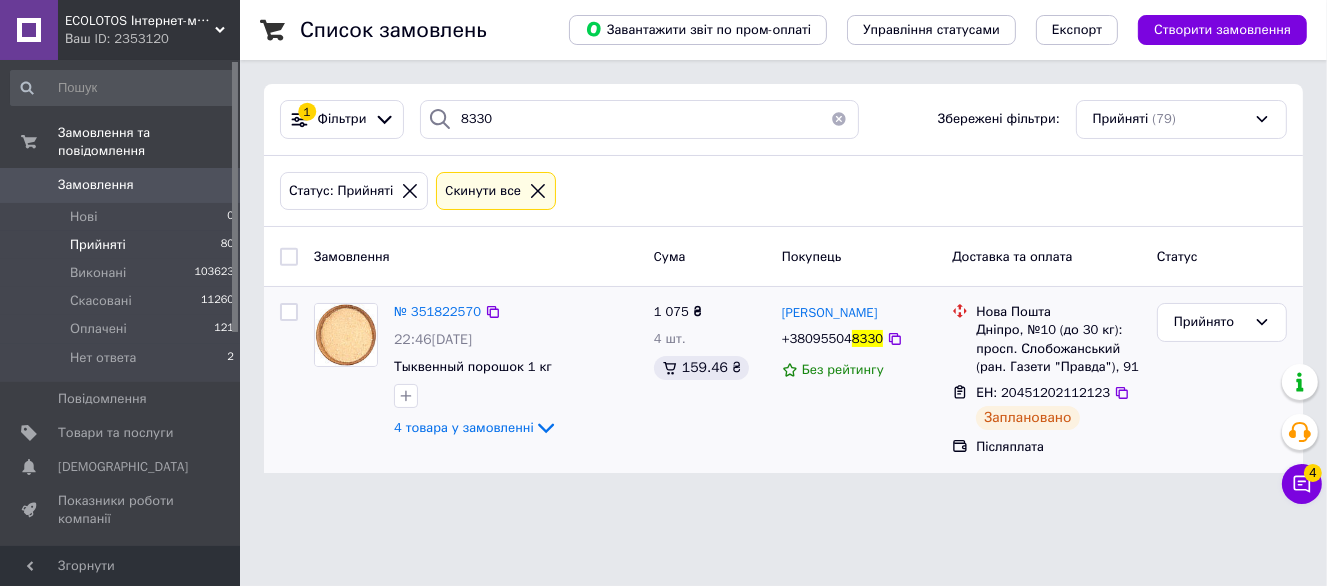 click 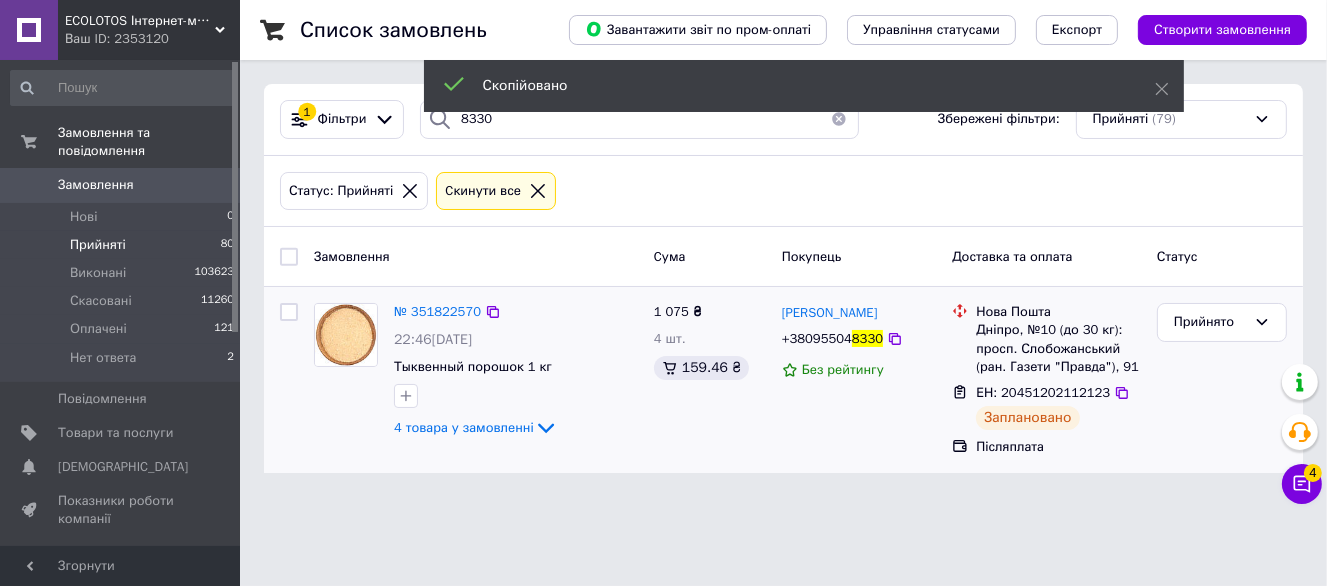 click on "8330" at bounding box center [867, 338] 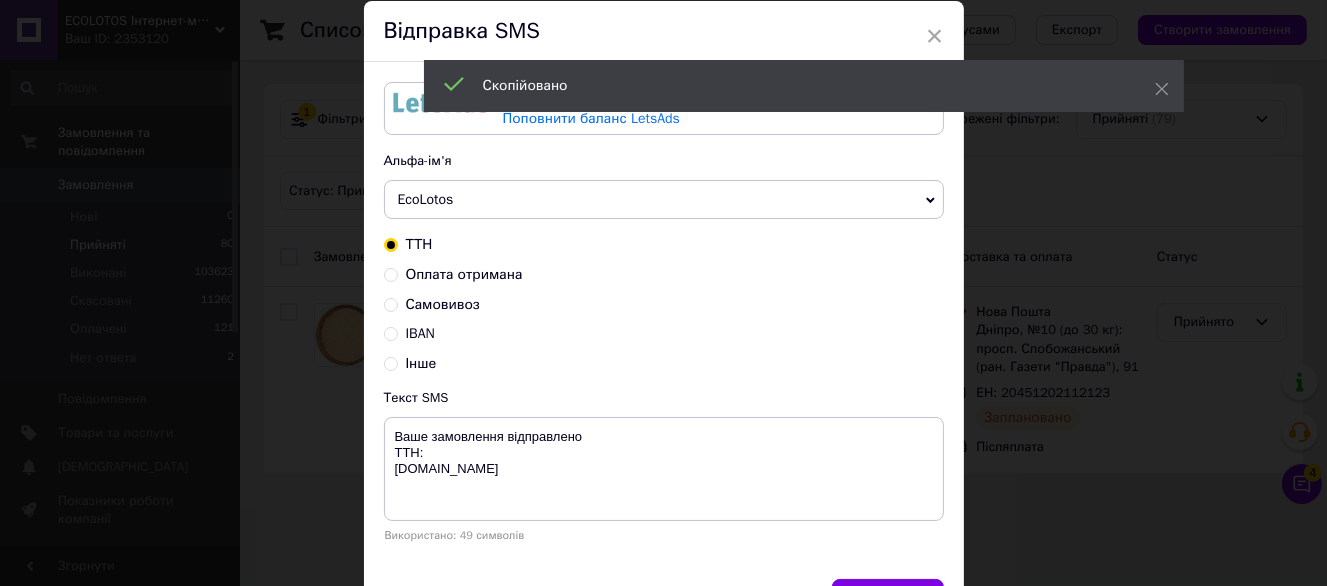 scroll, scrollTop: 100, scrollLeft: 0, axis: vertical 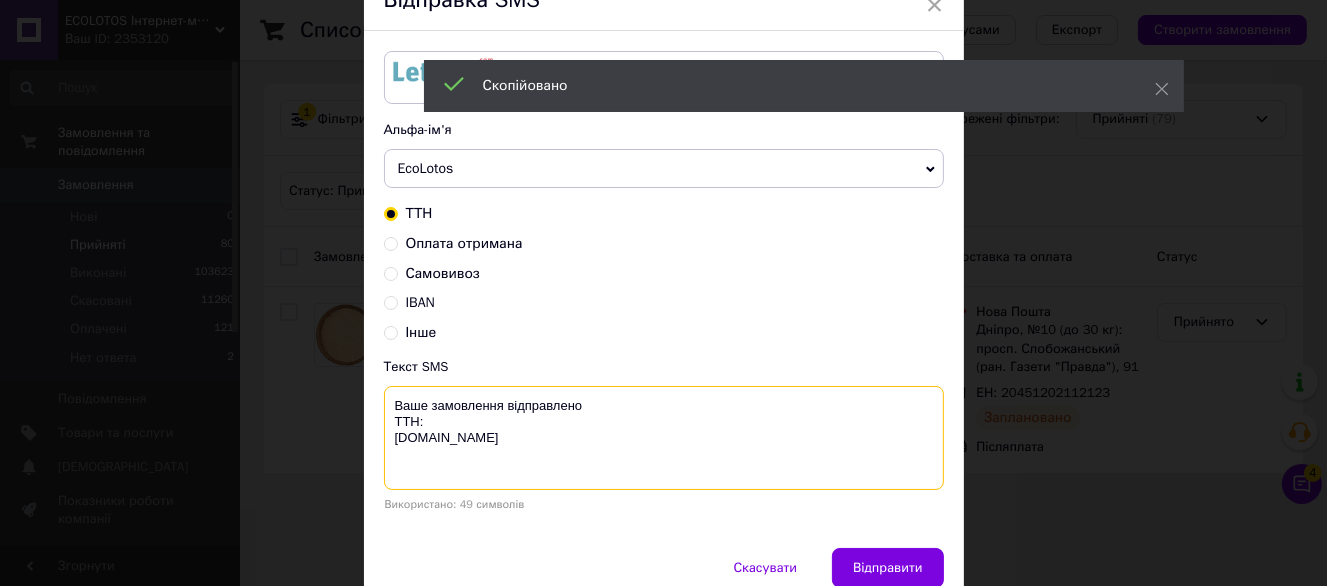 click on "Ваше замовлення відправлено
ТТН:
ecolotos.com.ua" at bounding box center [664, 438] 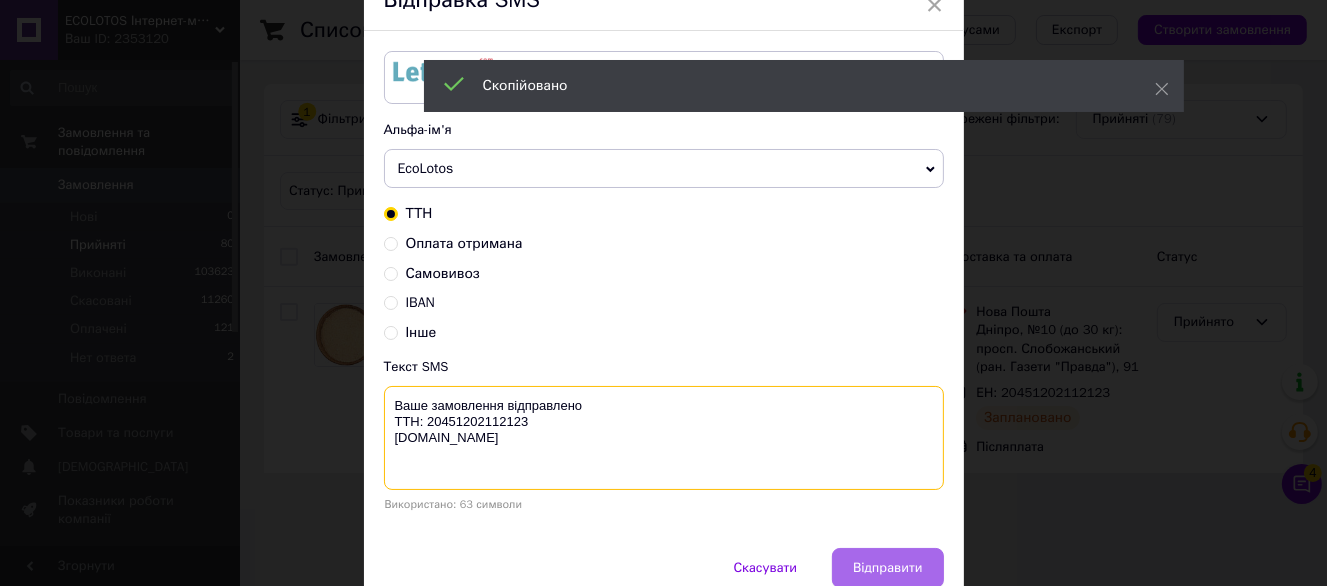 type on "Ваше замовлення відправлено
ТТН: 20451202112123
ecolotos.com.ua" 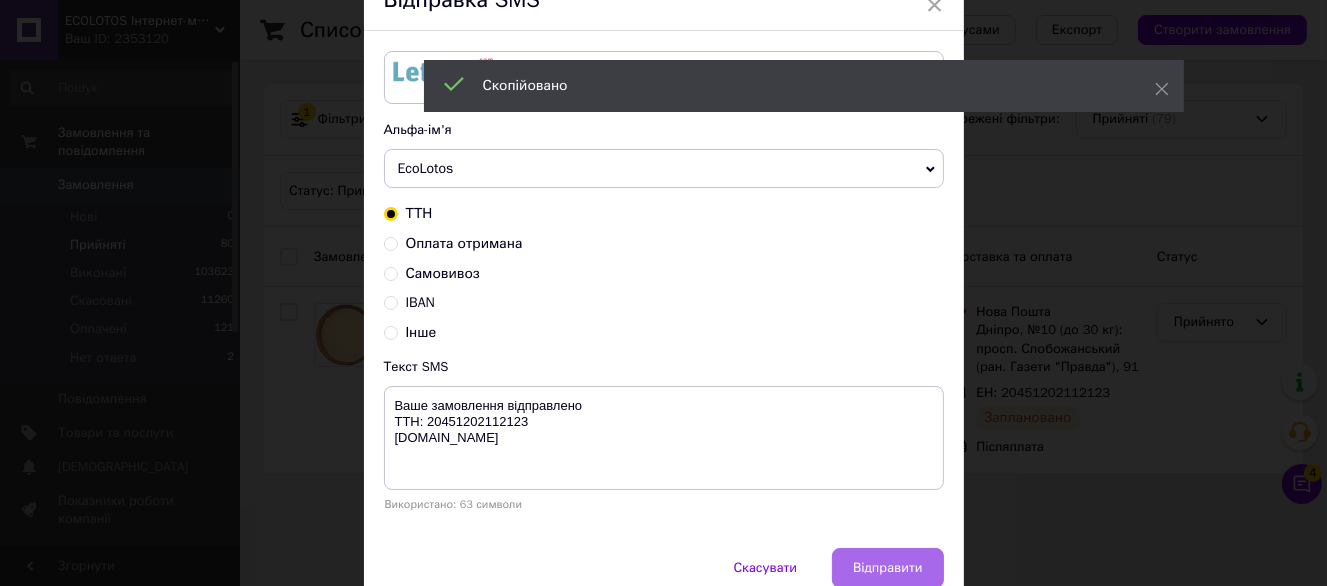 click on "Відправити" at bounding box center [887, 568] 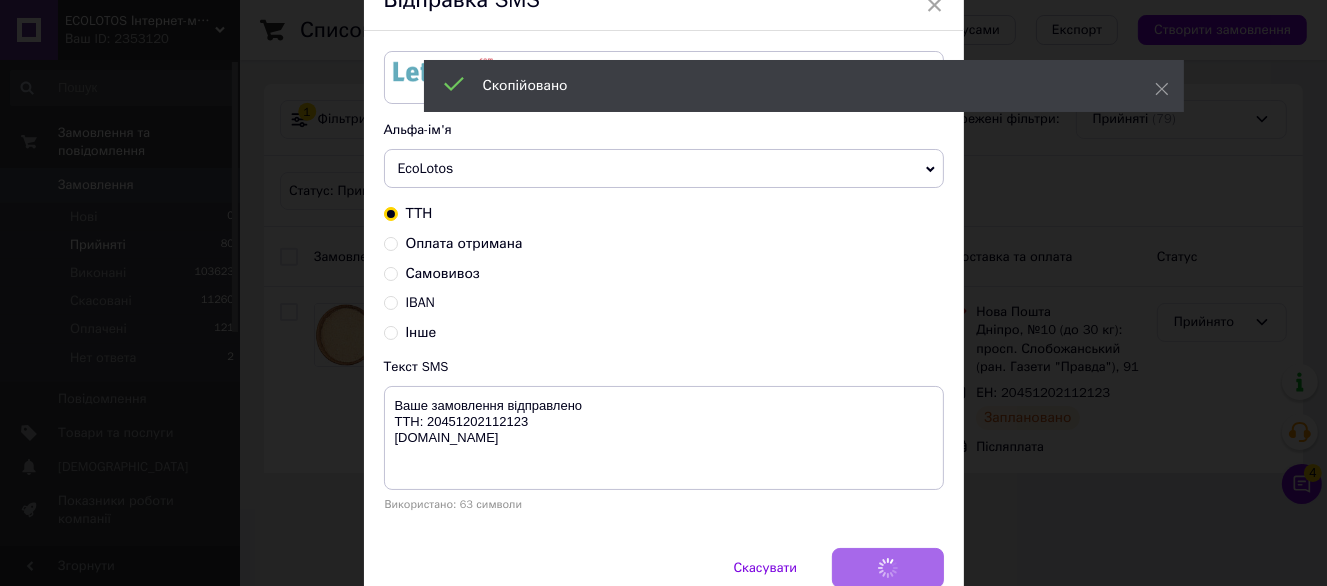 scroll, scrollTop: 0, scrollLeft: 0, axis: both 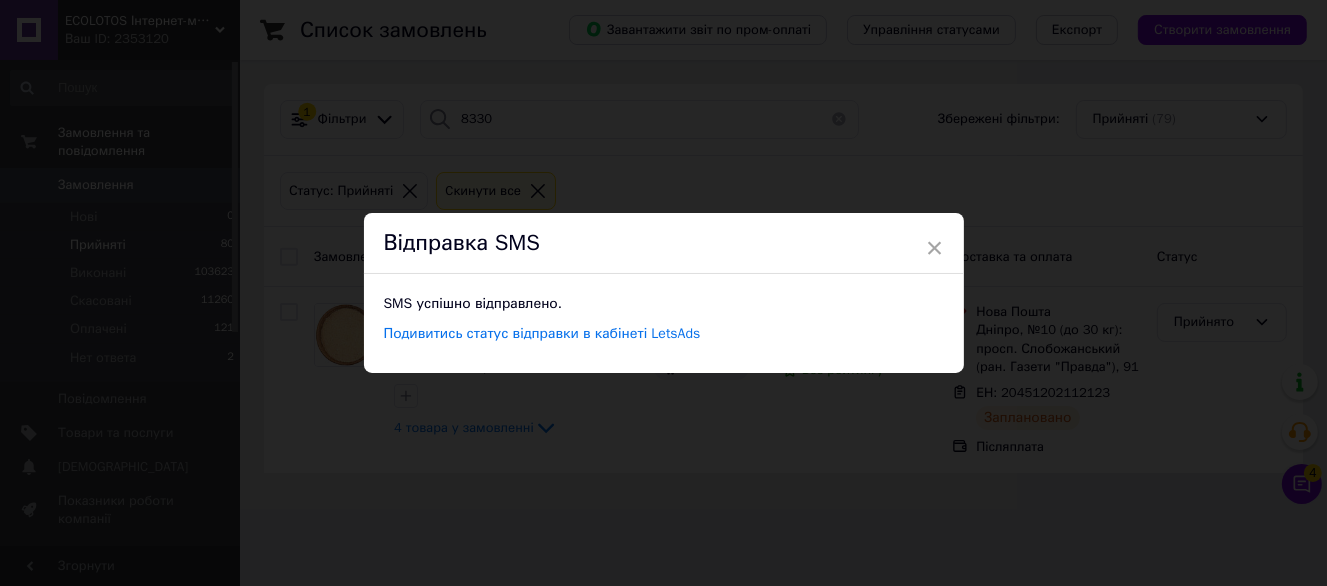 click on "× Відправка SMS SMS успішно відправлено. Подивитись статус відправки в кабінеті LetsAds" at bounding box center [663, 293] 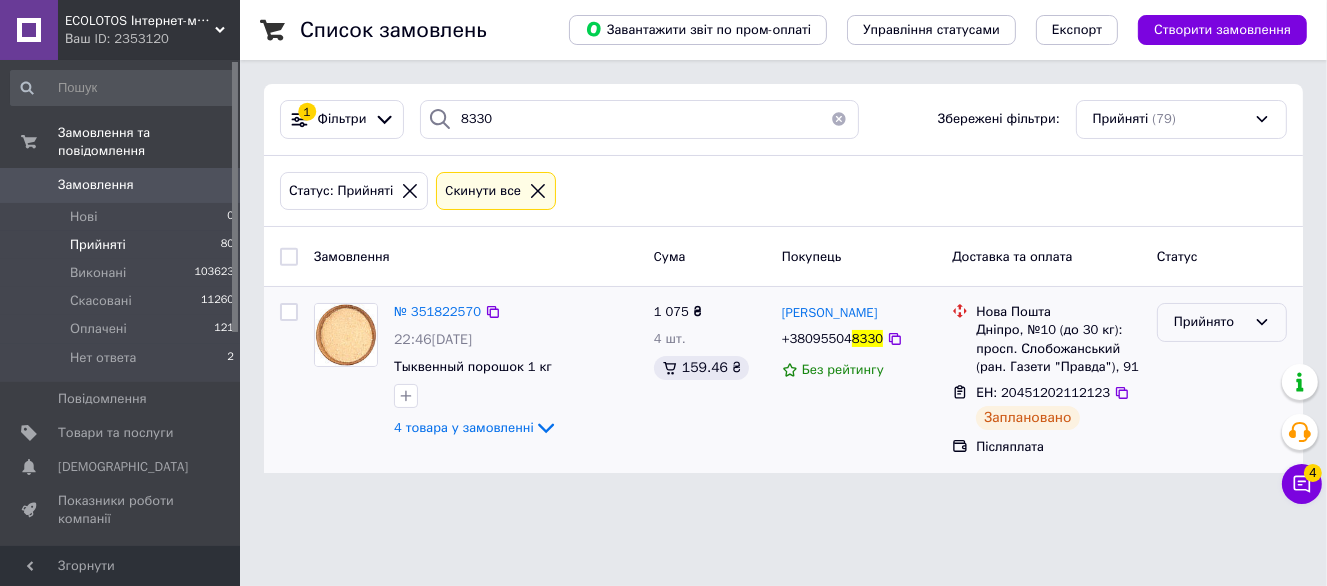 drag, startPoint x: 1199, startPoint y: 318, endPoint x: 1206, endPoint y: 343, distance: 25.96151 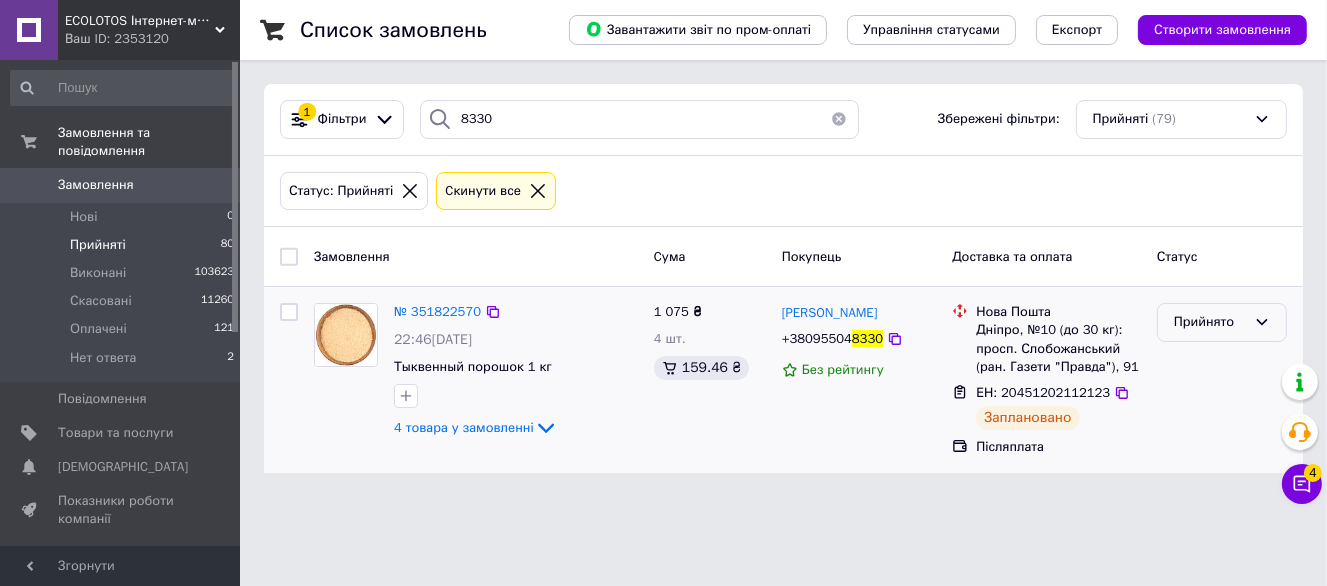 click on "Прийнято" at bounding box center (1210, 322) 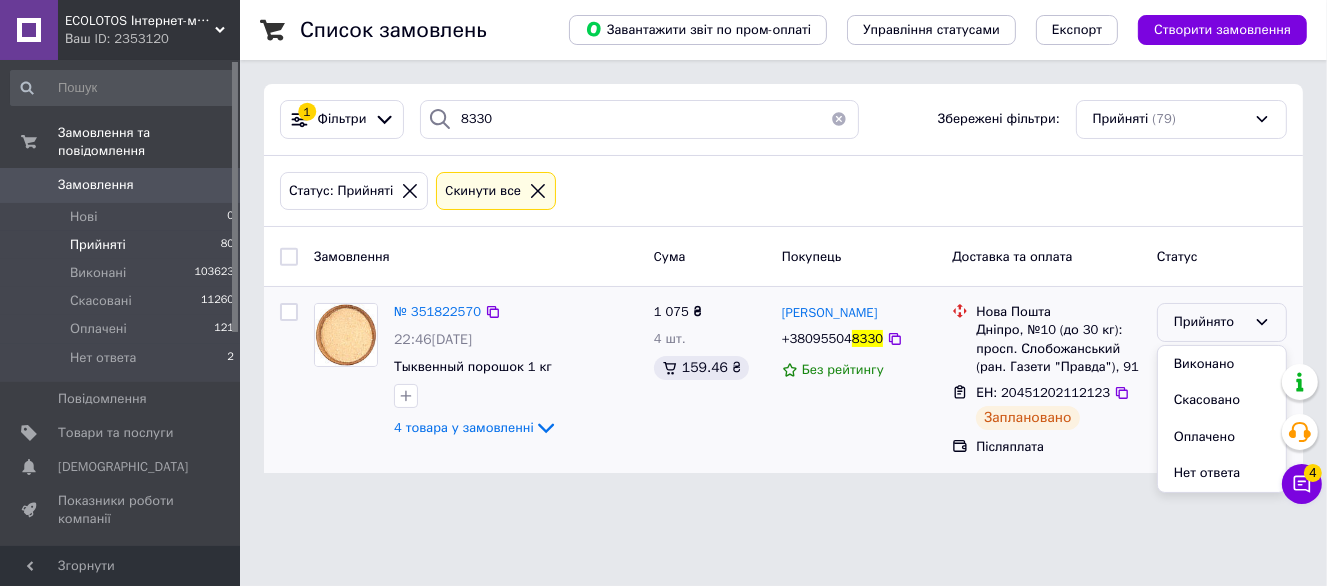 click on "Виконано" at bounding box center [1222, 364] 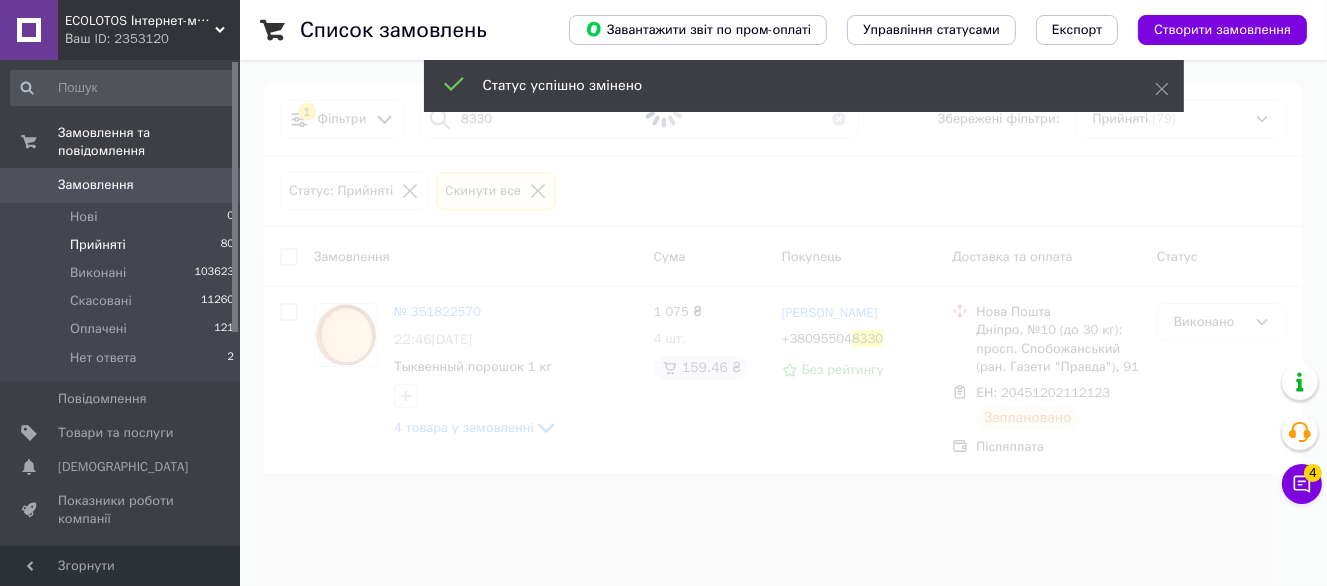 click at bounding box center [663, 106] 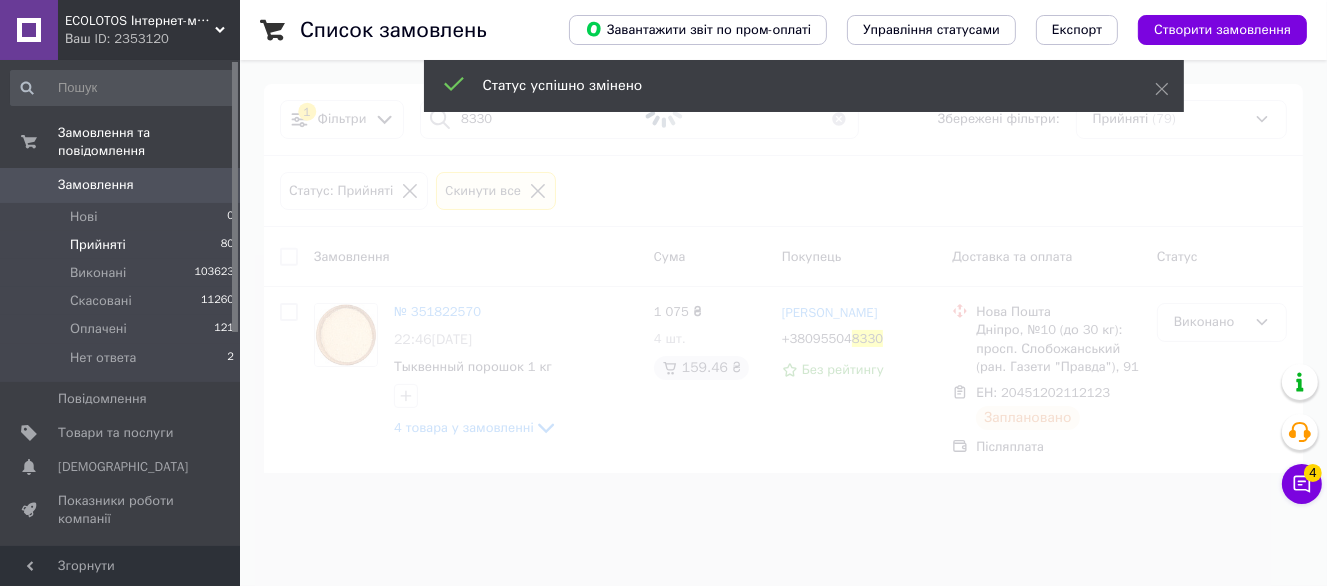 click at bounding box center (663, 106) 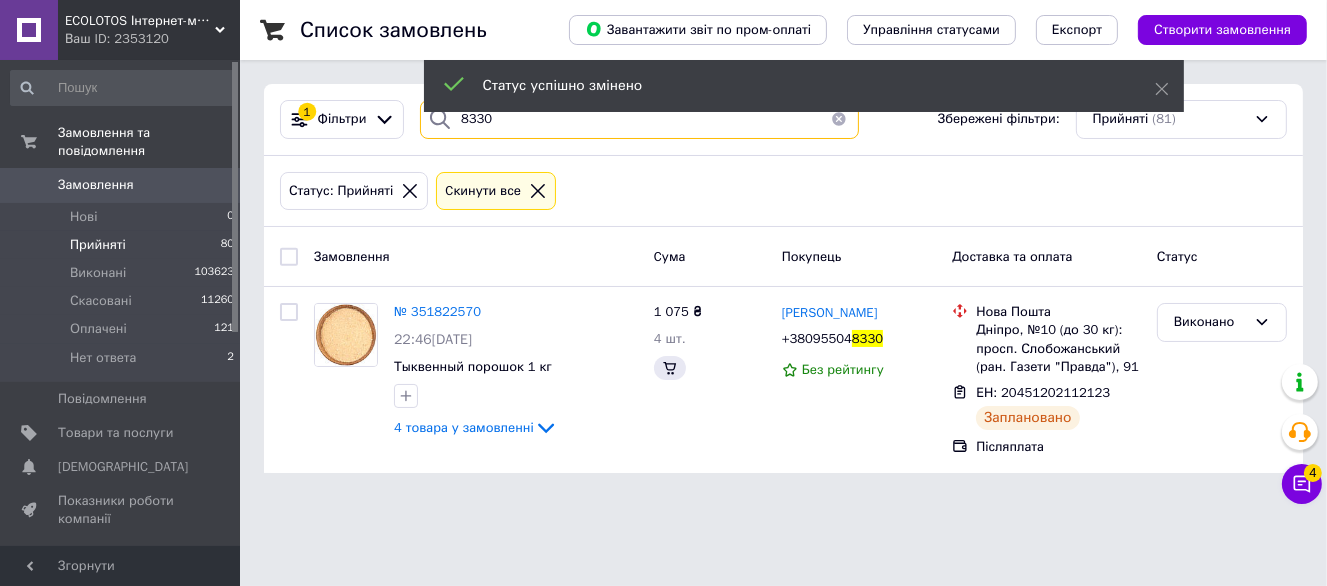 click on "8330" at bounding box center (639, 119) 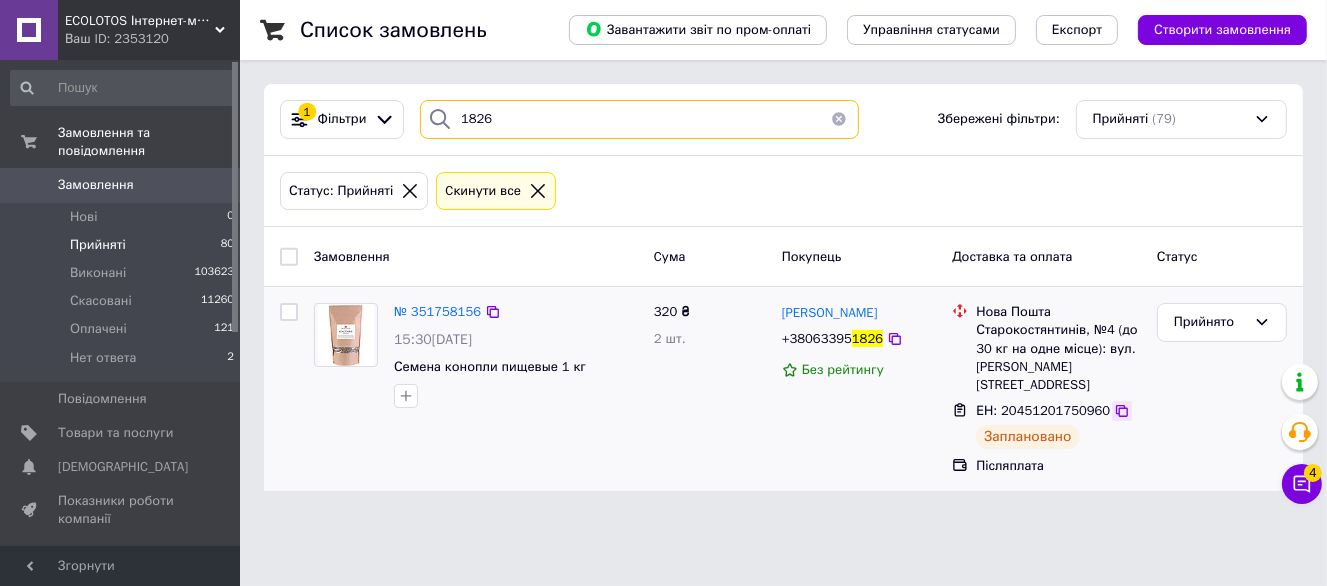 type on "1826" 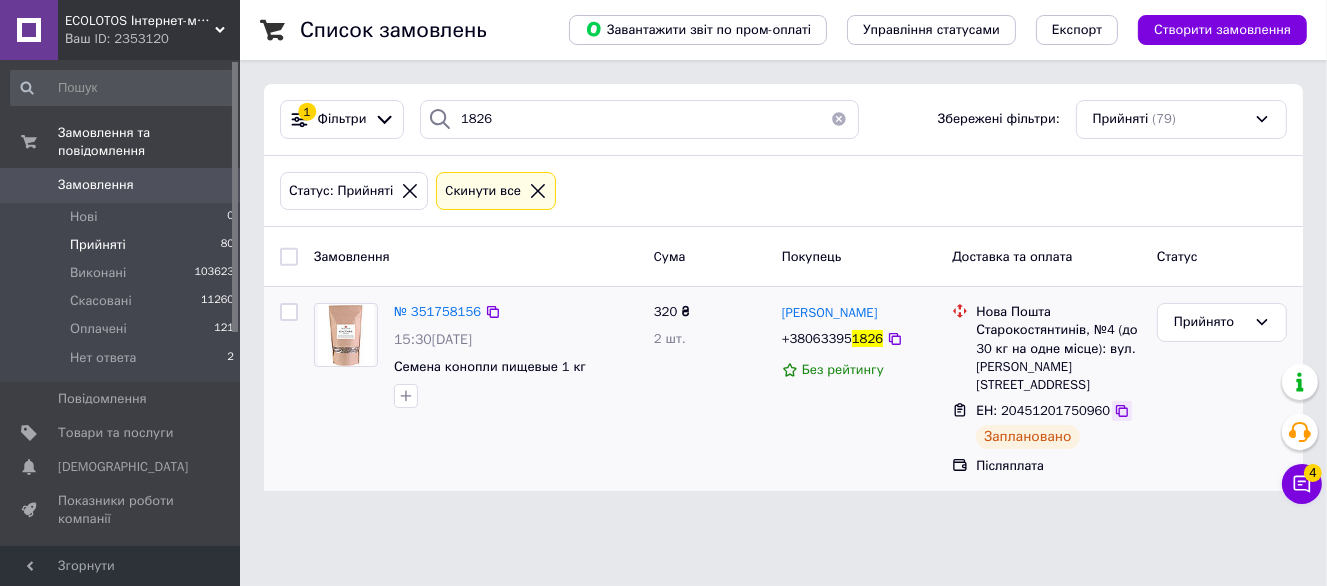 click 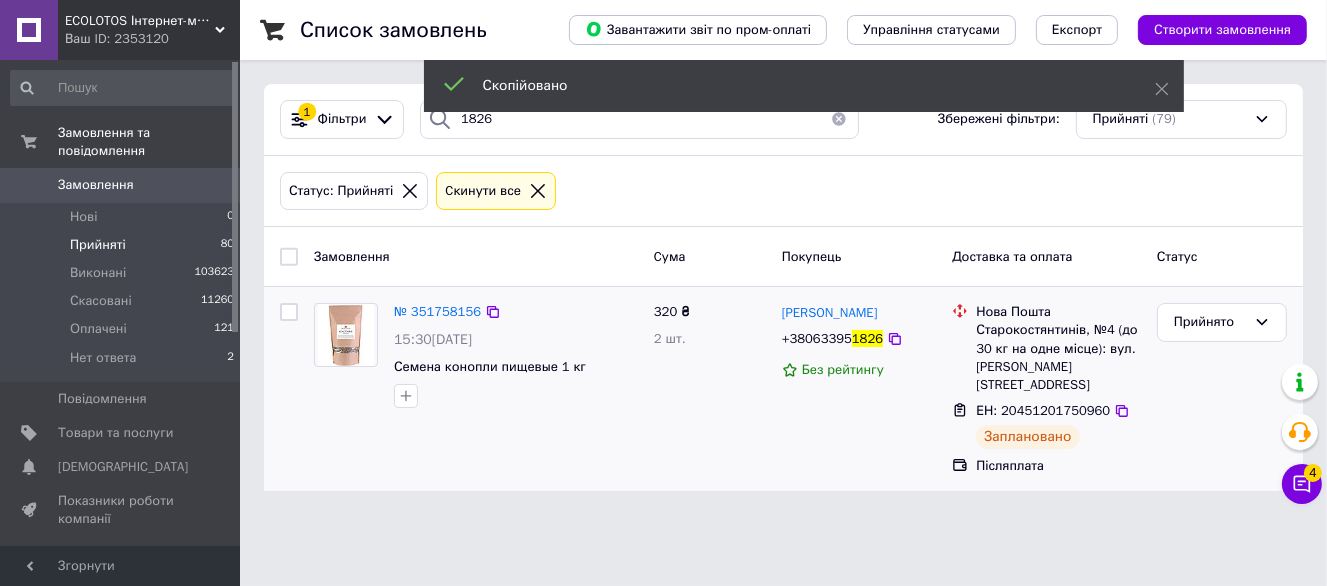 click on "+38063395" at bounding box center [817, 338] 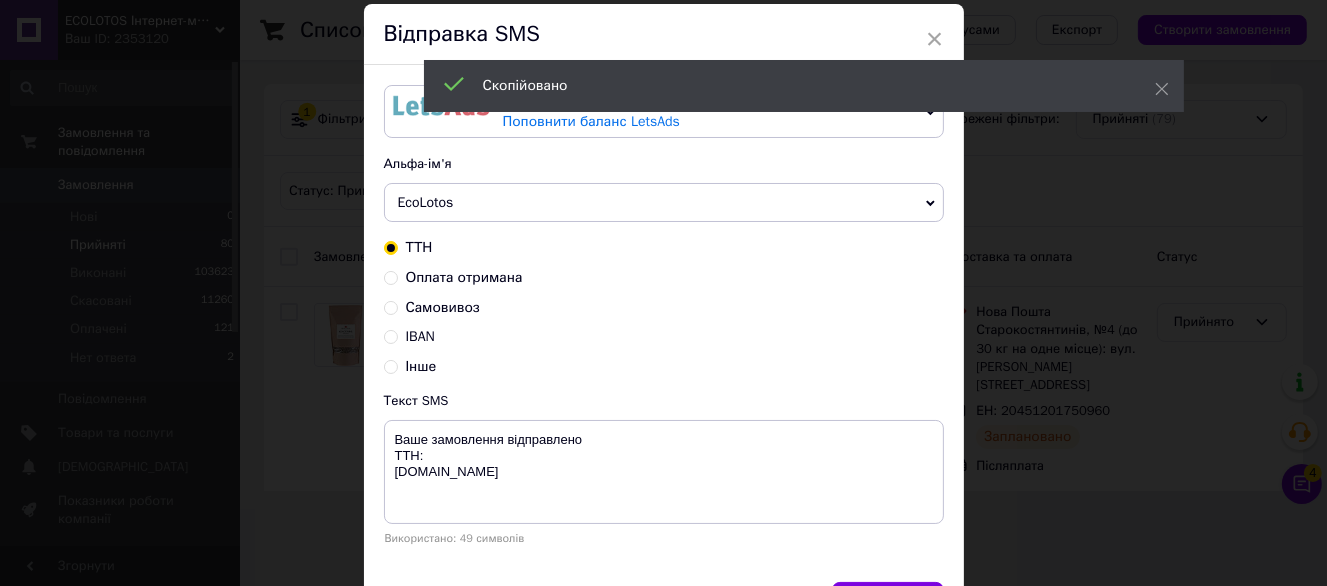 scroll, scrollTop: 100, scrollLeft: 0, axis: vertical 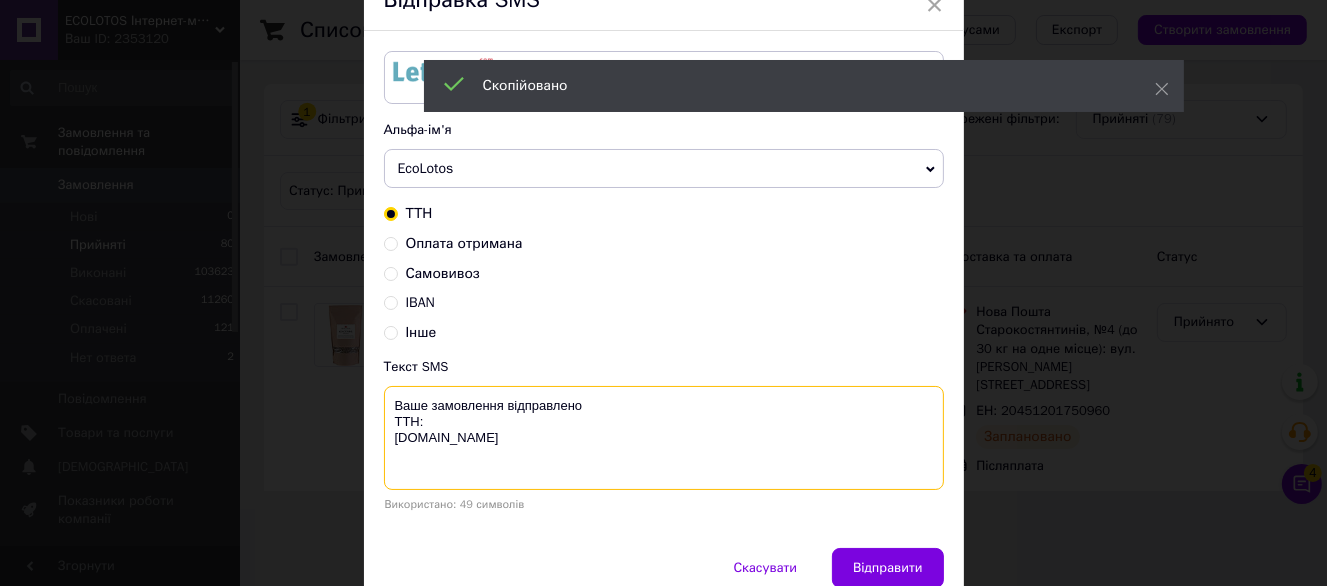 click on "Ваше замовлення відправлено
ТТН:
ecolotos.com.ua" at bounding box center [664, 438] 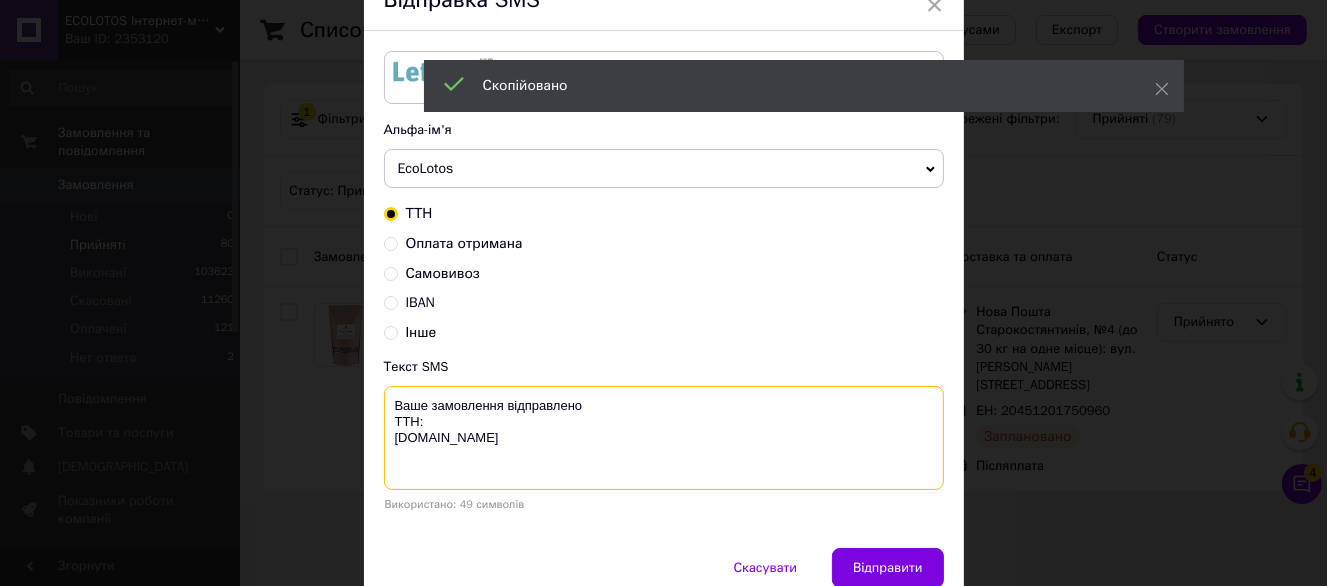 paste on "20451201750960" 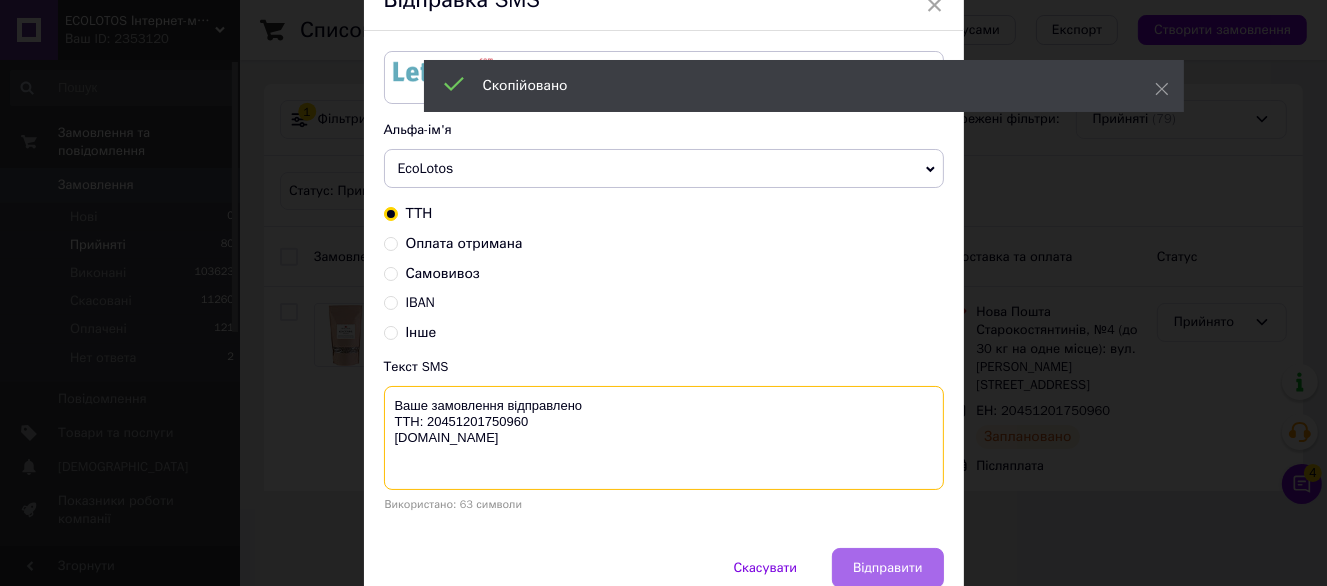 type on "Ваше замовлення відправлено
ТТН: 20451201750960
ecolotos.com.ua" 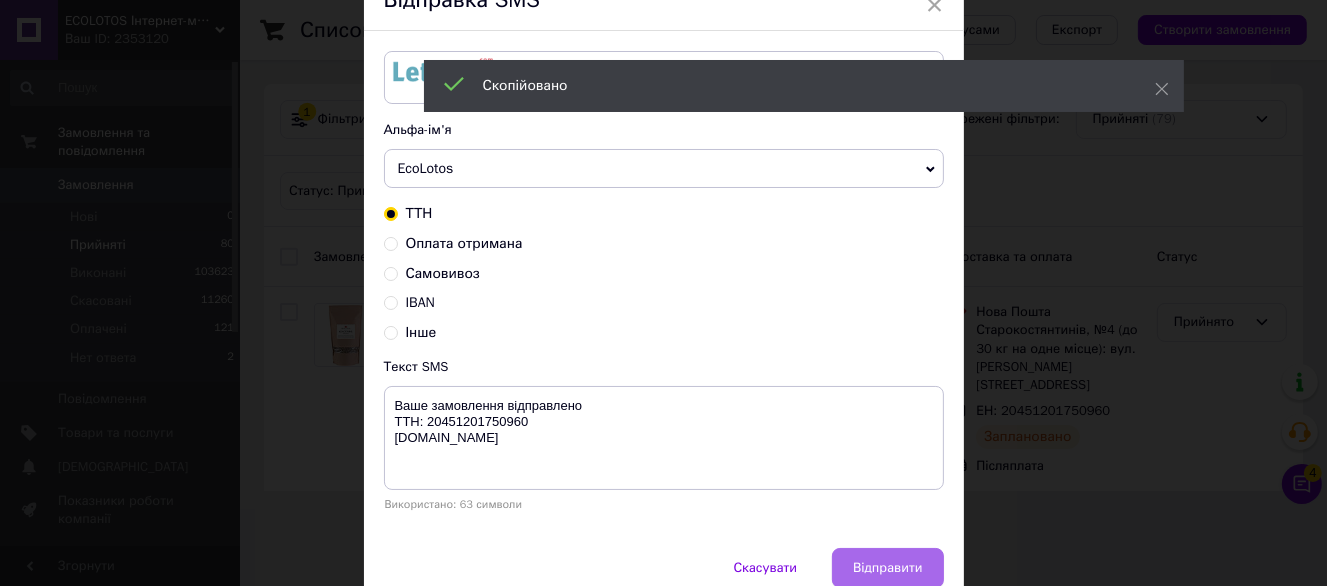click on "Відправити" at bounding box center [887, 568] 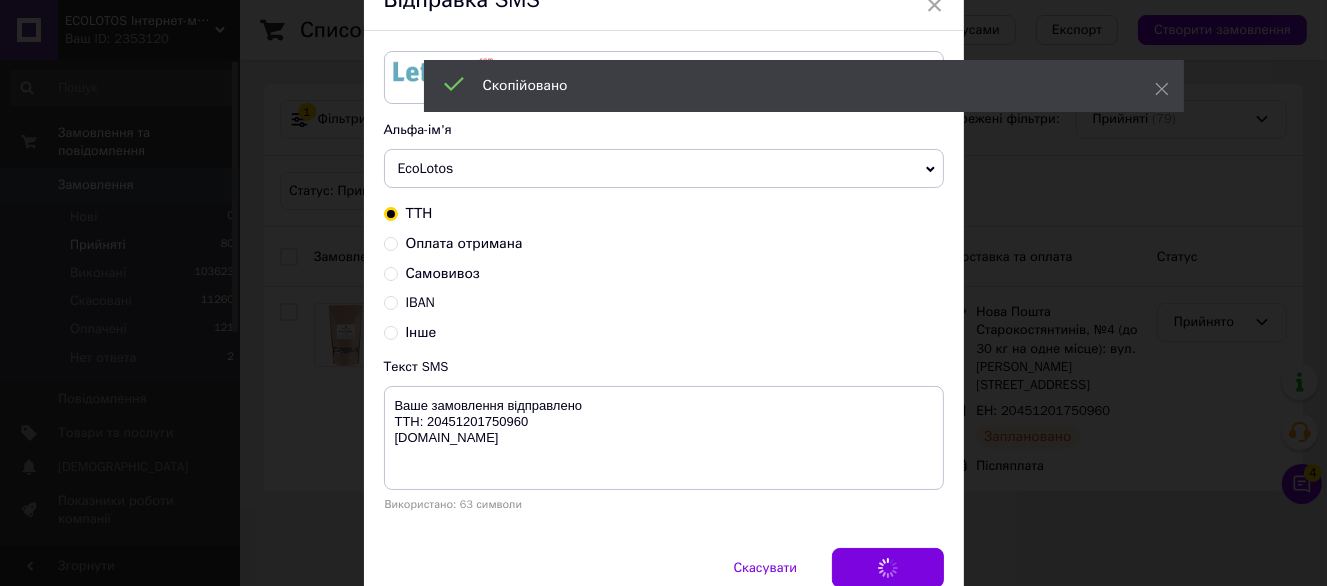 scroll, scrollTop: 0, scrollLeft: 0, axis: both 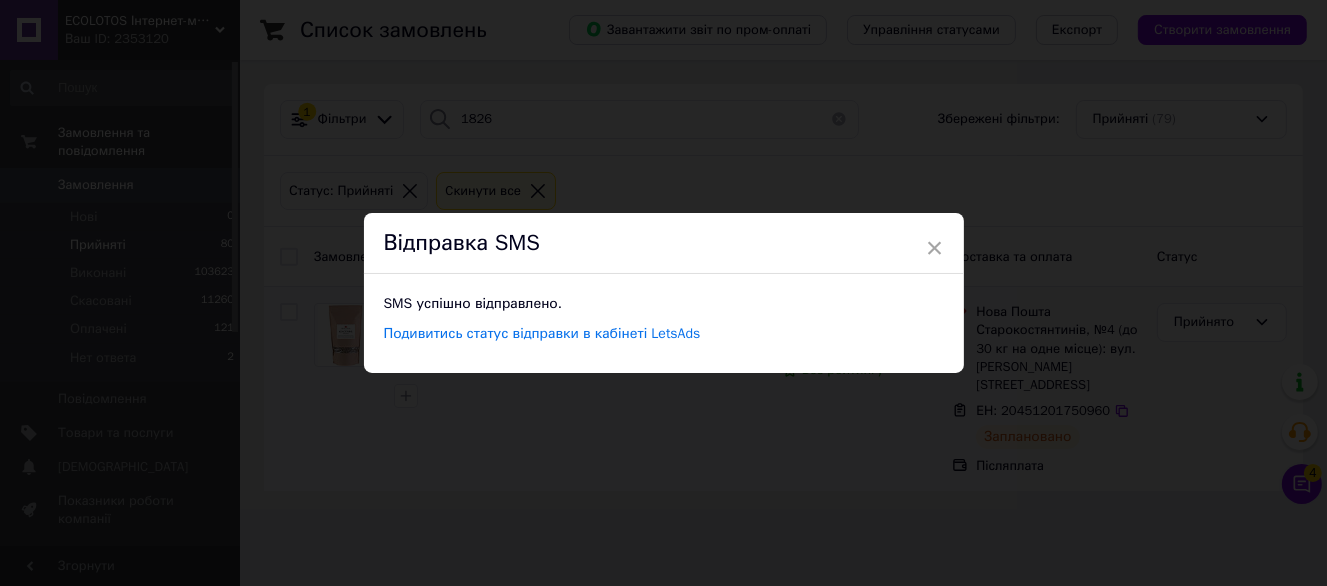 drag, startPoint x: 1000, startPoint y: 501, endPoint x: 1181, endPoint y: 383, distance: 216.06712 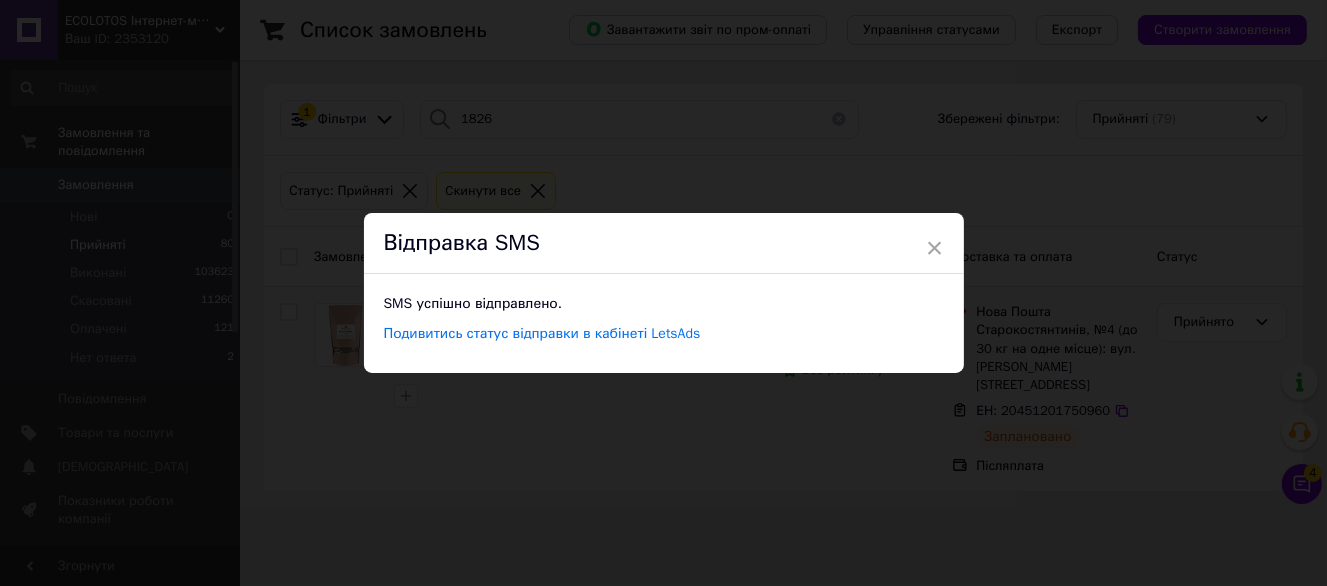 click on "× Відправка SMS SMS успішно відправлено. Подивитись статус відправки в кабінеті LetsAds" at bounding box center [663, 293] 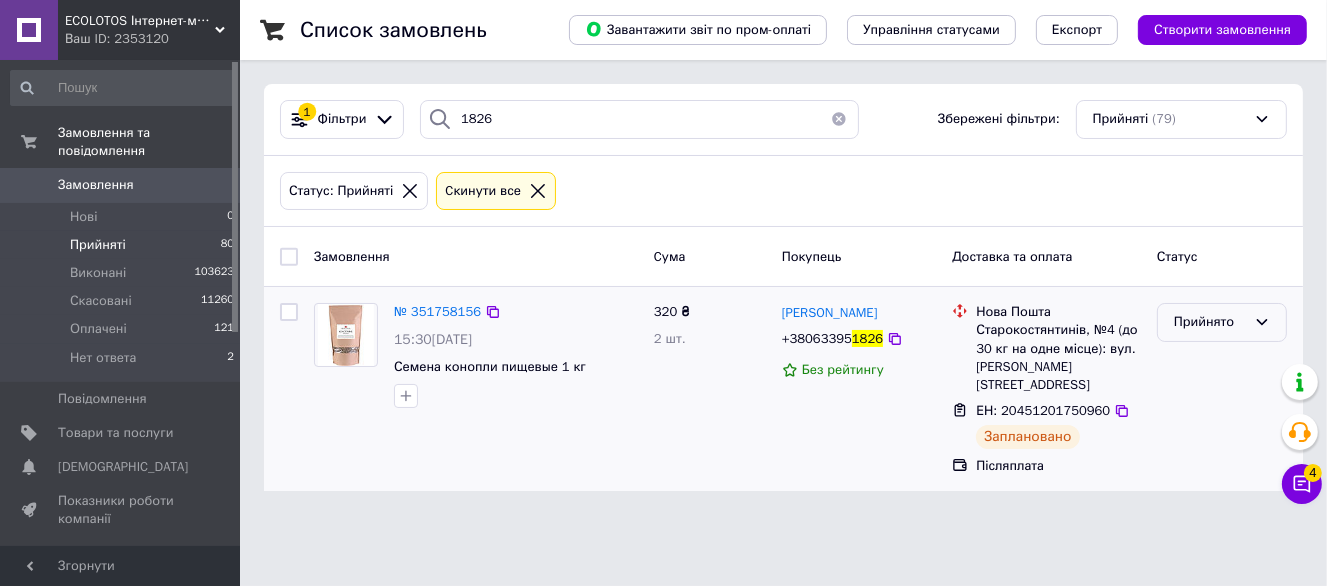 drag, startPoint x: 1196, startPoint y: 375, endPoint x: 1211, endPoint y: 333, distance: 44.598206 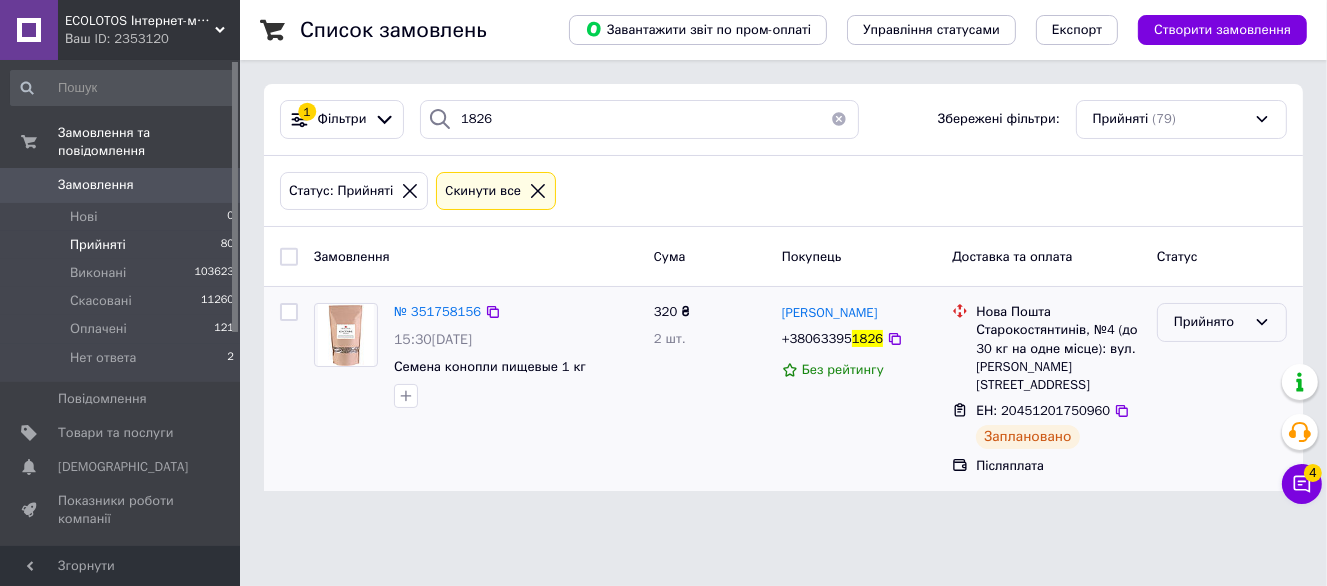 click on "Прийнято" at bounding box center [1222, 389] 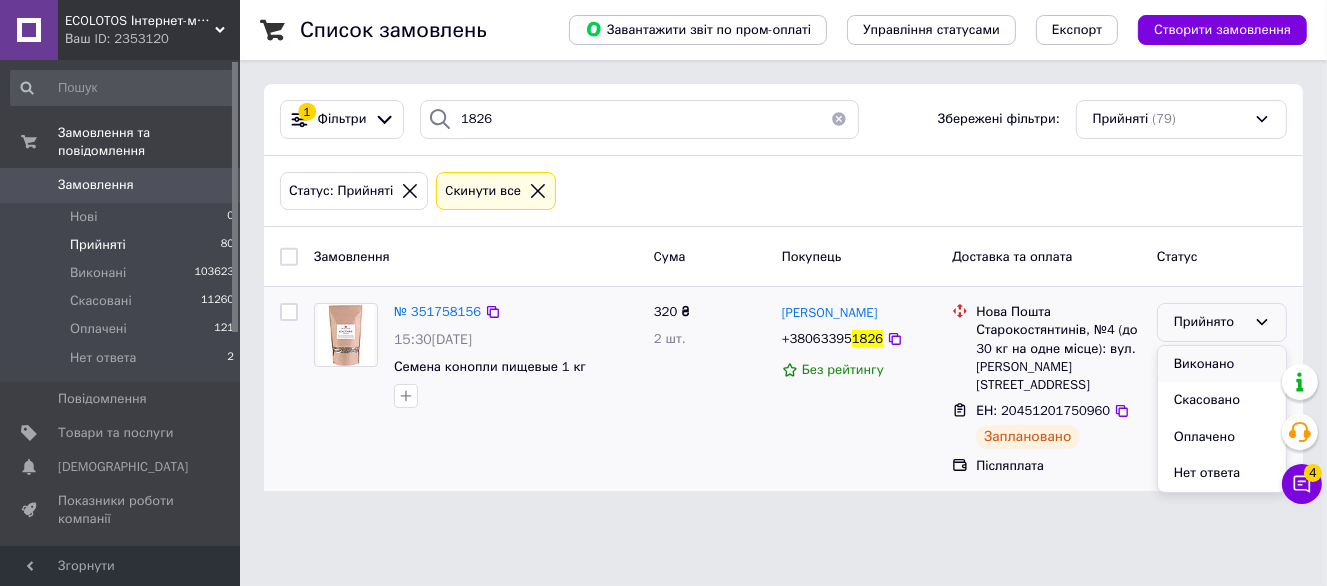 click on "Виконано" at bounding box center (1222, 364) 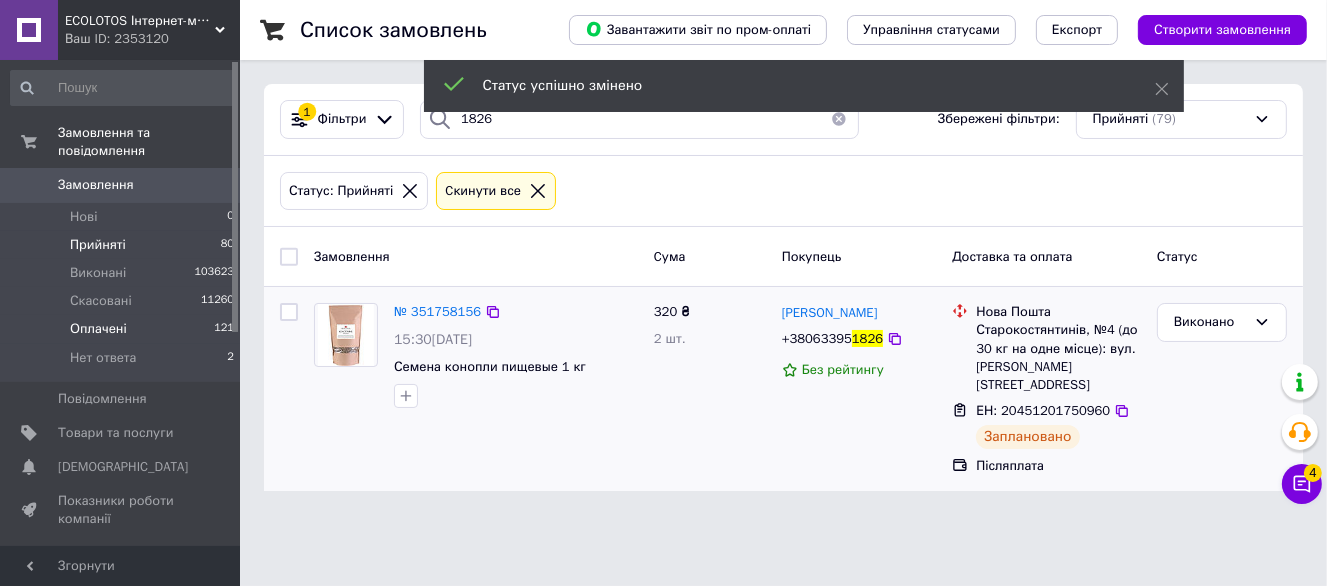 click on "Оплачені 121" at bounding box center (123, 329) 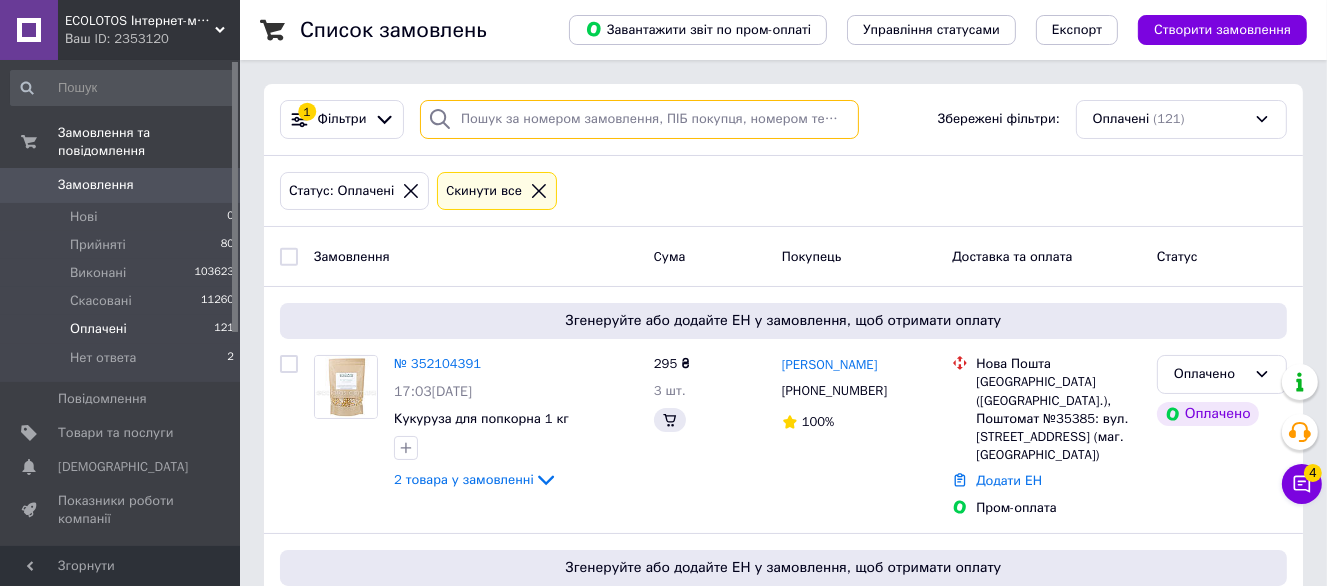 click at bounding box center [639, 119] 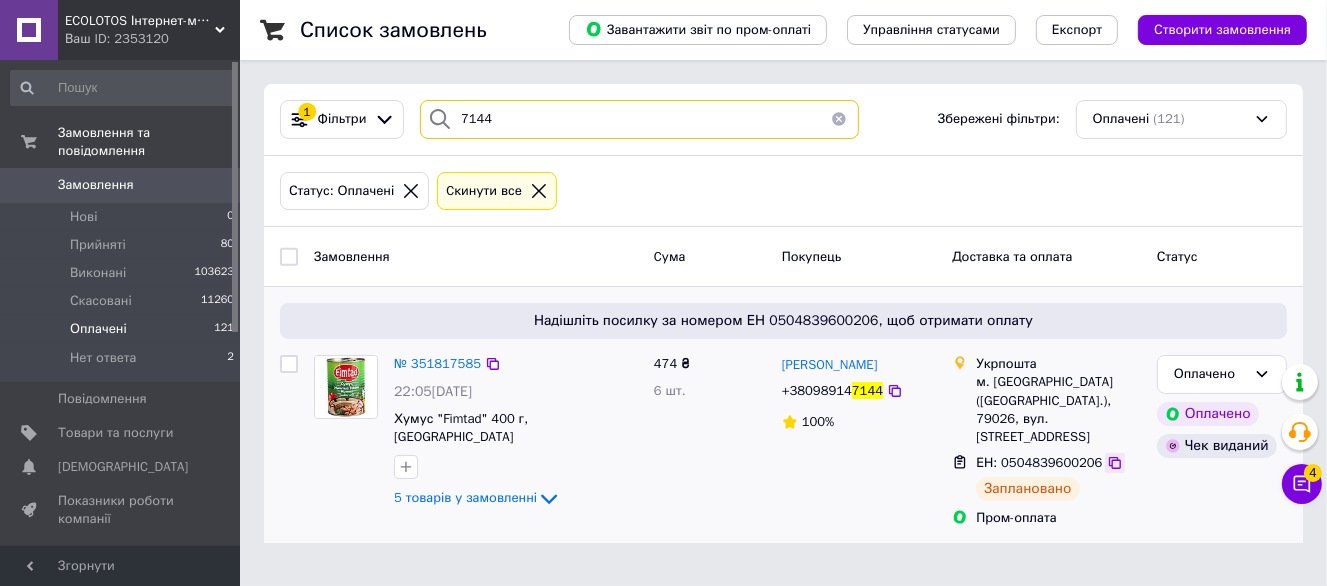 type on "7144" 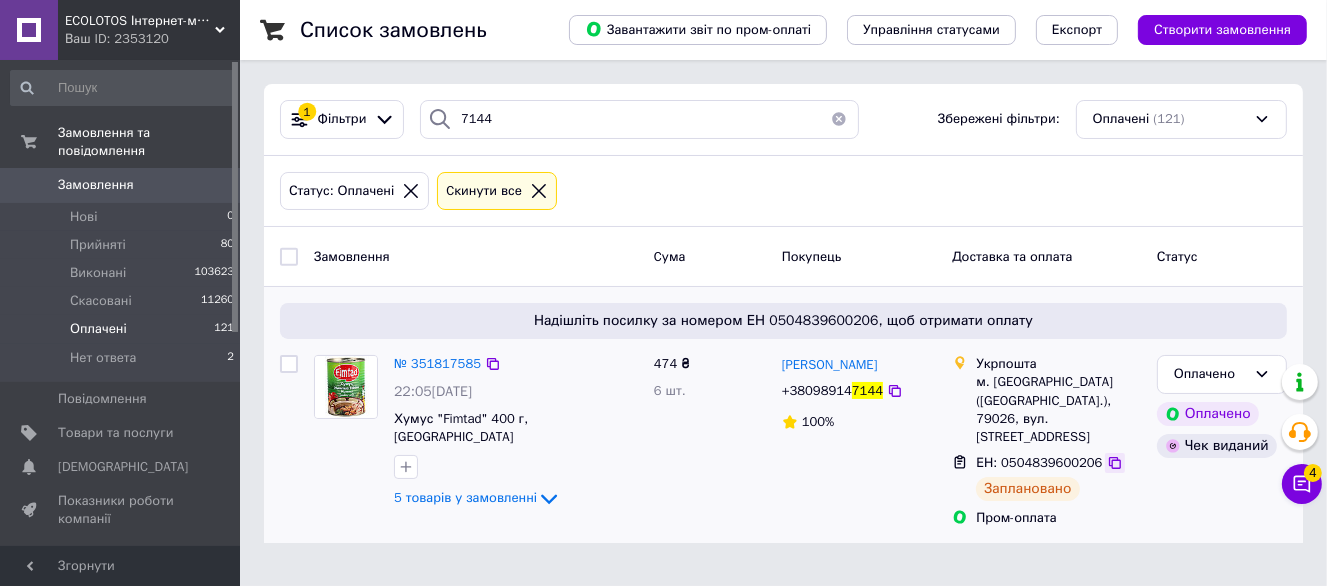 click 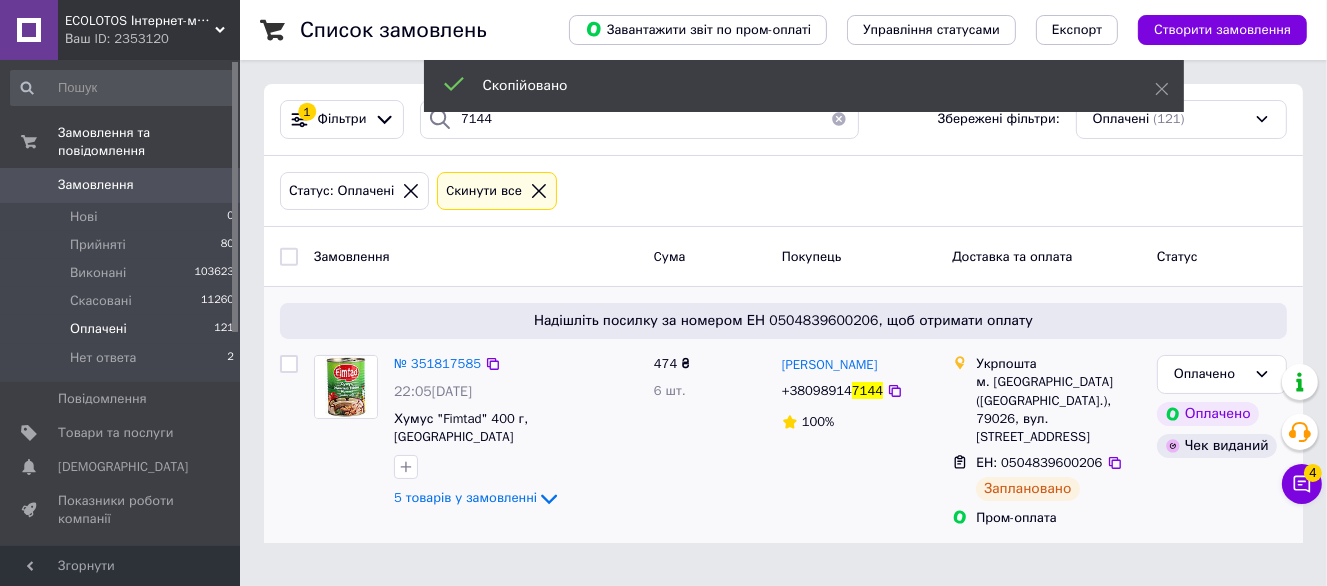 click on "+38098914" at bounding box center (817, 390) 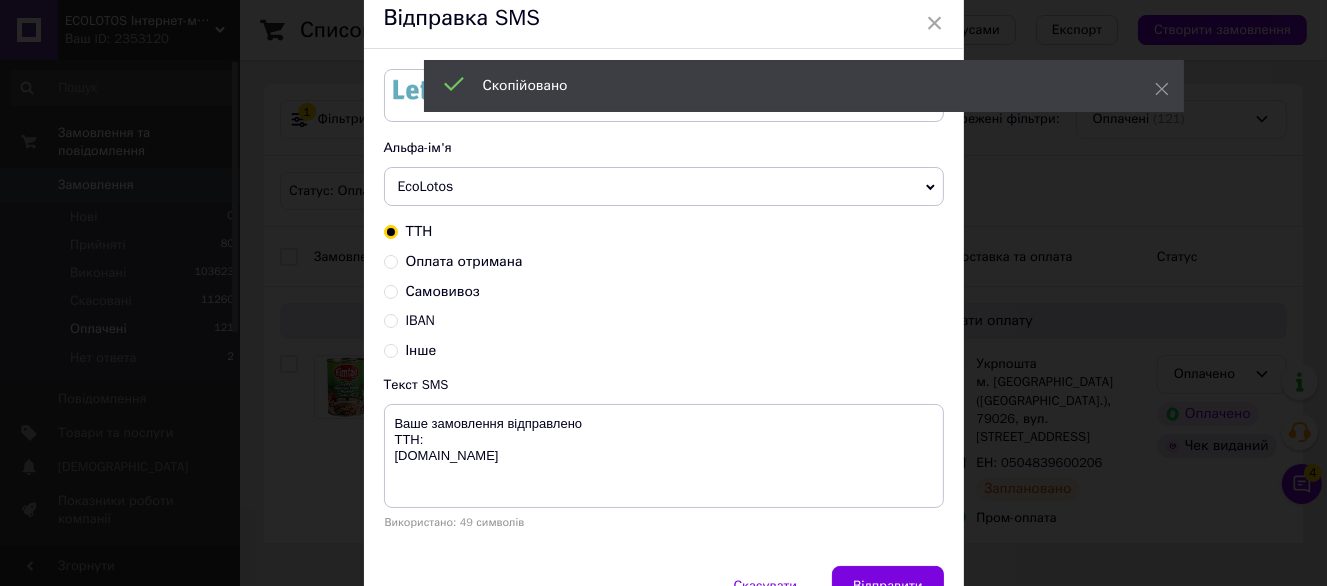 scroll, scrollTop: 100, scrollLeft: 0, axis: vertical 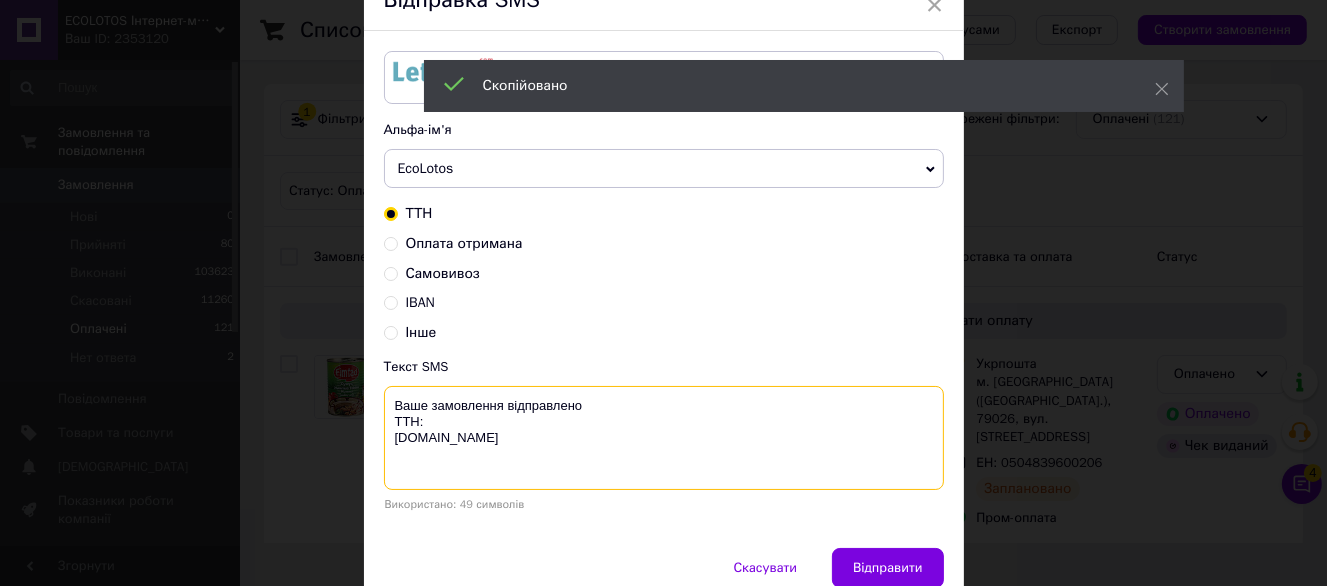 click on "Ваше замовлення відправлено
ТТН:
ecolotos.com.ua" at bounding box center (664, 438) 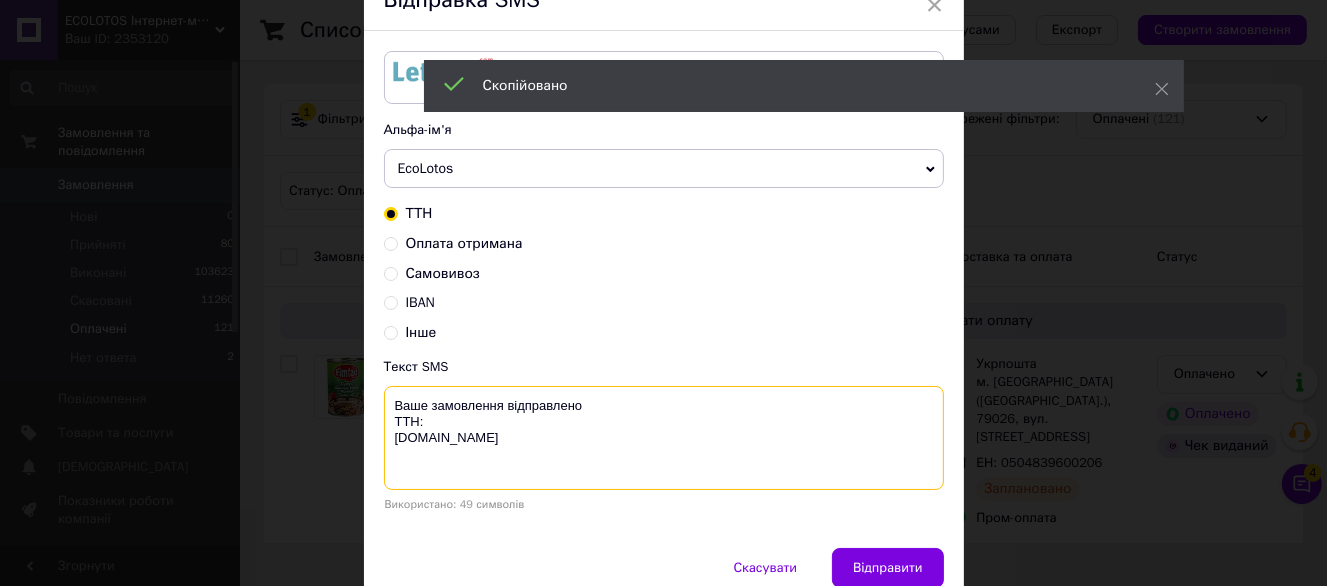 paste on "0504839600206" 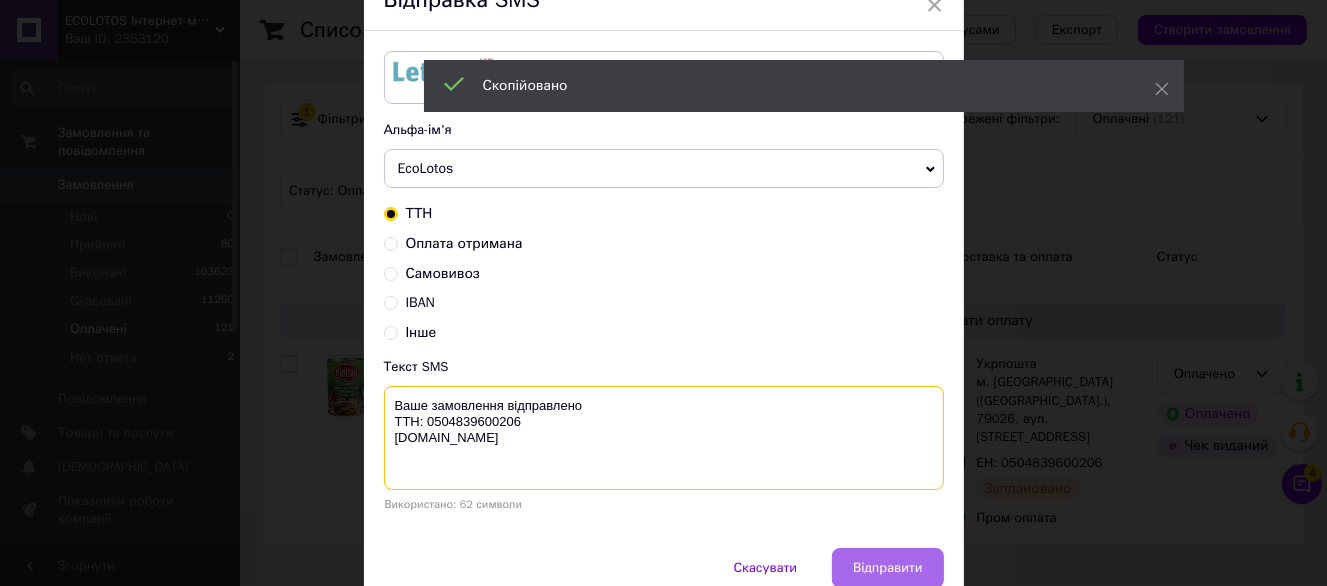 type on "Ваше замовлення відправлено
ТТН: 0504839600206
ecolotos.com.ua" 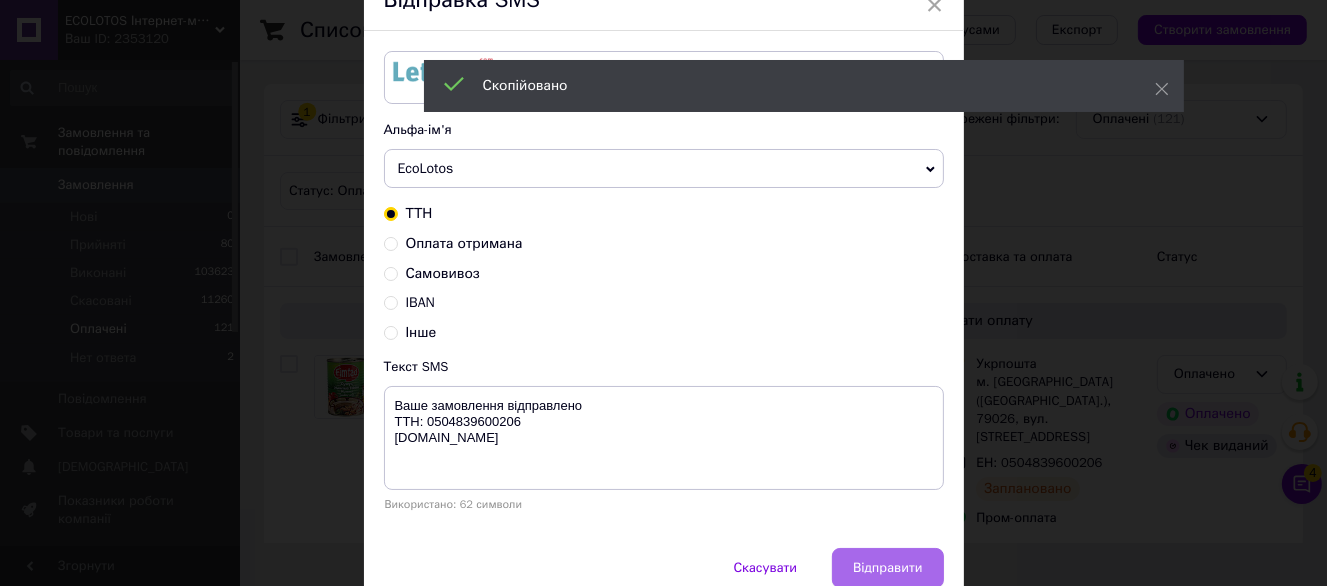 click on "Відправити" at bounding box center [887, 568] 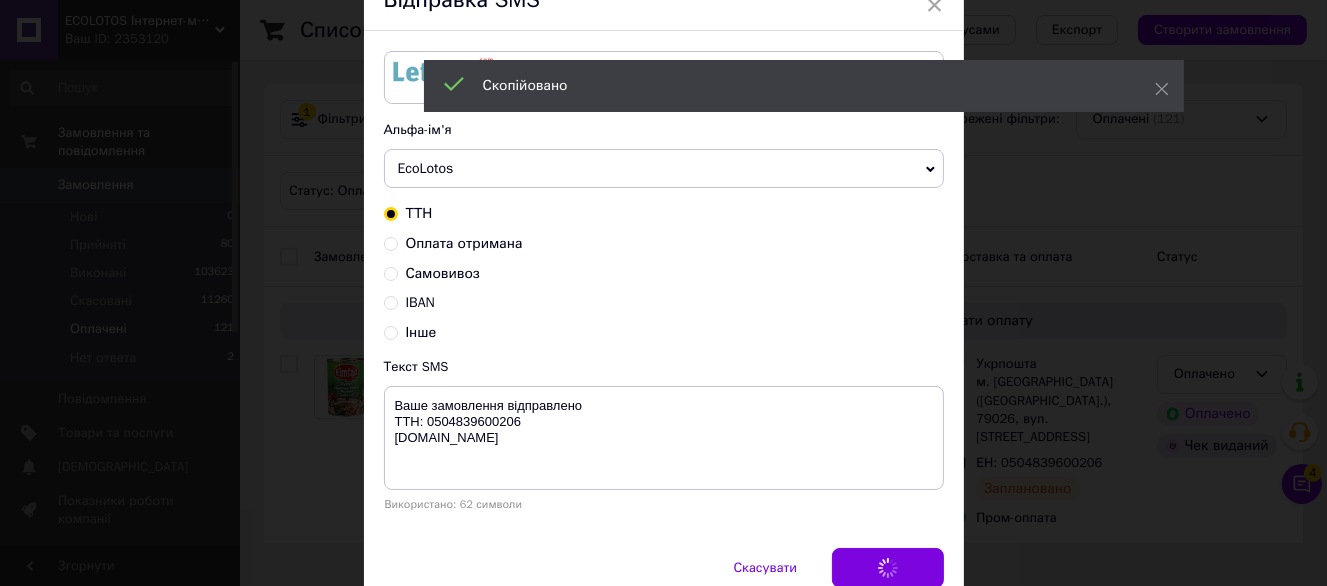 scroll, scrollTop: 0, scrollLeft: 0, axis: both 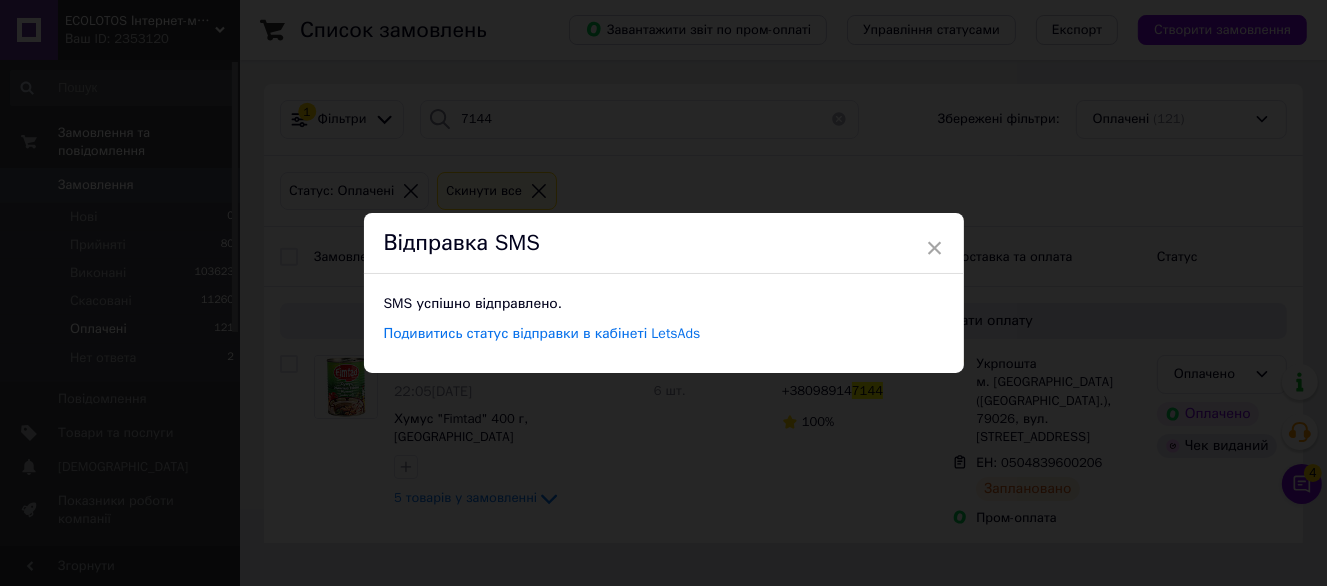 click on "× Відправка SMS SMS успішно відправлено. Подивитись статус відправки в кабінеті LetsAds" at bounding box center (663, 293) 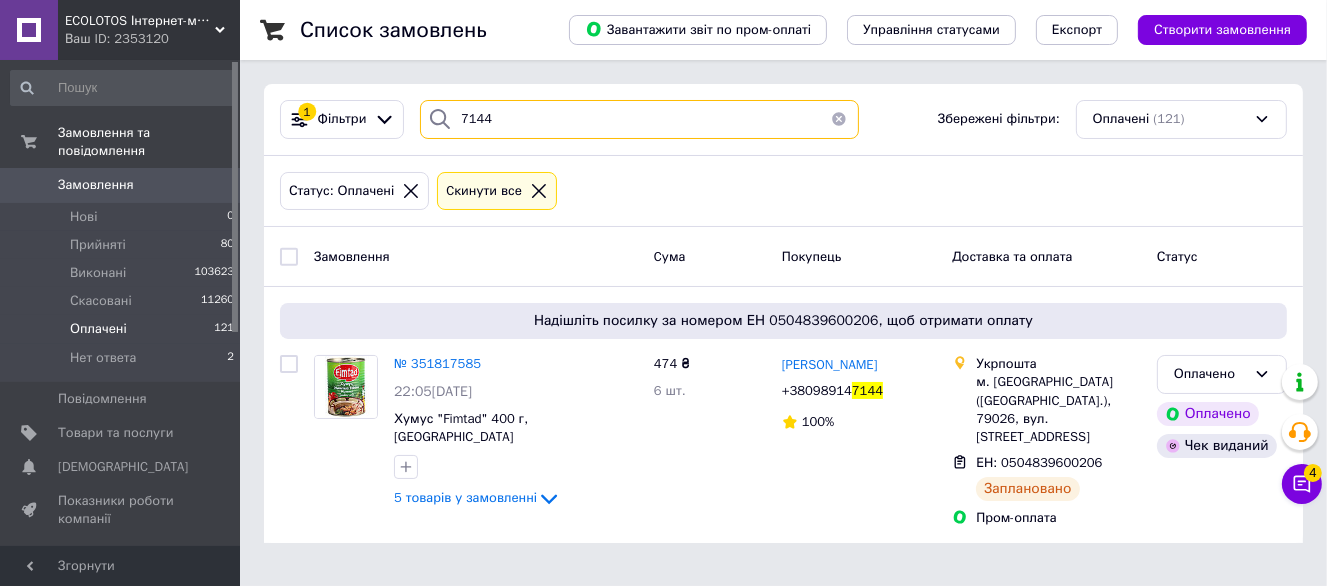 click on "7144" at bounding box center (639, 119) 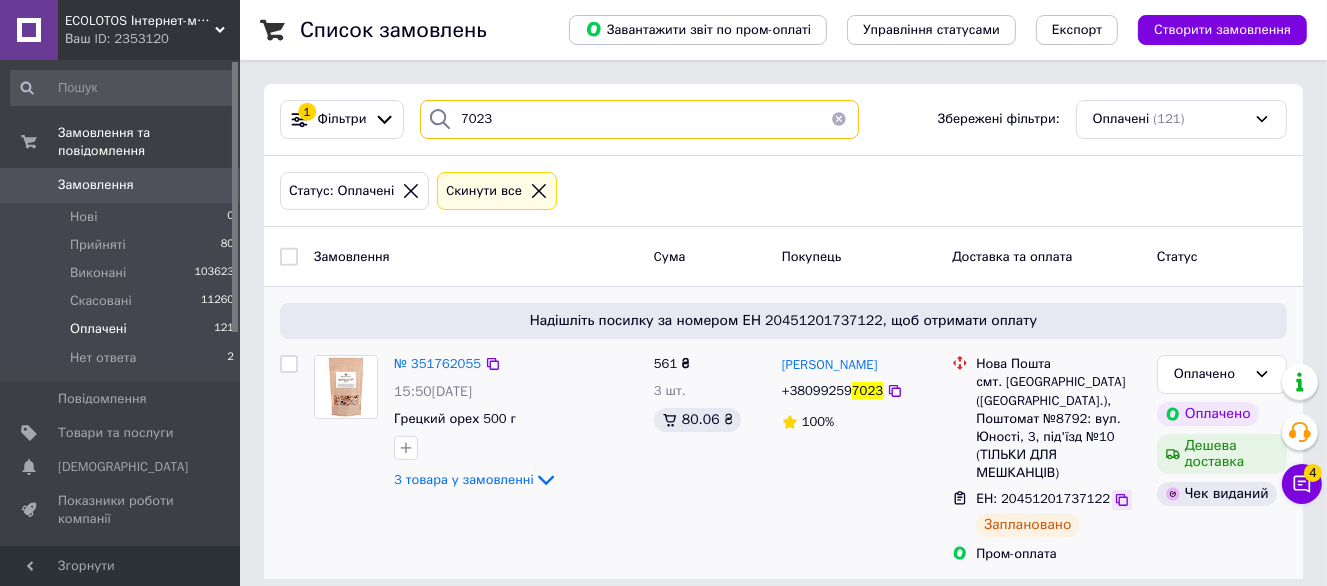 type on "7023" 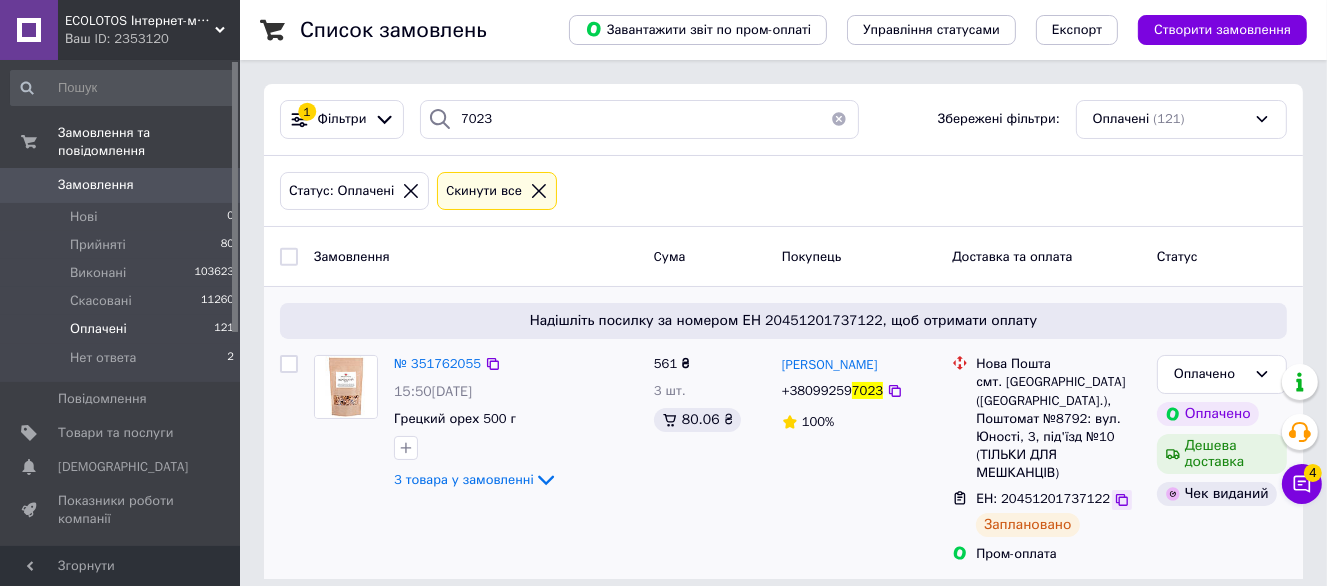 click 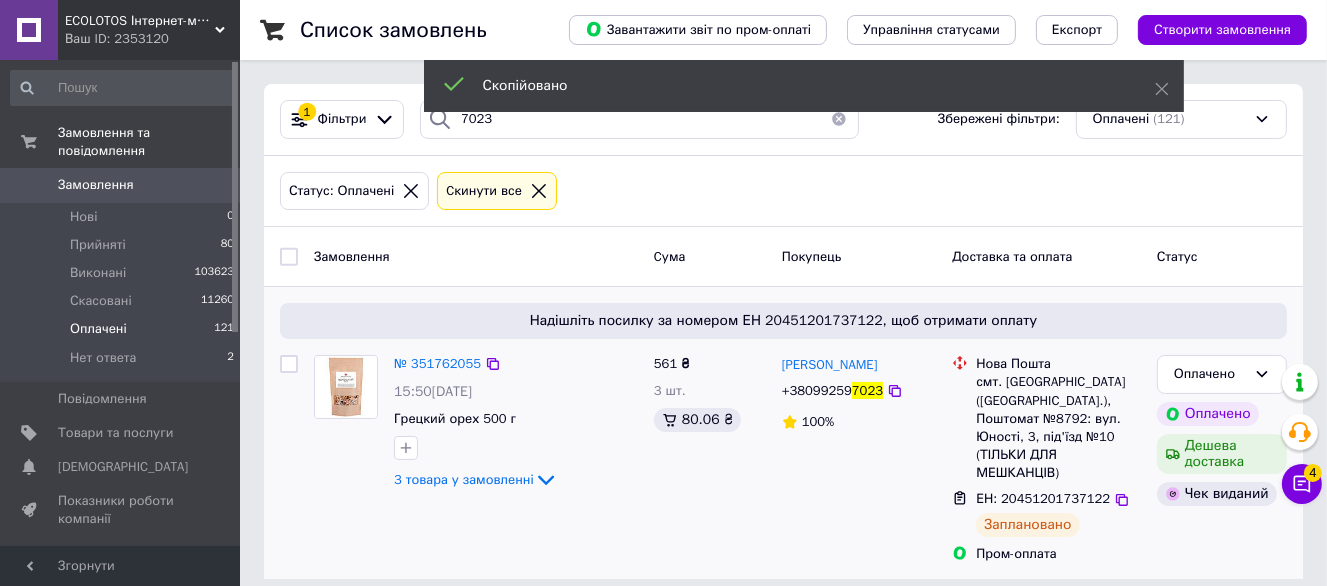 click on "+38099259" at bounding box center [817, 390] 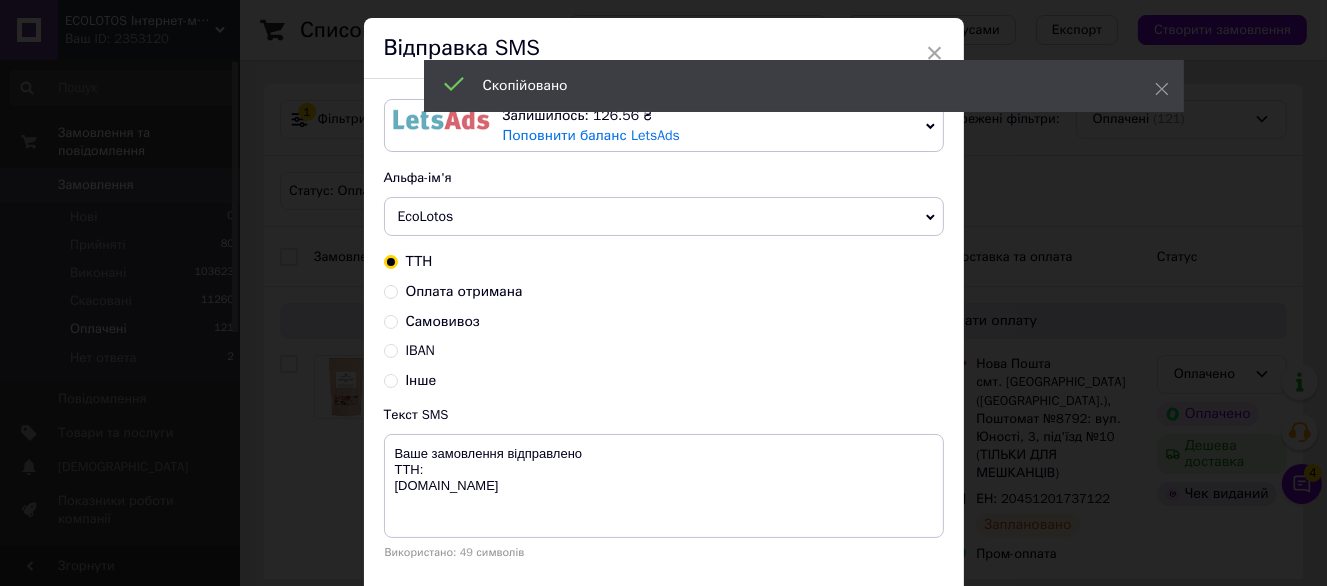 scroll, scrollTop: 100, scrollLeft: 0, axis: vertical 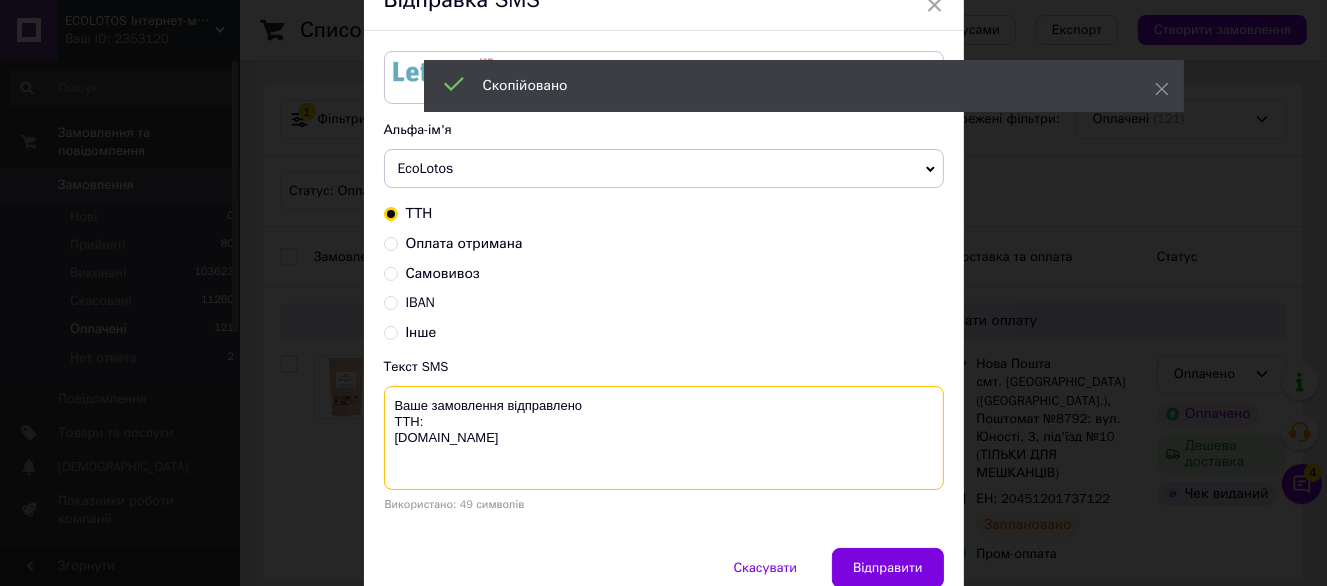 click on "Ваше замовлення відправлено
ТТН:
ecolotos.com.ua" at bounding box center (664, 438) 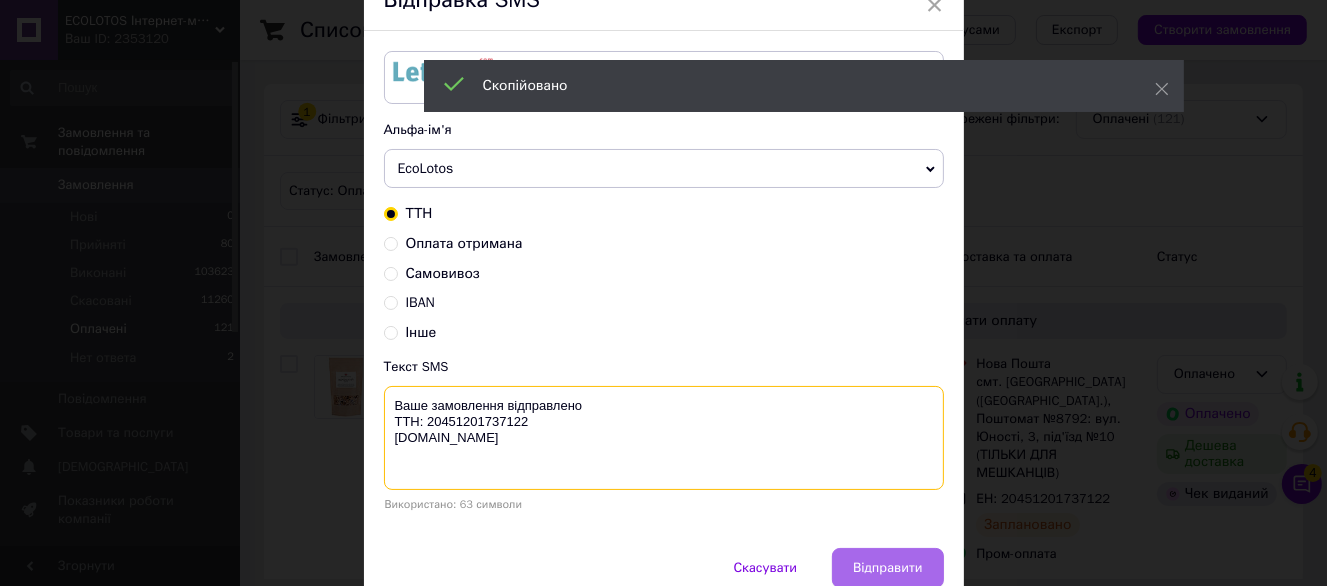 type on "Ваше замовлення відправлено
ТТН: 20451201737122
ecolotos.com.ua" 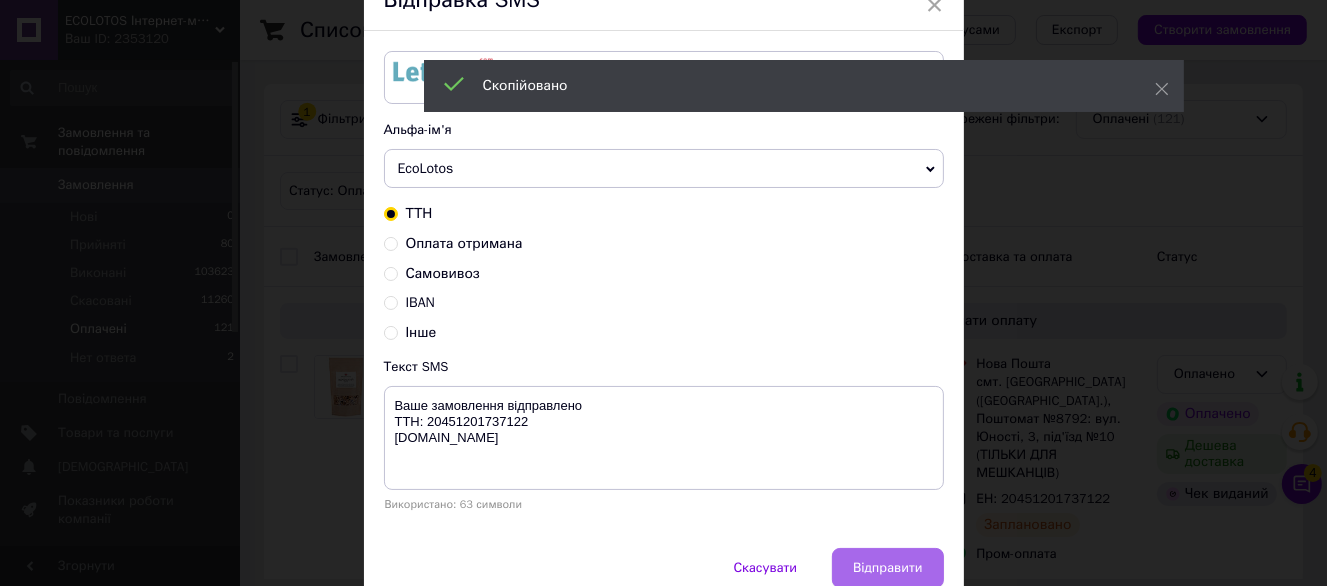 click on "Відправити" at bounding box center [887, 568] 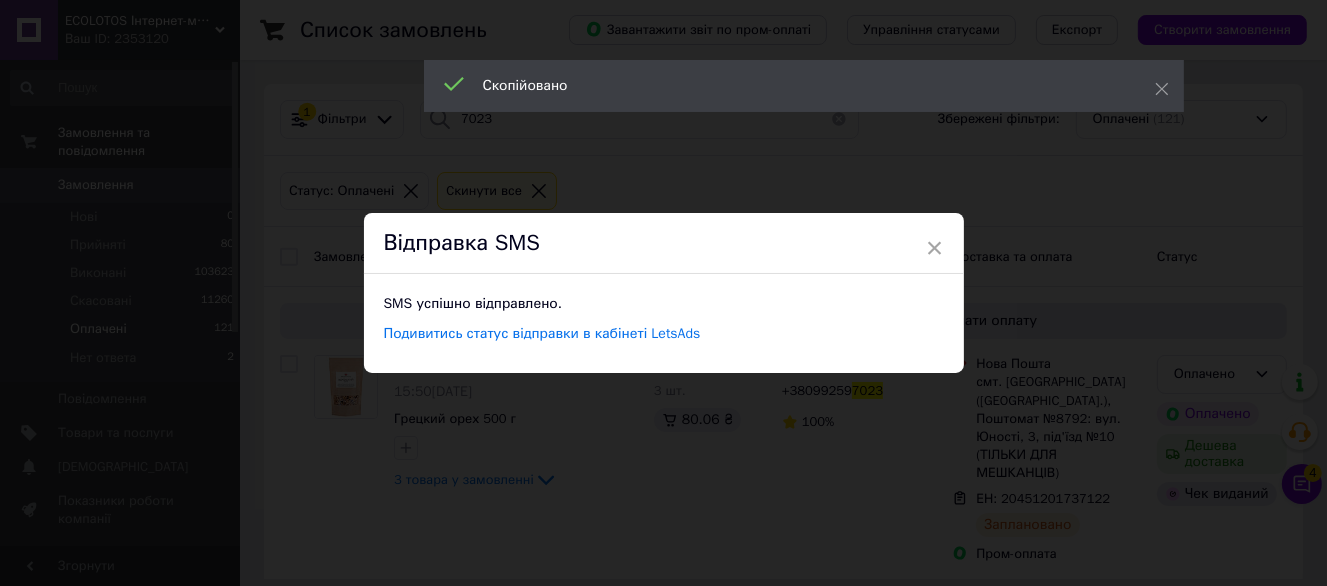 scroll, scrollTop: 0, scrollLeft: 0, axis: both 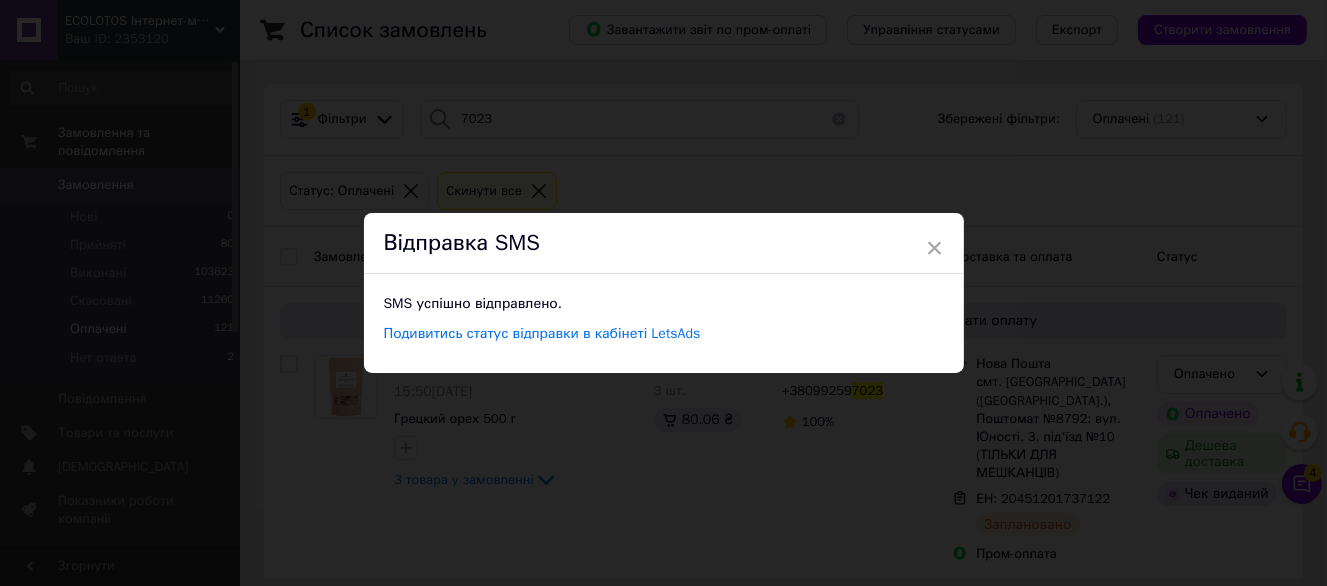 click on "× Відправка SMS SMS успішно відправлено. Подивитись статус відправки в кабінеті LetsAds" at bounding box center [663, 293] 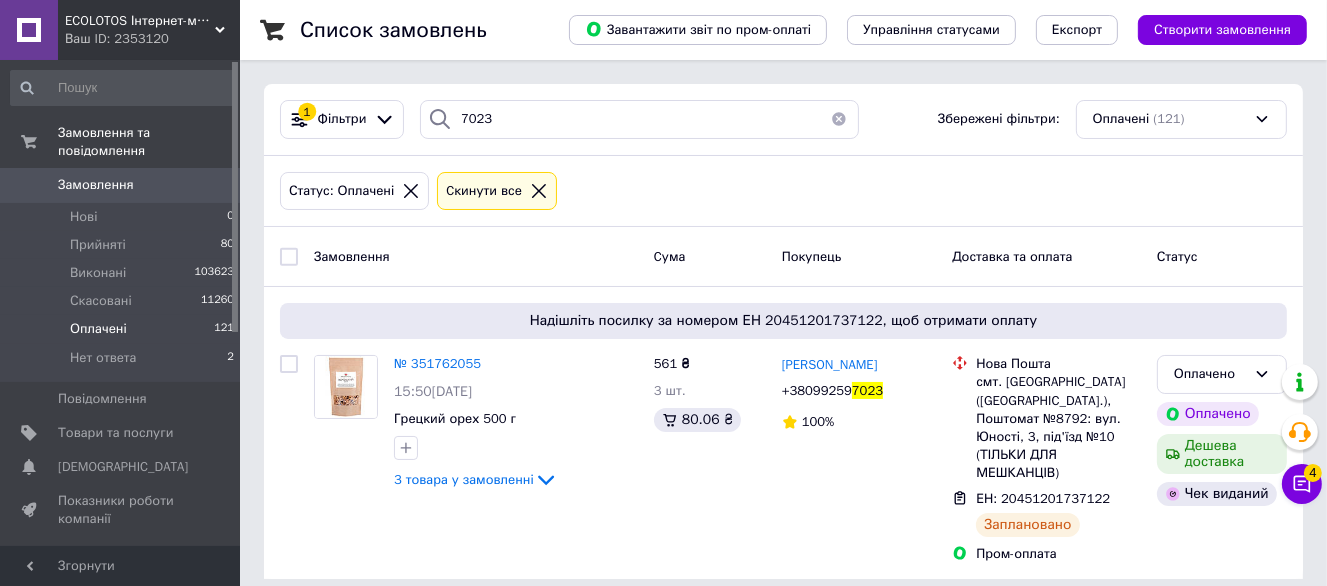 click at bounding box center [440, 119] 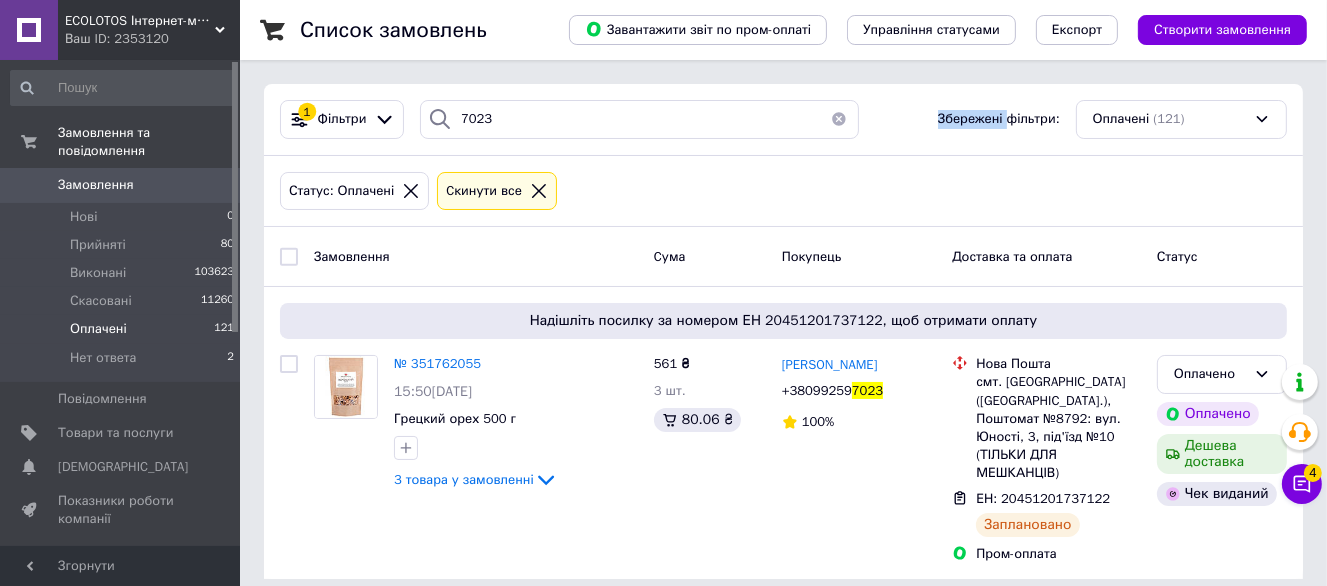 click at bounding box center (440, 119) 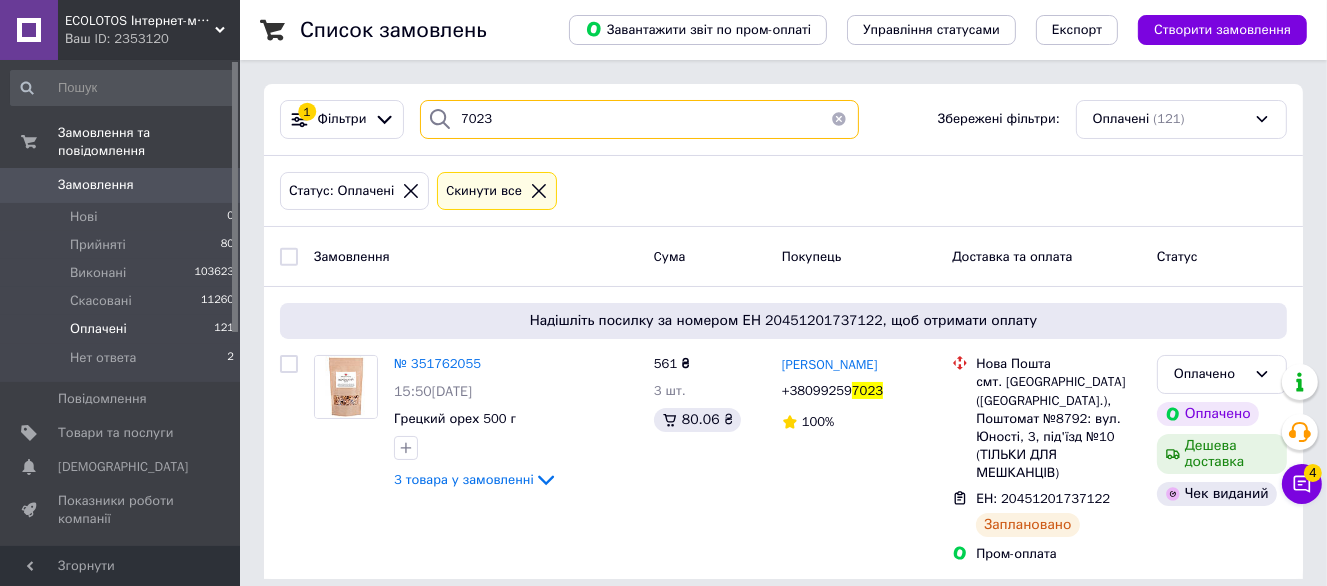 click on "7023" at bounding box center [639, 119] 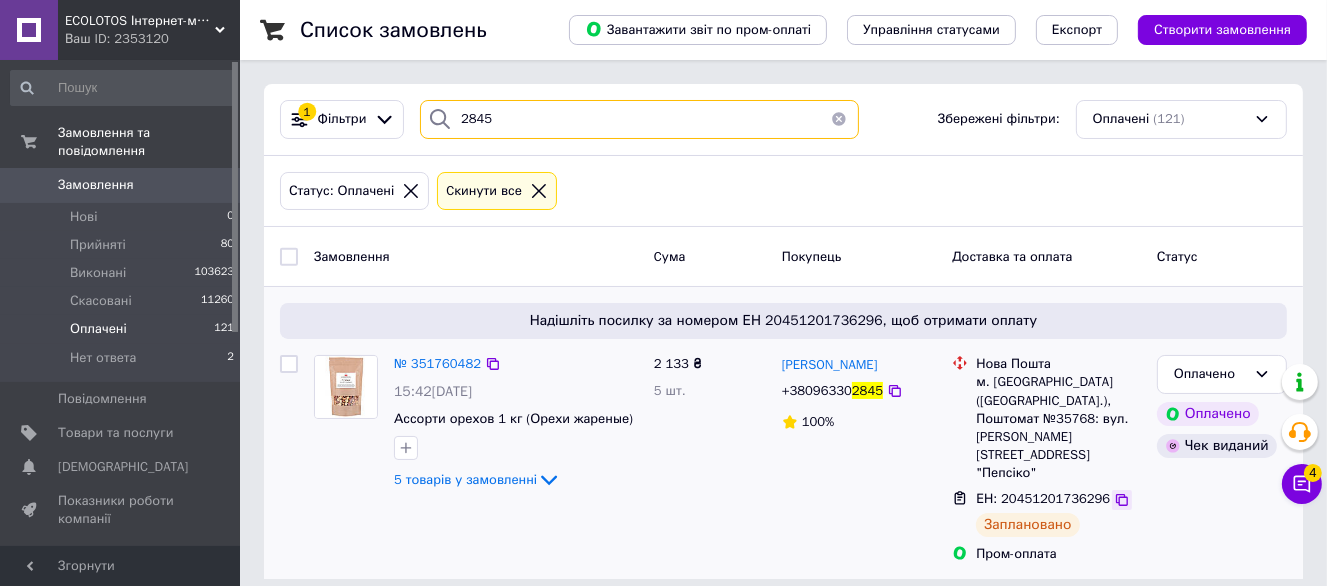 type on "2845" 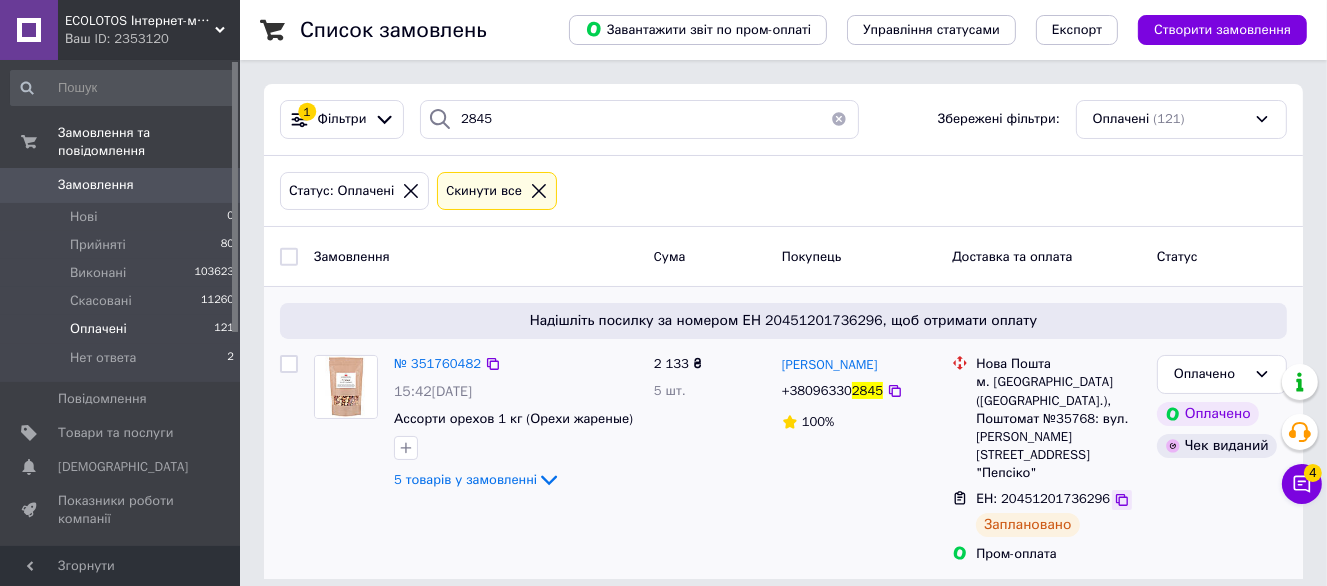 click 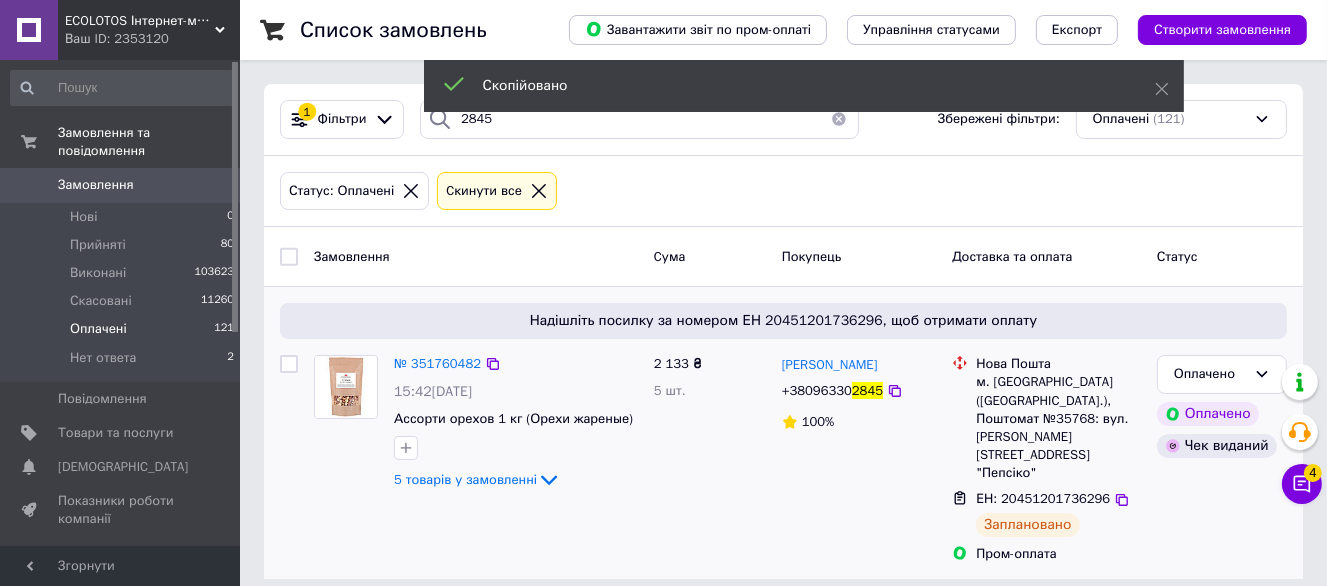 click on "2845" at bounding box center (867, 390) 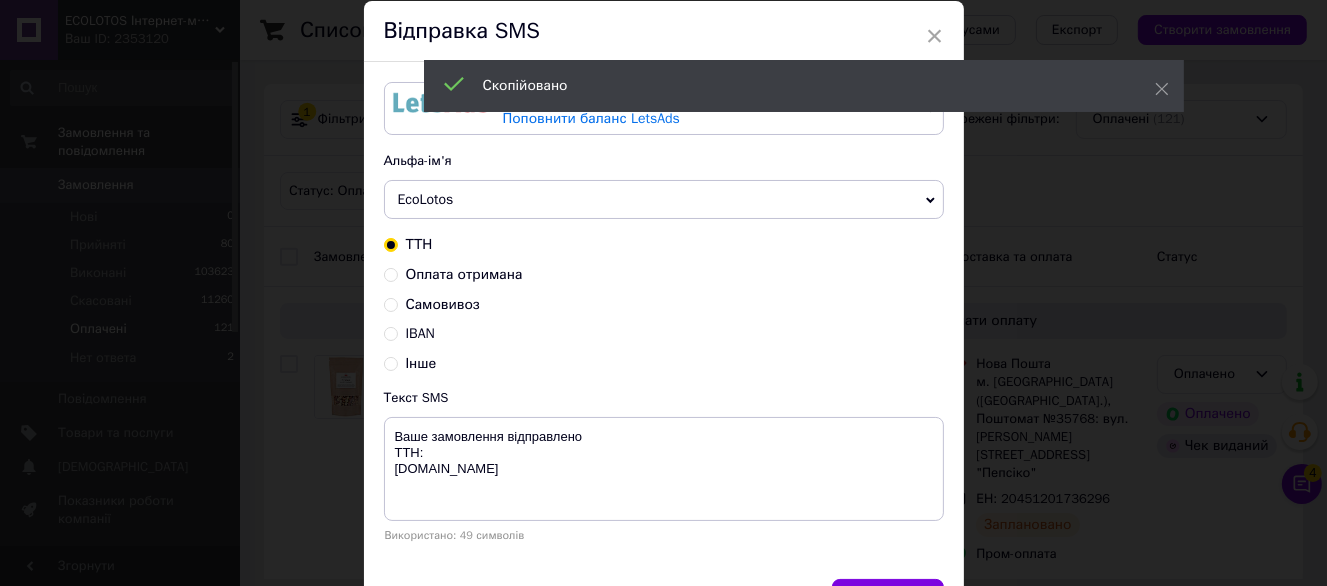 scroll, scrollTop: 100, scrollLeft: 0, axis: vertical 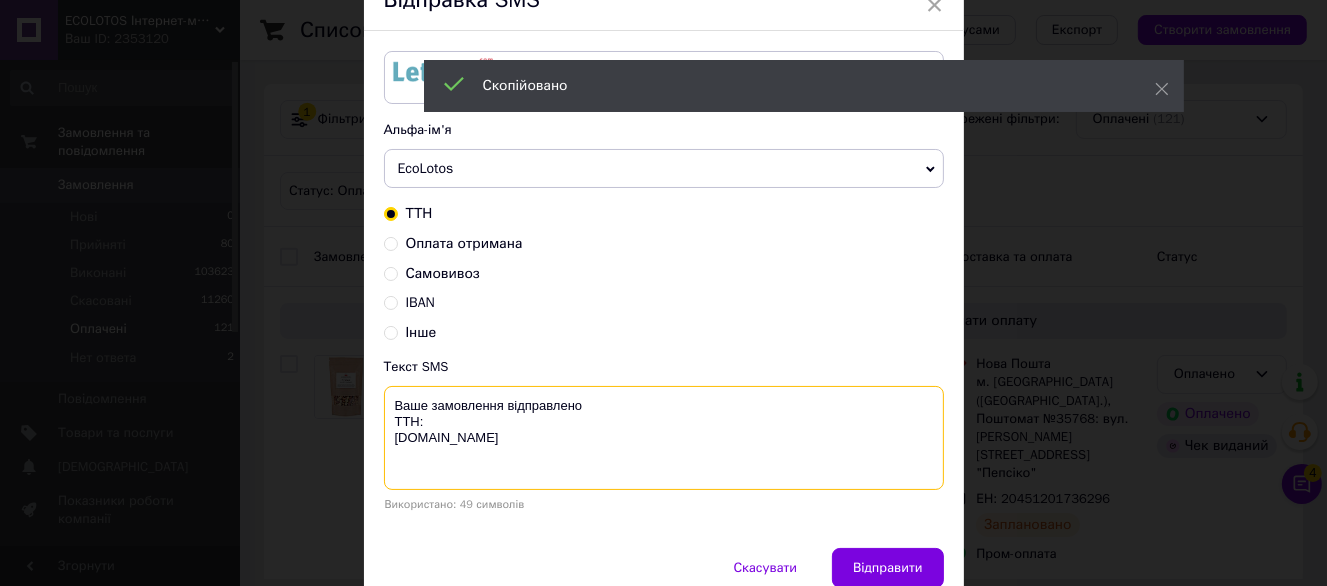 click on "Ваше замовлення відправлено
ТТН:
ecolotos.com.ua" at bounding box center (664, 438) 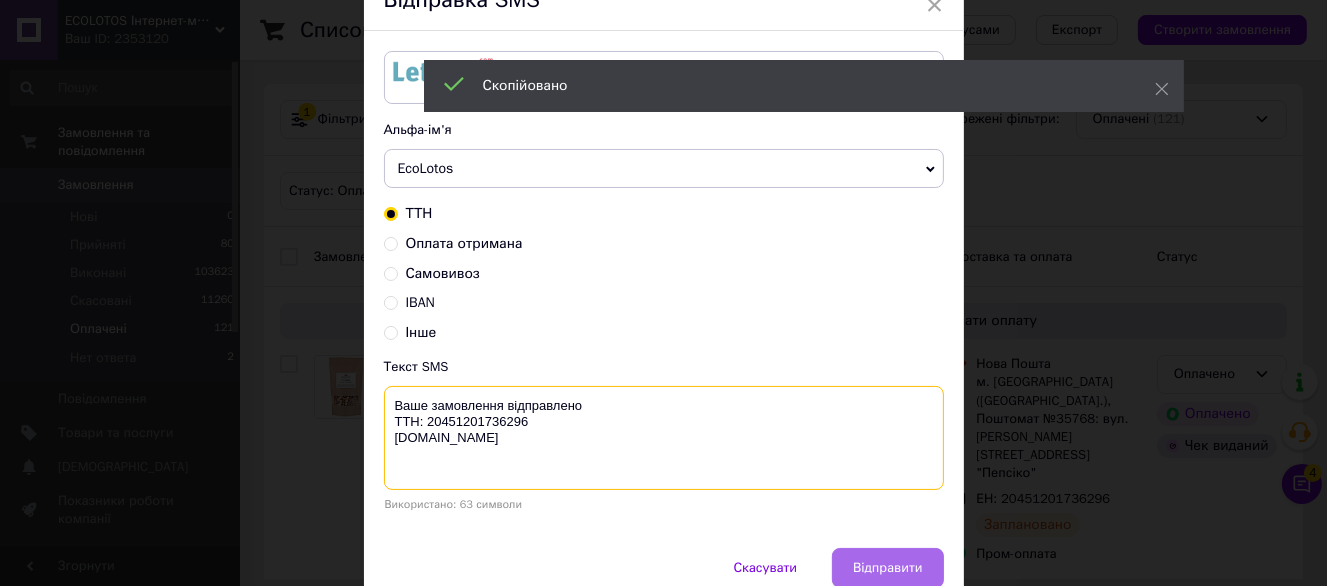type on "Ваше замовлення відправлено
ТТН: 20451201736296
ecolotos.com.ua" 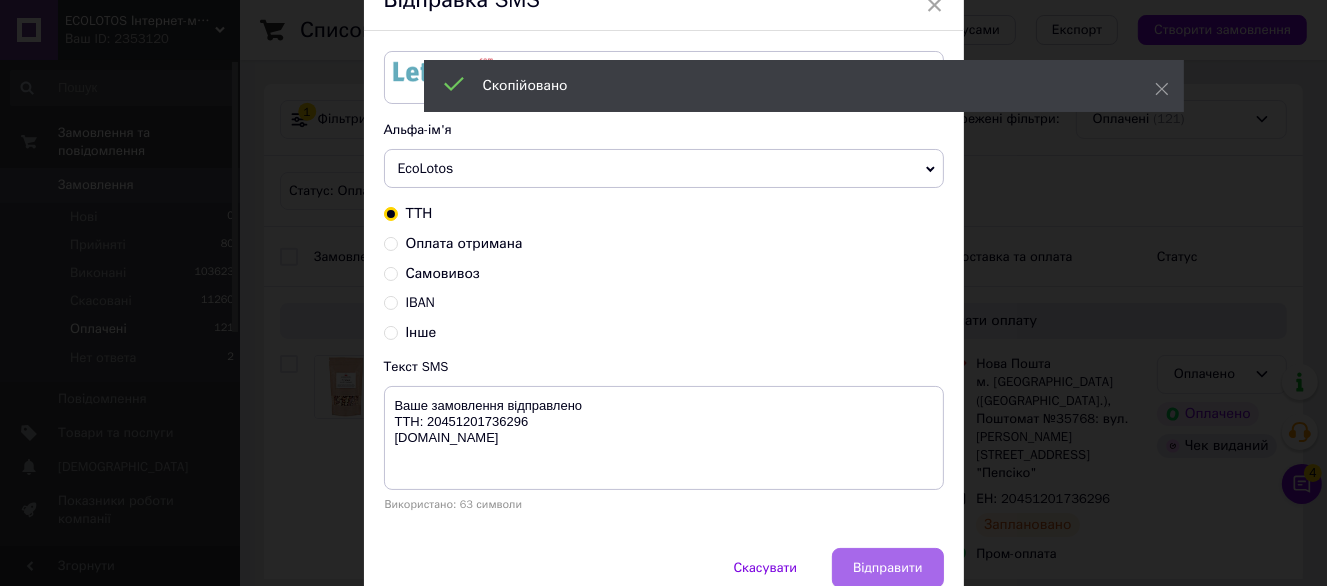 click on "Відправити" at bounding box center [887, 568] 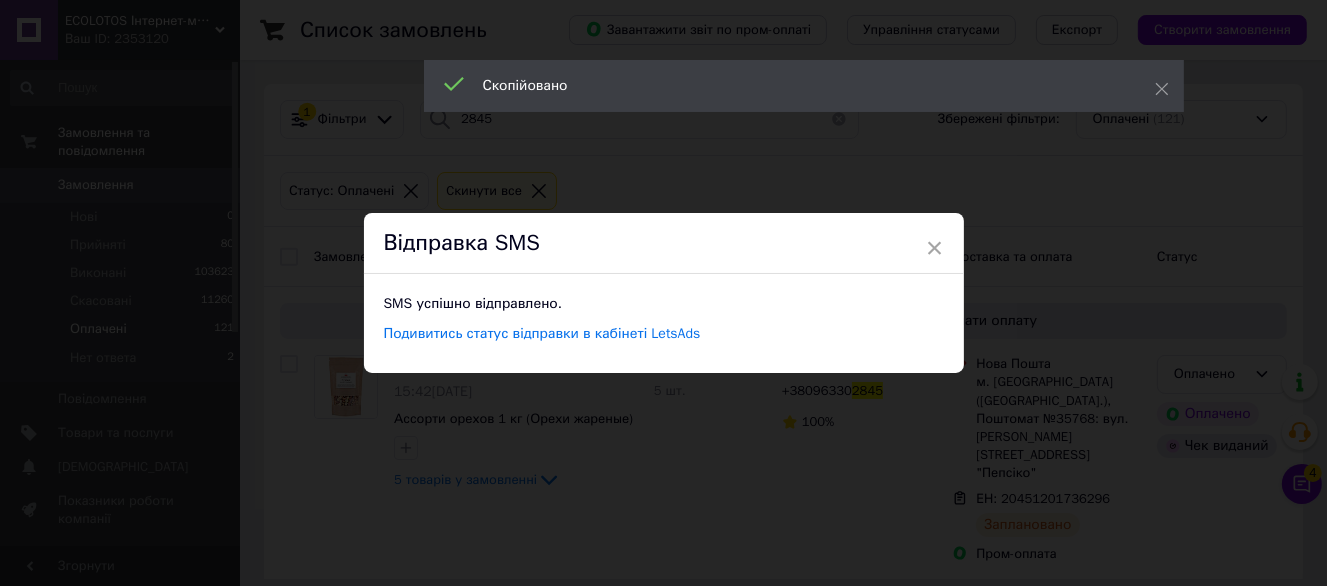 scroll, scrollTop: 0, scrollLeft: 0, axis: both 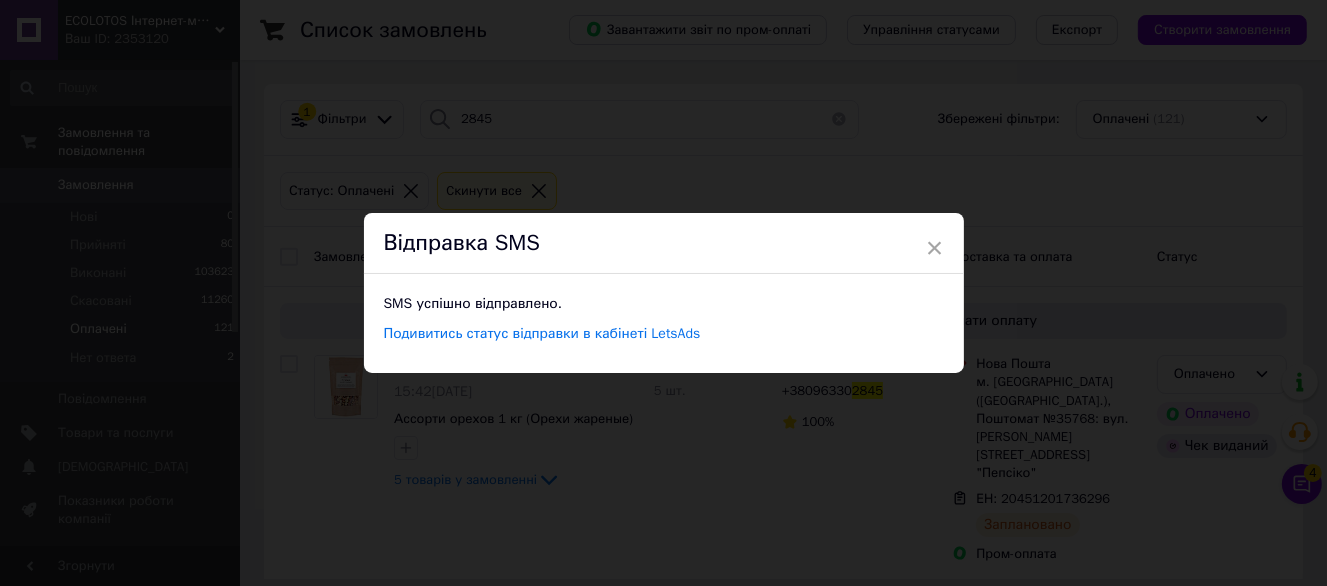 drag, startPoint x: 768, startPoint y: 485, endPoint x: 581, endPoint y: 244, distance: 305.041 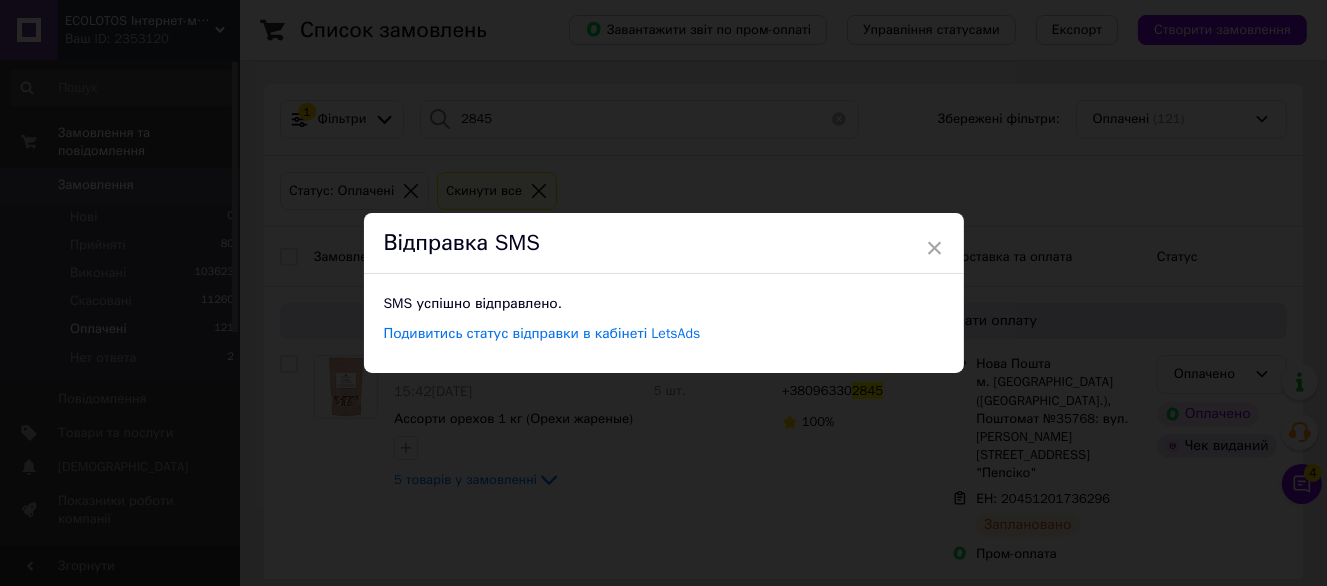 click on "× Відправка SMS SMS успішно відправлено. Подивитись статус відправки в кабінеті LetsAds" at bounding box center (663, 293) 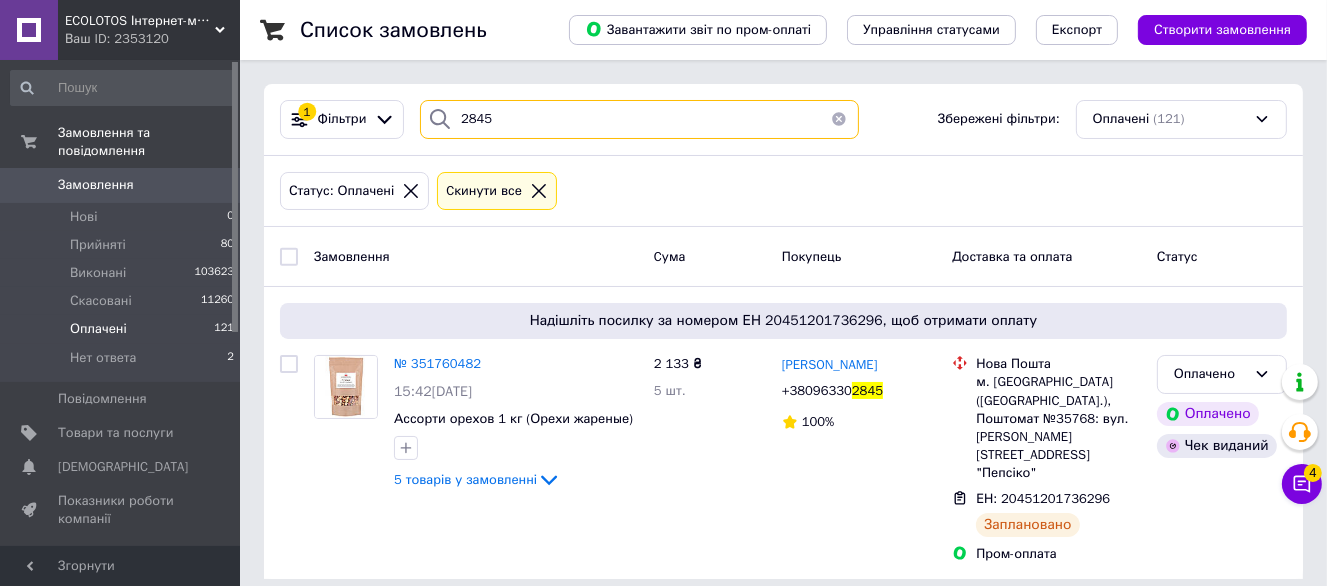 click on "2845" at bounding box center (639, 119) 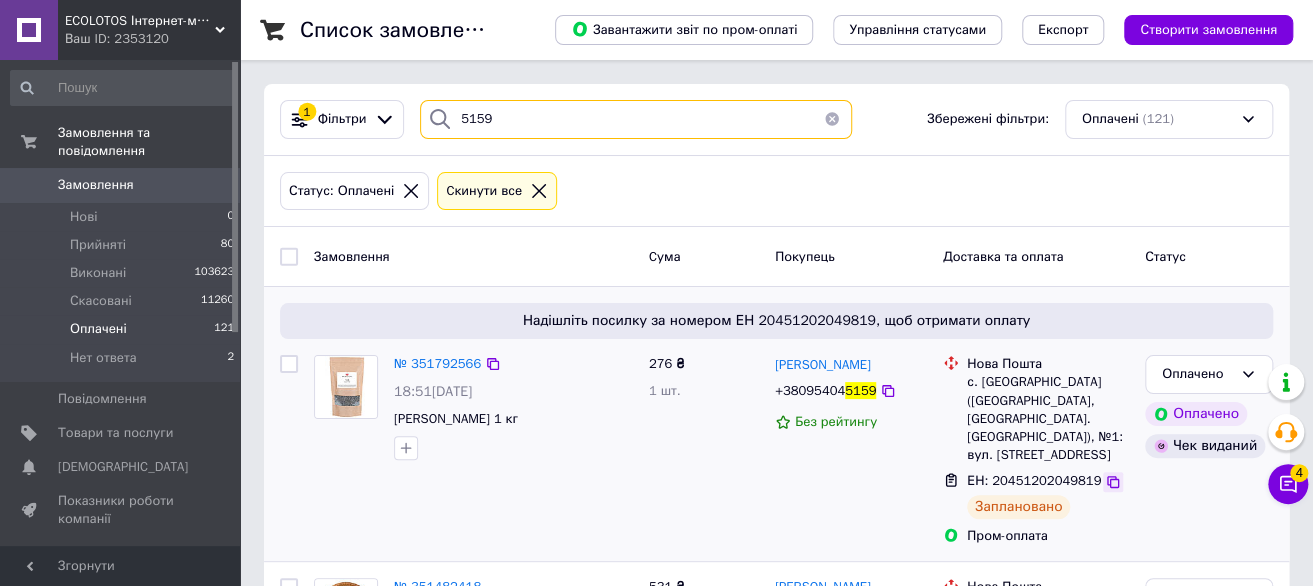 type on "5159" 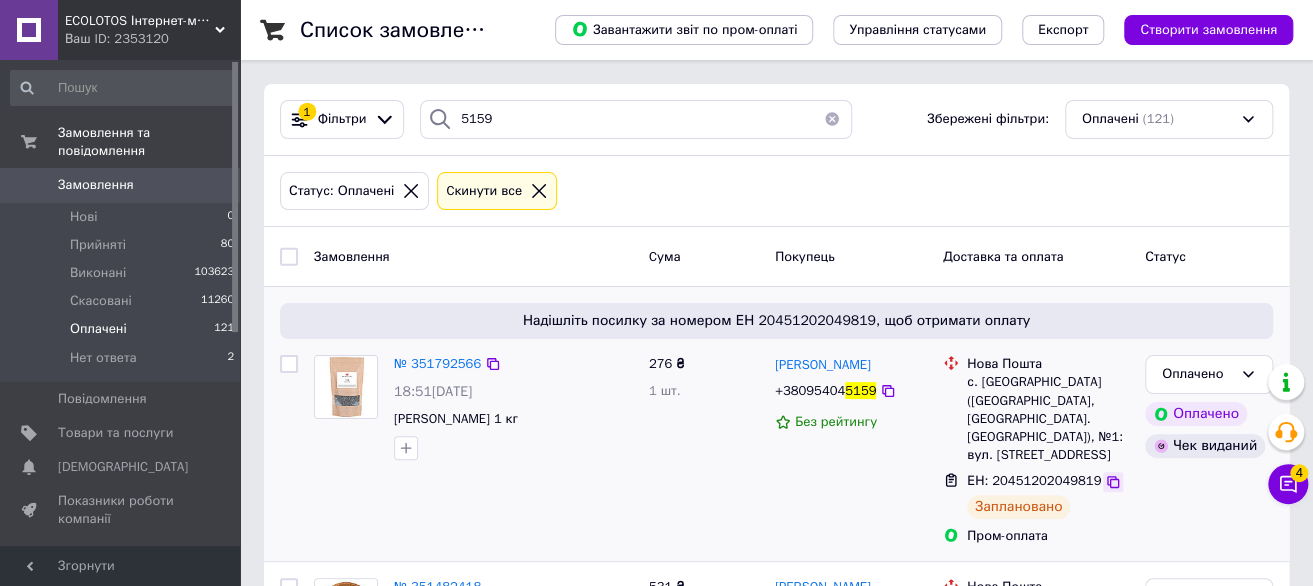 click 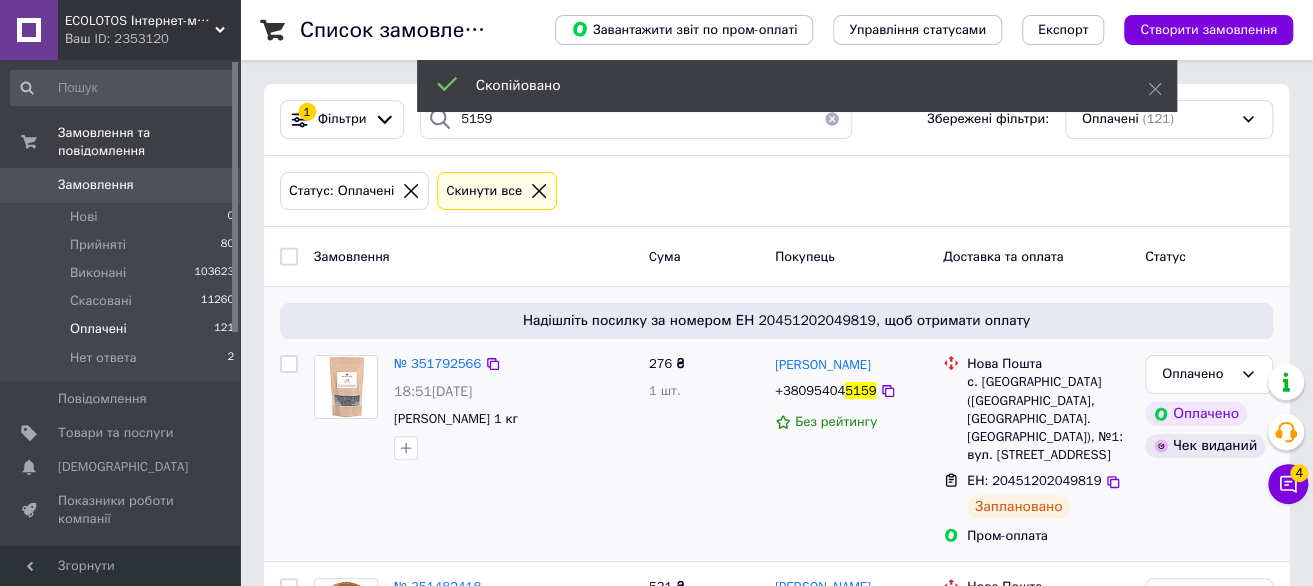 click on "+38095404" at bounding box center [810, 390] 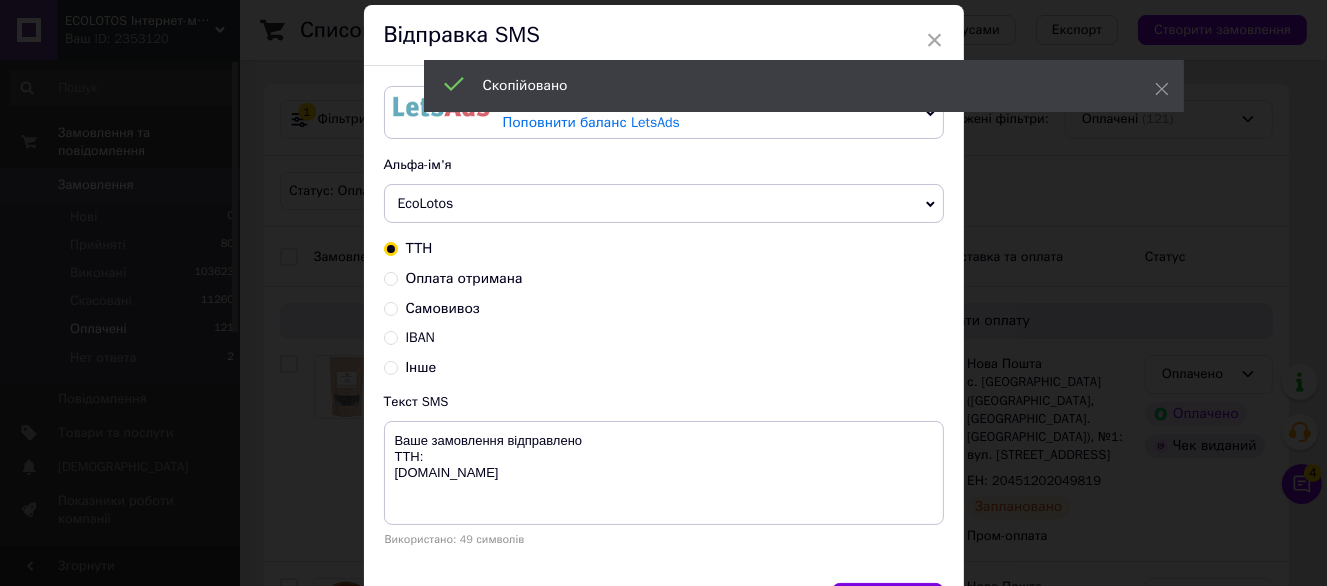 scroll, scrollTop: 100, scrollLeft: 0, axis: vertical 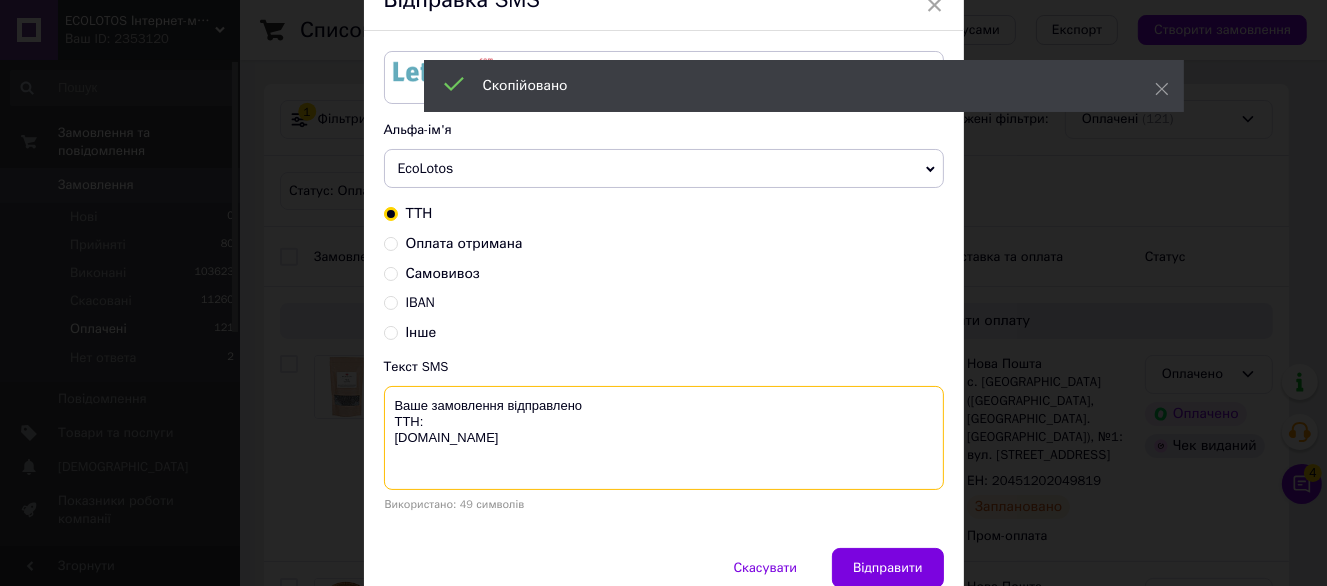 click on "Ваше замовлення відправлено
ТТН:
ecolotos.com.ua" at bounding box center (664, 438) 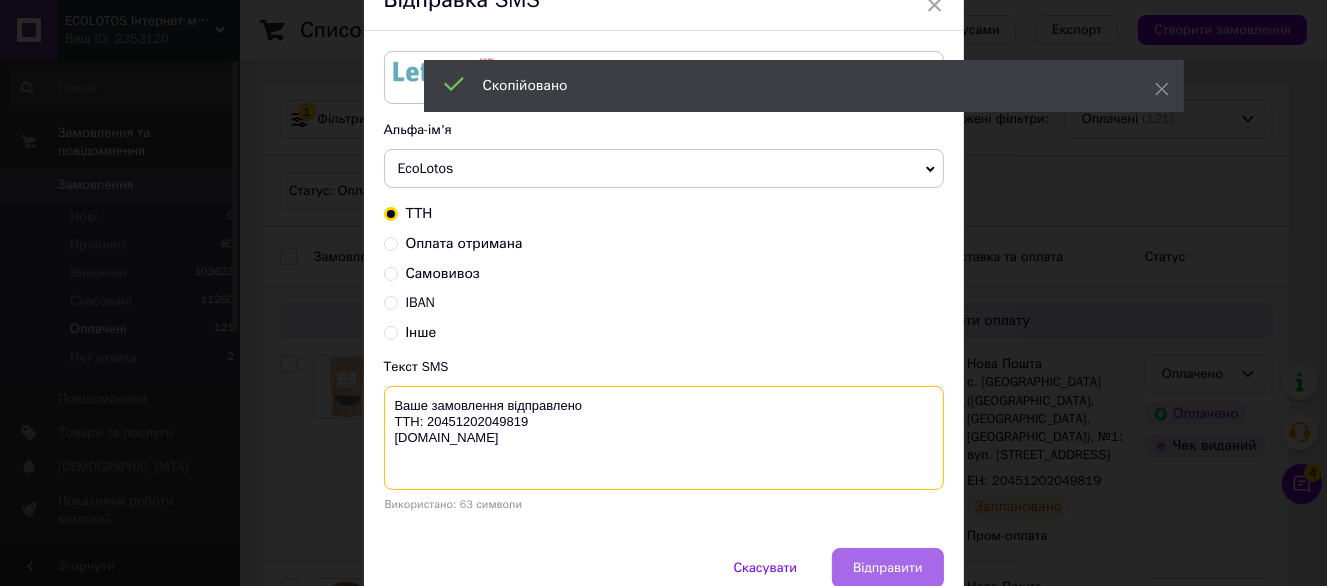 type on "Ваше замовлення відправлено
ТТН: 20451202049819
ecolotos.com.ua" 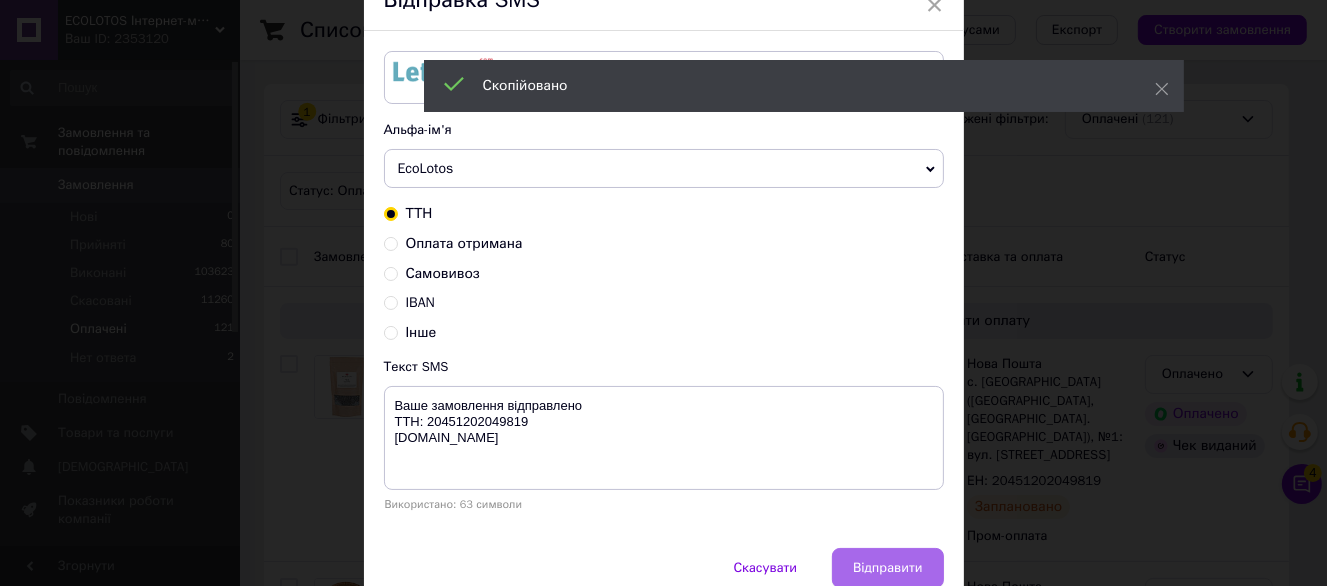 click on "Відправити" at bounding box center [887, 568] 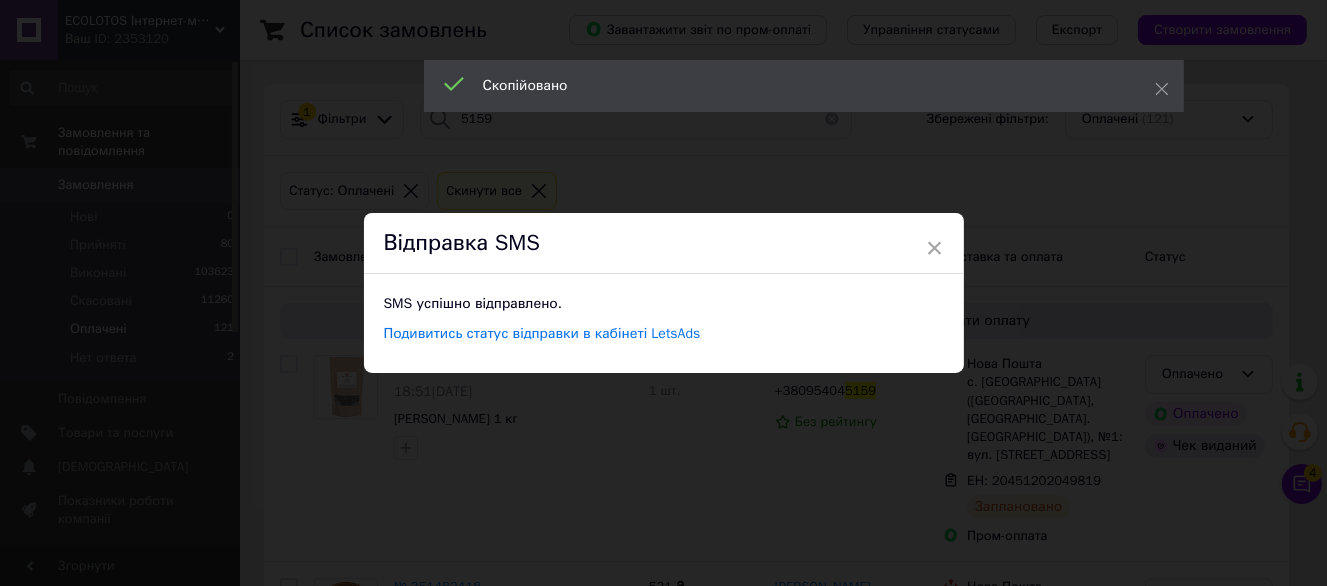 scroll, scrollTop: 0, scrollLeft: 0, axis: both 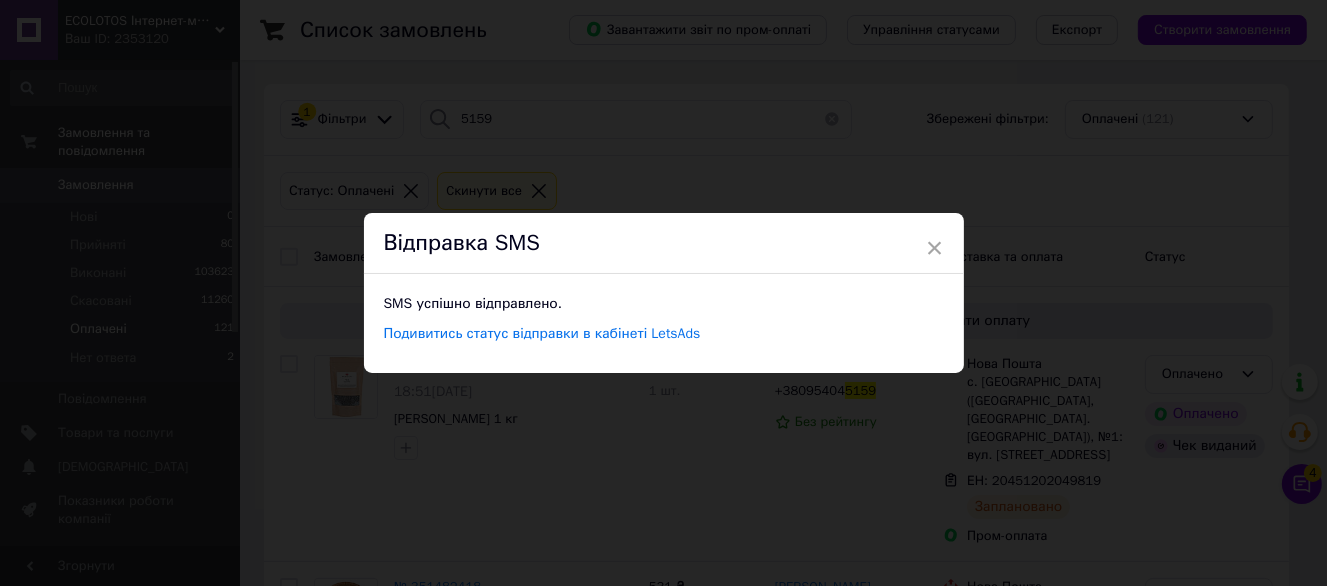 click on "× Відправка SMS SMS успішно відправлено. Подивитись статус відправки в кабінеті LetsAds" at bounding box center [663, 293] 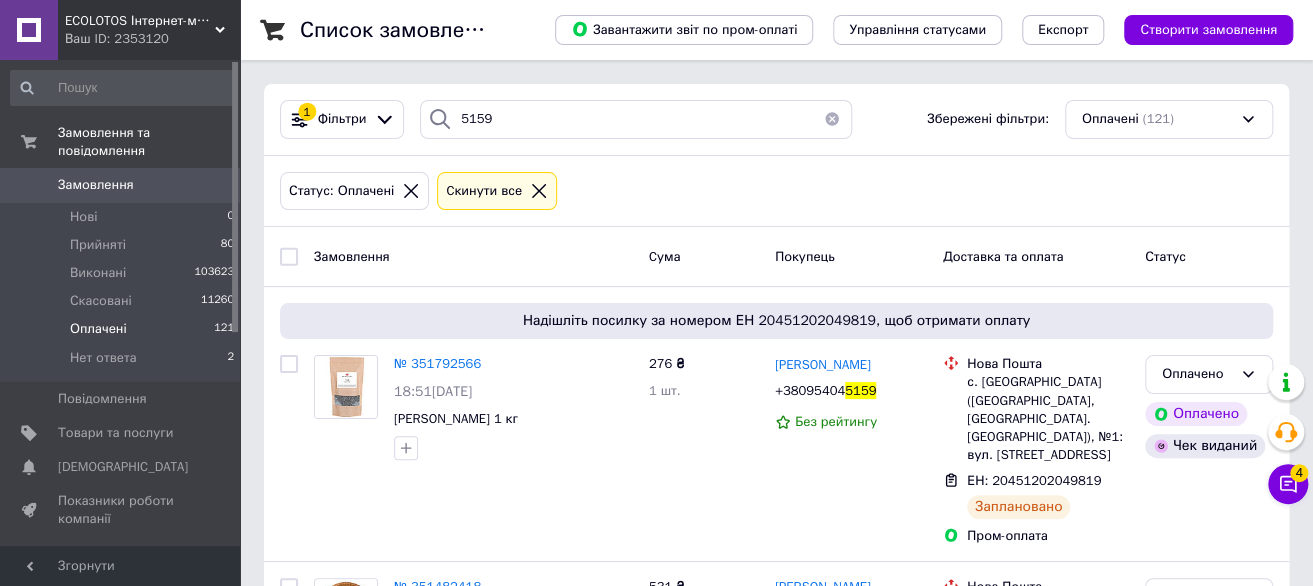click on "ECOLOTOS Інтернет-магазин натуральних продуктів харчування Ваш ID: 2353120 Сайт ECOLOTOS Інтернет-магазин натуральн... Кабінет покупця Перевірити стан системи Сторінка на порталі Довідка Вийти Замовлення та повідомлення Замовлення 0 Нові 0 Прийняті 80 Виконані 103623 Скасовані 11260 Оплачені 121 Нет ответа 2 Повідомлення 0 Товари та послуги Сповіщення 0 0 Показники роботи компанії Панель управління Відгуки Покупатели Каталог ProSale Аналітика Інструменти веб-майстра та SEO Управління сайтом Гаманець компанії Маркет Prom топ   1 2" at bounding box center (656, 386) 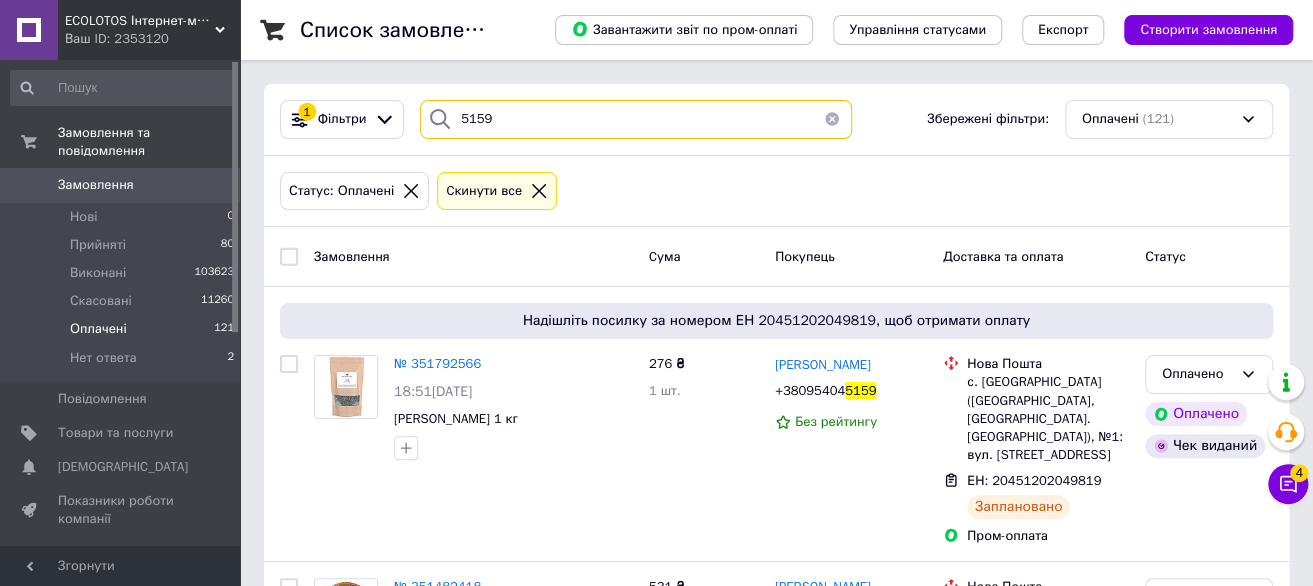 click on "5159" at bounding box center [636, 119] 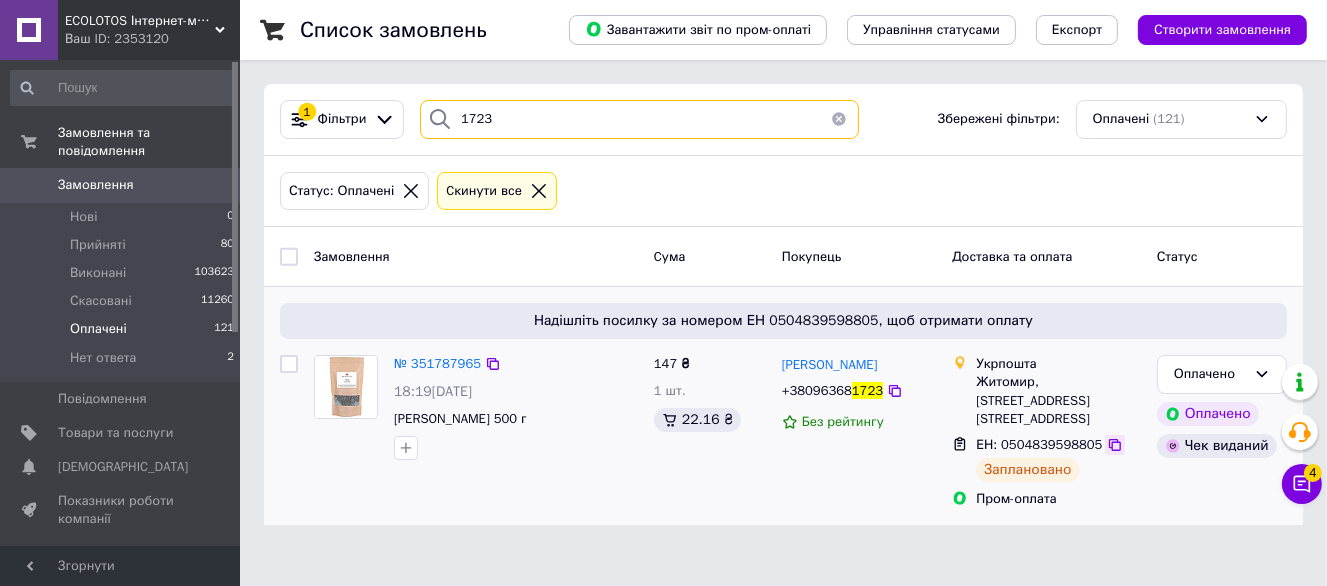 type on "1723" 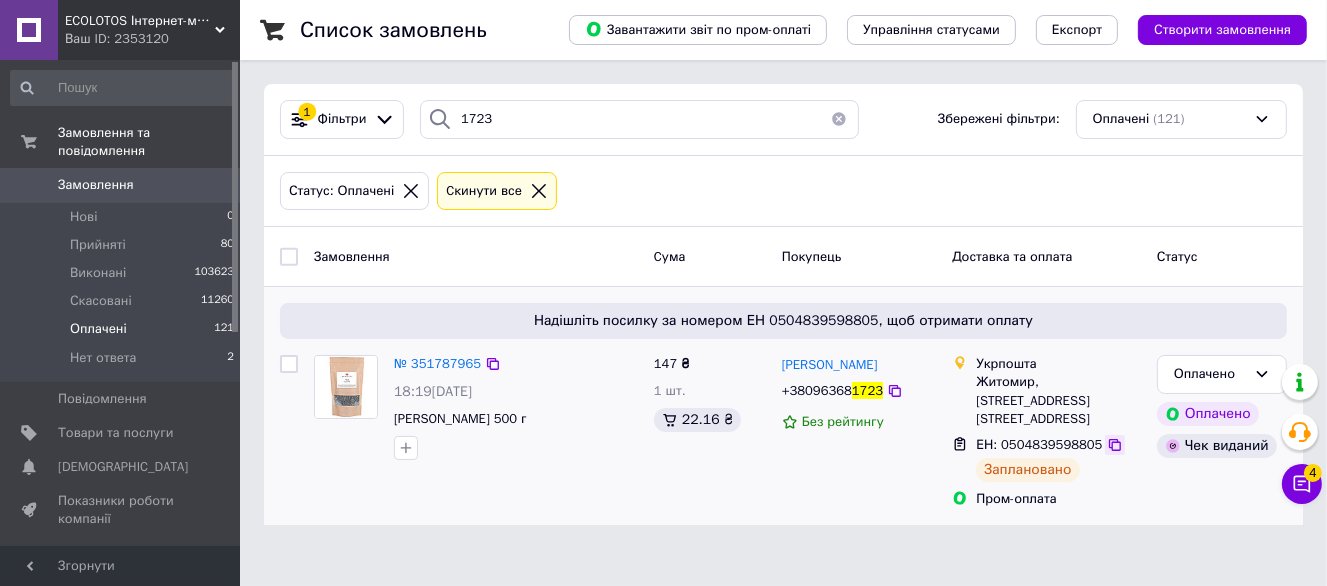 click 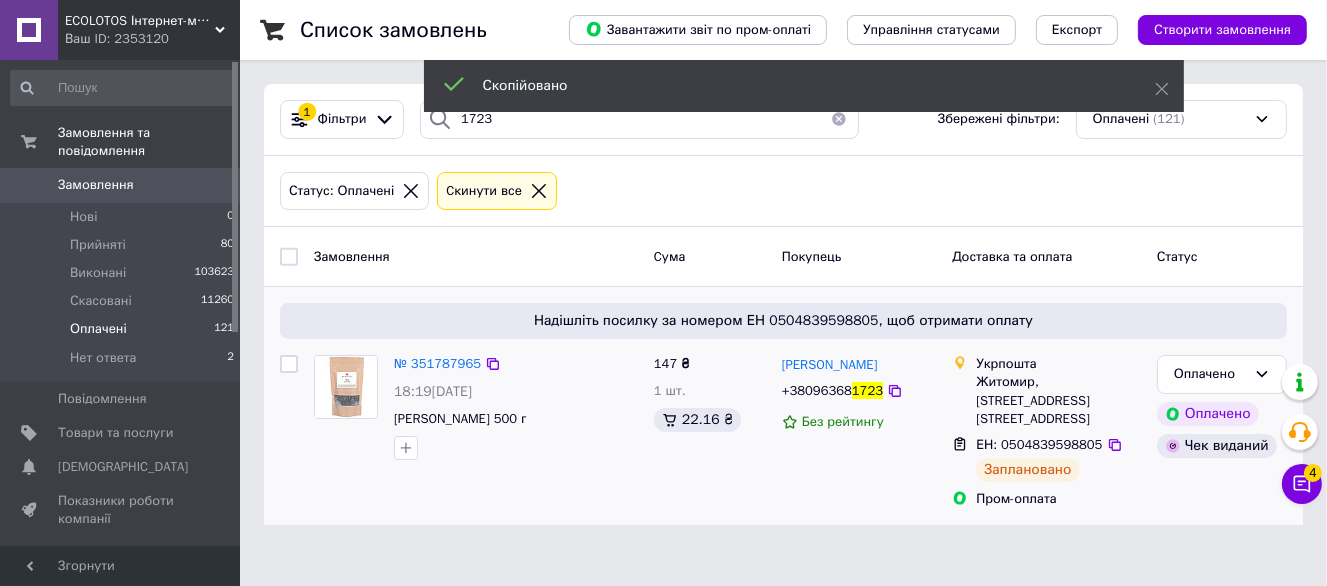 click on "+38096368" at bounding box center [817, 390] 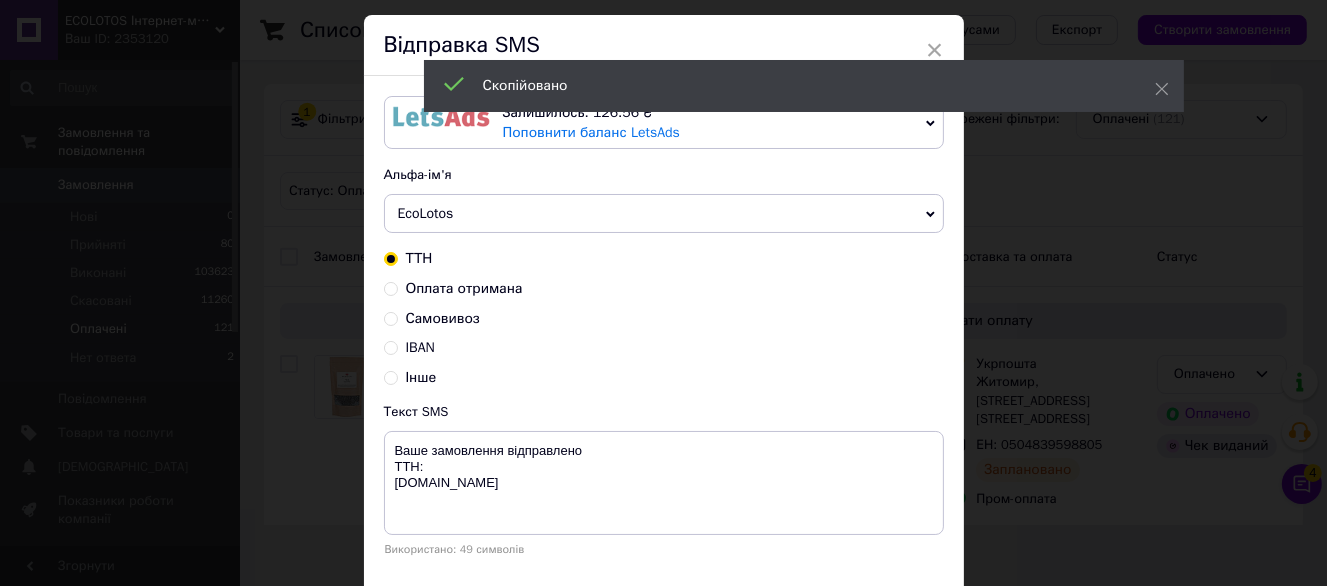scroll, scrollTop: 100, scrollLeft: 0, axis: vertical 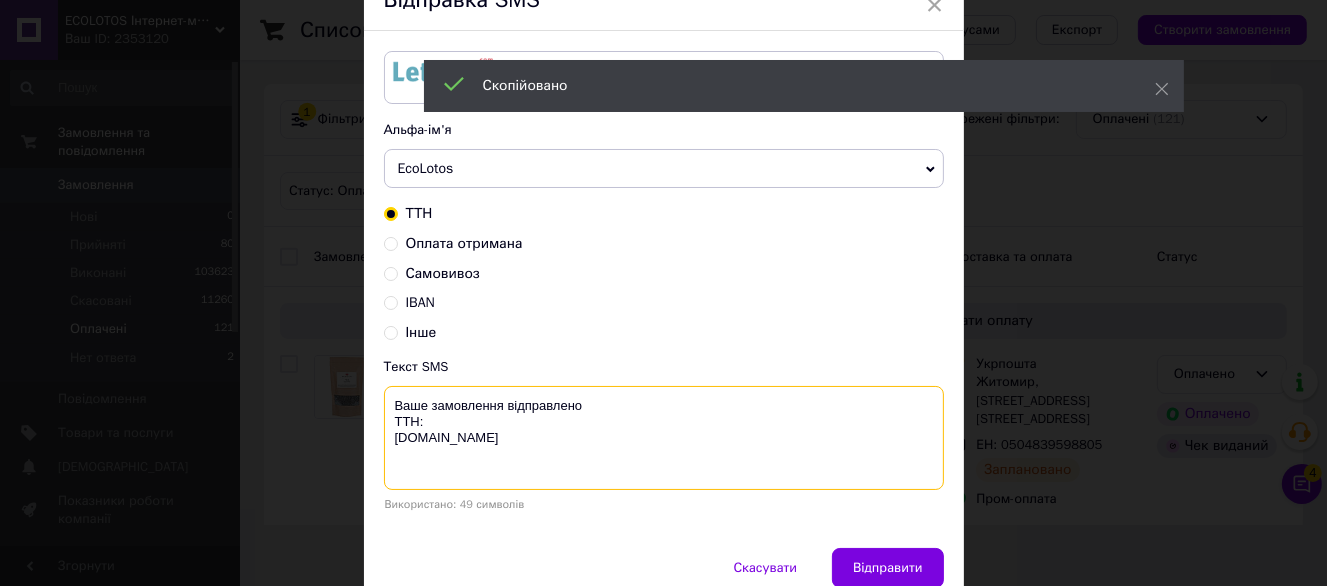click on "Ваше замовлення відправлено
ТТН:
ecolotos.com.ua" at bounding box center [664, 438] 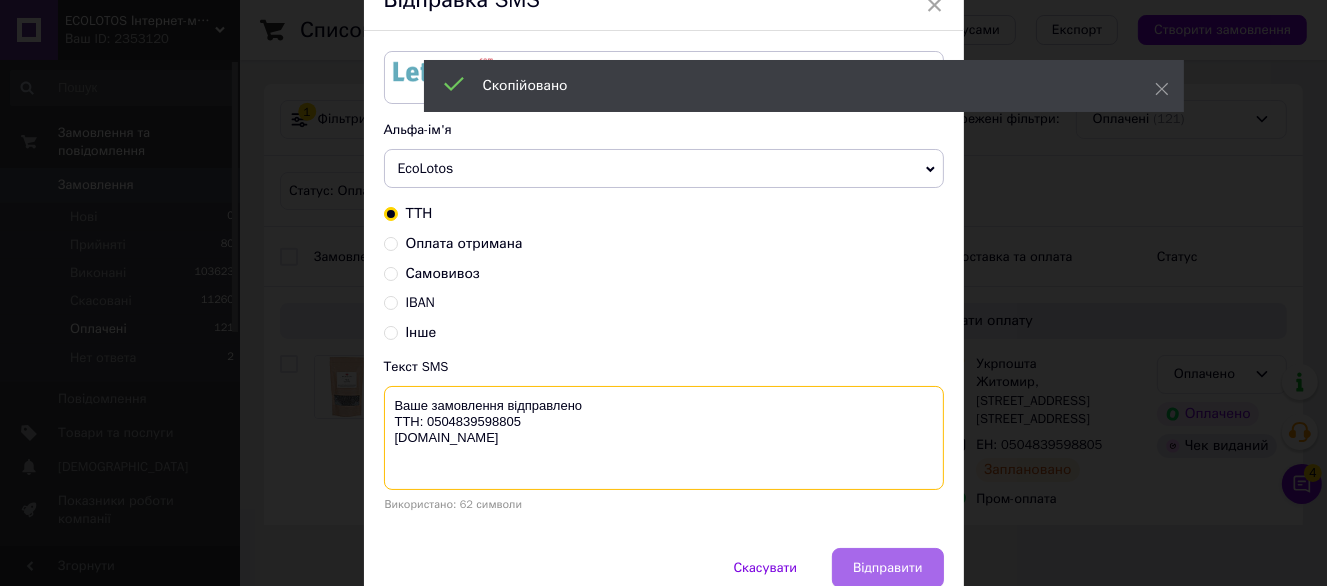 type on "Ваше замовлення відправлено
ТТН: 0504839598805
ecolotos.com.ua" 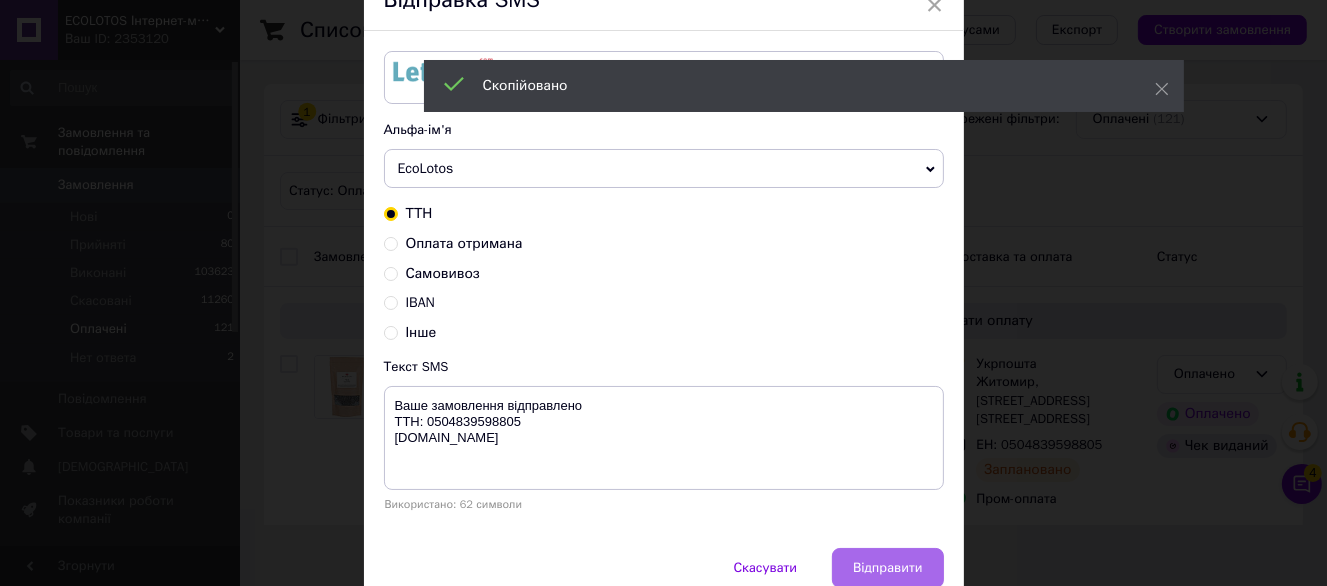 click on "Відправити" at bounding box center [887, 568] 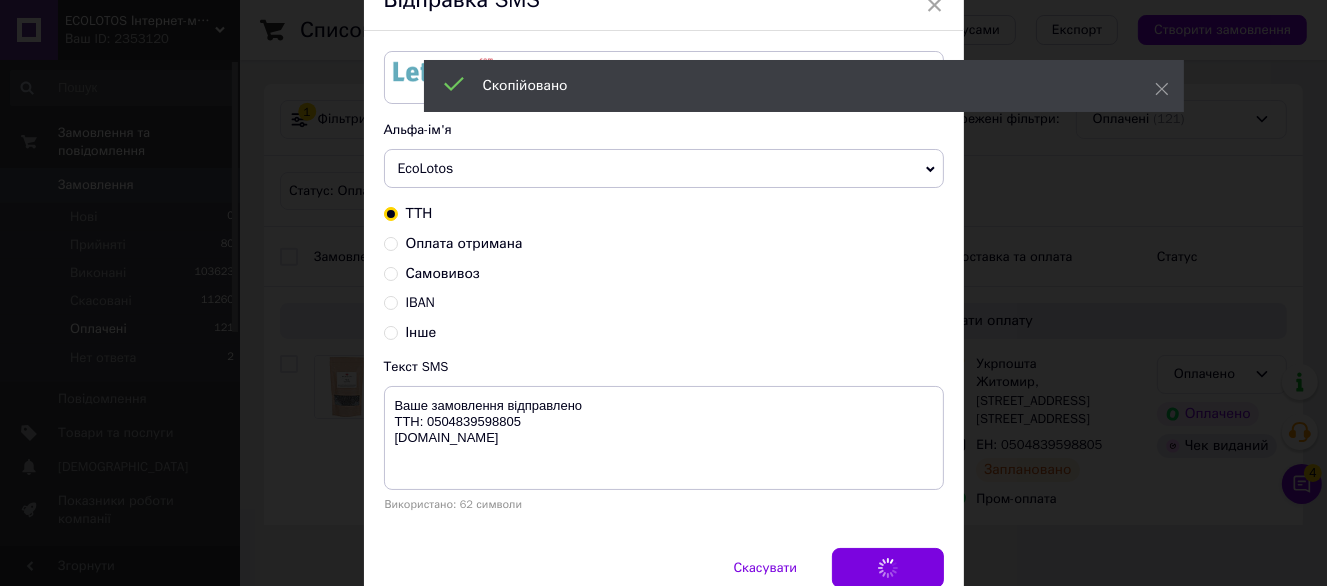 scroll, scrollTop: 0, scrollLeft: 0, axis: both 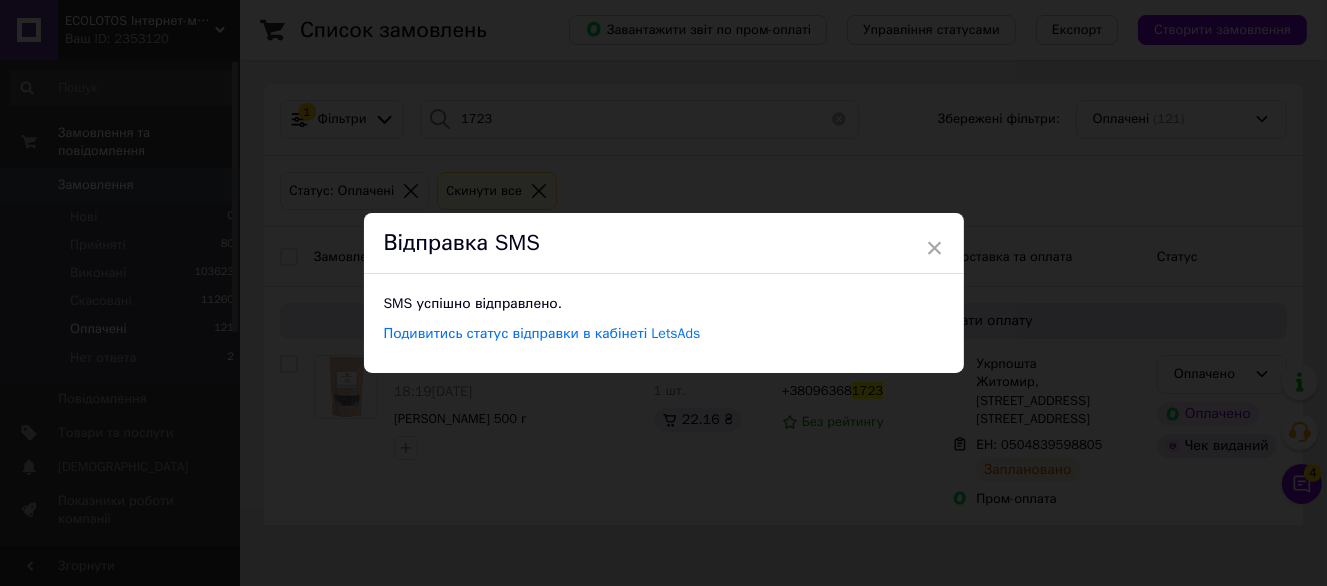drag, startPoint x: 843, startPoint y: 474, endPoint x: 843, endPoint y: 508, distance: 34 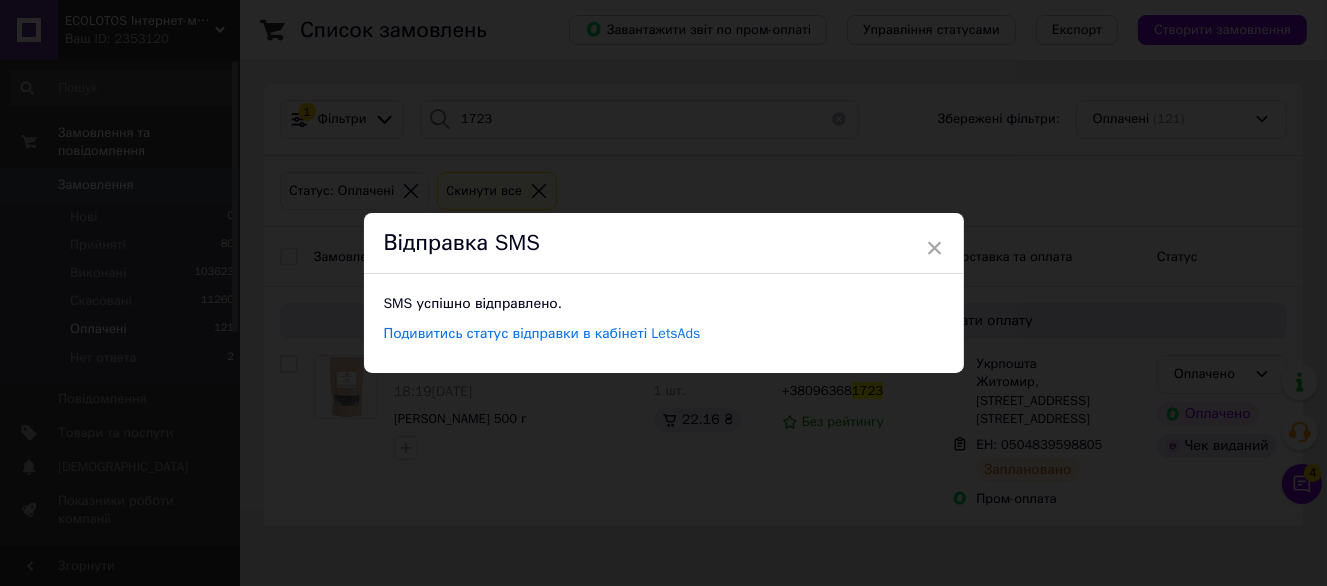 click on "× Відправка SMS SMS успішно відправлено. Подивитись статус відправки в кабінеті LetsAds" at bounding box center [663, 293] 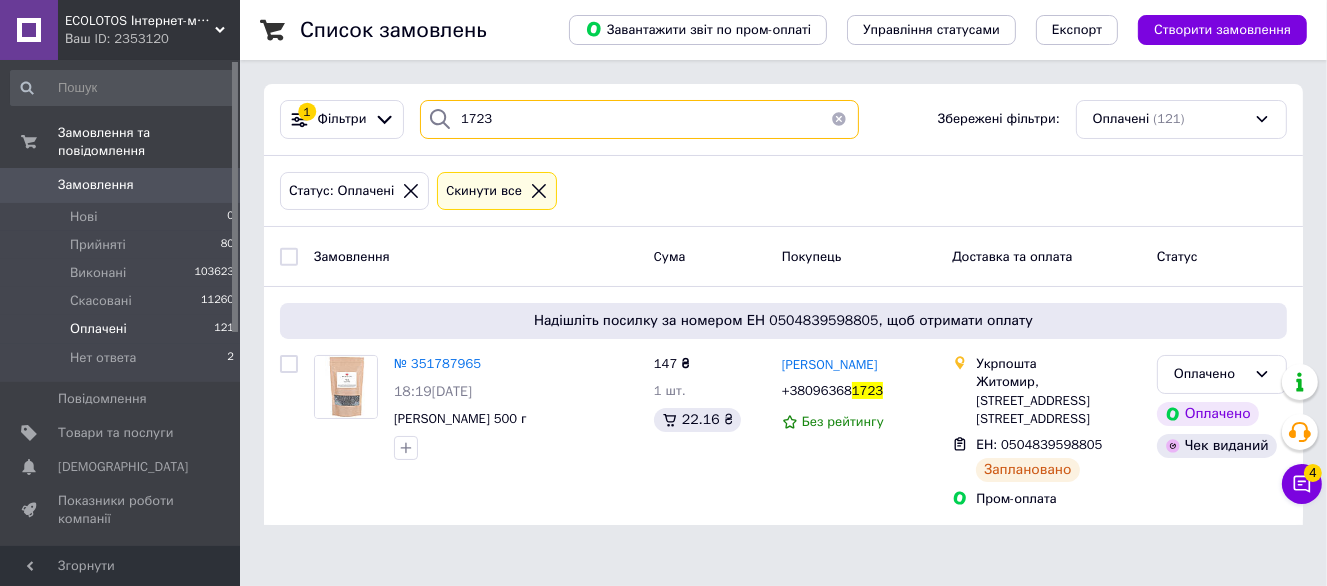 click on "1723" at bounding box center [639, 119] 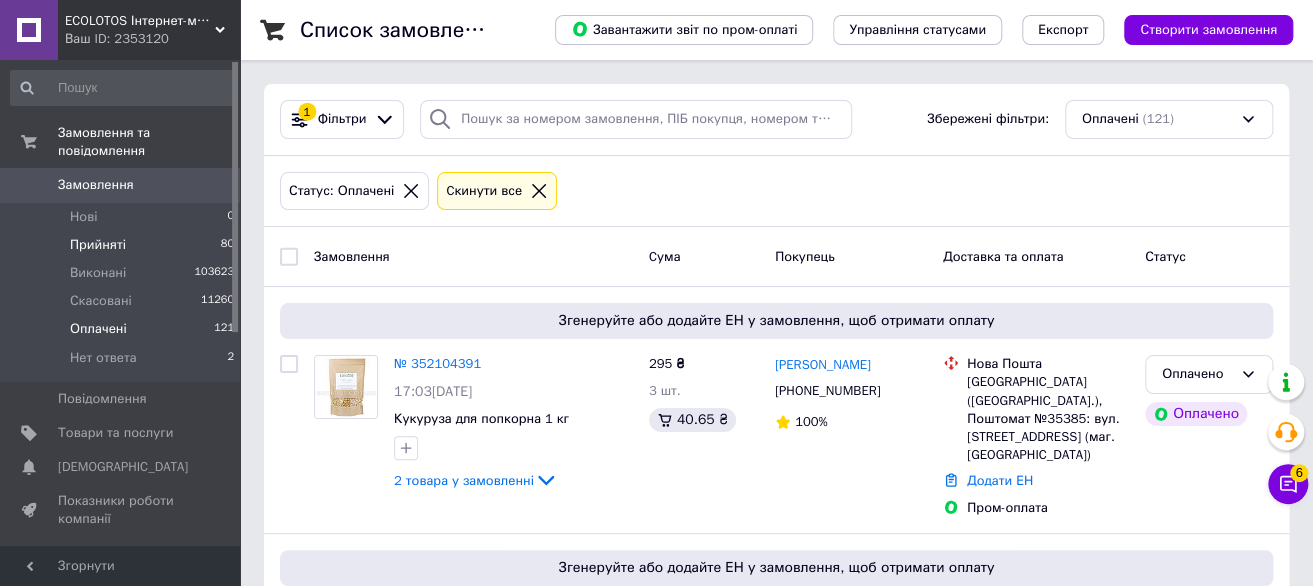 click on "Прийняті 80" at bounding box center [123, 245] 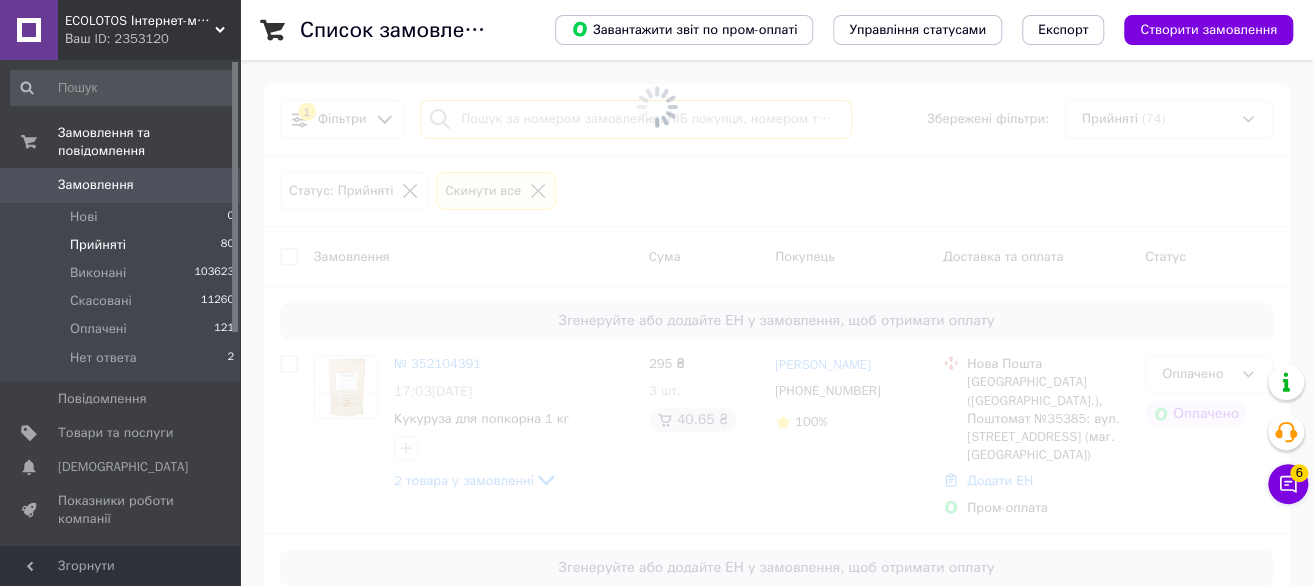 click at bounding box center [636, 119] 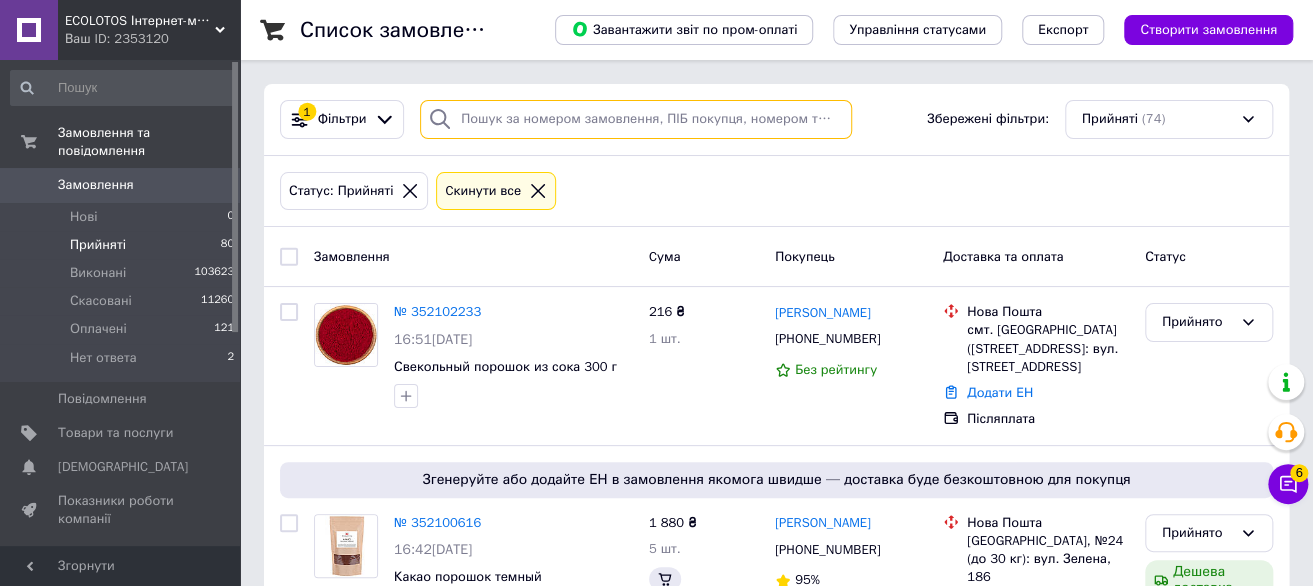 click at bounding box center (636, 119) 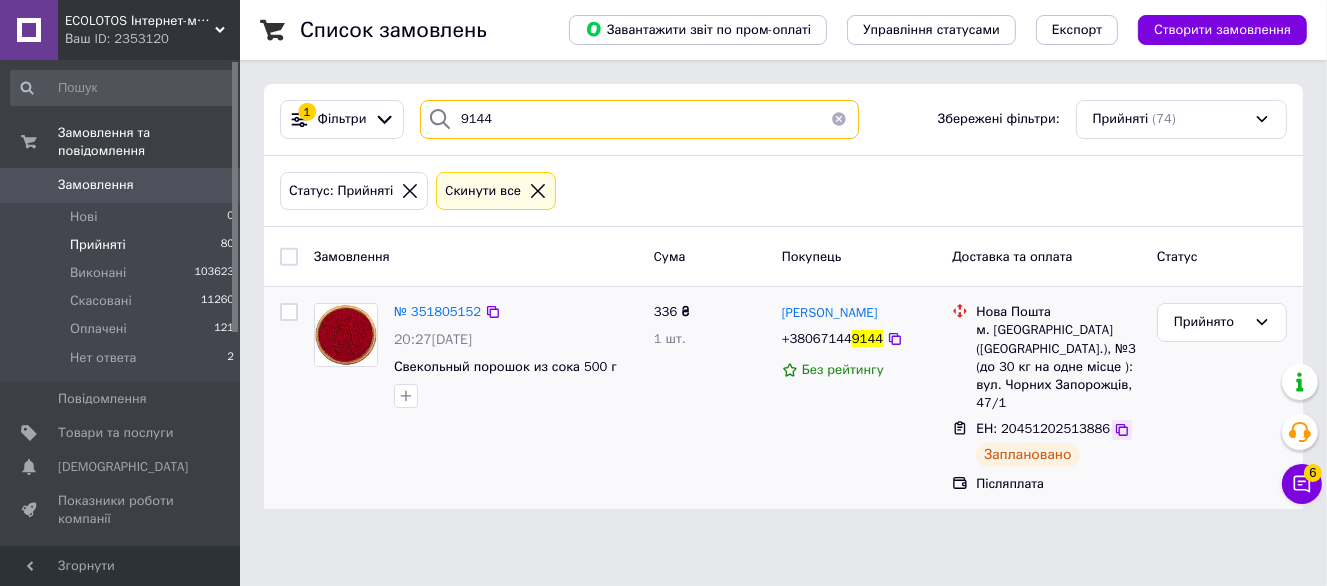 type on "9144" 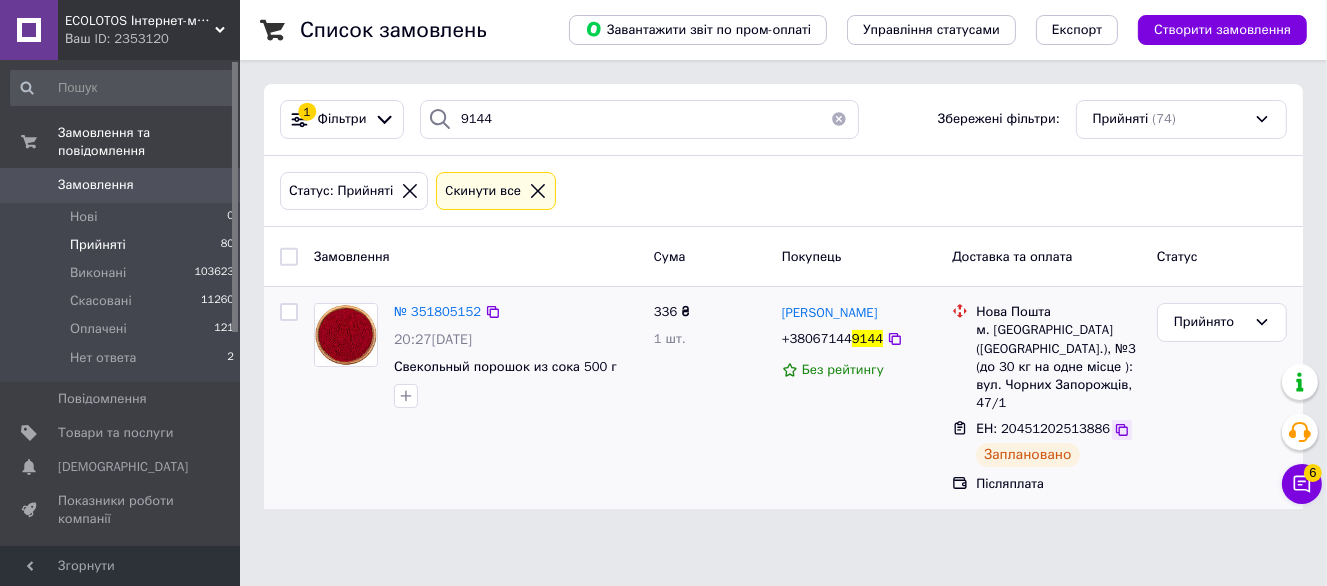 click 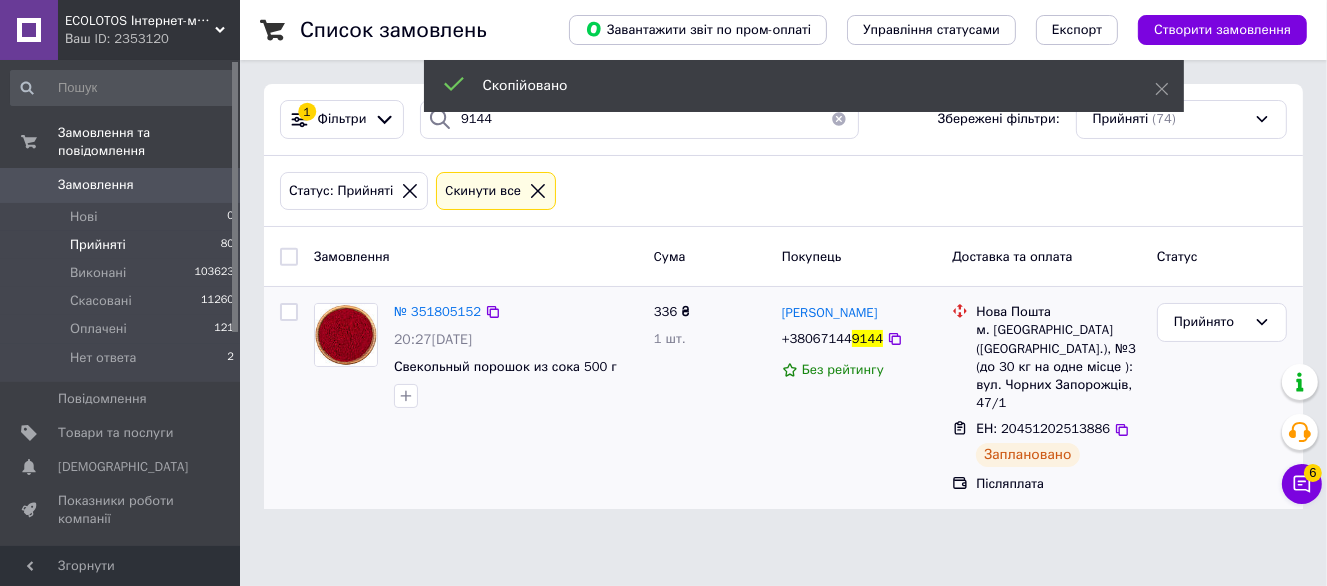 click on "+38067144" at bounding box center (817, 338) 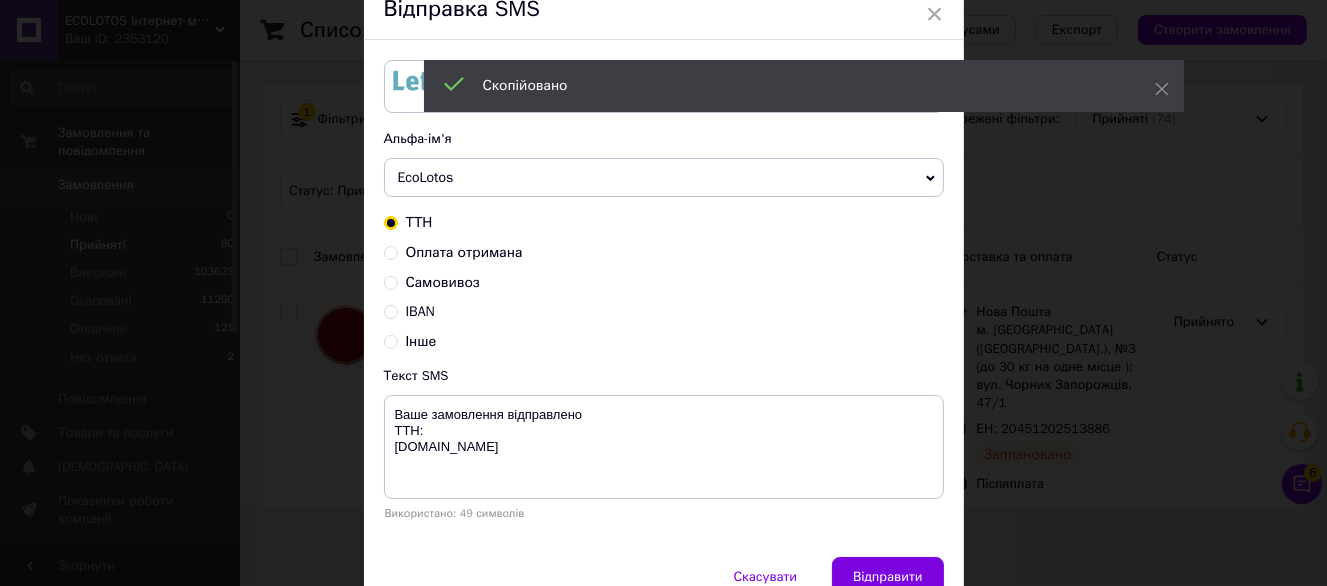 scroll, scrollTop: 100, scrollLeft: 0, axis: vertical 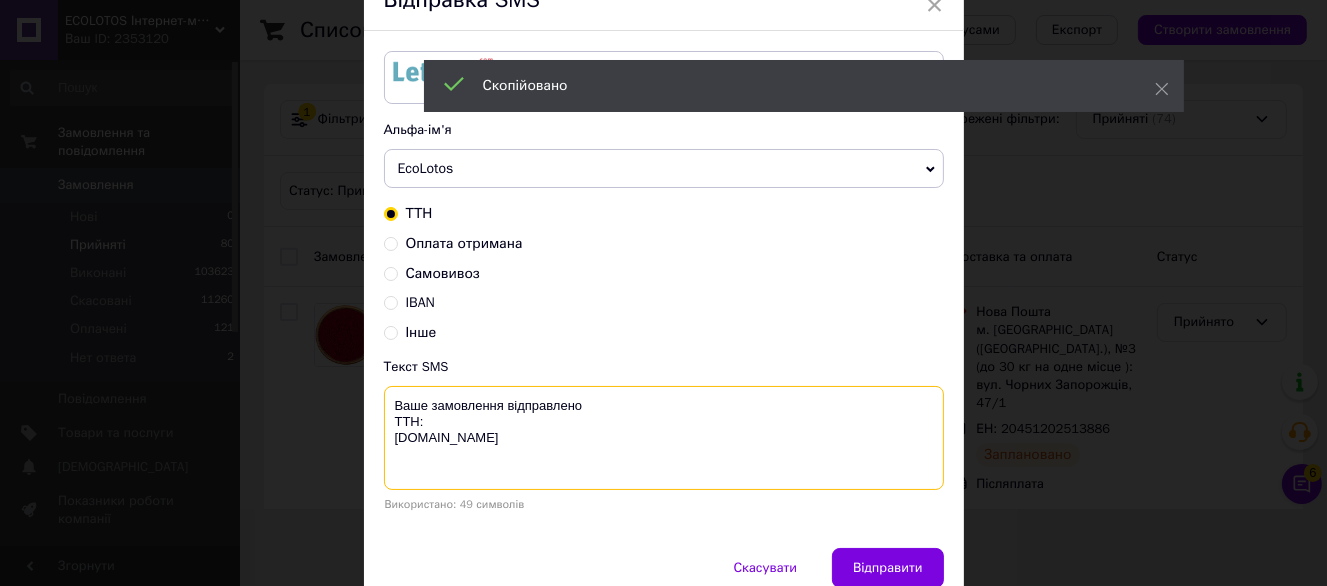 click on "Ваше замовлення відправлено
ТТН:
ecolotos.com.ua" at bounding box center (664, 438) 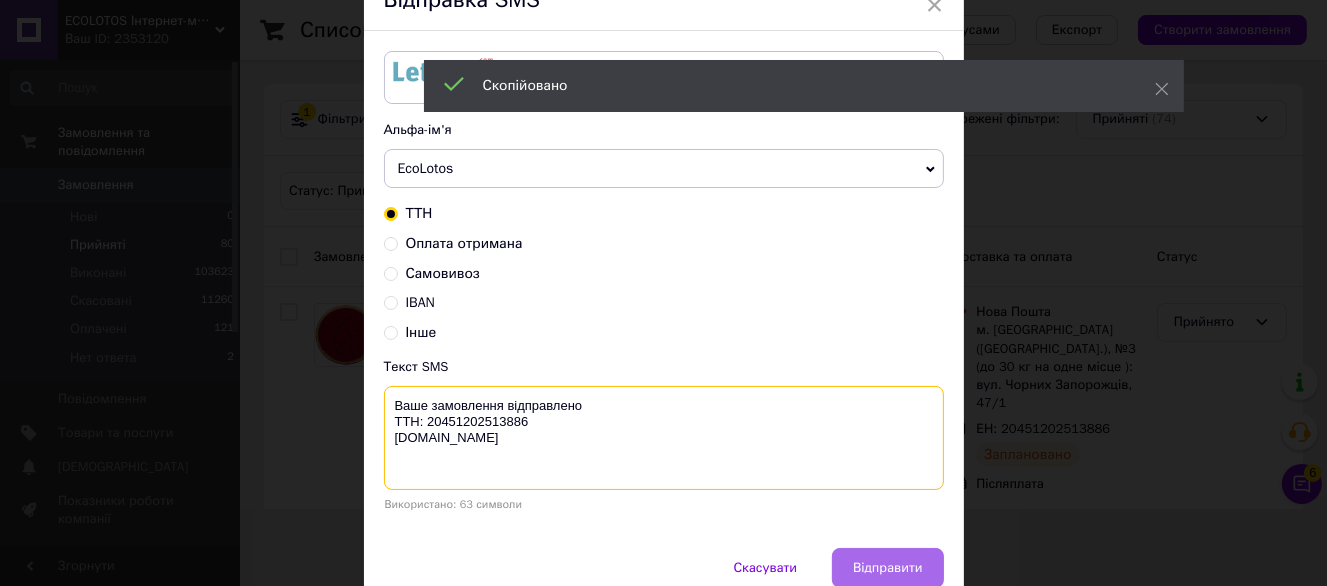 type on "Ваше замовлення відправлено
ТТН: 20451202513886
ecolotos.com.ua" 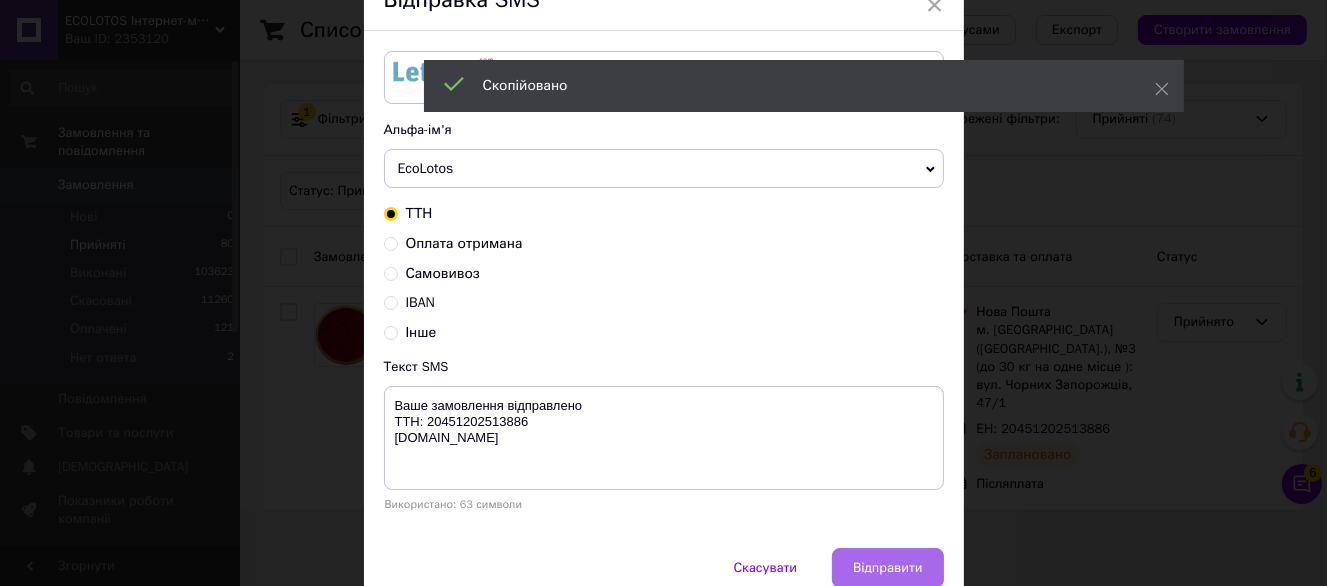 click on "Відправити" at bounding box center [887, 568] 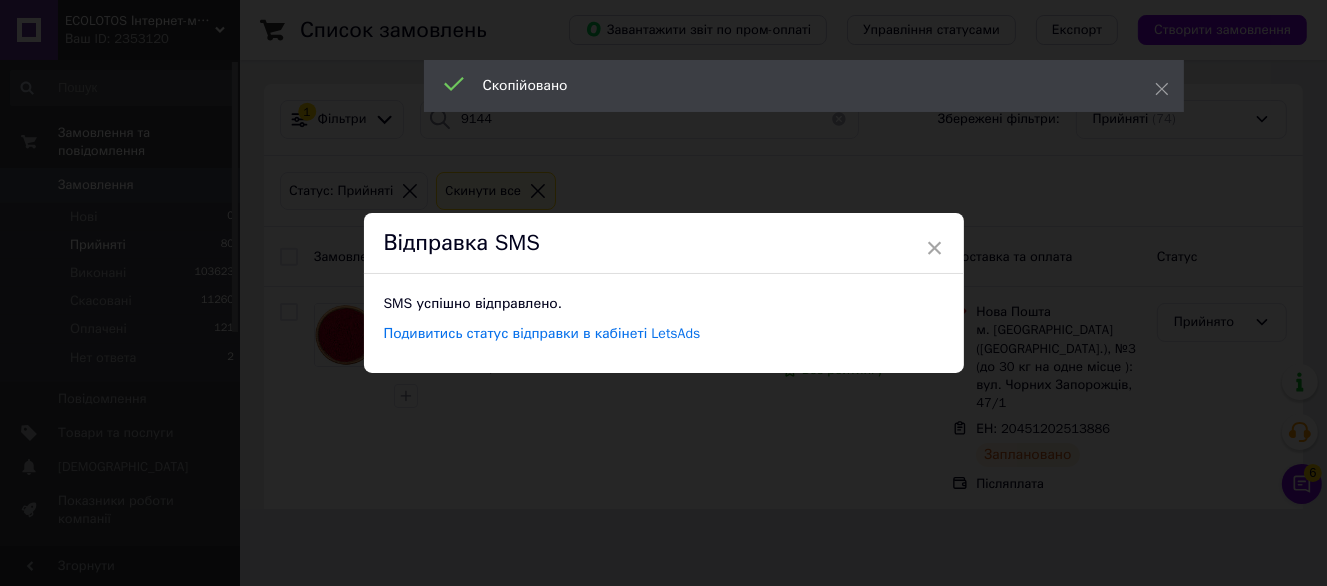 scroll, scrollTop: 0, scrollLeft: 0, axis: both 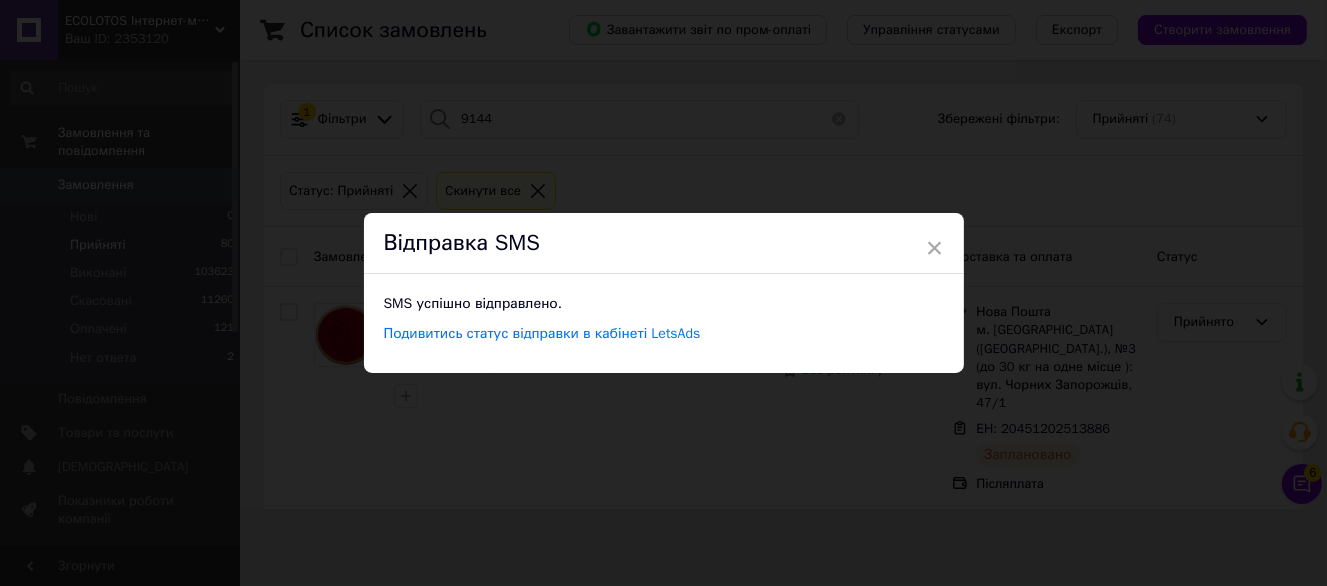 click on "× Відправка SMS SMS успішно відправлено. Подивитись статус відправки в кабінеті LetsAds" at bounding box center [663, 293] 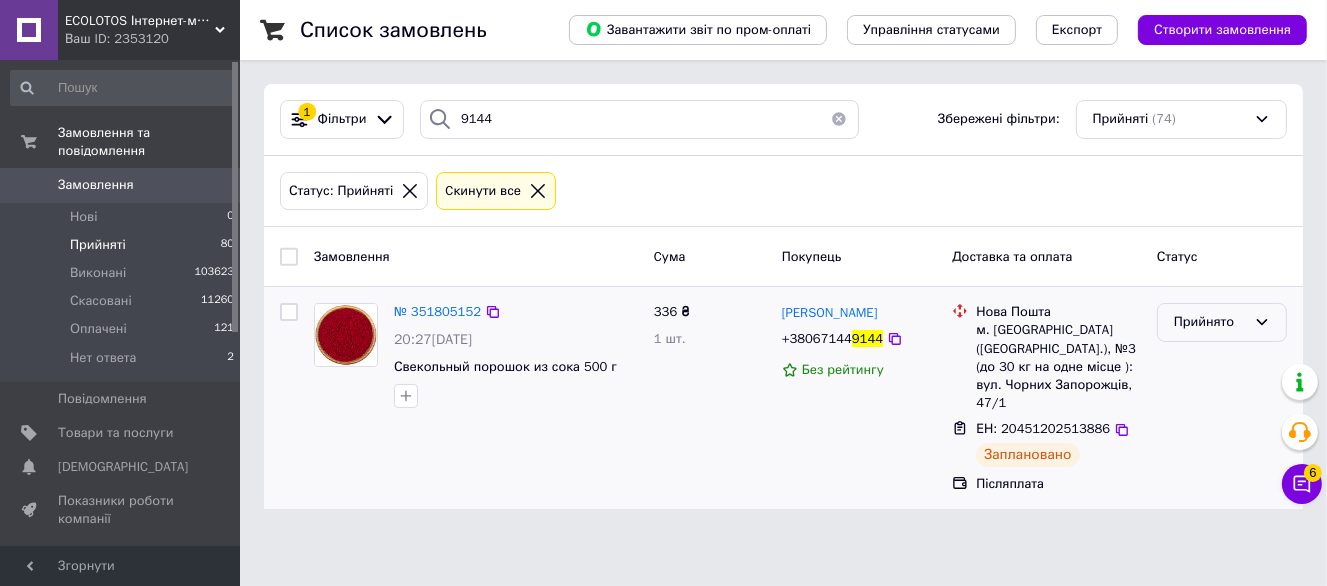 click on "Прийнято" at bounding box center (1222, 322) 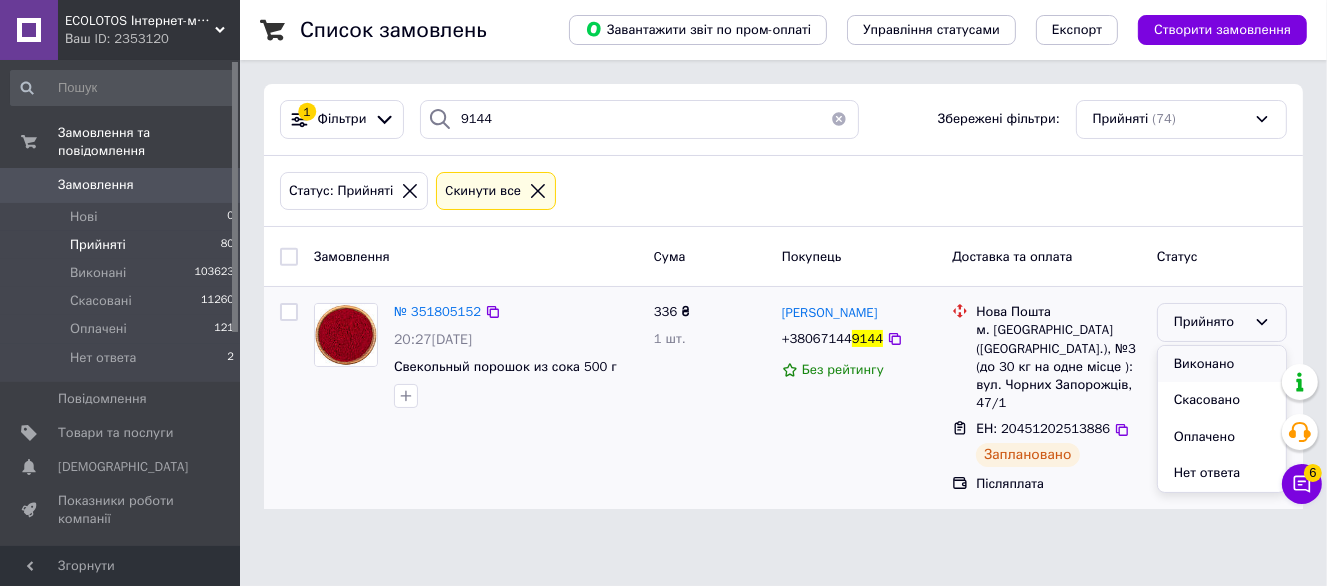 click on "Виконано" at bounding box center [1222, 364] 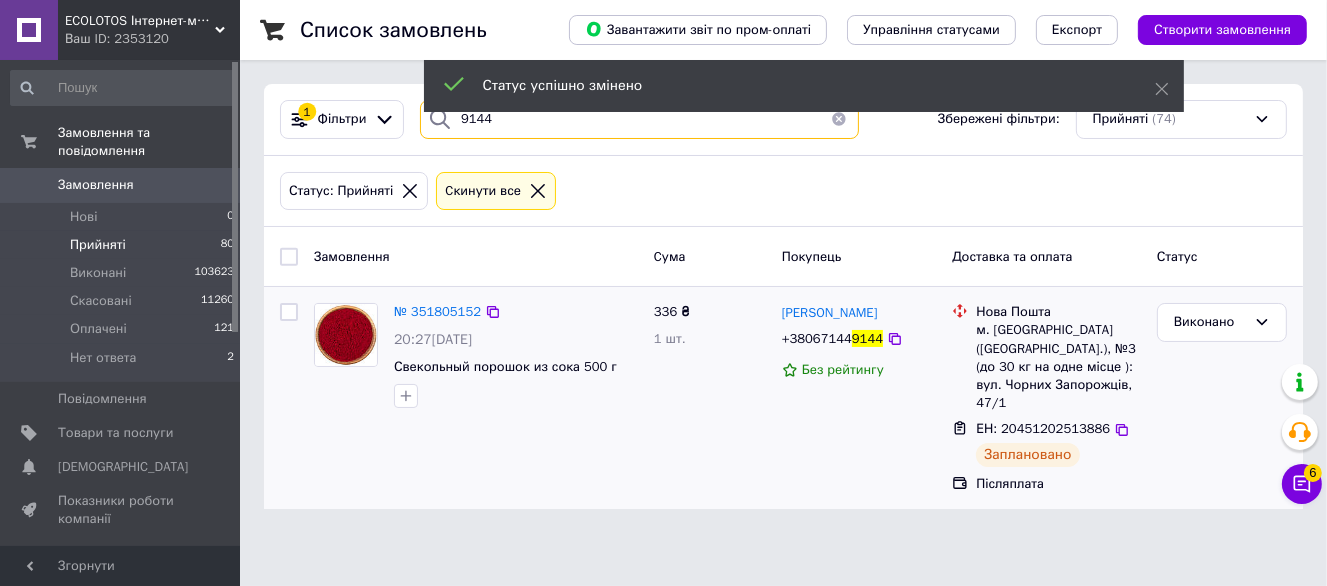 click on "9144" at bounding box center (639, 119) 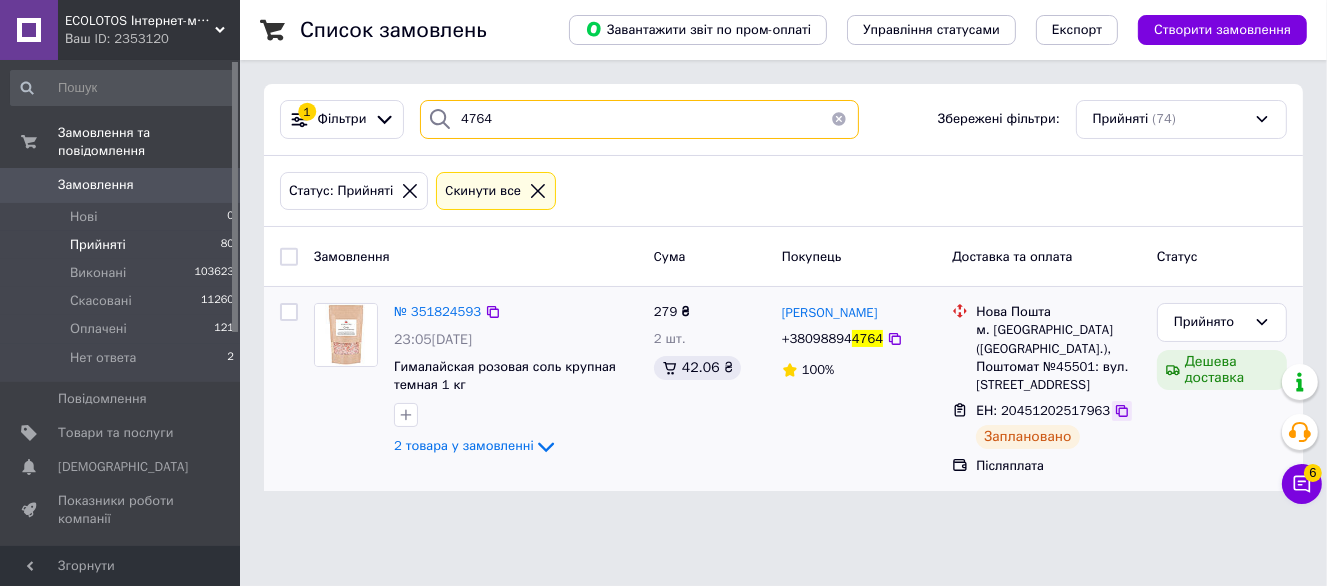 type on "4764" 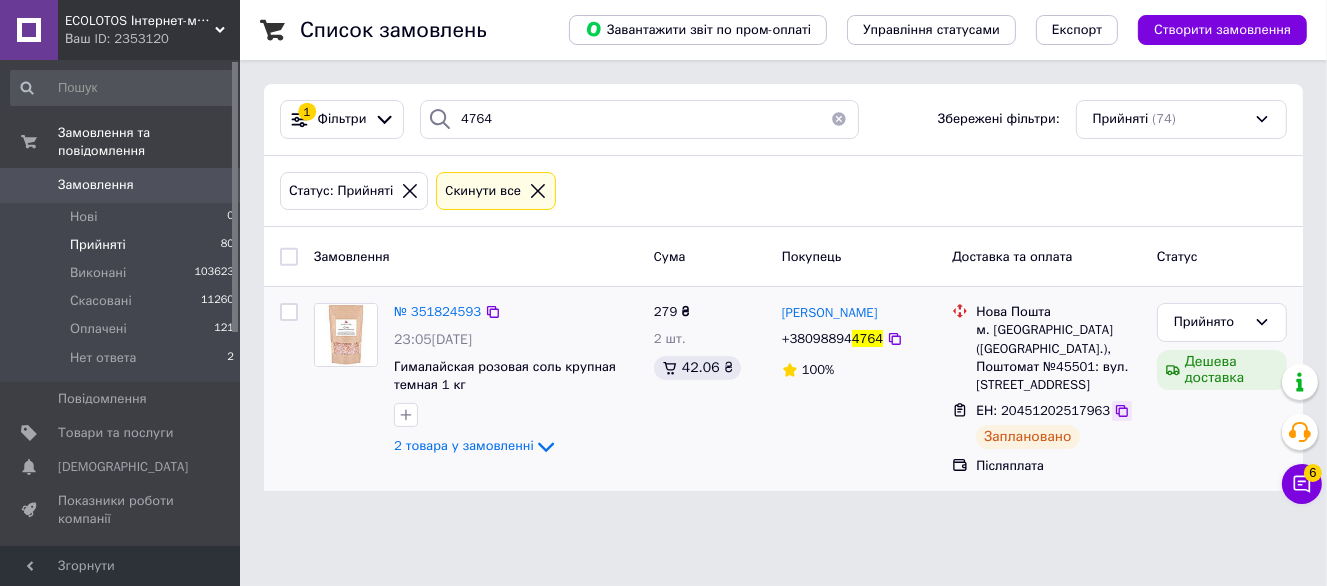 click 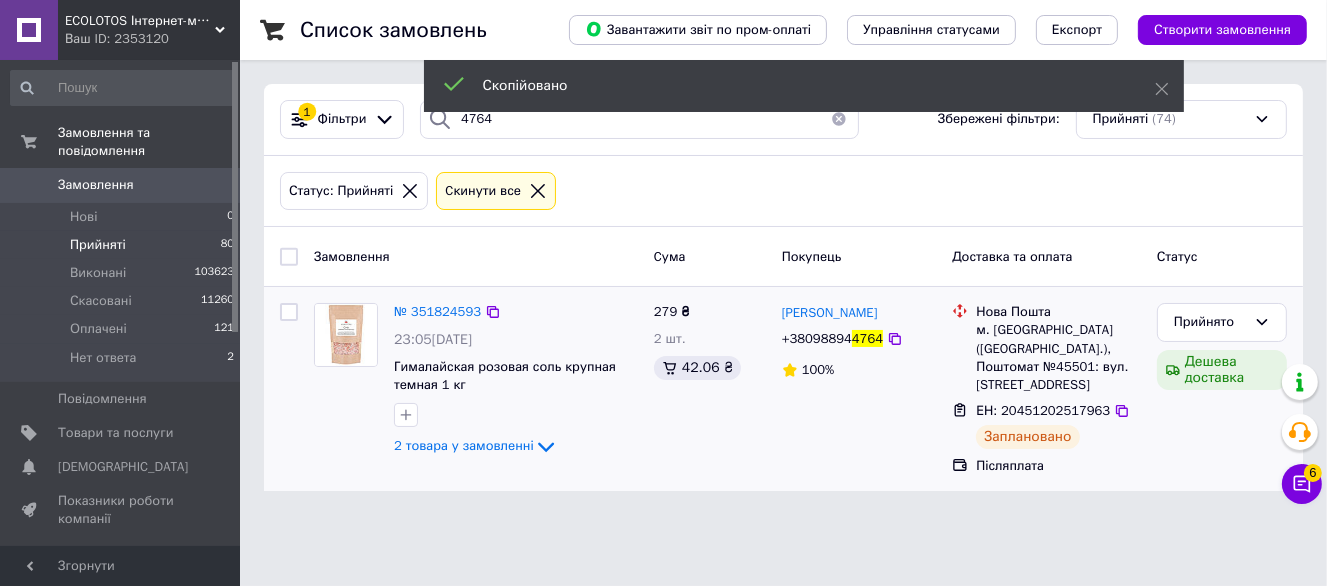 click on "+38098894 4764" at bounding box center (832, 339) 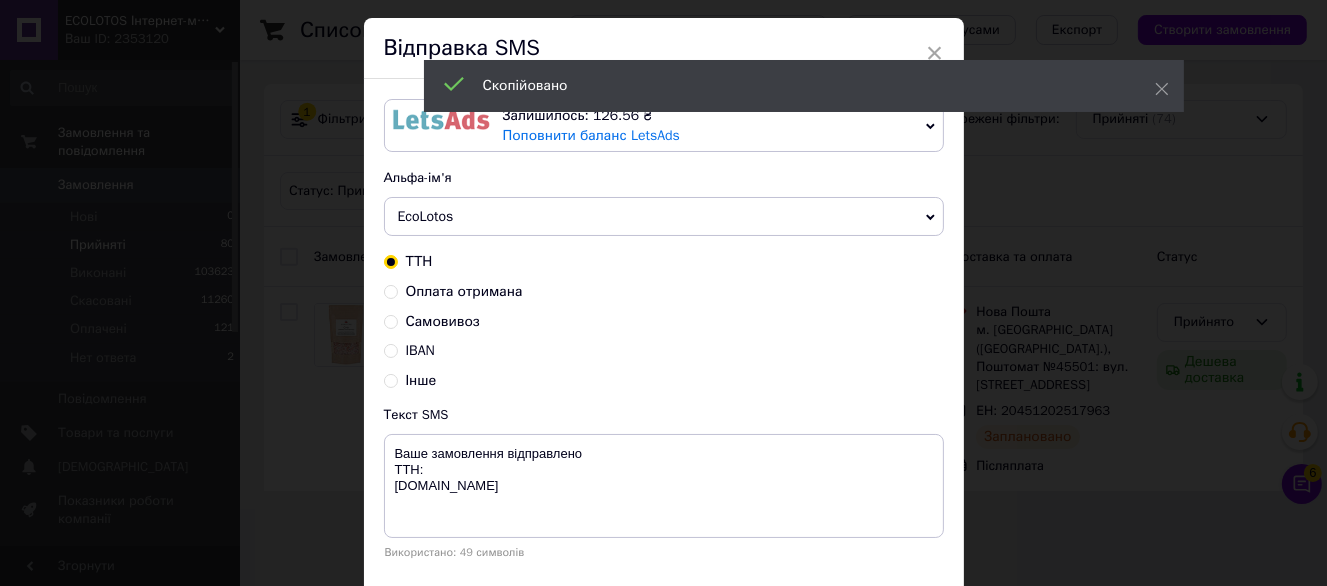 scroll, scrollTop: 100, scrollLeft: 0, axis: vertical 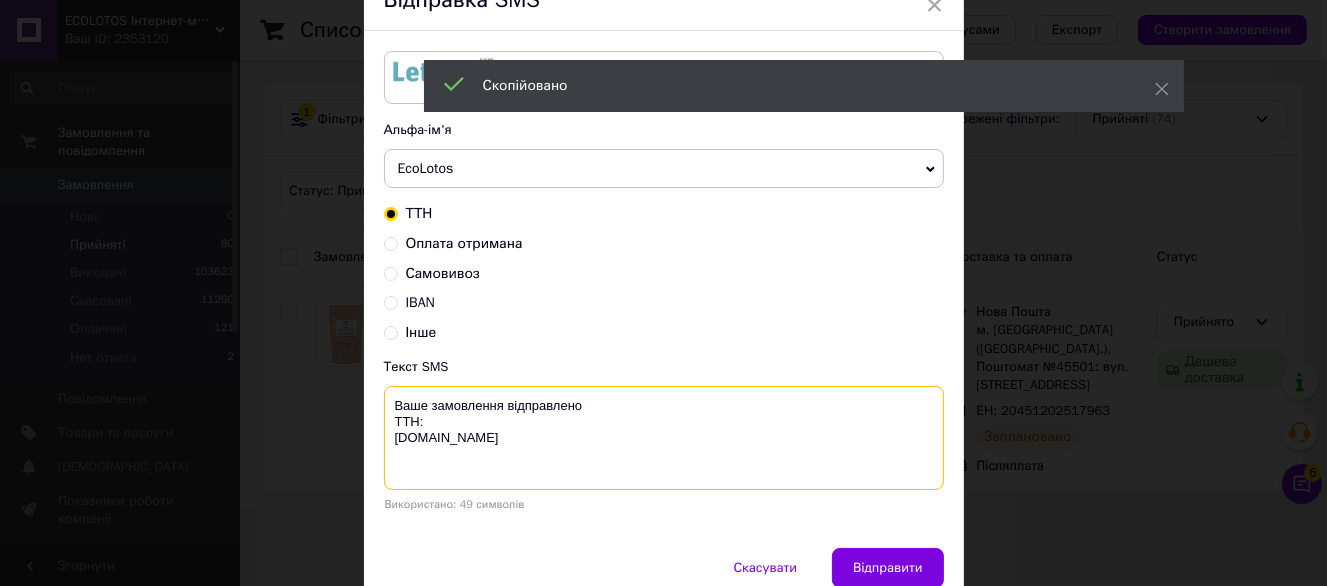 click on "Ваше замовлення відправлено
ТТН:
ecolotos.com.ua" at bounding box center (664, 438) 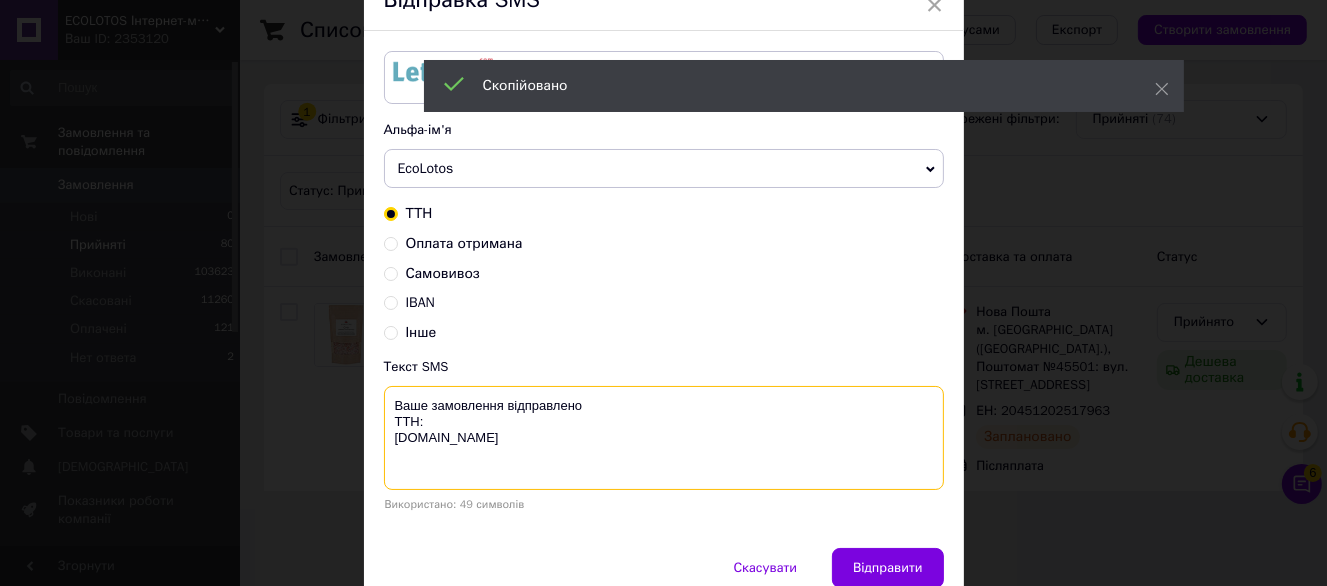 click on "Ваше замовлення відправлено
ТТН:
ecolotos.com.ua" at bounding box center [664, 438] 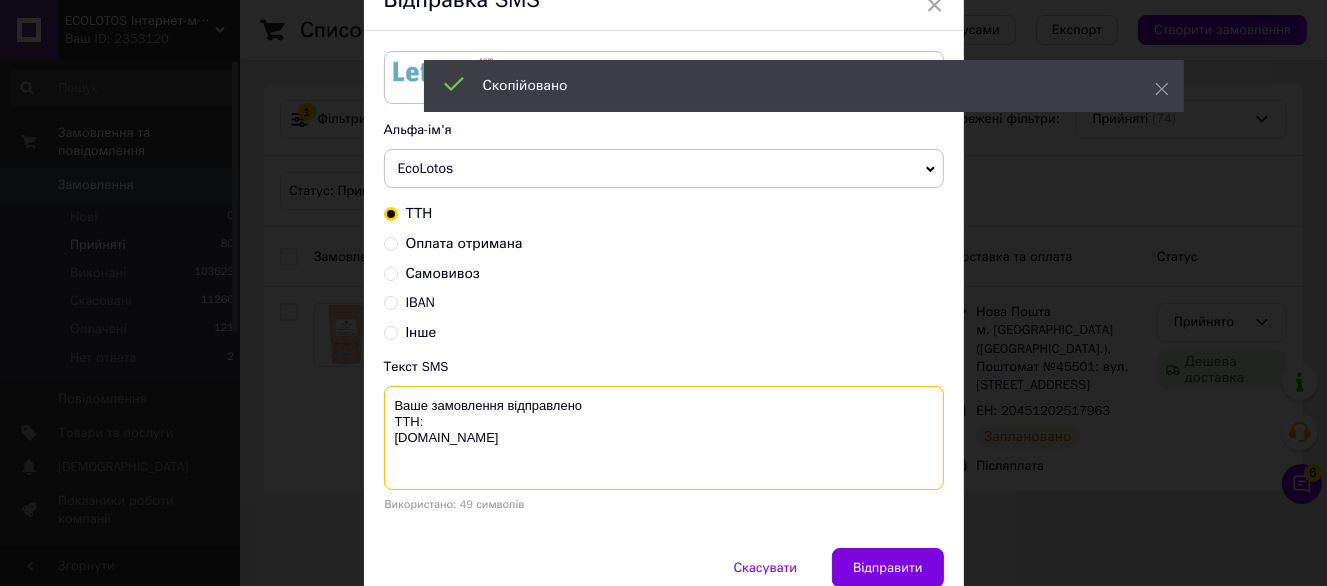 paste on "20451202517963" 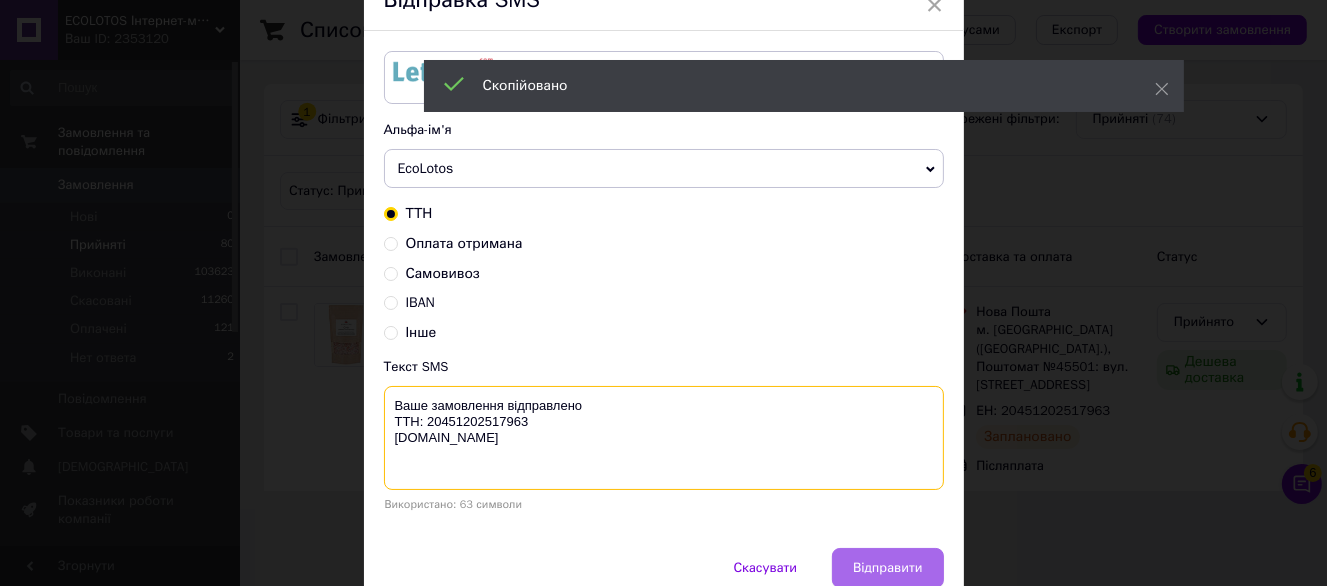 type on "Ваше замовлення відправлено
ТТН: 20451202517963
ecolotos.com.ua" 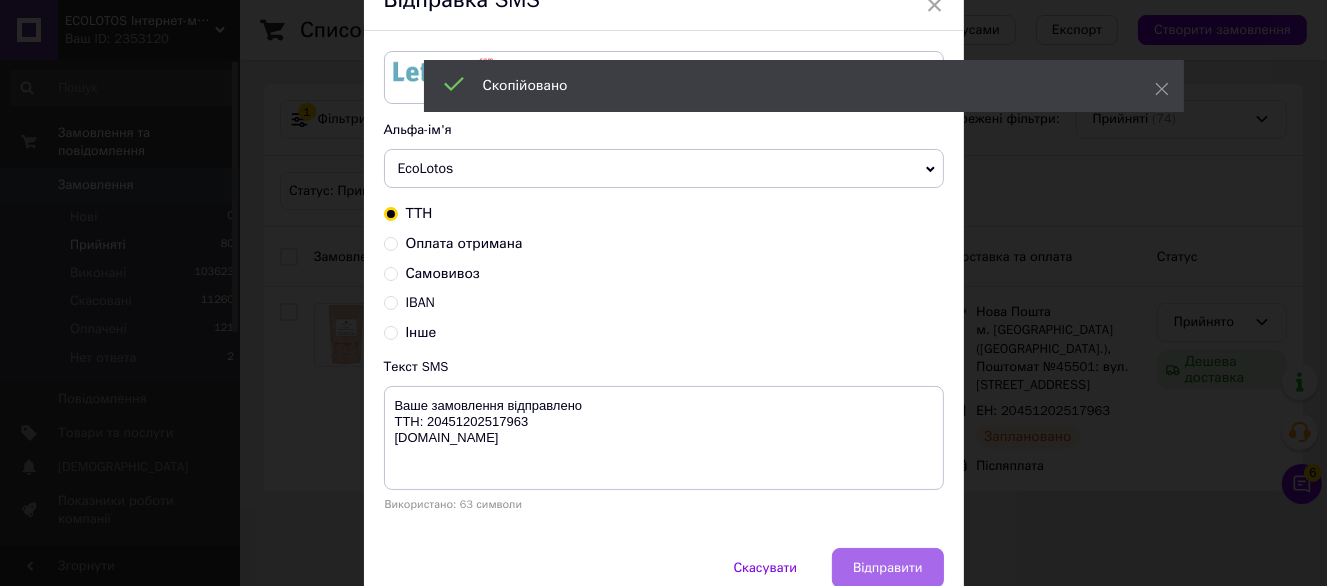 click on "Відправити" at bounding box center [887, 568] 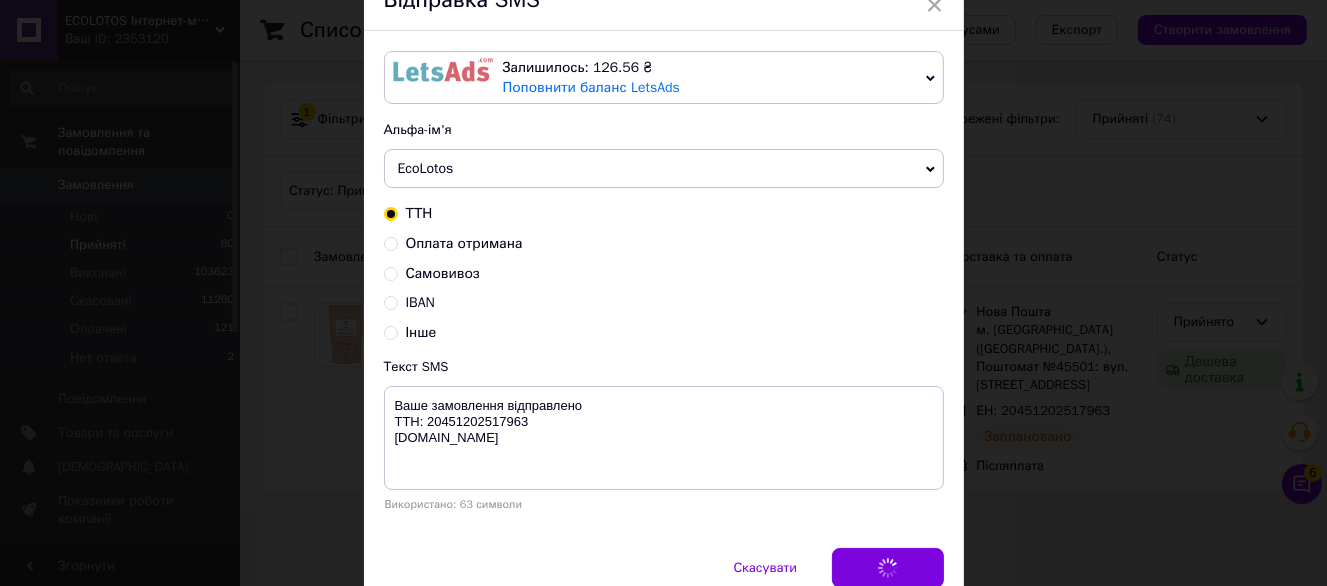 scroll, scrollTop: 0, scrollLeft: 0, axis: both 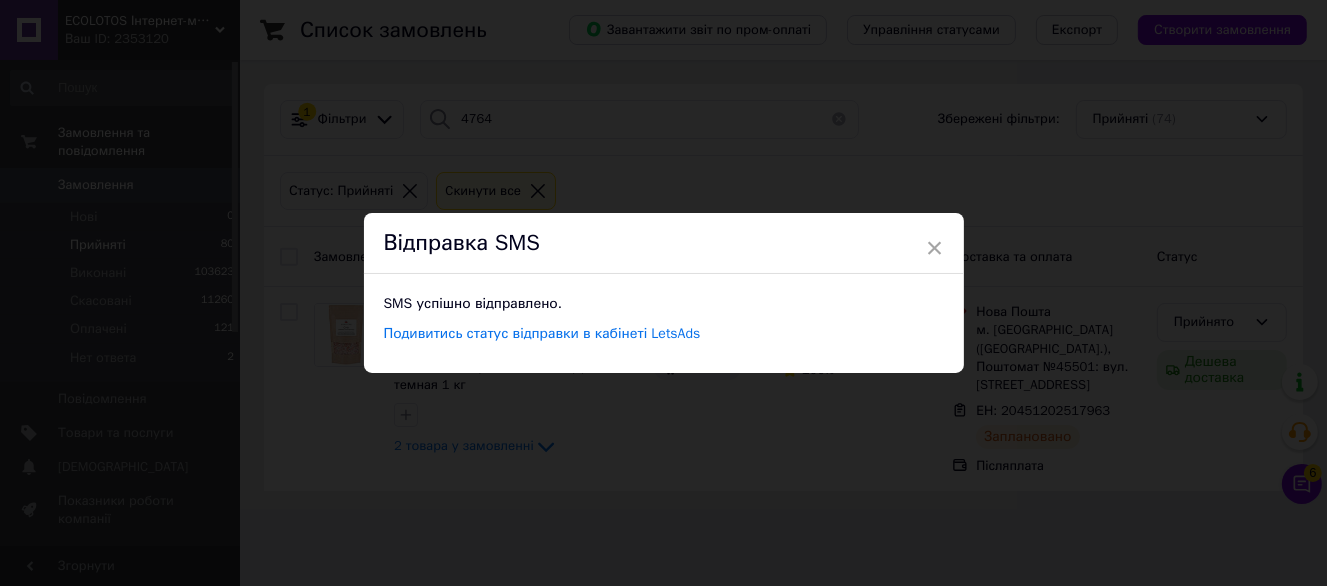 click on "× Відправка SMS SMS успішно відправлено. Подивитись статус відправки в кабінеті LetsAds" at bounding box center (663, 293) 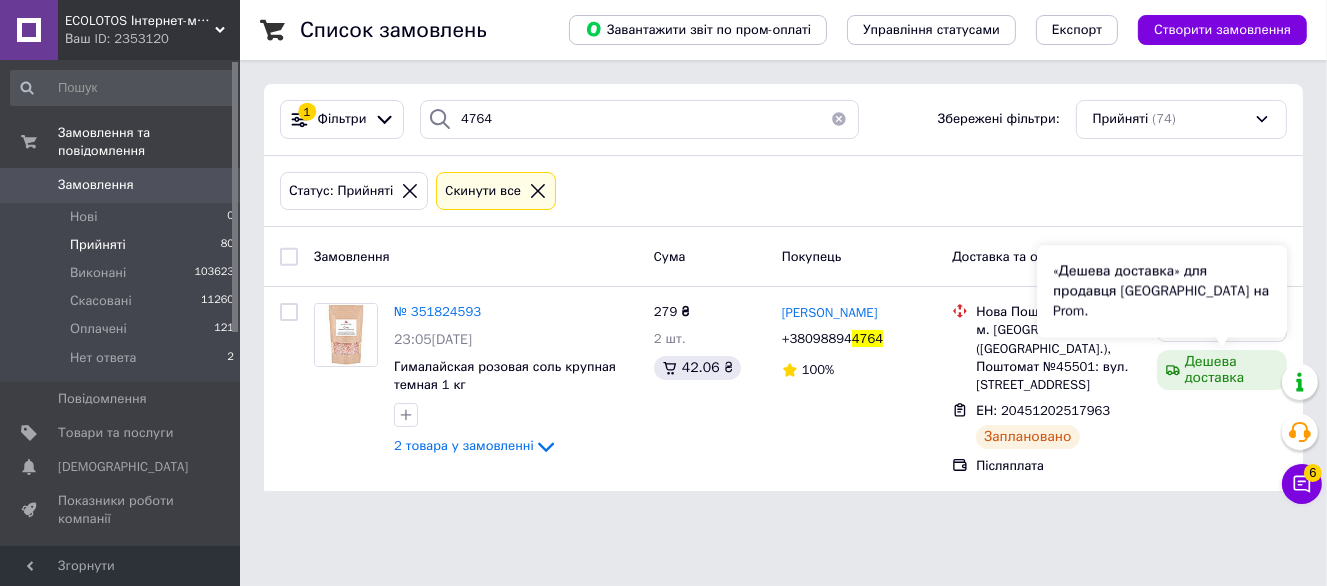 click on "«Дешева доставка» для продавця Новою Поштою на Prom." at bounding box center [1162, 291] 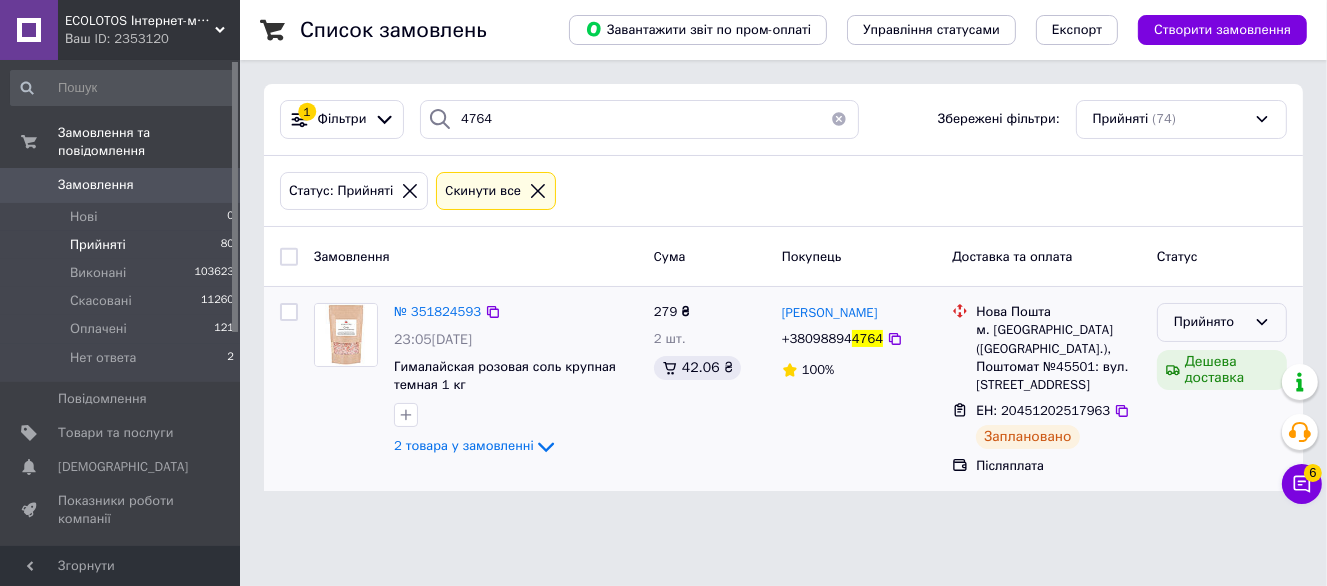 click on "Прийнято" at bounding box center [1210, 322] 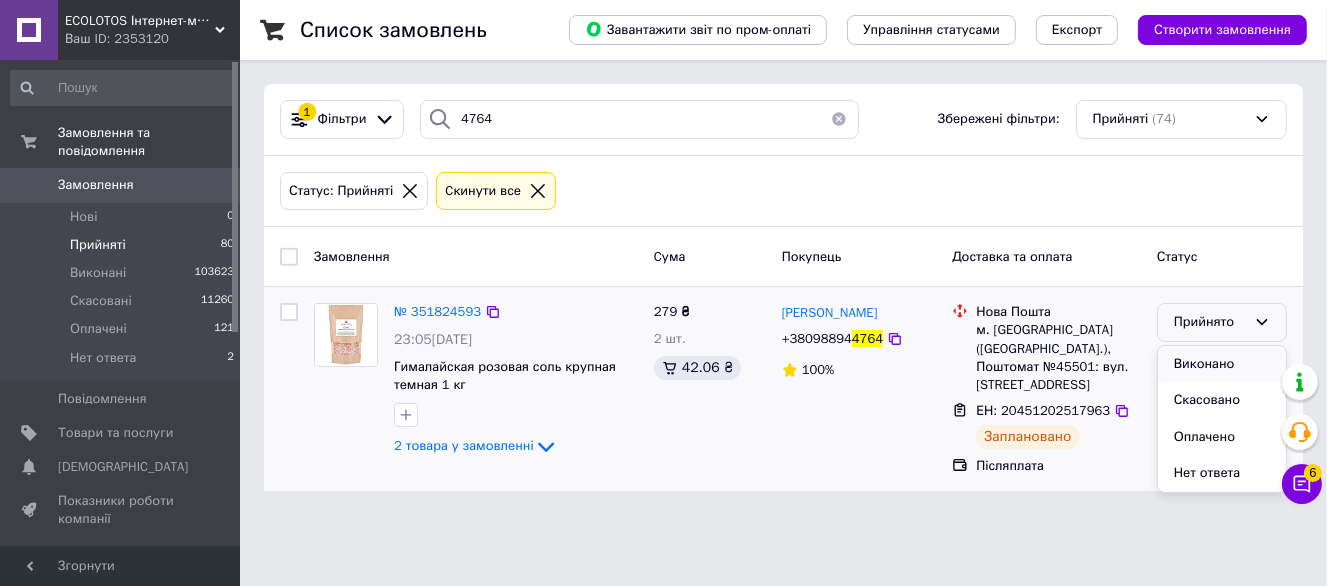 click on "Виконано" at bounding box center [1222, 364] 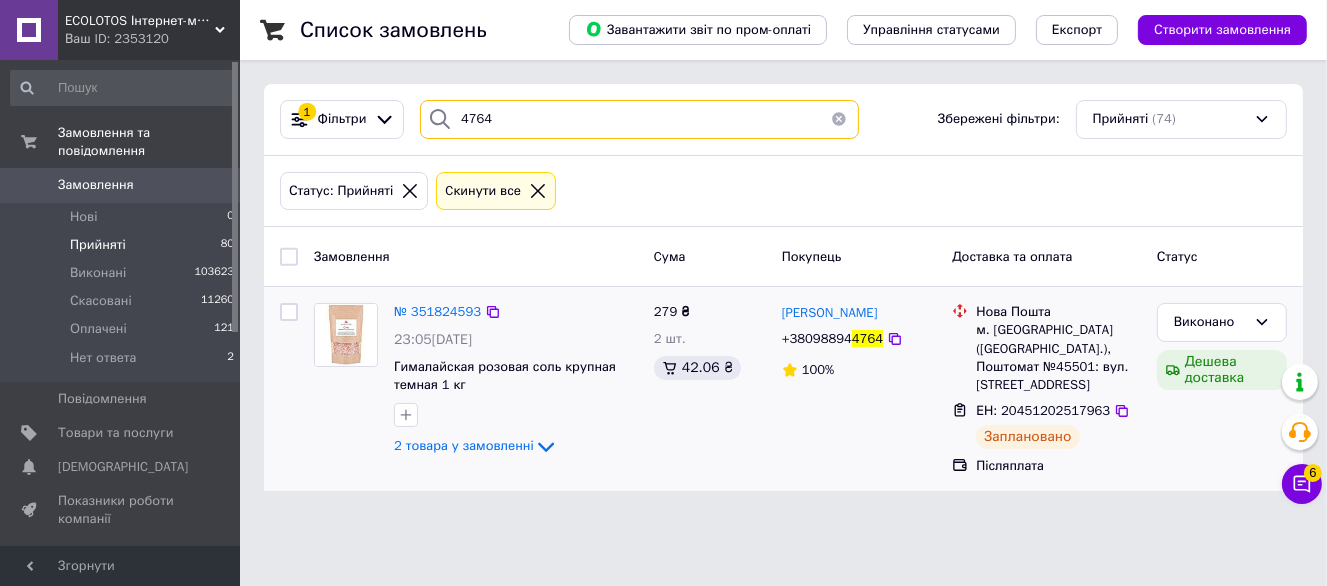 click on "4764" at bounding box center (639, 119) 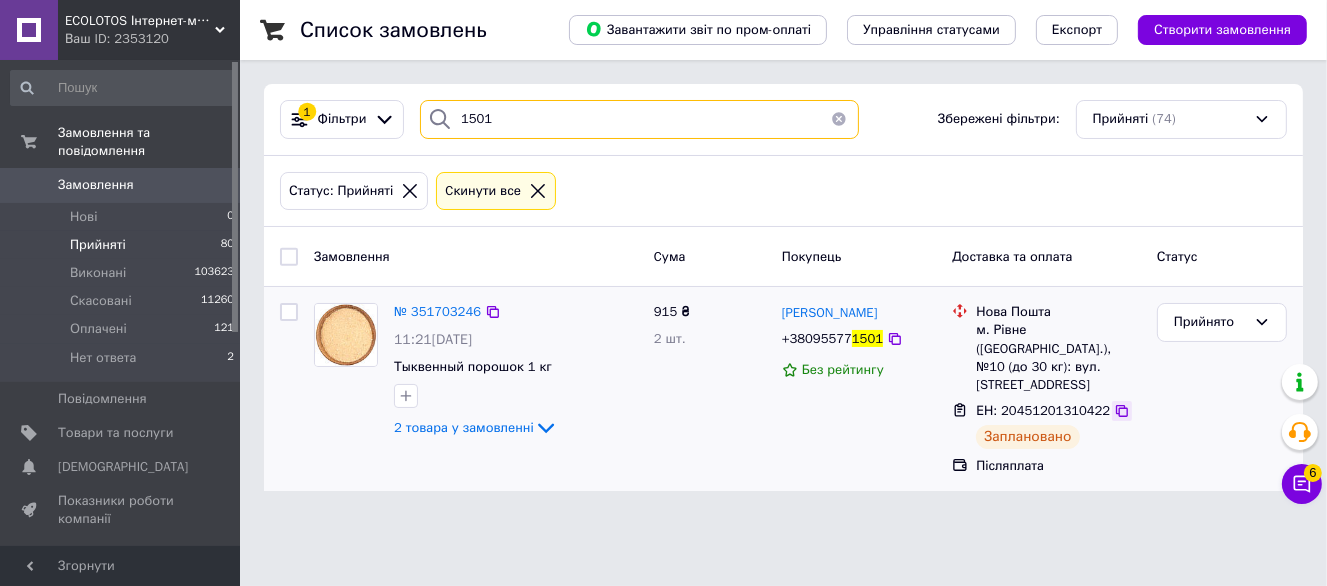 type on "1501" 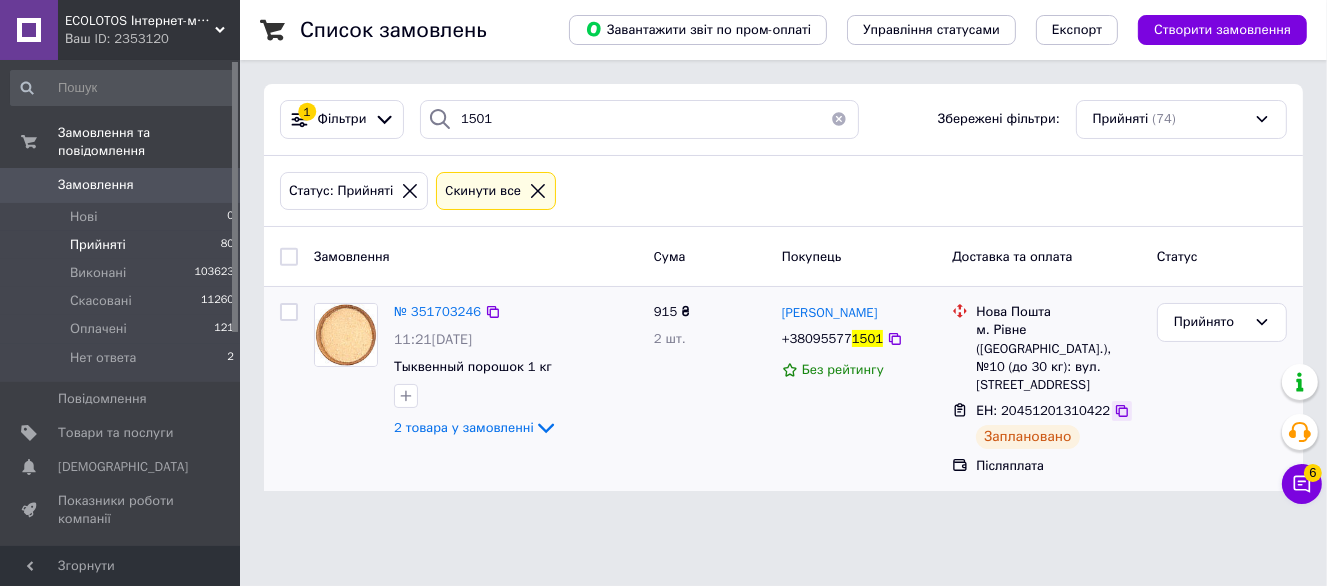 click 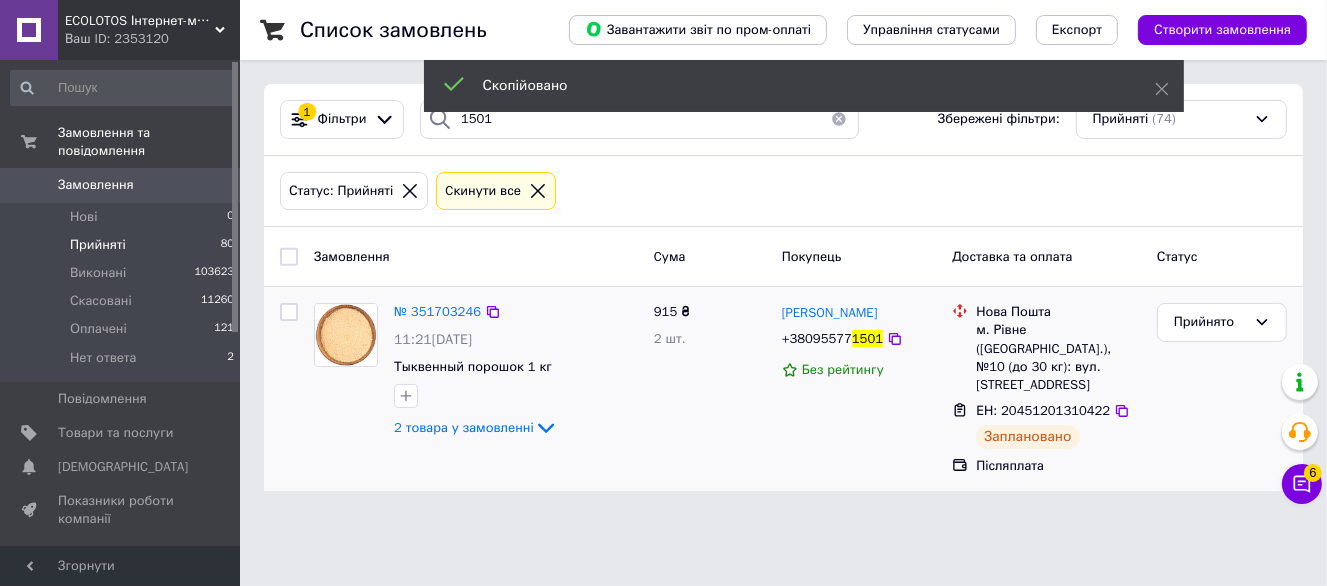 click on "+38095577" at bounding box center (817, 338) 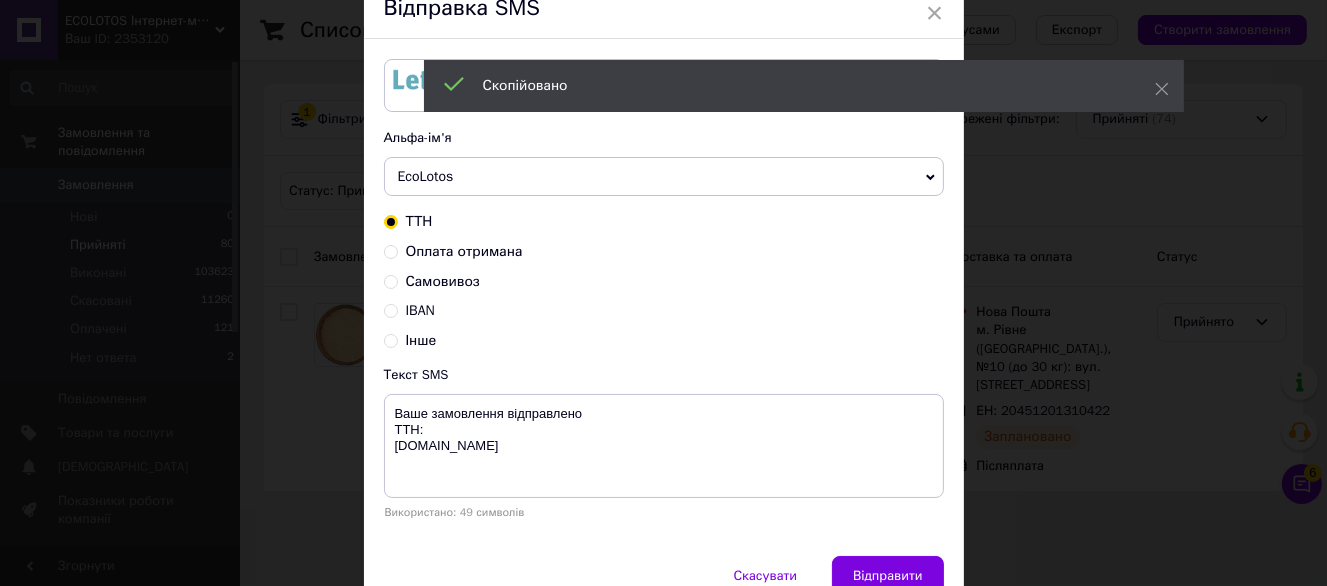 scroll, scrollTop: 100, scrollLeft: 0, axis: vertical 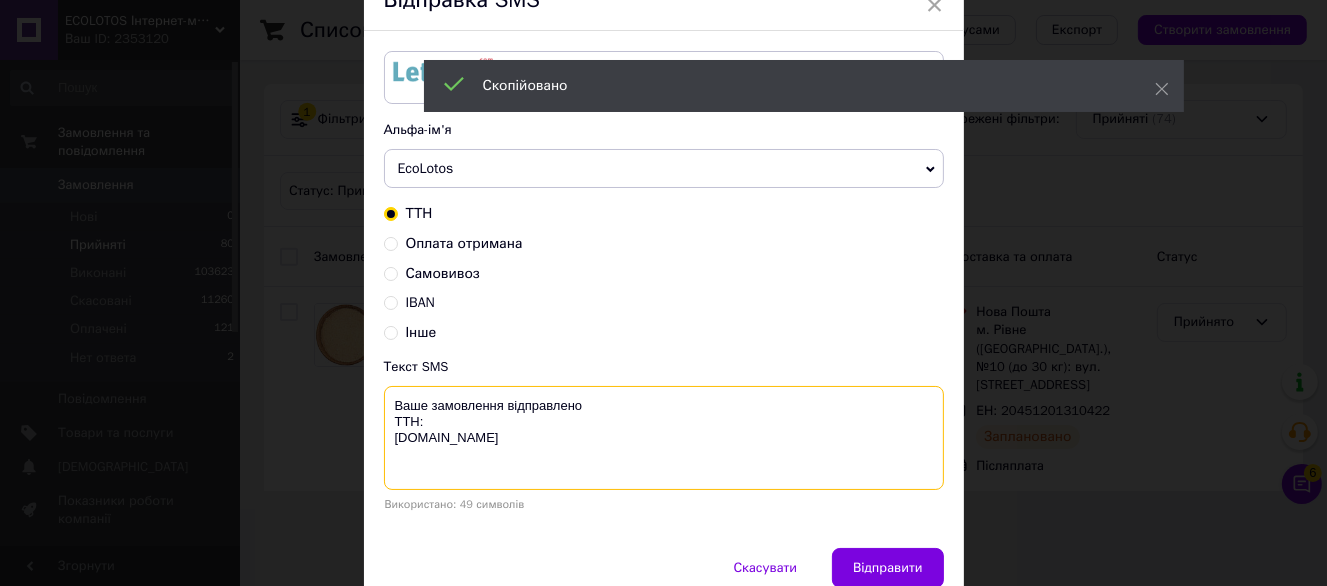 click on "Ваше замовлення відправлено
ТТН:
ecolotos.com.ua" at bounding box center (664, 438) 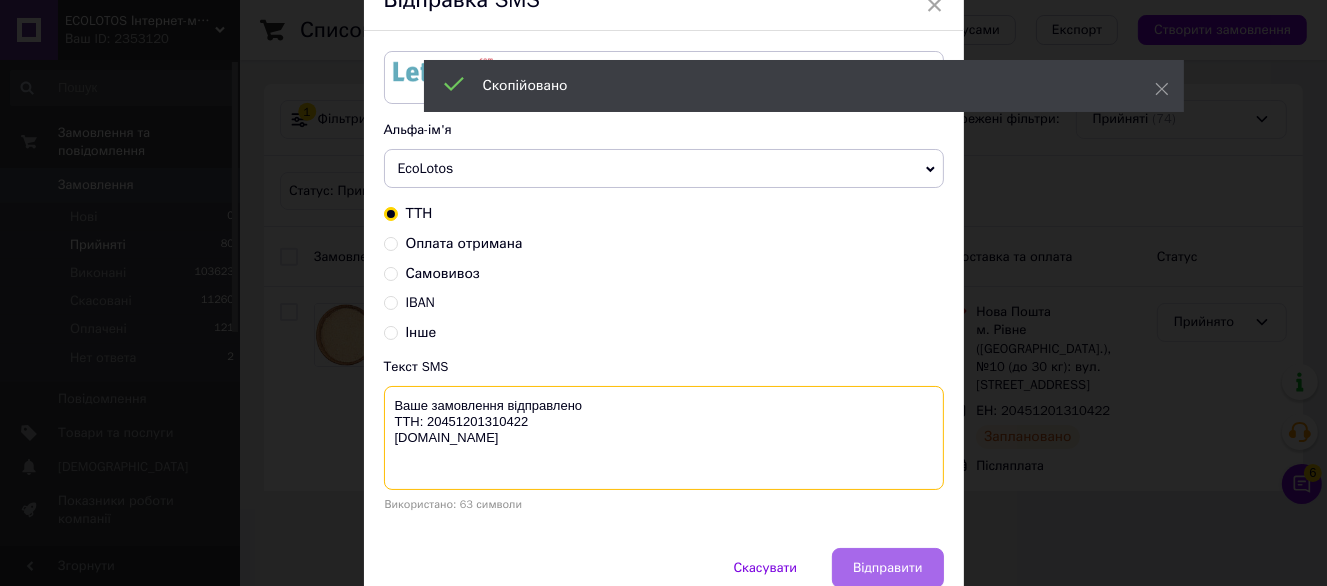 type on "Ваше замовлення відправлено
ТТН: 20451201310422
ecolotos.com.ua" 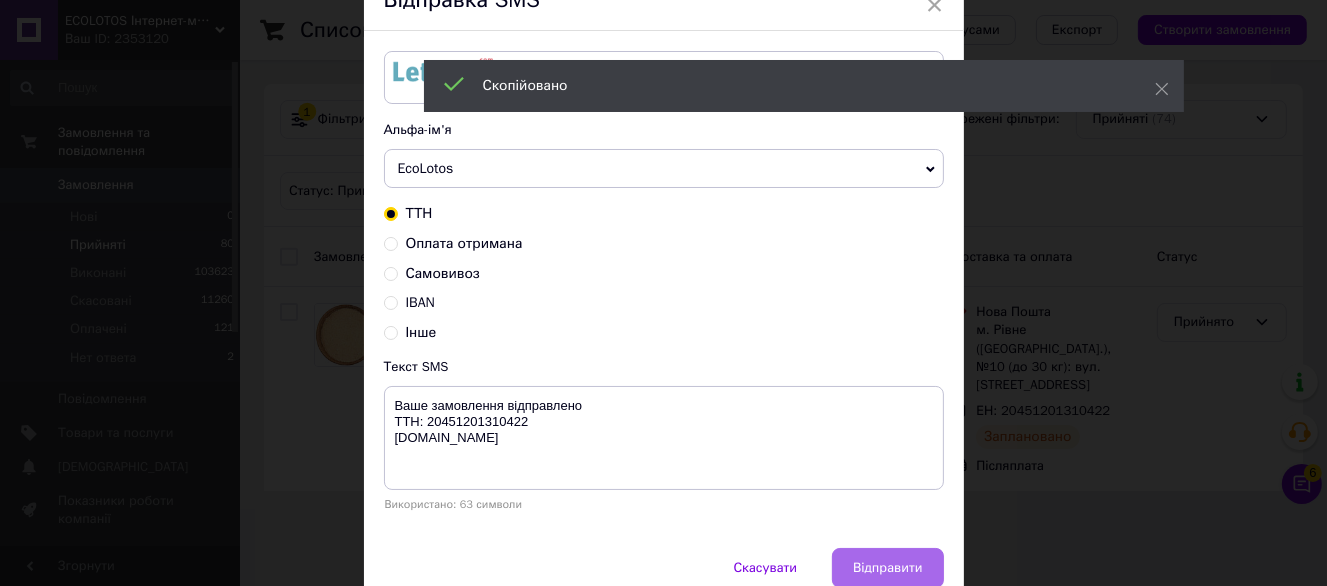 click on "Відправити" at bounding box center [887, 568] 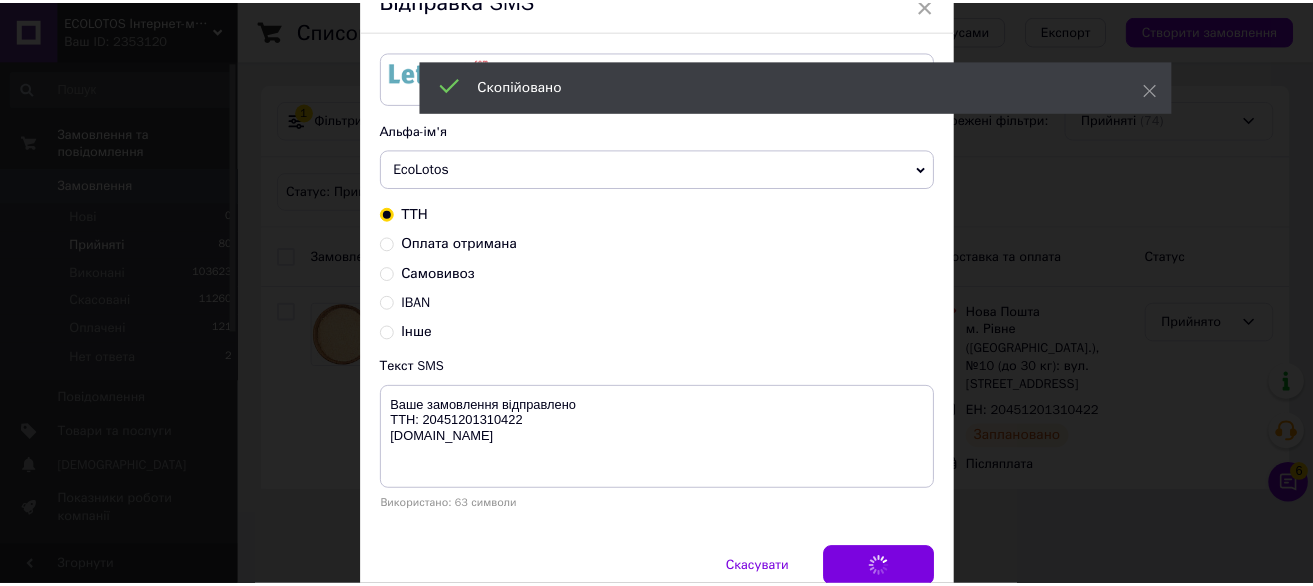 scroll, scrollTop: 0, scrollLeft: 0, axis: both 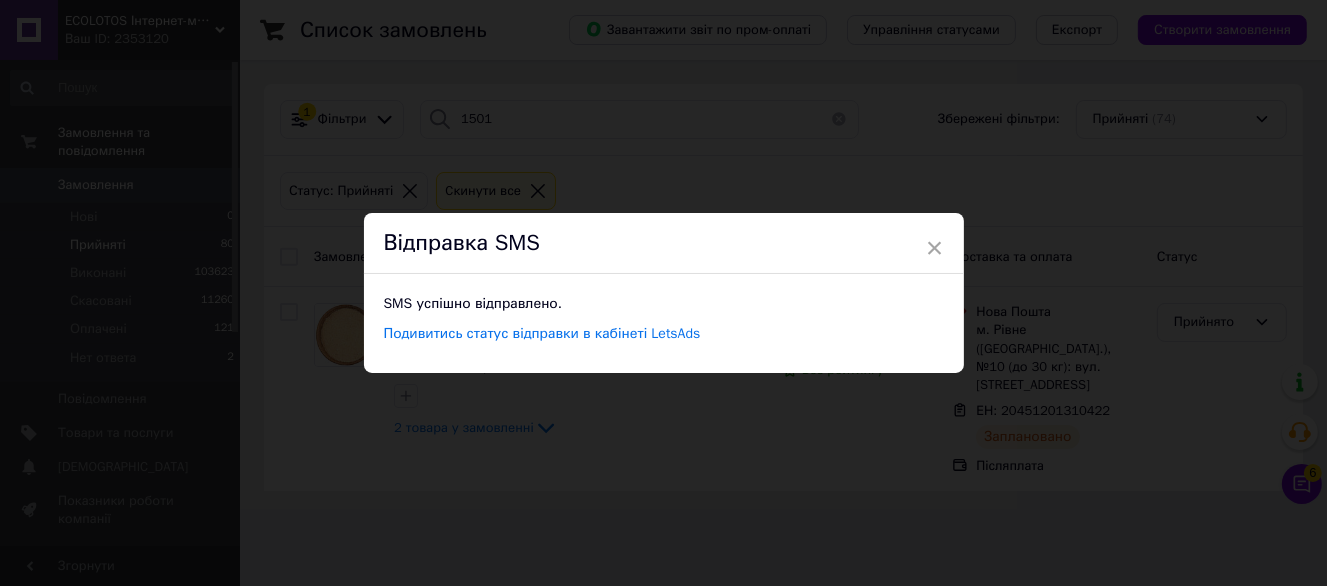 click on "× Відправка SMS SMS успішно відправлено. Подивитись статус відправки в кабінеті LetsAds" at bounding box center (663, 293) 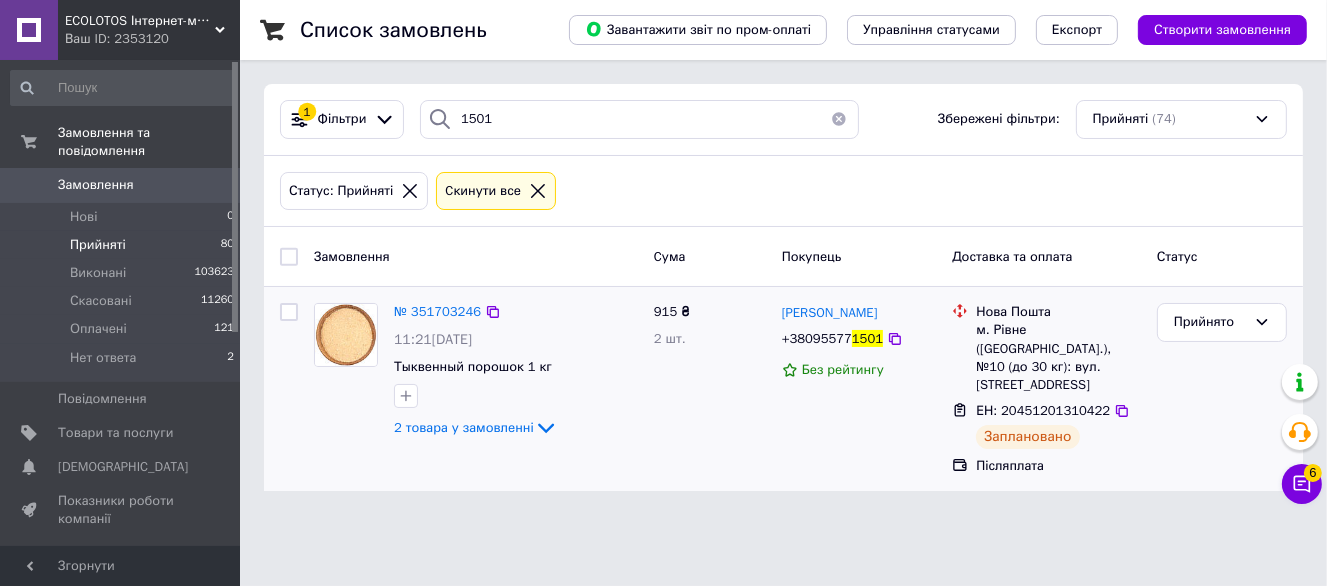 click on "Прийнято" at bounding box center [1222, 389] 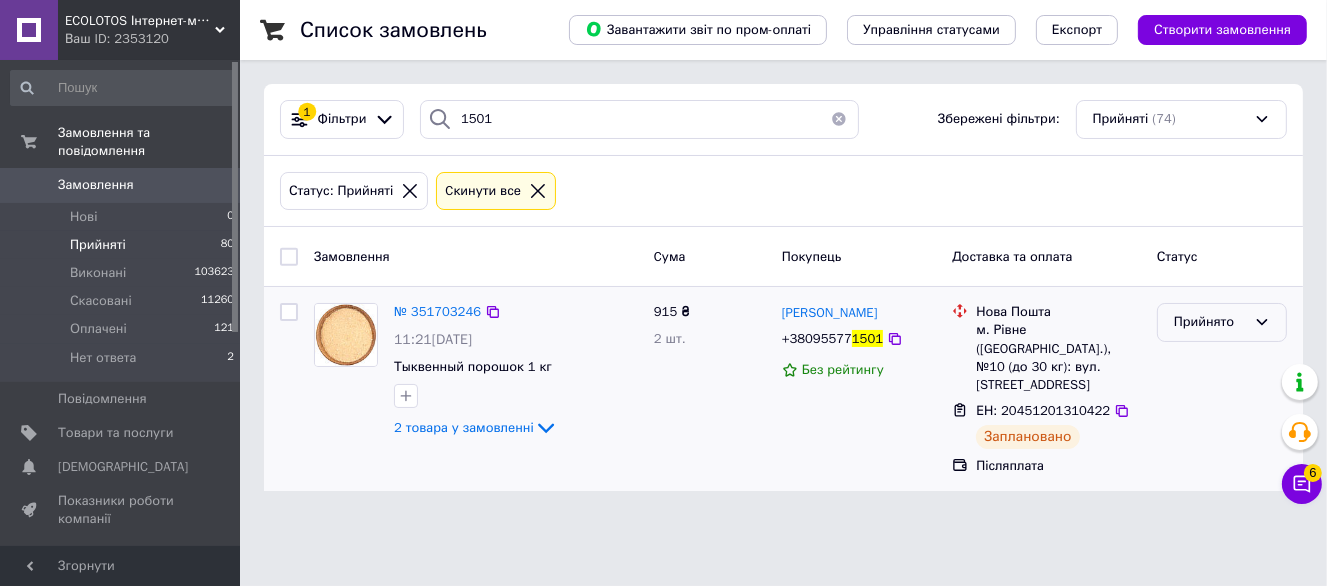 click on "Прийнято" at bounding box center (1210, 322) 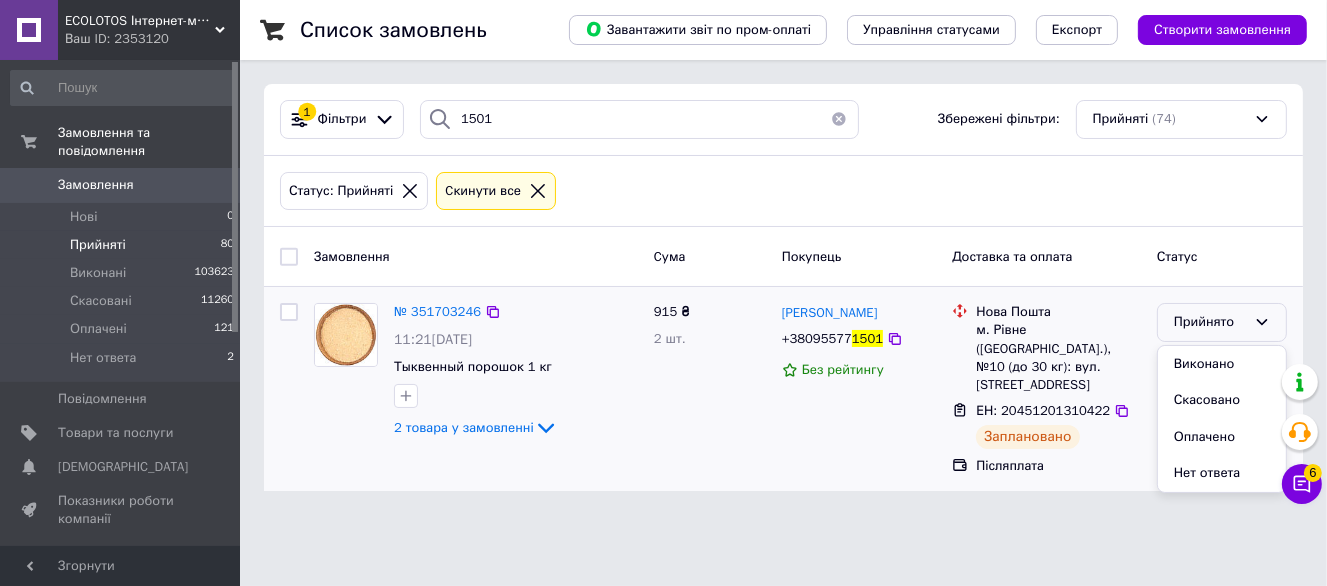 drag, startPoint x: 1226, startPoint y: 331, endPoint x: 1218, endPoint y: 358, distance: 28.160255 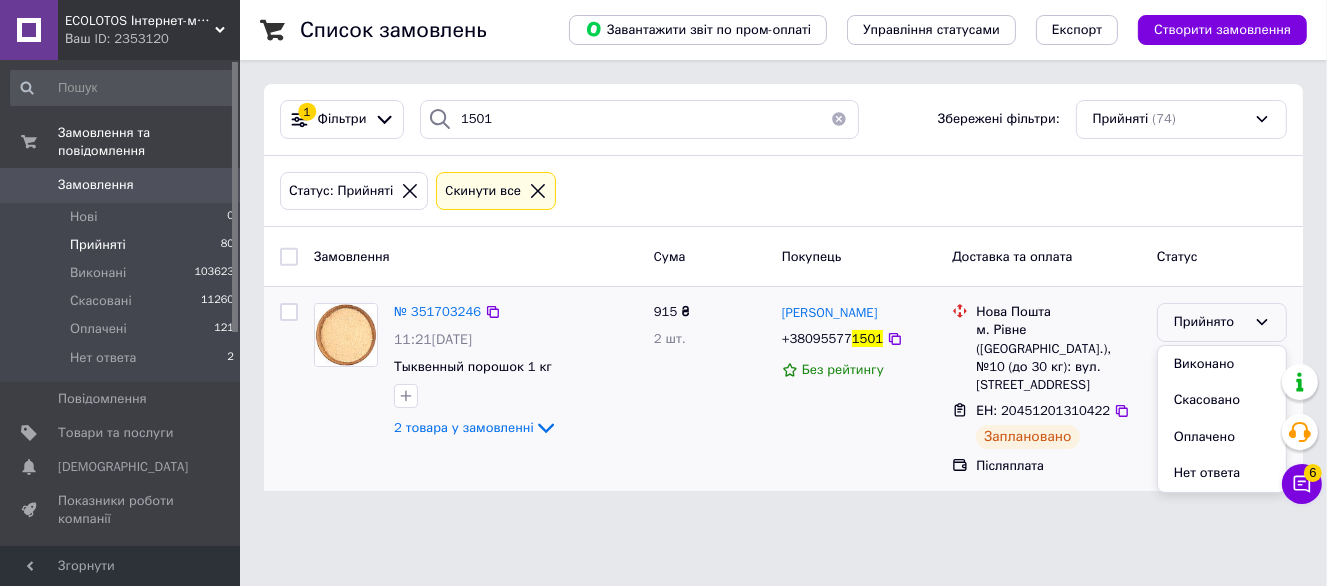 click on "Виконано" at bounding box center (1222, 364) 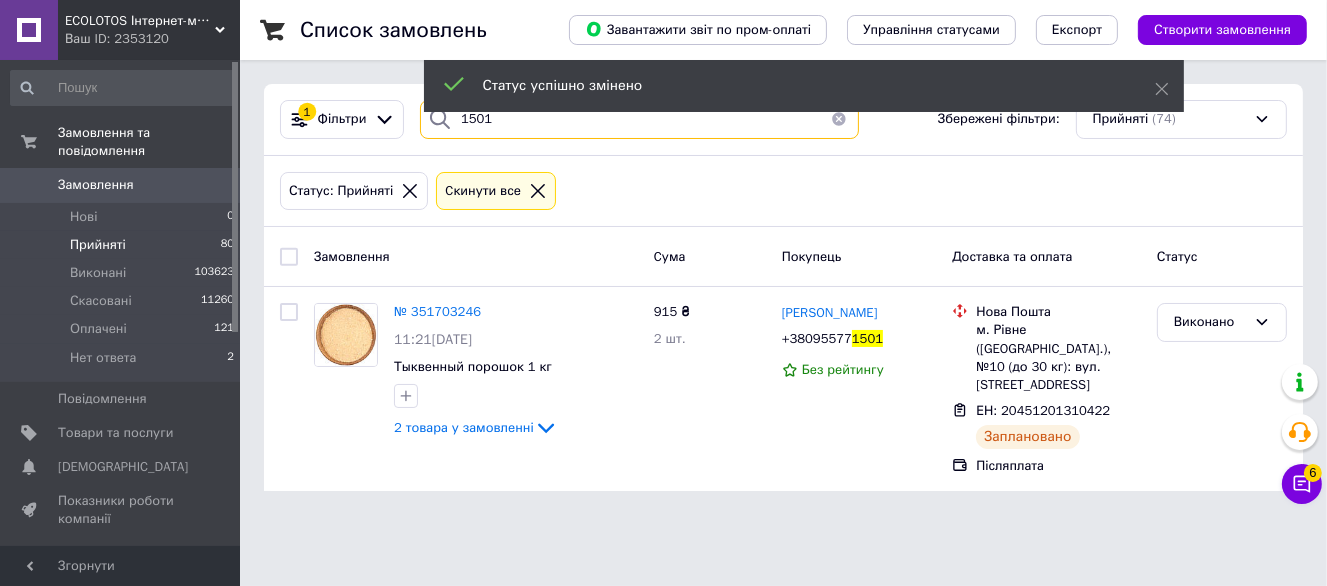 click on "1501" at bounding box center (639, 119) 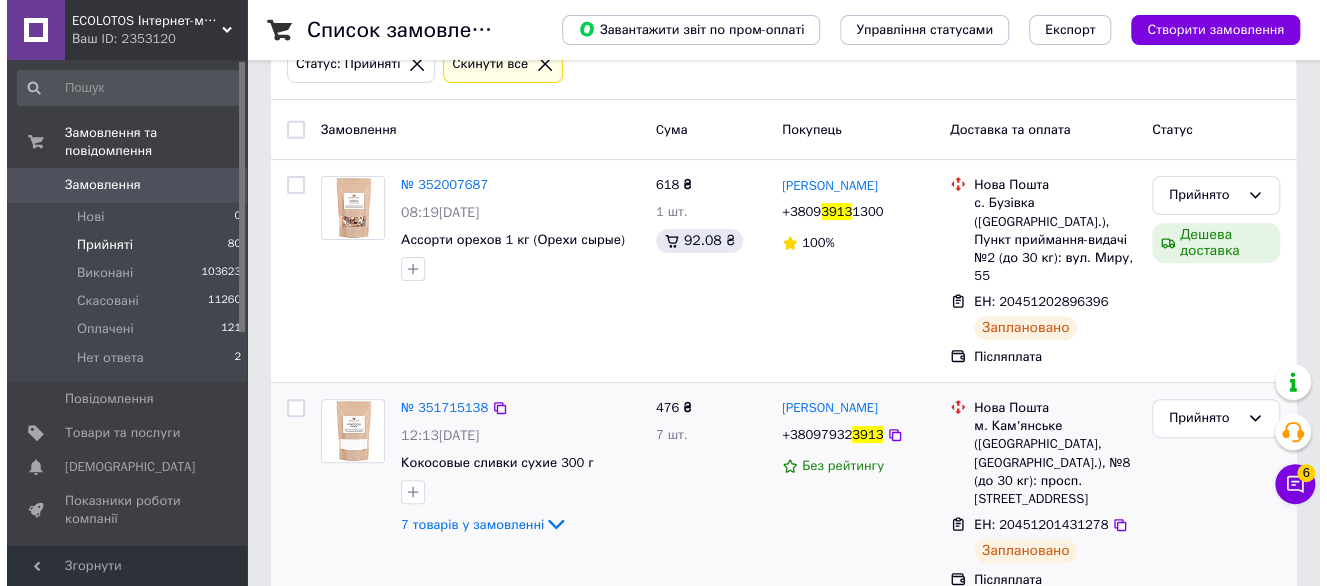 scroll, scrollTop: 133, scrollLeft: 0, axis: vertical 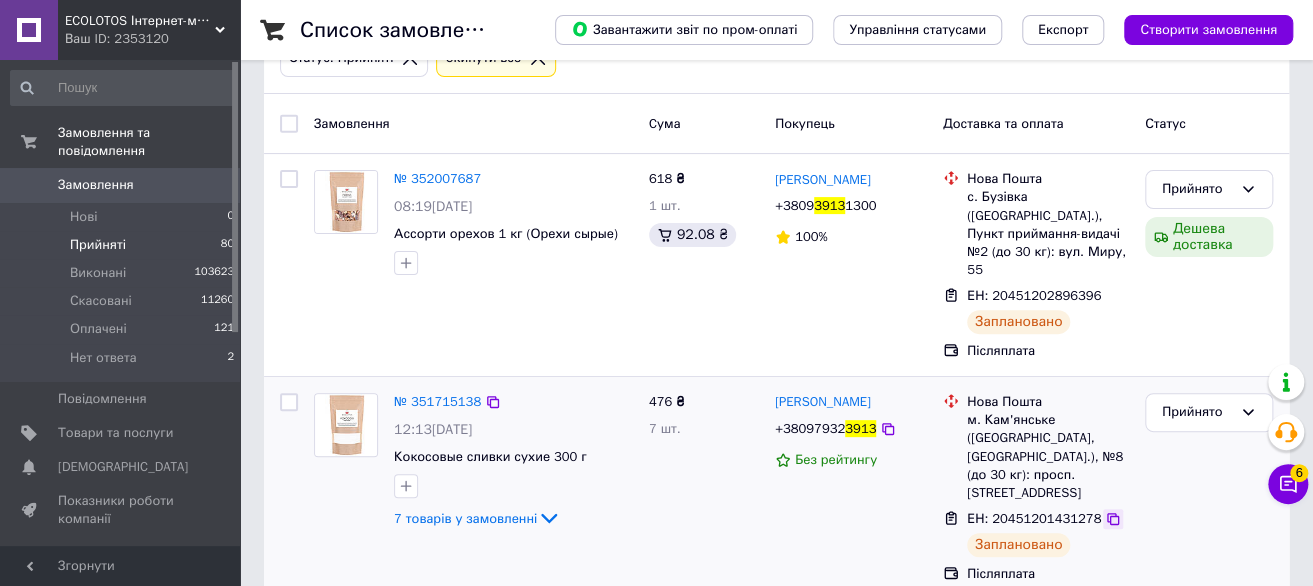 type on "3913" 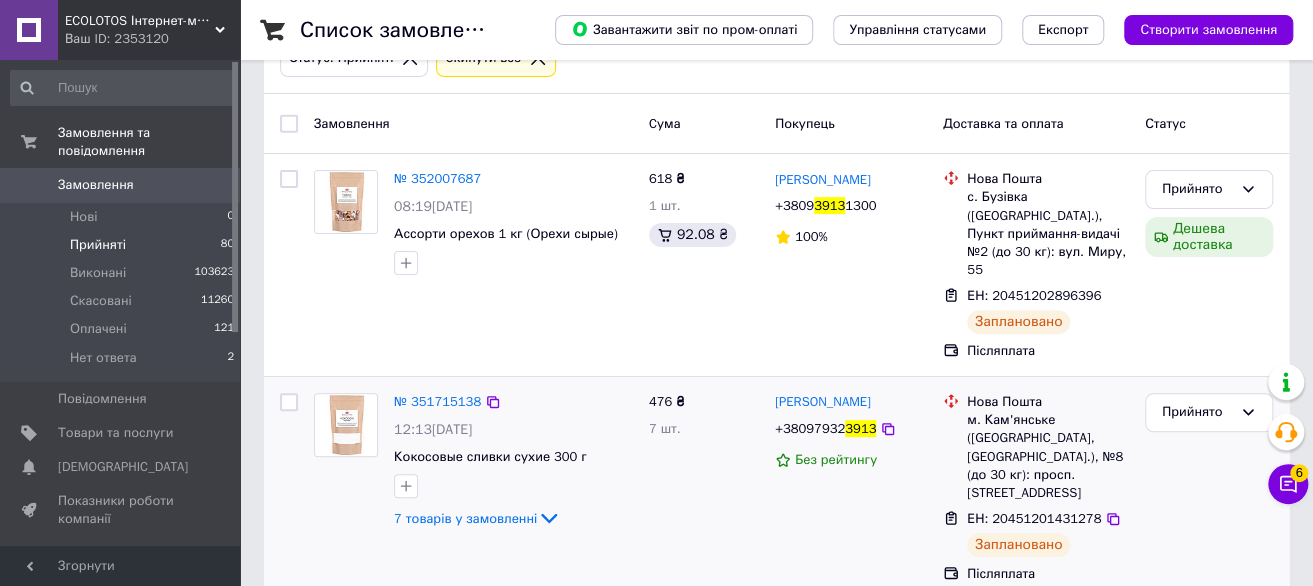 drag, startPoint x: 1100, startPoint y: 480, endPoint x: 895, endPoint y: 447, distance: 207.63911 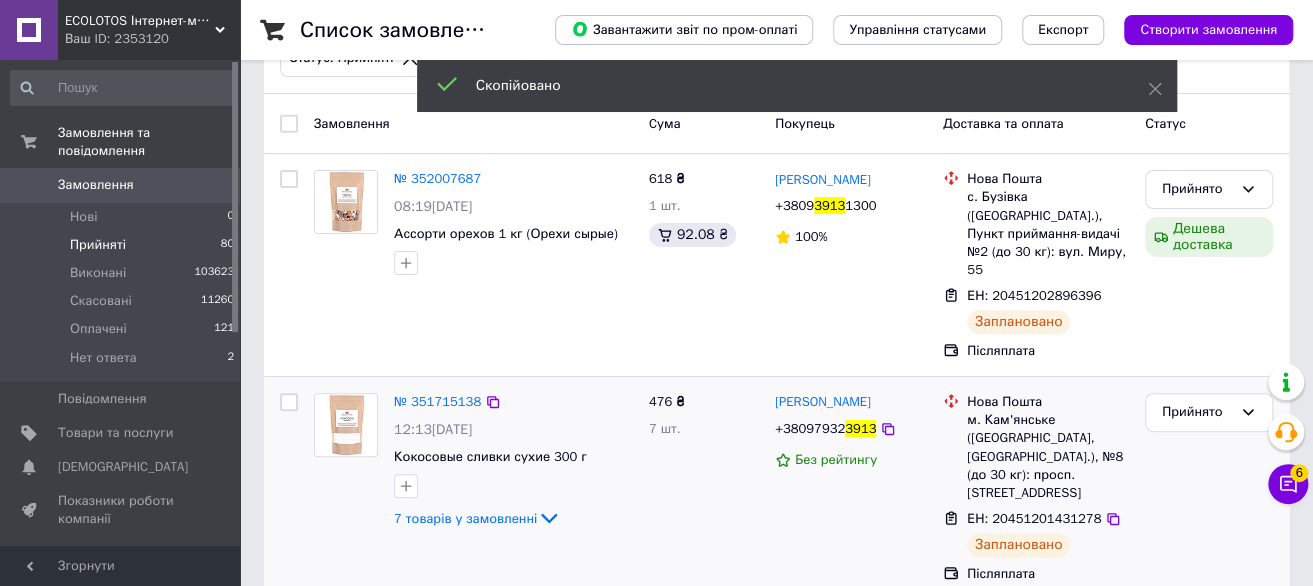 click on "3913" at bounding box center [860, 428] 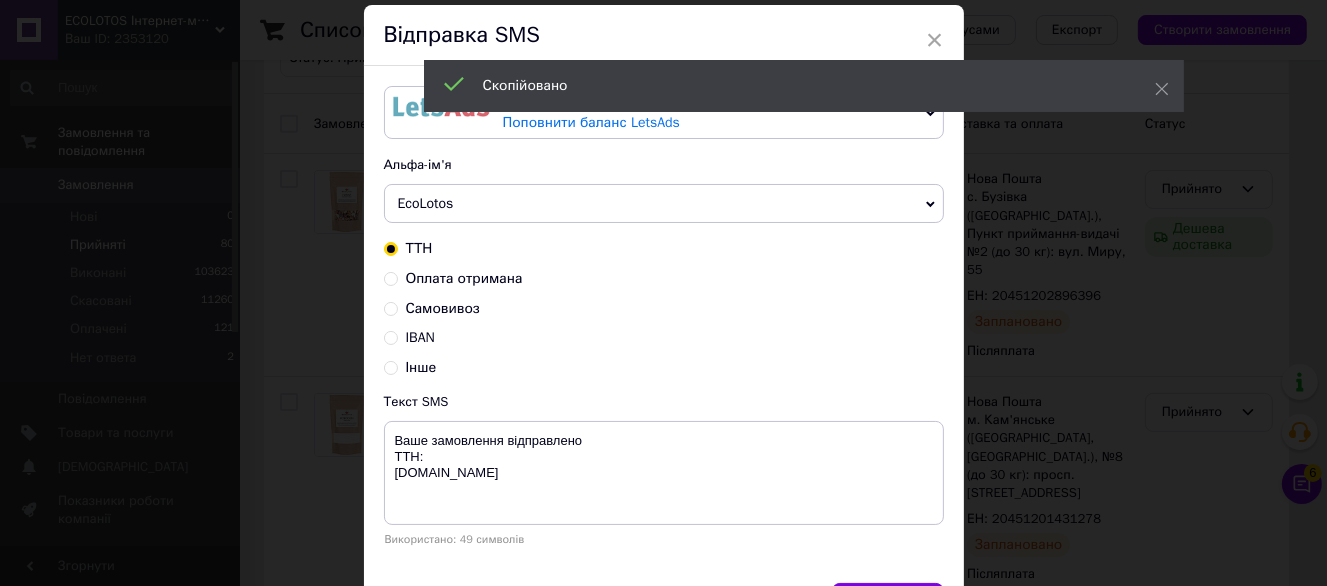 scroll, scrollTop: 100, scrollLeft: 0, axis: vertical 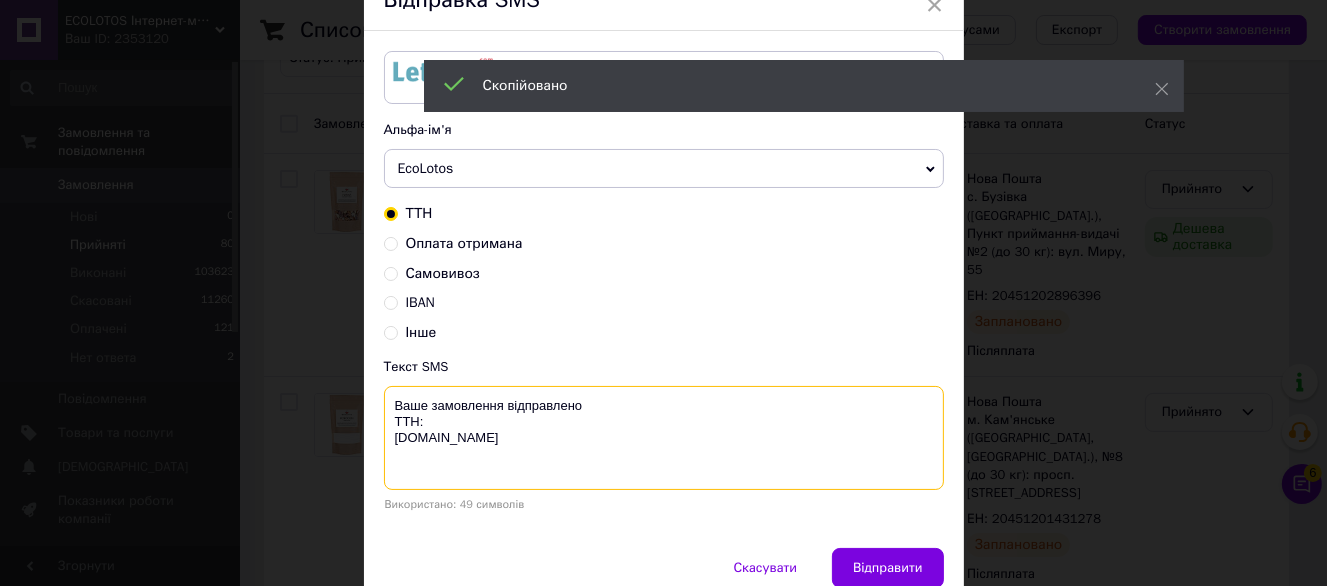 click on "Ваше замовлення відправлено
ТТН:
ecolotos.com.ua" at bounding box center [664, 438] 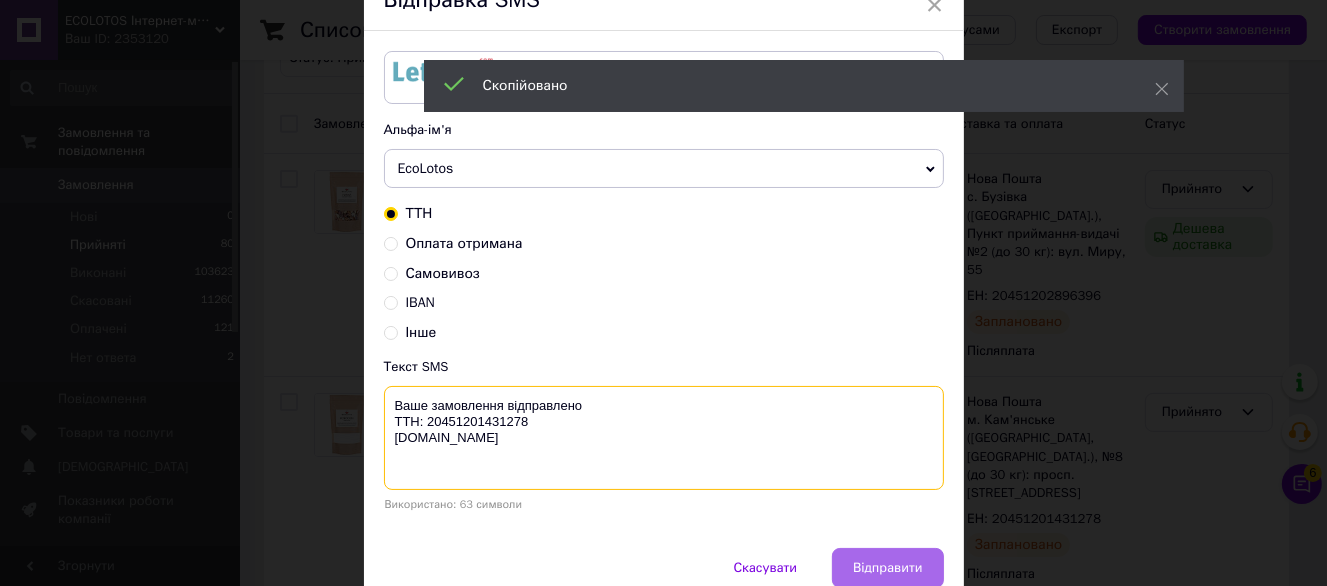 type on "Ваше замовлення відправлено
ТТН: 20451201431278
ecolotos.com.ua" 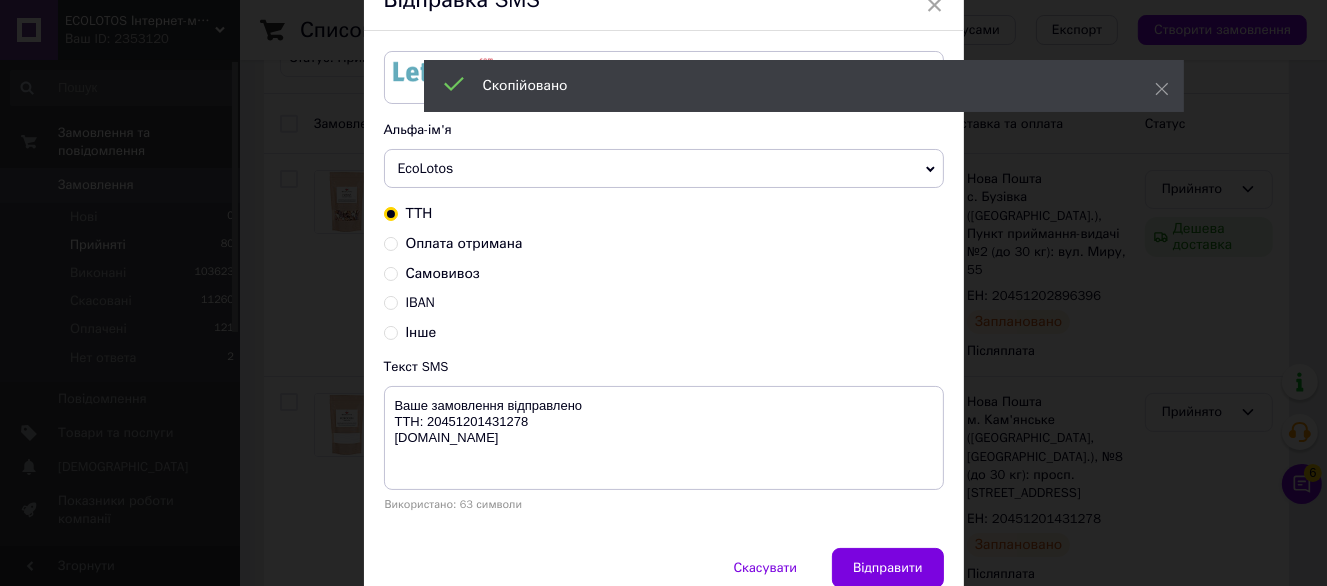 click on "Відправити" at bounding box center [887, 568] 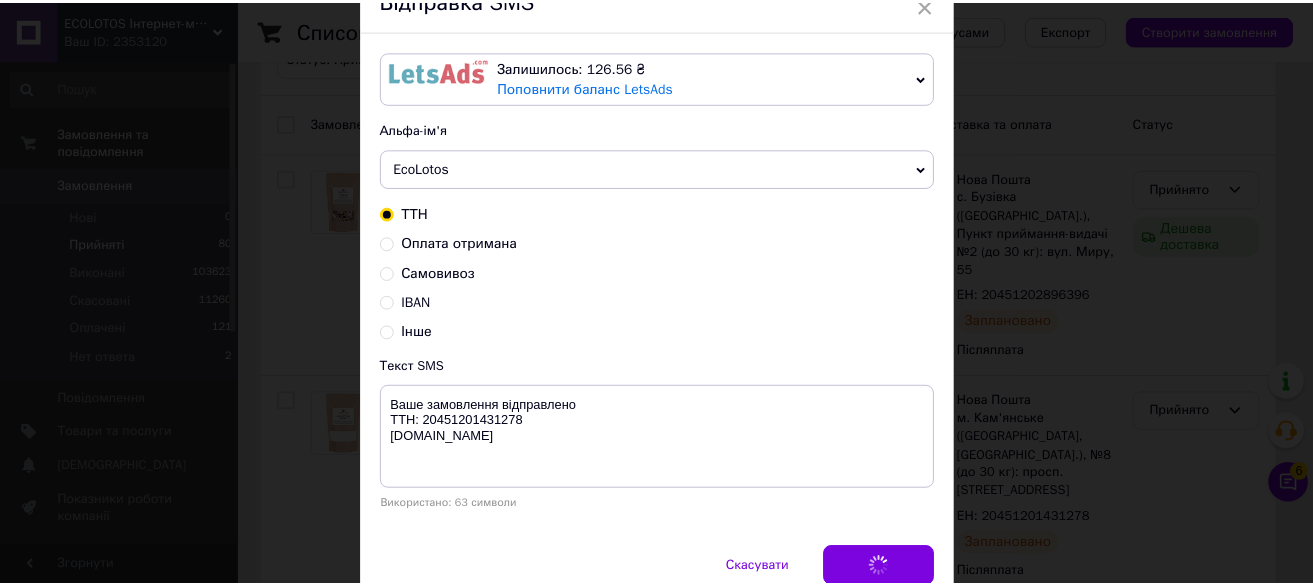 scroll, scrollTop: 0, scrollLeft: 0, axis: both 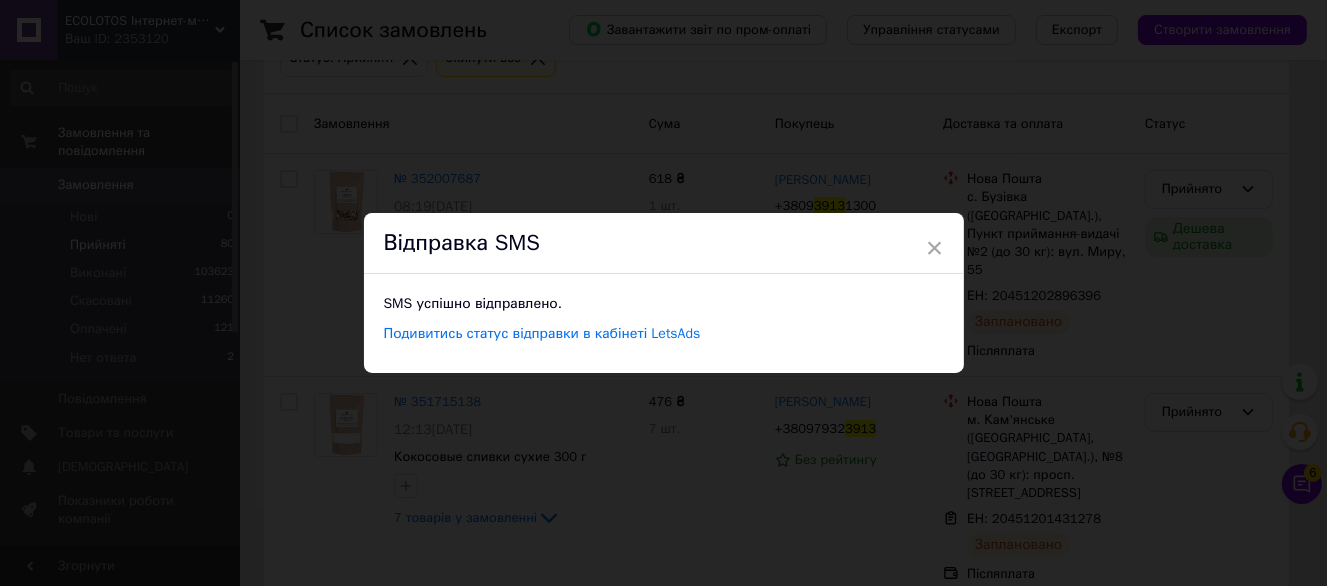 click on "× Відправка SMS SMS успішно відправлено. Подивитись статус відправки в кабінеті LetsAds" at bounding box center (663, 293) 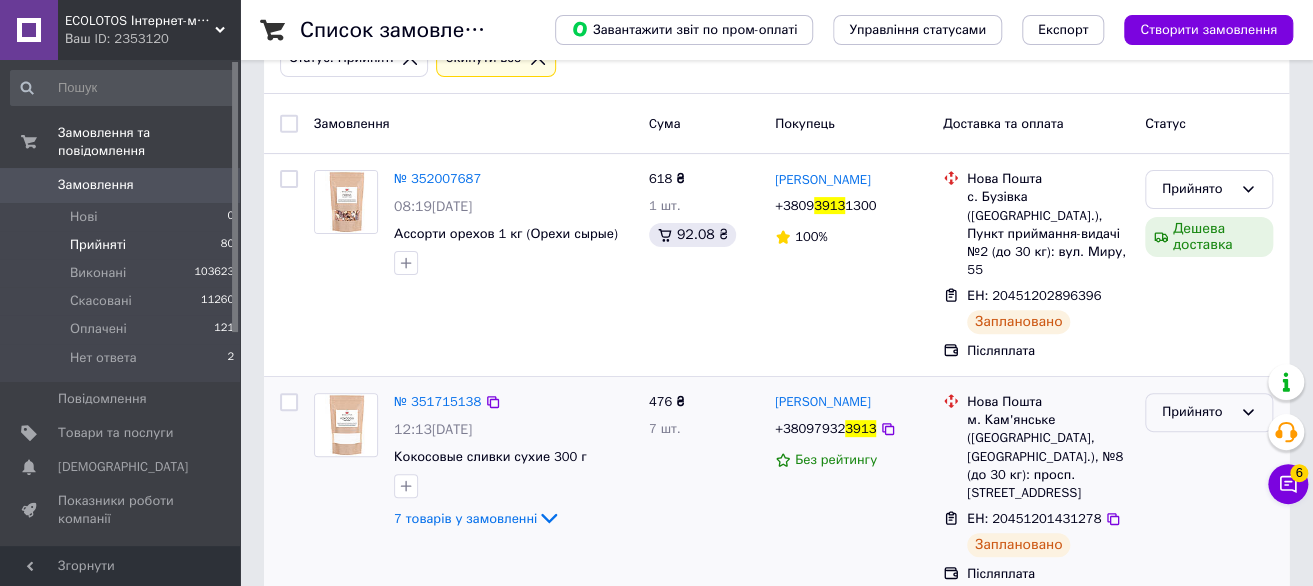 drag, startPoint x: 1218, startPoint y: 372, endPoint x: 1209, endPoint y: 396, distance: 25.632011 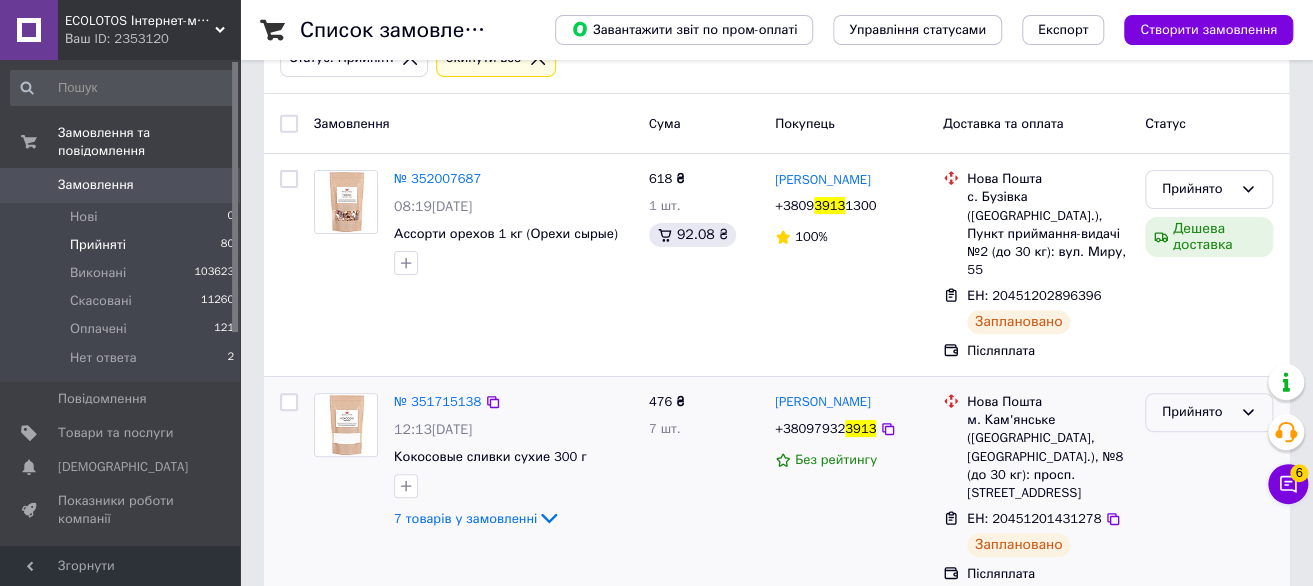 click on "Прийнято" at bounding box center (1209, 488) 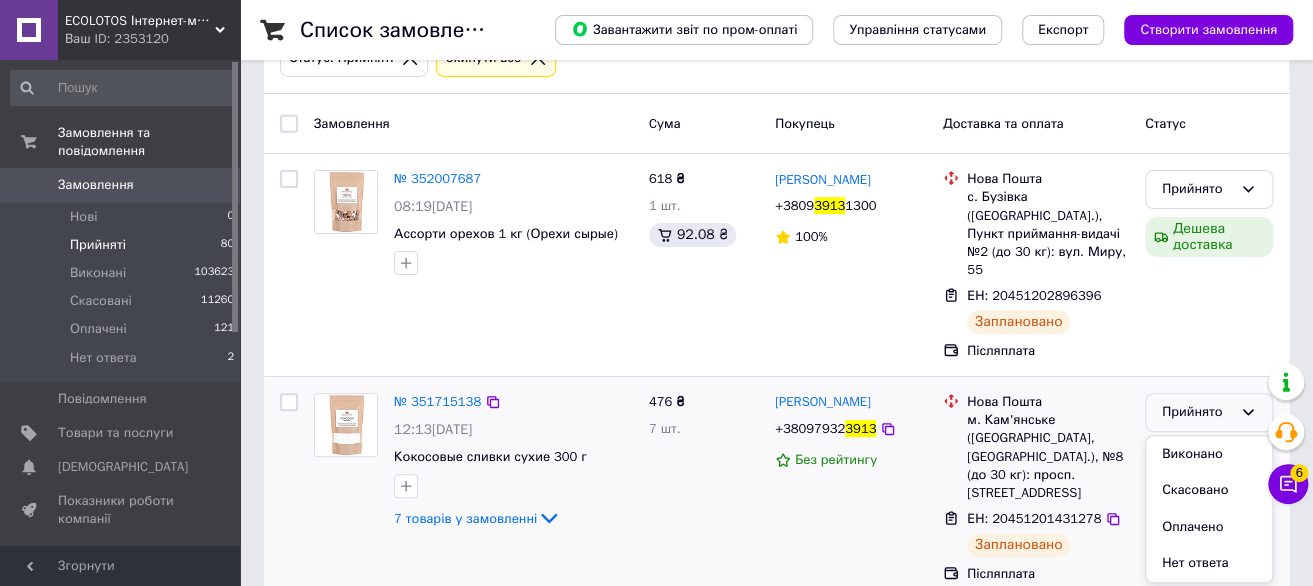 click on "Виконано" at bounding box center (1209, 454) 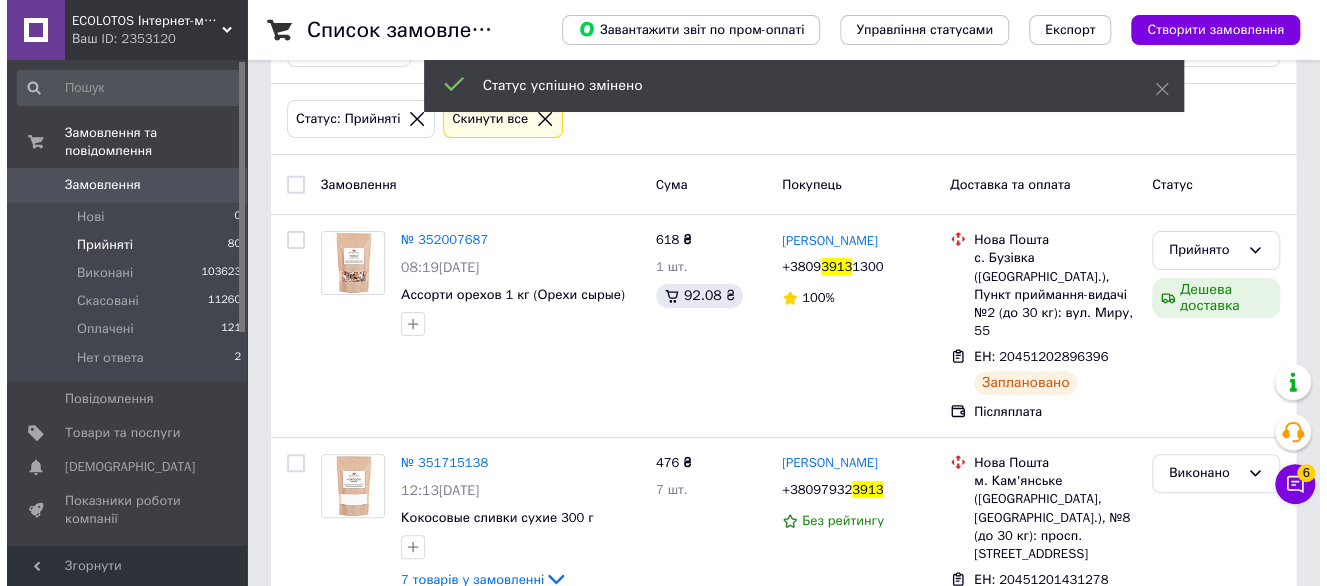 scroll, scrollTop: 0, scrollLeft: 0, axis: both 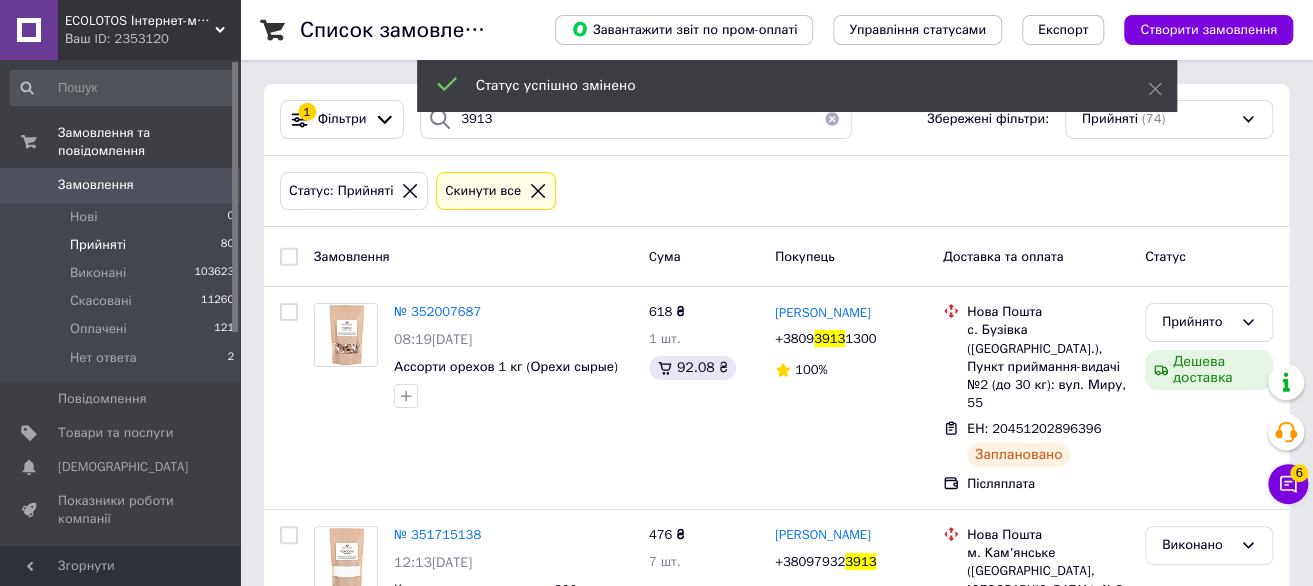 click on "1 Фільтри 3913 Збережені фільтри: Прийняті (74)" at bounding box center [776, 120] 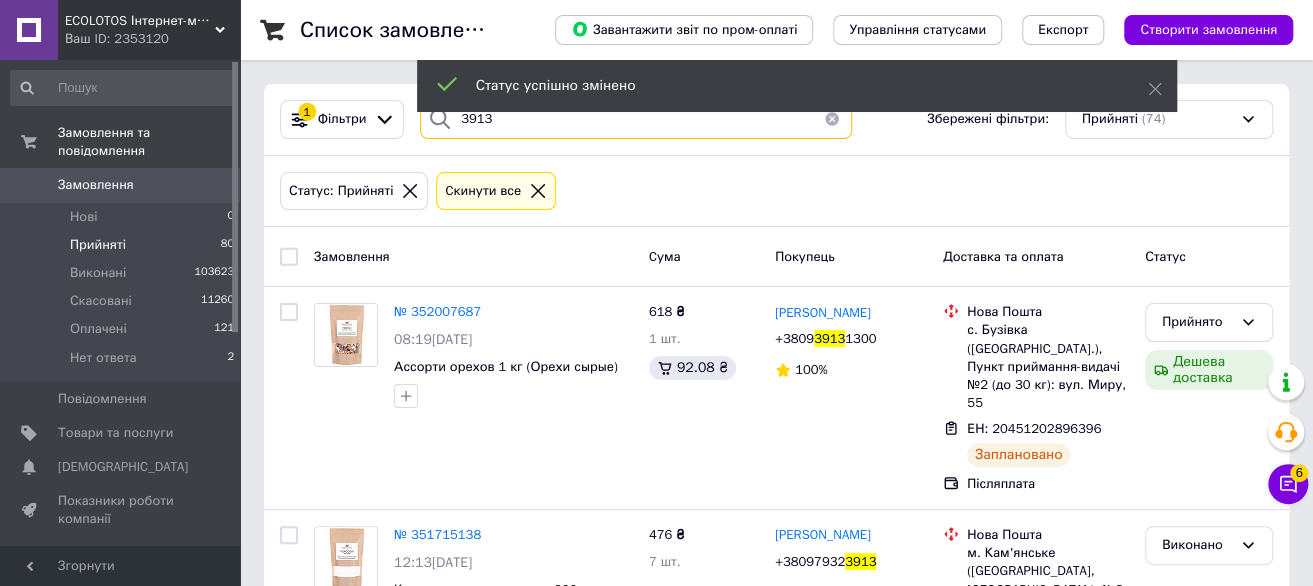 click on "3913" at bounding box center [636, 119] 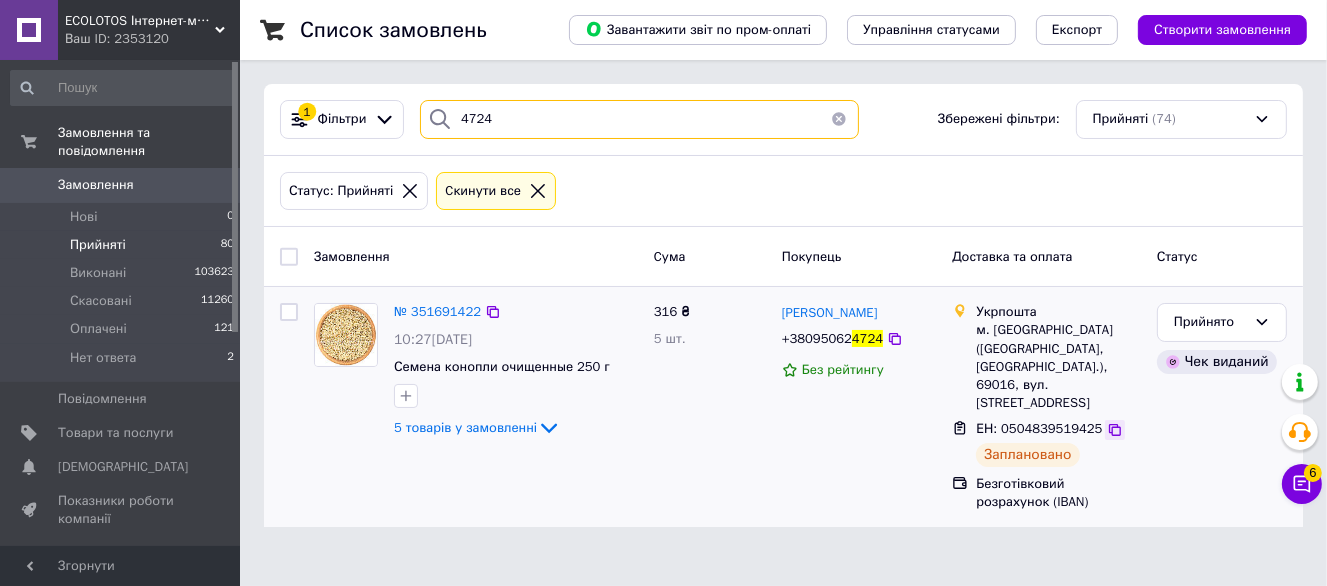 type on "4724" 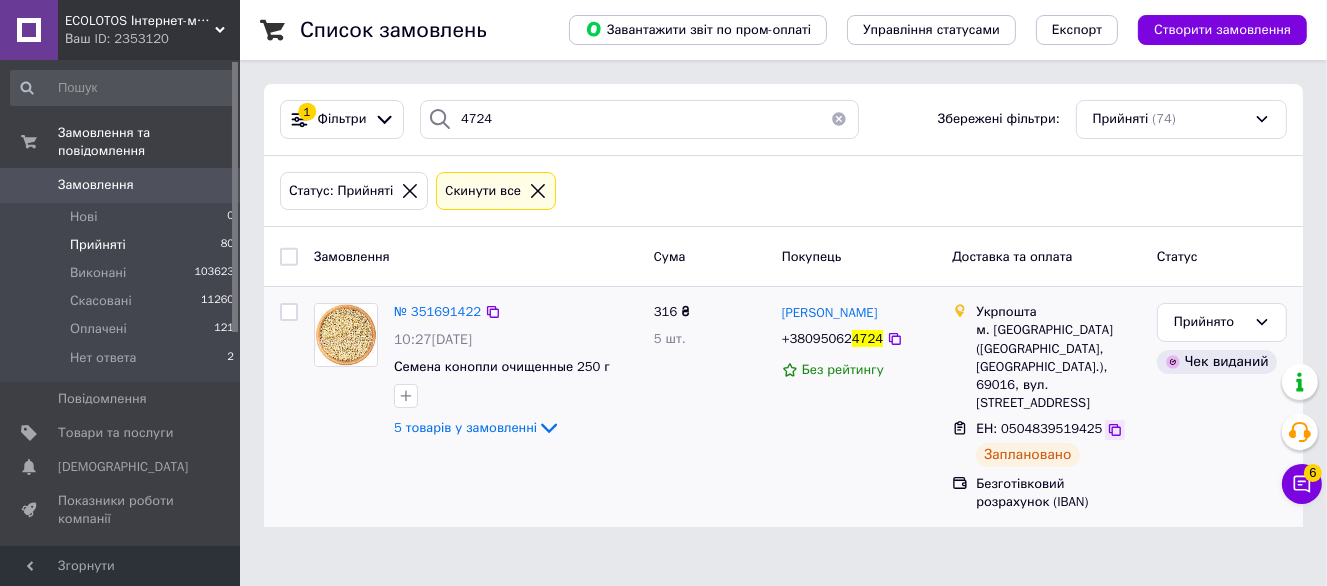 click 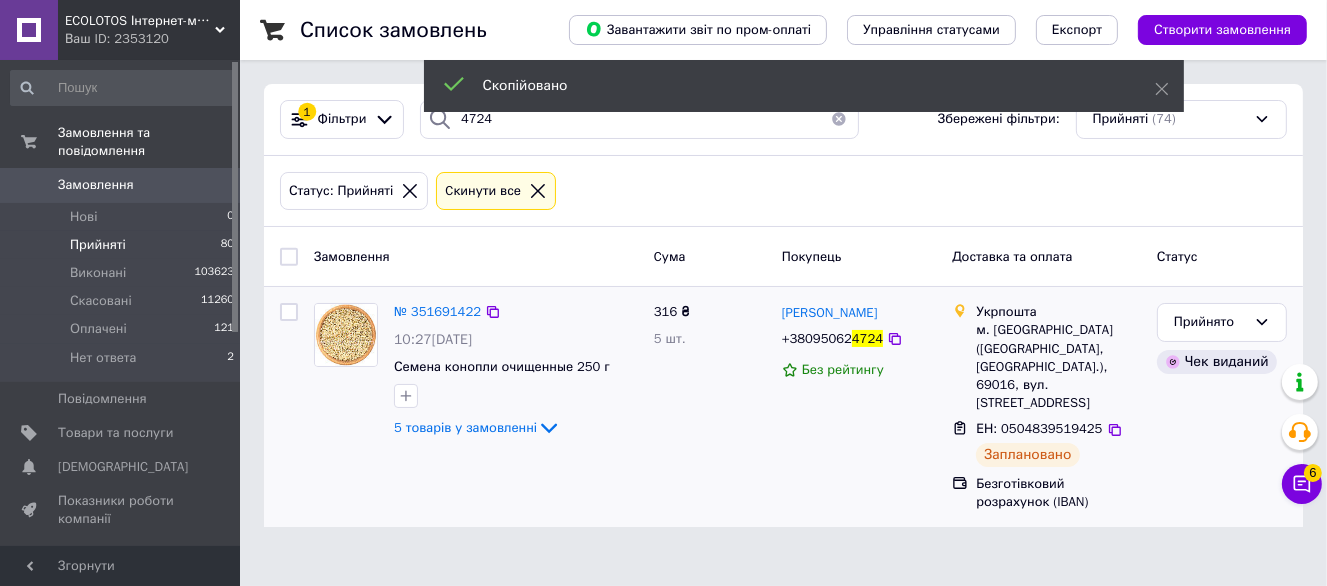click on "+38095062" at bounding box center (817, 338) 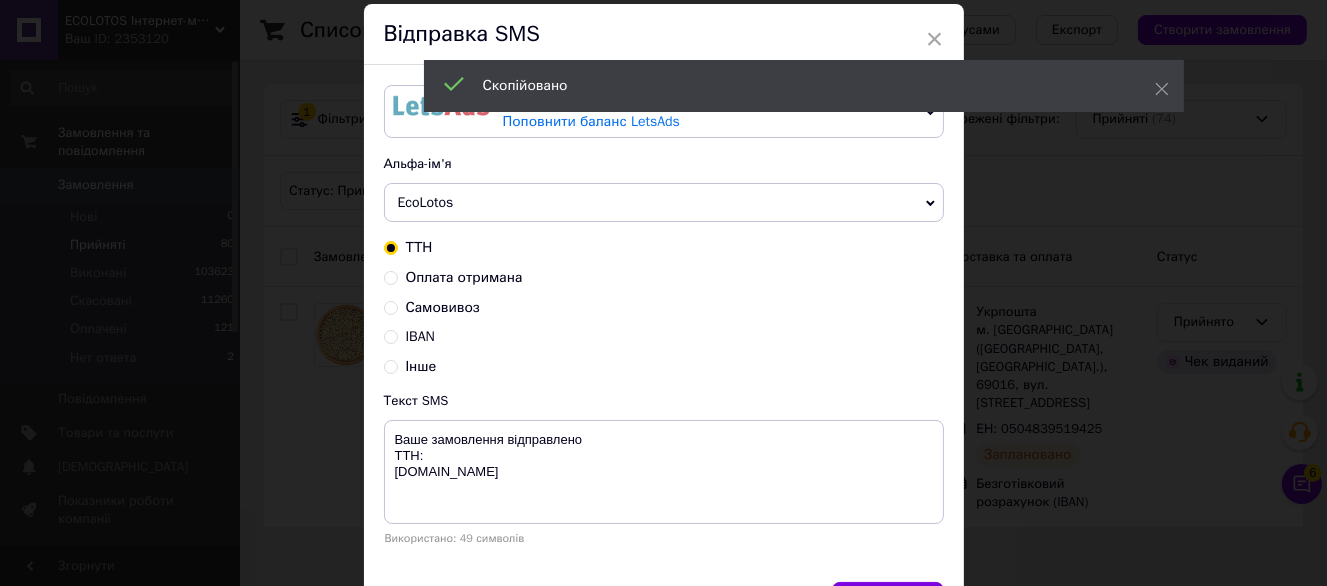 scroll, scrollTop: 100, scrollLeft: 0, axis: vertical 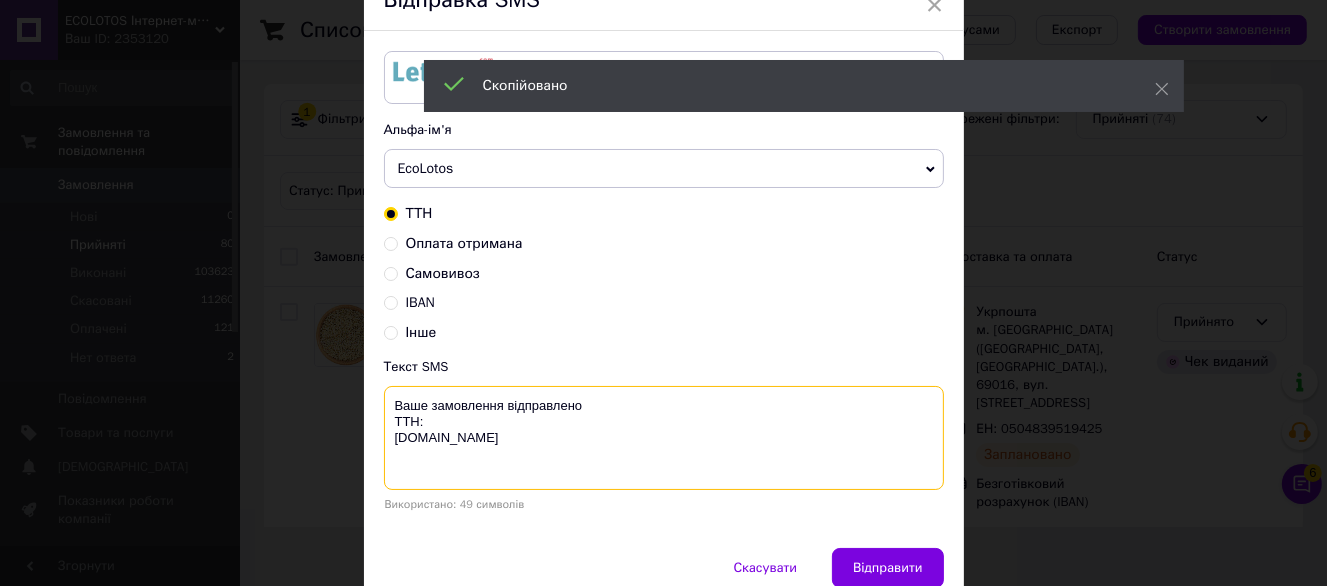 click on "Ваше замовлення відправлено
ТТН:
ecolotos.com.ua" at bounding box center (664, 438) 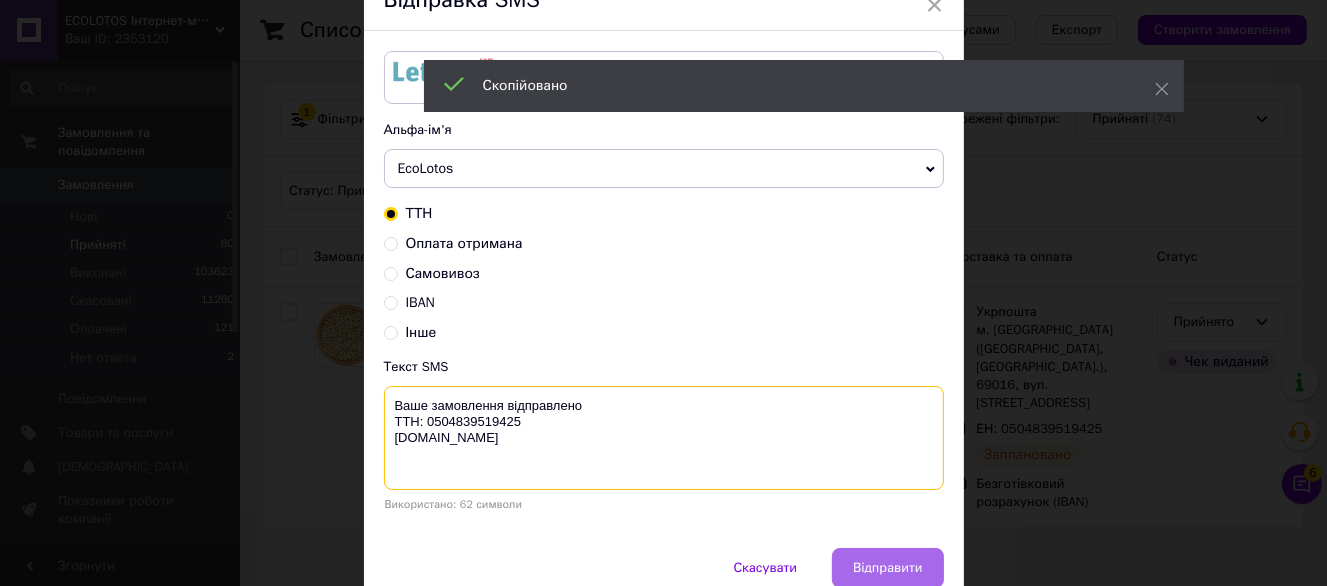 type on "Ваше замовлення відправлено
ТТН: 0504839519425
ecolotos.com.ua" 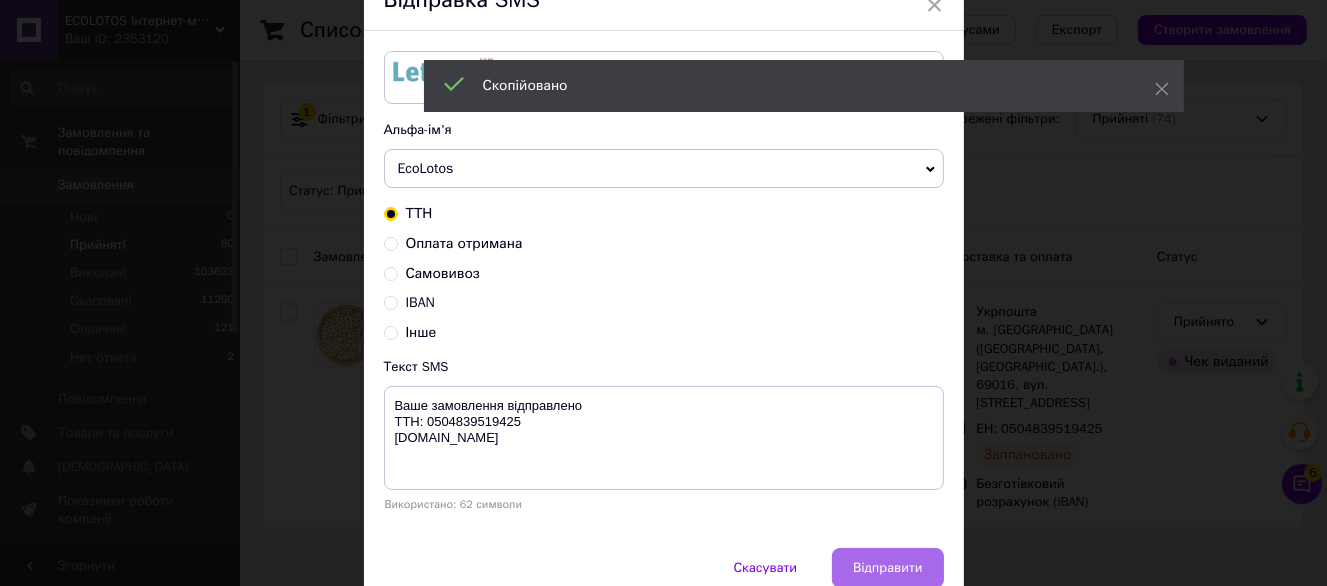 click on "Відправити" at bounding box center [887, 568] 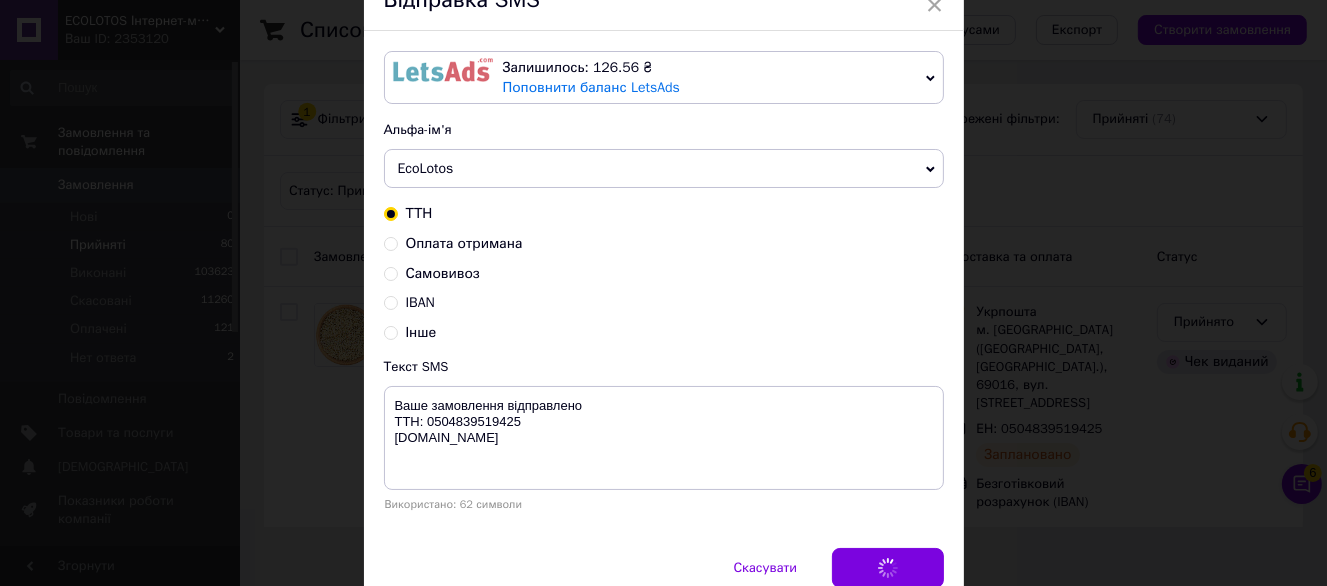 scroll, scrollTop: 0, scrollLeft: 0, axis: both 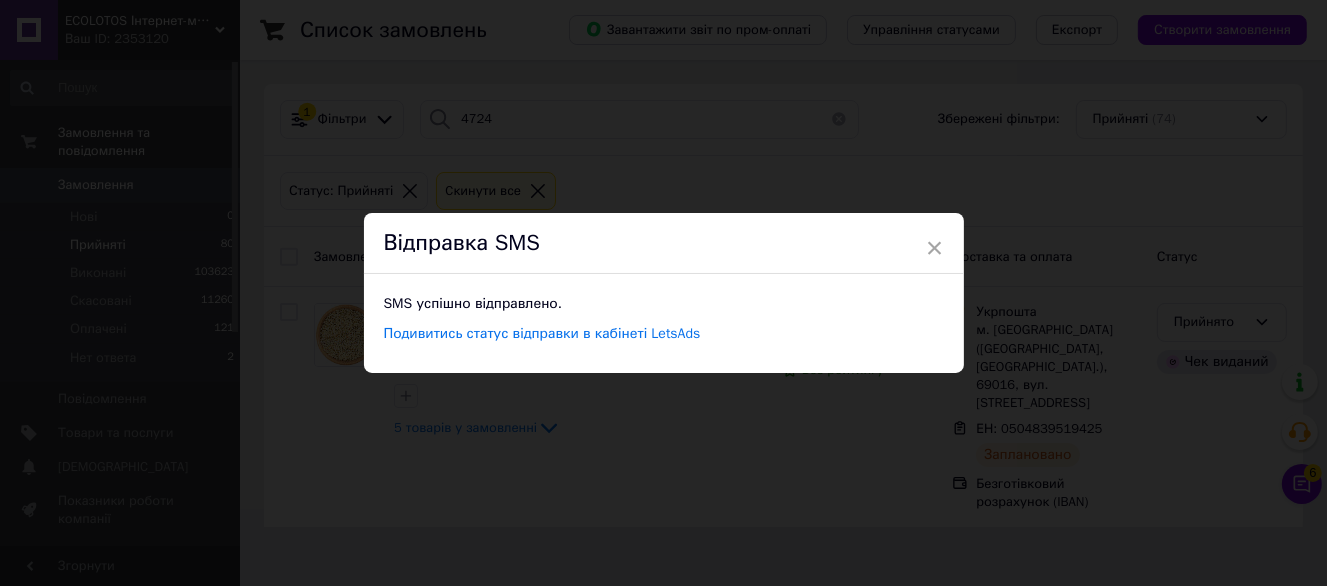 click on "× Відправка SMS SMS успішно відправлено. Подивитись статус відправки в кабінеті LetsAds" at bounding box center (663, 293) 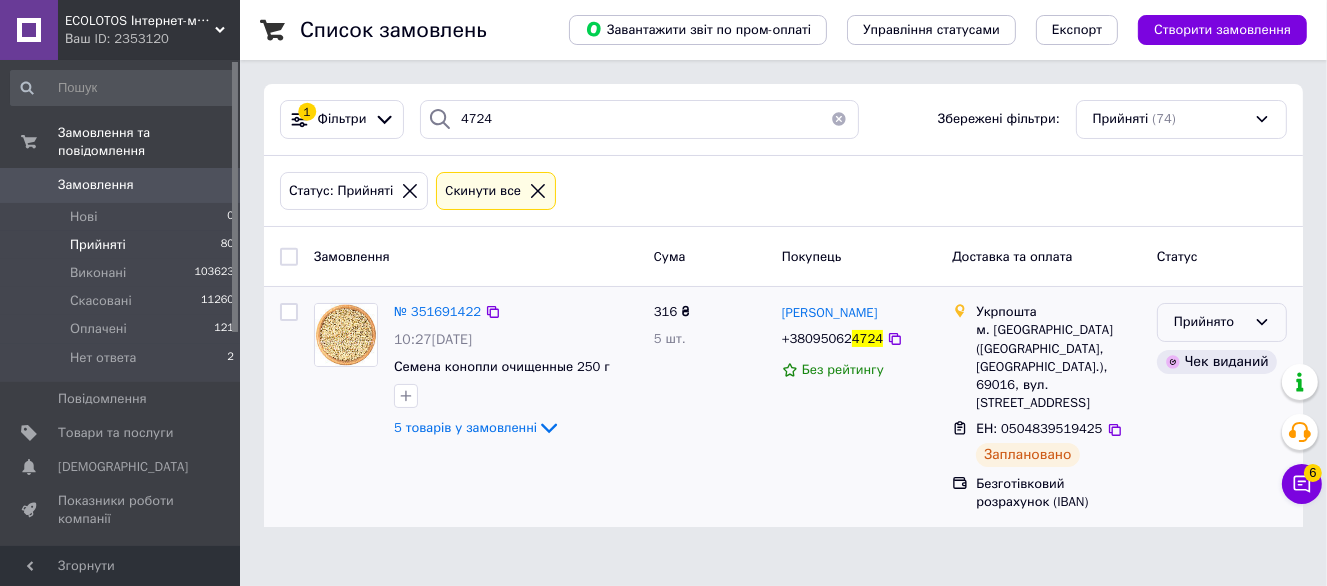 click on "Прийнято" at bounding box center [1210, 322] 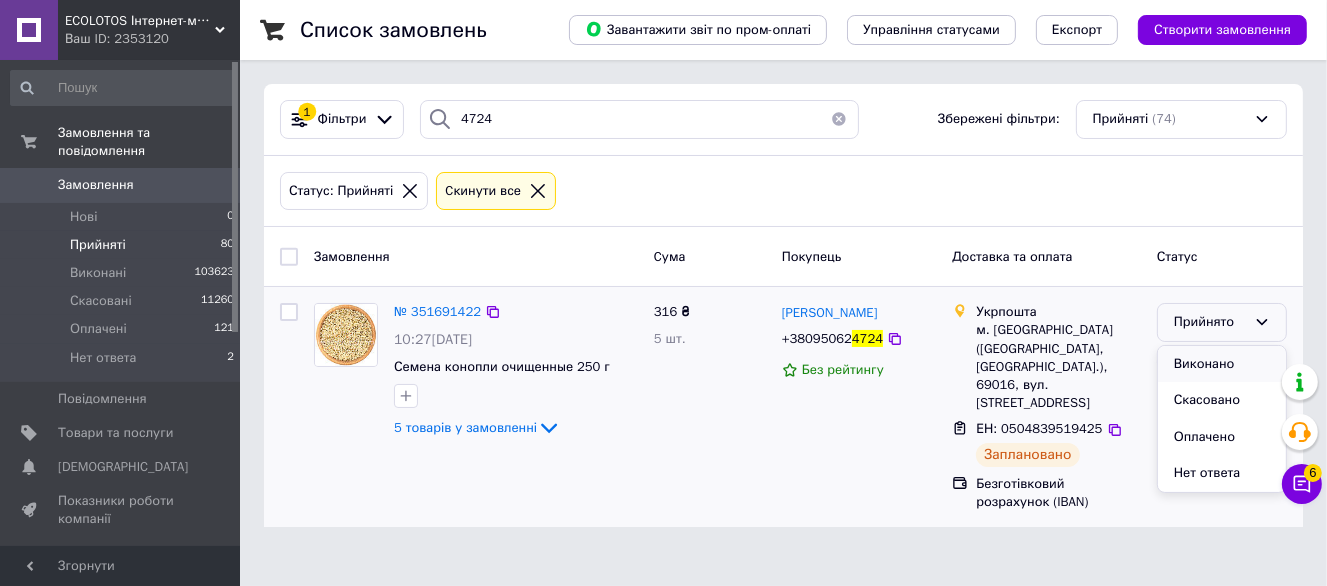 click on "Виконано" at bounding box center (1222, 364) 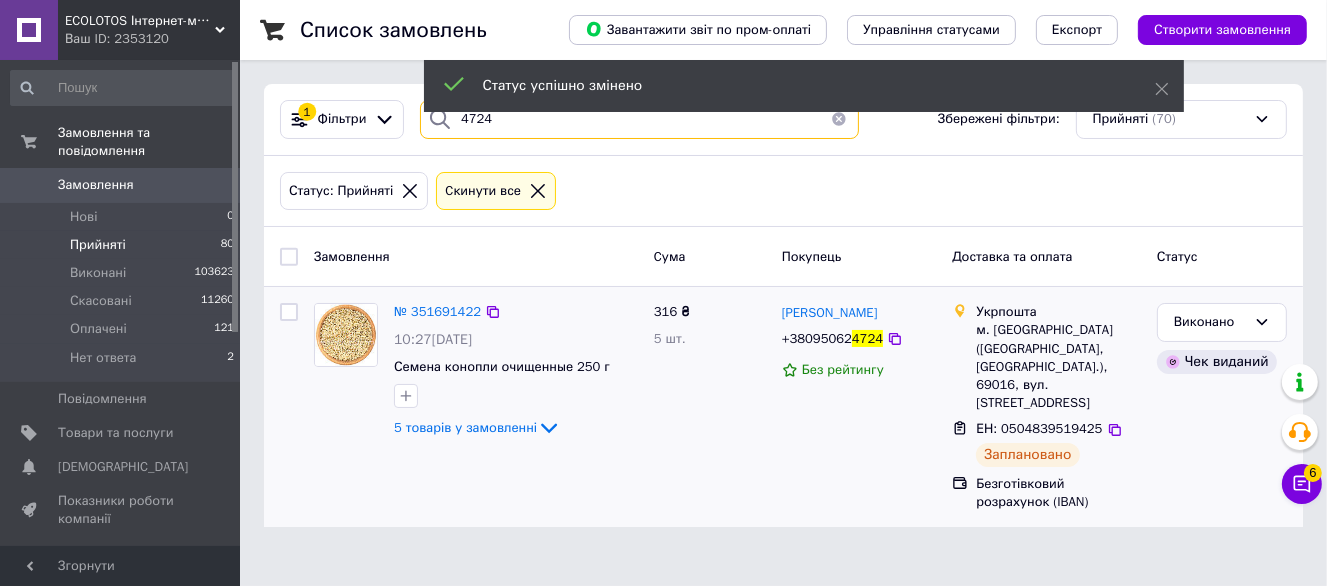click on "4724" at bounding box center (639, 119) 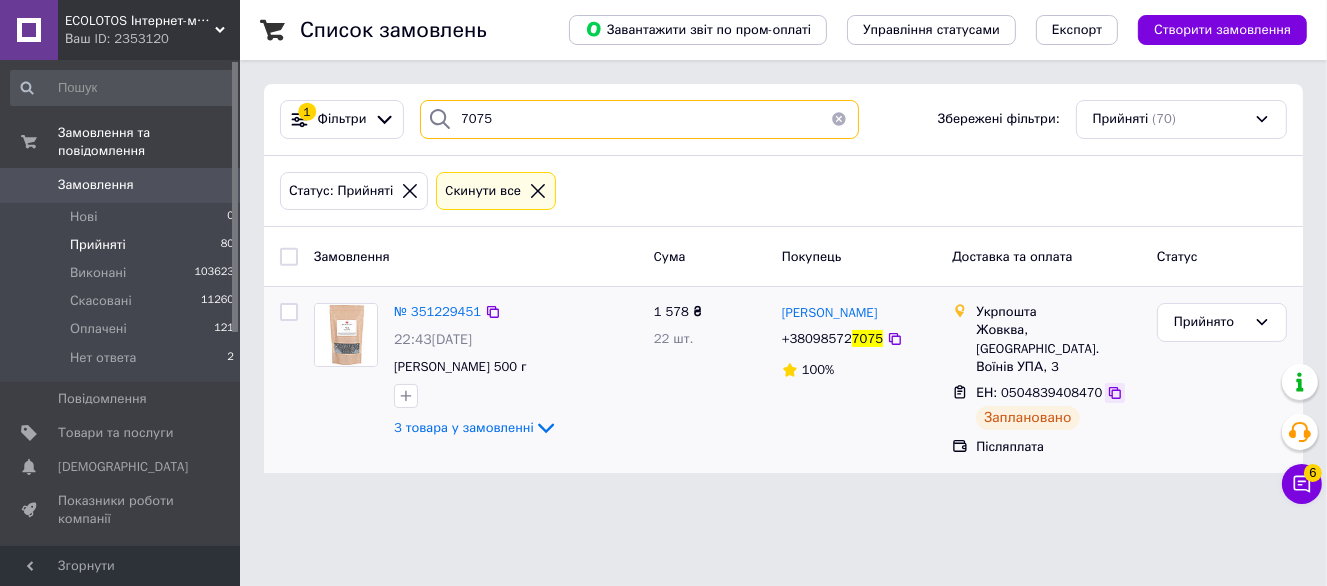 type on "7075" 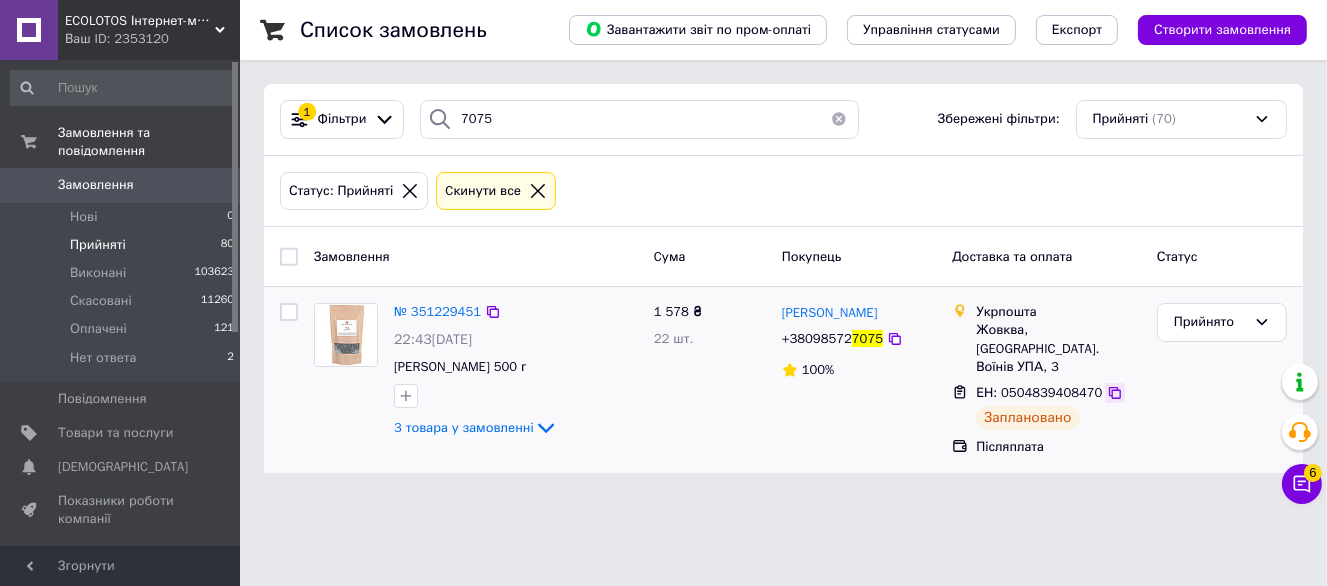 click 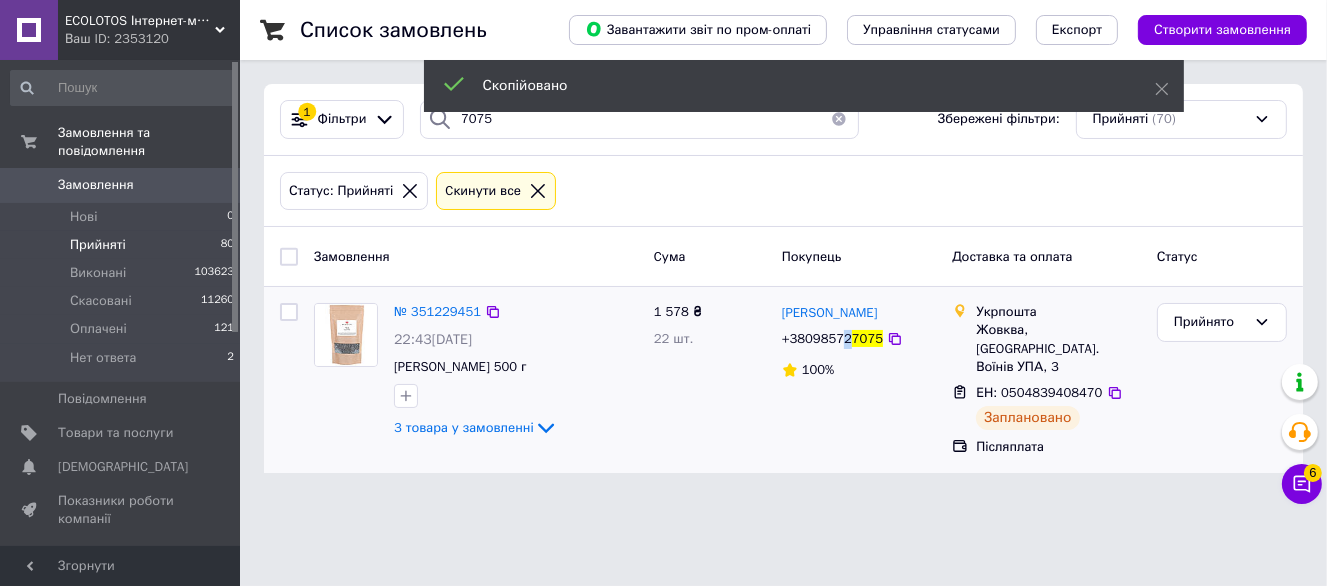 click on "+38098572" at bounding box center (817, 338) 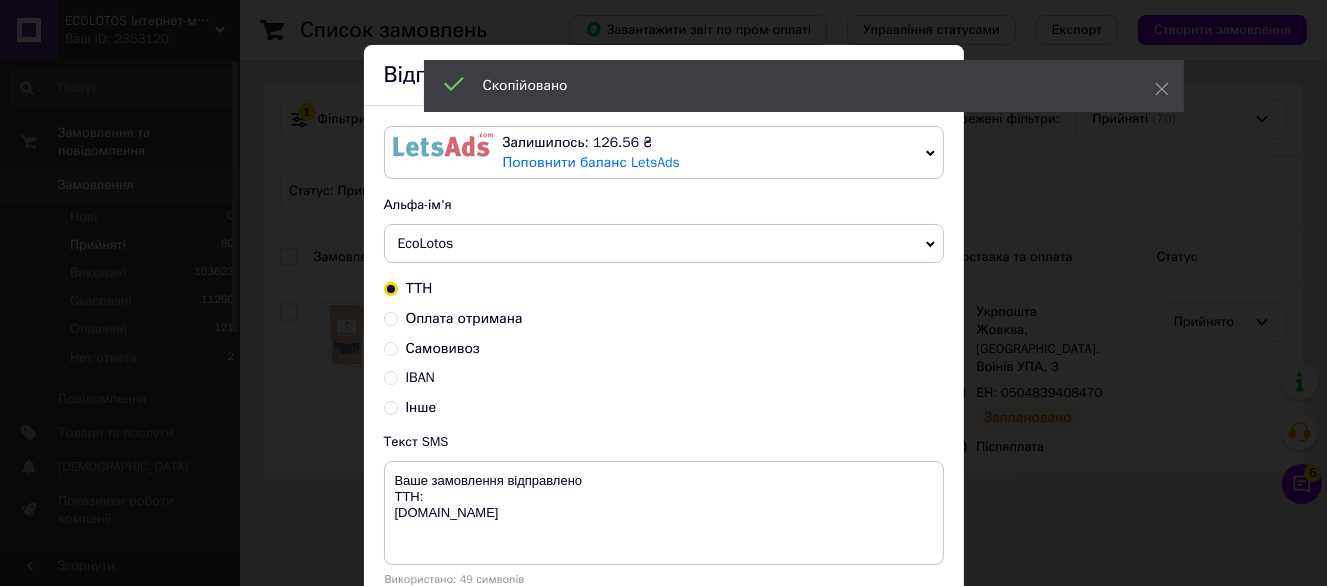 scroll, scrollTop: 100, scrollLeft: 0, axis: vertical 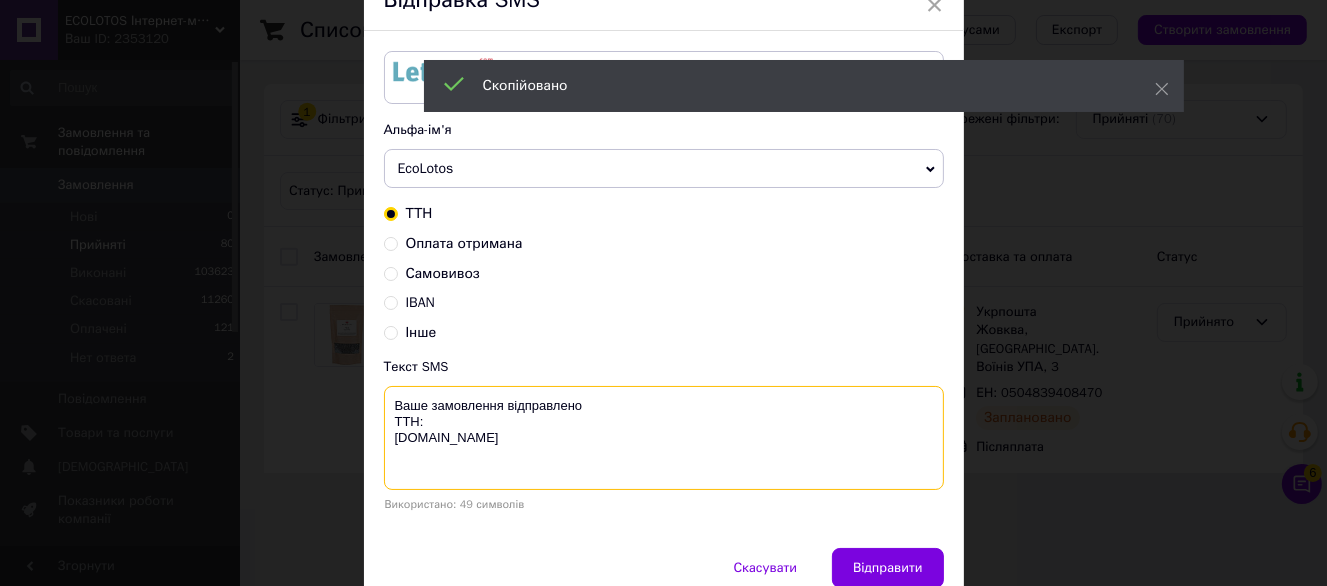 click on "Ваше замовлення відправлено
ТТН:
ecolotos.com.ua" at bounding box center [664, 438] 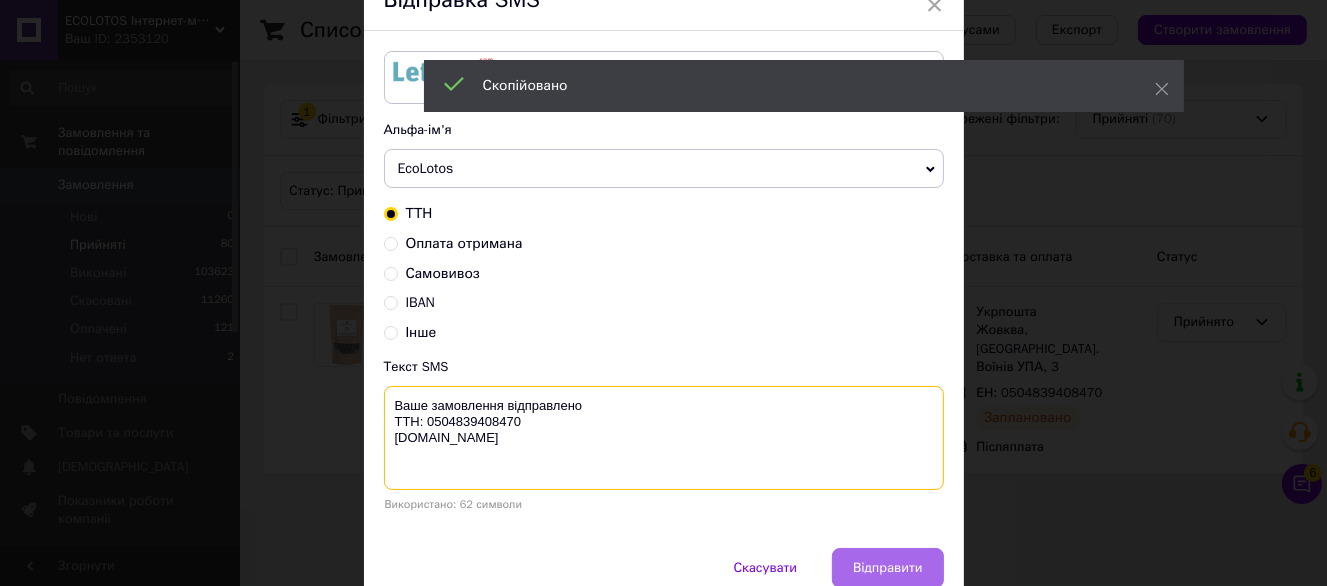type on "Ваше замовлення відправлено
ТТН: 0504839408470
ecolotos.com.ua" 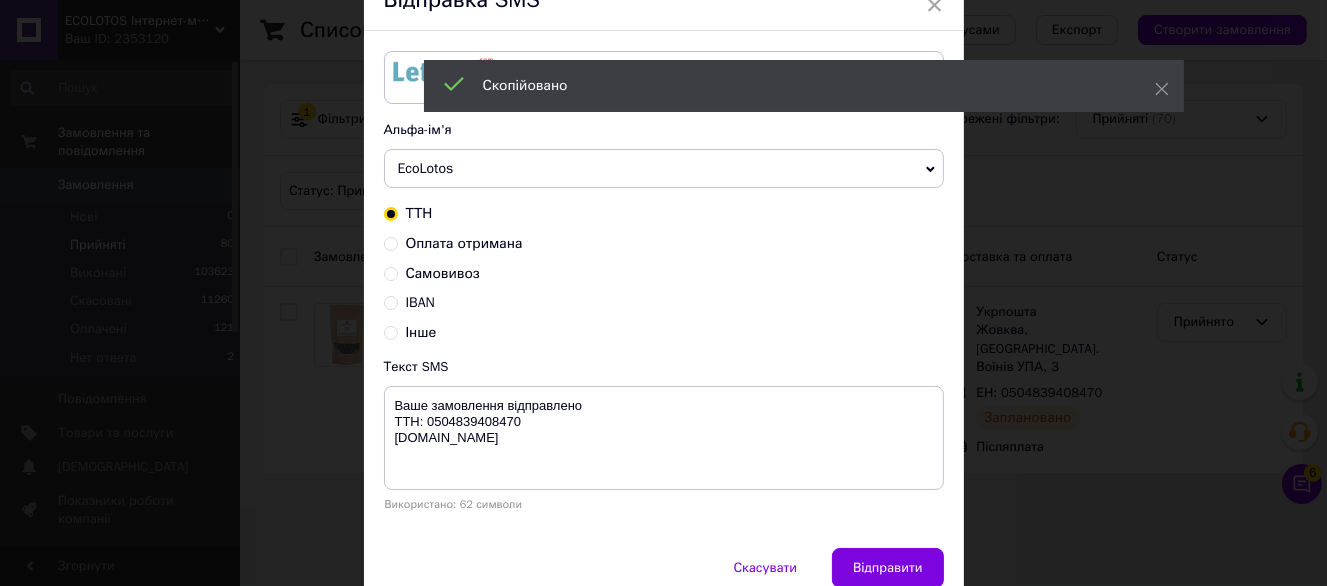 click on "Відправити" at bounding box center [887, 568] 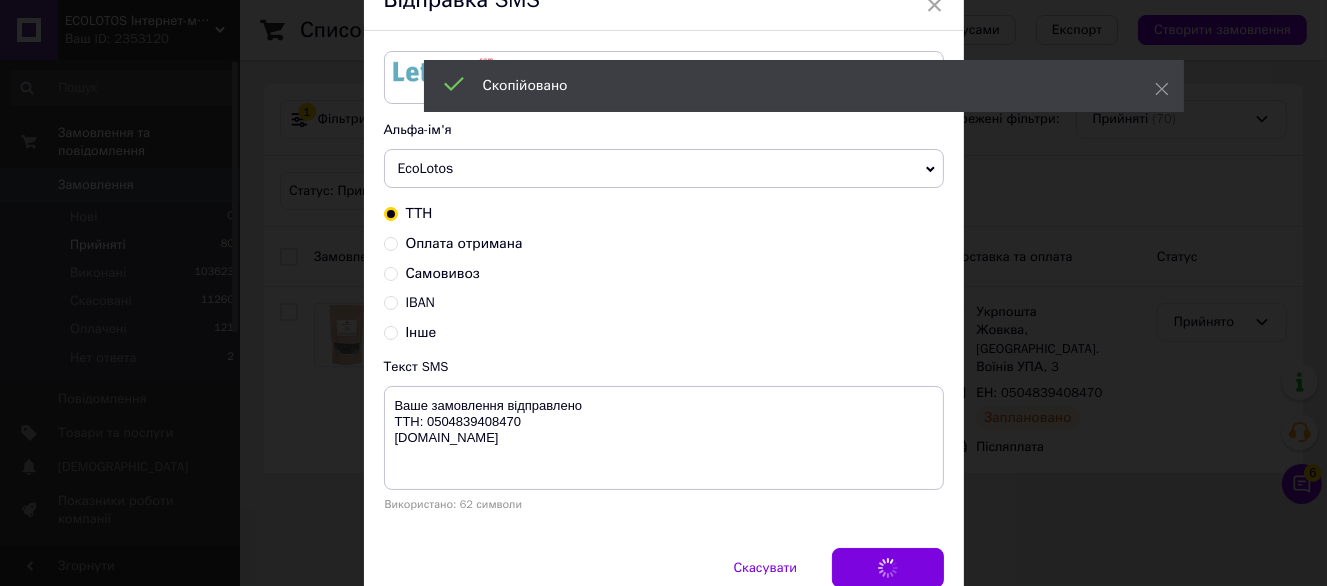 scroll, scrollTop: 0, scrollLeft: 0, axis: both 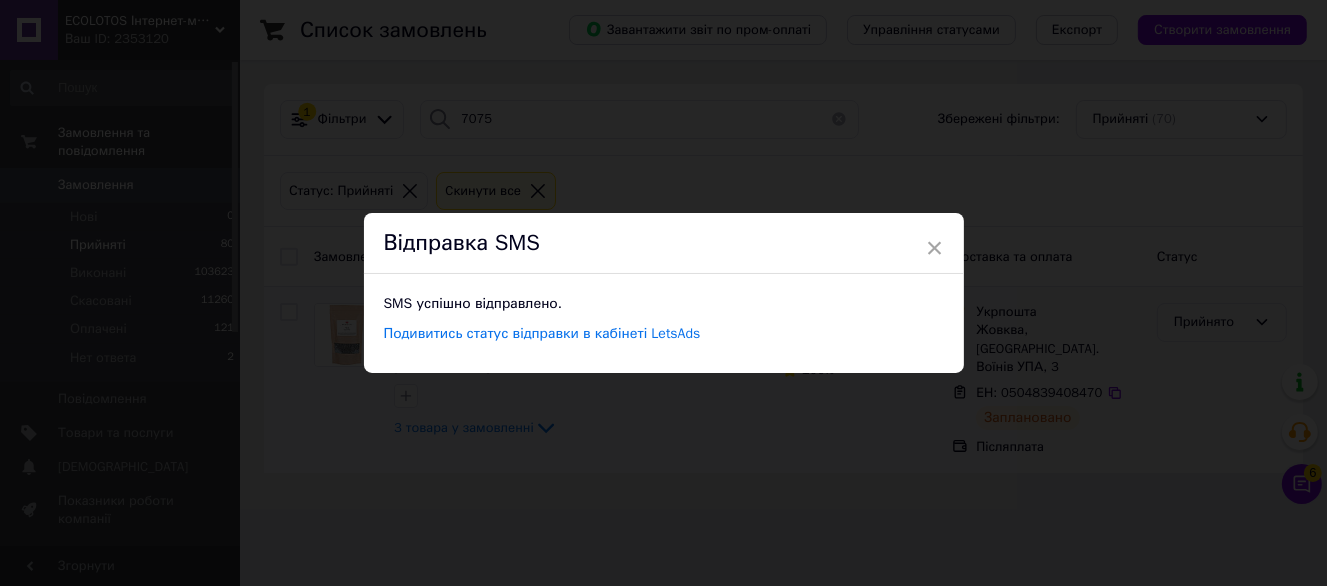 drag, startPoint x: 1065, startPoint y: 474, endPoint x: 1226, endPoint y: 314, distance: 226.98238 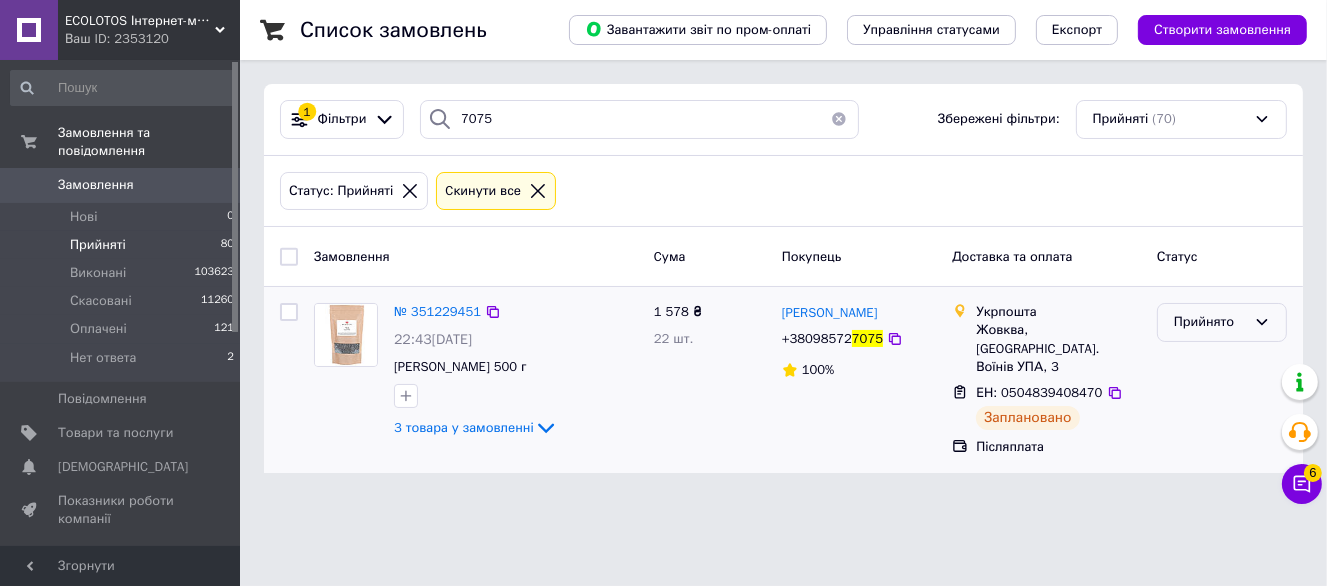 click on "Прийнято" at bounding box center (1222, 322) 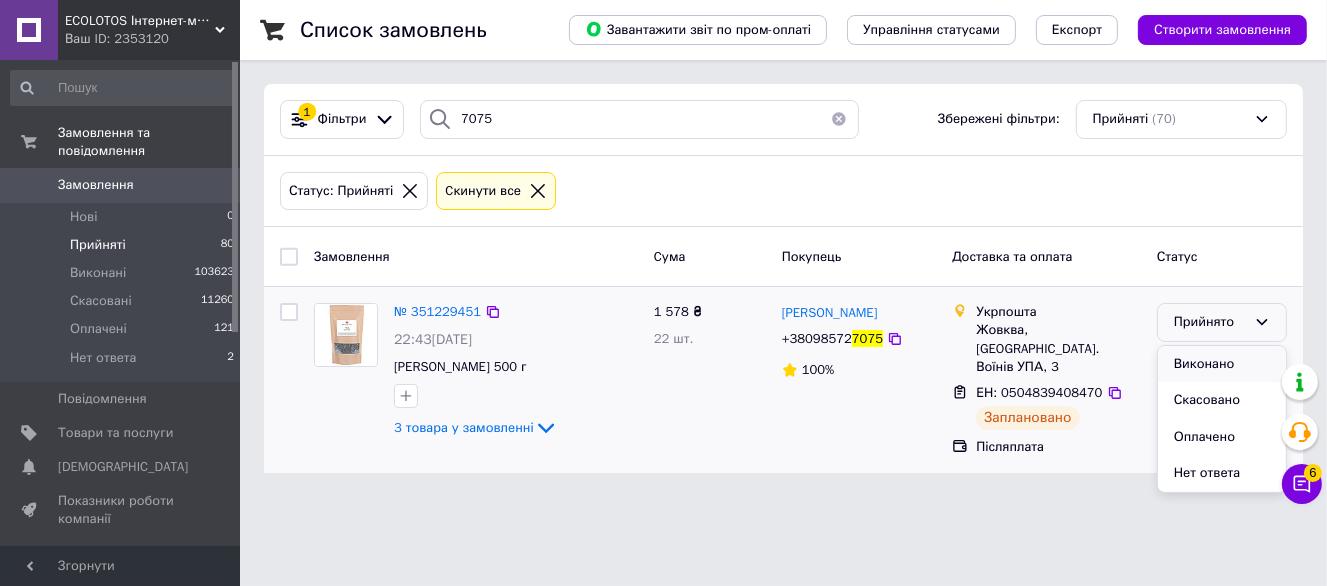 click on "Виконано" at bounding box center [1222, 364] 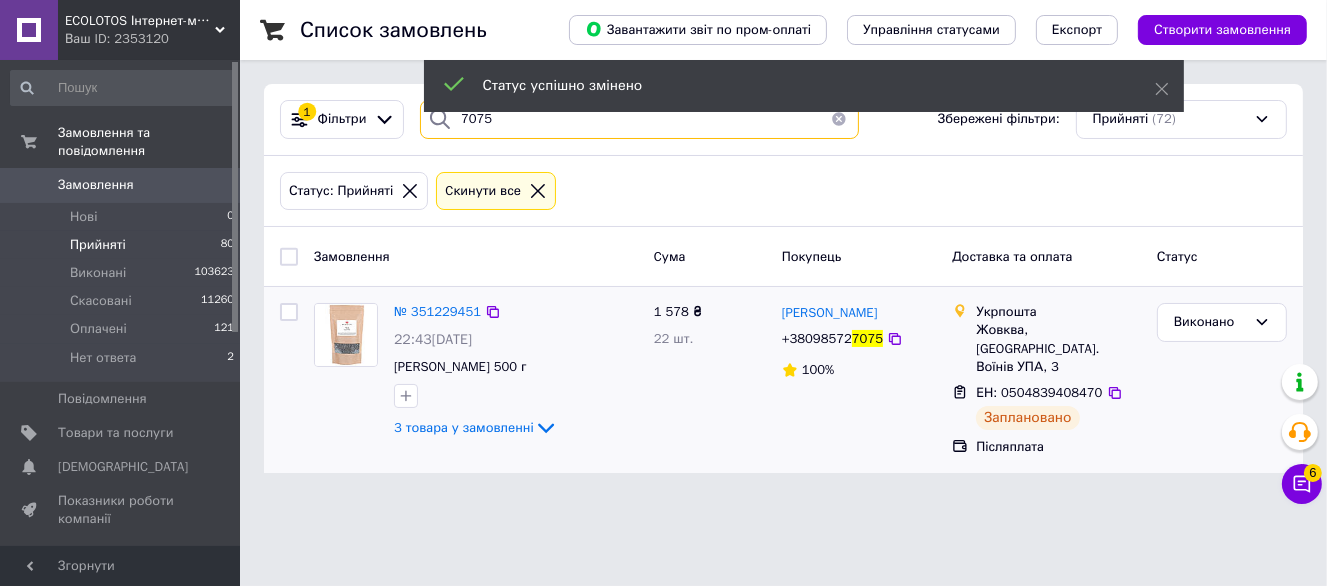 click on "7075" at bounding box center [639, 119] 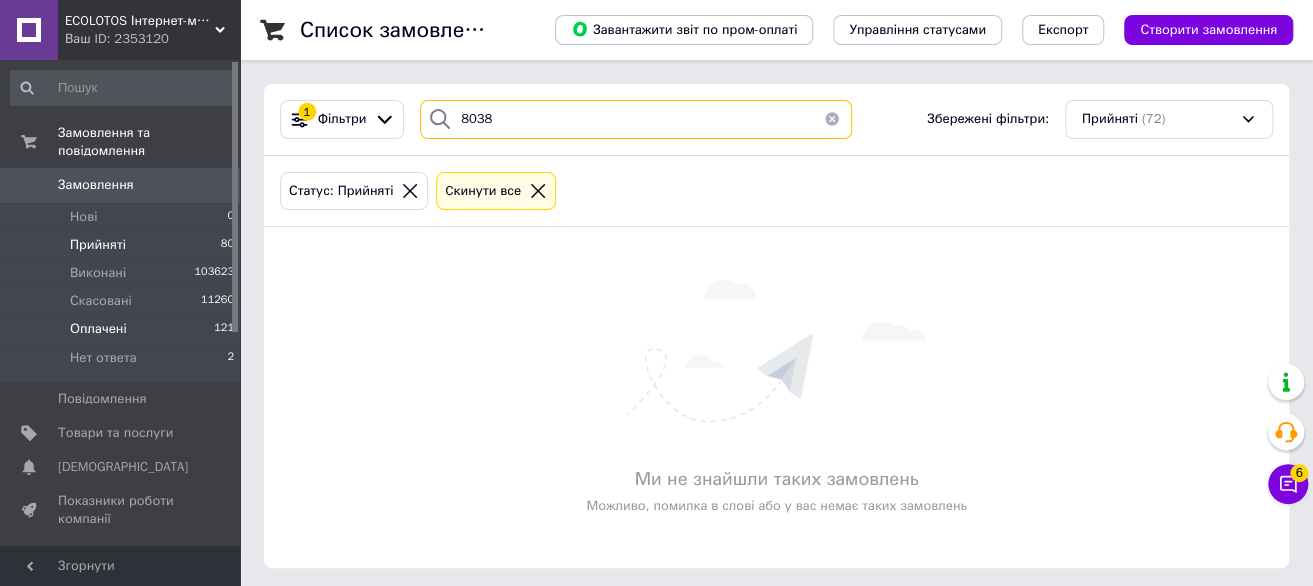 type on "8038" 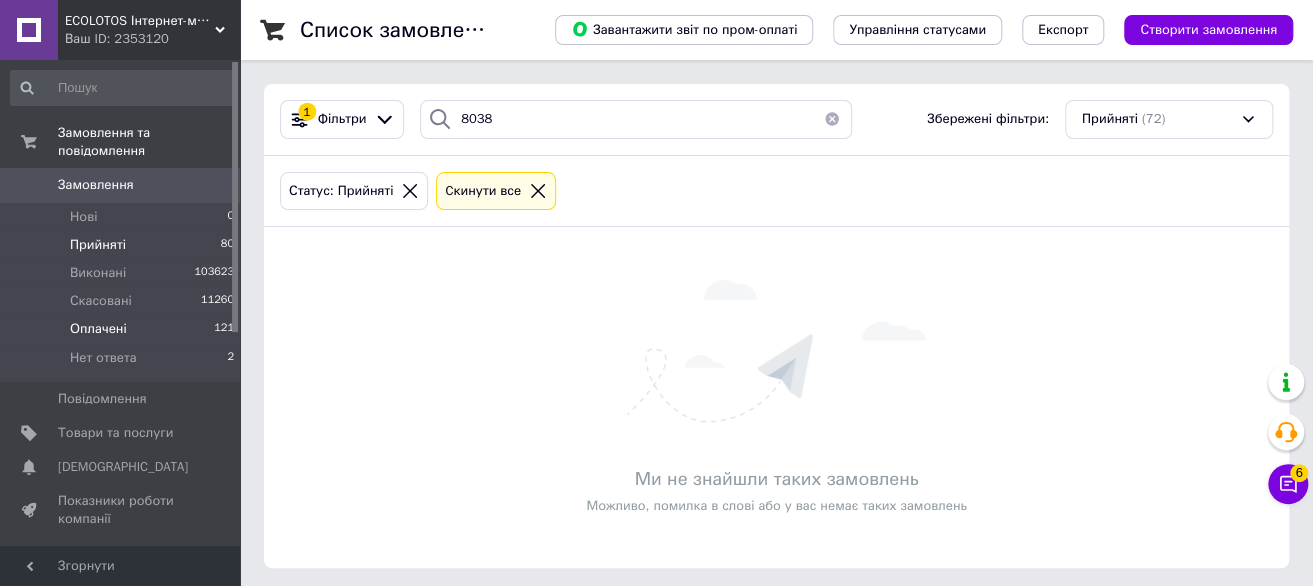 click on "Оплачені 121" at bounding box center (123, 329) 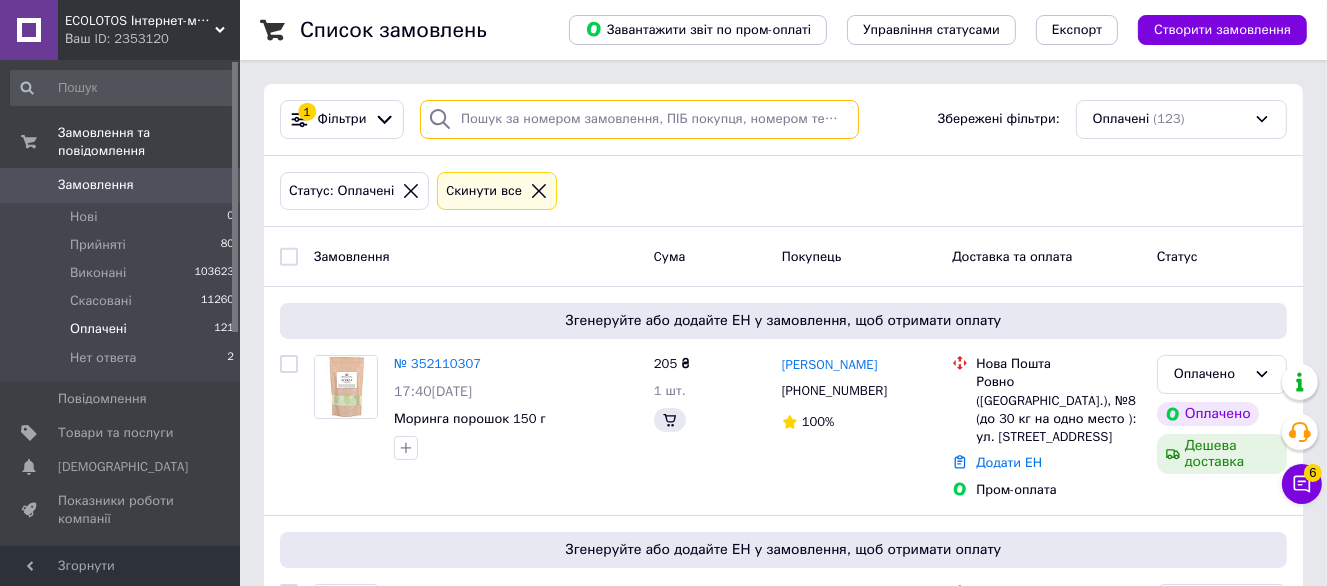click at bounding box center (639, 119) 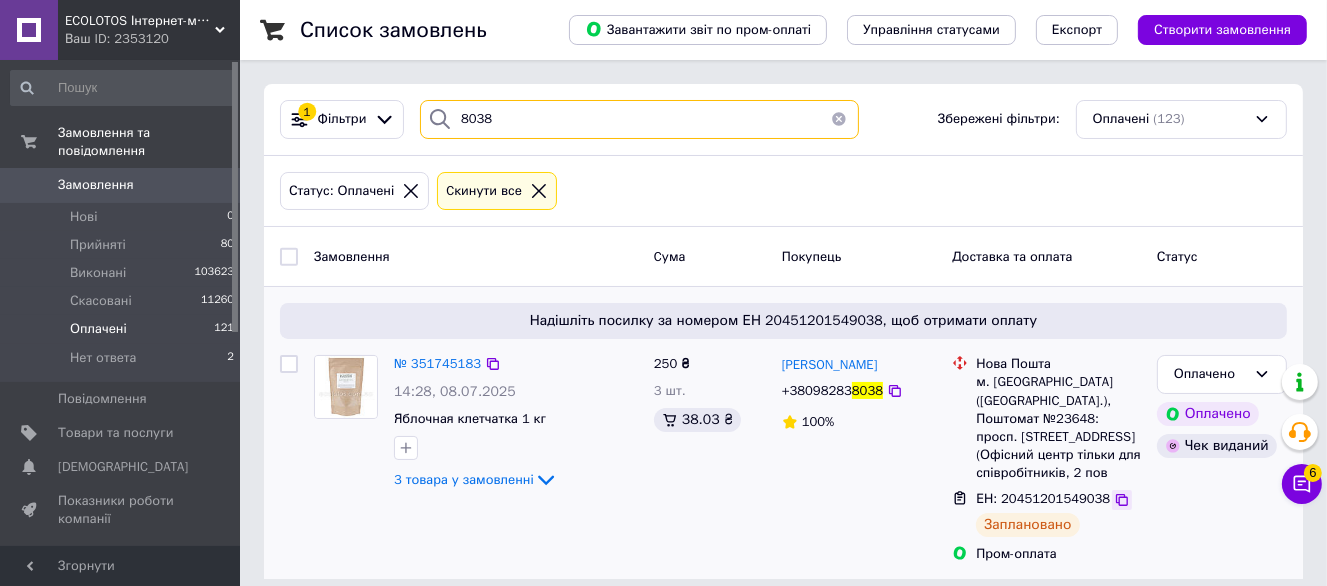 type on "8038" 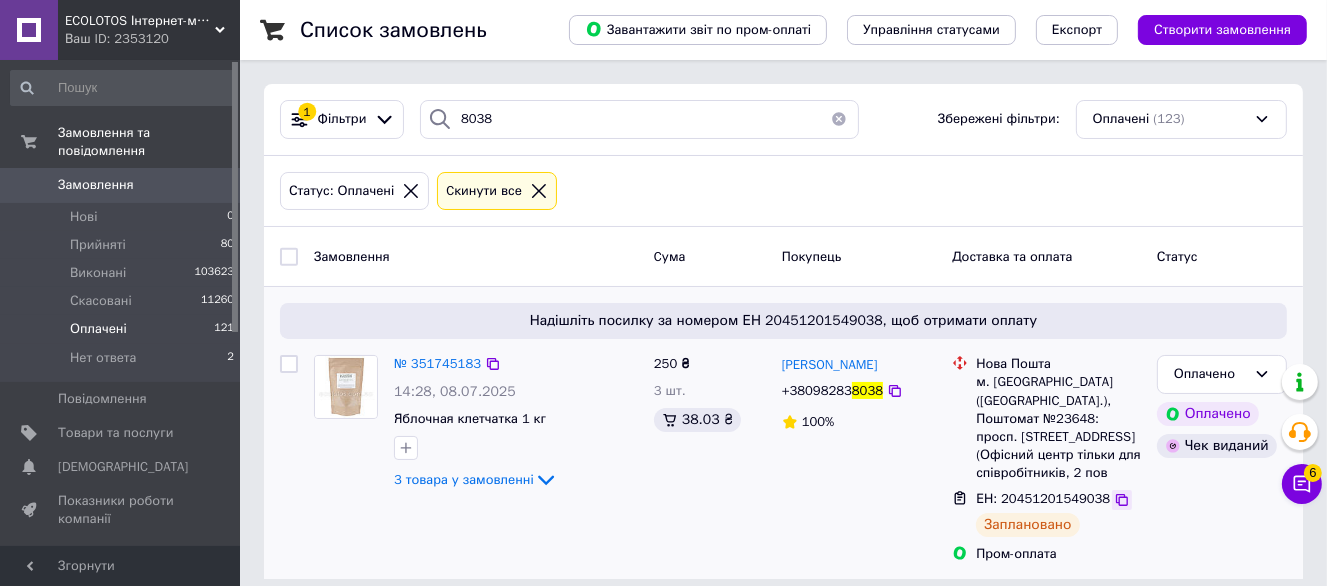 click at bounding box center (1122, 500) 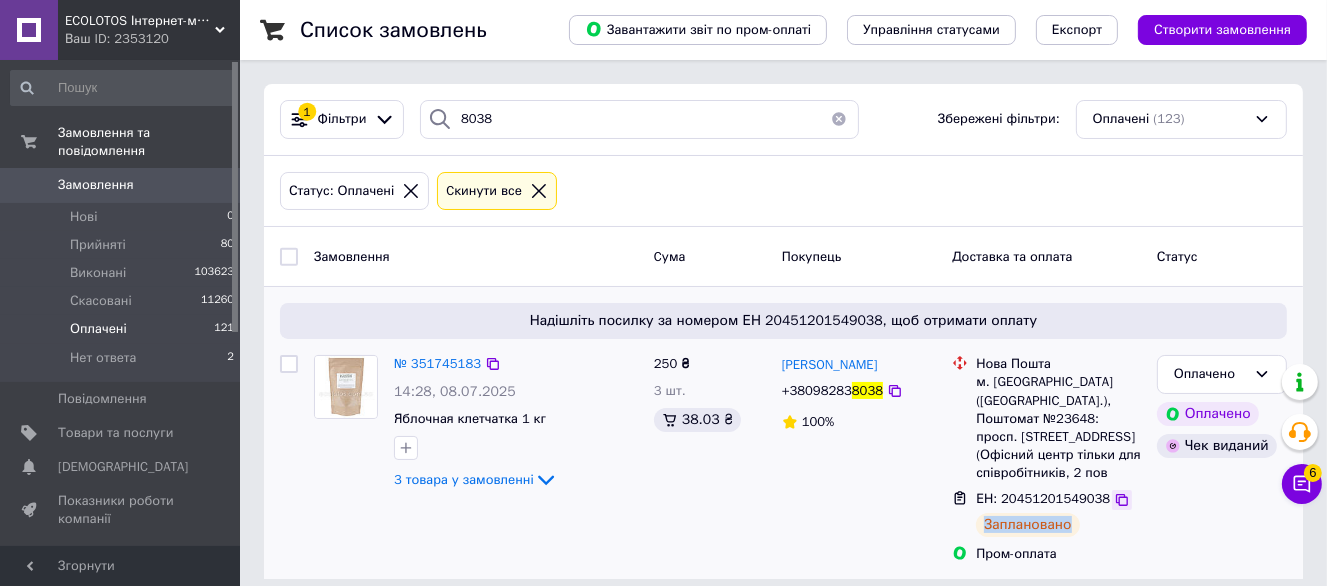 click at bounding box center (1122, 500) 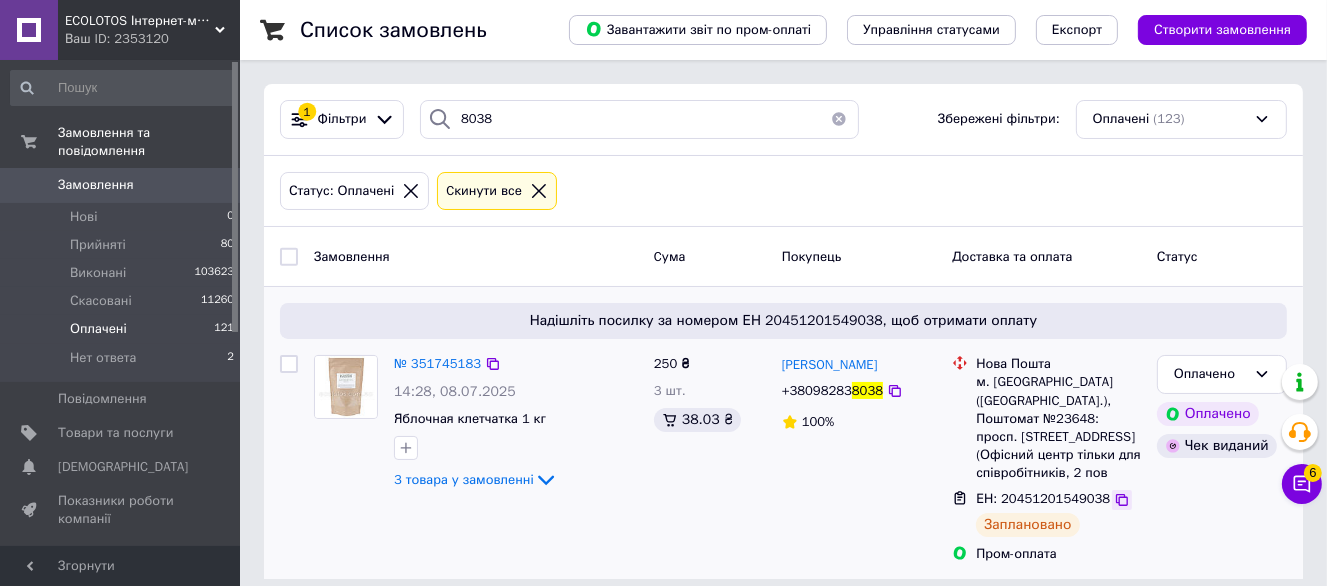 click 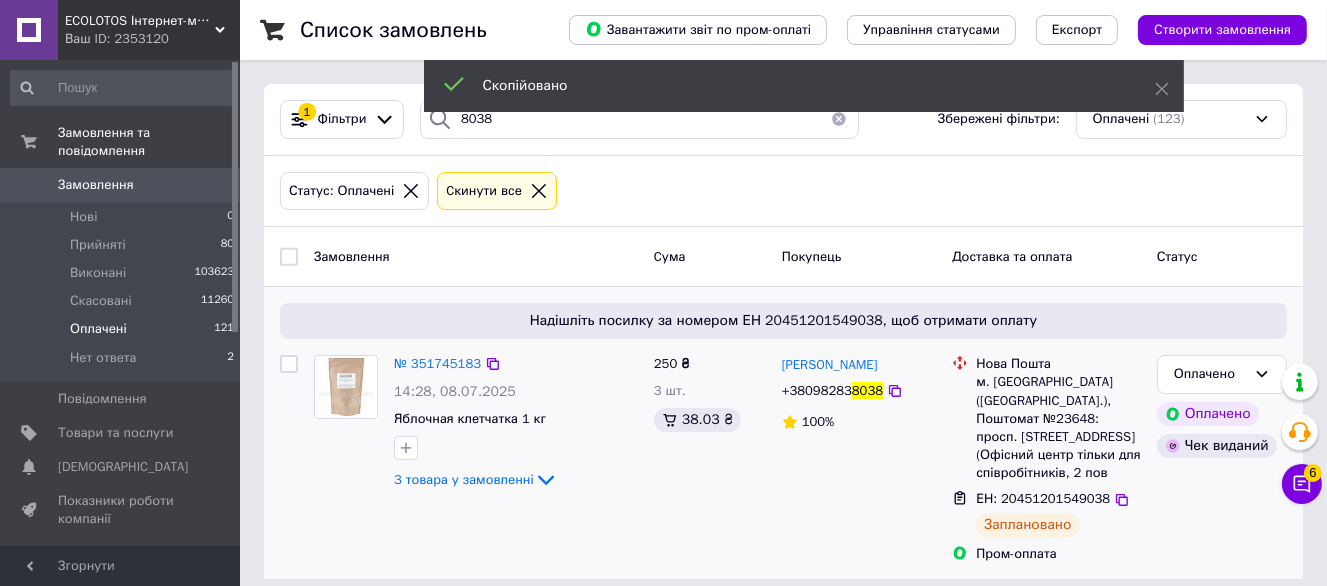 click on "+38098283" at bounding box center (817, 390) 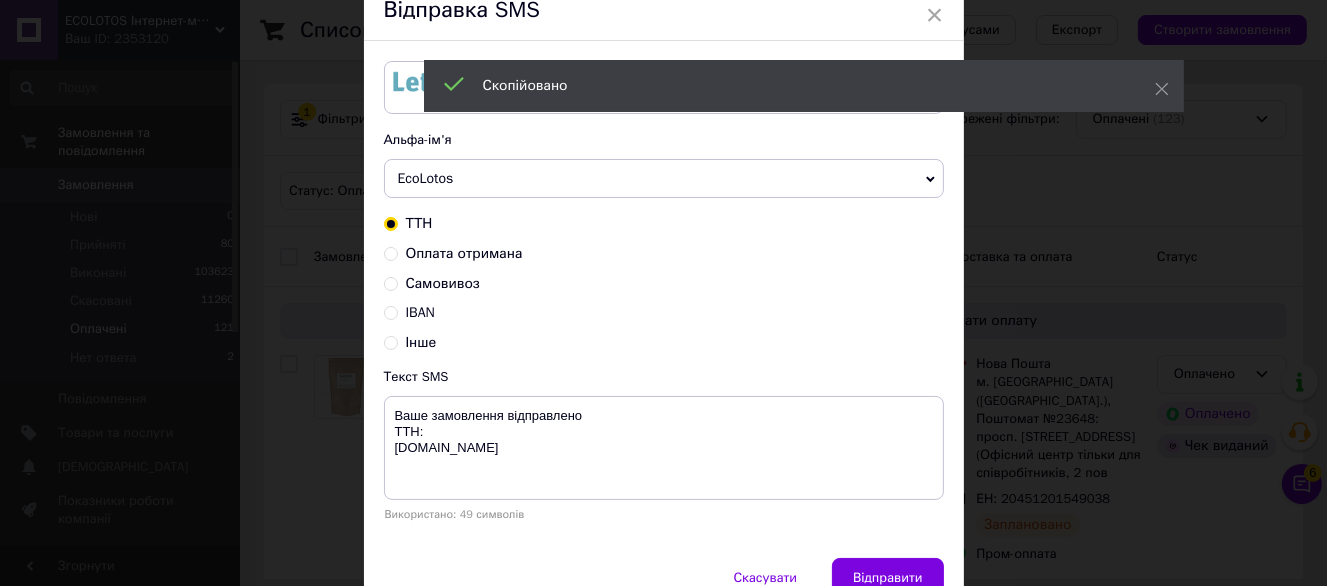 scroll, scrollTop: 100, scrollLeft: 0, axis: vertical 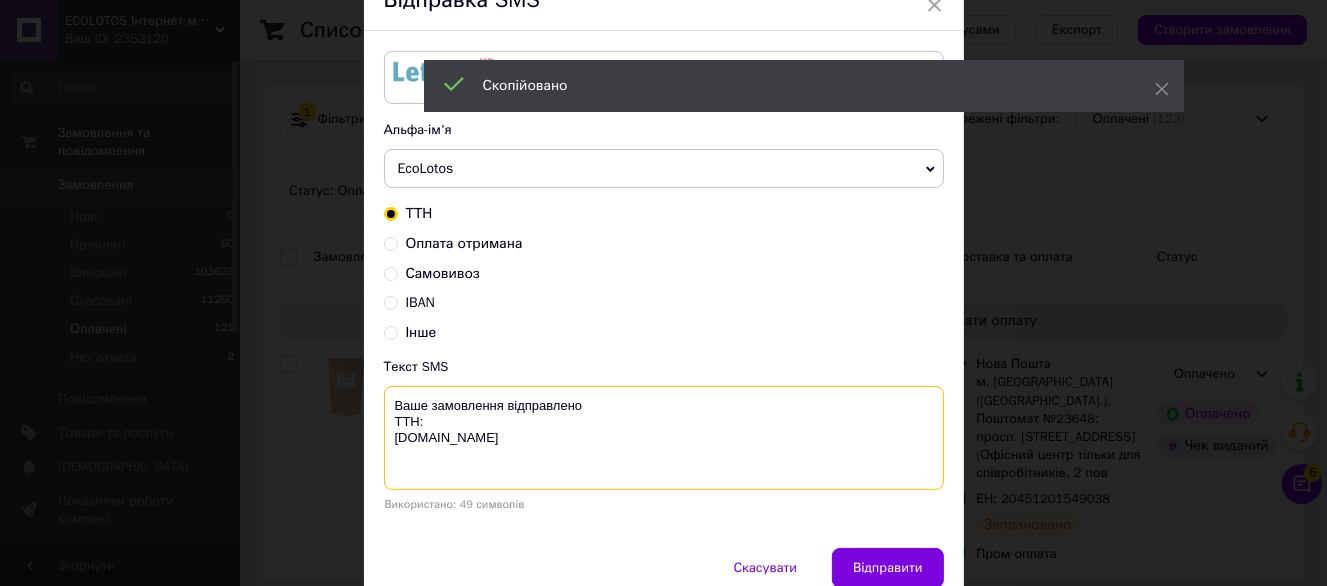 click on "Ваше замовлення відправлено
ТТН:
ecolotos.com.ua" at bounding box center [664, 438] 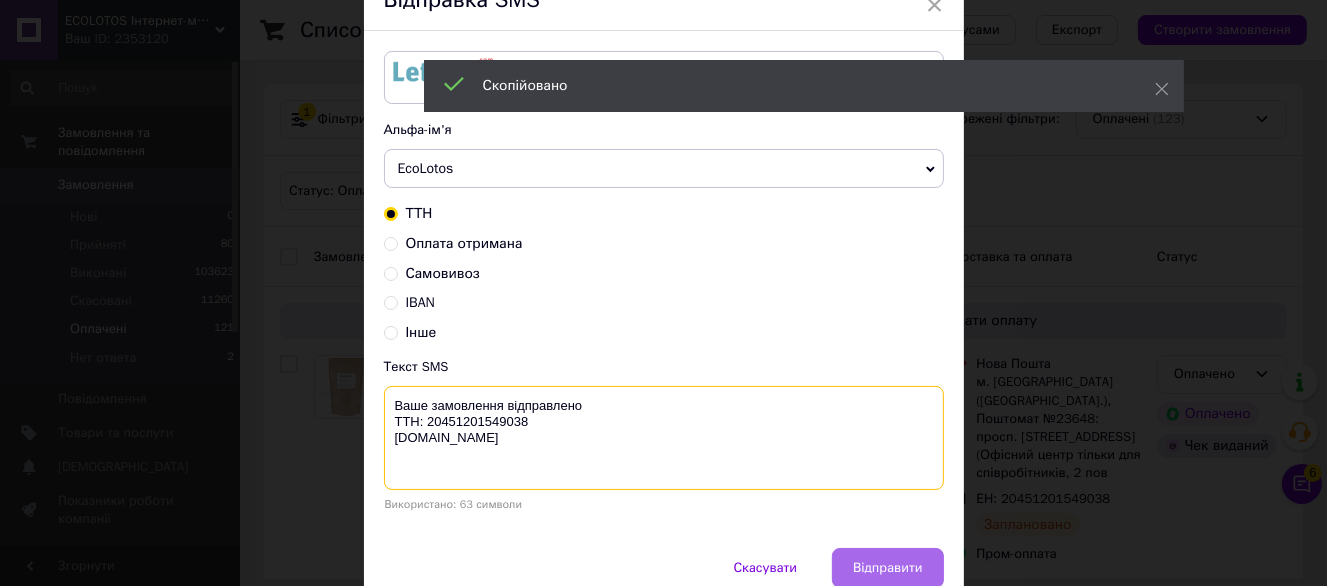 type on "Ваше замовлення відправлено
ТТН: 20451201549038
ecolotos.com.ua" 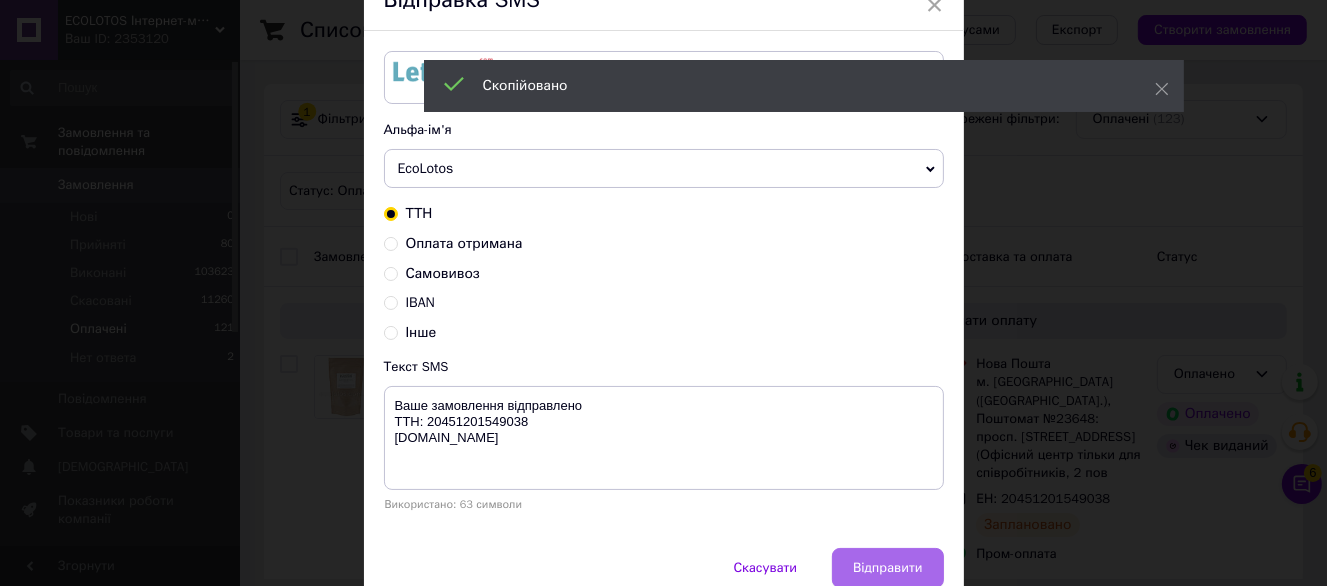 click on "Відправити" at bounding box center (887, 568) 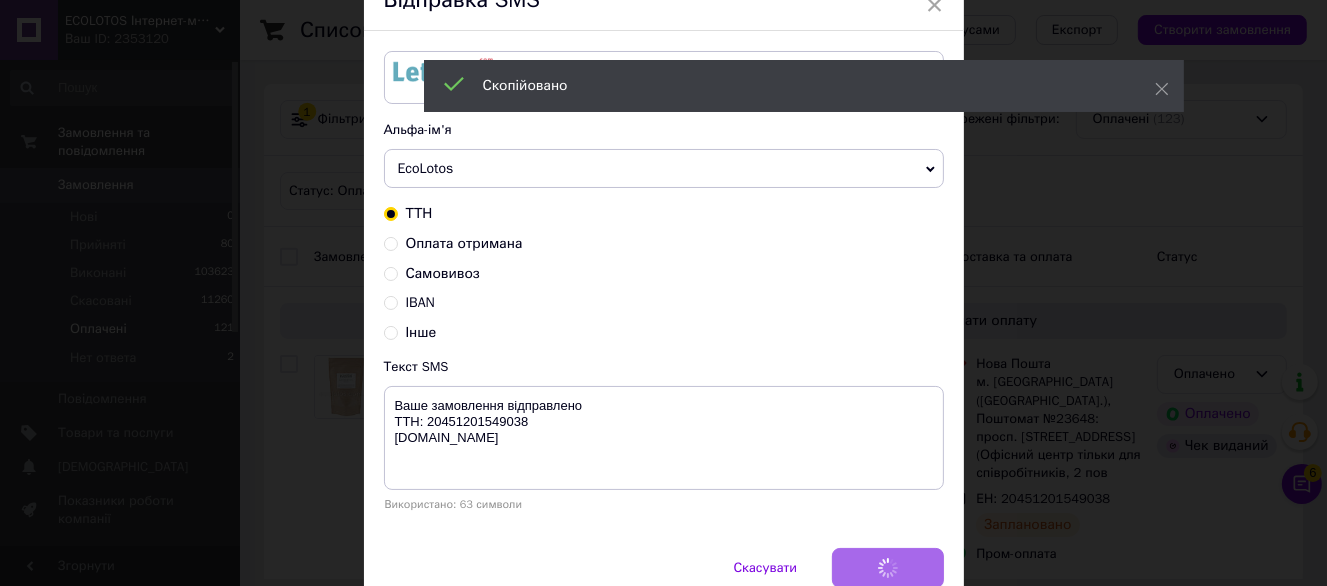 scroll, scrollTop: 0, scrollLeft: 0, axis: both 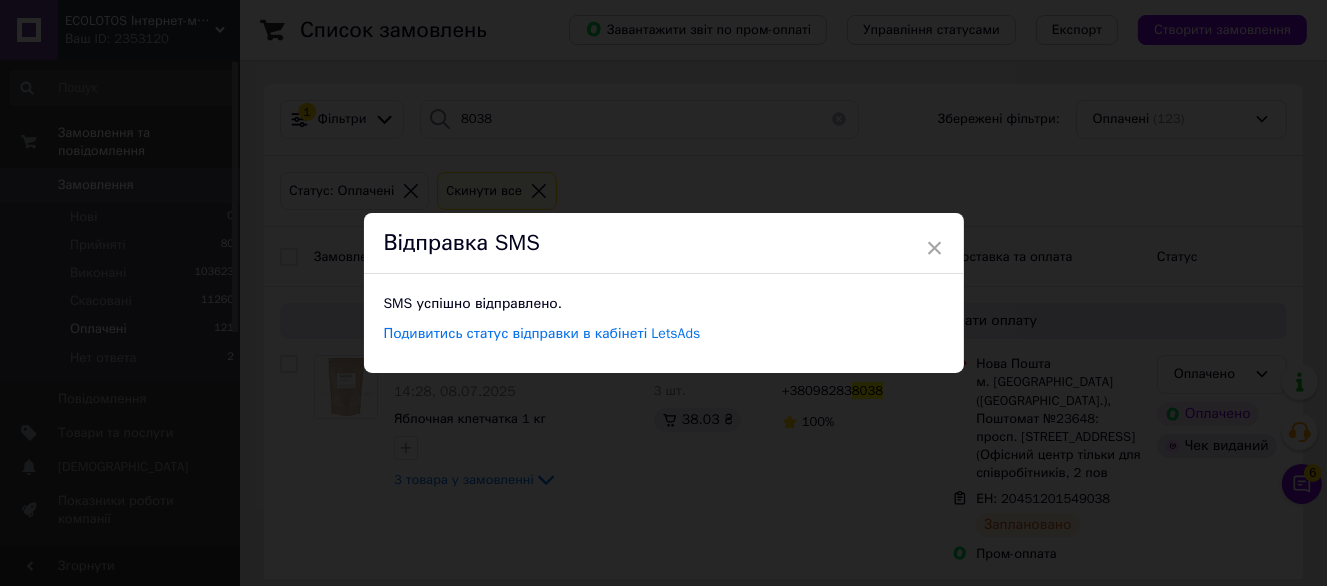 drag, startPoint x: 858, startPoint y: 516, endPoint x: 481, endPoint y: 111, distance: 553.3118 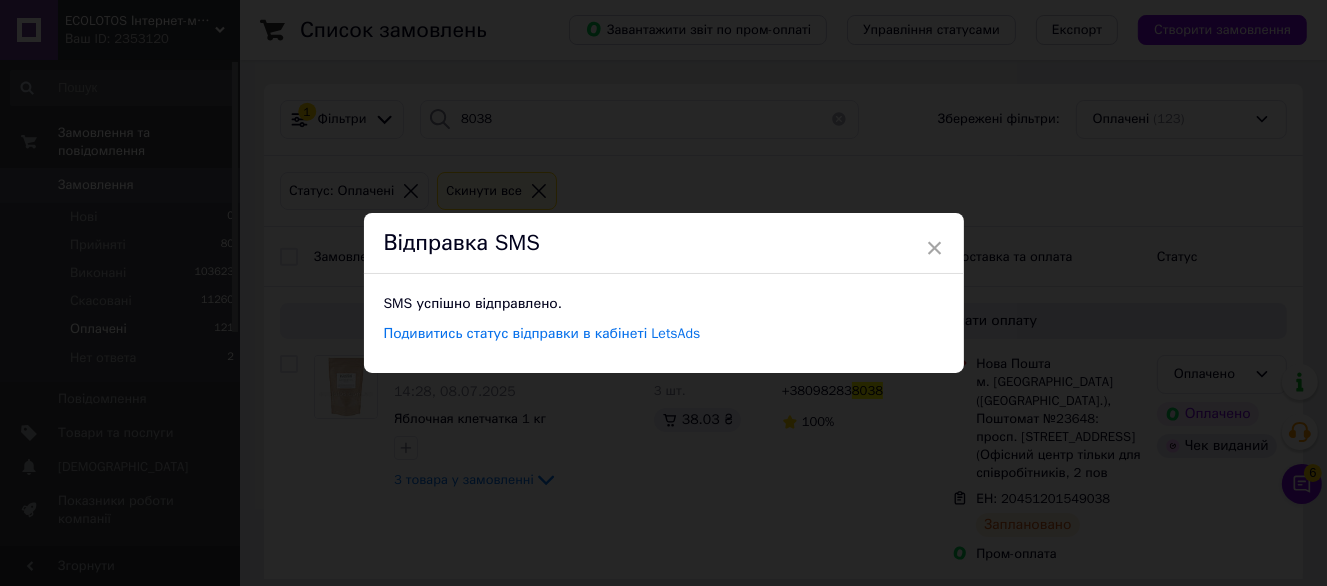click on "× Відправка SMS SMS успішно відправлено. Подивитись статус відправки в кабінеті LetsAds" at bounding box center (663, 293) 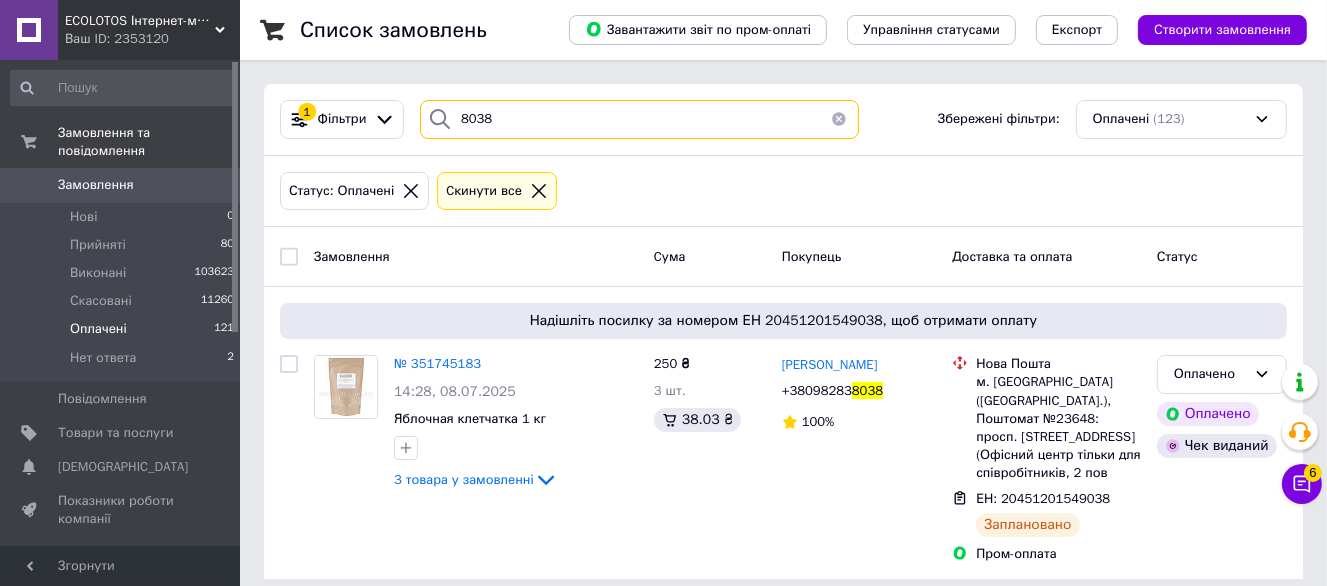 click on "8038" at bounding box center [639, 119] 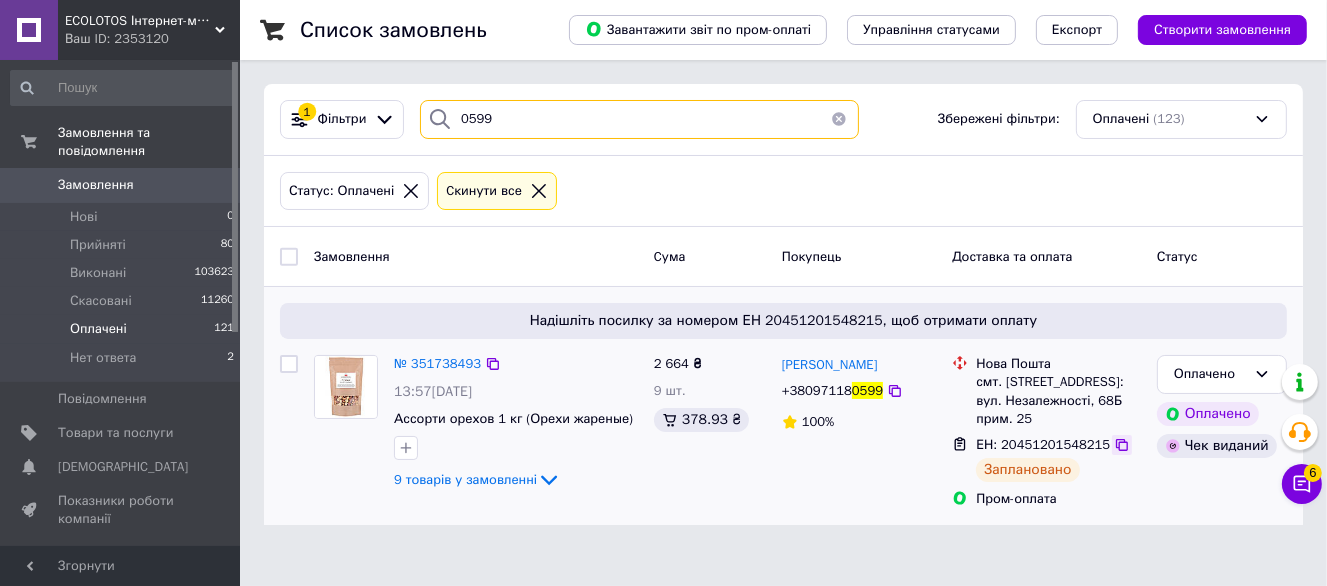 type on "0599" 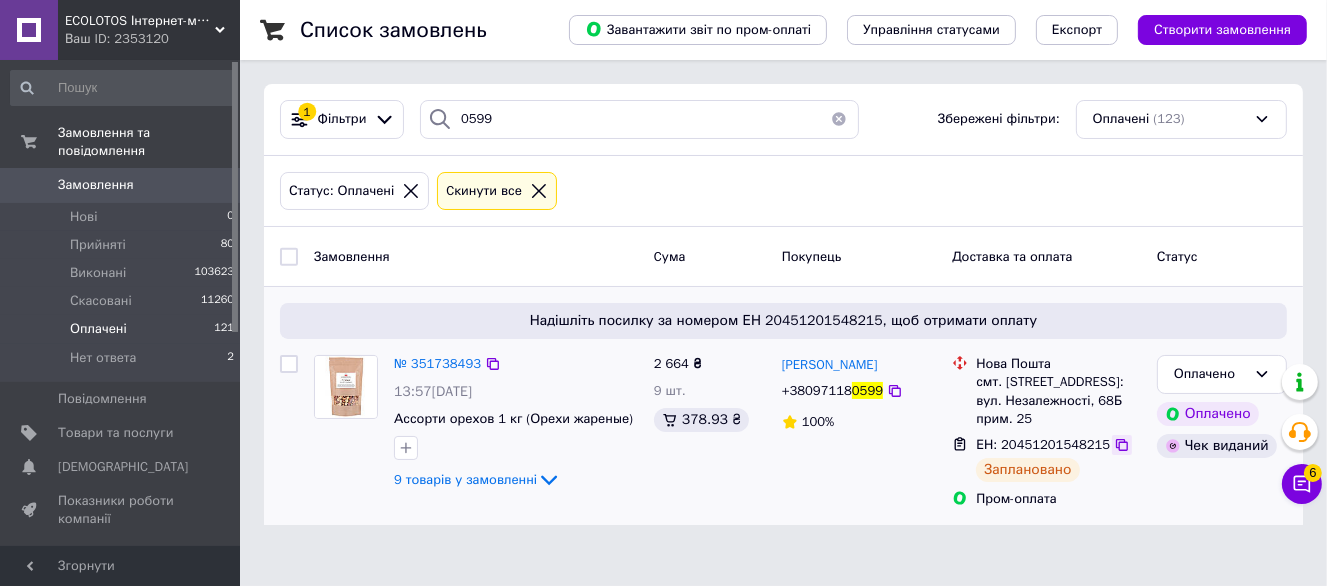 click 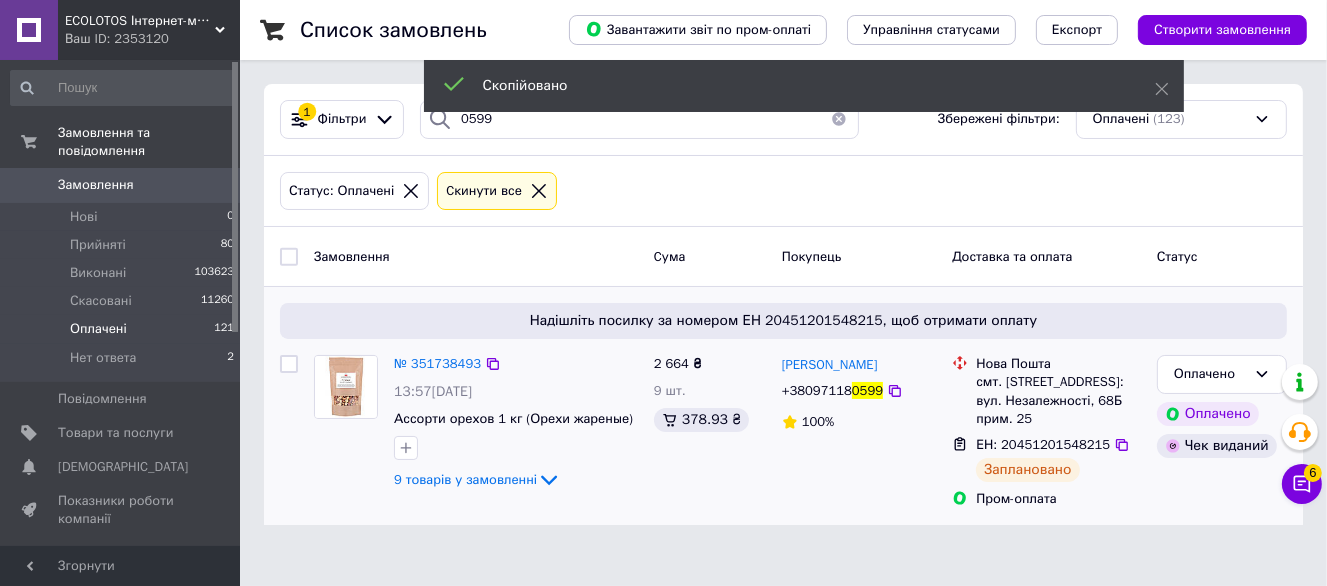 click on "+38097118" at bounding box center (817, 390) 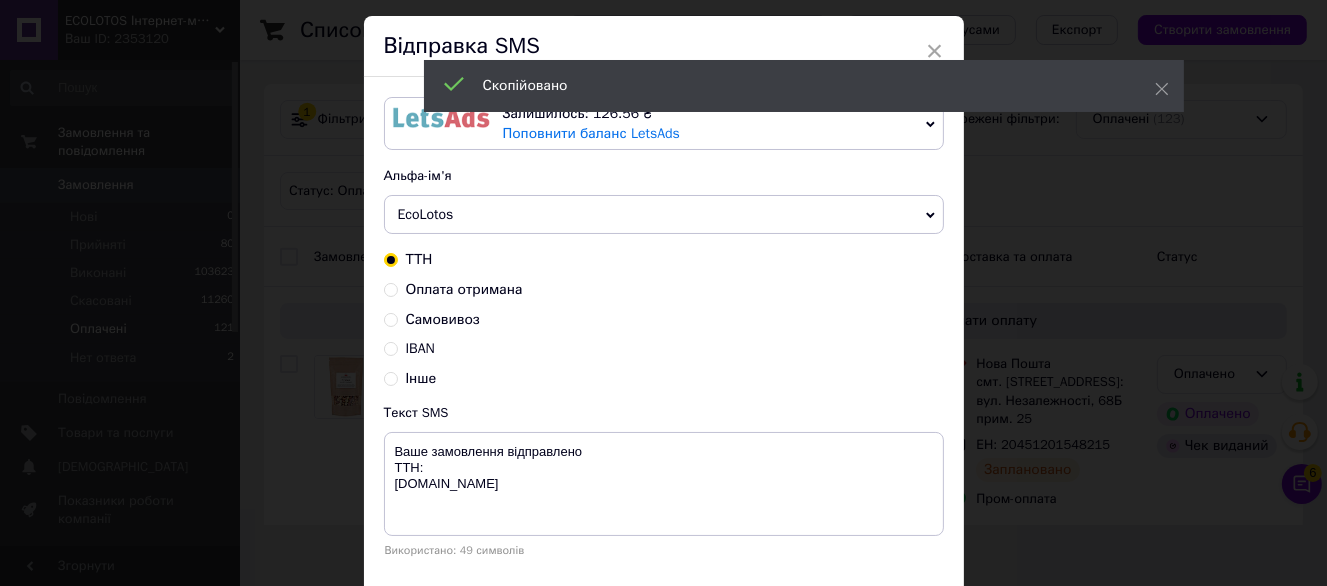 scroll, scrollTop: 100, scrollLeft: 0, axis: vertical 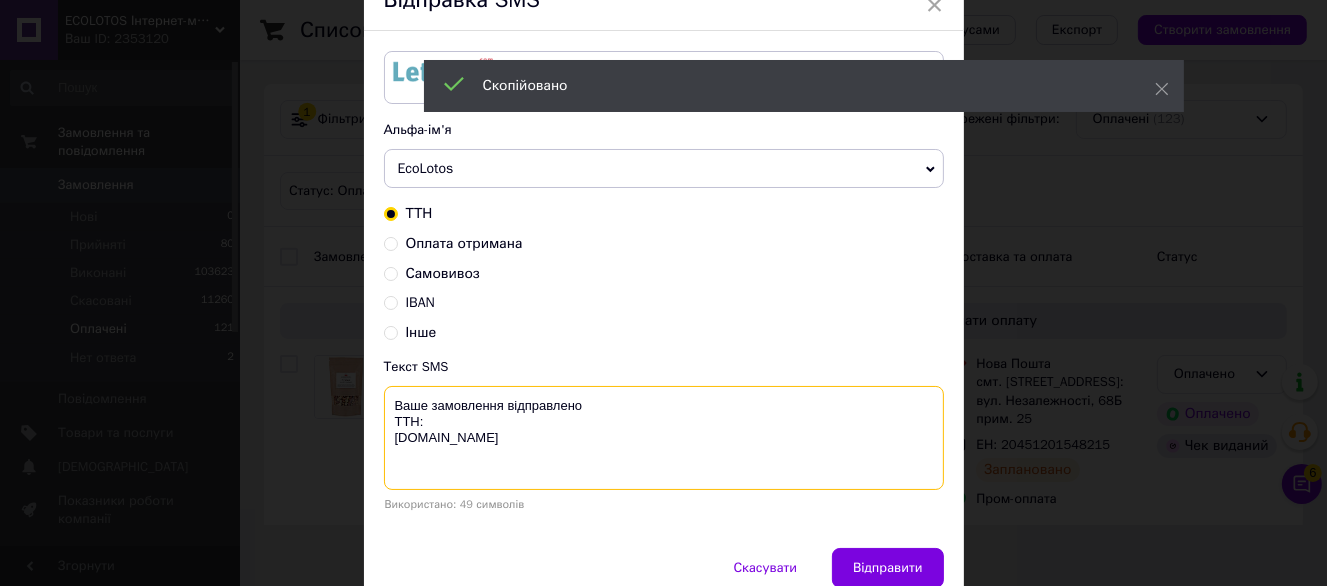 click on "Ваше замовлення відправлено
ТТН:
ecolotos.com.ua" at bounding box center (664, 438) 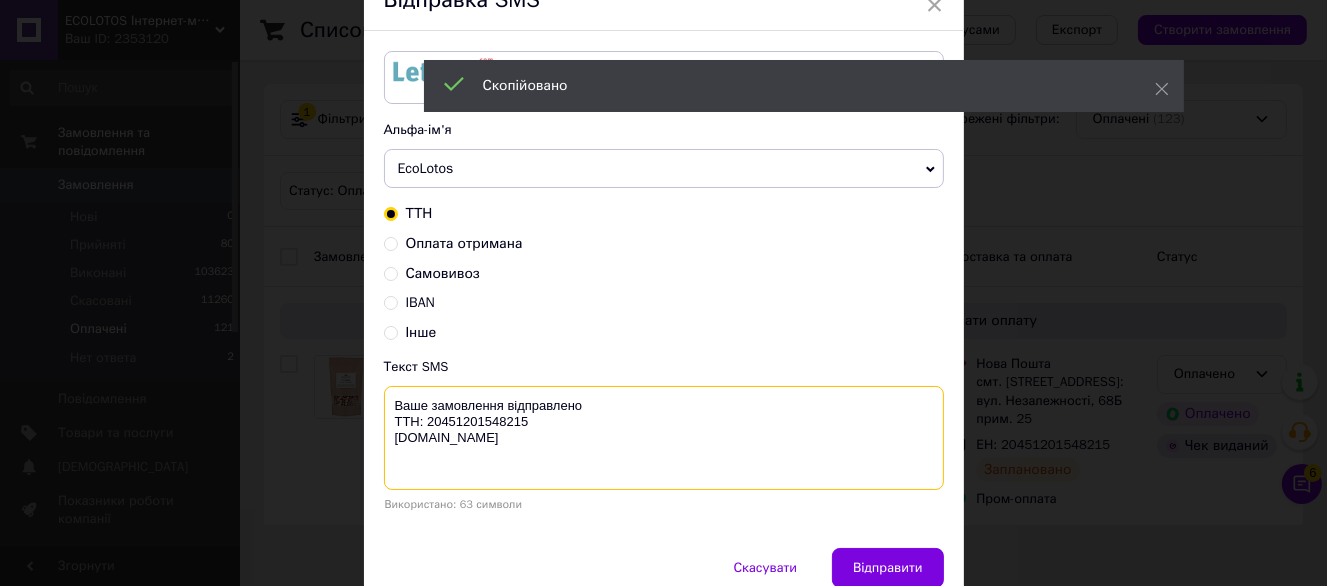 type on "Ваше замовлення відправлено
ТТН: 20451201548215
ecolotos.com.ua" 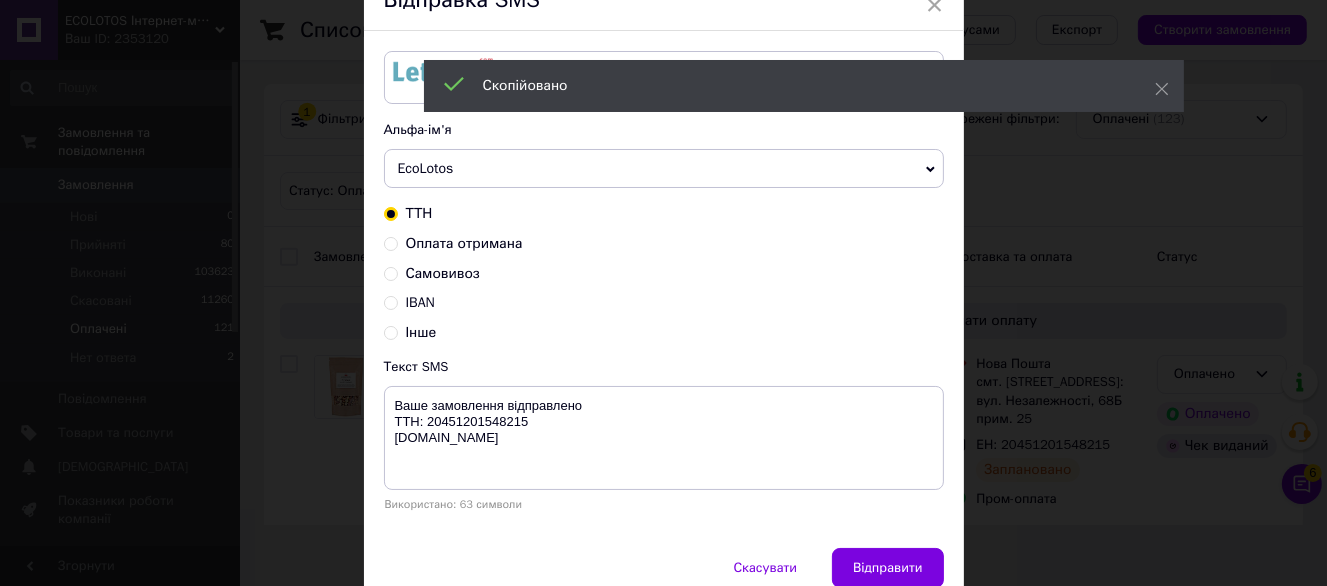 click on "Залишилось: 126.56 ₴ Поповнити баланс LetsAds Підключити SMSClub Альфа-ім'я  EcoLotos Dolcibox Dolcibo Оновити список альфа-імен ТТН Оплата отримана Самовивоз IBAN Інше Текст SMS Ваше замовлення відправлено
ТТН: 20451201548215
ecolotos.com.ua Використано: 63 символи" at bounding box center [664, 289] 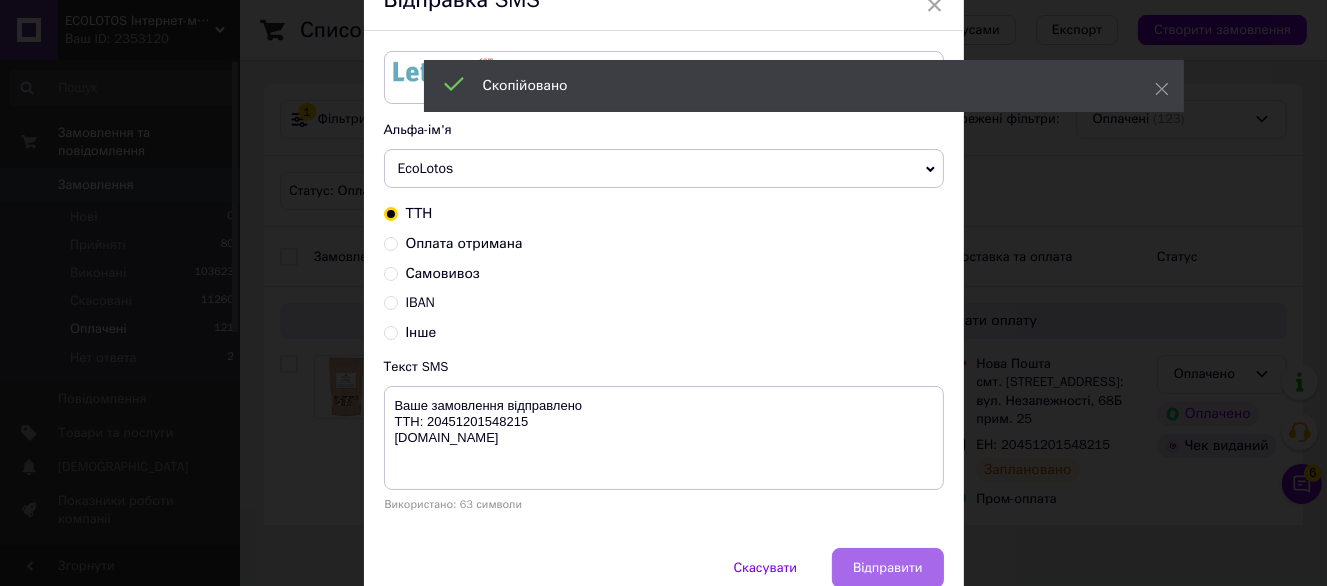 click on "Відправити" at bounding box center (887, 568) 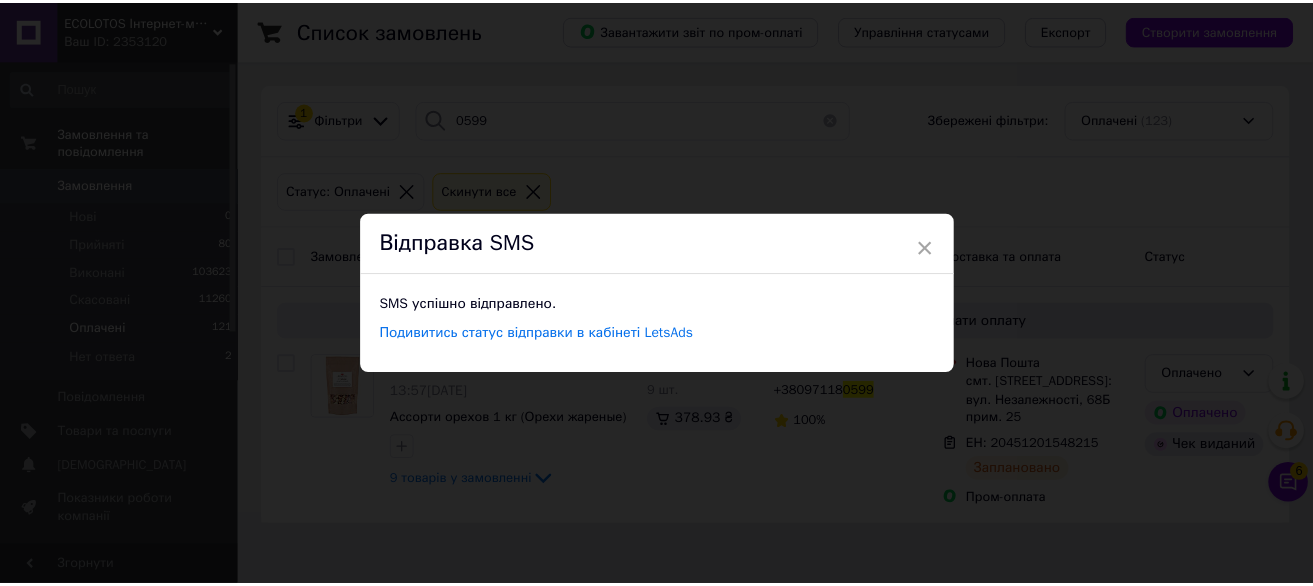 scroll, scrollTop: 0, scrollLeft: 0, axis: both 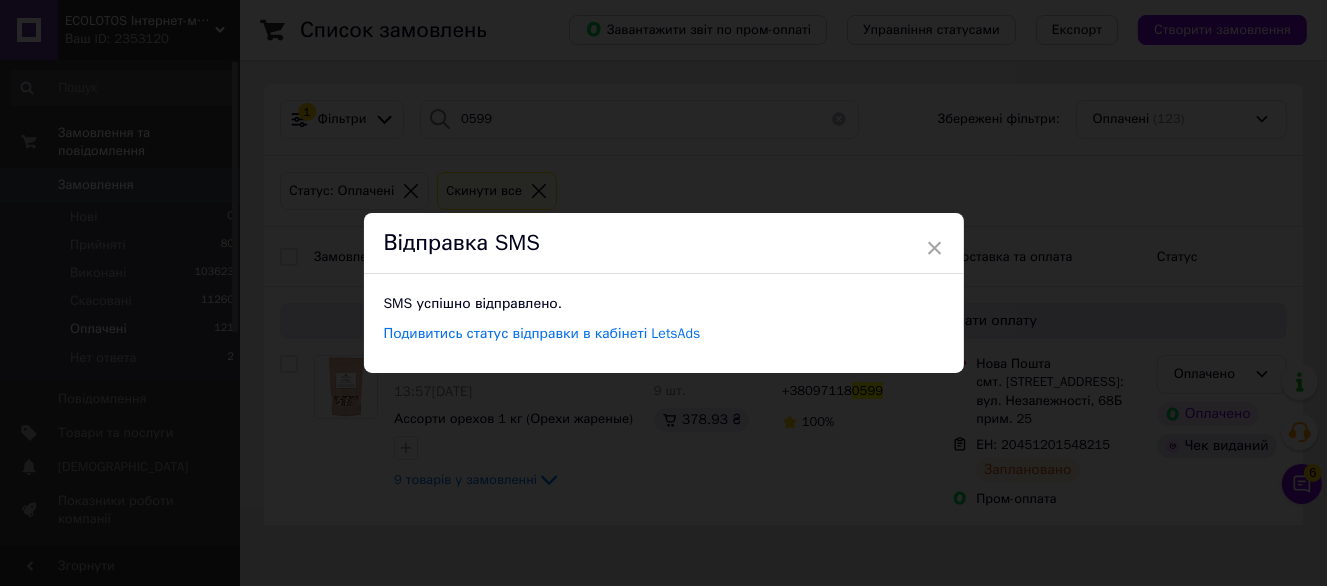 click on "× Відправка SMS SMS успішно відправлено. Подивитись статус відправки в кабінеті LetsAds" at bounding box center (663, 293) 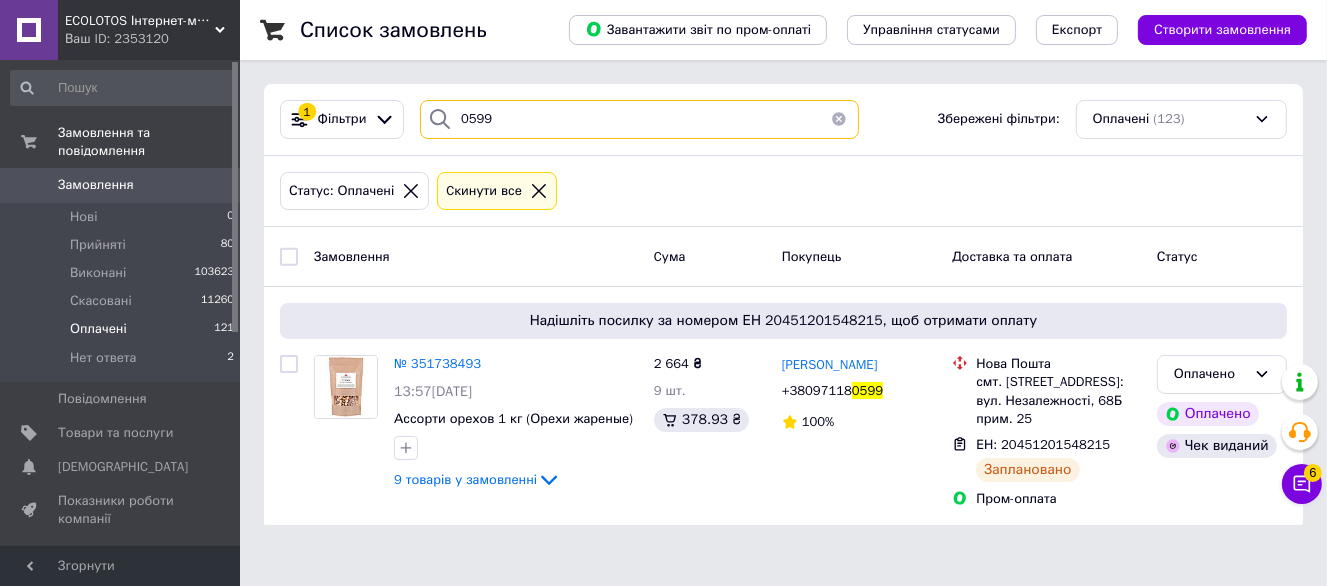 click on "0599" at bounding box center (639, 119) 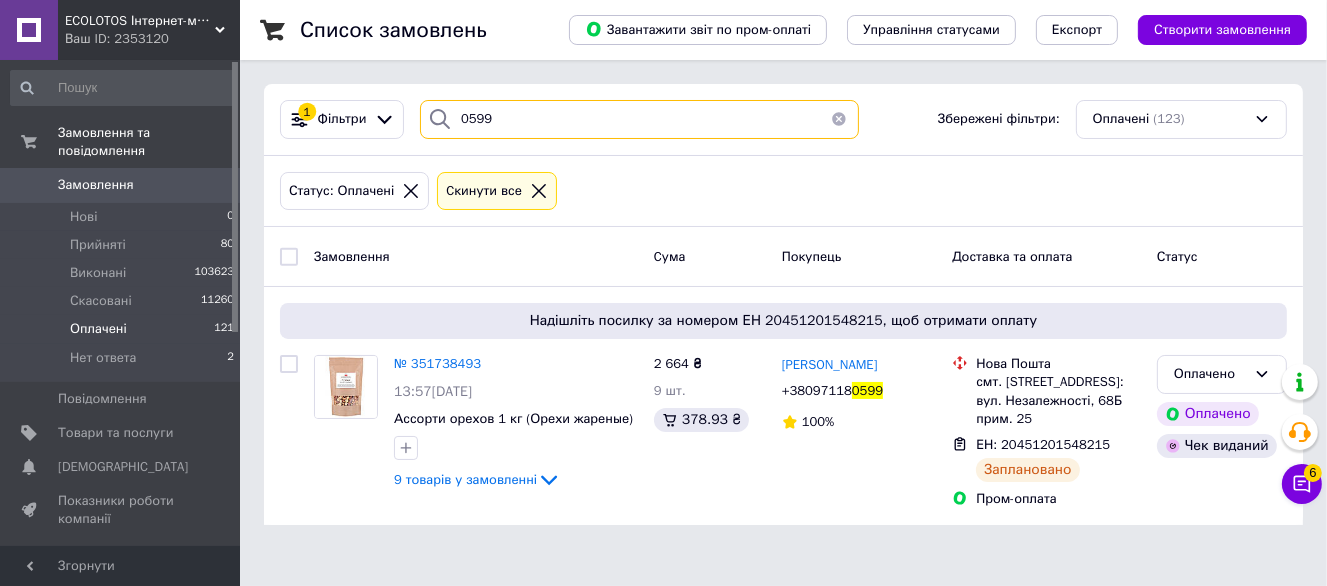 click on "0599" at bounding box center [639, 119] 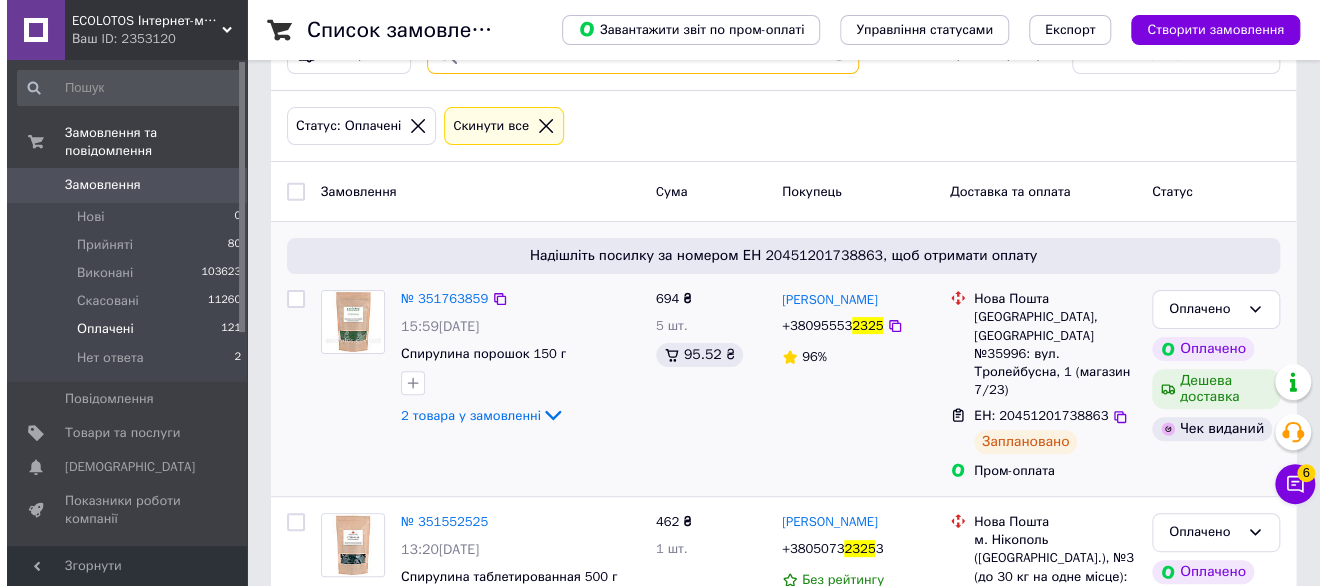 scroll, scrollTop: 100, scrollLeft: 0, axis: vertical 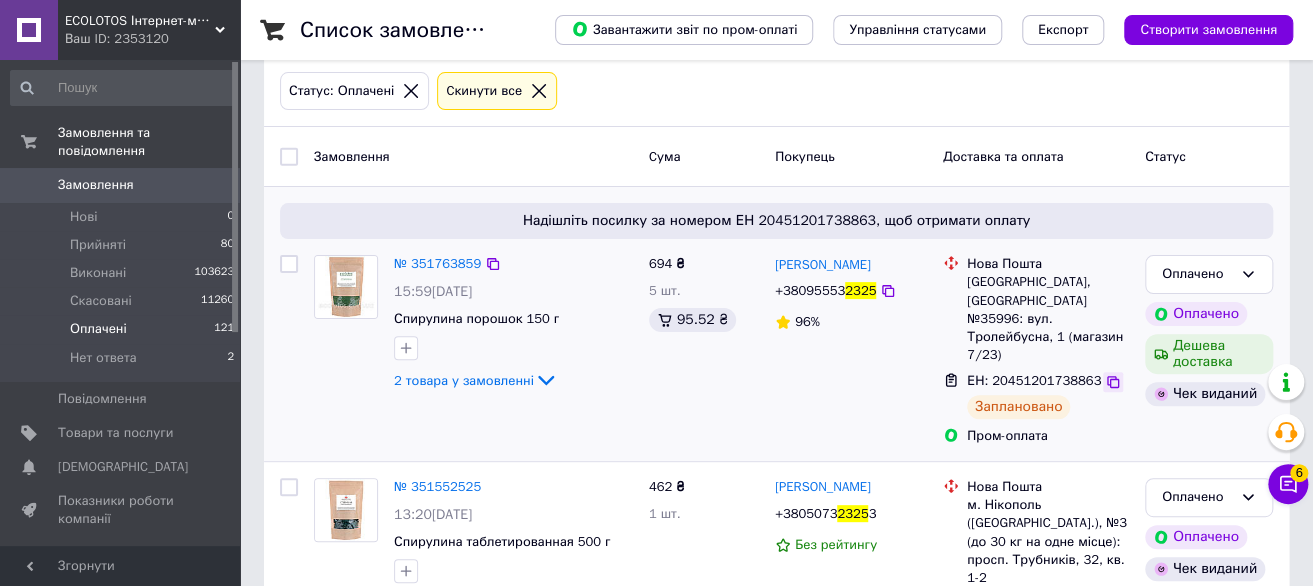 type on "2325" 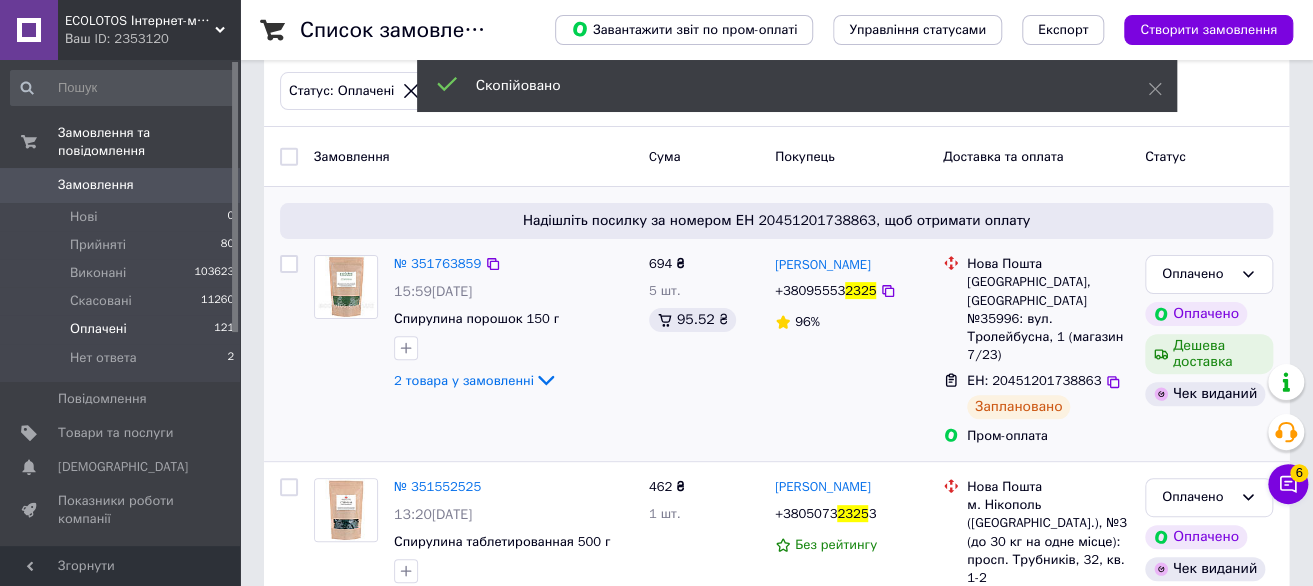 click on "2325" at bounding box center (860, 290) 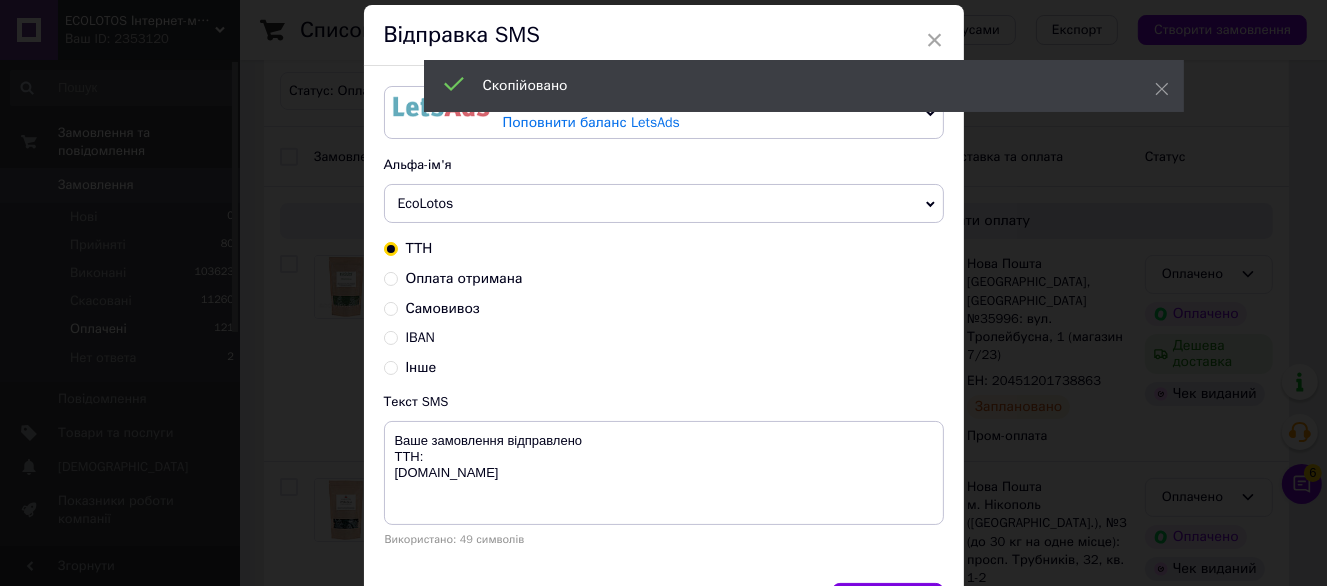 scroll, scrollTop: 100, scrollLeft: 0, axis: vertical 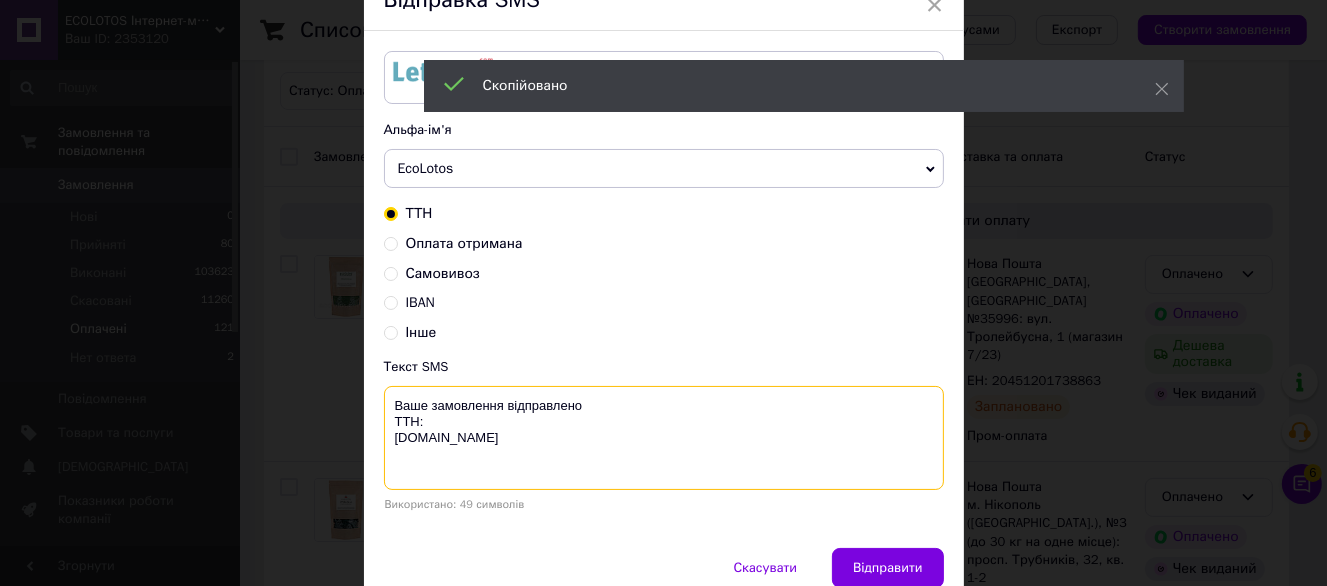 click on "Ваше замовлення відправлено
ТТН:
ecolotos.com.ua" at bounding box center (664, 438) 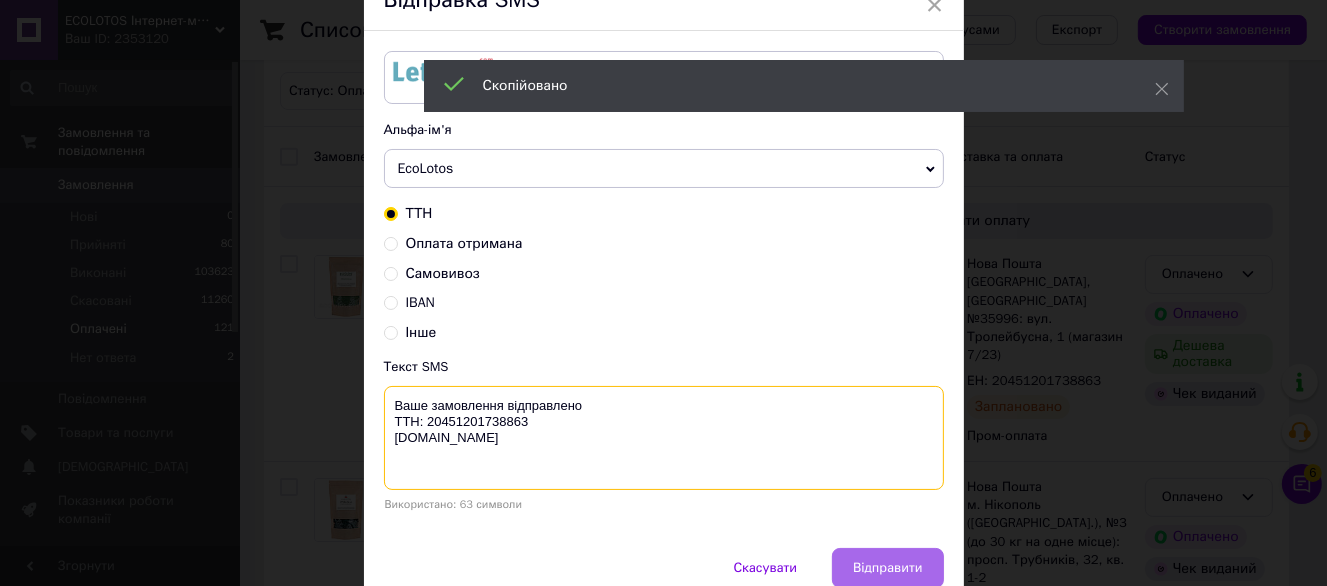 type on "Ваше замовлення відправлено
ТТН: 20451201738863
ecolotos.com.ua" 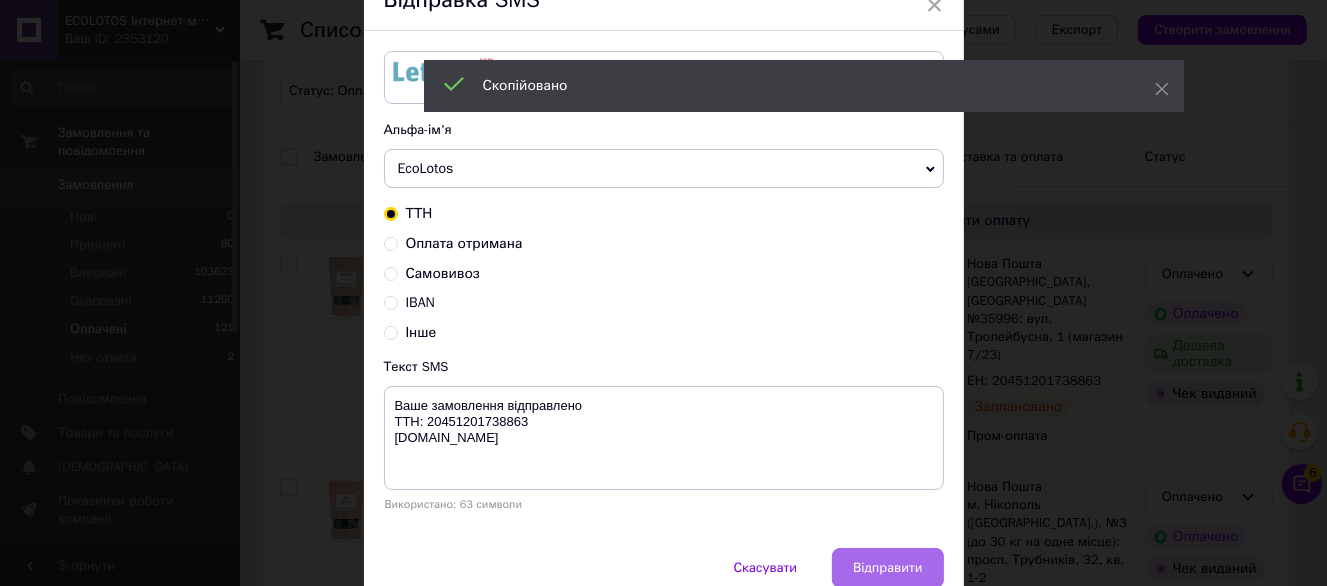 click on "Відправити" at bounding box center [887, 568] 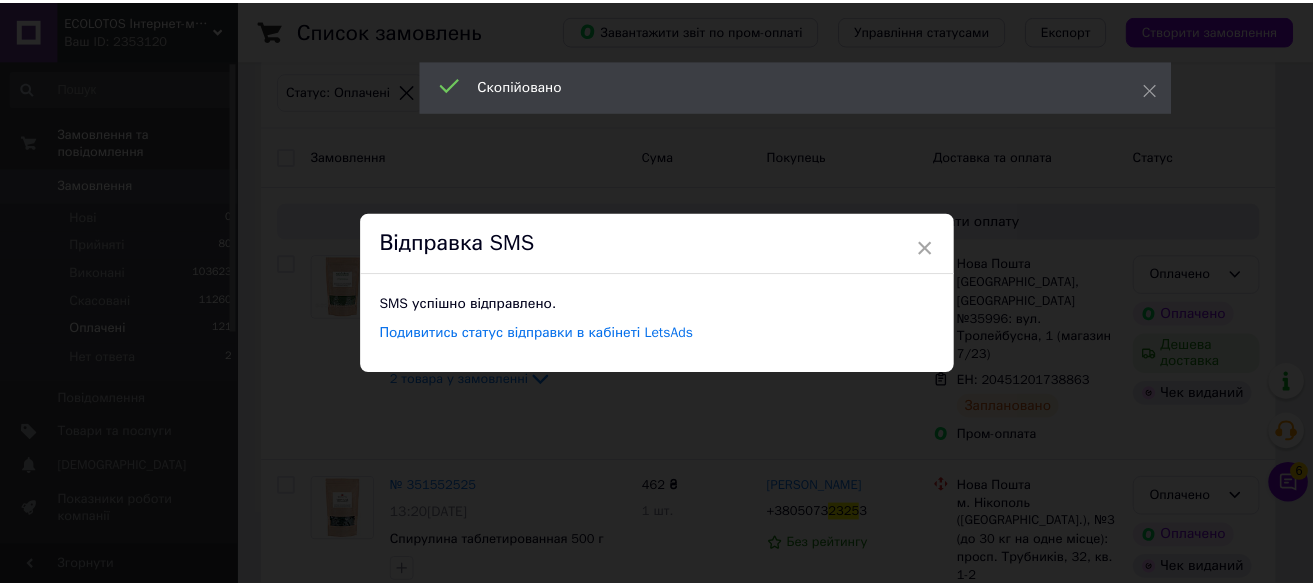 scroll, scrollTop: 0, scrollLeft: 0, axis: both 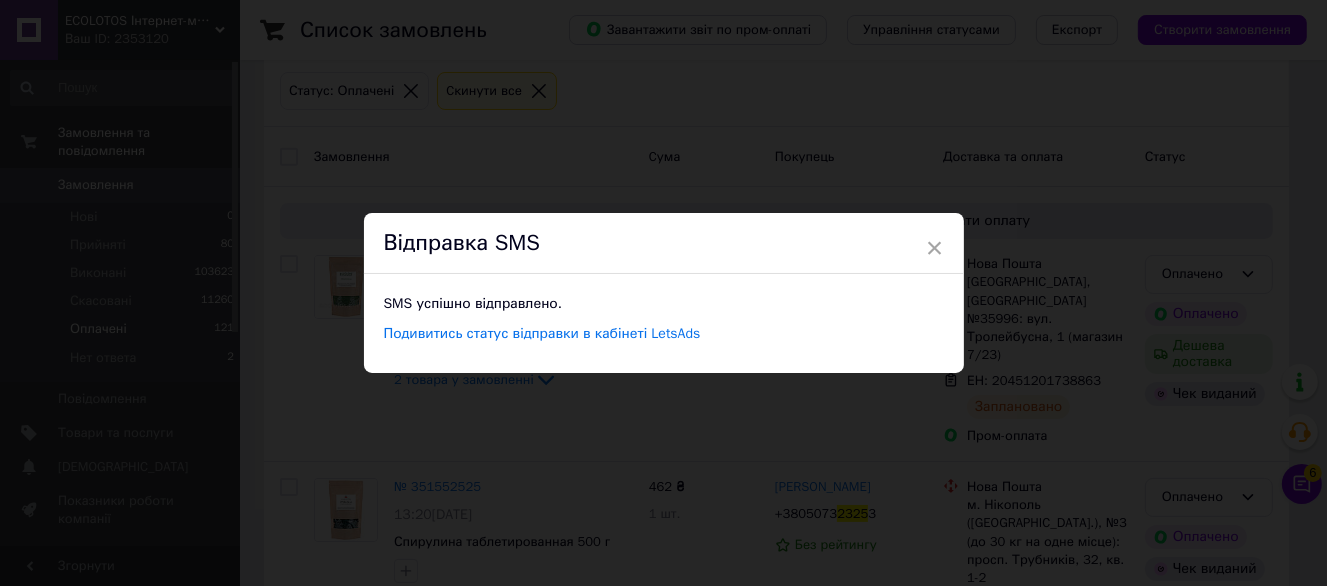 click on "× Відправка SMS SMS успішно відправлено. Подивитись статус відправки в кабінеті LetsAds" at bounding box center (663, 293) 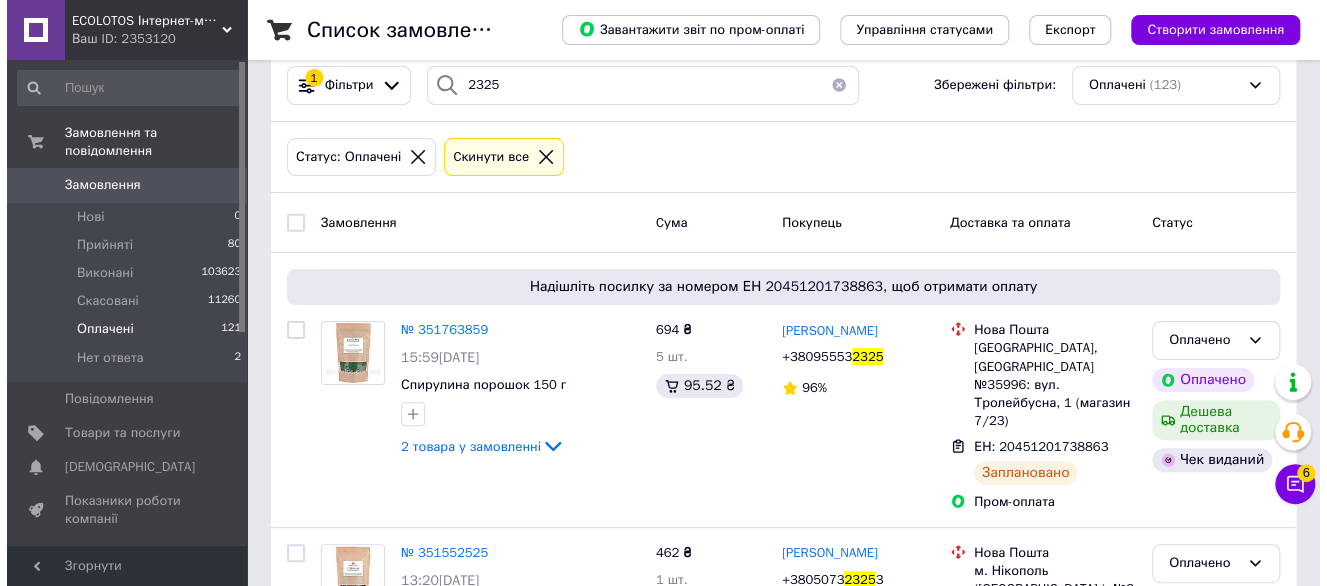 scroll, scrollTop: 0, scrollLeft: 0, axis: both 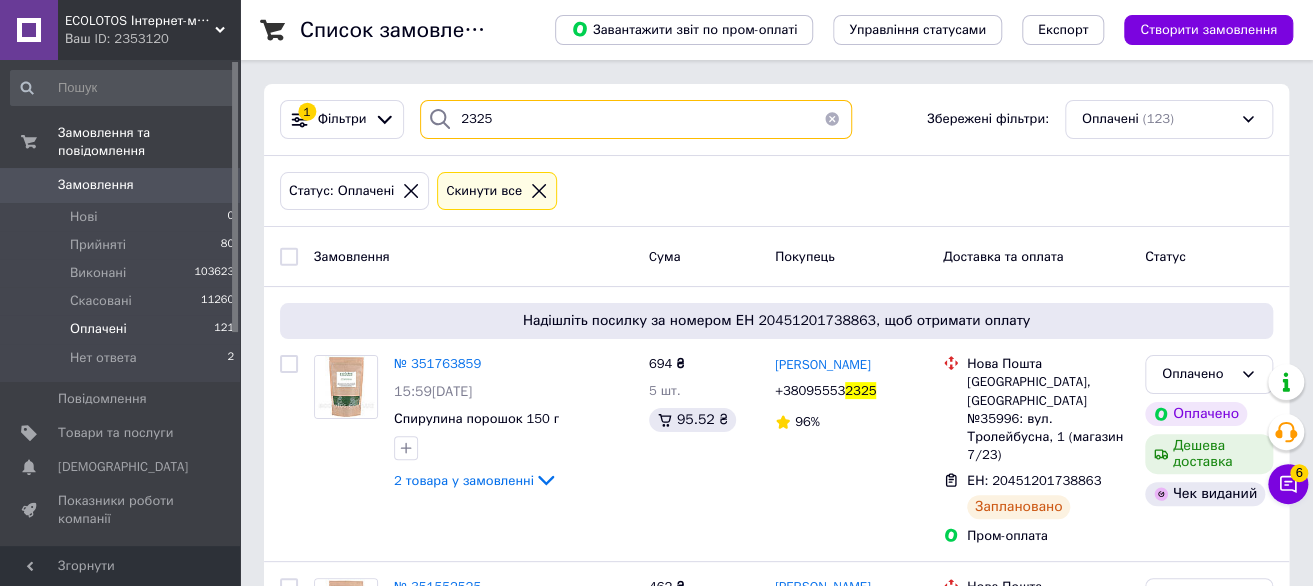 click on "2325" at bounding box center (636, 119) 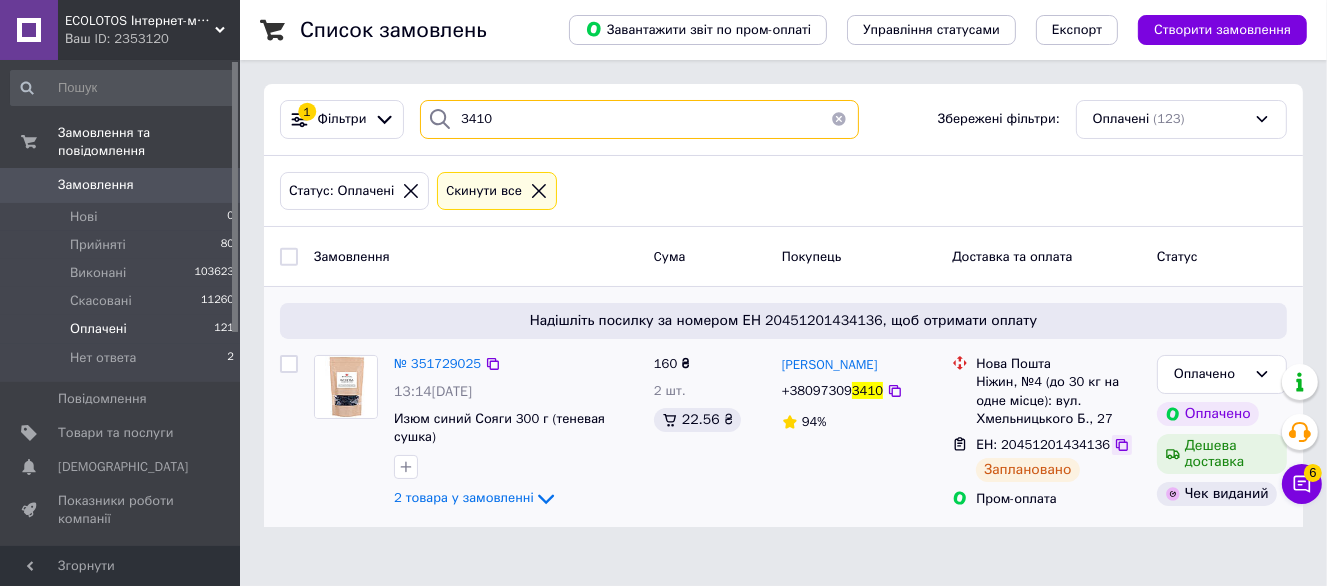 type on "3410" 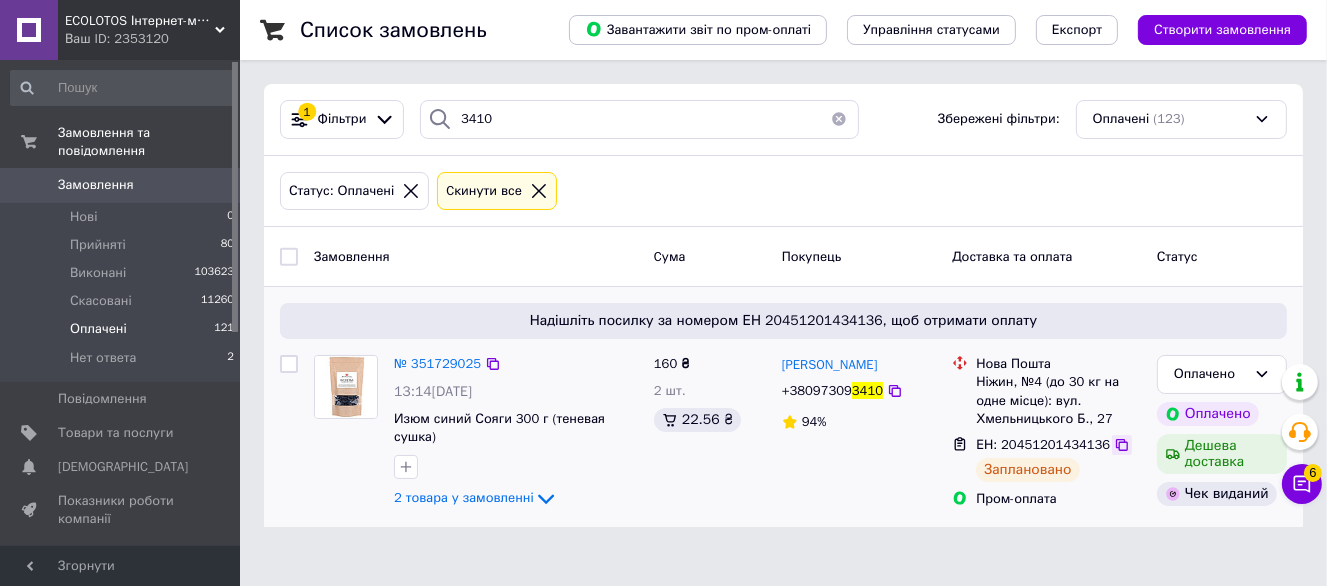 click 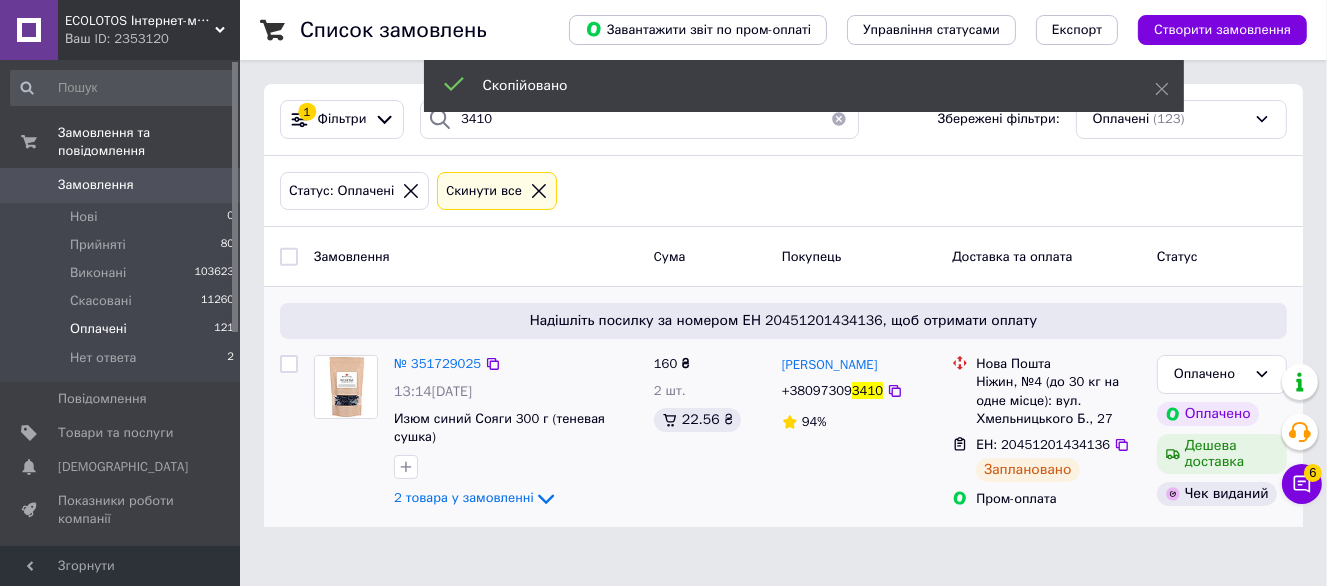 click on "+38097309" at bounding box center (817, 390) 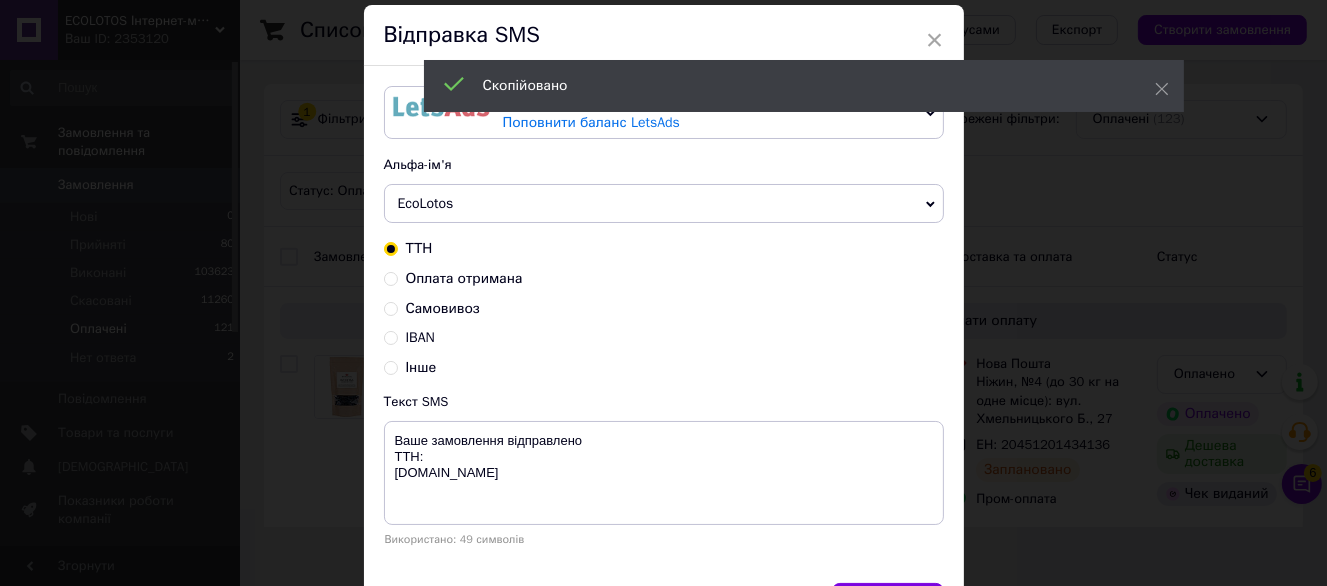 scroll, scrollTop: 100, scrollLeft: 0, axis: vertical 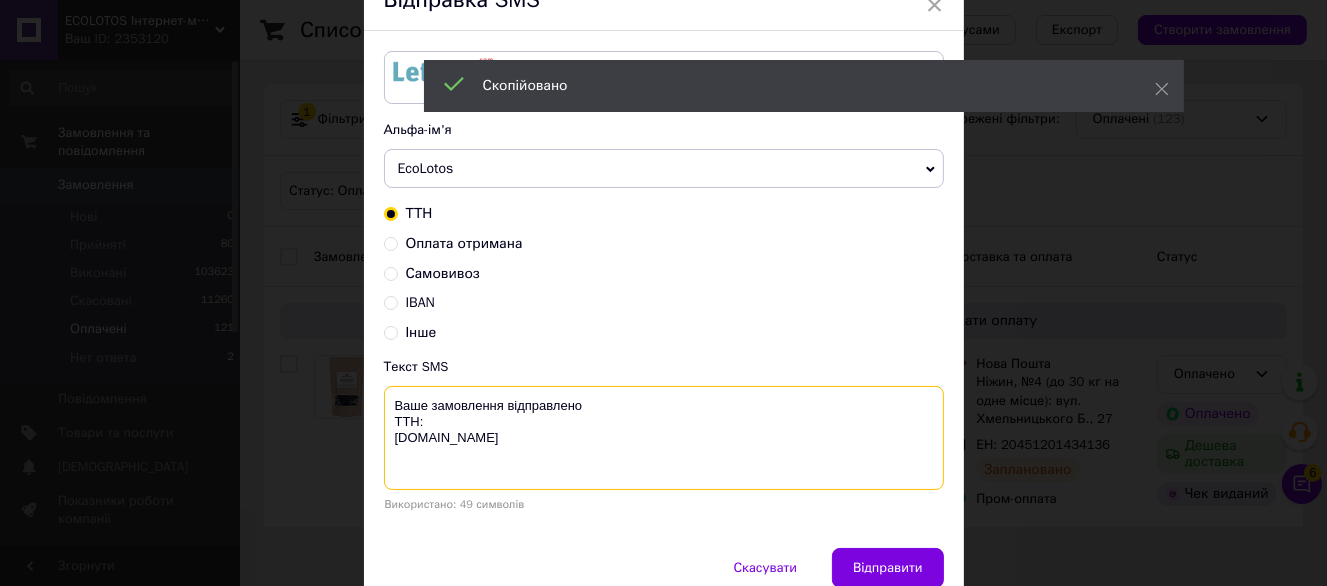 click on "Ваше замовлення відправлено
ТТН:
ecolotos.com.ua" at bounding box center (664, 438) 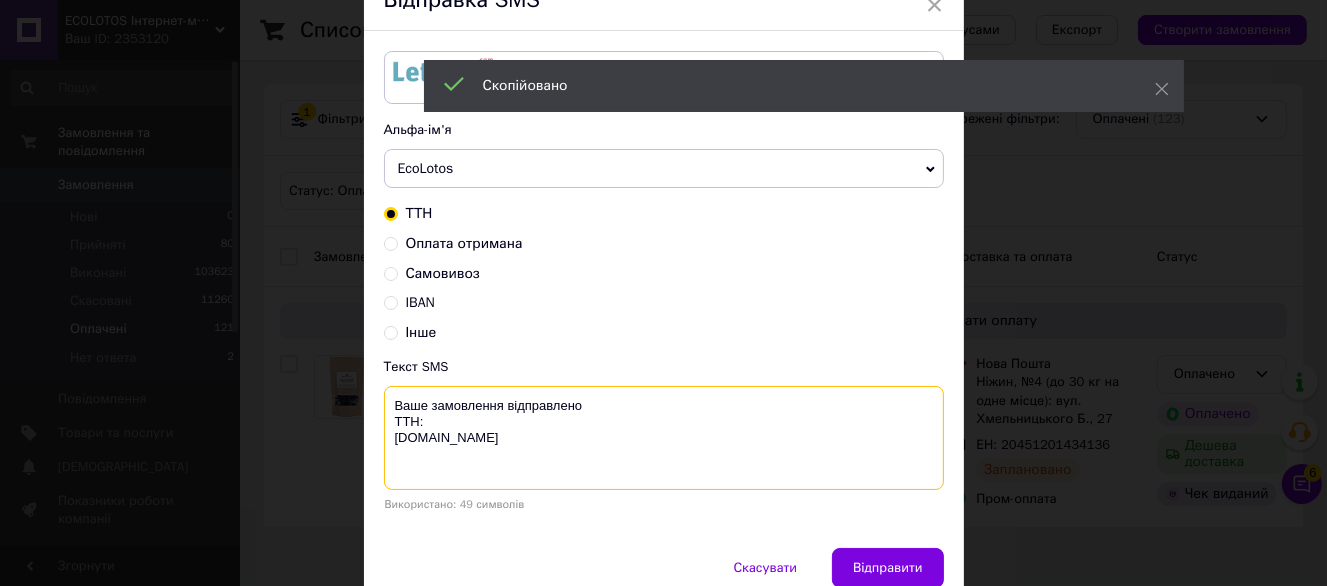 click on "Ваше замовлення відправлено
ТТН:
ecolotos.com.ua" at bounding box center (664, 438) 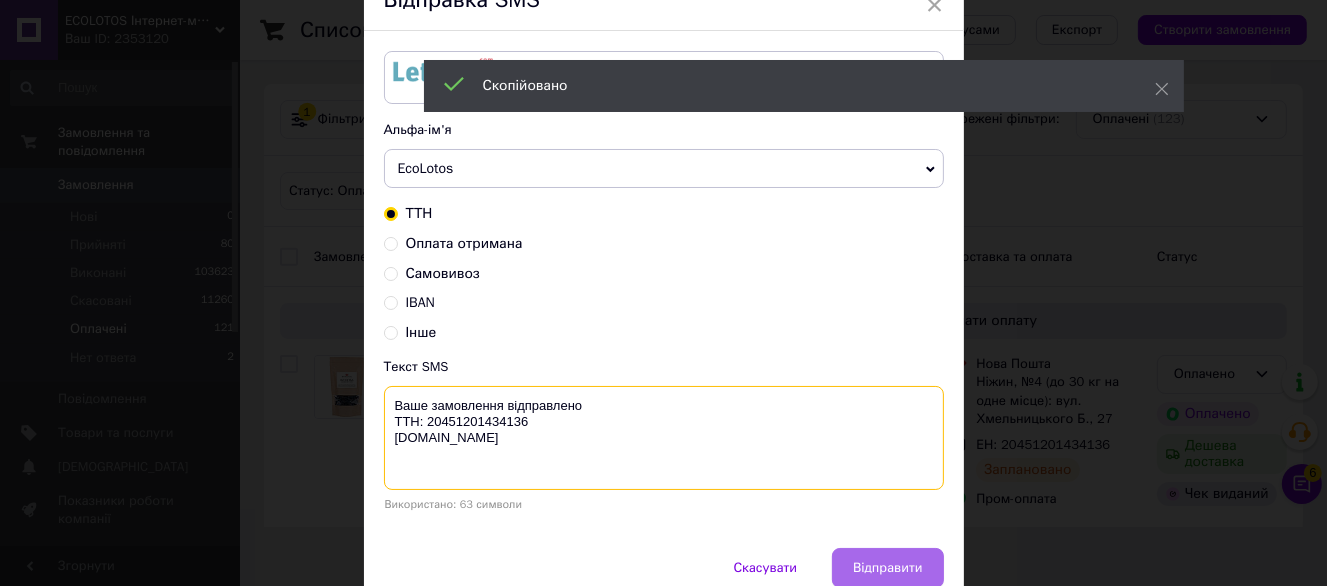 type on "Ваше замовлення відправлено
ТТН: 20451201434136
ecolotos.com.ua" 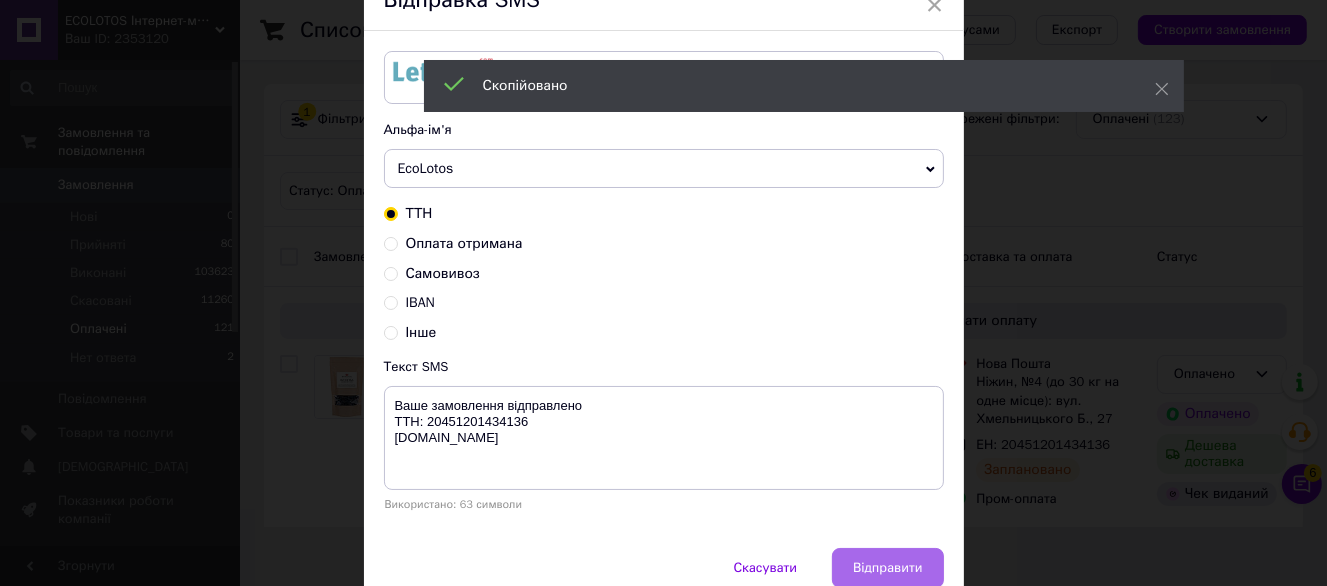 click on "Відправити" at bounding box center [887, 568] 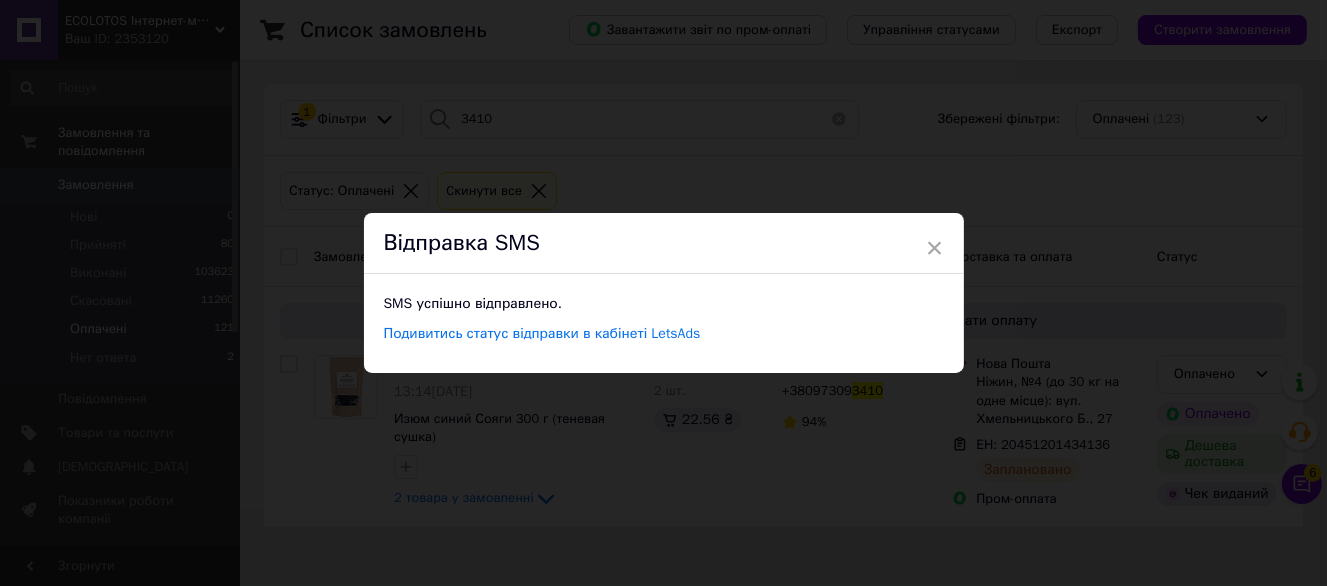 scroll, scrollTop: 0, scrollLeft: 0, axis: both 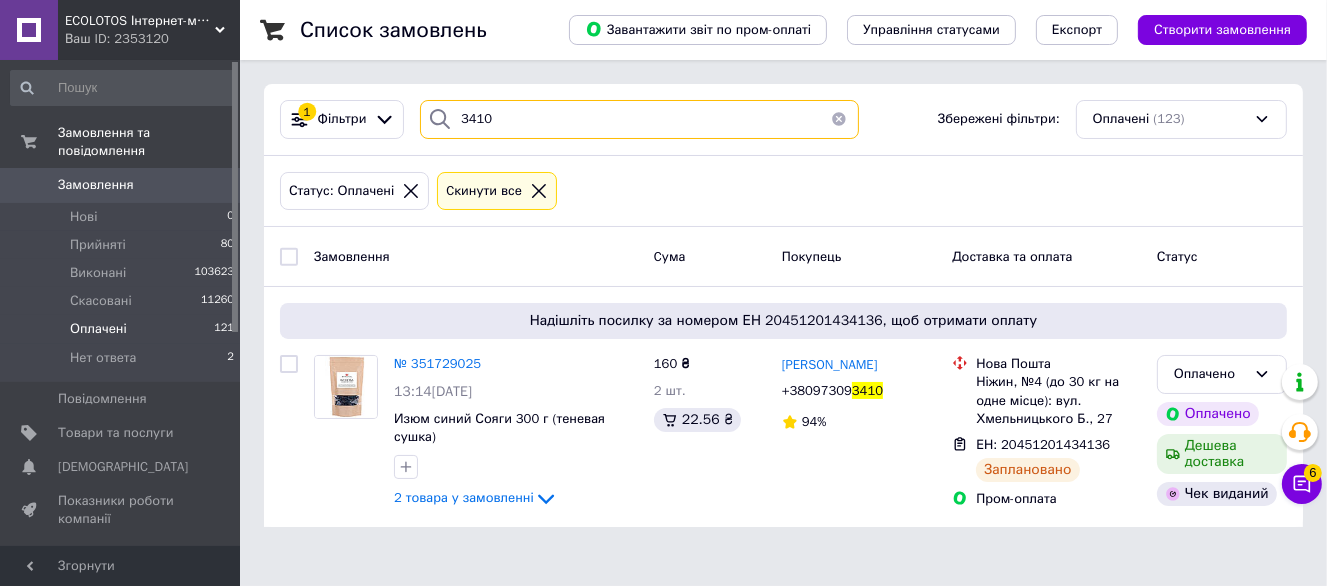 click on "3410" at bounding box center [639, 119] 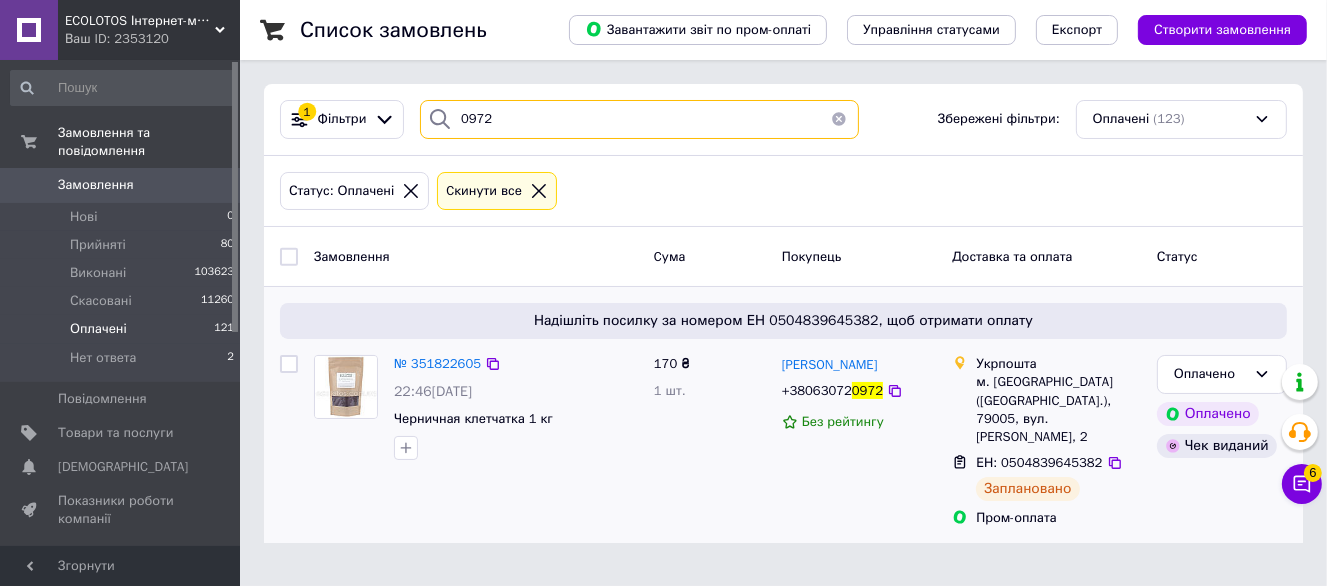 type on "0972" 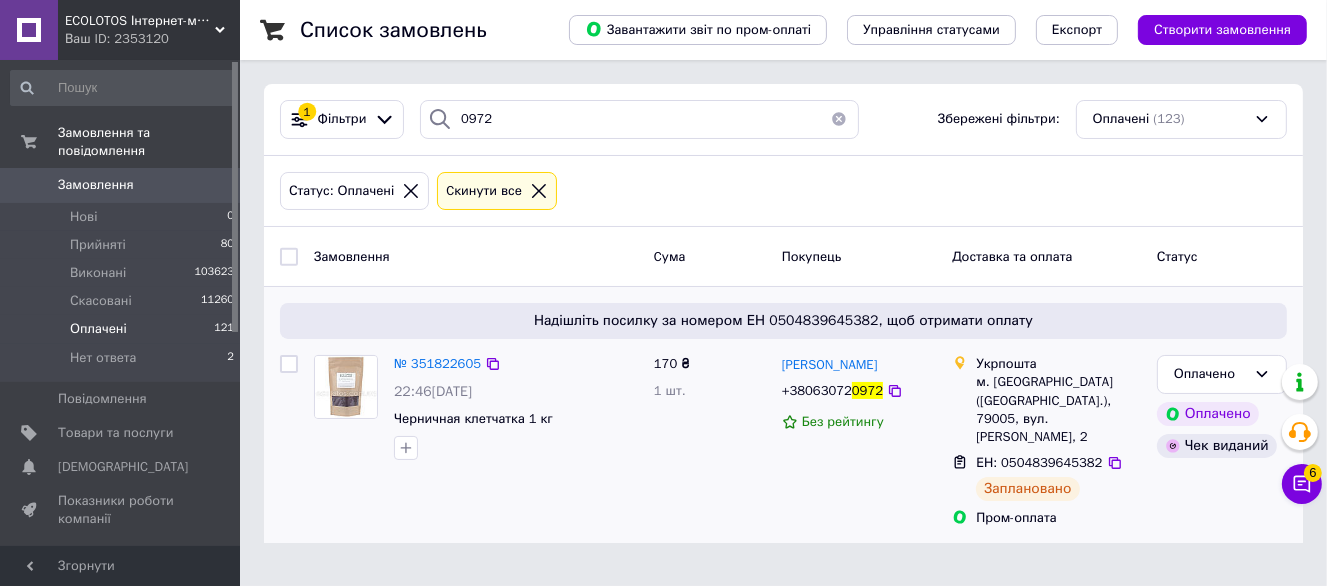 click on "ЕН: 0504839645382" at bounding box center (1058, 463) 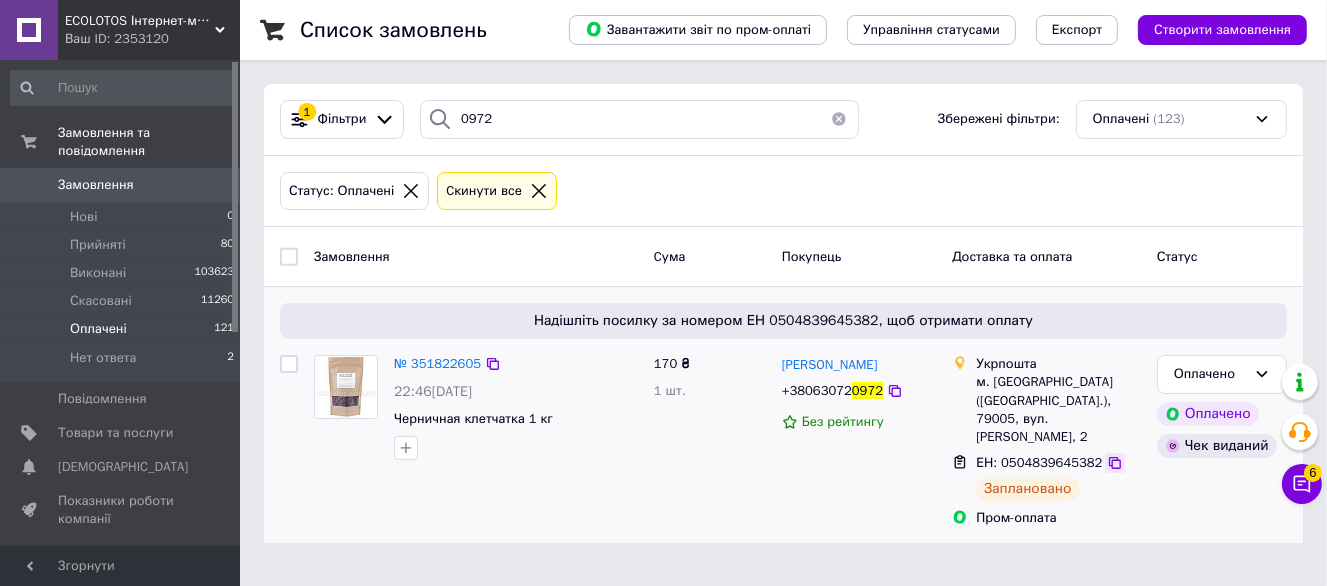 click 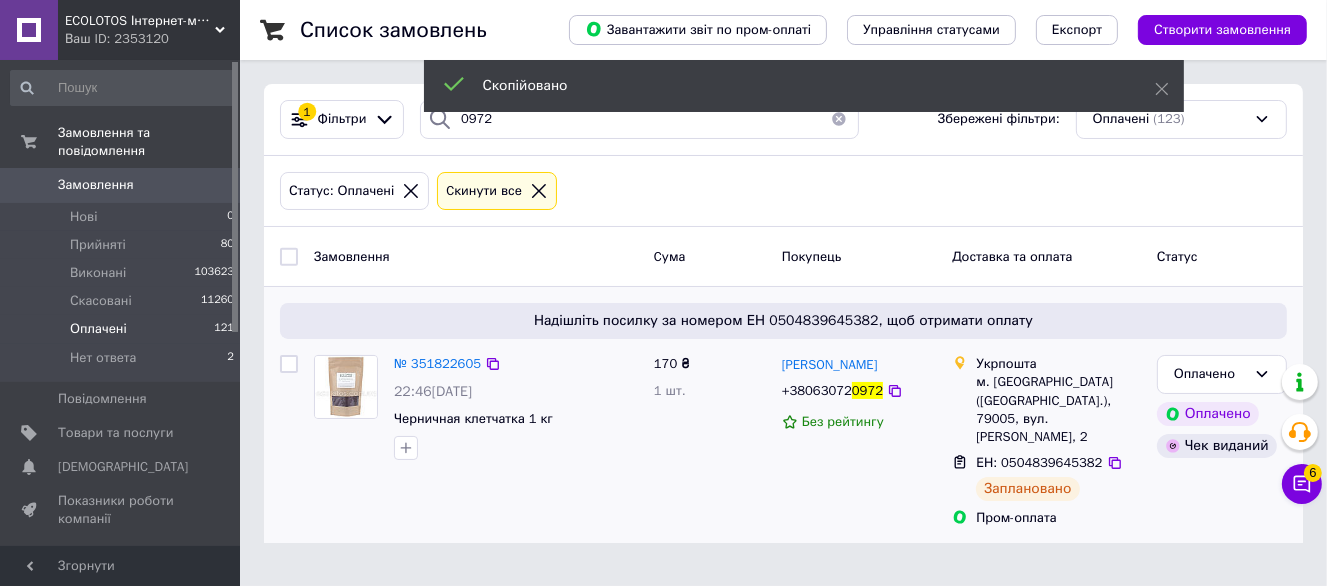 click on "+38063072" at bounding box center (817, 390) 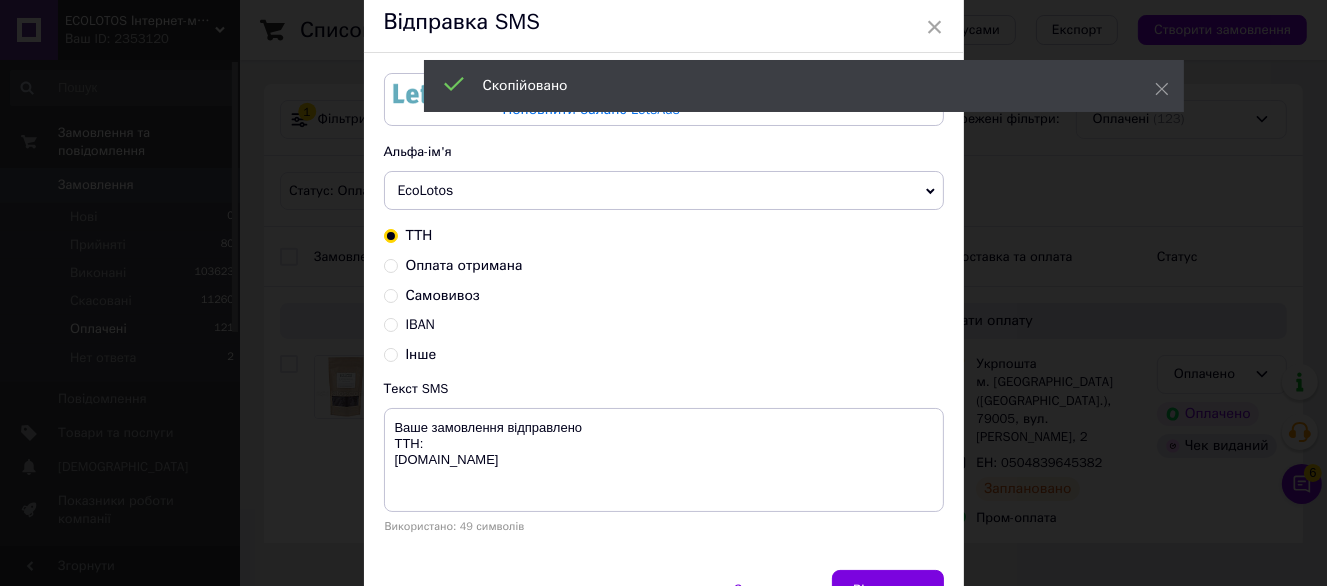 scroll, scrollTop: 100, scrollLeft: 0, axis: vertical 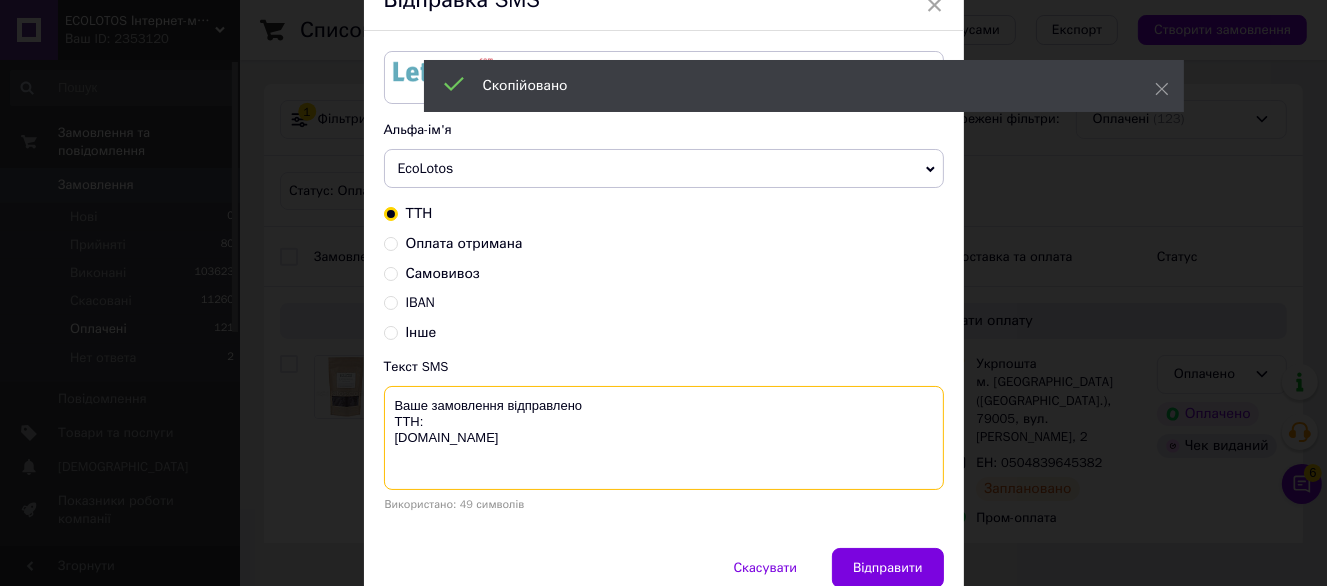 click on "Ваше замовлення відправлено
ТТН:
ecolotos.com.ua" at bounding box center (664, 438) 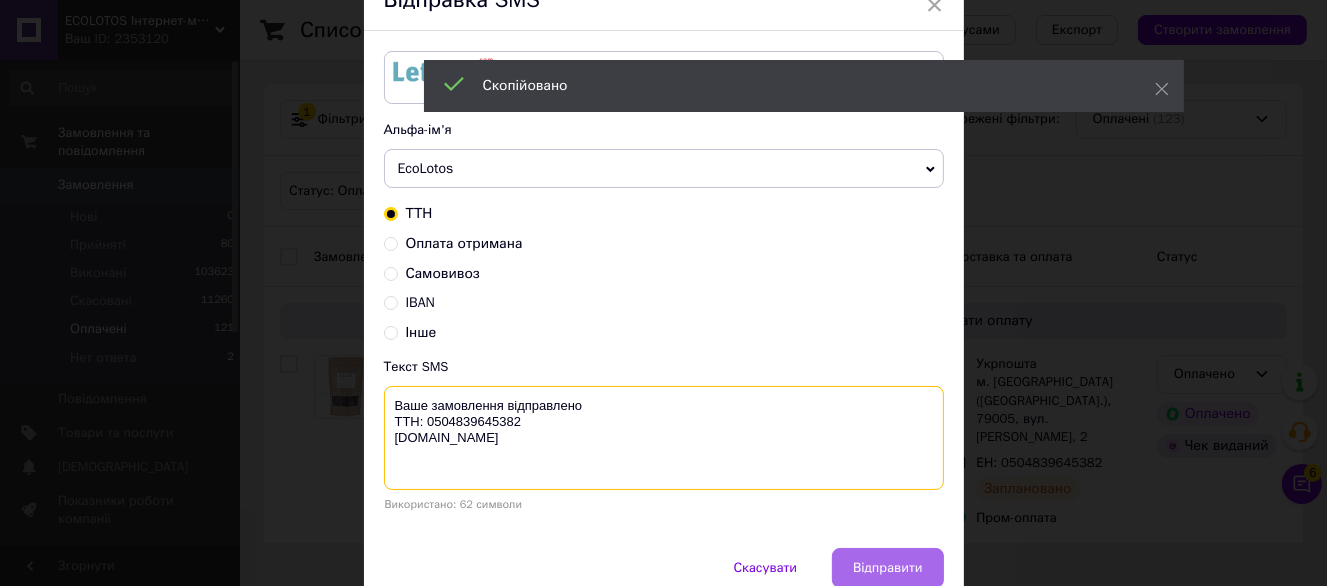 type on "Ваше замовлення відправлено
ТТН: 0504839645382
ecolotos.com.ua" 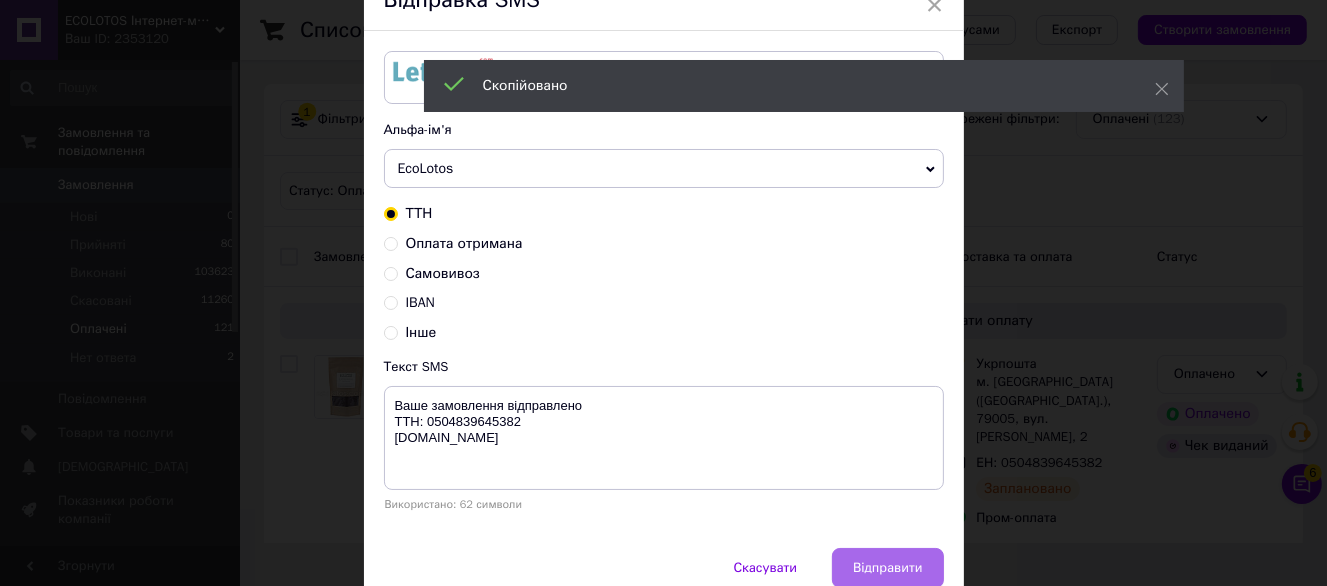 click on "Відправити" at bounding box center (887, 568) 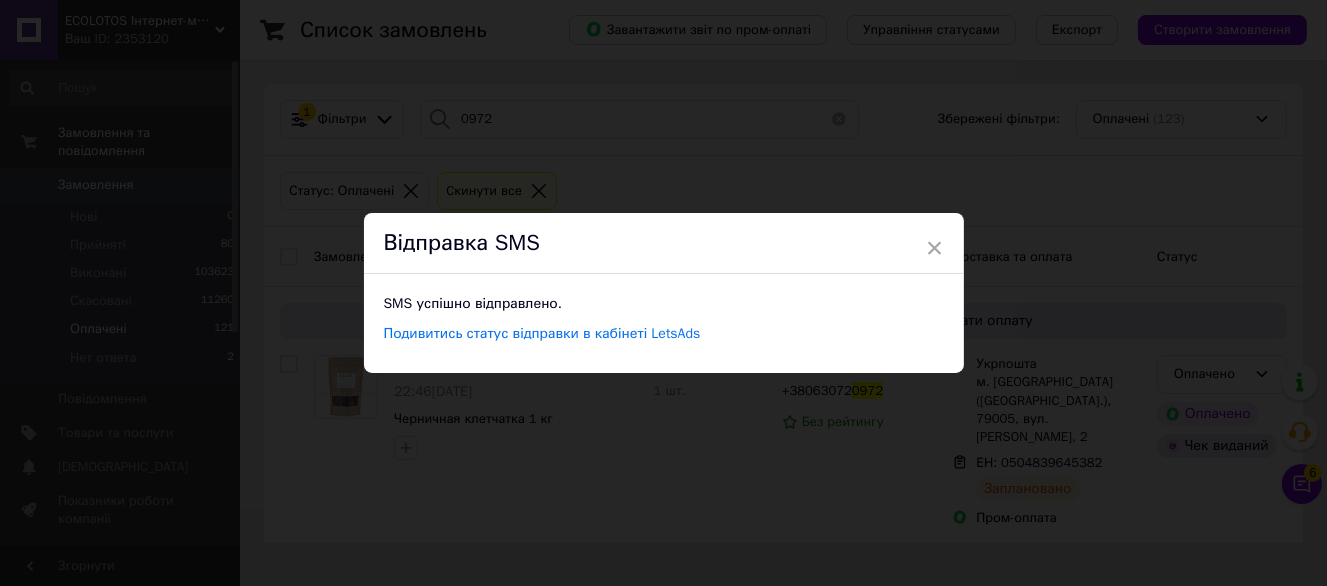 scroll, scrollTop: 0, scrollLeft: 0, axis: both 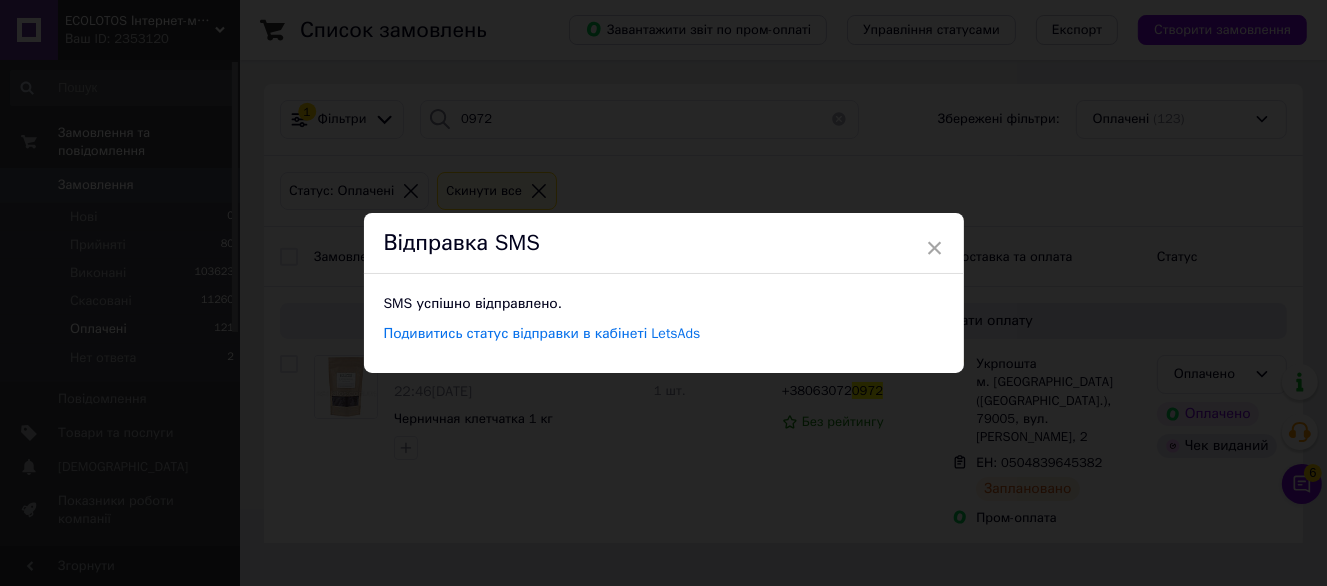 click on "× Відправка SMS SMS успішно відправлено. Подивитись статус відправки в кабінеті LetsAds" at bounding box center (663, 293) 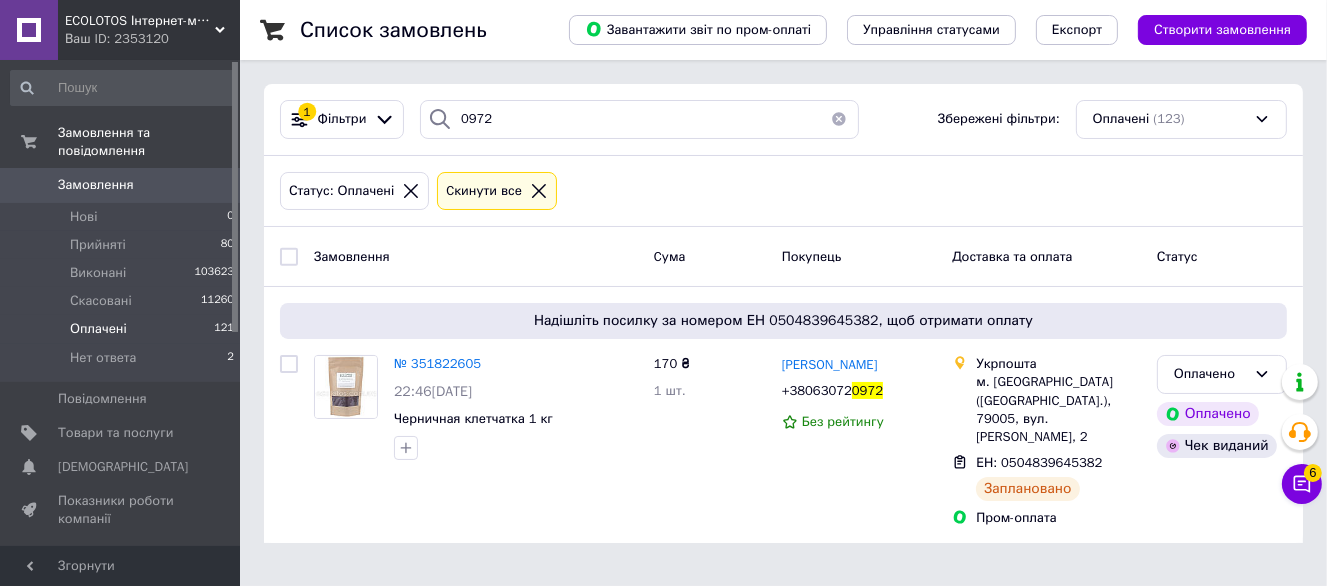 click on "1 Фільтри 0972 Збережені фільтри: Оплачені (123)" at bounding box center [783, 120] 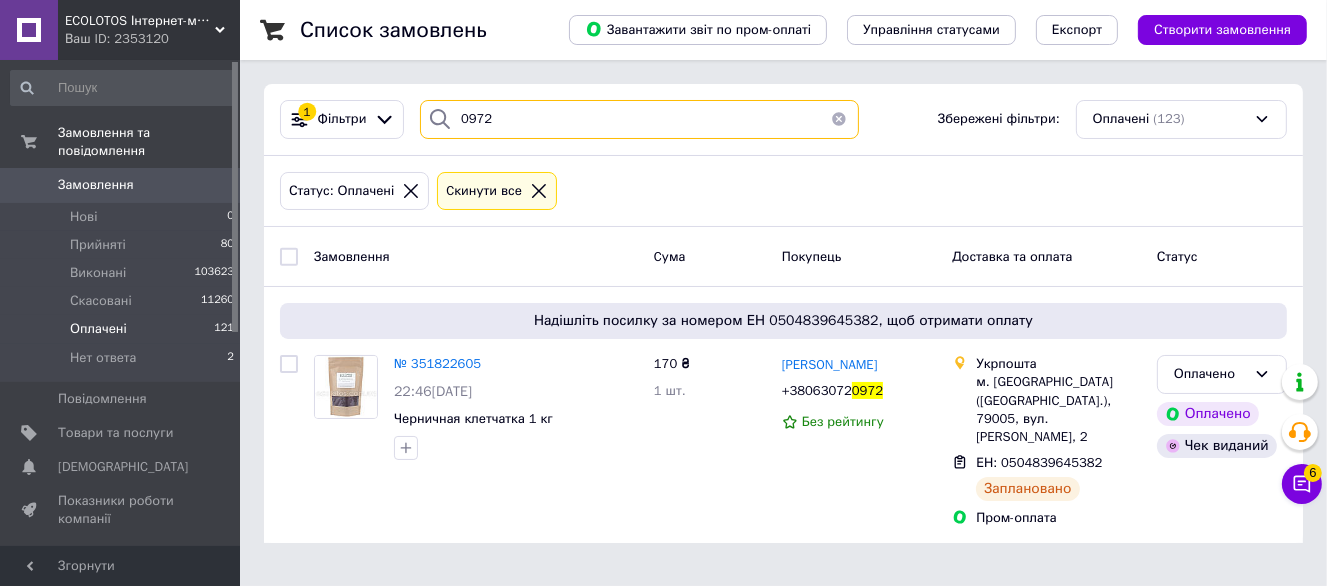 click on "0972" at bounding box center (639, 119) 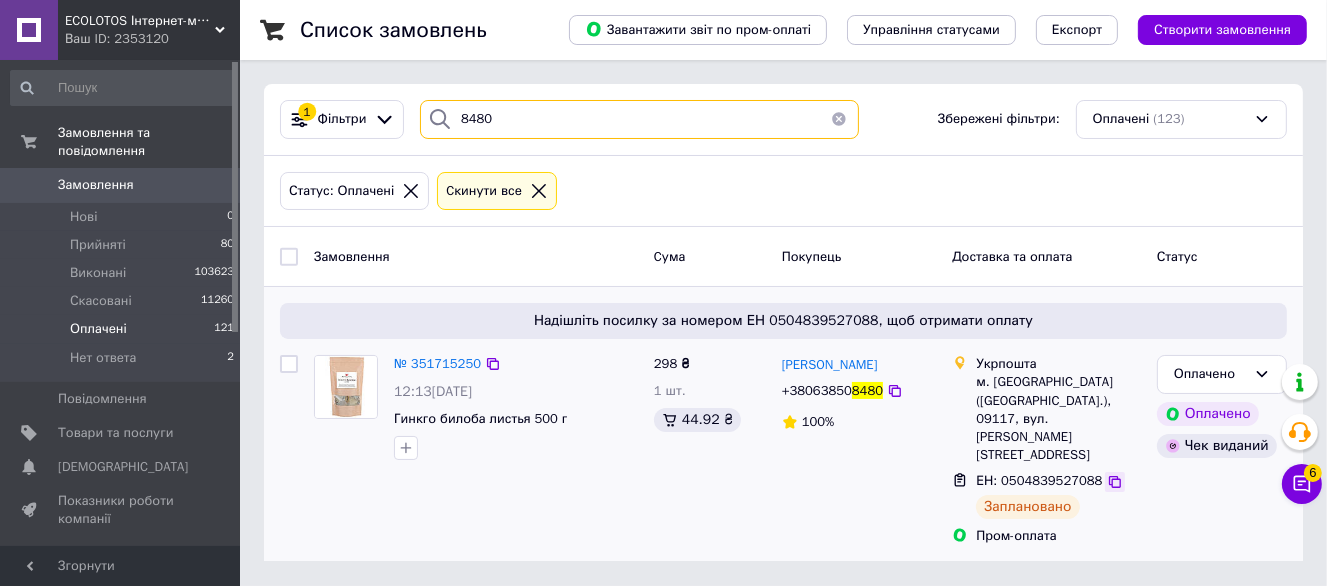 type on "8480" 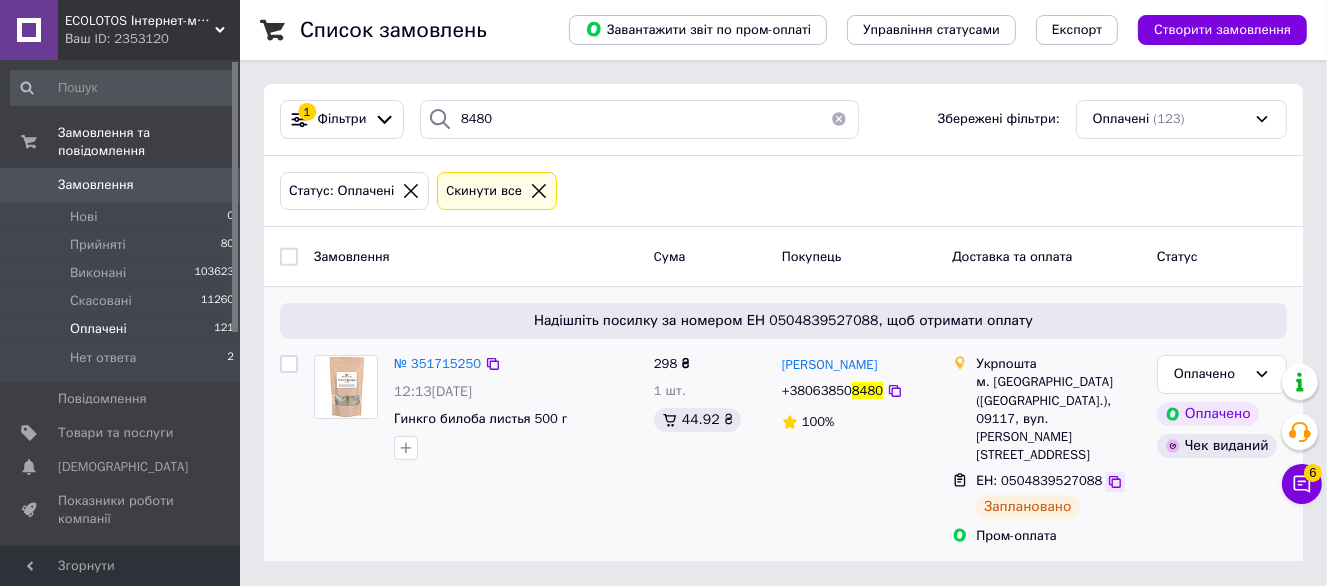 click 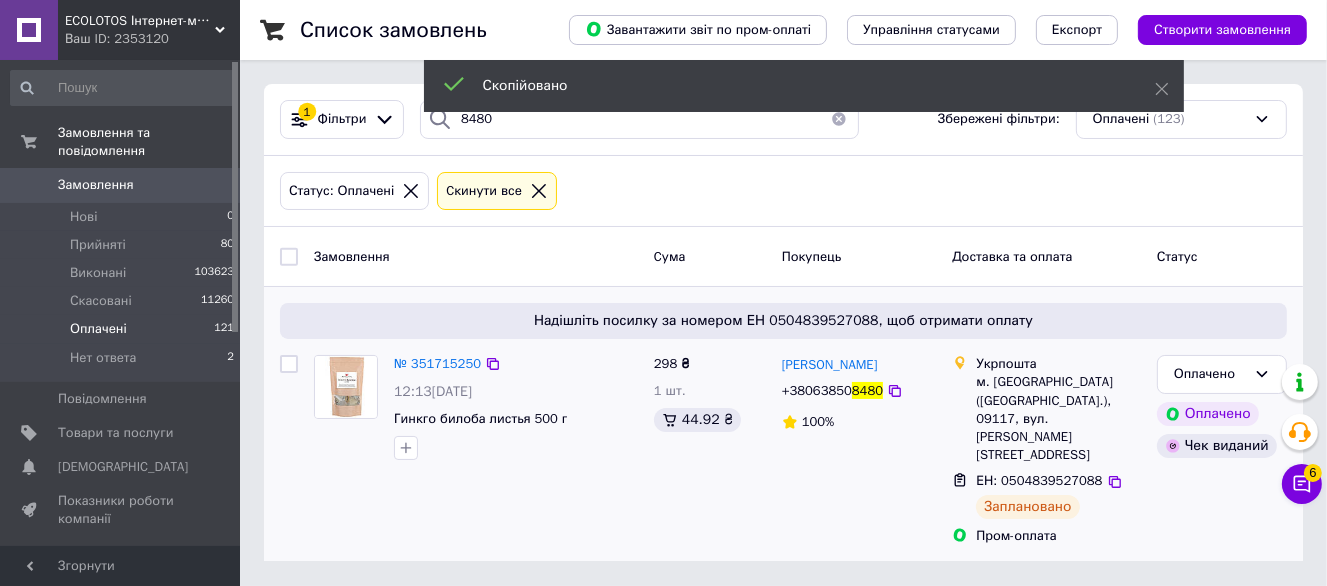 click on "+38063850" at bounding box center [817, 390] 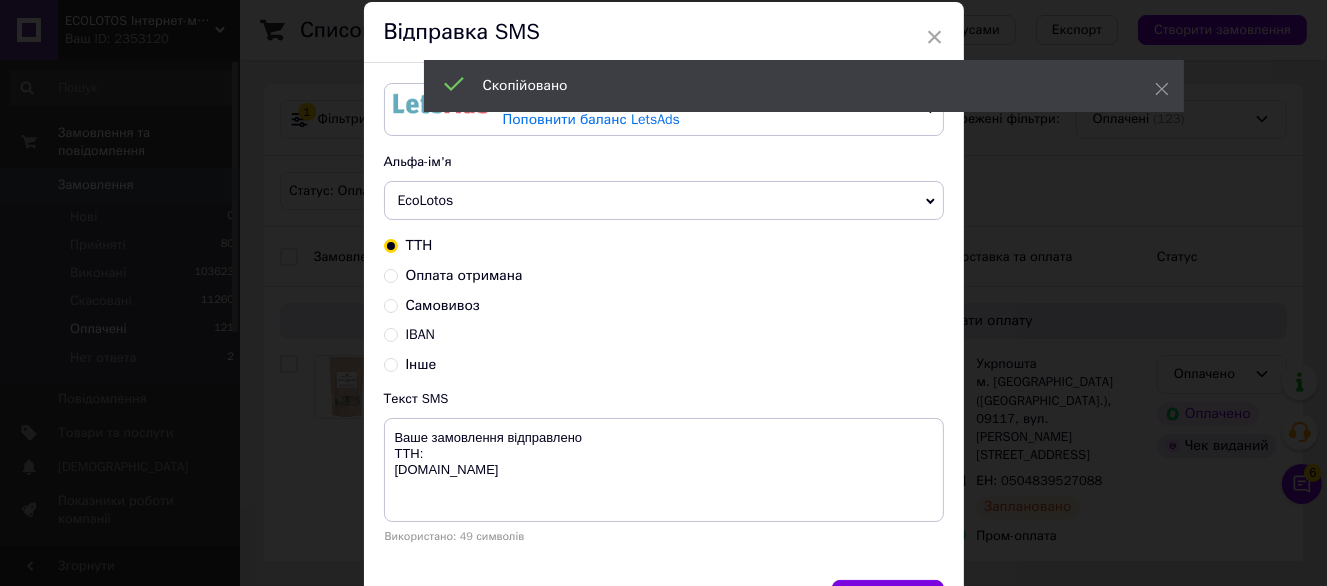 scroll, scrollTop: 100, scrollLeft: 0, axis: vertical 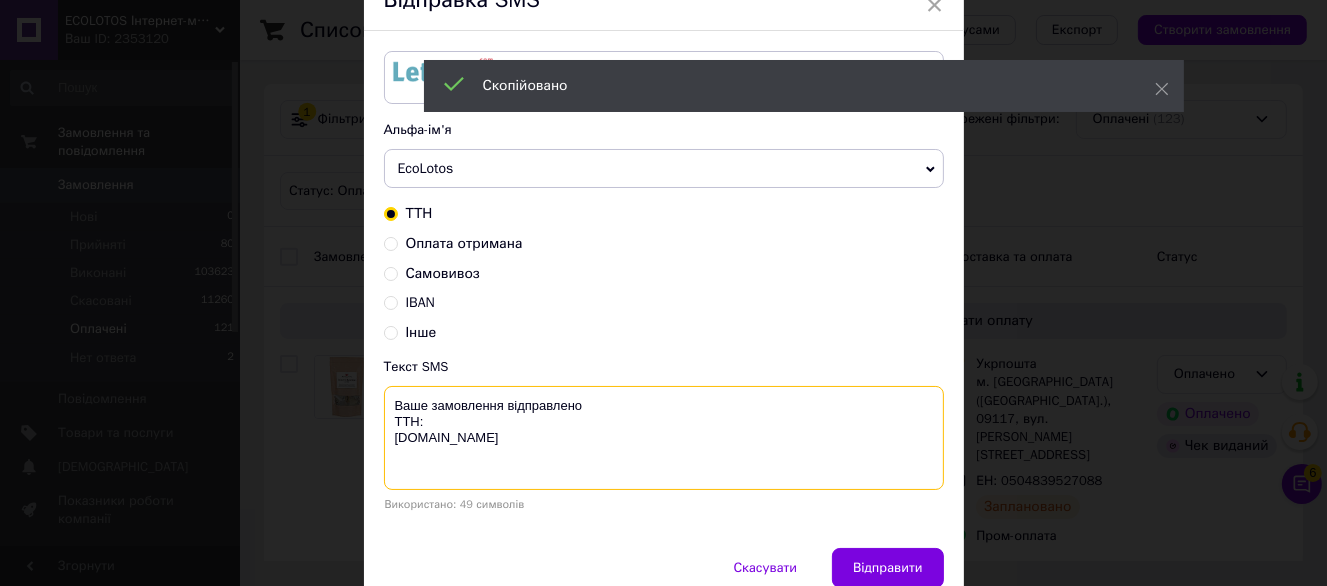 click on "Ваше замовлення відправлено
ТТН:
ecolotos.com.ua" at bounding box center [664, 438] 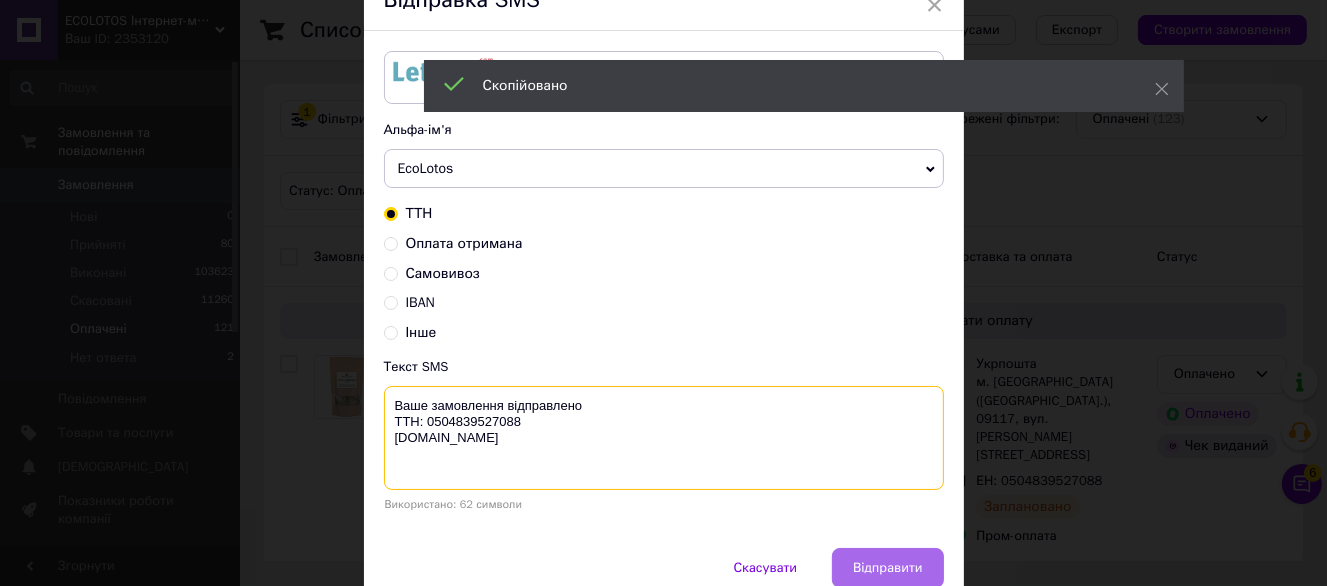 type on "Ваше замовлення відправлено
ТТН: 0504839527088
ecolotos.com.ua" 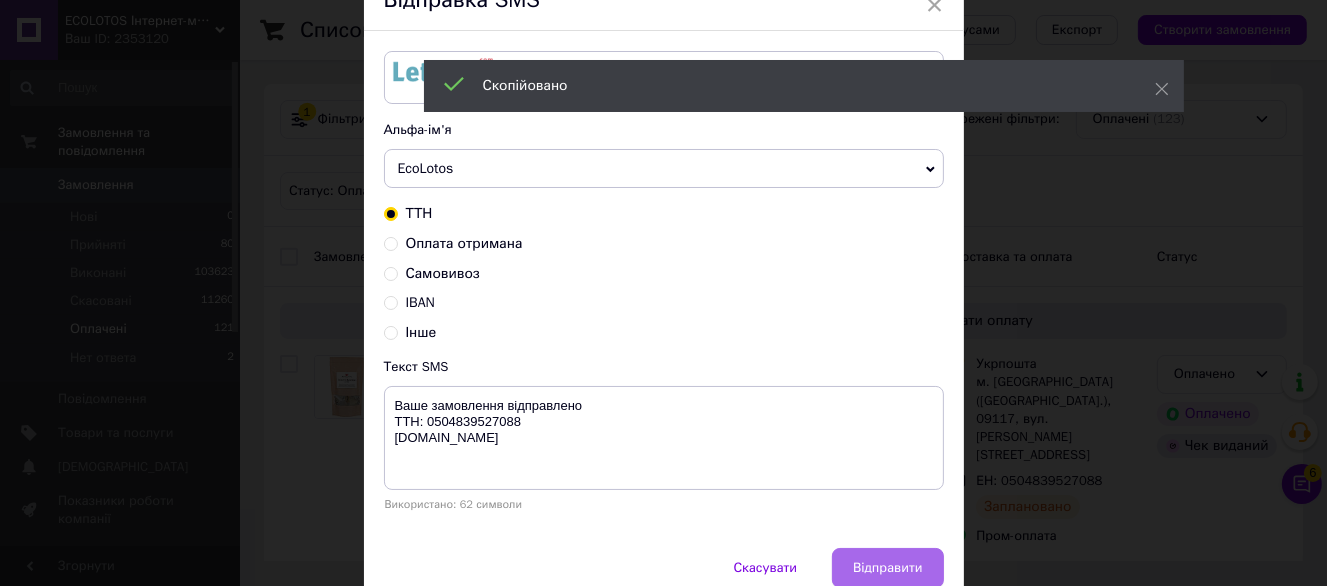 click on "Відправити" at bounding box center [887, 568] 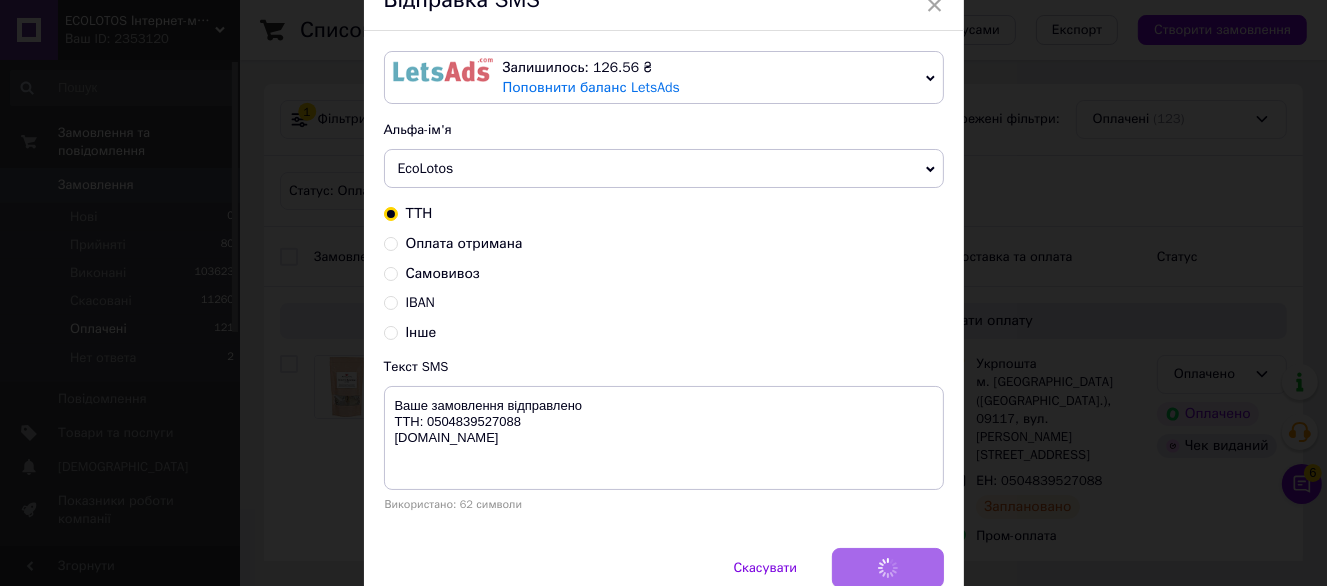scroll, scrollTop: 0, scrollLeft: 0, axis: both 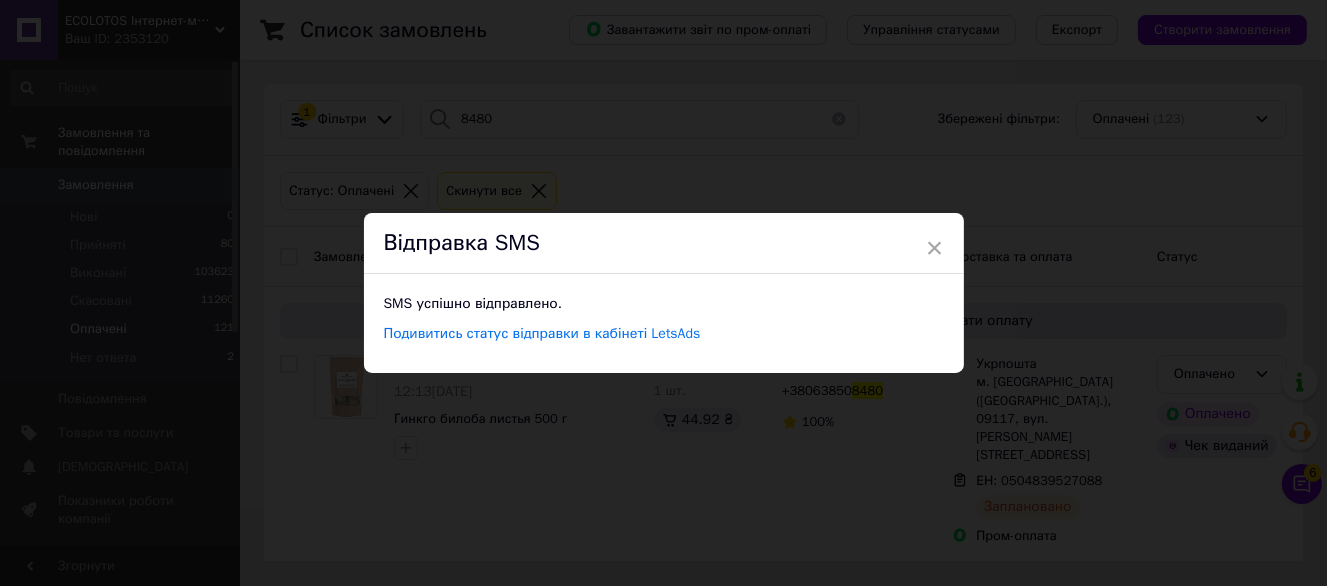 click on "× Відправка SMS SMS успішно відправлено. Подивитись статус відправки в кабінеті LetsAds" at bounding box center [663, 293] 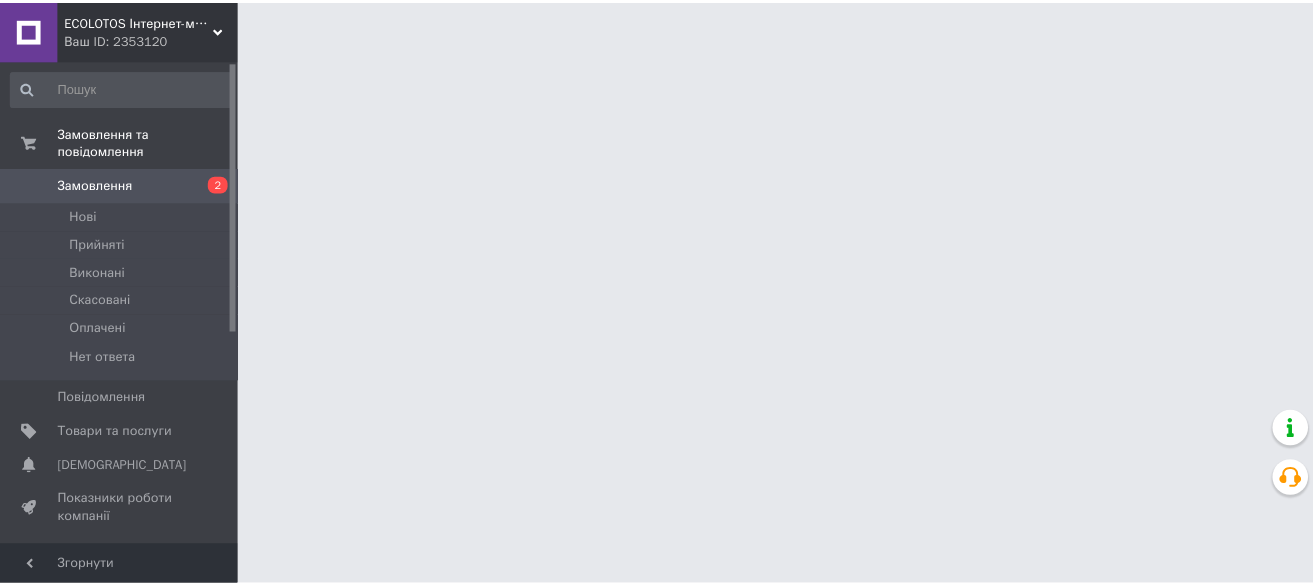 scroll, scrollTop: 0, scrollLeft: 0, axis: both 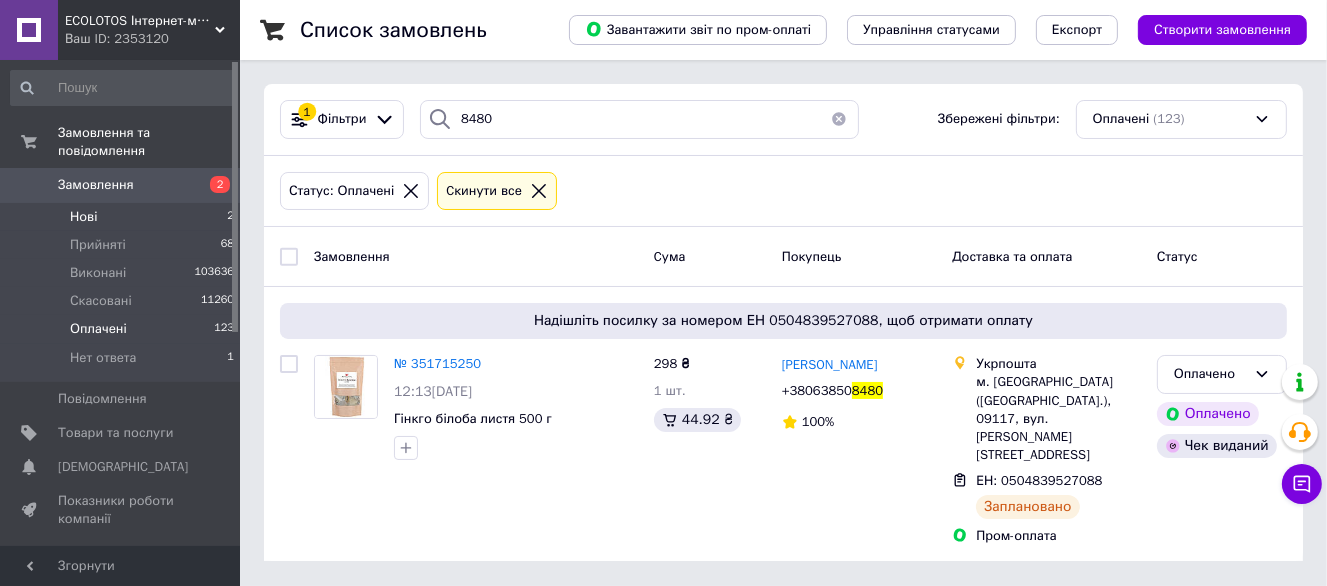 click on "Нові 2" at bounding box center (123, 217) 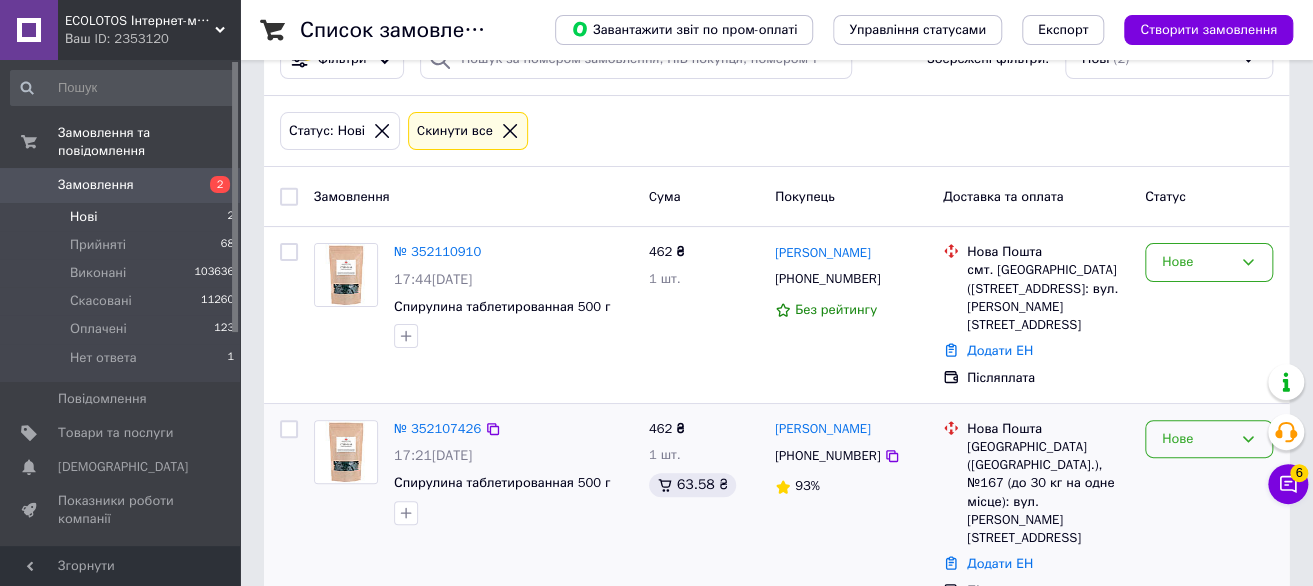 click on "Нове" at bounding box center (1209, 439) 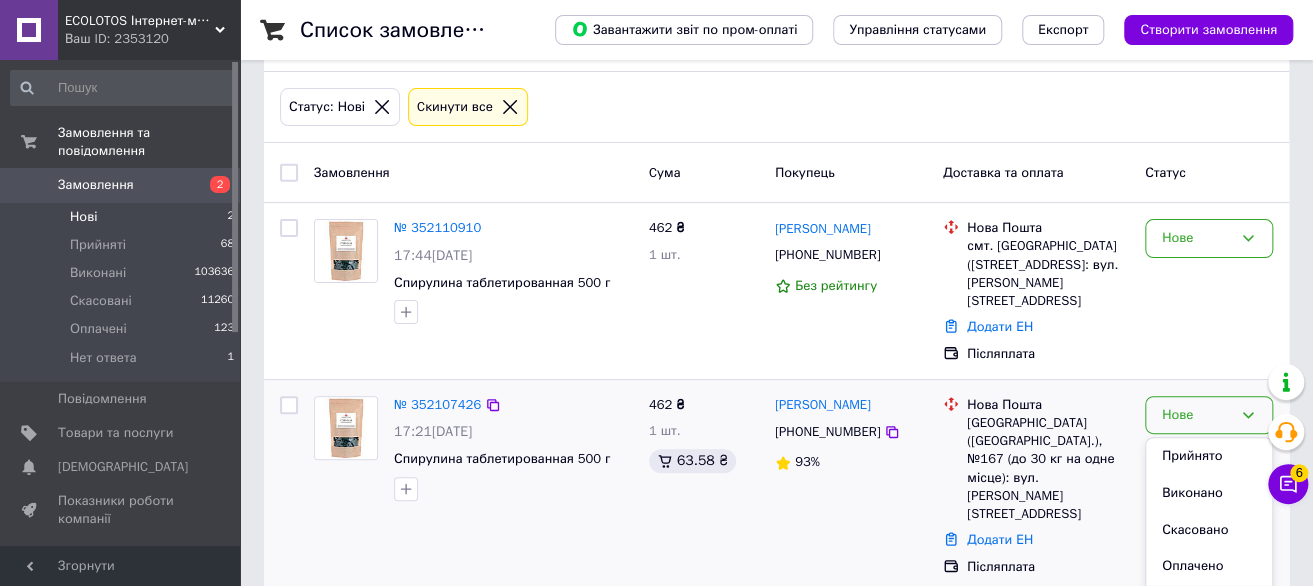 click on "Нет ответа" at bounding box center [1209, 603] 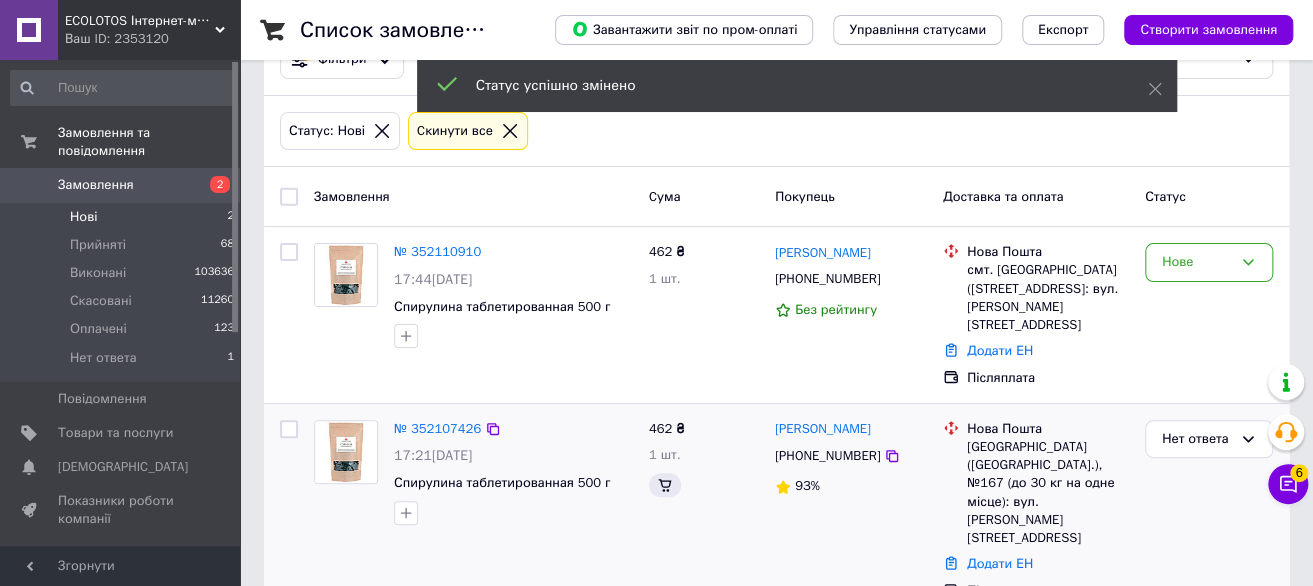 click on "Нове" at bounding box center [1197, 262] 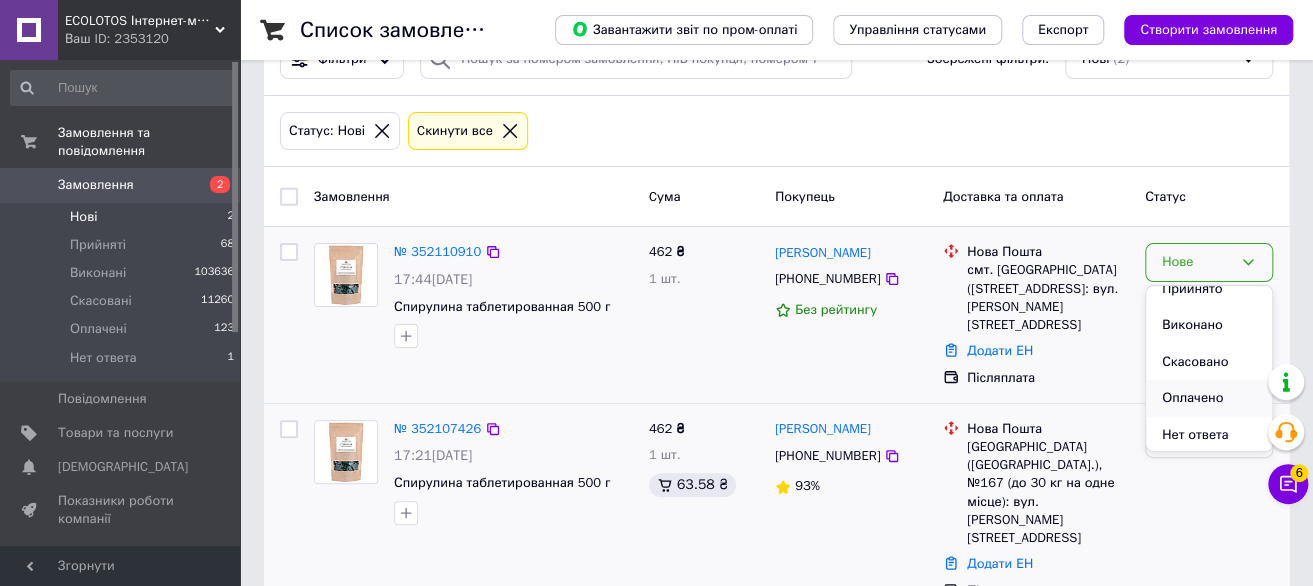 scroll, scrollTop: 16, scrollLeft: 0, axis: vertical 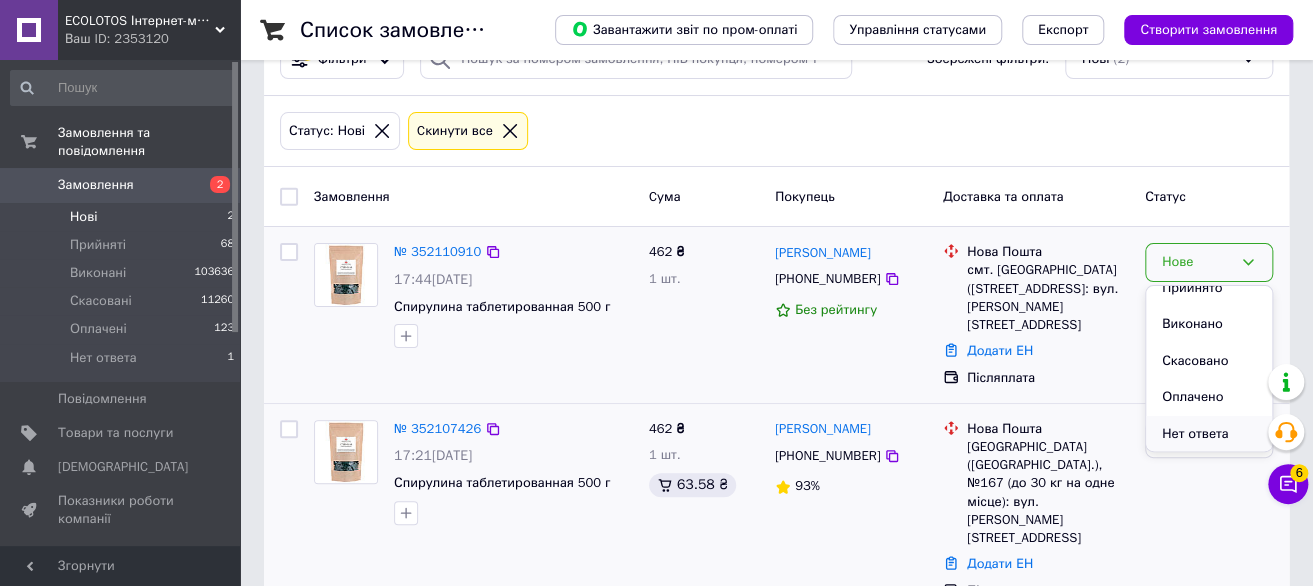 click on "Нет ответа" at bounding box center (1209, 434) 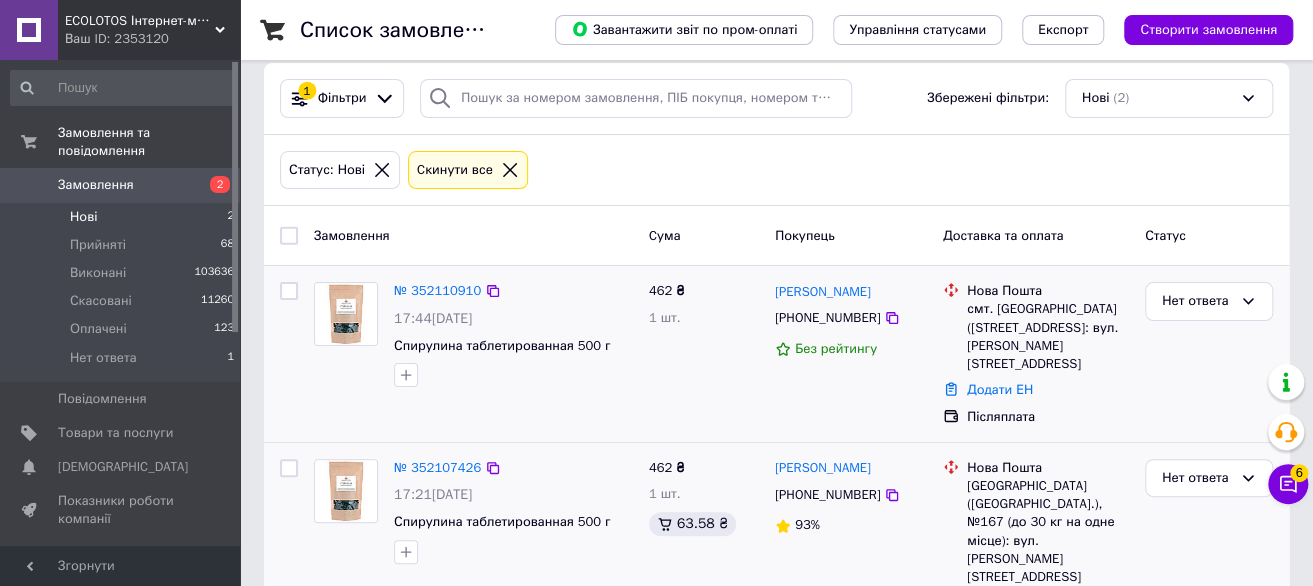 scroll, scrollTop: 0, scrollLeft: 0, axis: both 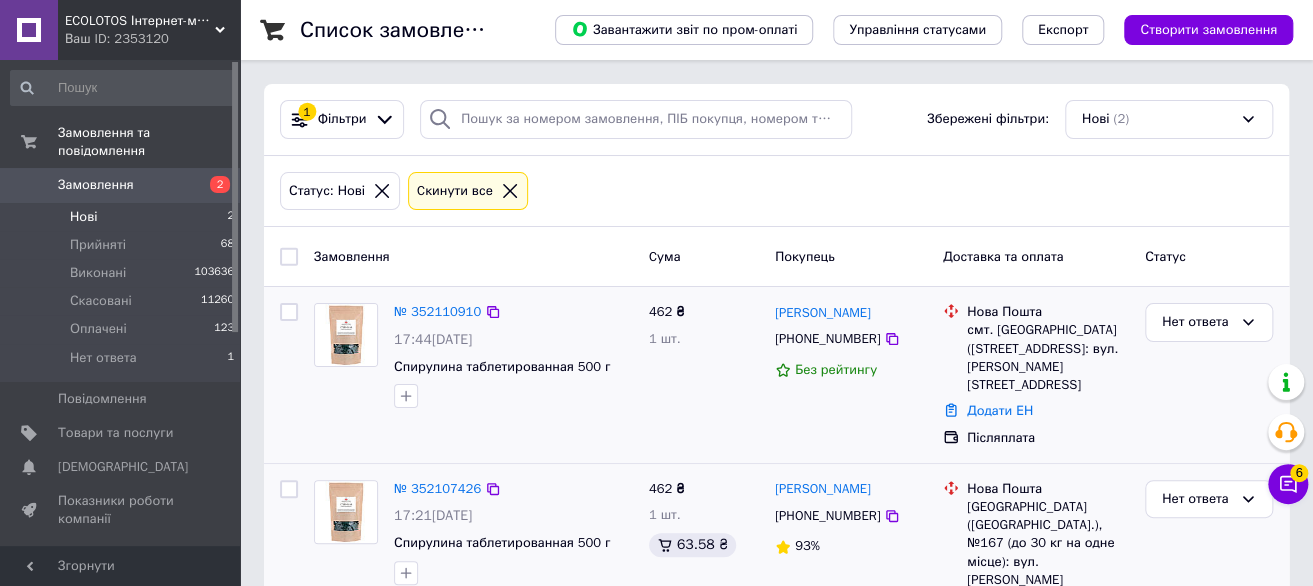 click on "Cкинути все" at bounding box center (455, 191) 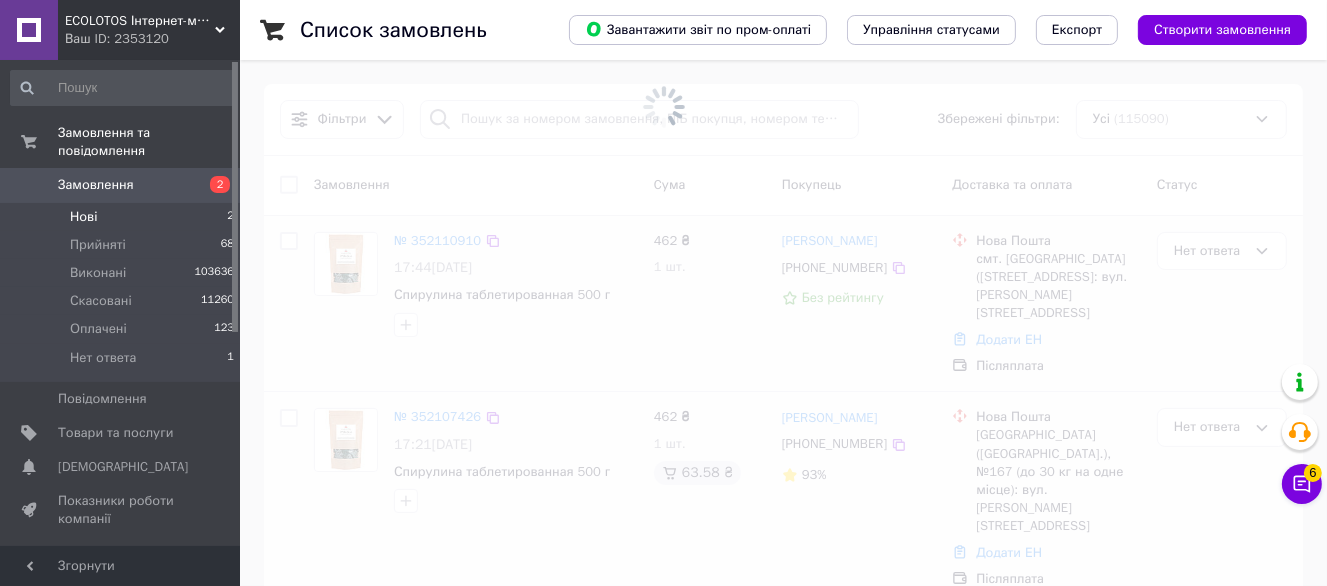 click at bounding box center (663, 106) 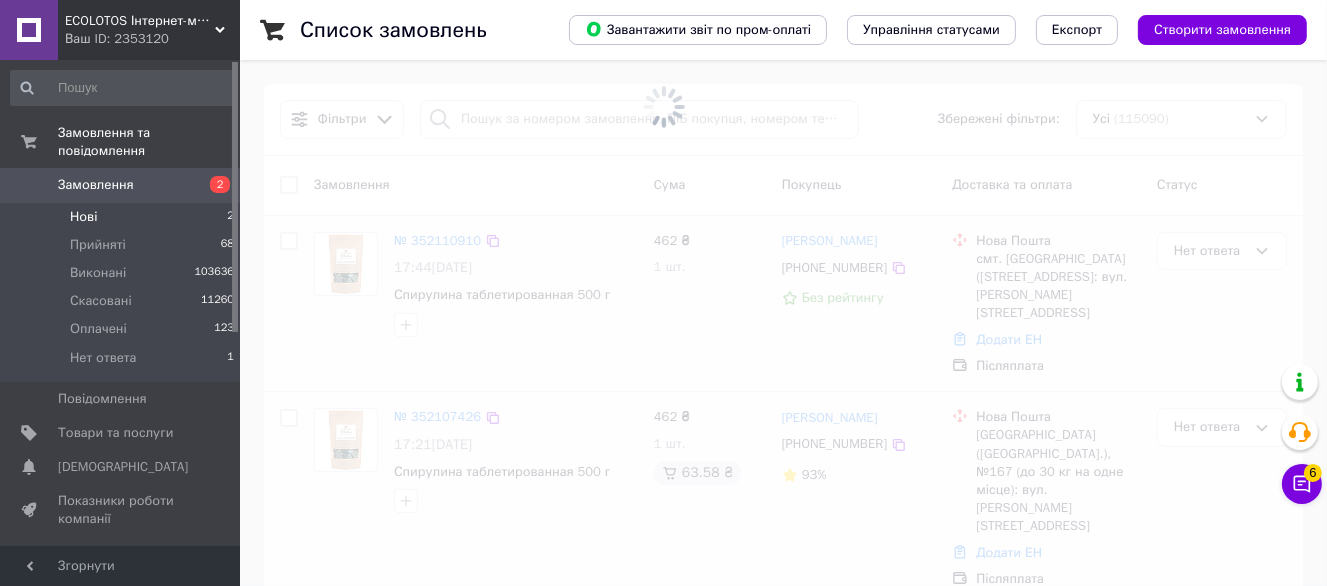 click at bounding box center (663, 106) 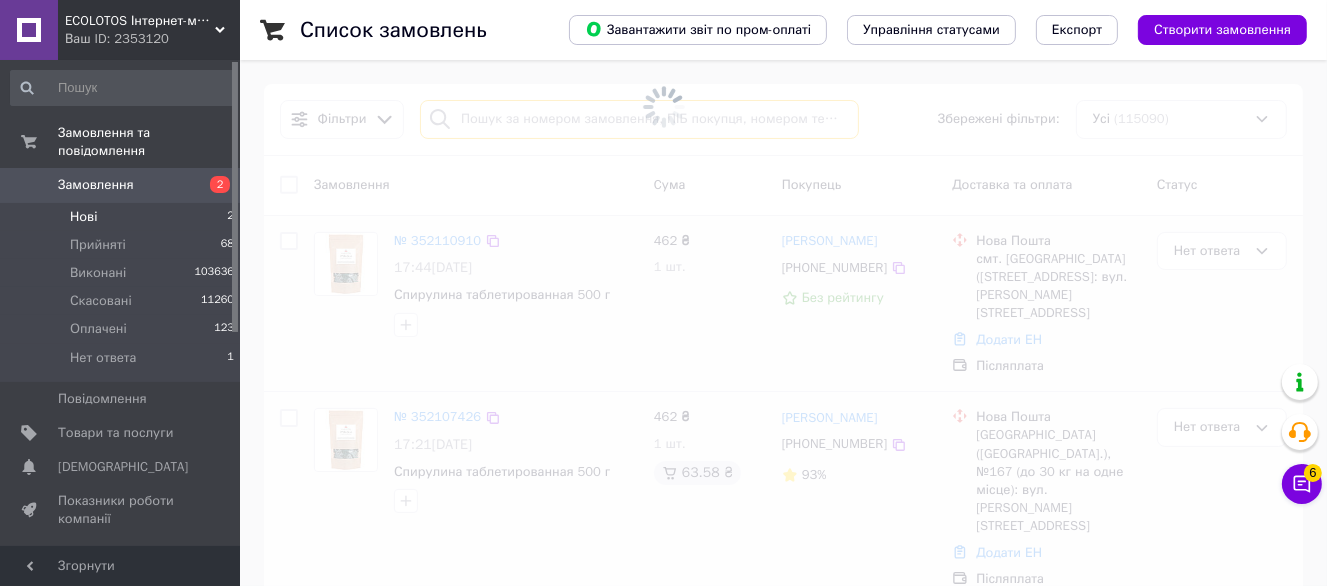 click at bounding box center (639, 119) 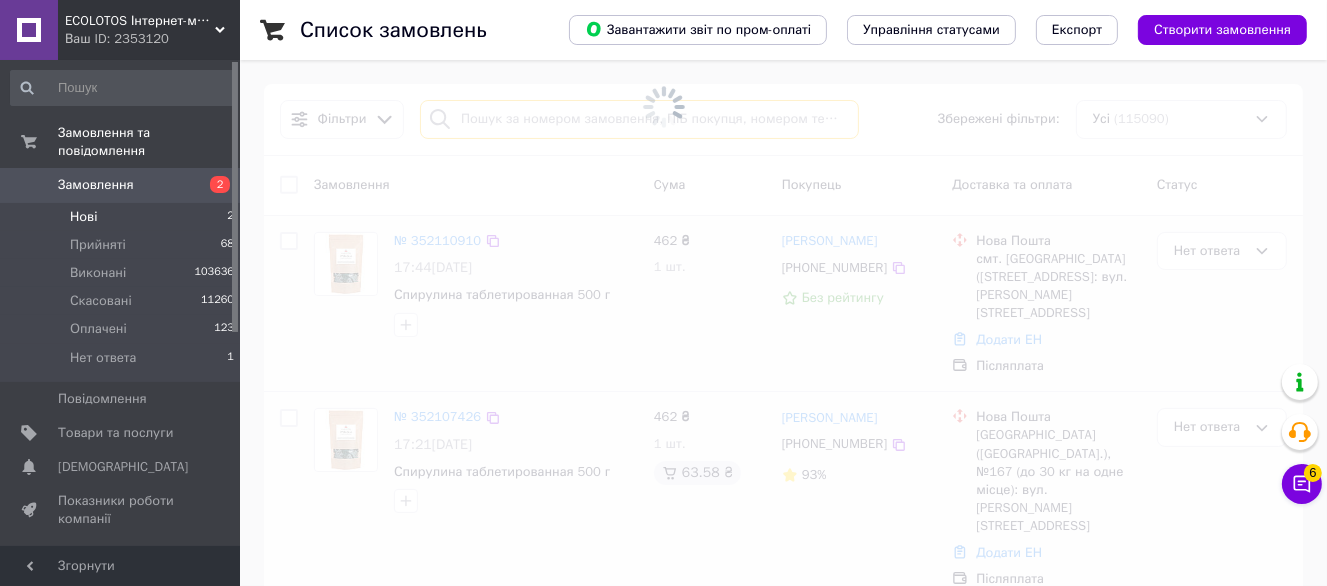 click at bounding box center [639, 119] 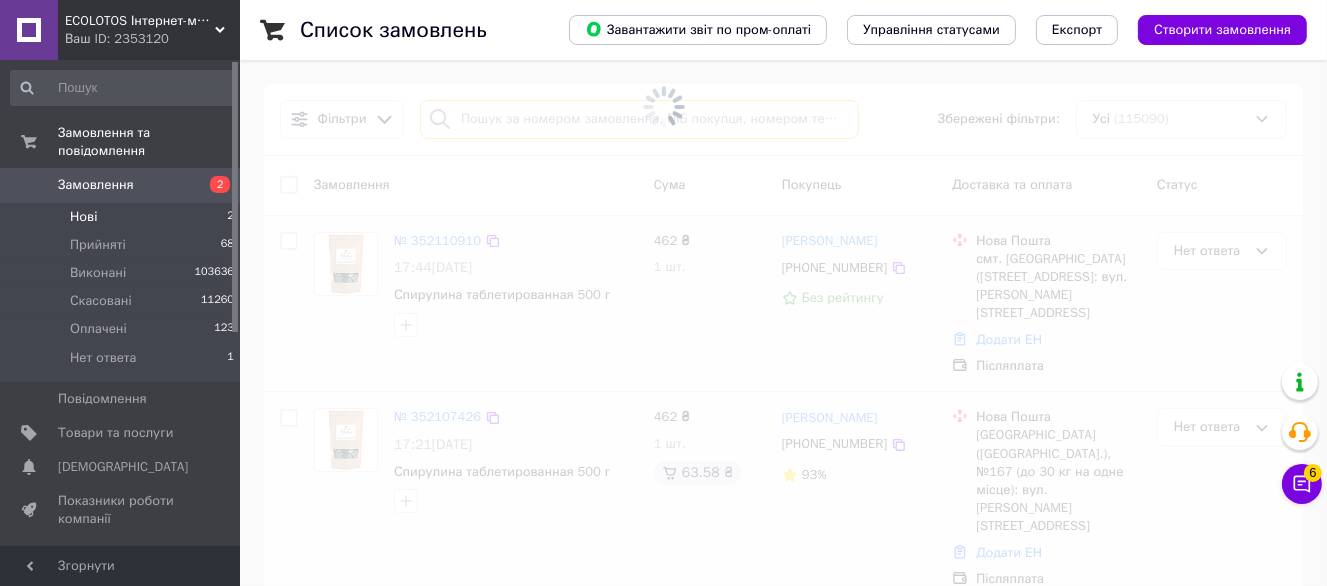 click at bounding box center (639, 119) 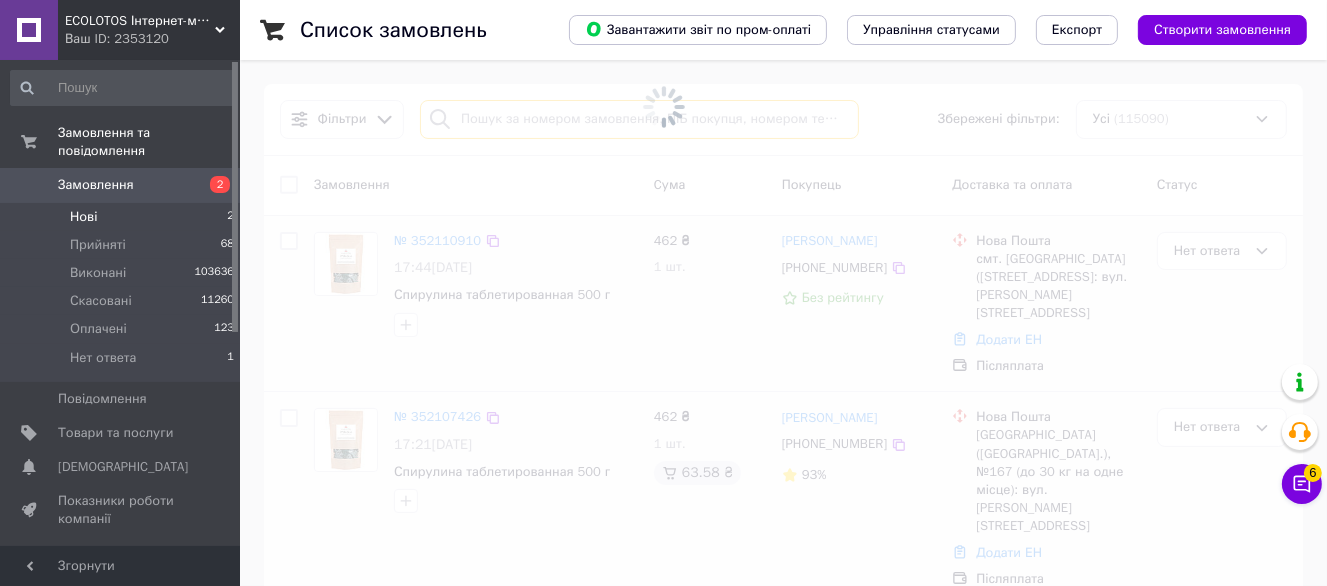 click at bounding box center [639, 119] 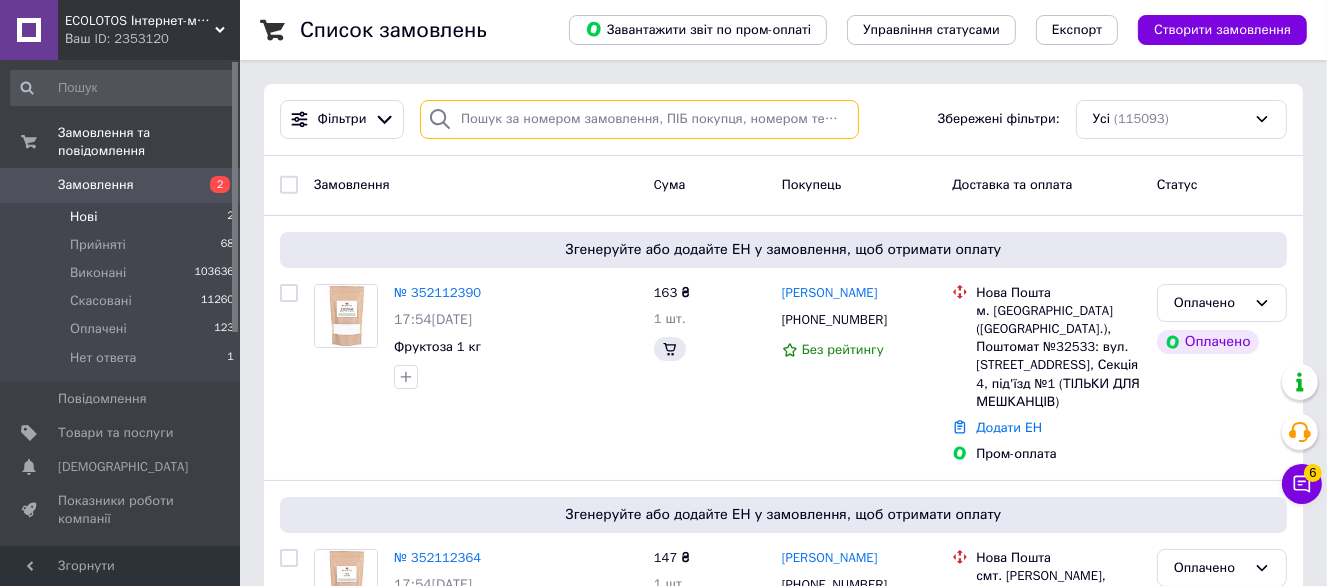 click at bounding box center (639, 119) 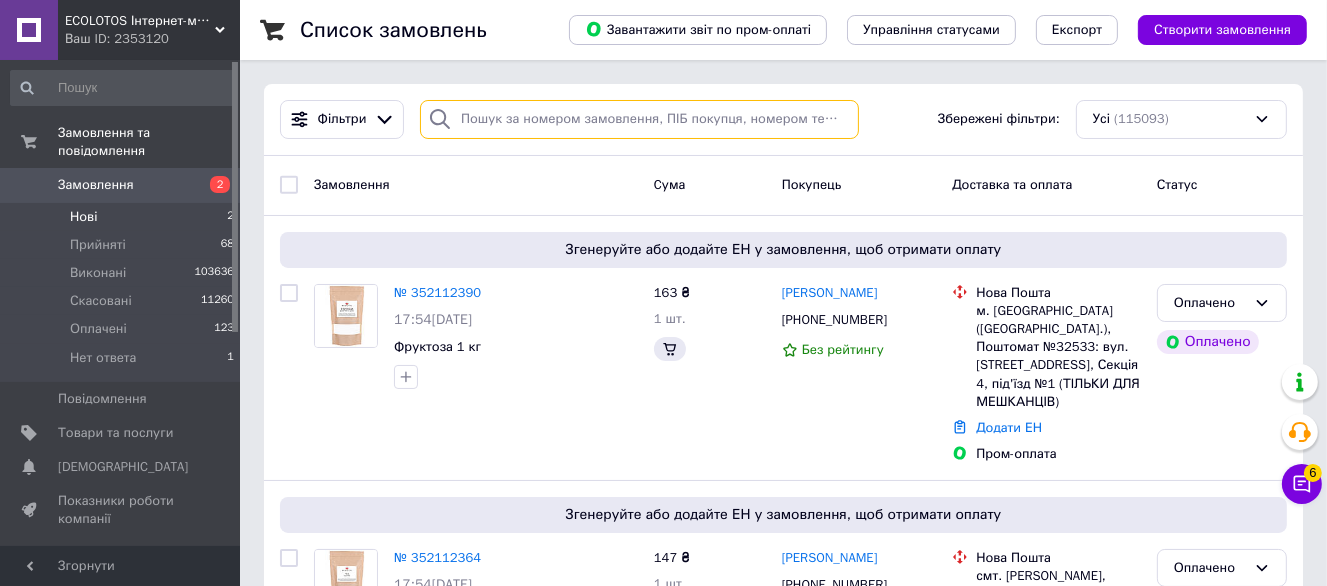 paste on "[PHONE_NUMBER]" 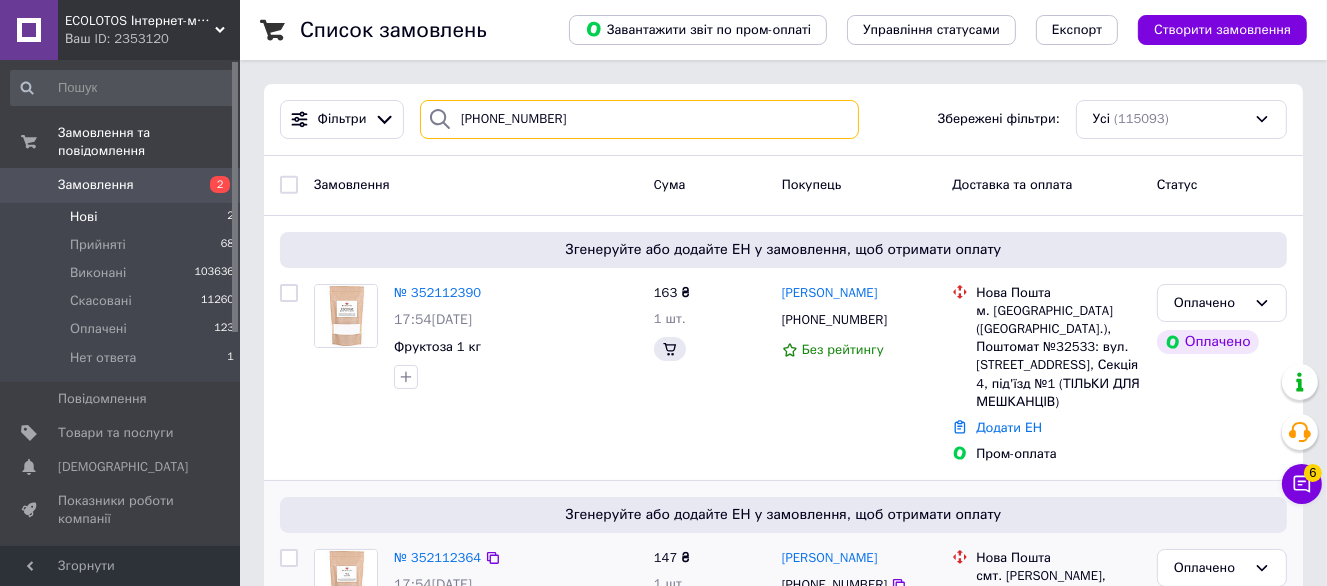 type on "[PHONE_NUMBER]" 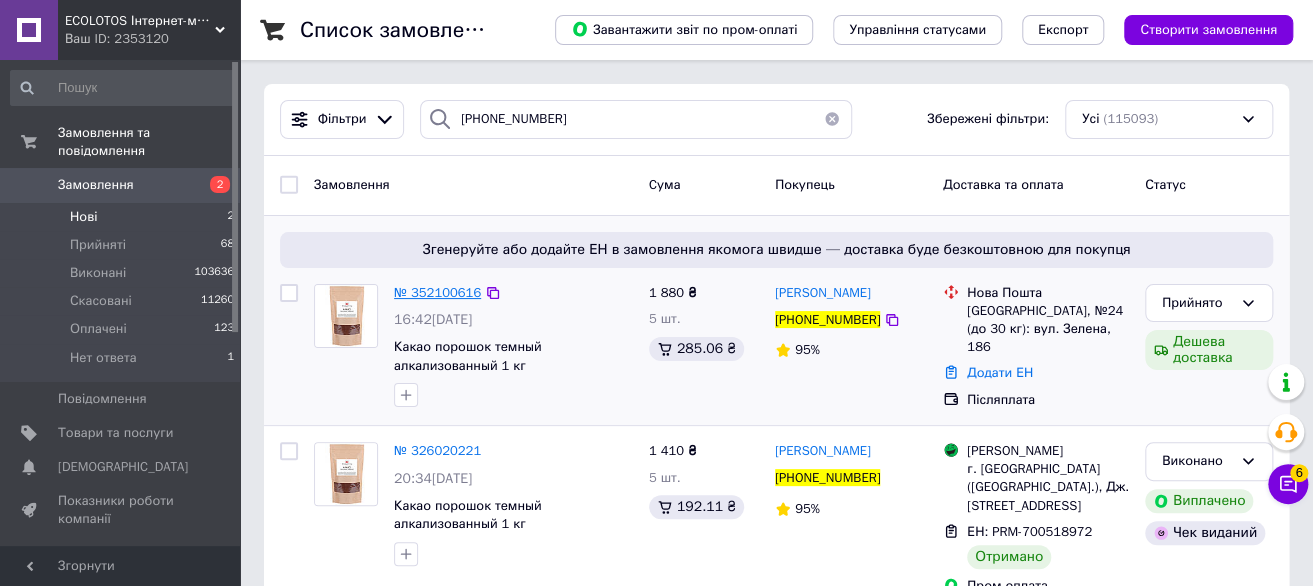 click on "№ 352100616" at bounding box center [437, 292] 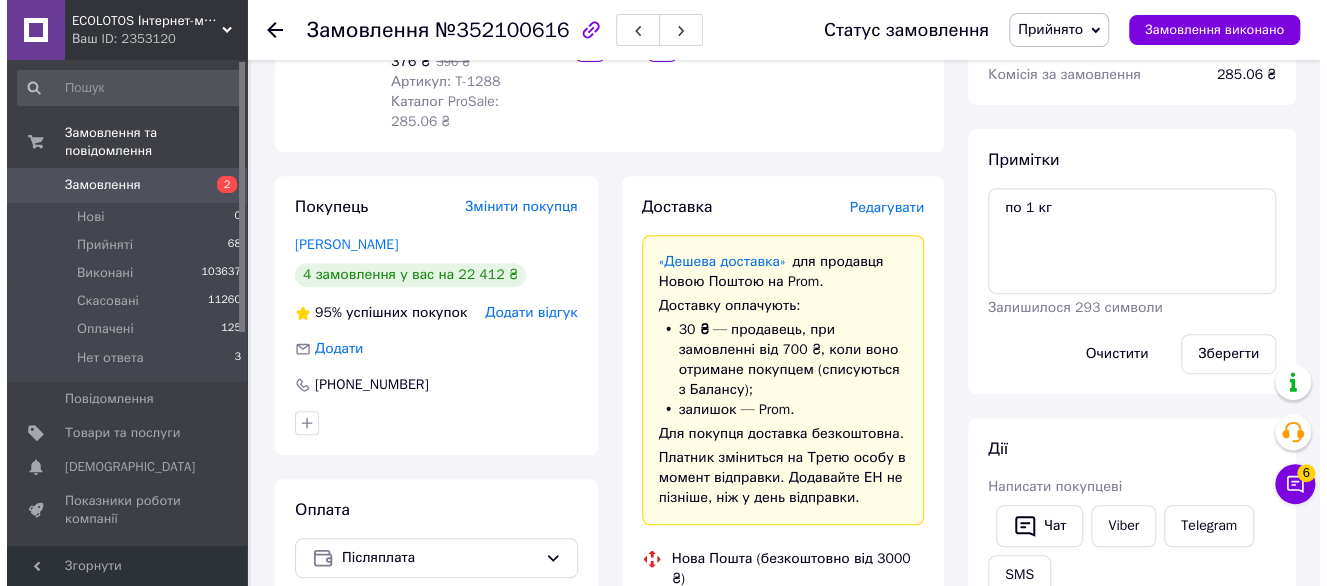scroll, scrollTop: 200, scrollLeft: 0, axis: vertical 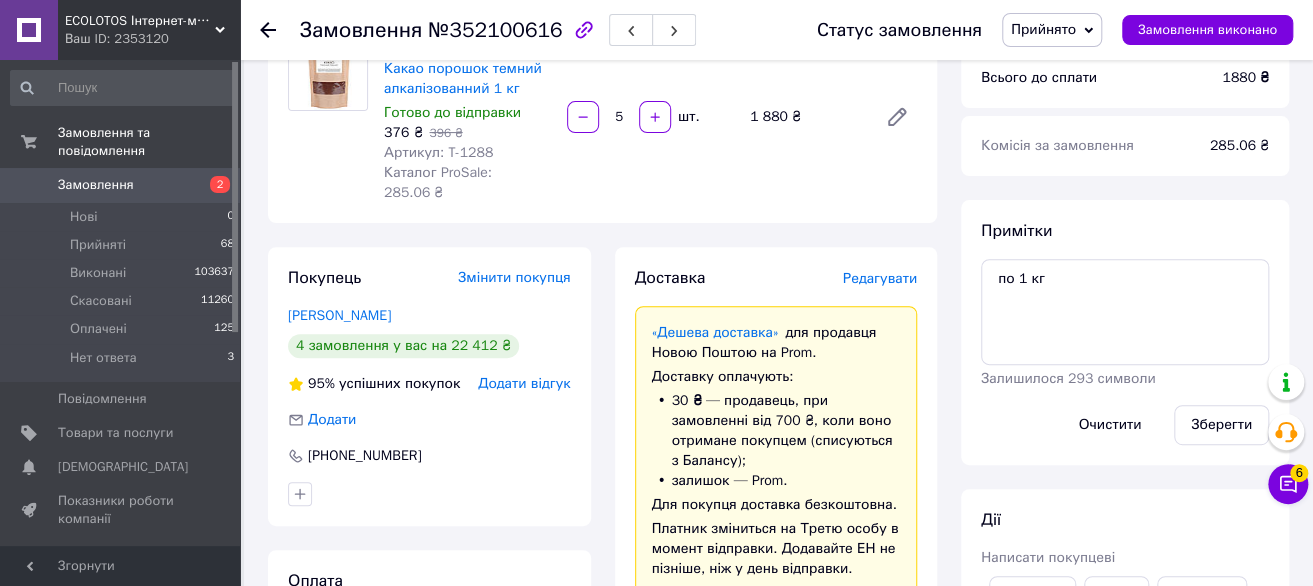 click on "Редагувати" at bounding box center [880, 278] 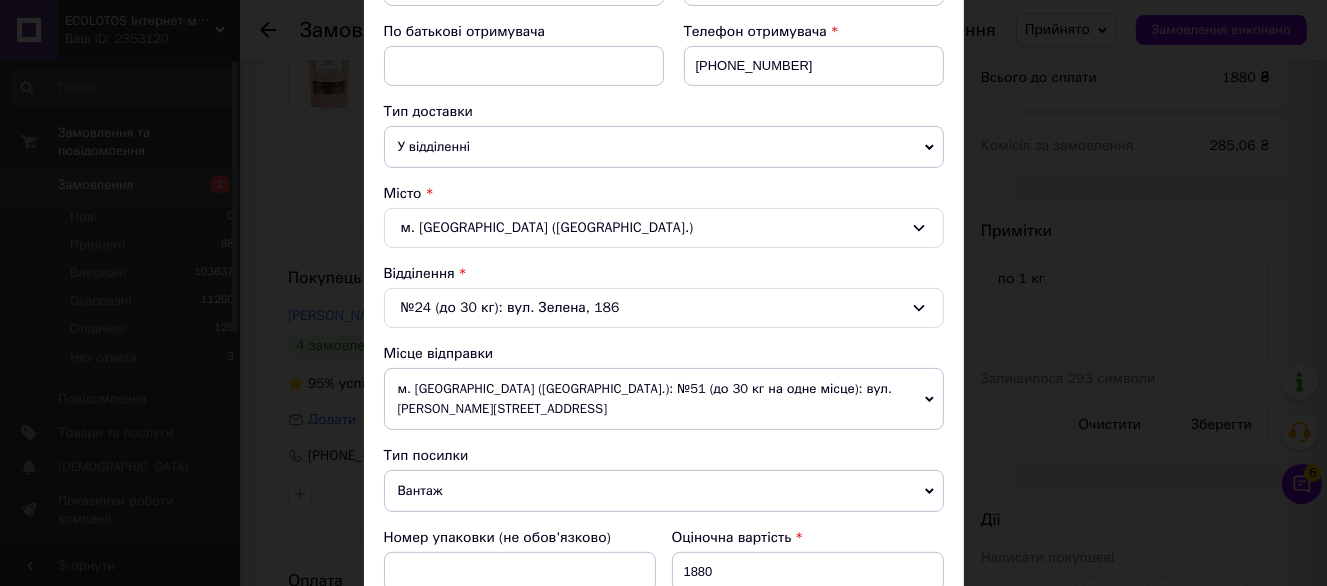 scroll, scrollTop: 400, scrollLeft: 0, axis: vertical 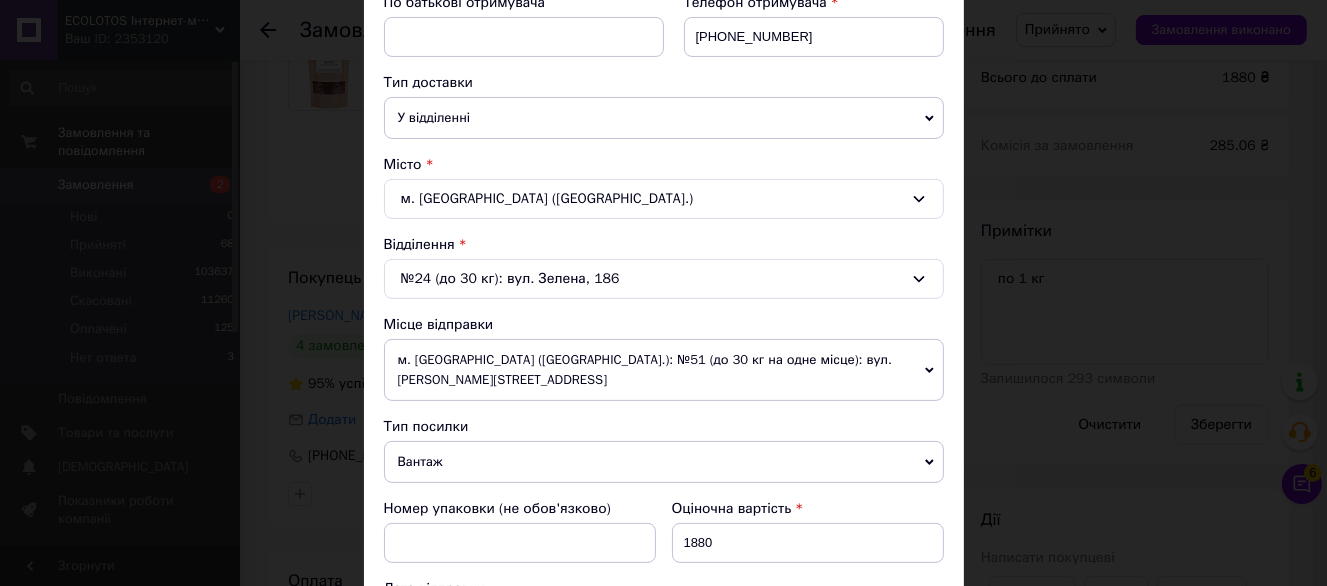 click on "м. [GEOGRAPHIC_DATA] ([GEOGRAPHIC_DATA].)" at bounding box center [664, 199] 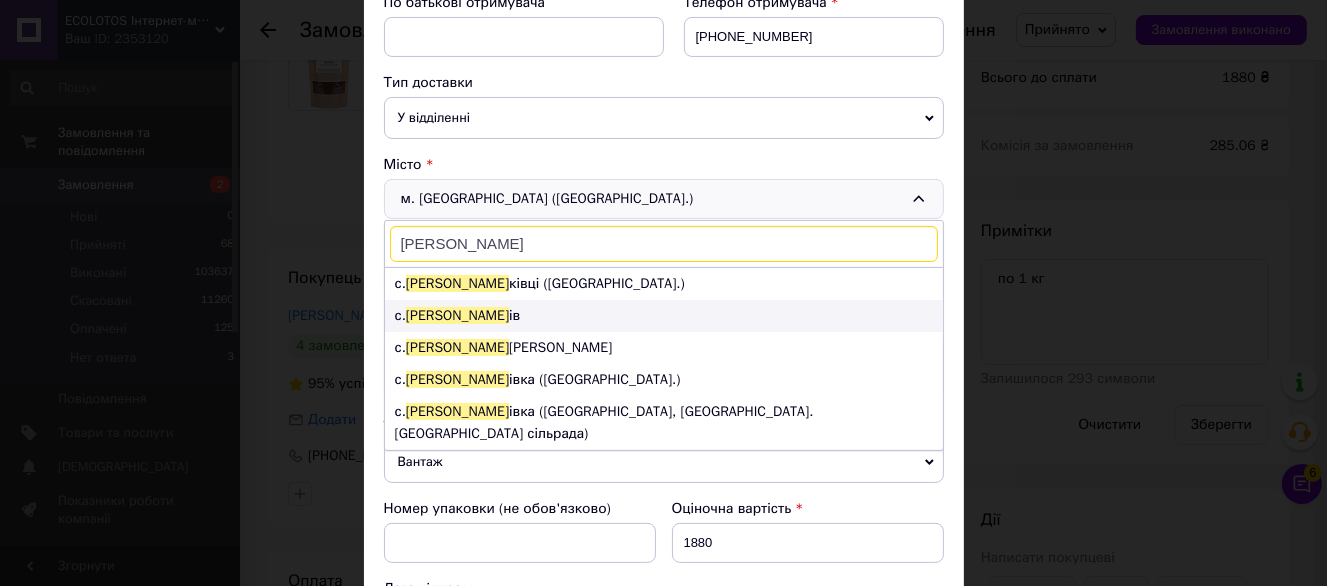type on "[PERSON_NAME]" 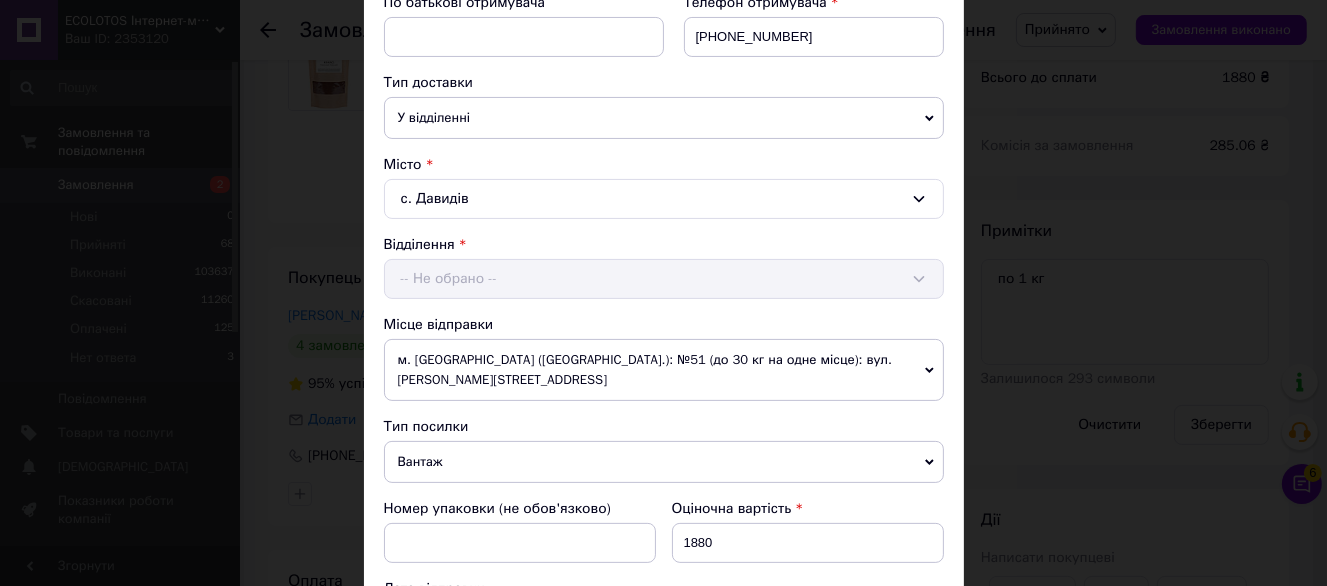 click on "Відділення -- Не обрано --" at bounding box center (664, 267) 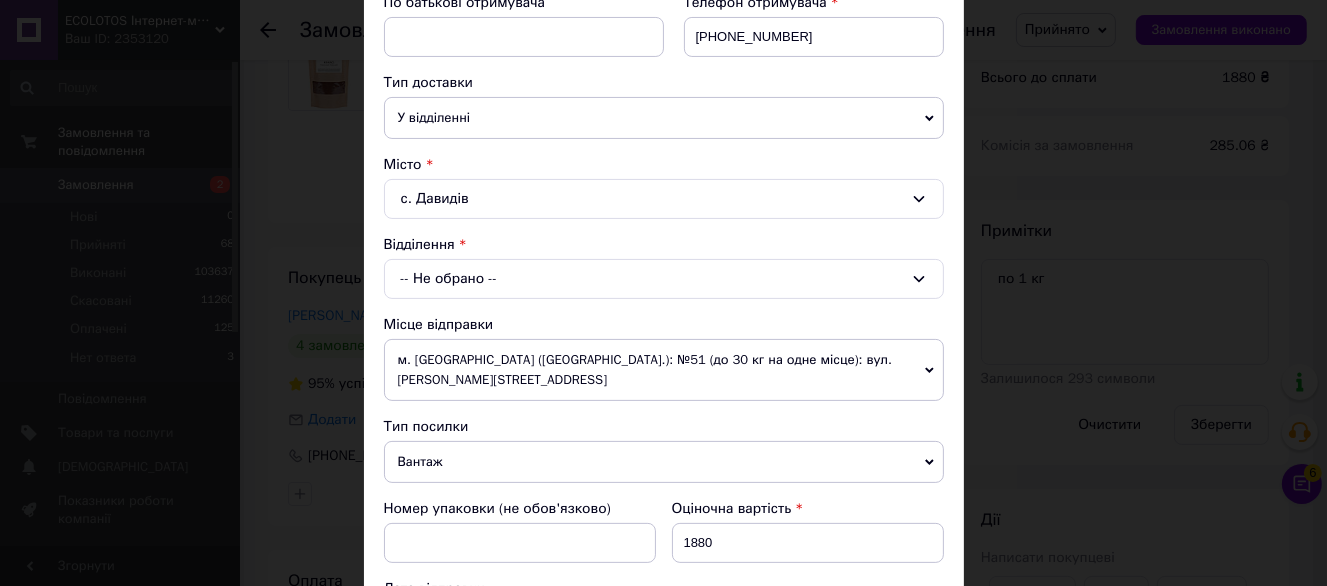 click on "-- Не обрано --" at bounding box center (664, 279) 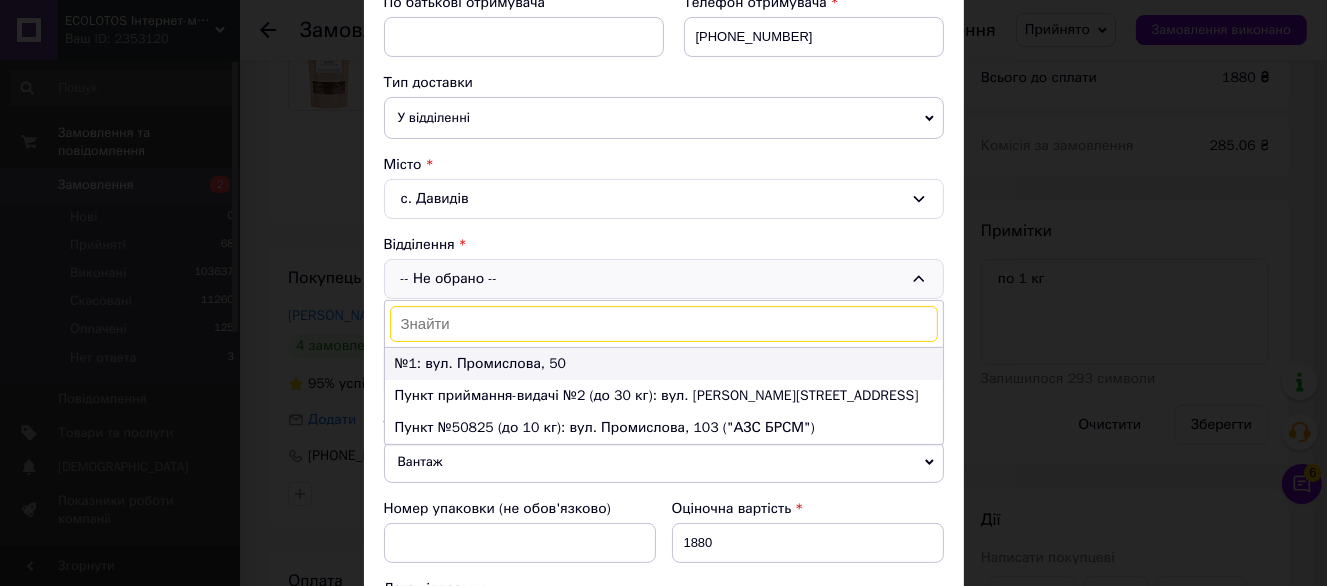 click on "№1: вул. Промислова, 50" at bounding box center [664, 364] 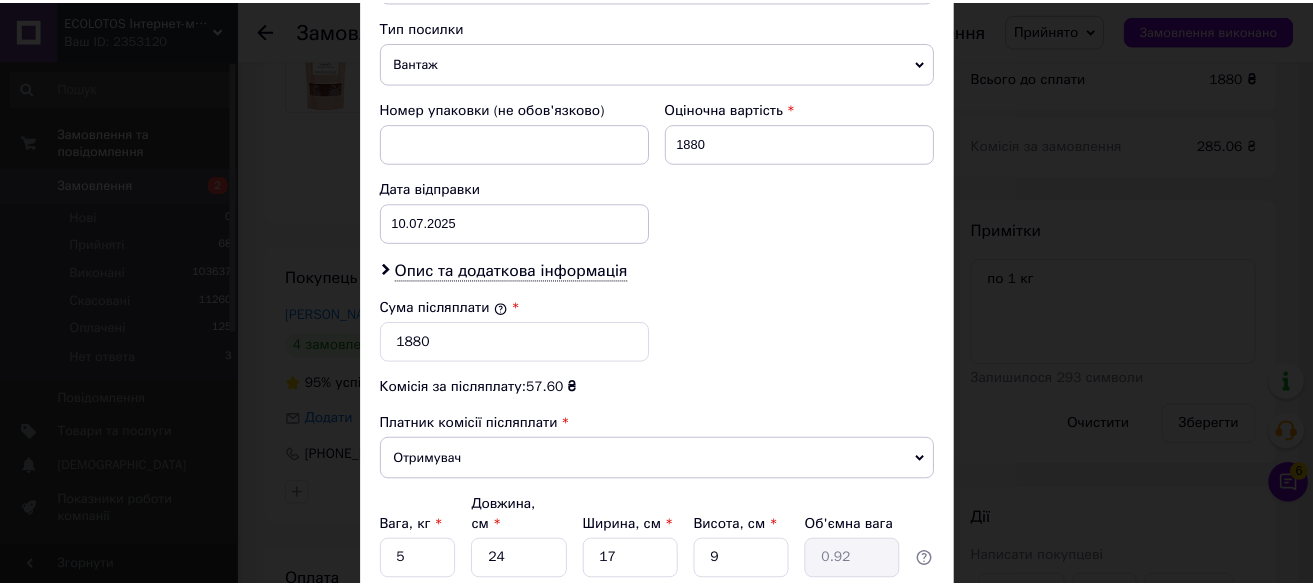 scroll, scrollTop: 937, scrollLeft: 0, axis: vertical 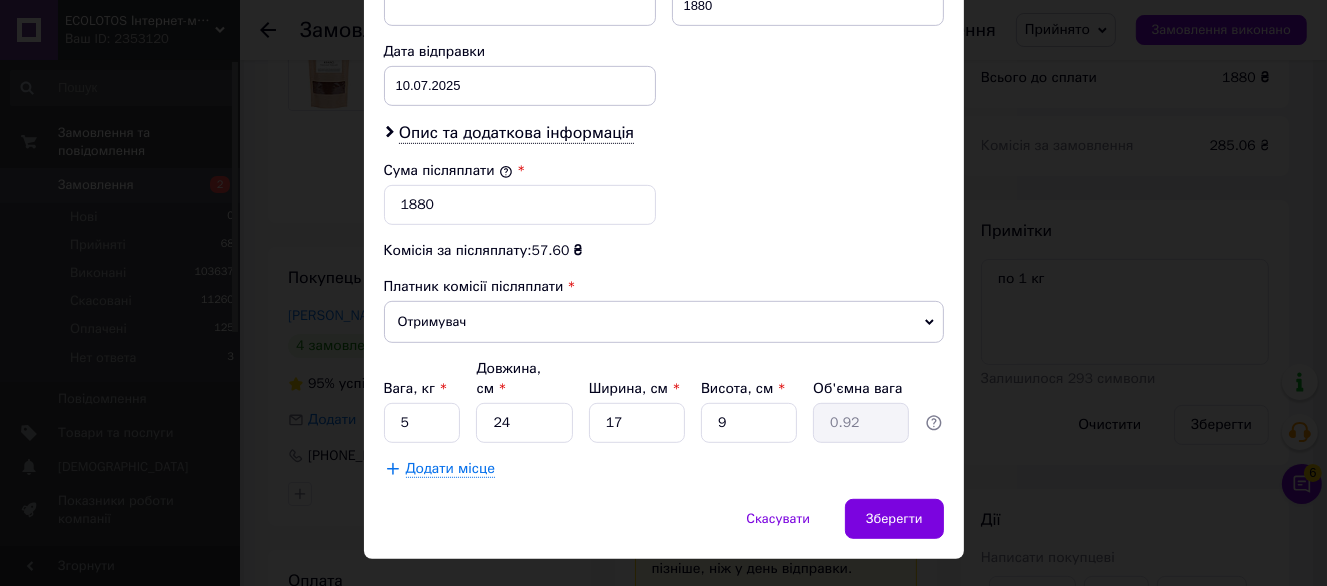 click on "Скасувати   Зберегти" at bounding box center (664, 529) 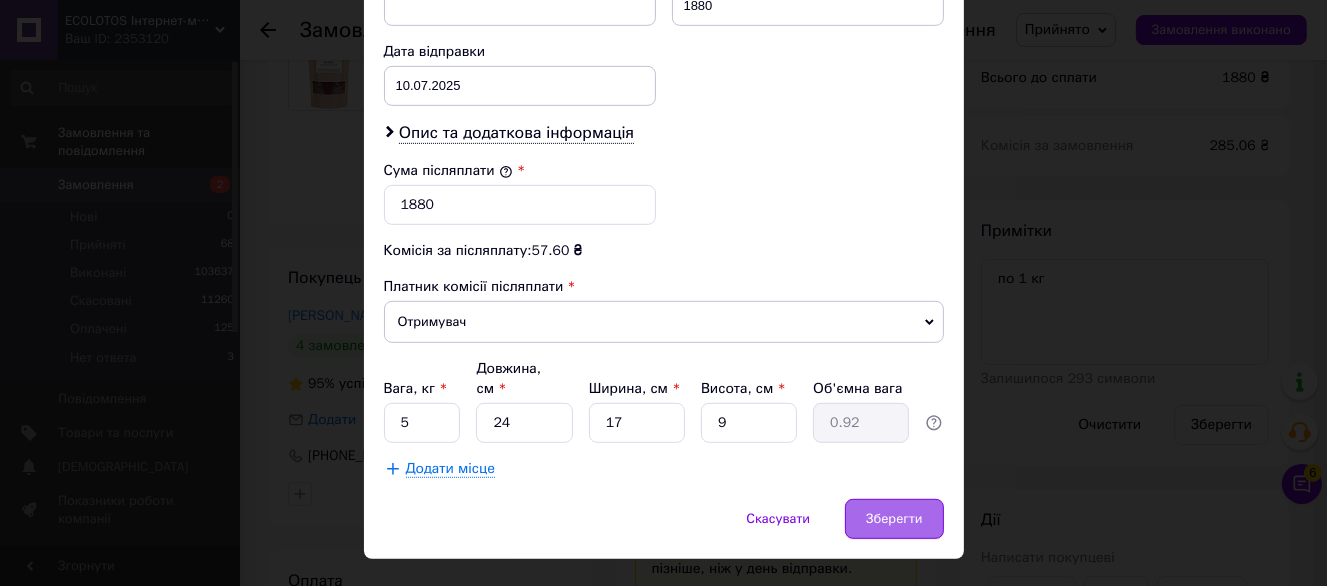 click on "Зберегти" at bounding box center (894, 519) 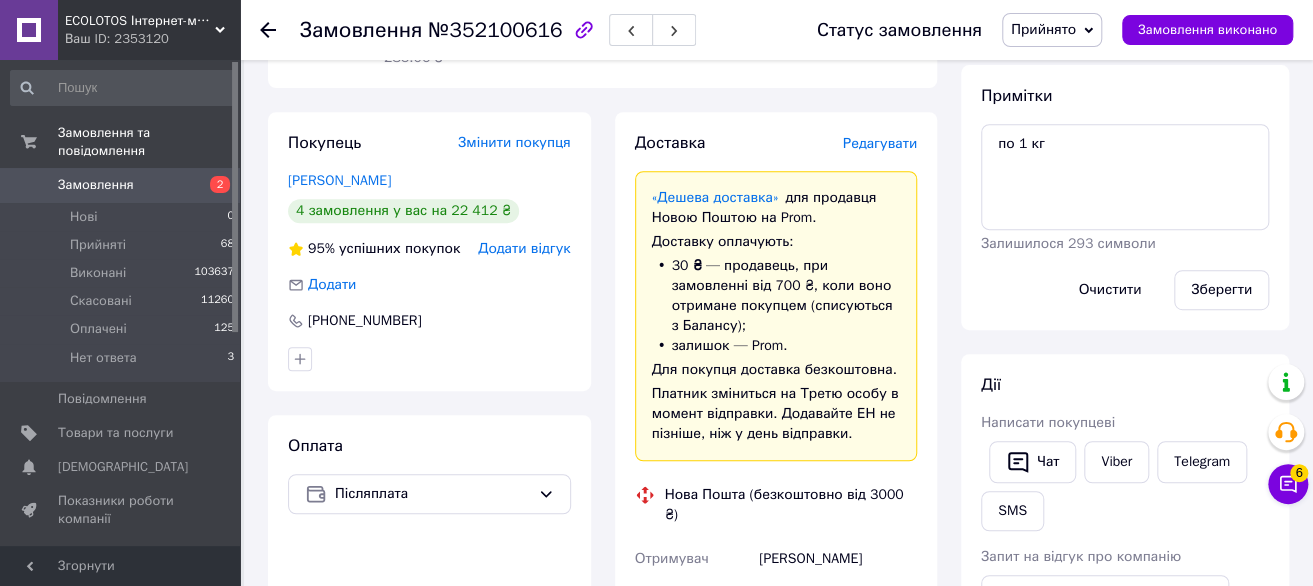 scroll, scrollTop: 300, scrollLeft: 0, axis: vertical 